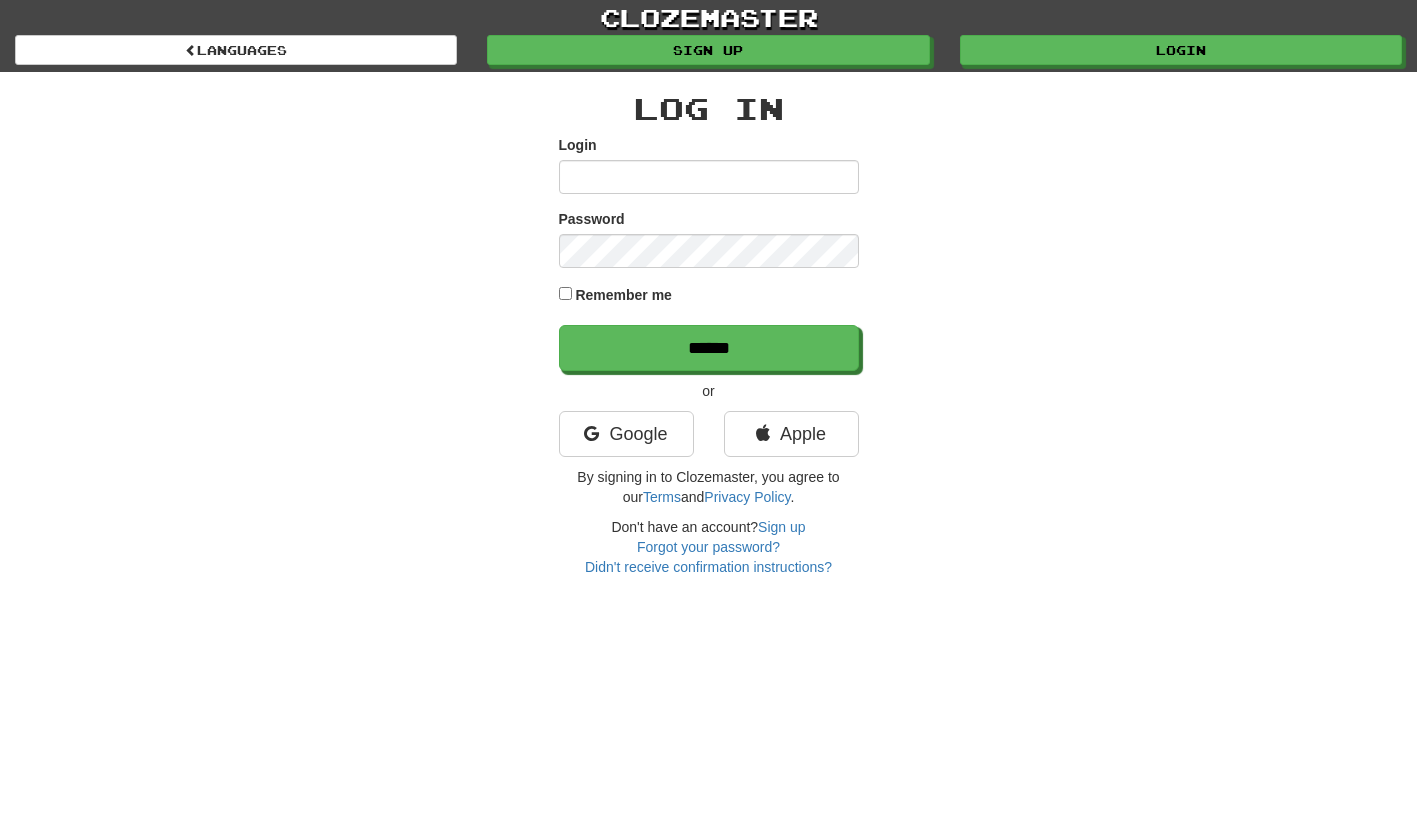 scroll, scrollTop: 0, scrollLeft: 0, axis: both 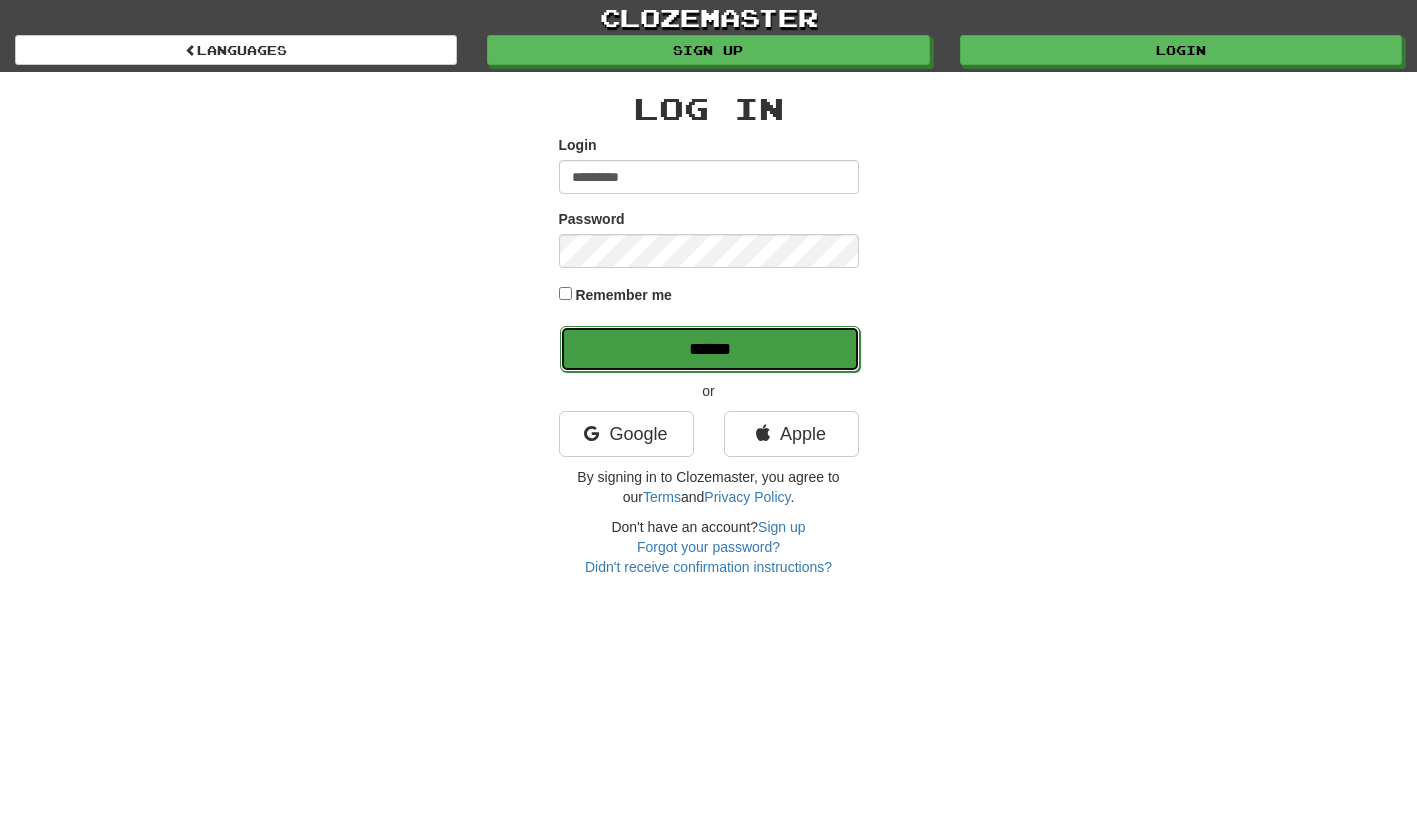 click on "******" at bounding box center (710, 349) 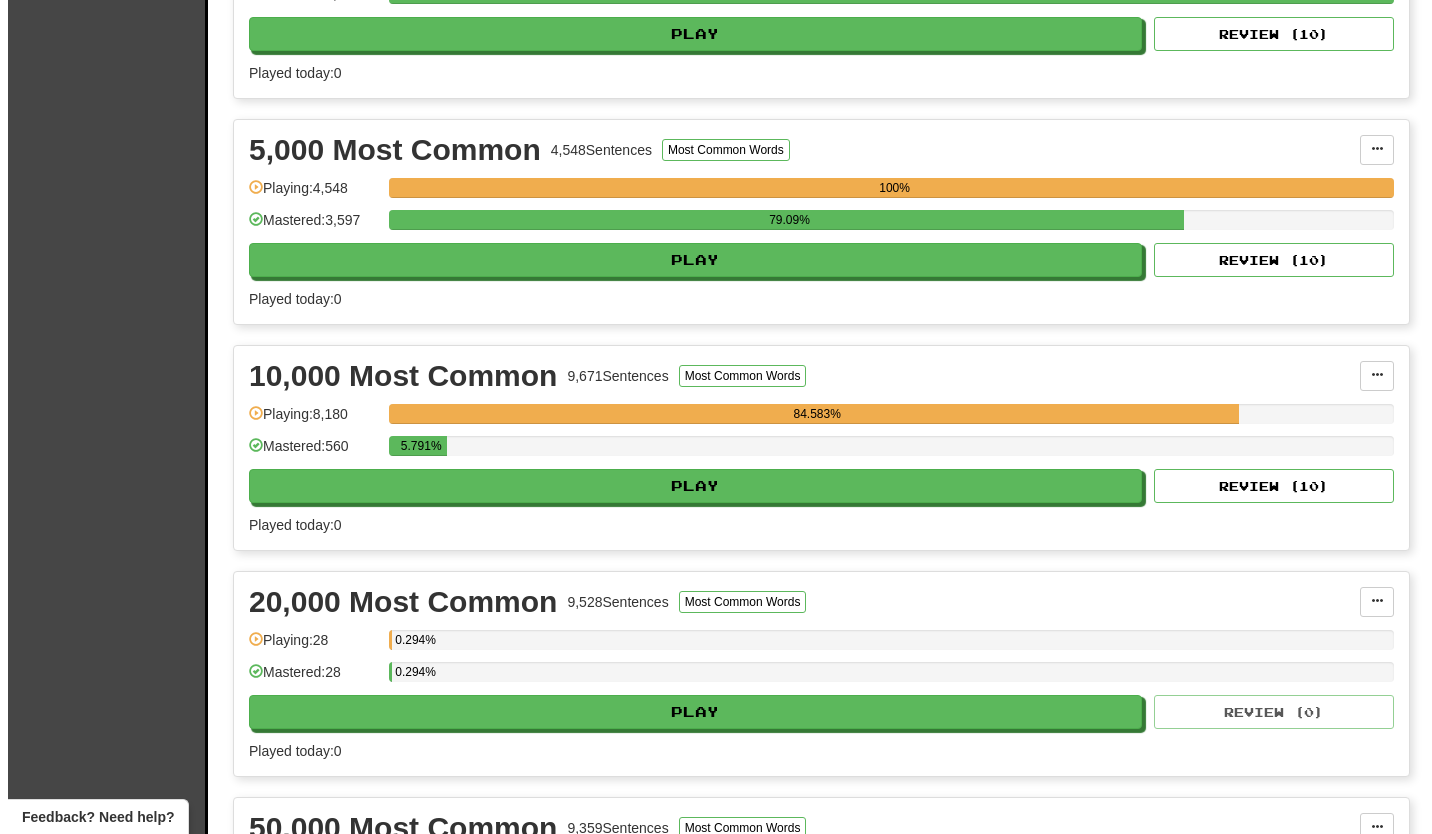scroll, scrollTop: 1300, scrollLeft: 0, axis: vertical 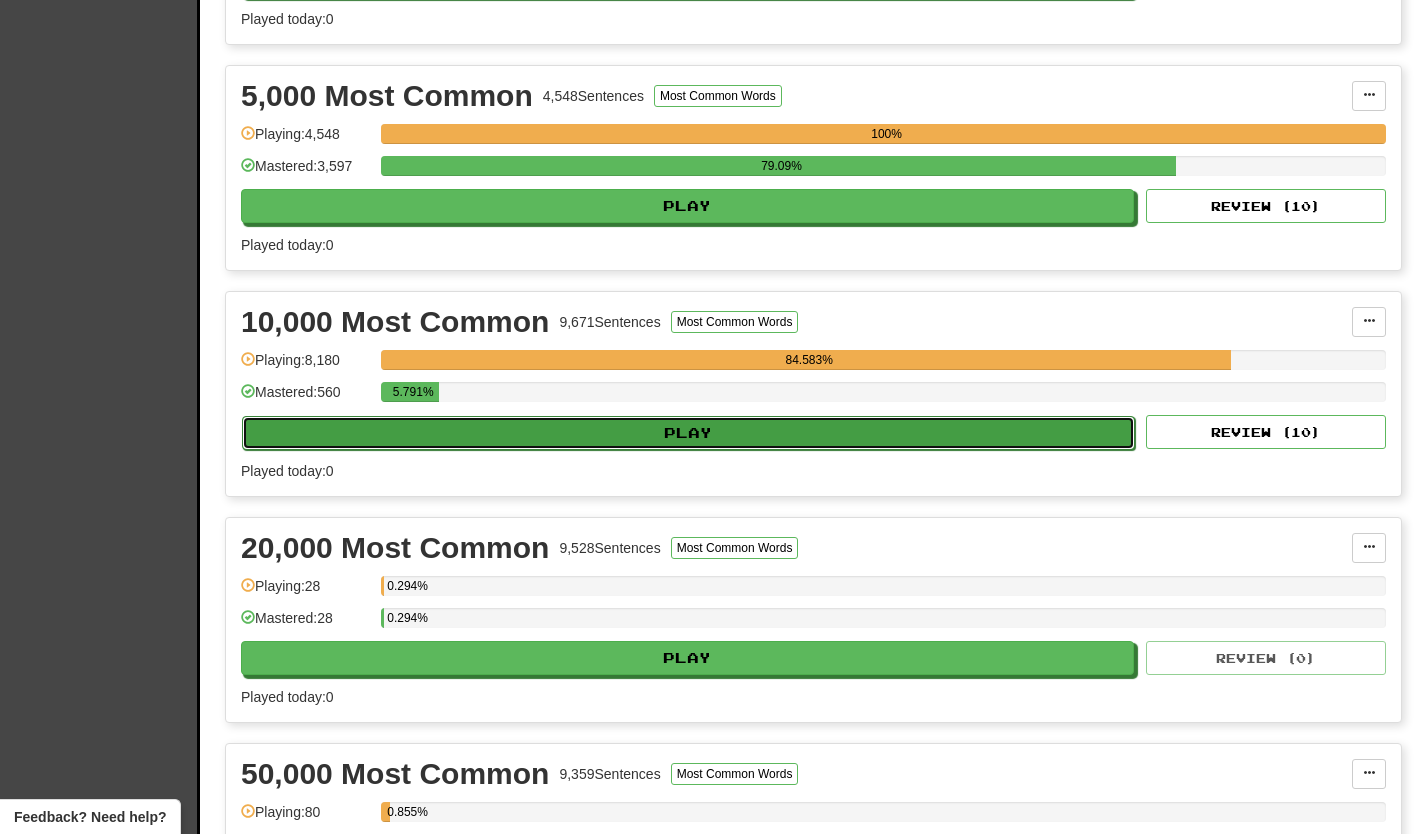 click on "Play" at bounding box center [688, 433] 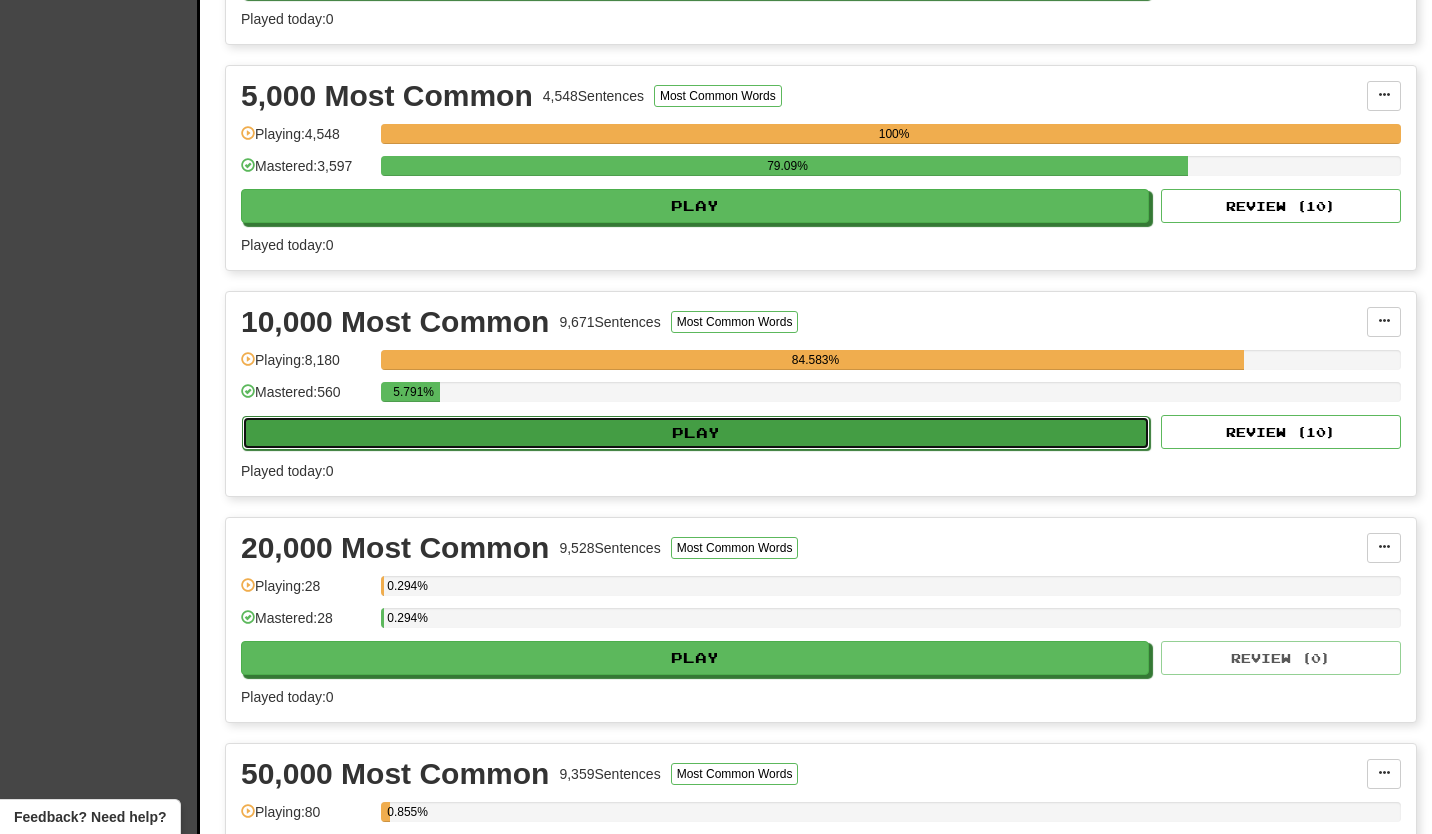 select on "**" 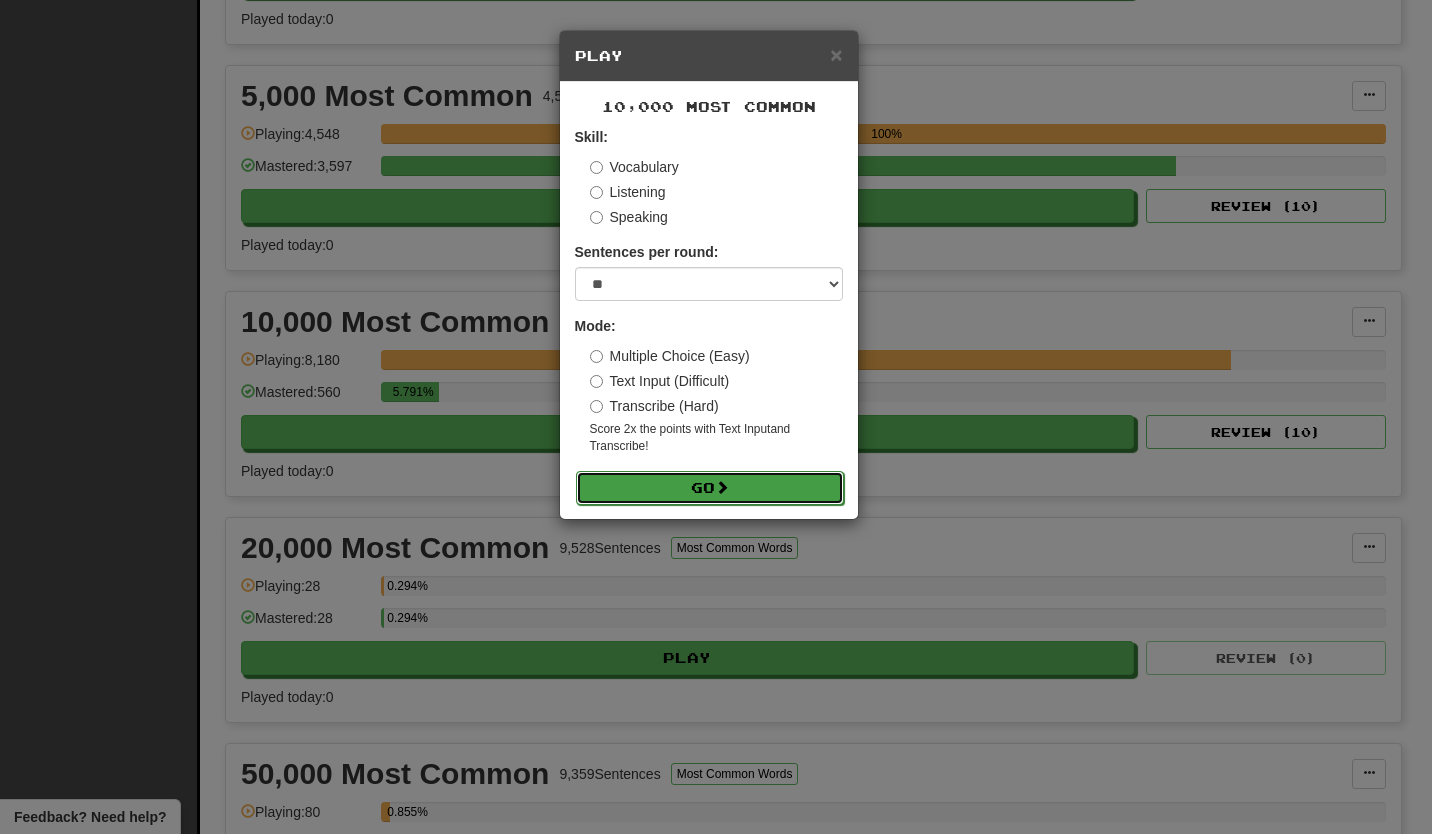 click on "Go" at bounding box center (710, 488) 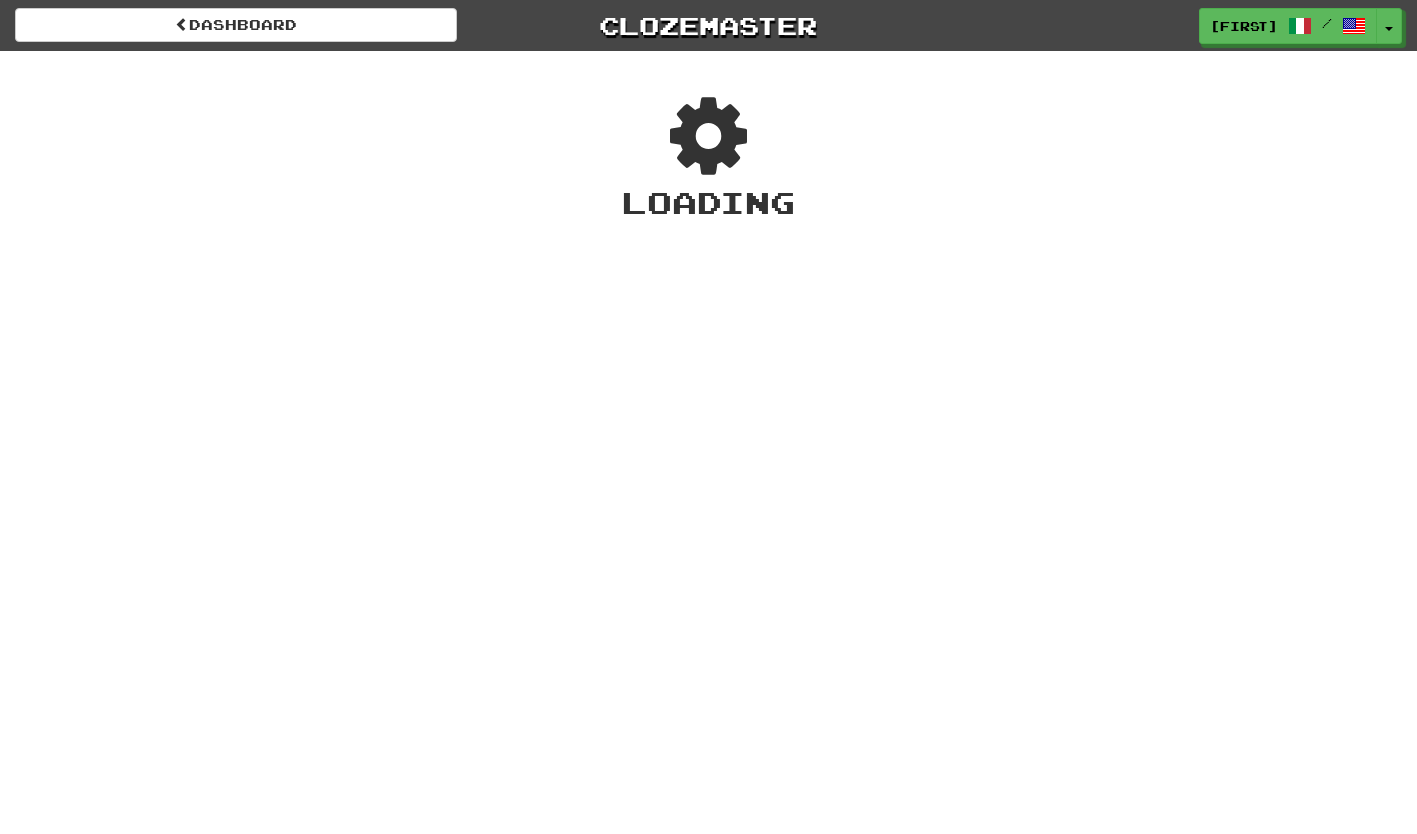scroll, scrollTop: 0, scrollLeft: 0, axis: both 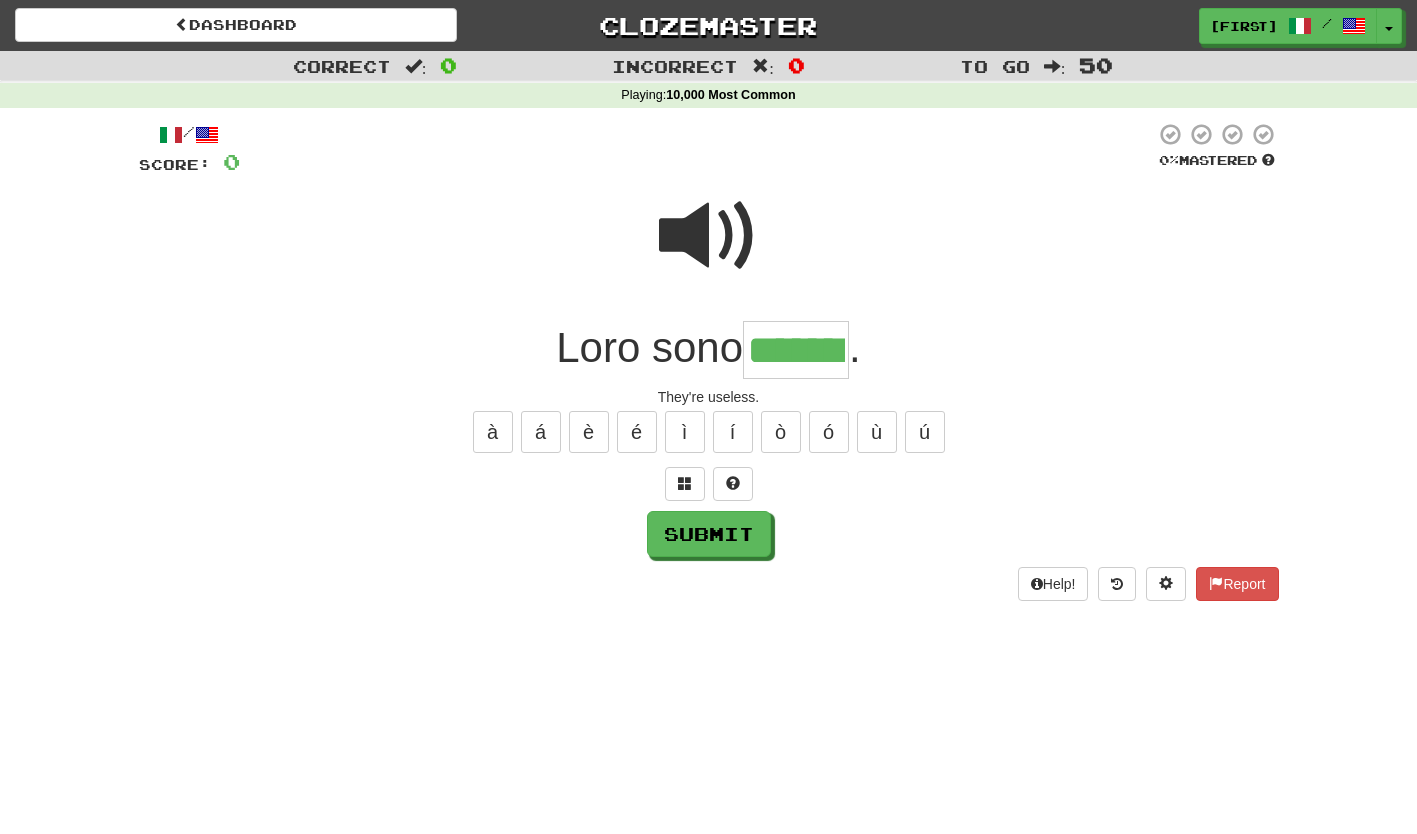 type on "*******" 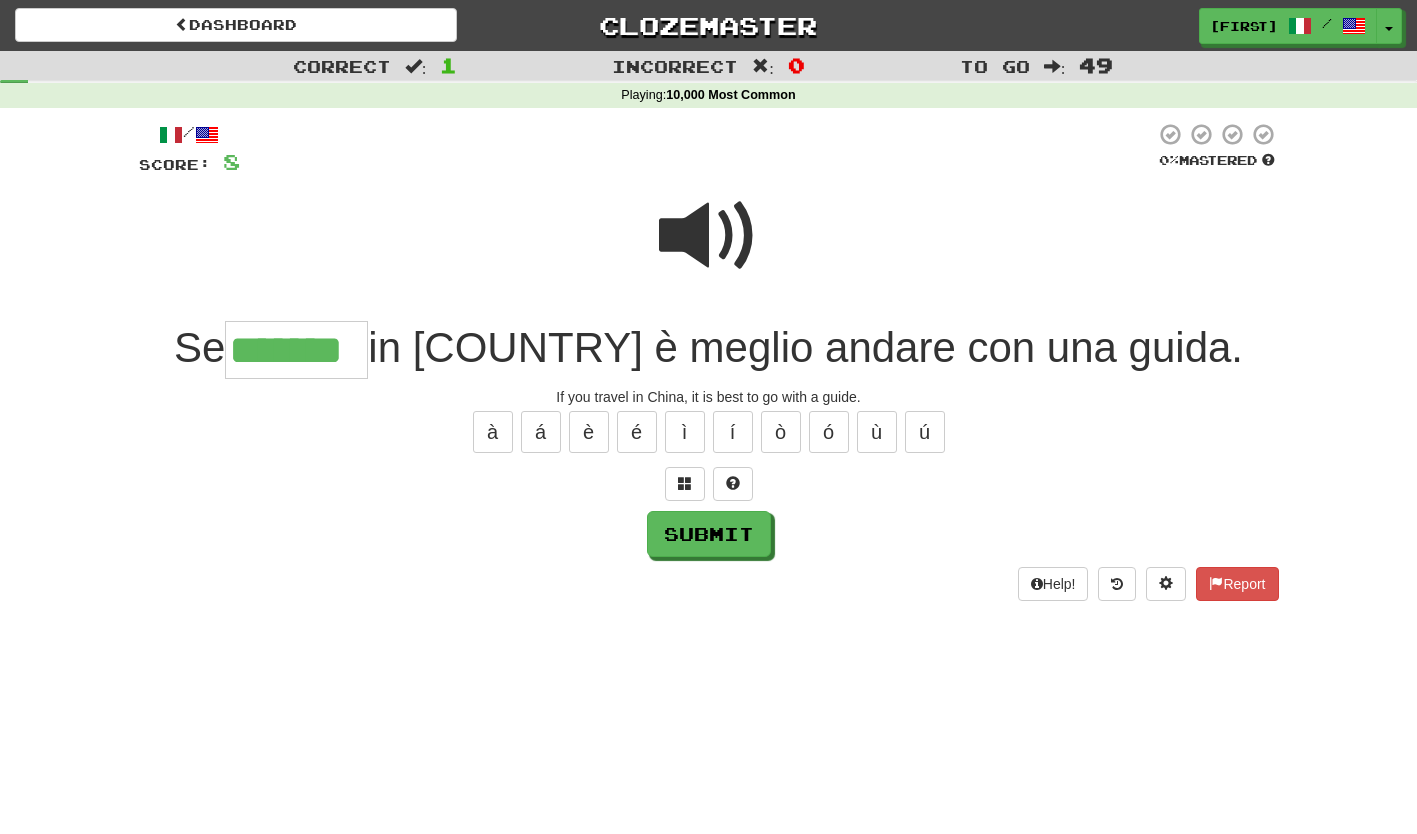 type on "*******" 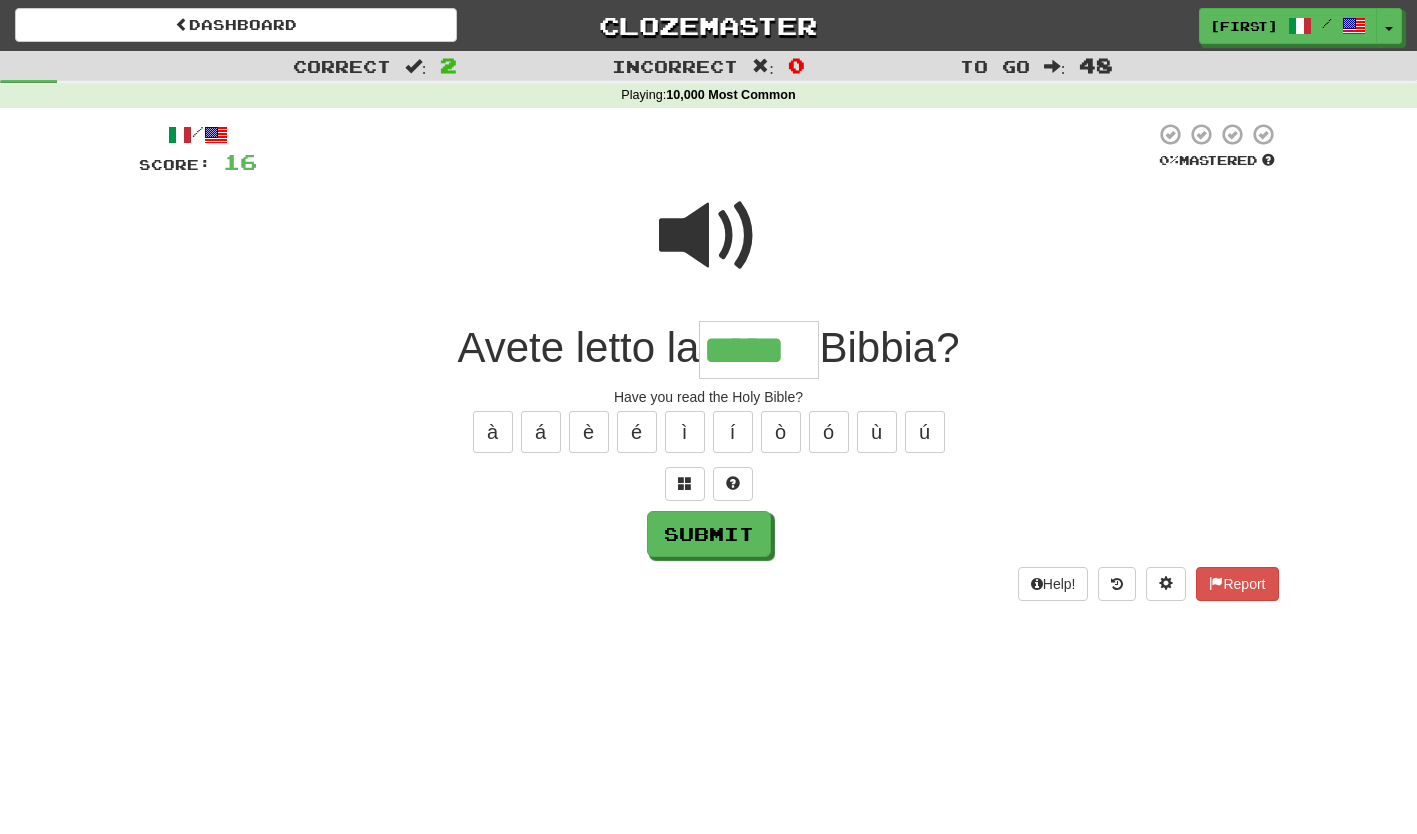 type on "*****" 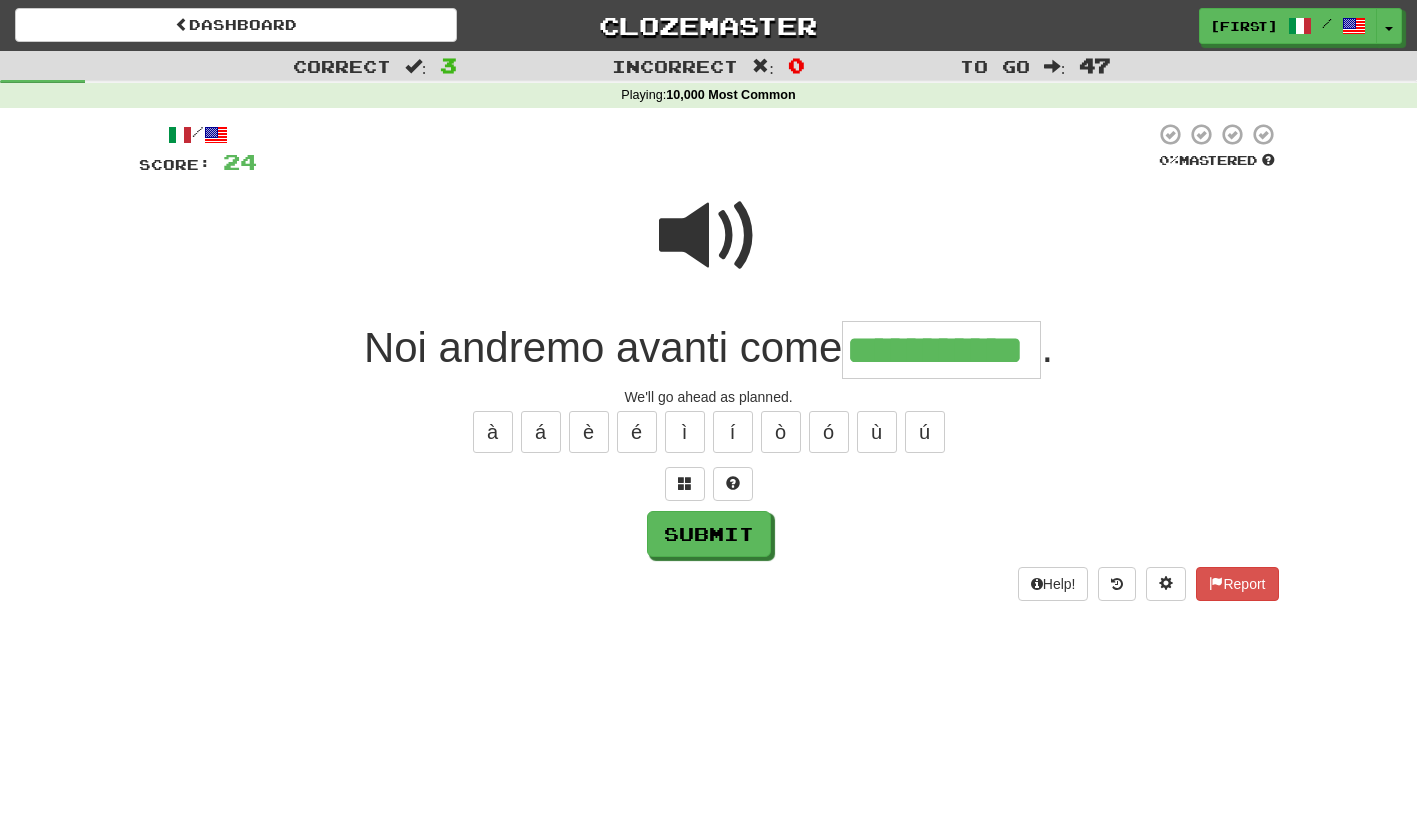 type on "**********" 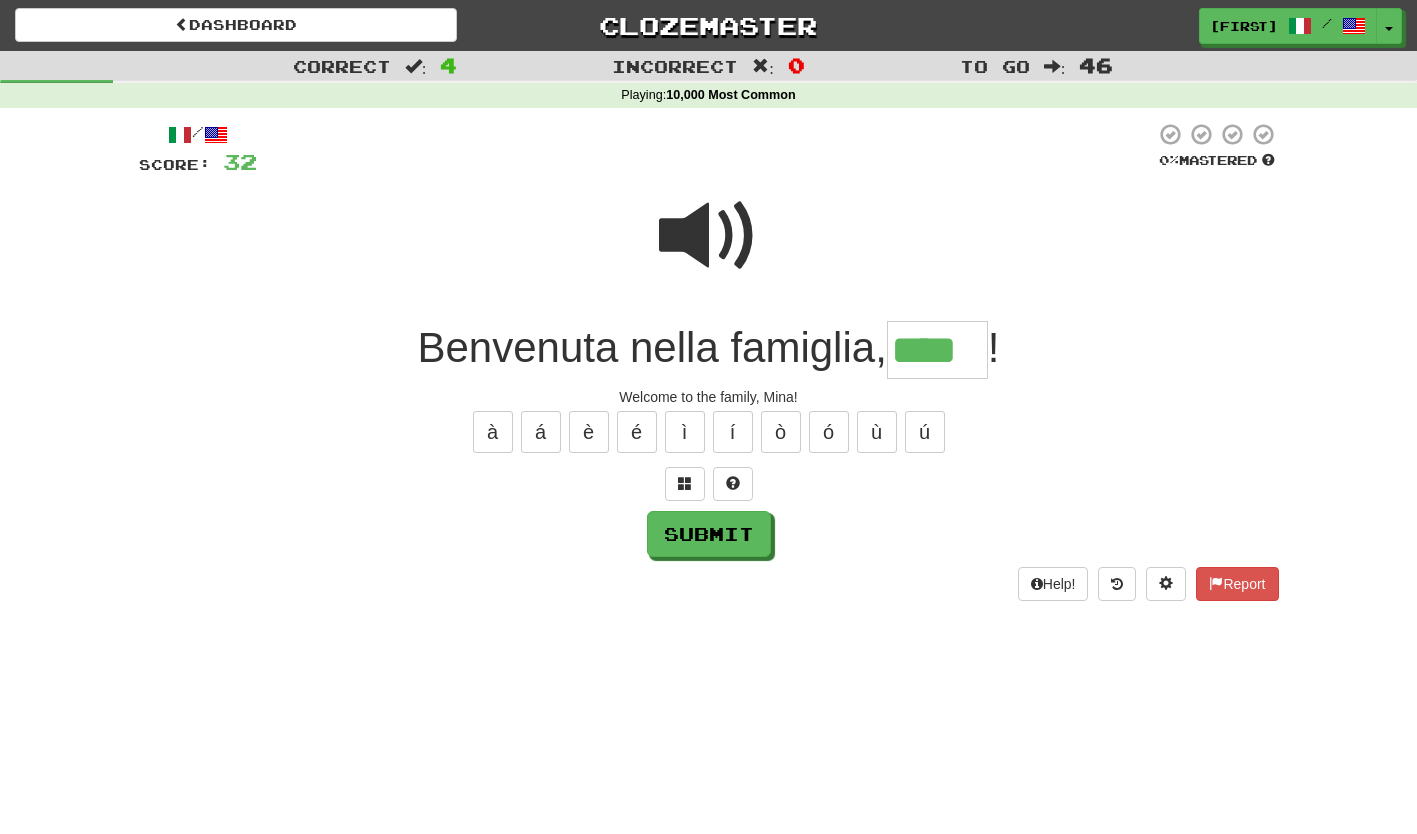 type on "****" 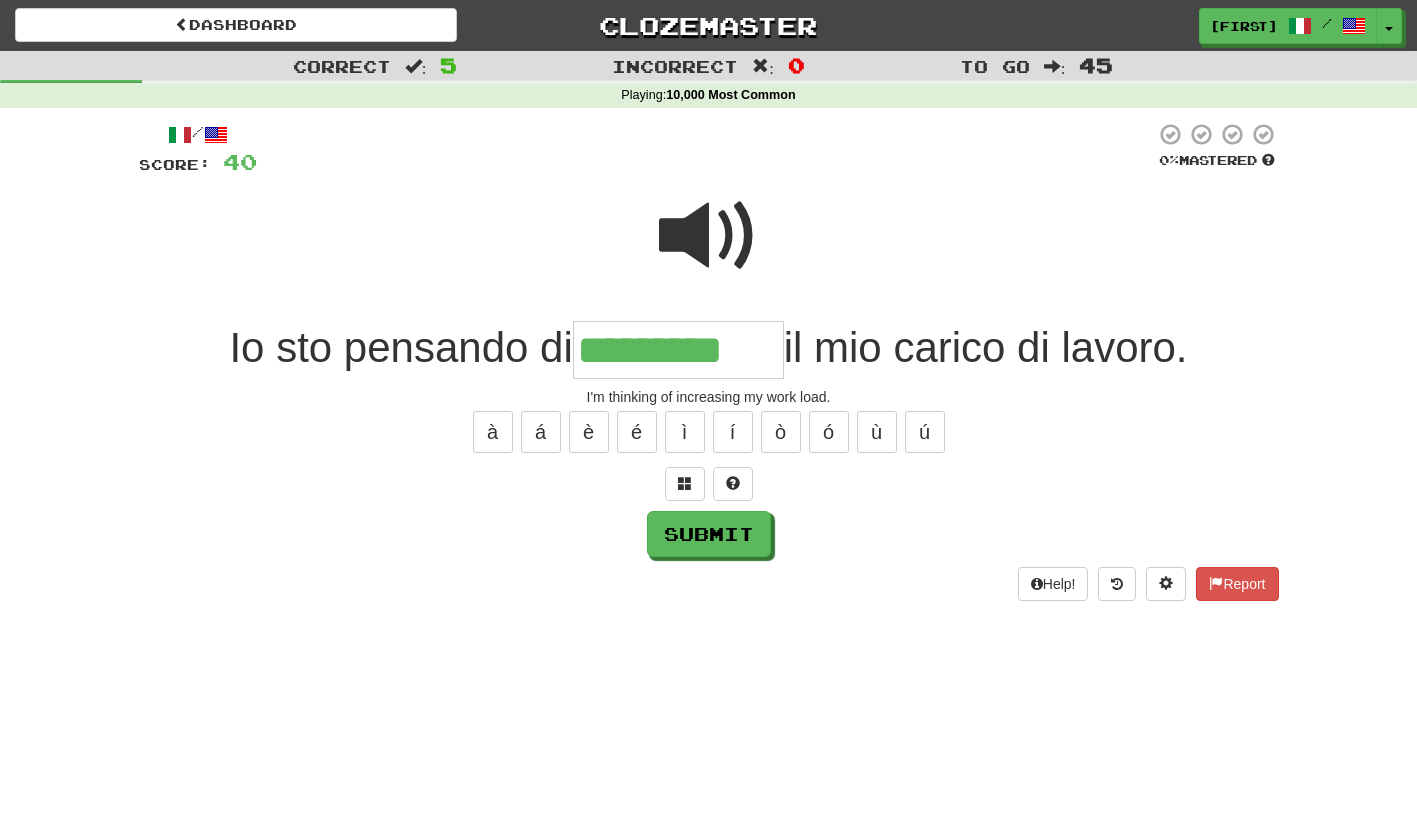 type on "*********" 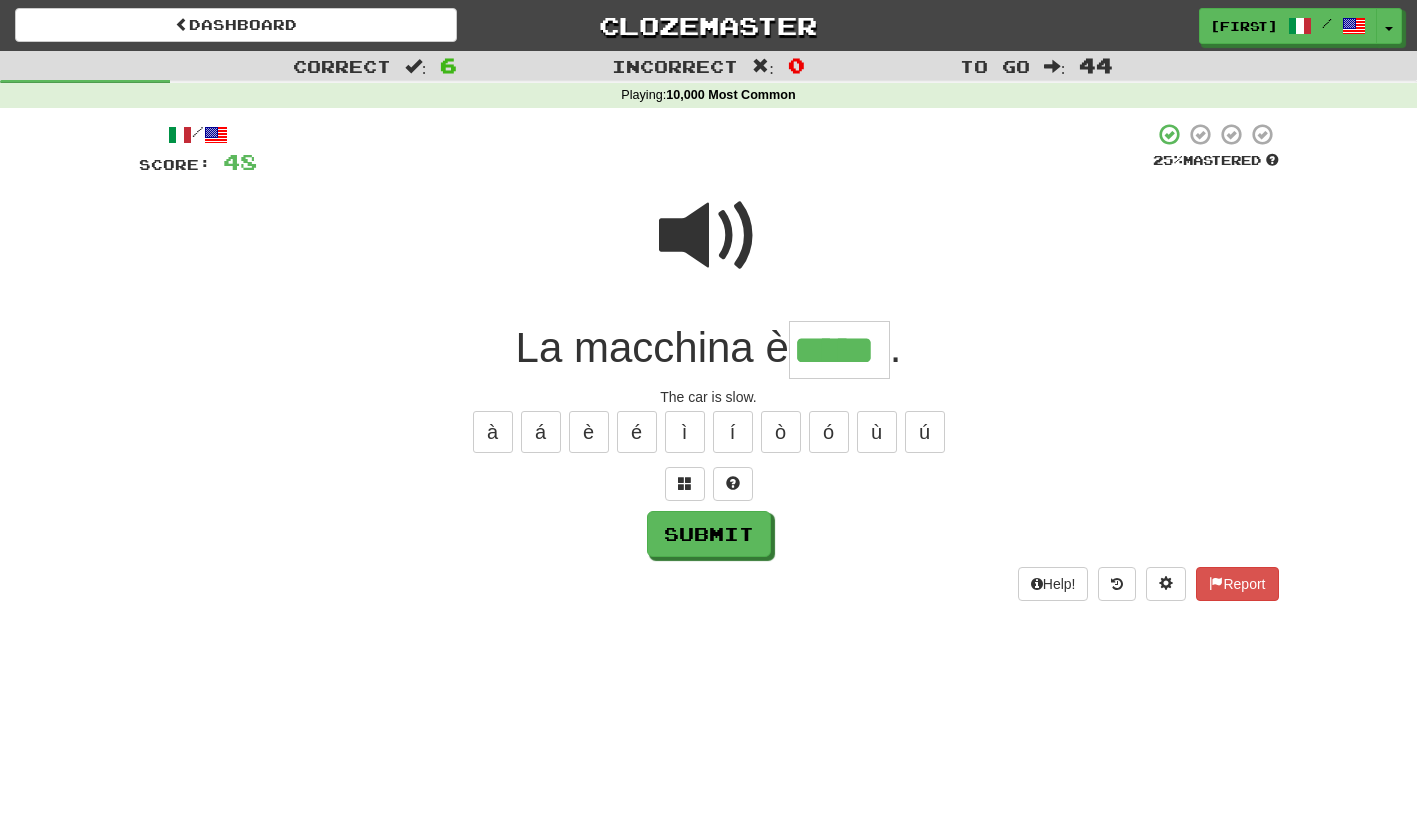 type on "*****" 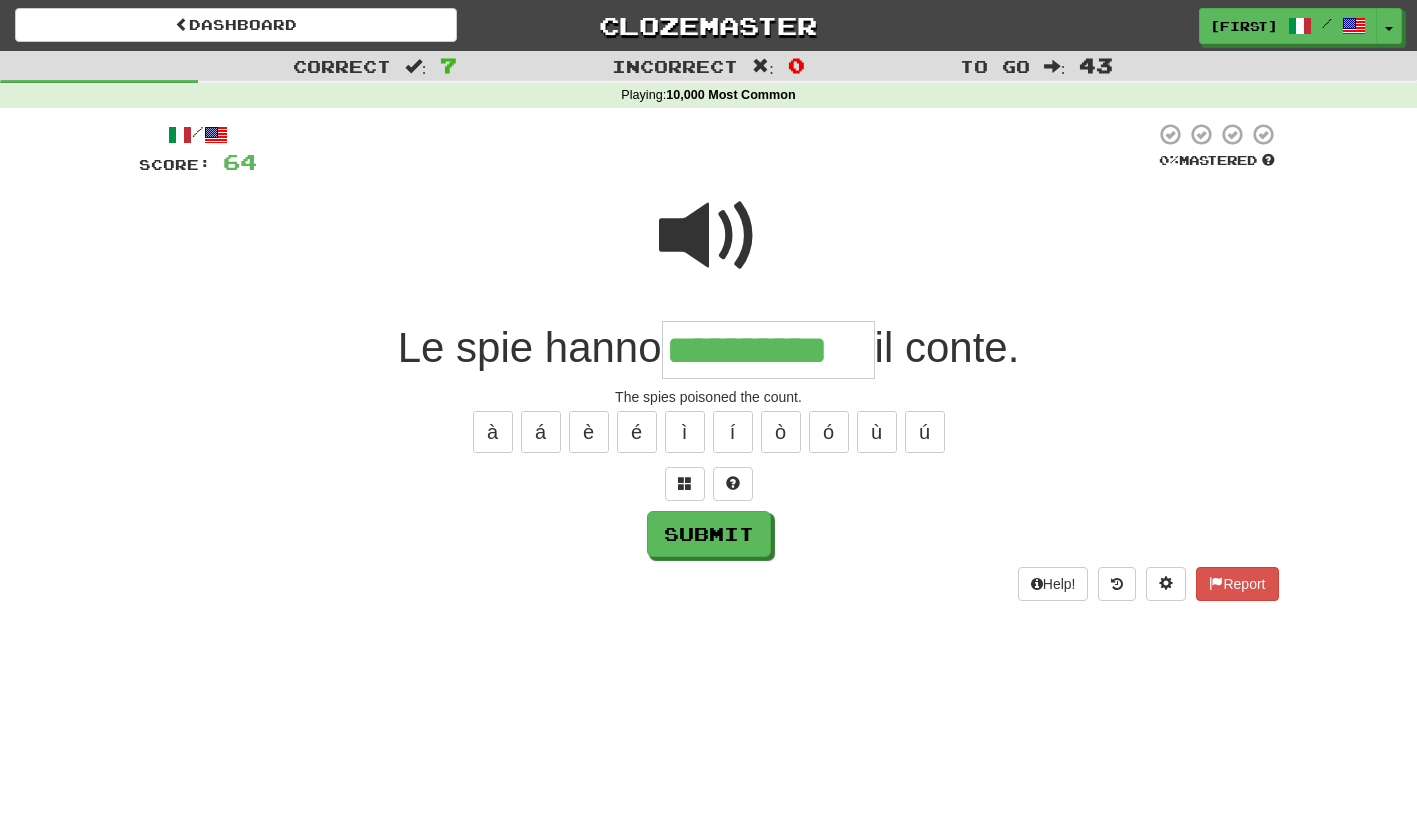 type on "**********" 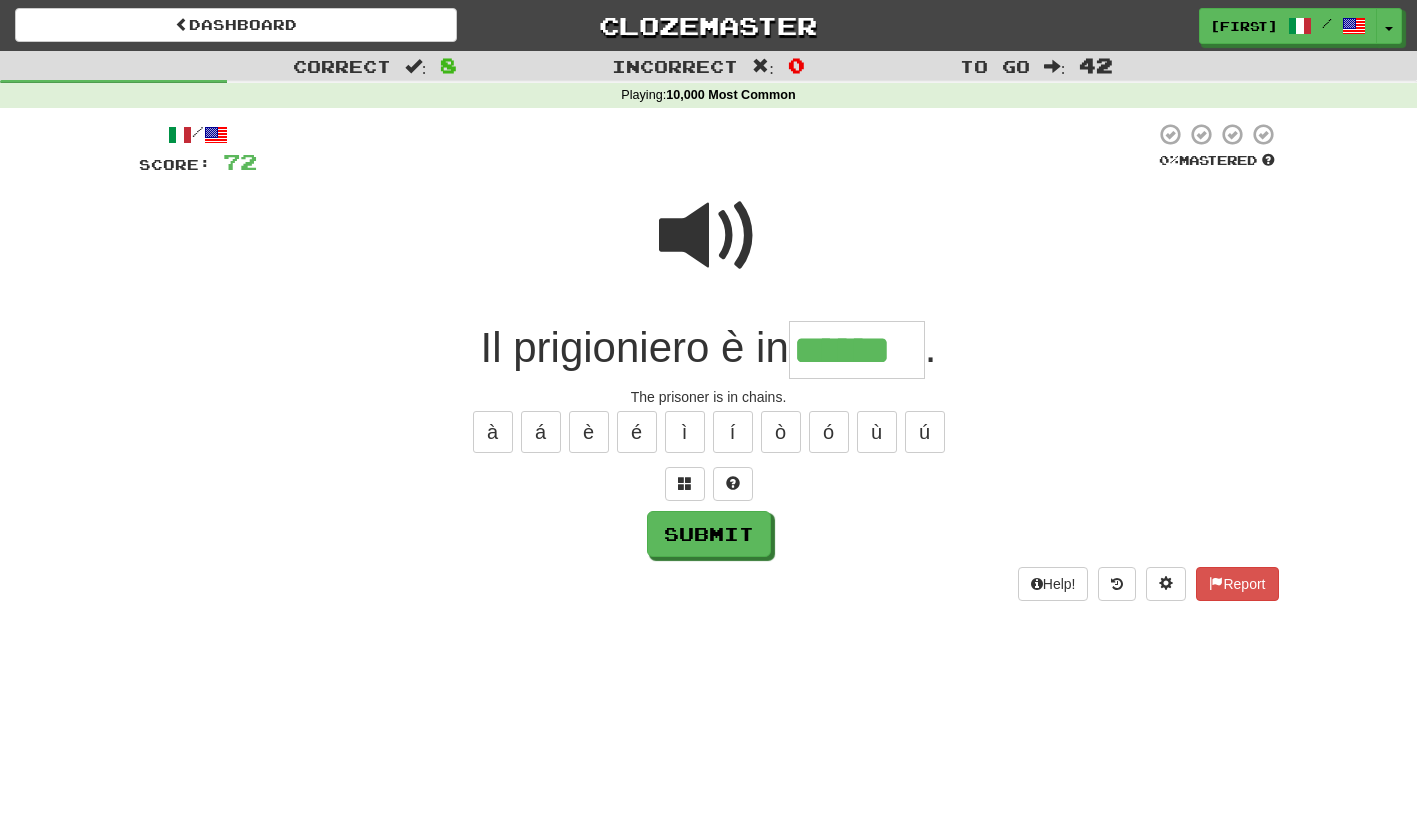 type on "******" 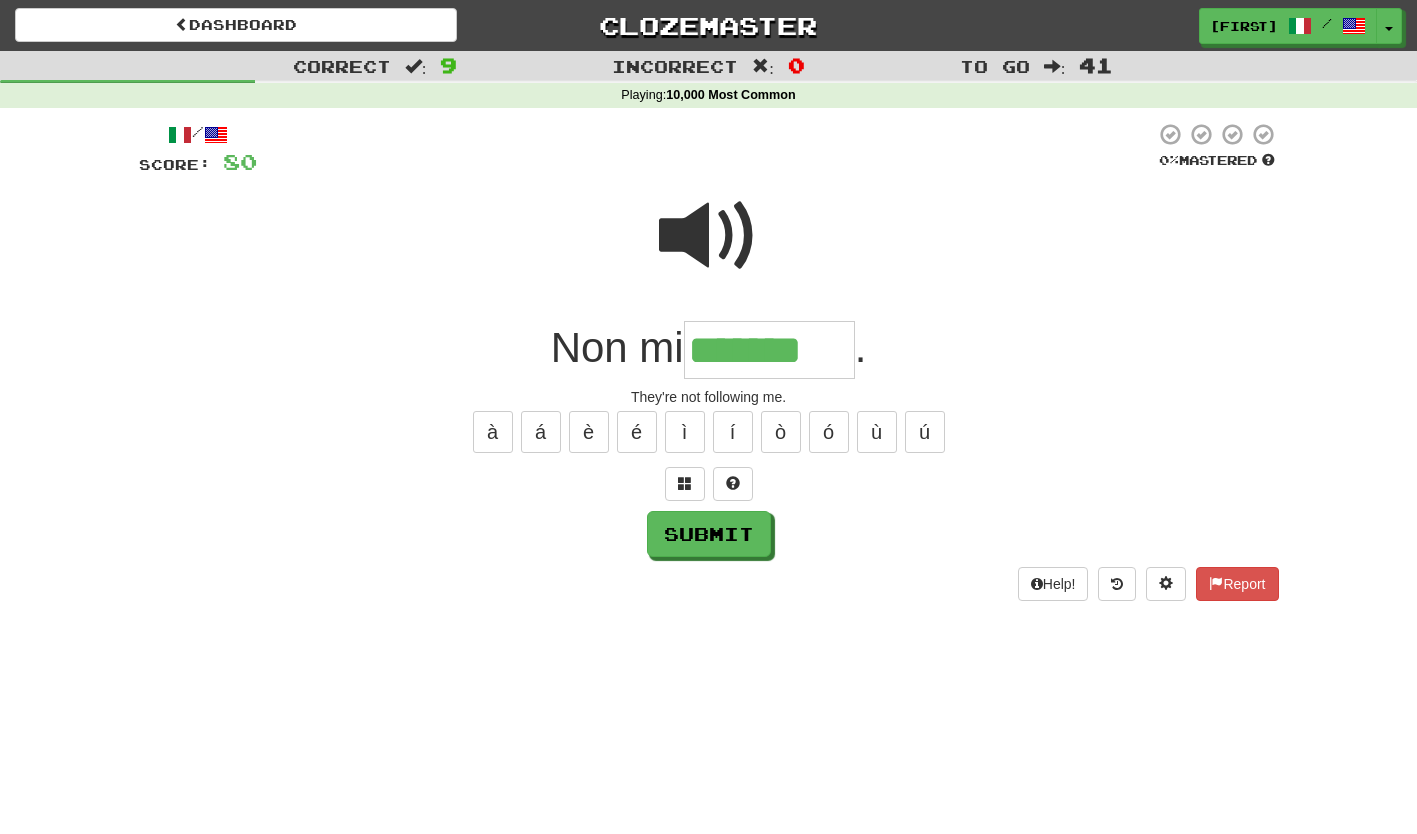type on "*******" 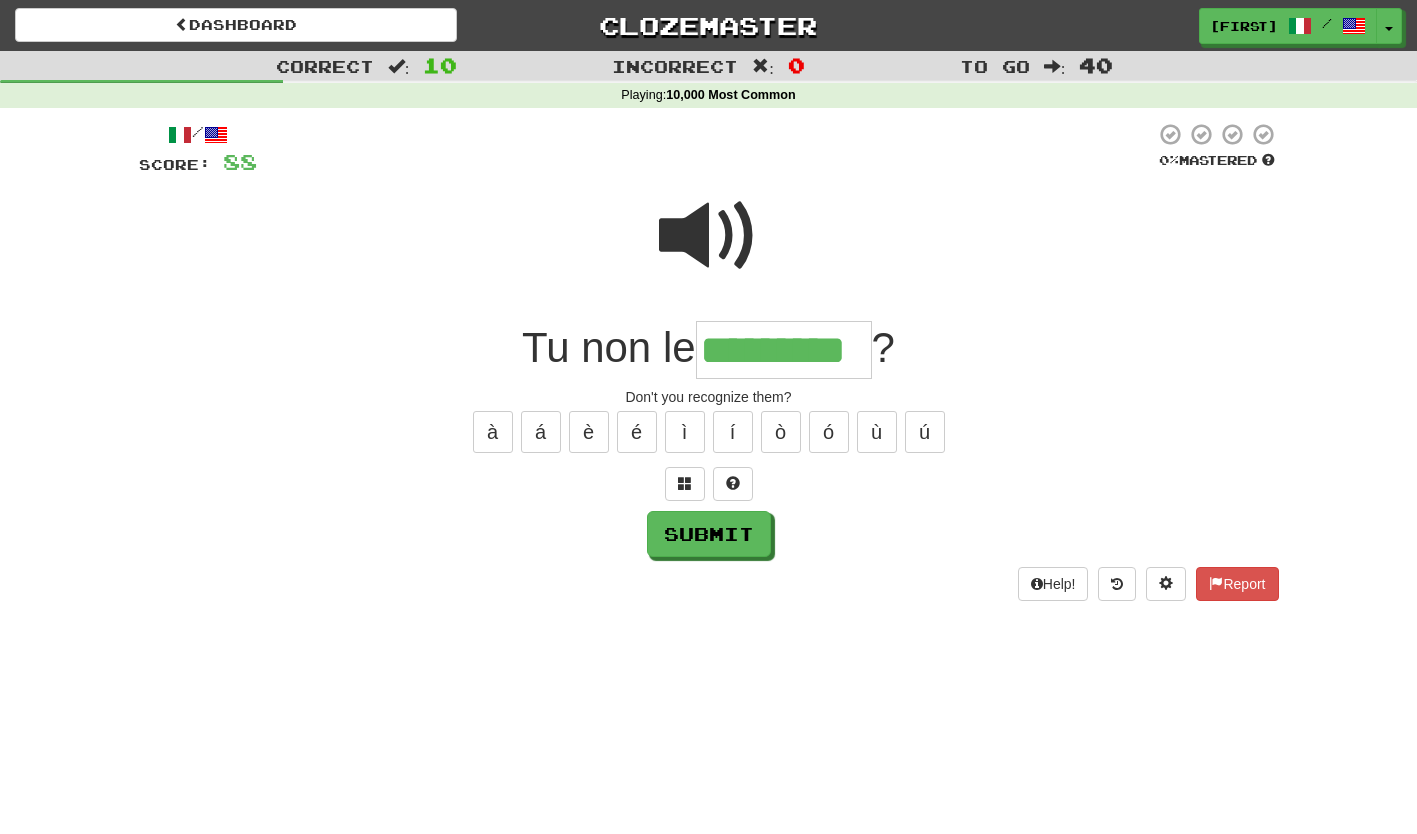 type on "*********" 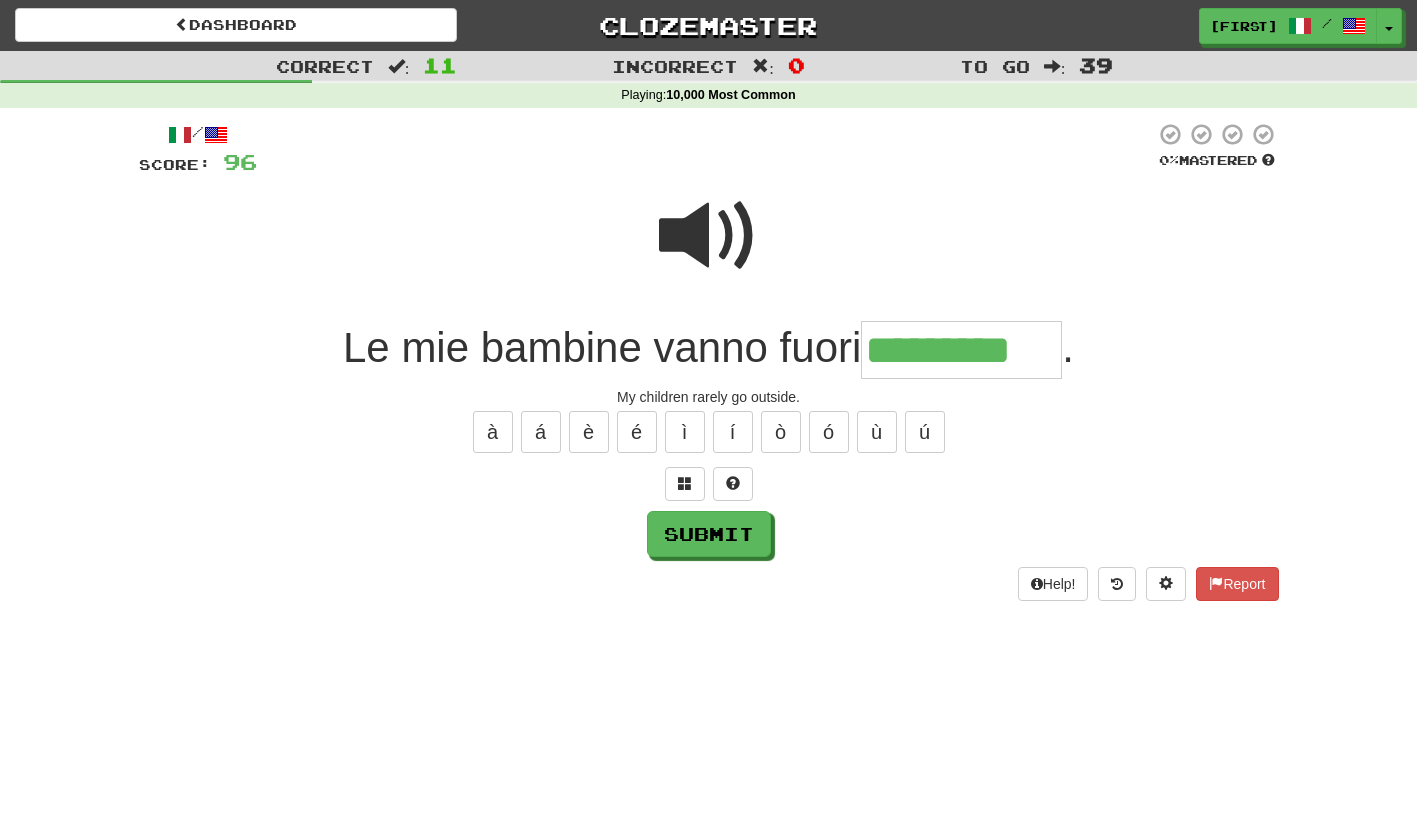 type on "*********" 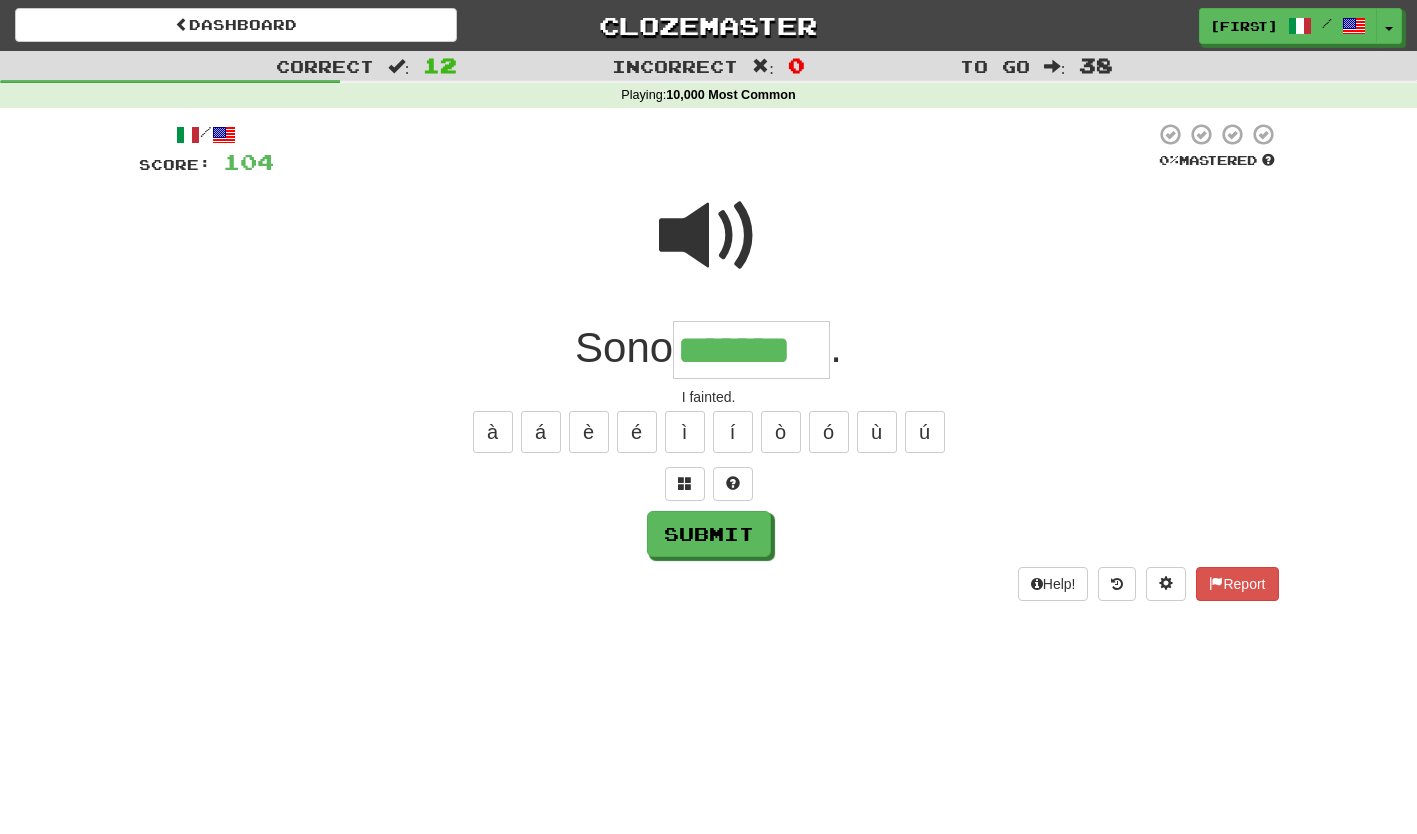 type on "*******" 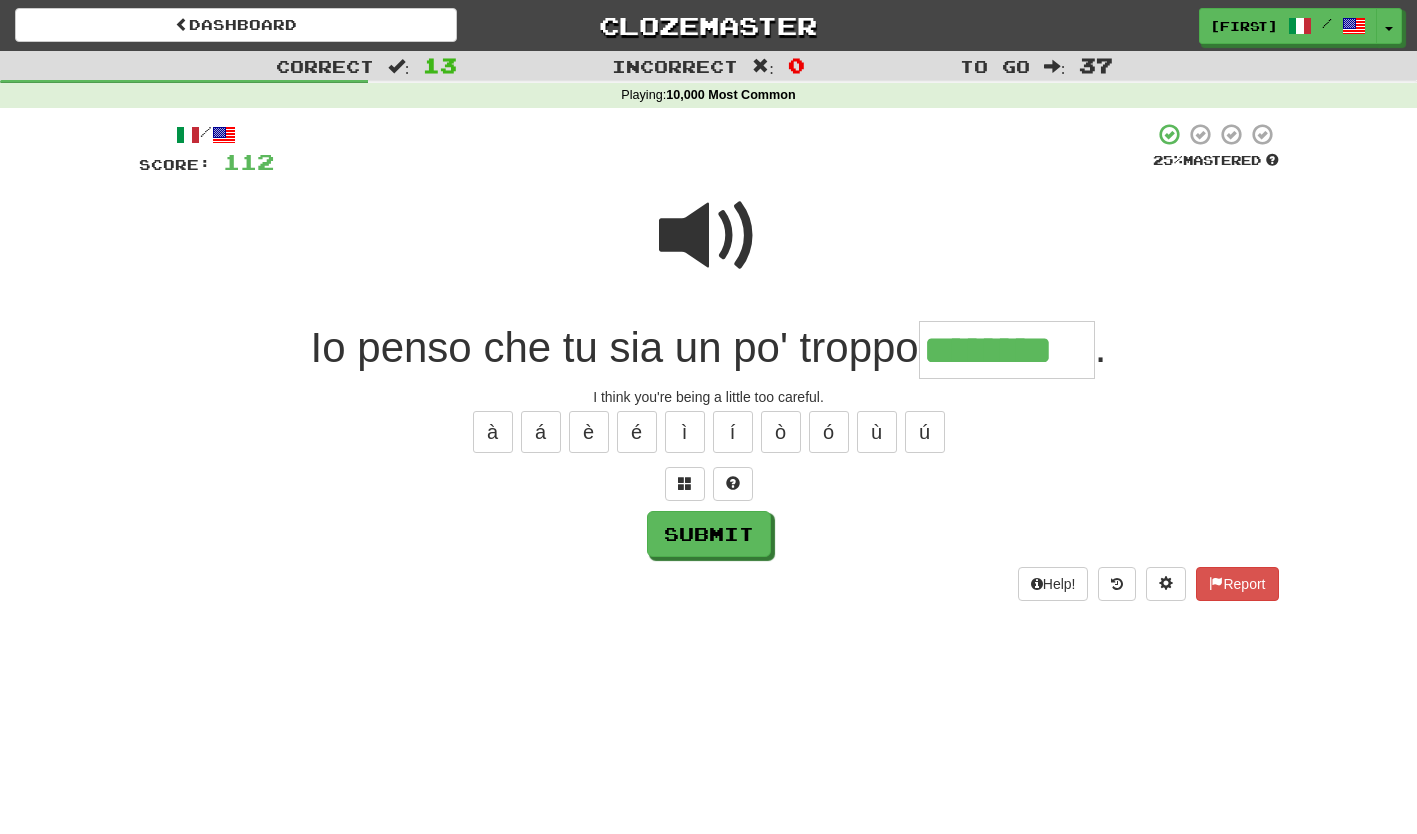 type on "********" 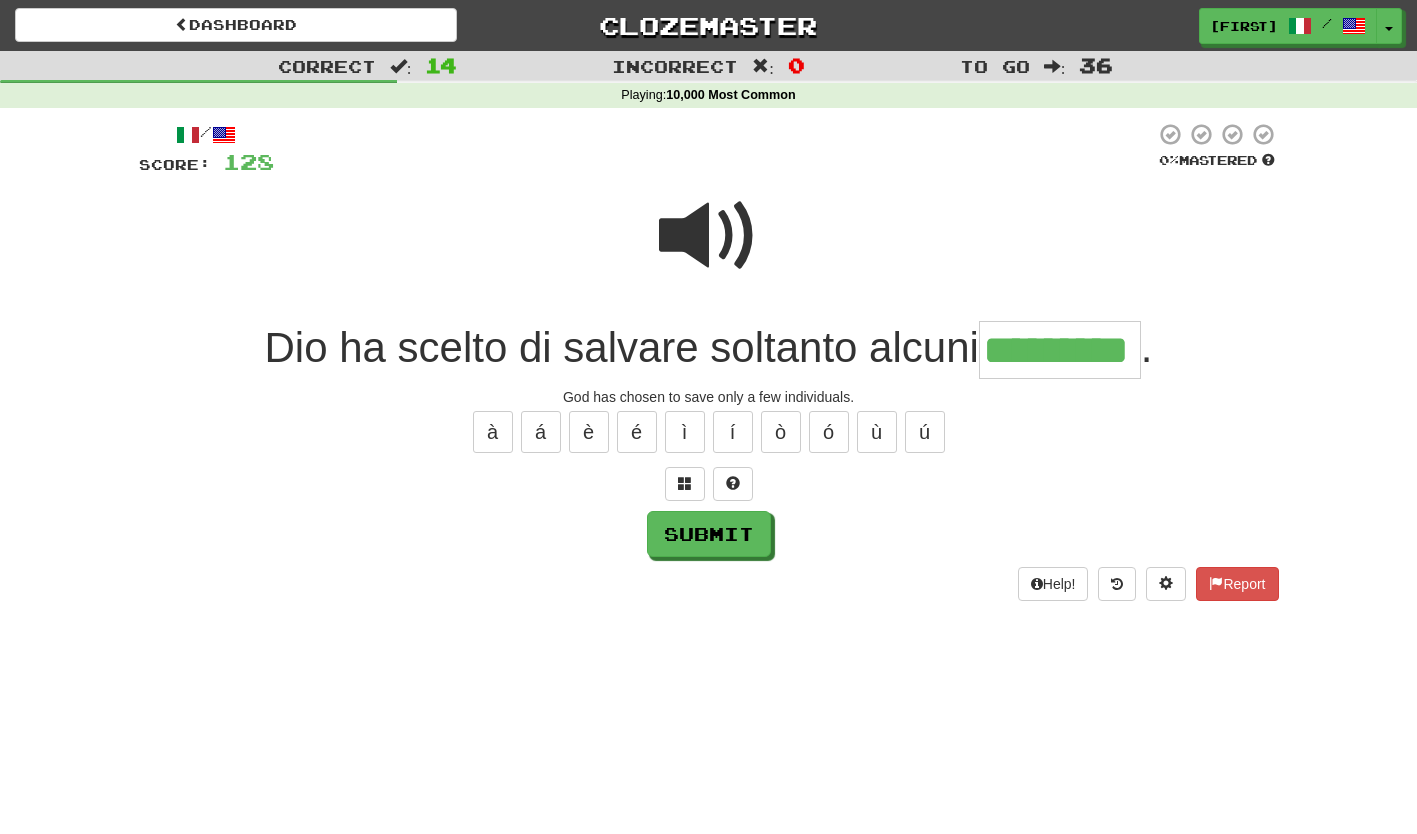 type on "*********" 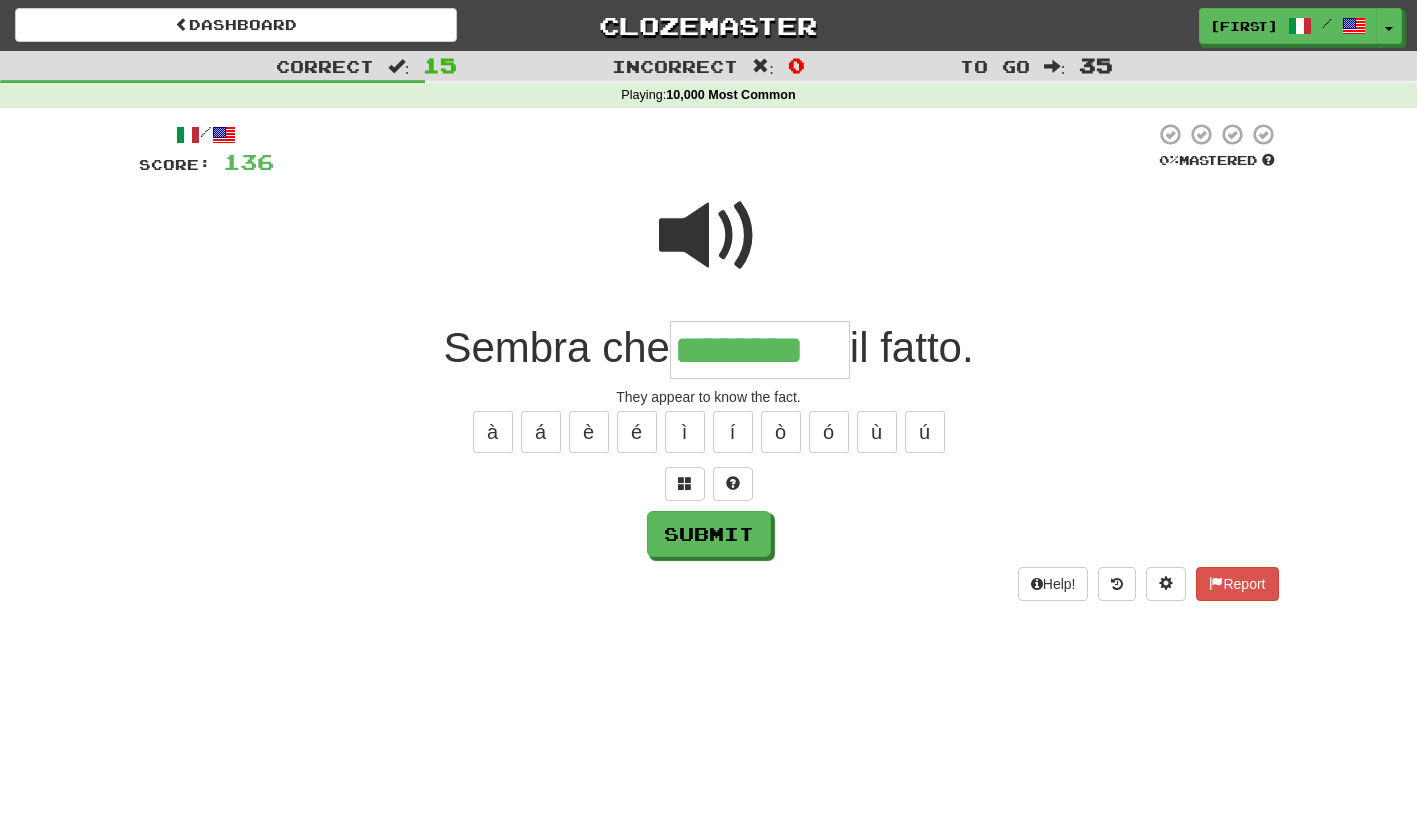 type on "********" 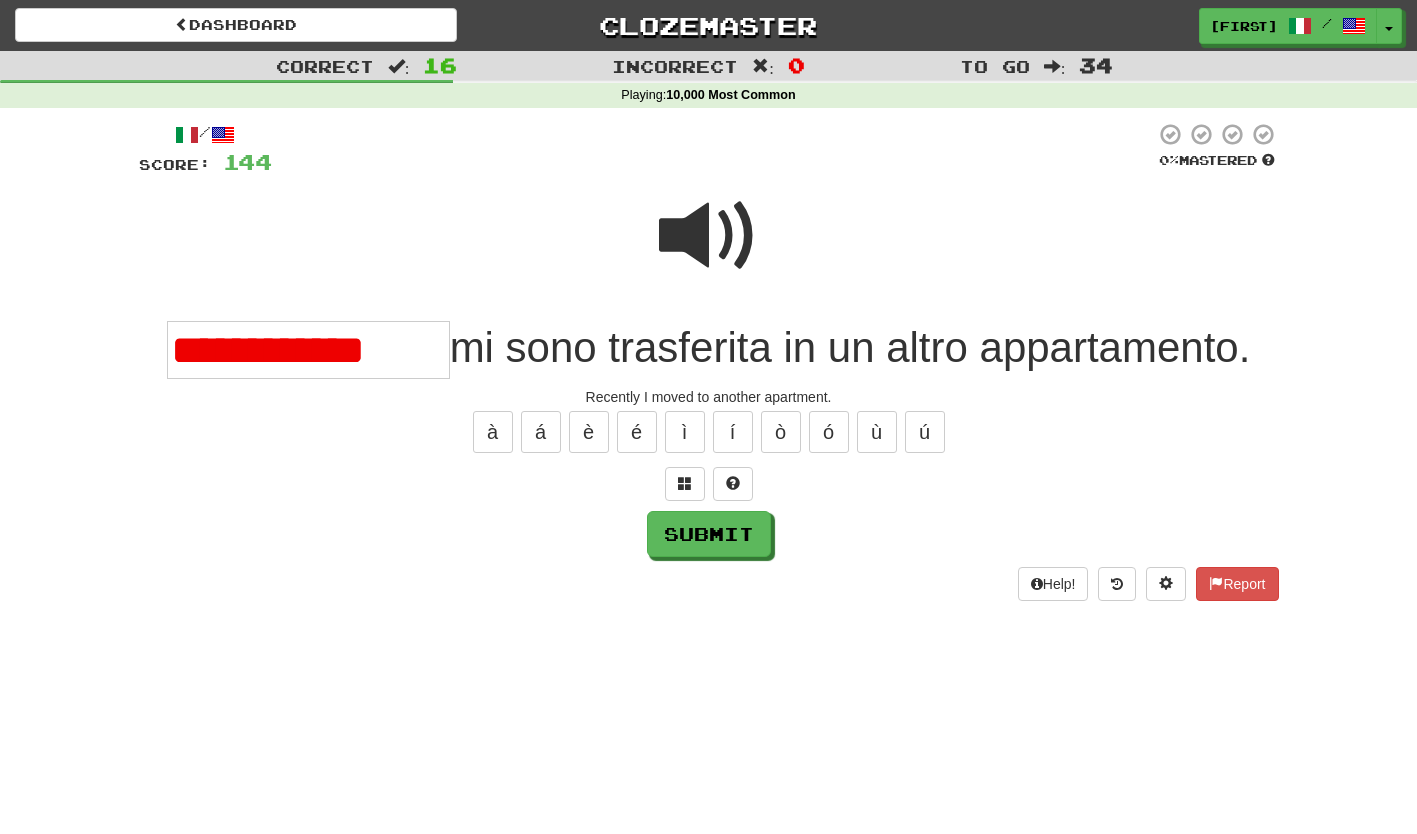 click on "**********" at bounding box center [308, 350] 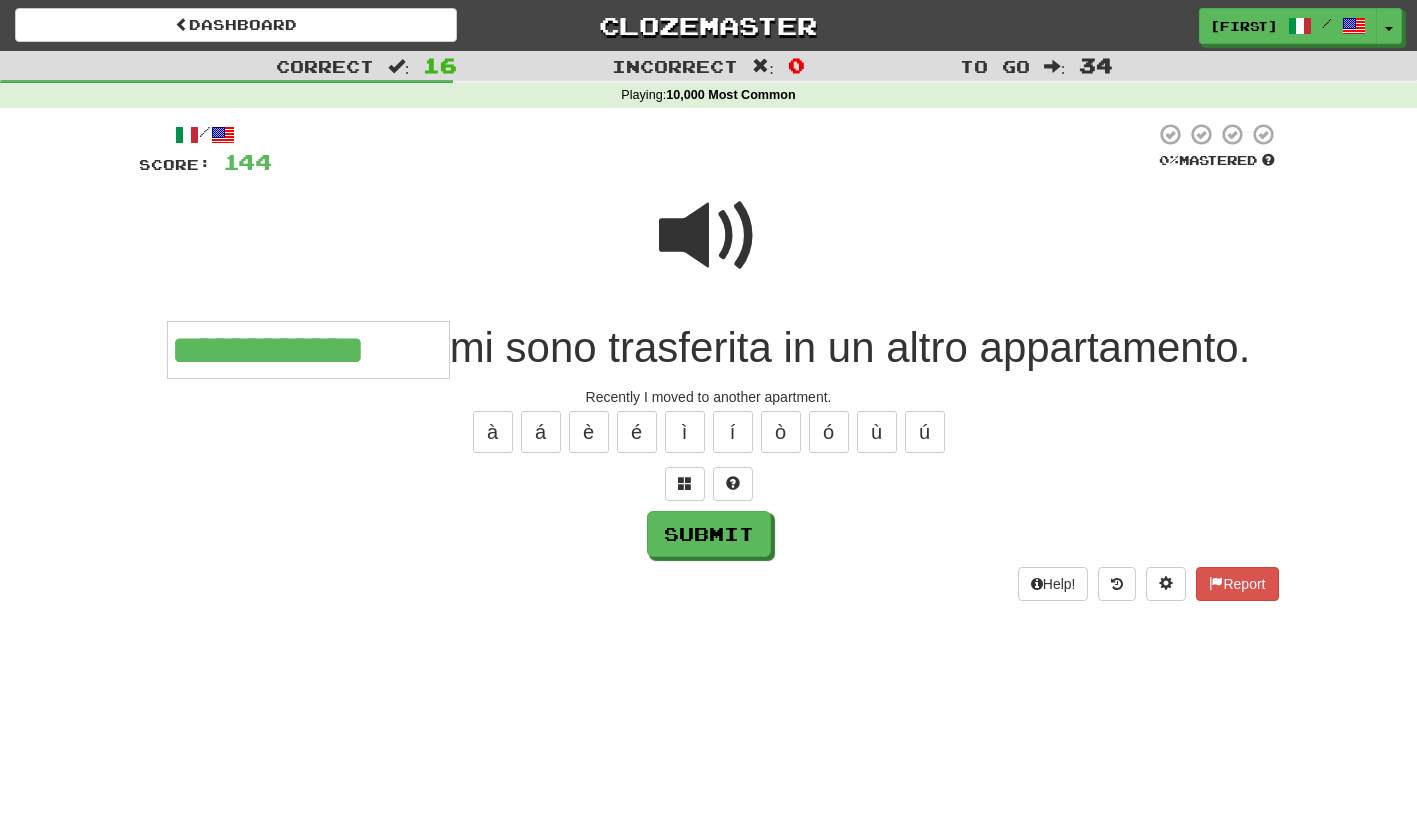 type on "**********" 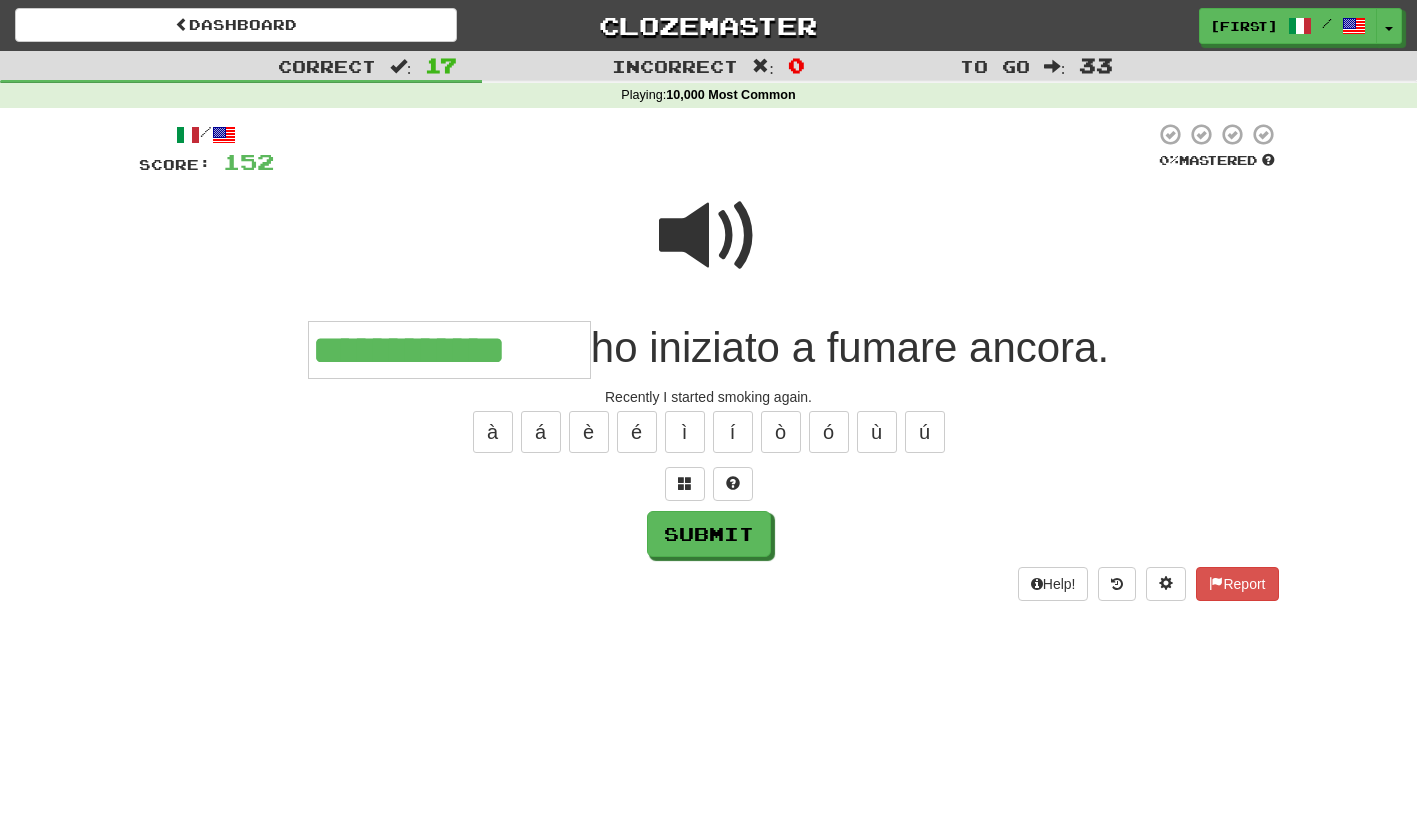type on "**********" 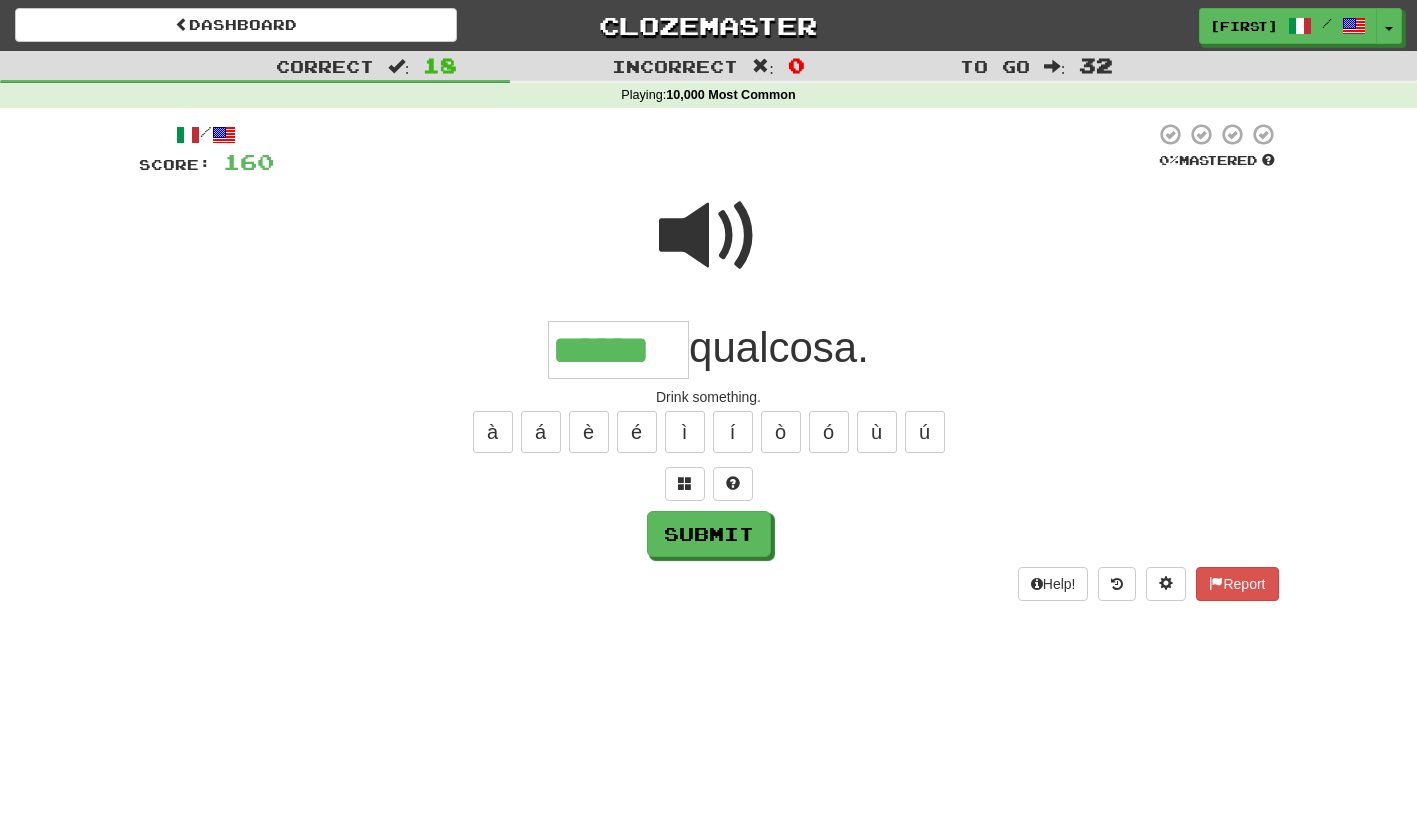 type on "******" 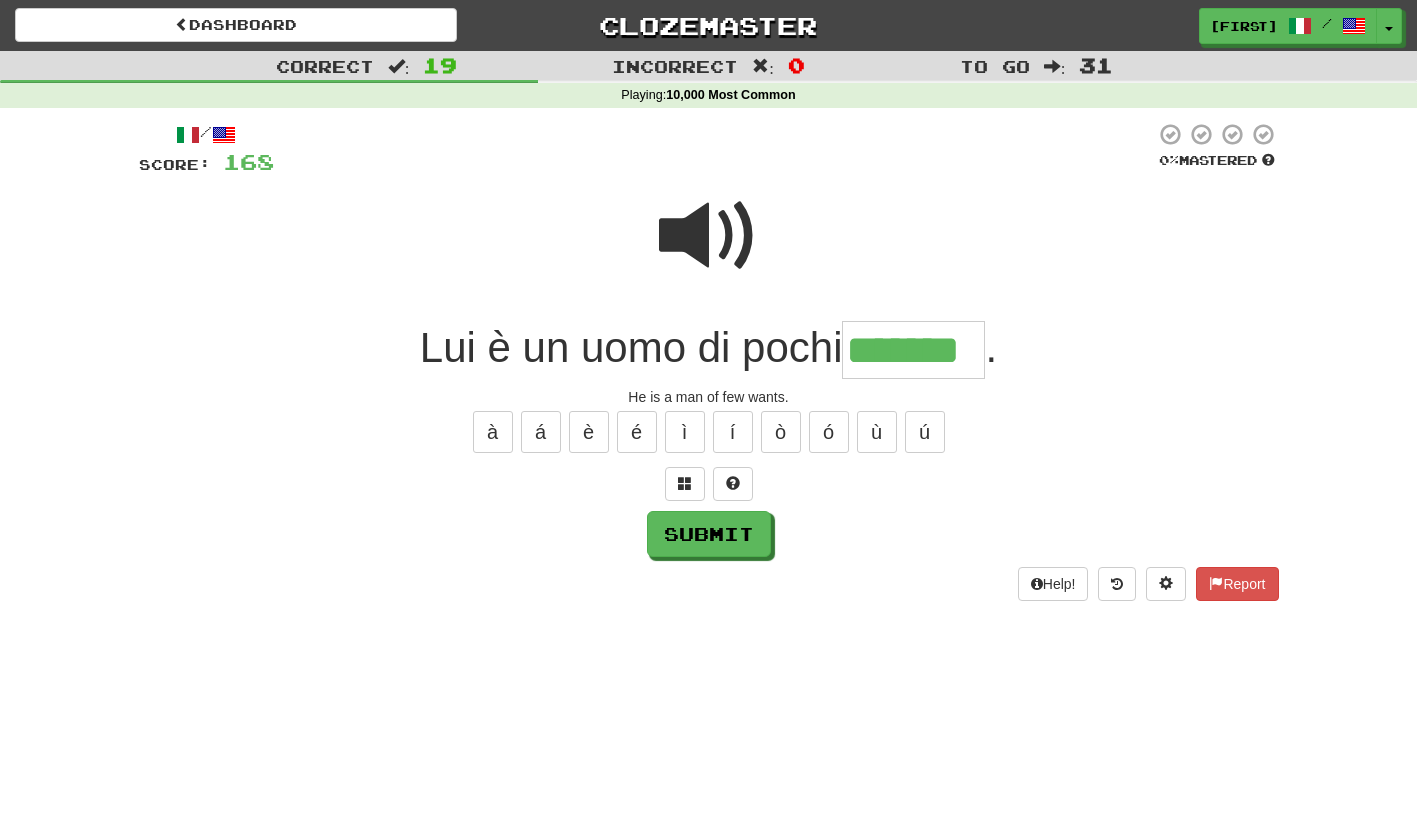 type on "*******" 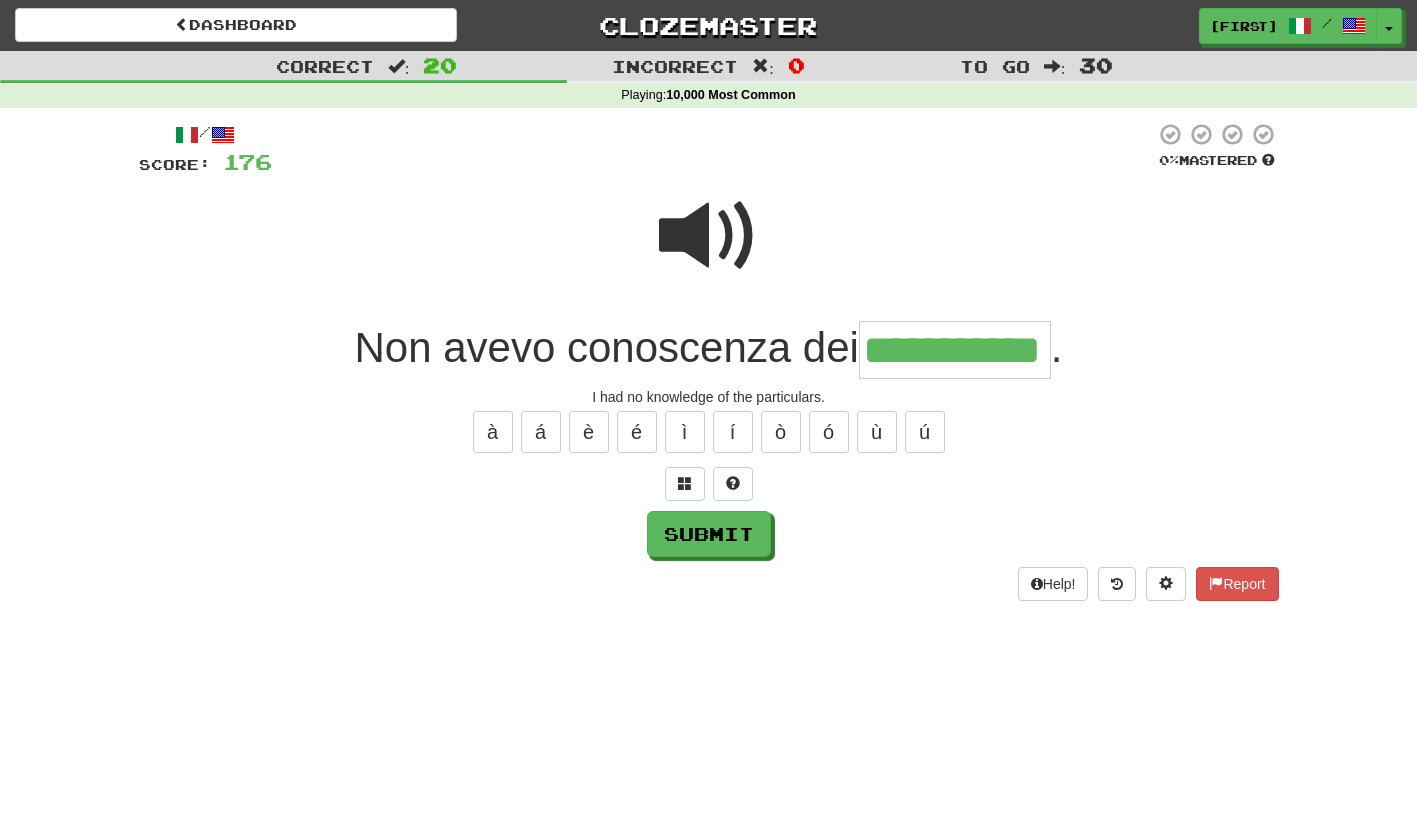 type on "**********" 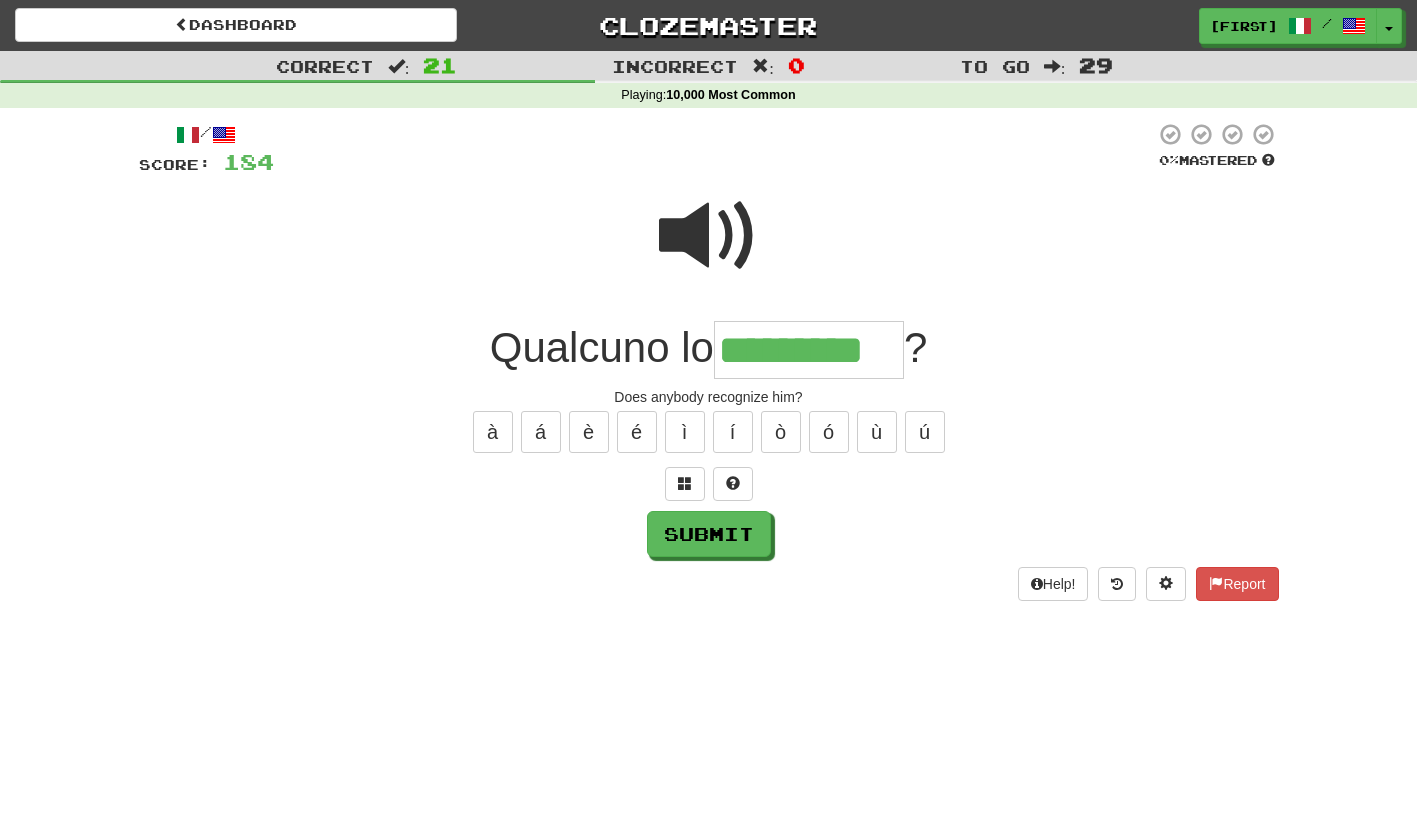 type on "*********" 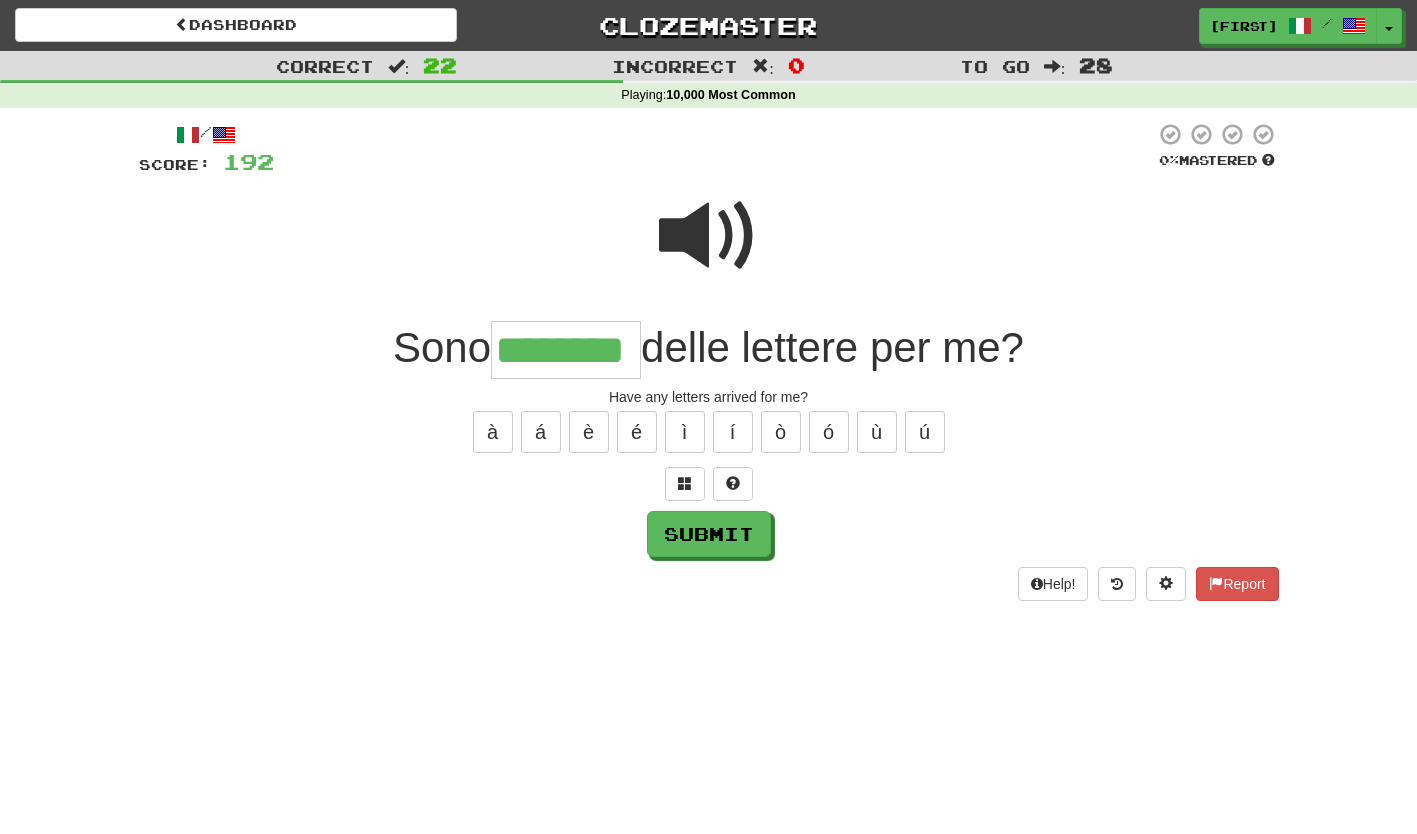 type on "********" 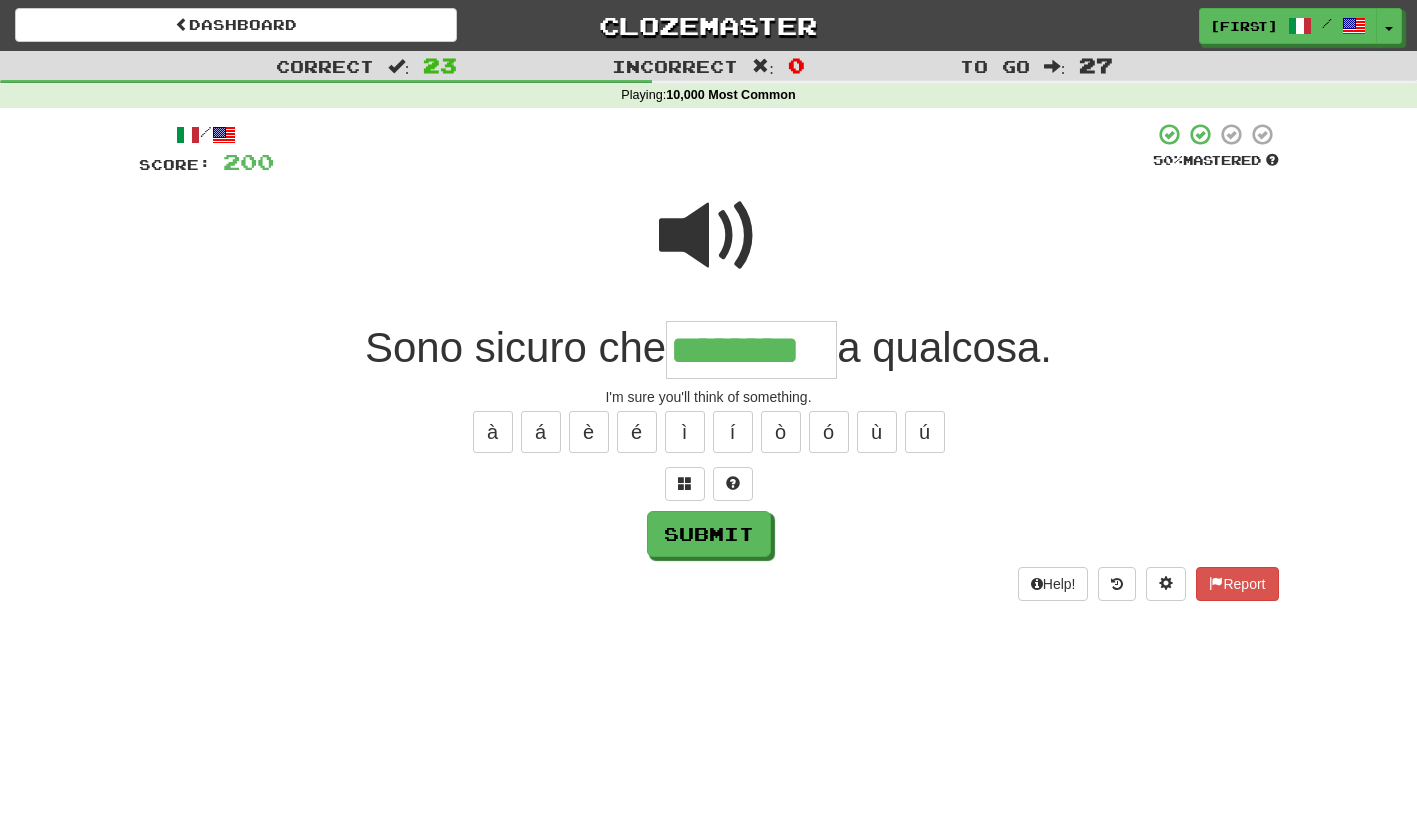 type on "********" 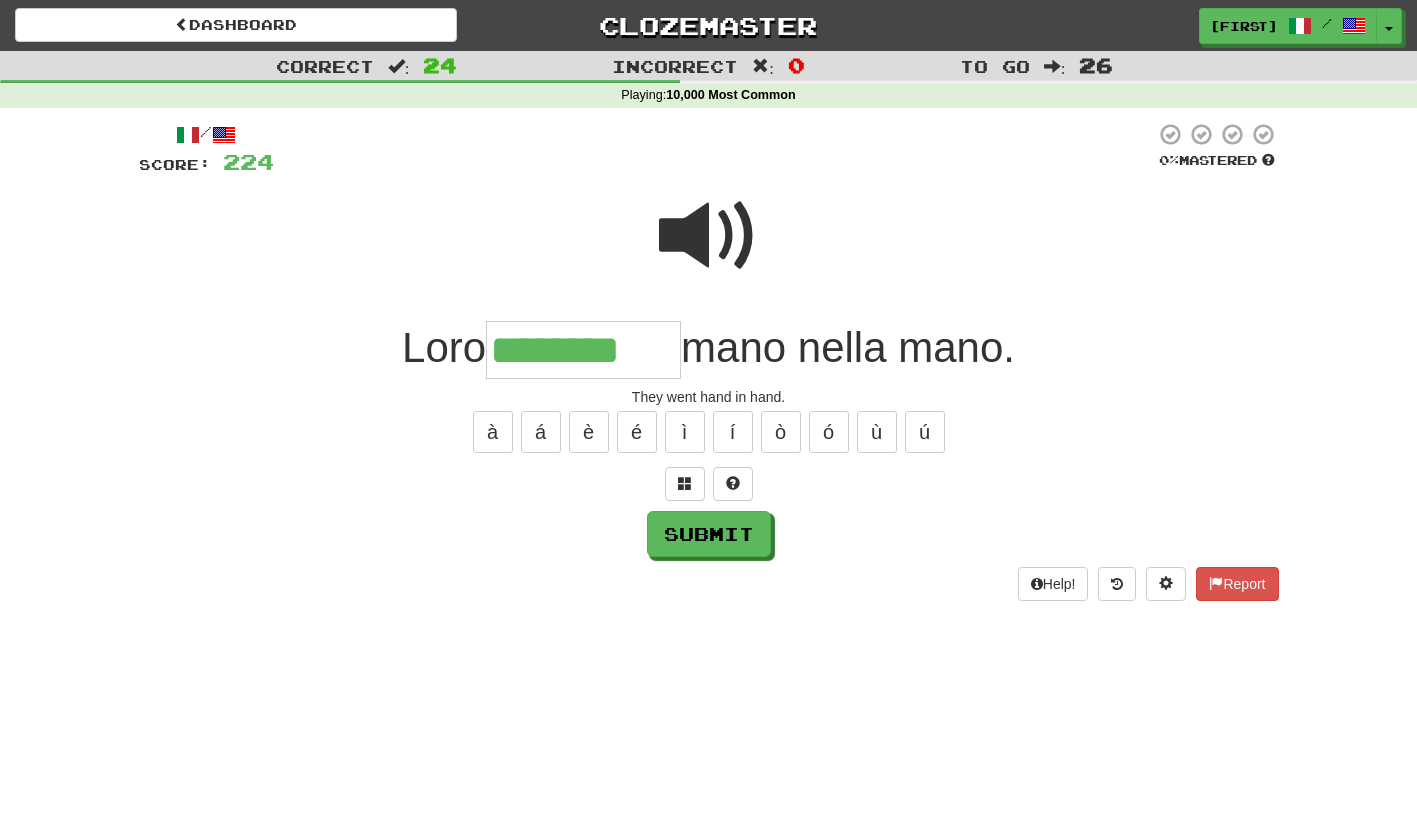 type on "********" 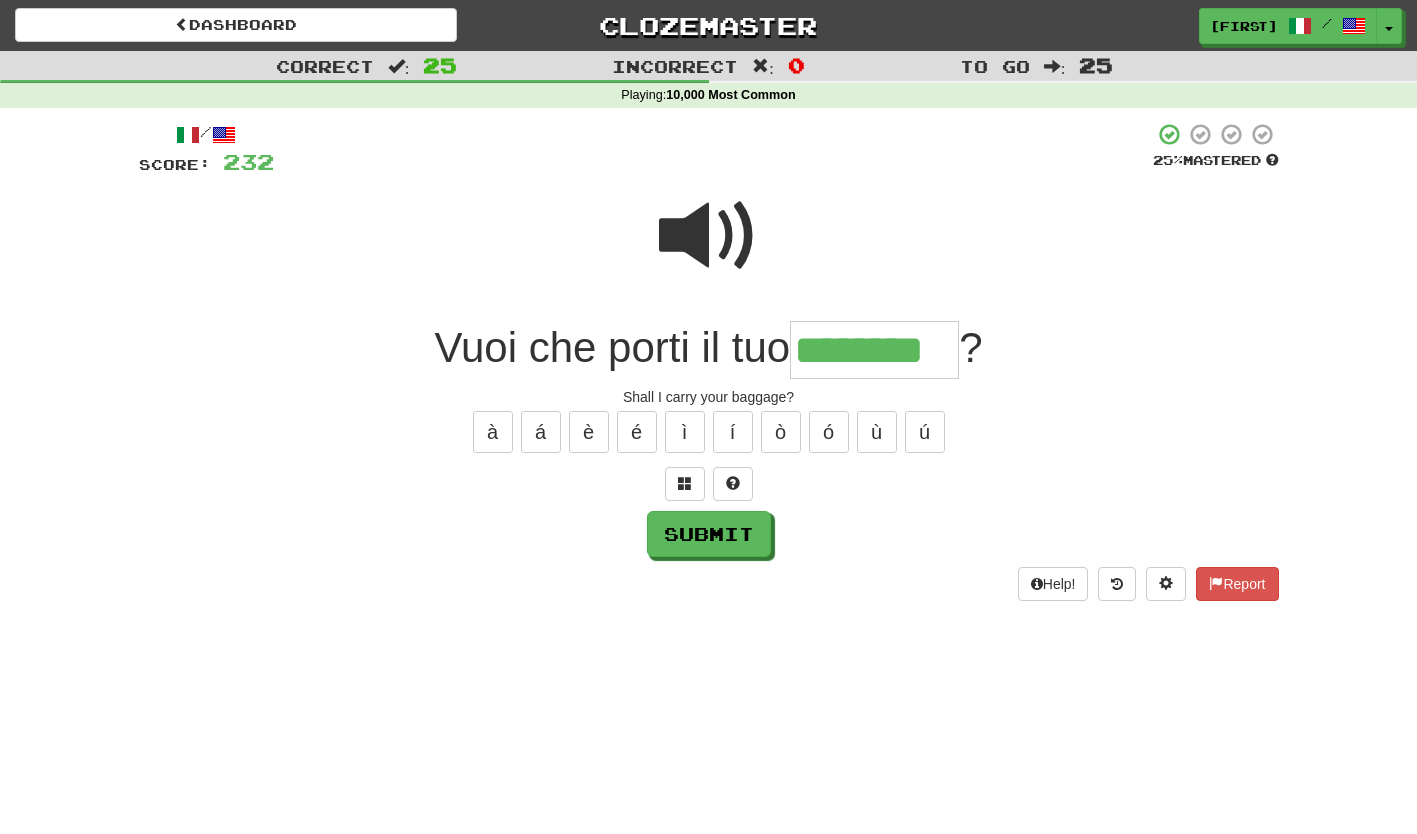 type on "********" 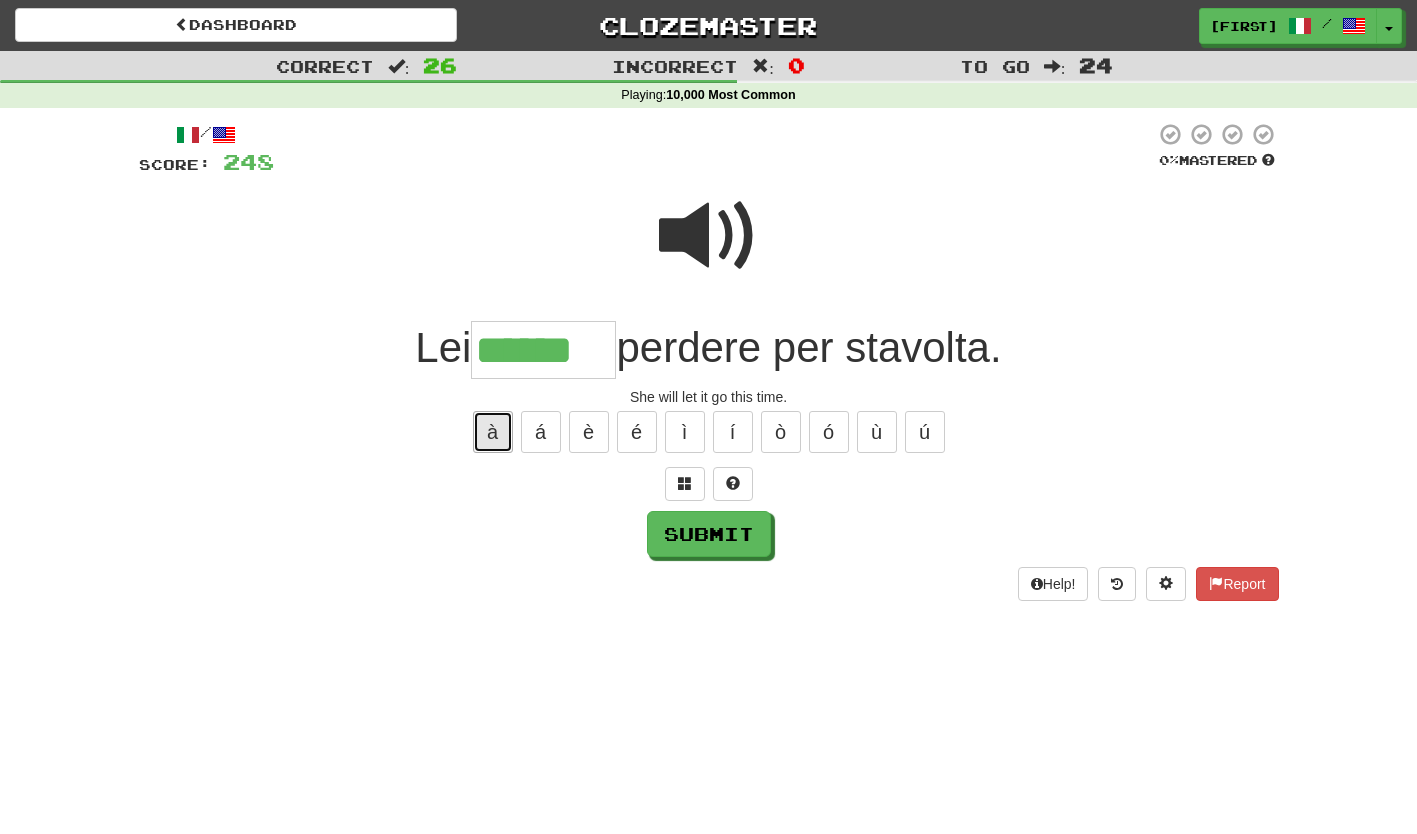 click on "à" at bounding box center [493, 432] 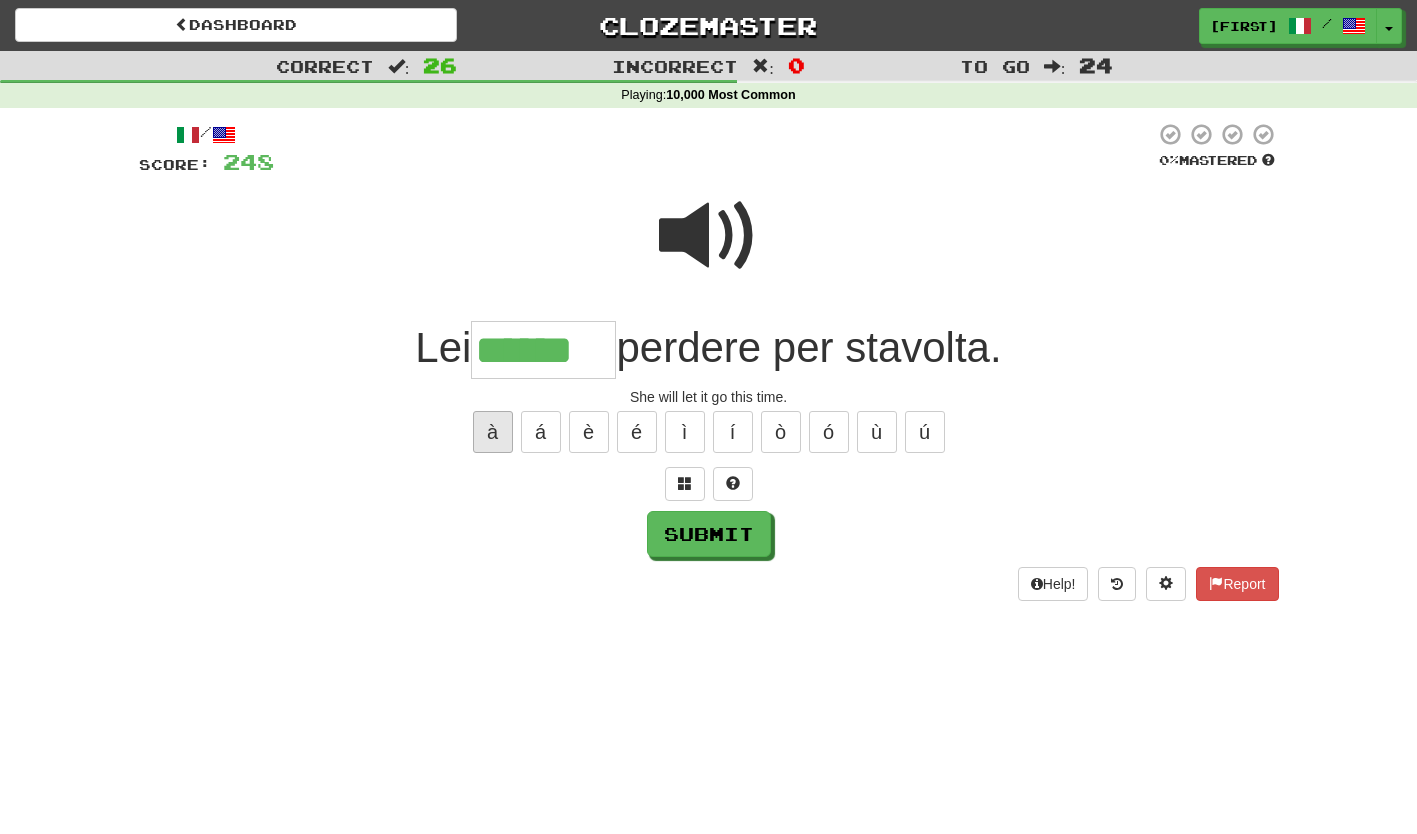 type on "*******" 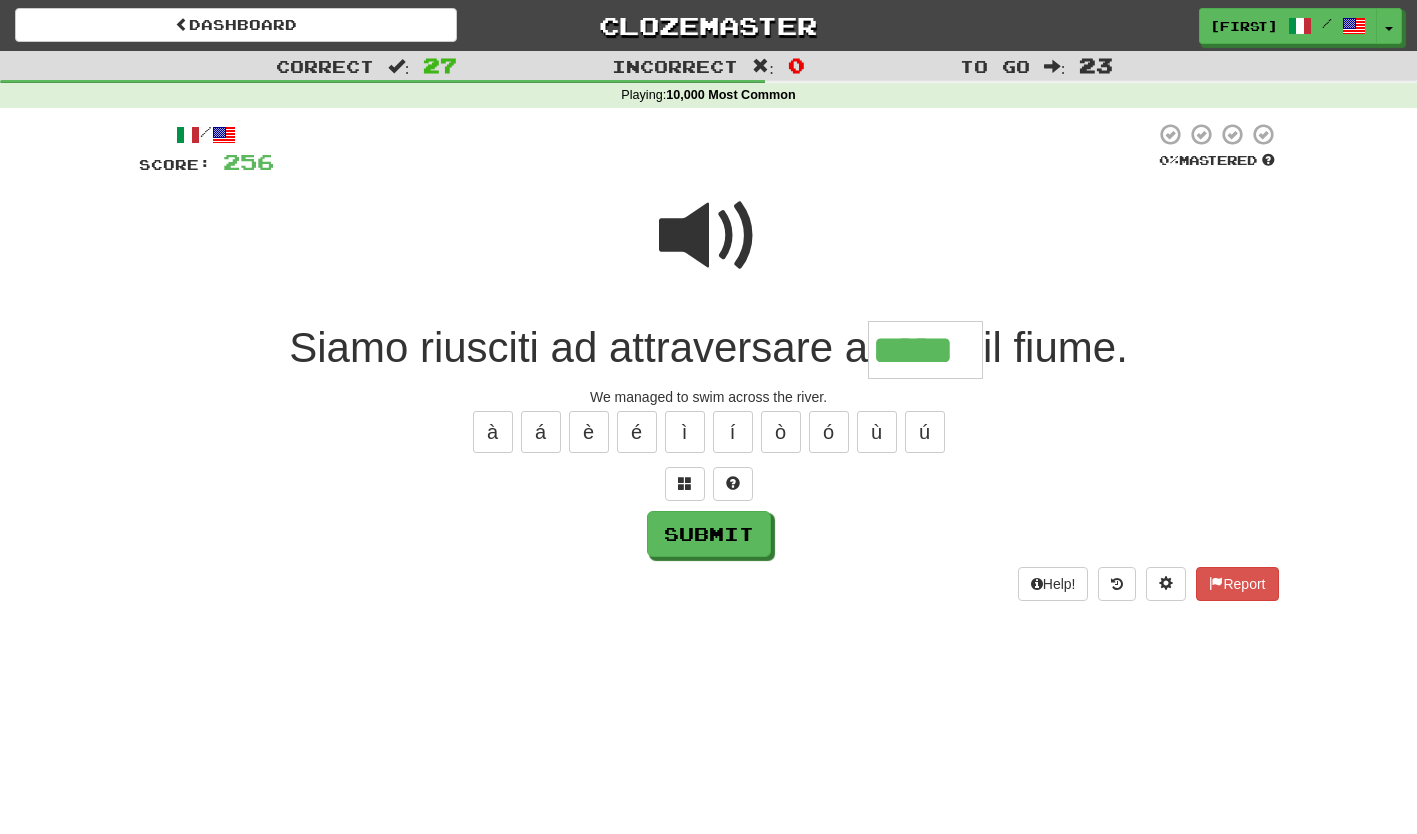 type on "*****" 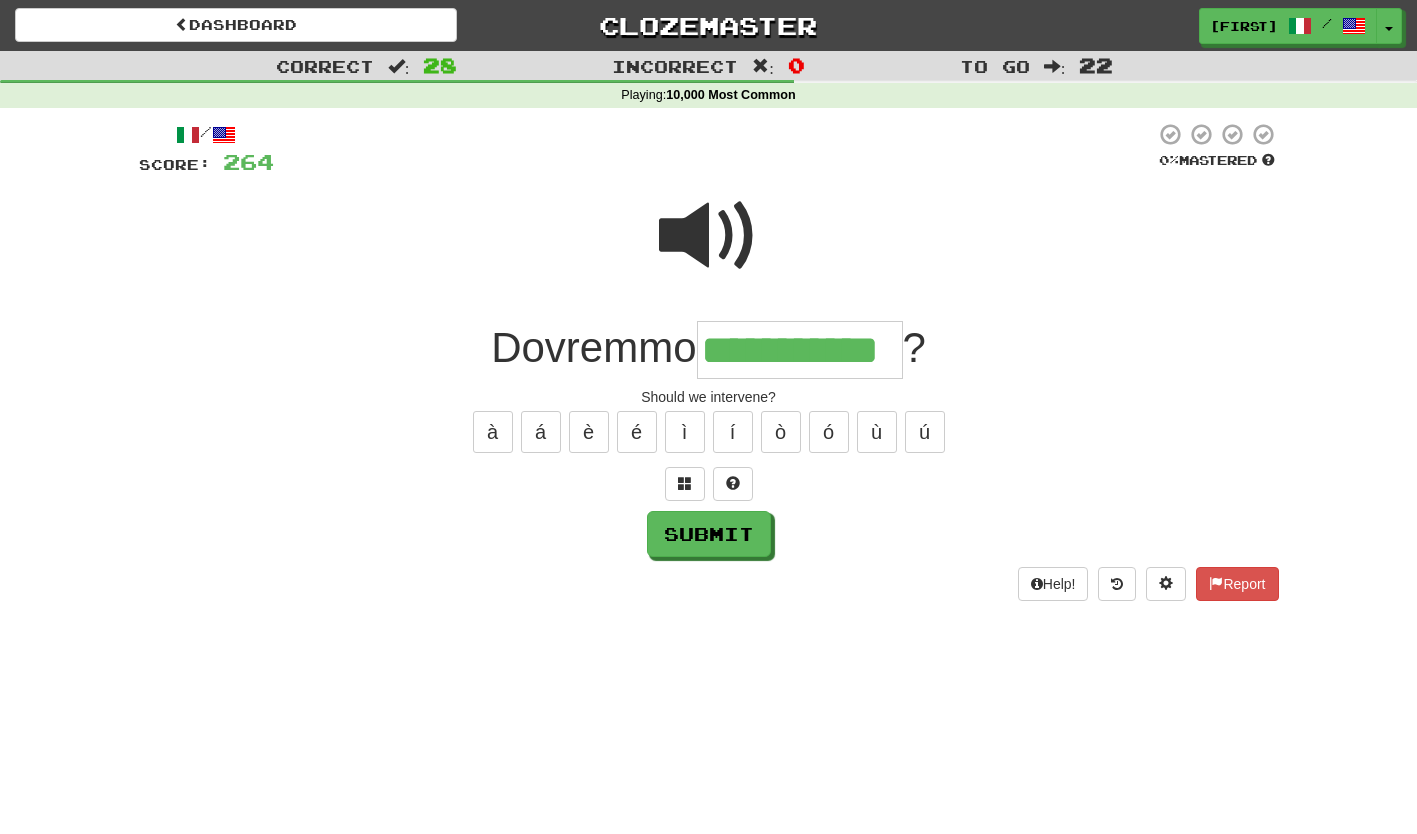 type on "**********" 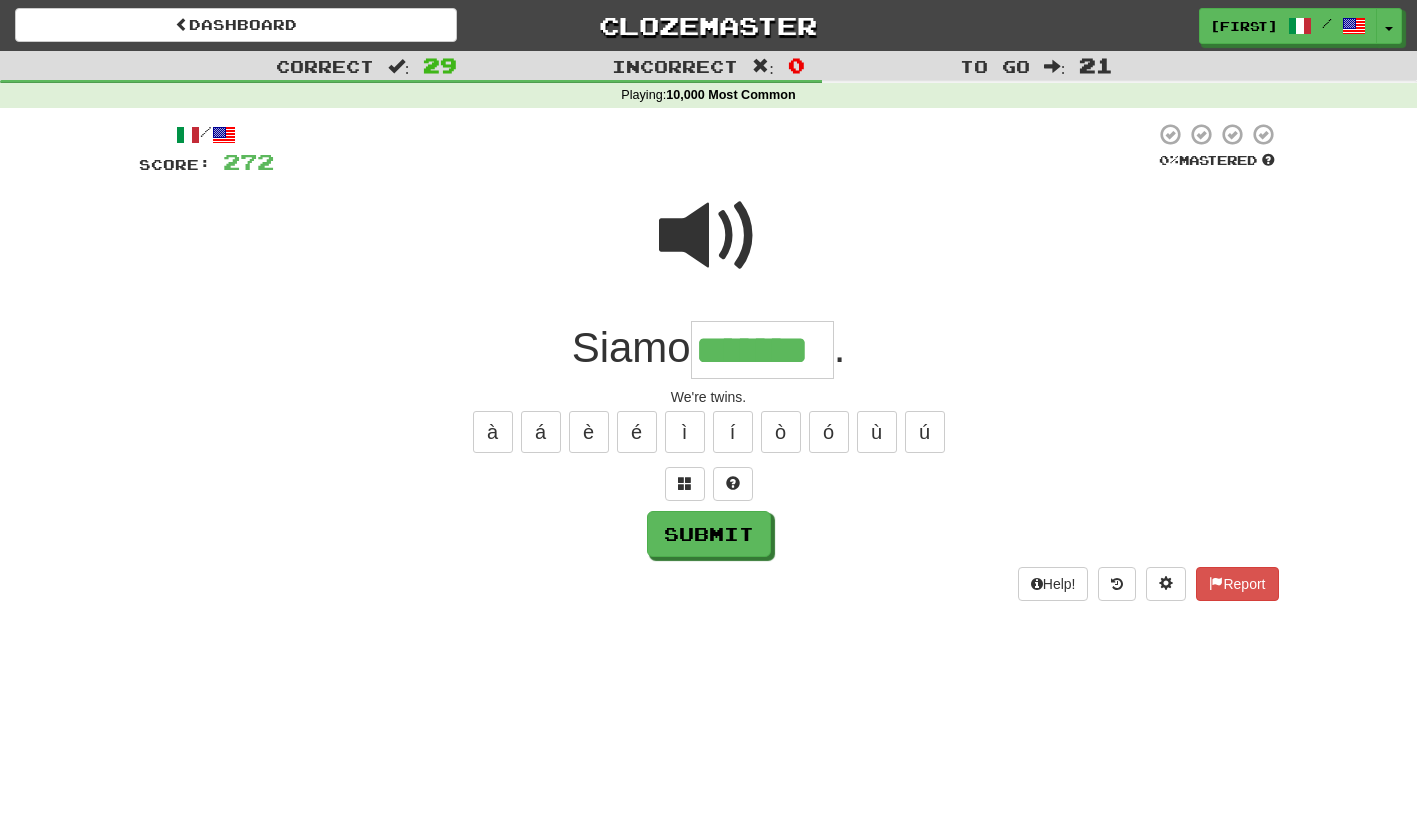 type on "*******" 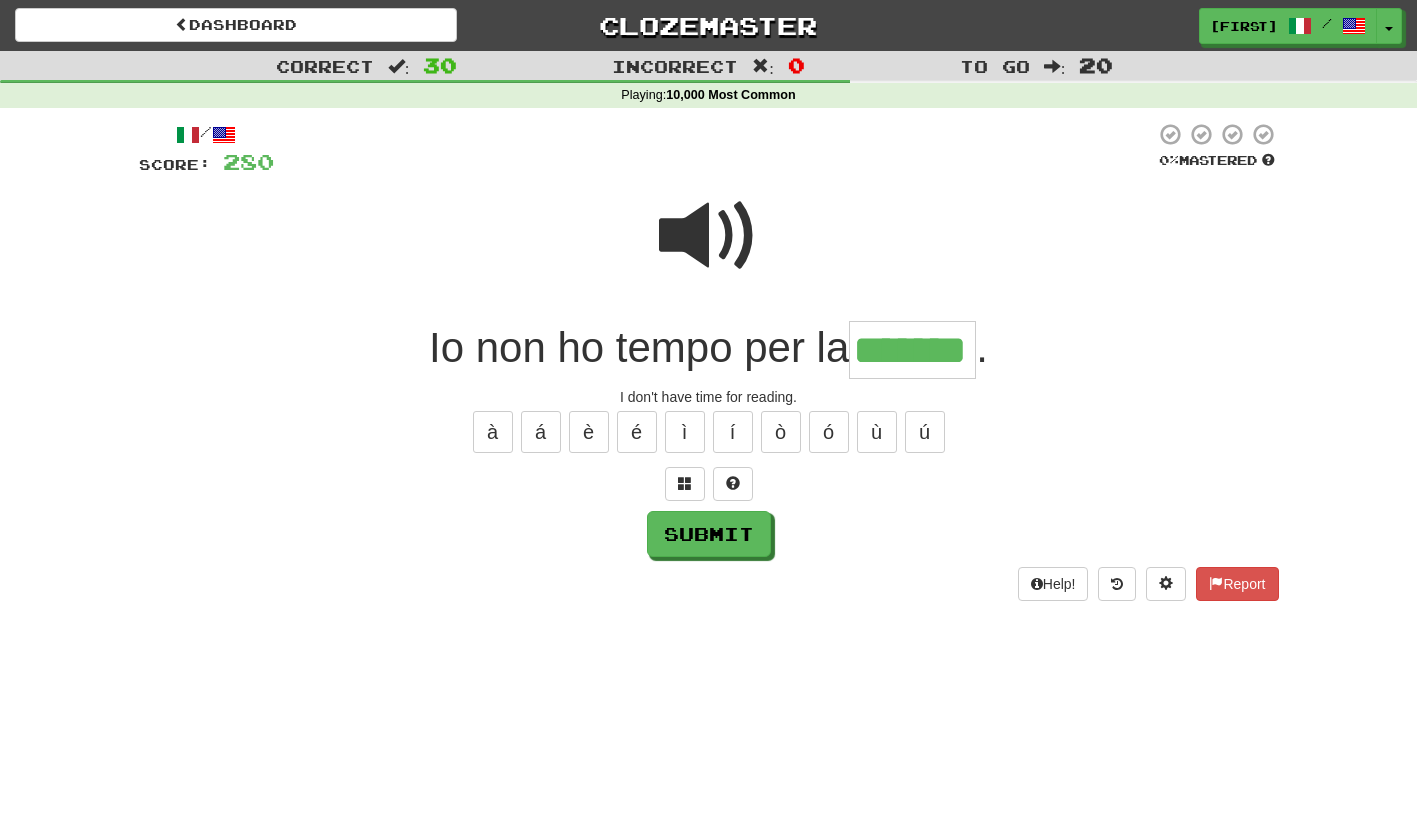 type on "*******" 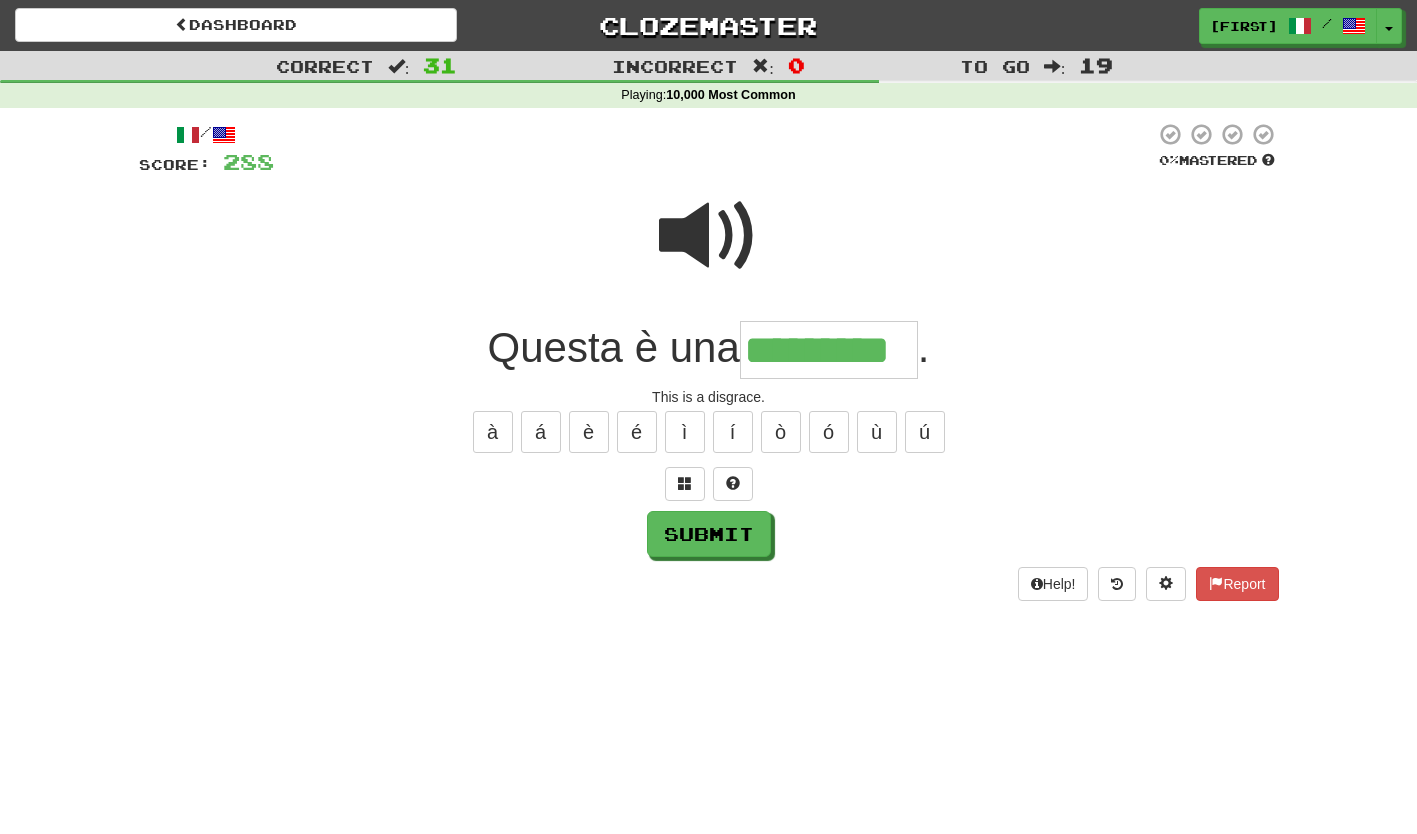 type on "*********" 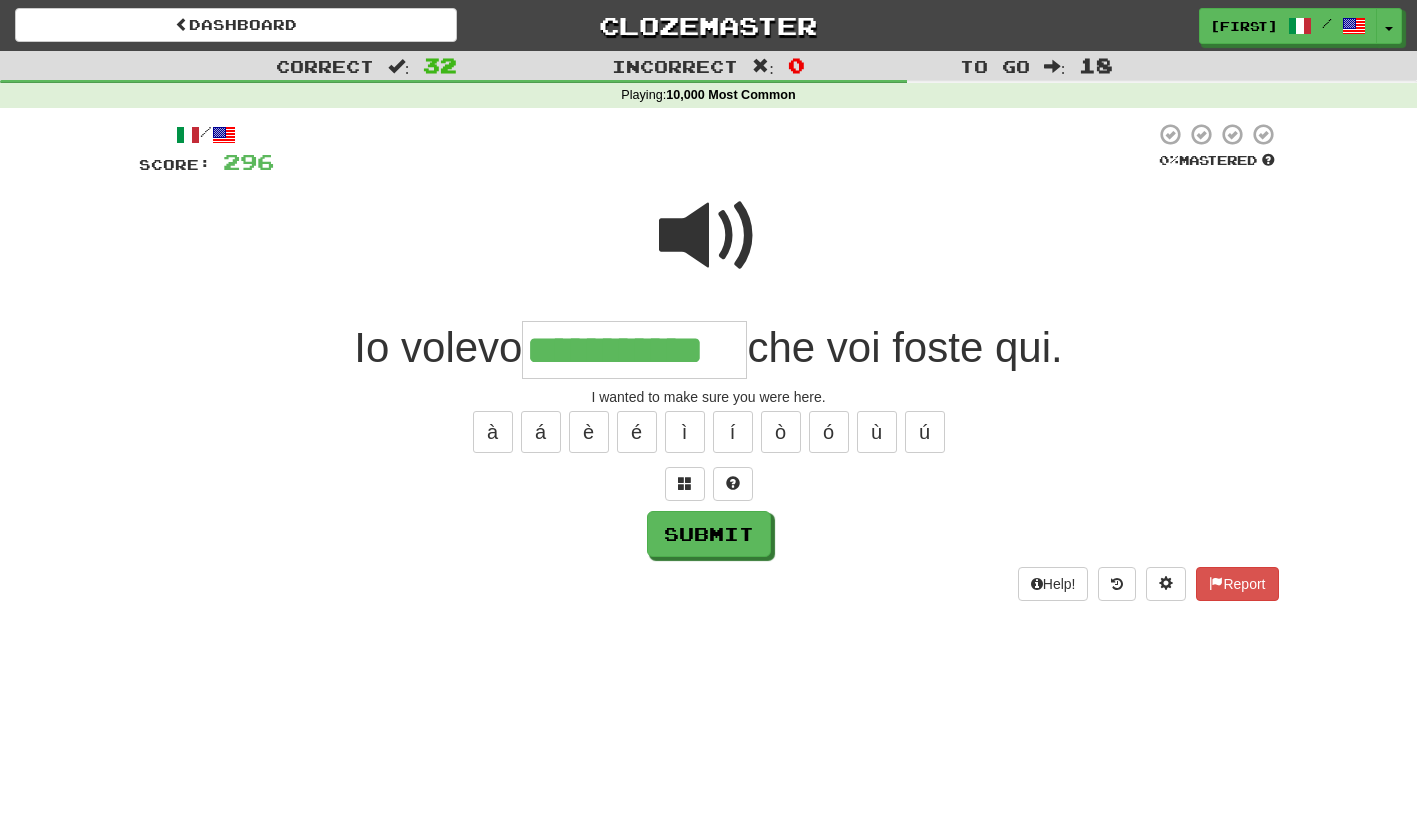type on "**********" 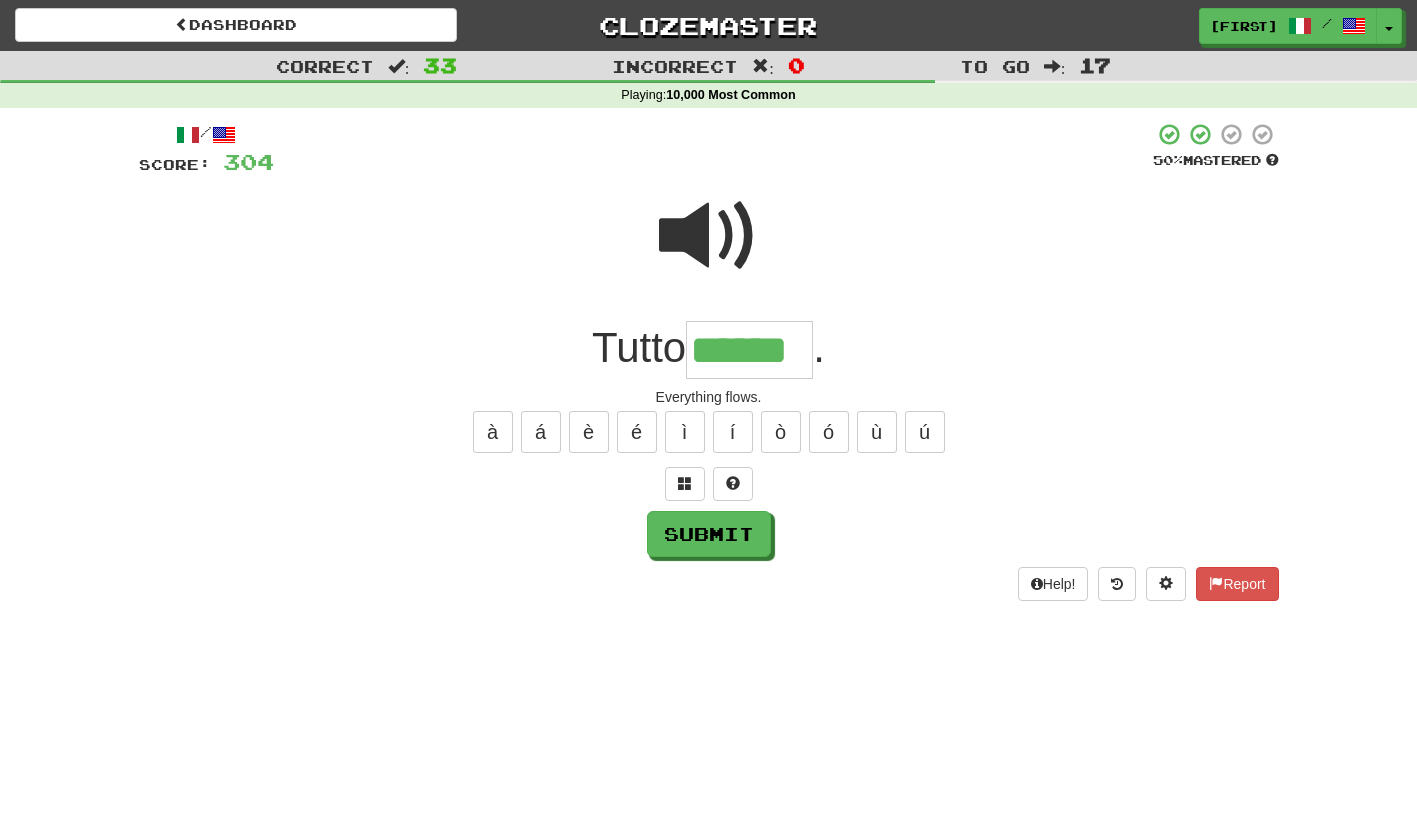type on "******" 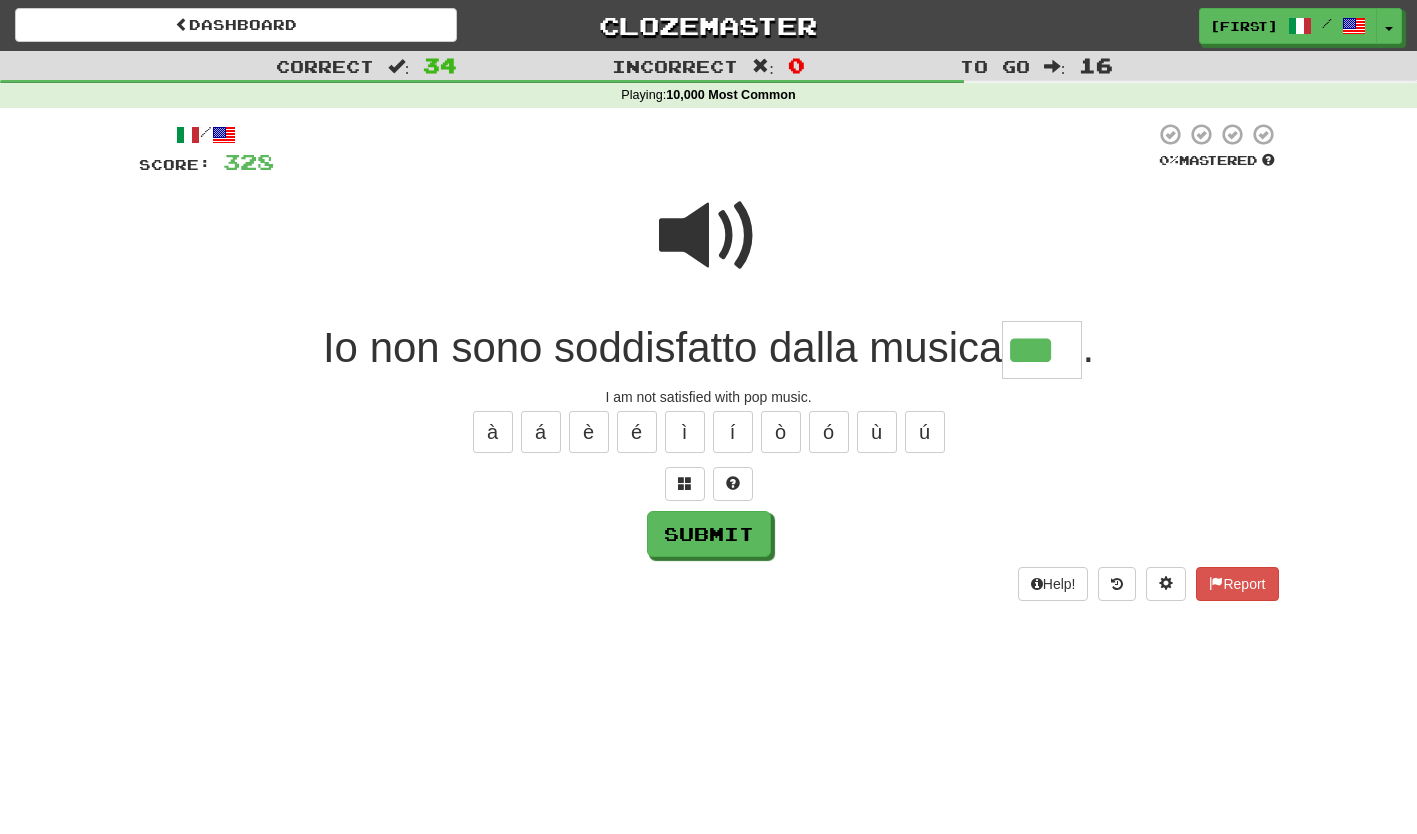 type on "***" 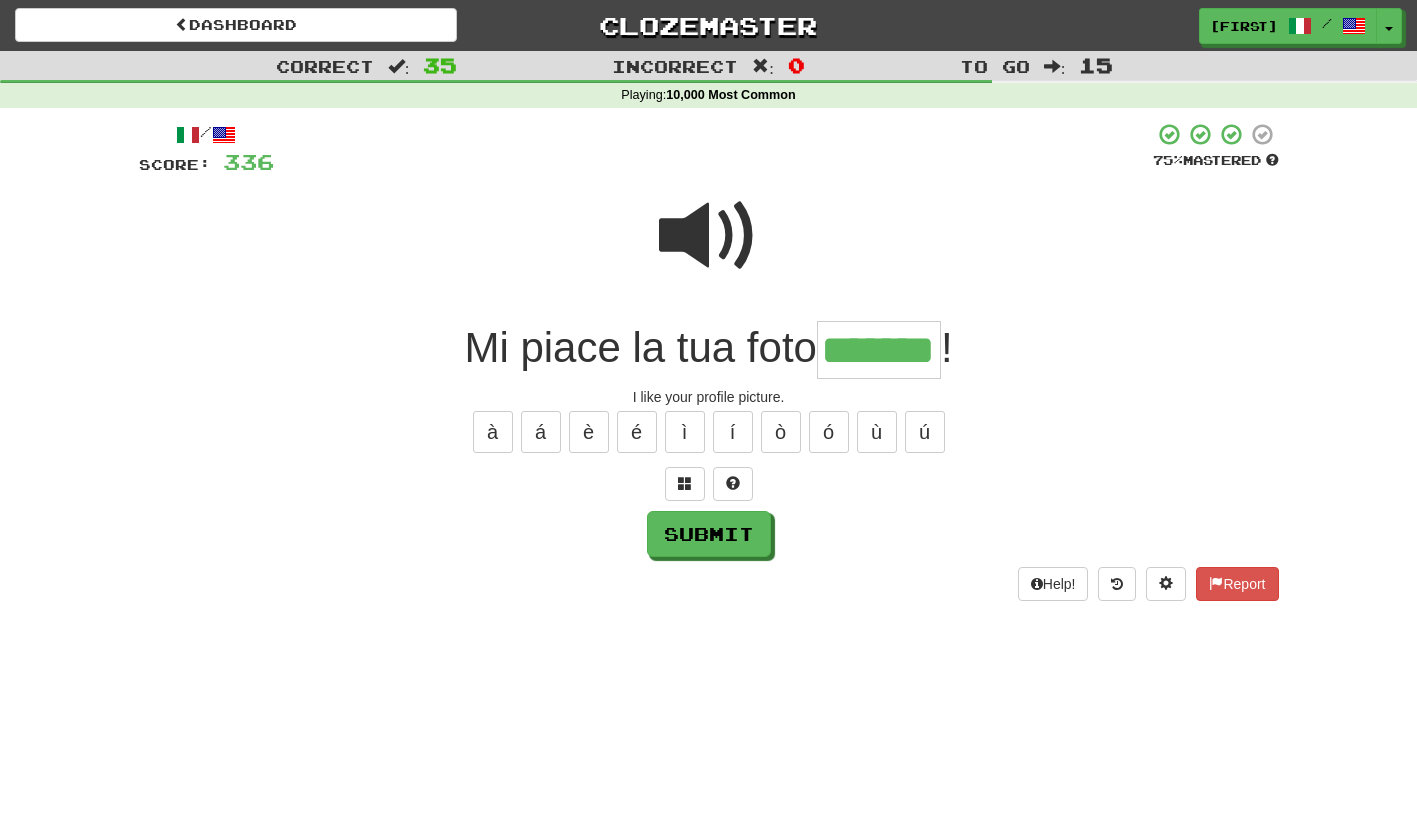 type on "*******" 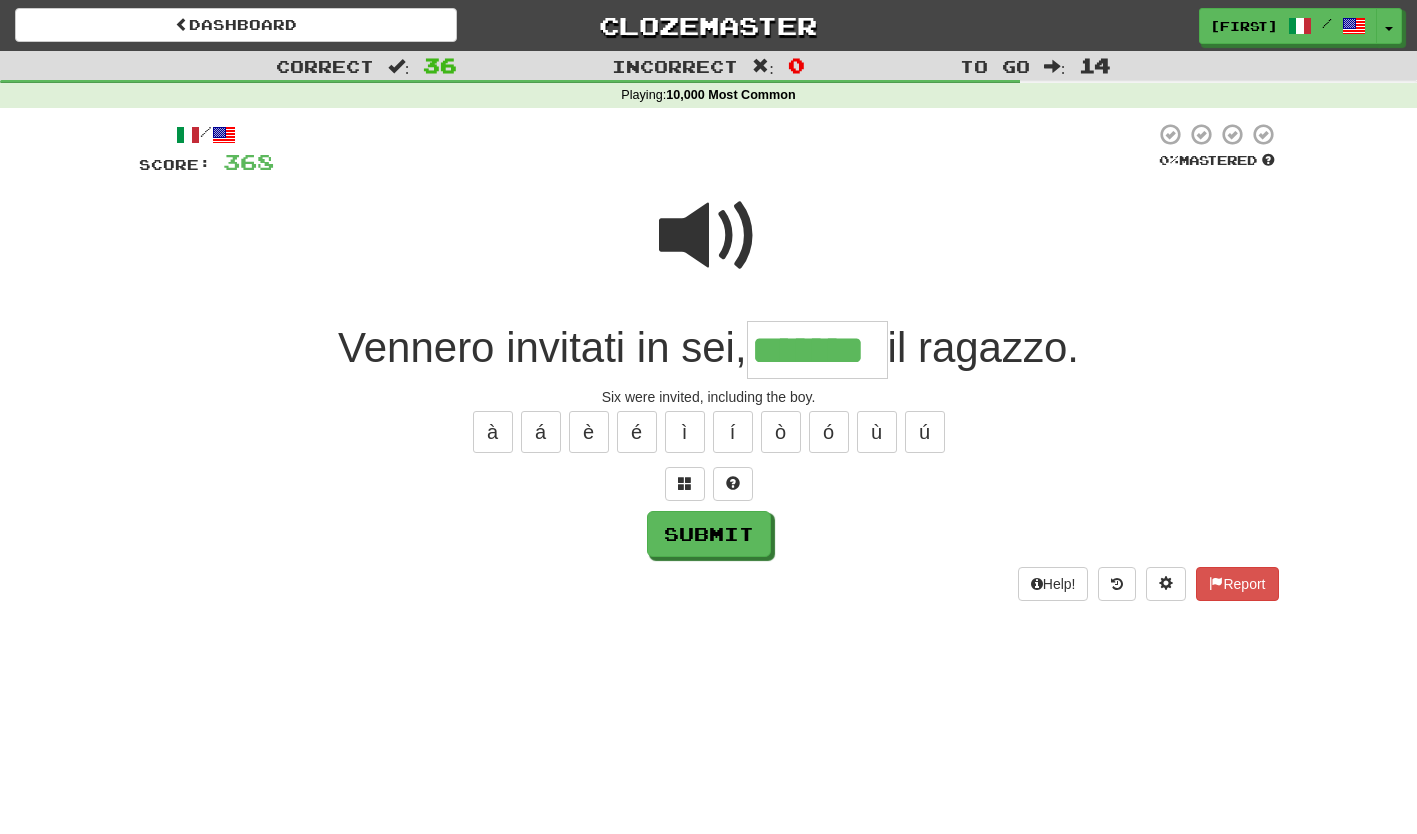 type on "*******" 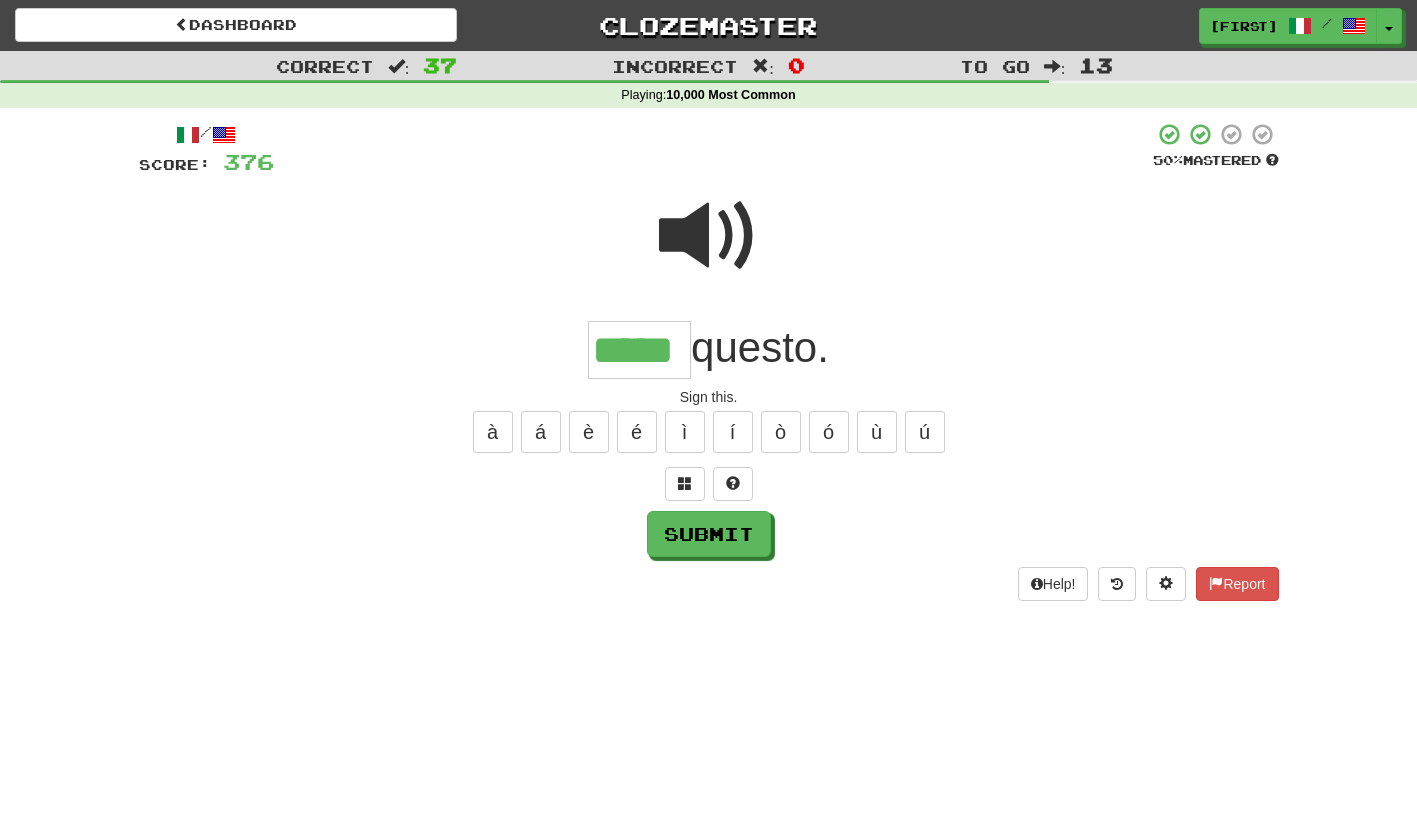 type on "*****" 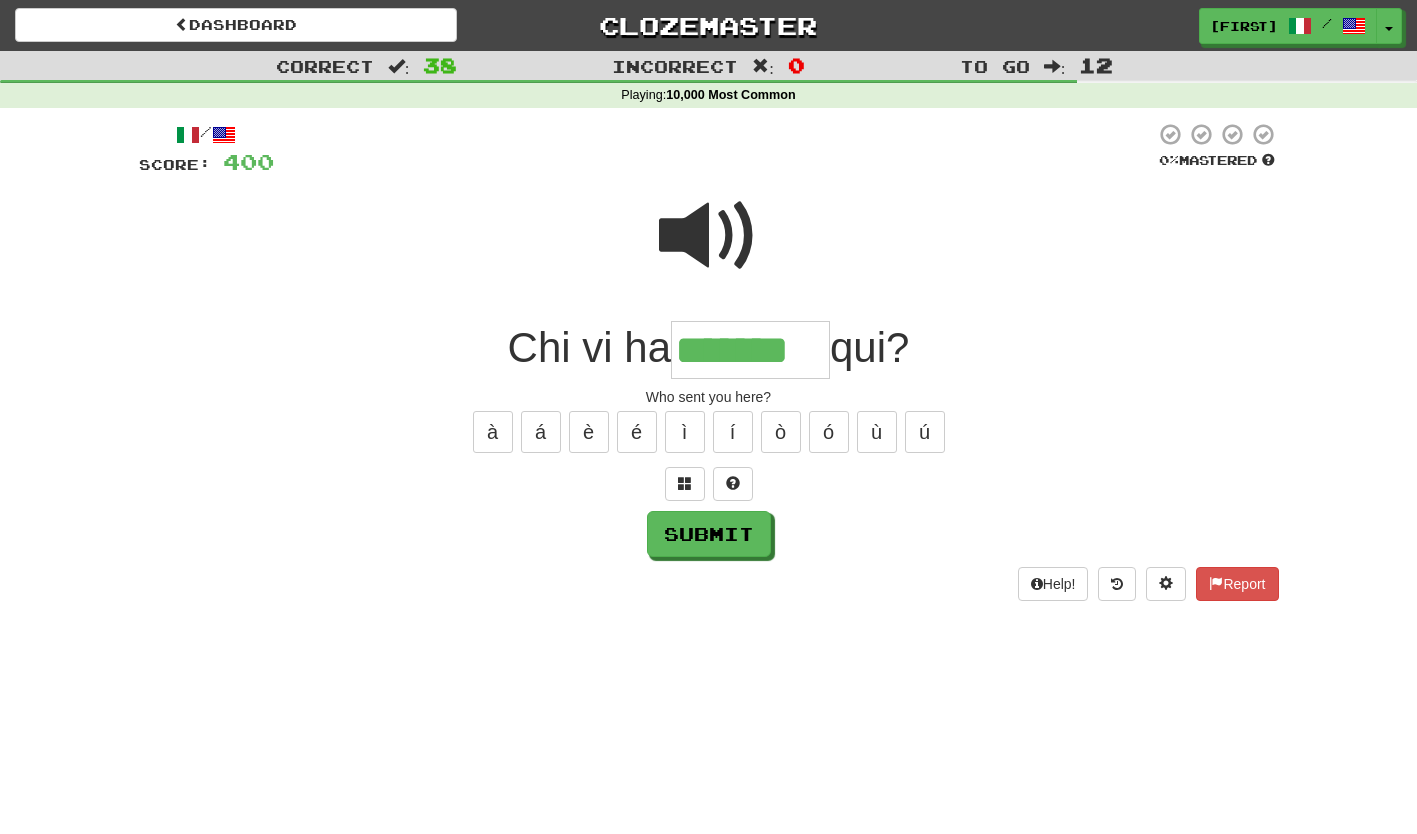 type on "*******" 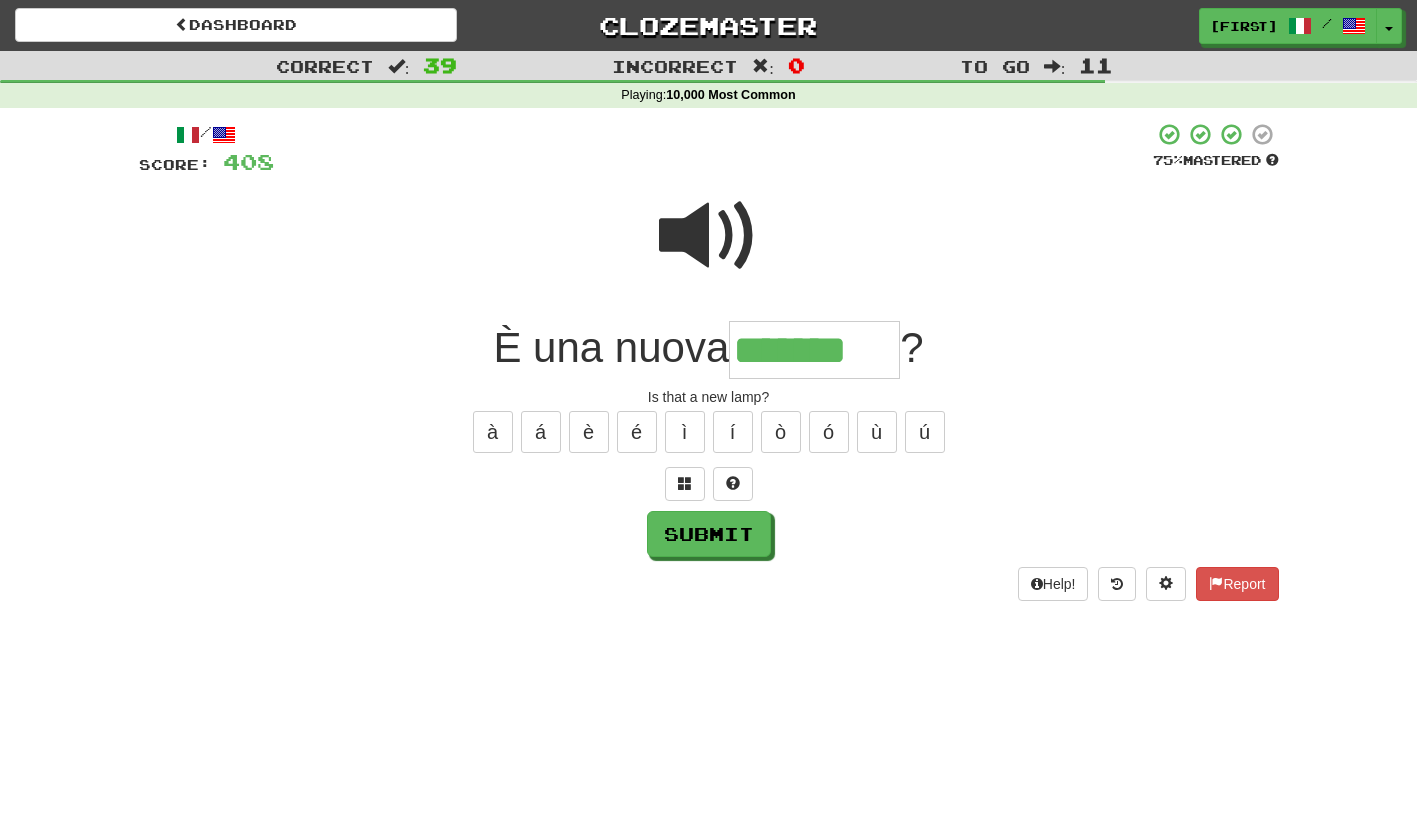 type on "*******" 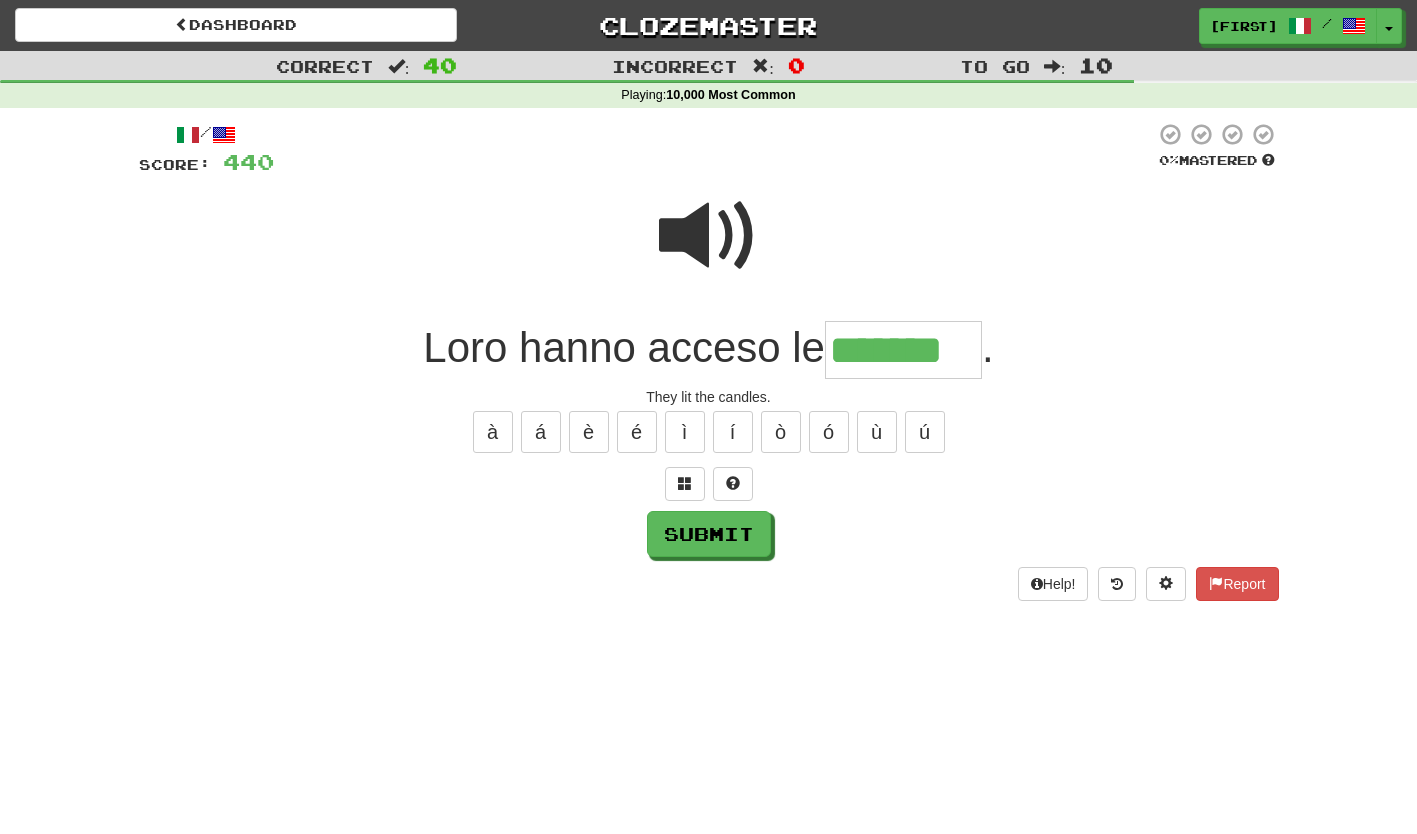 type on "*******" 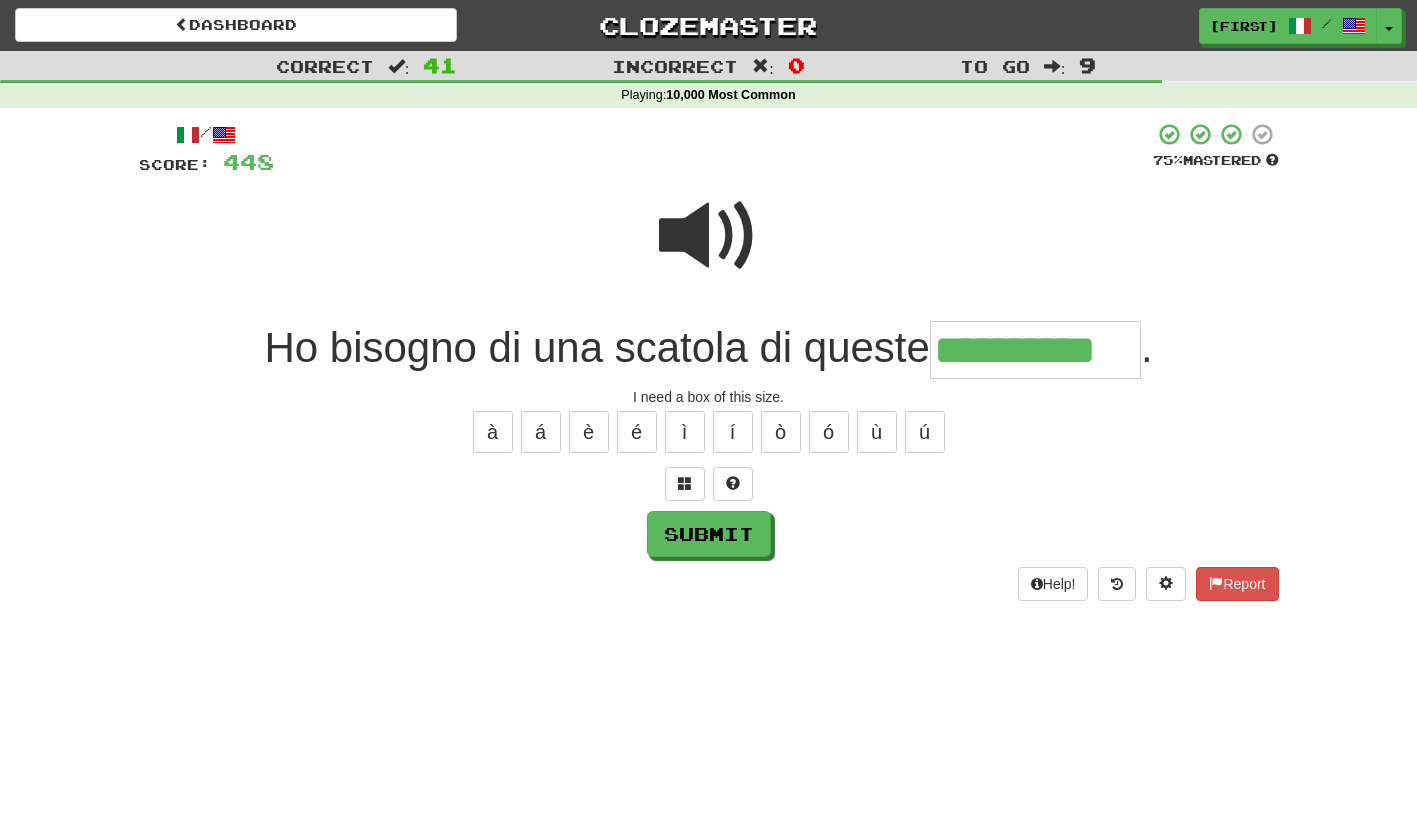 type on "**********" 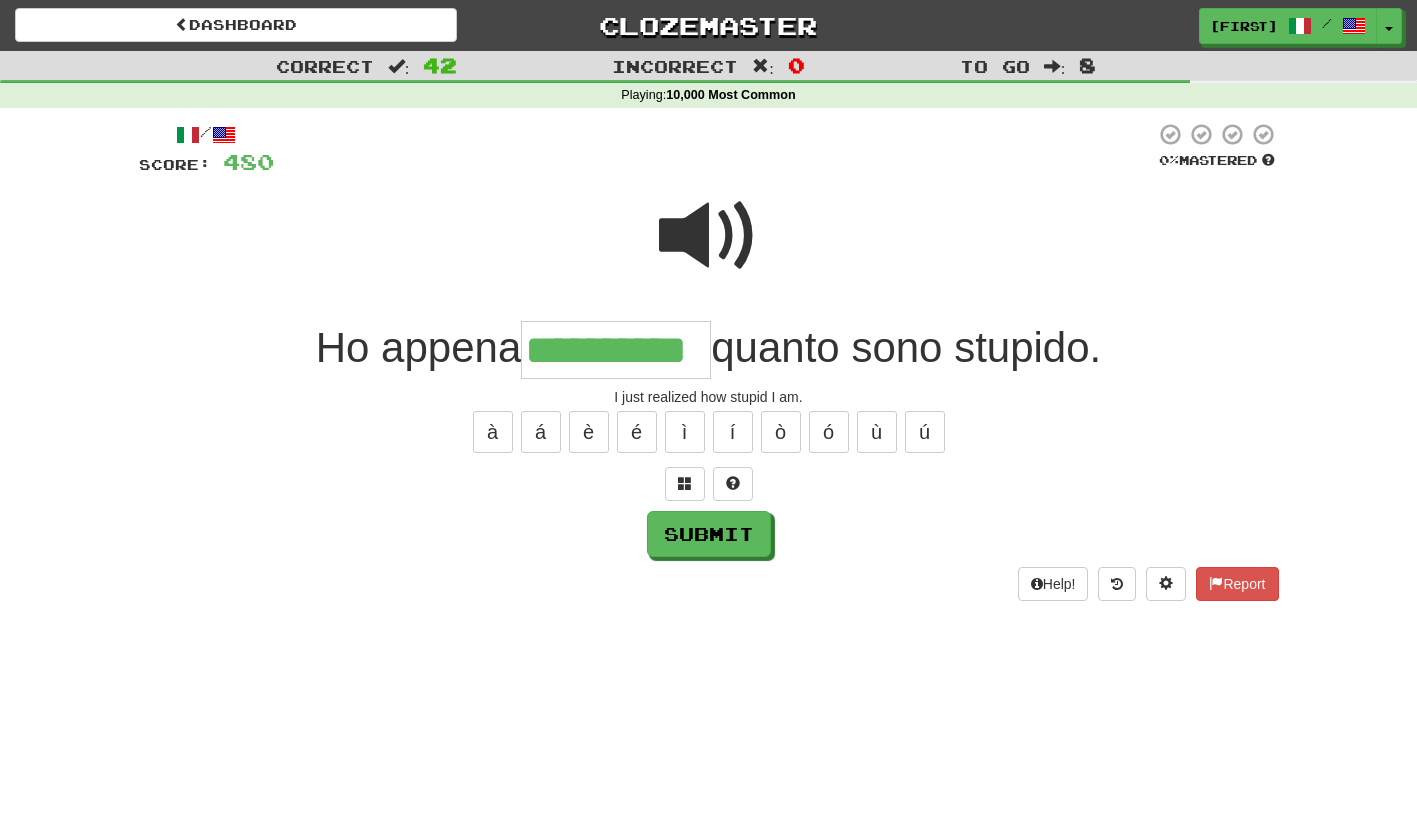 type on "**********" 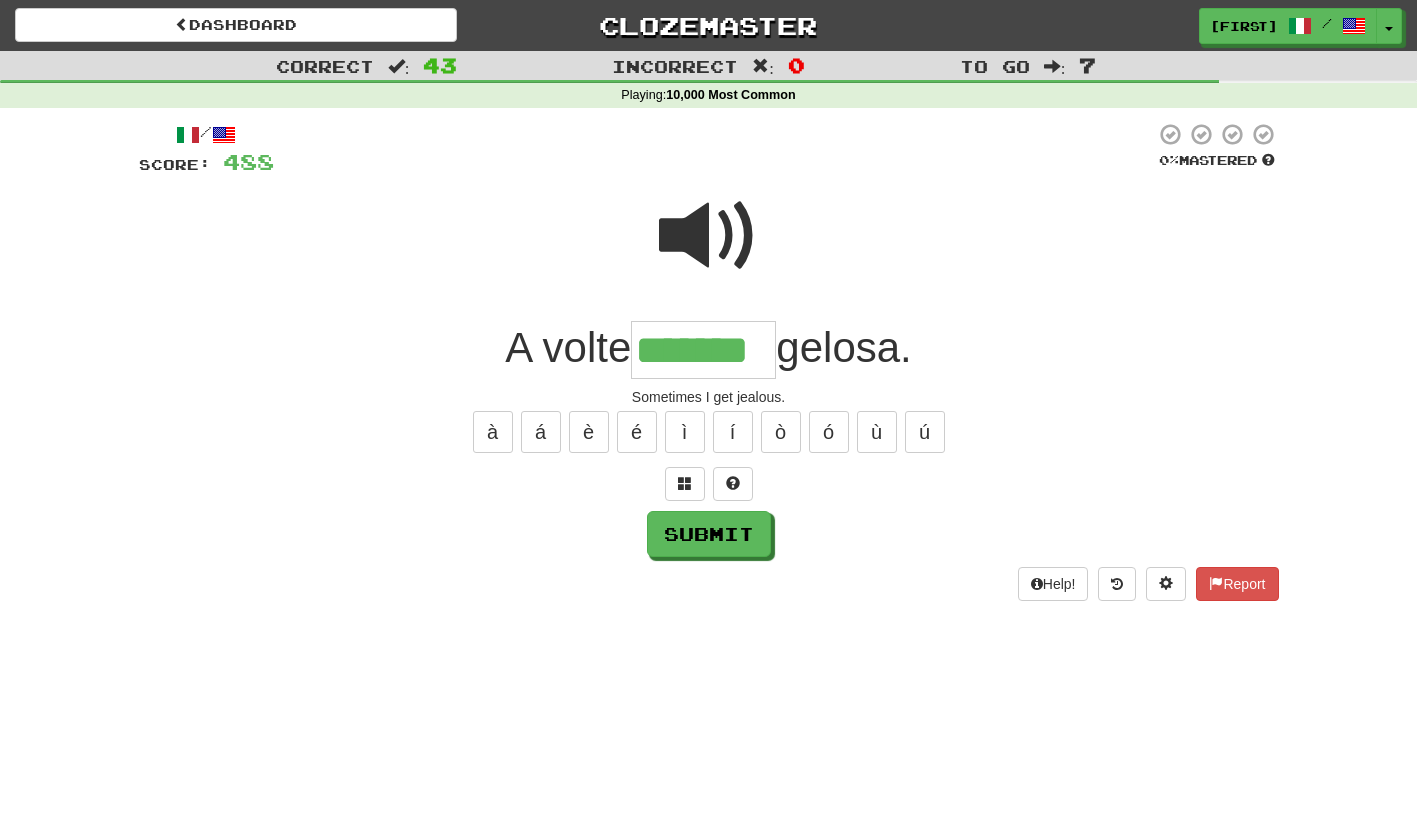 type on "*******" 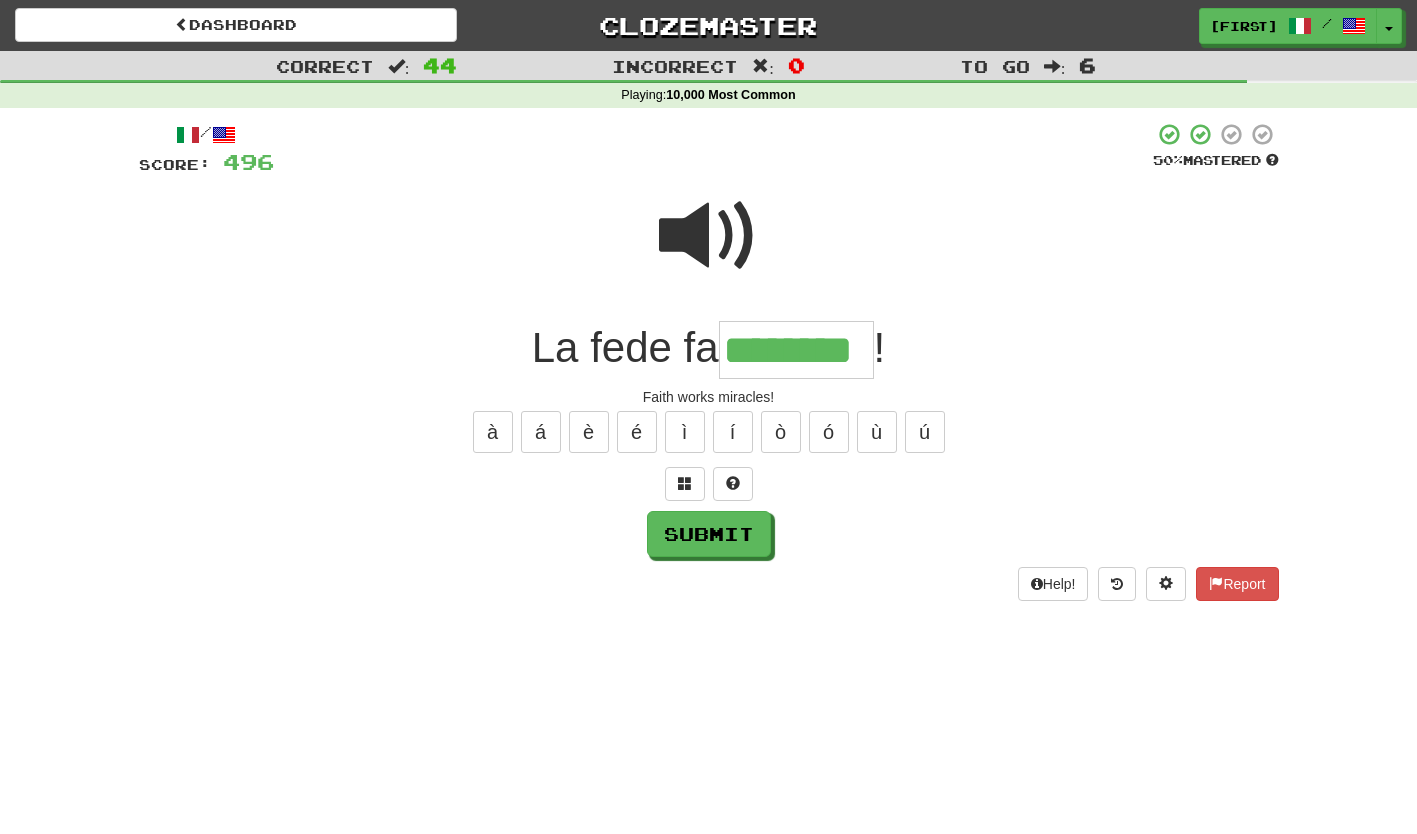type on "********" 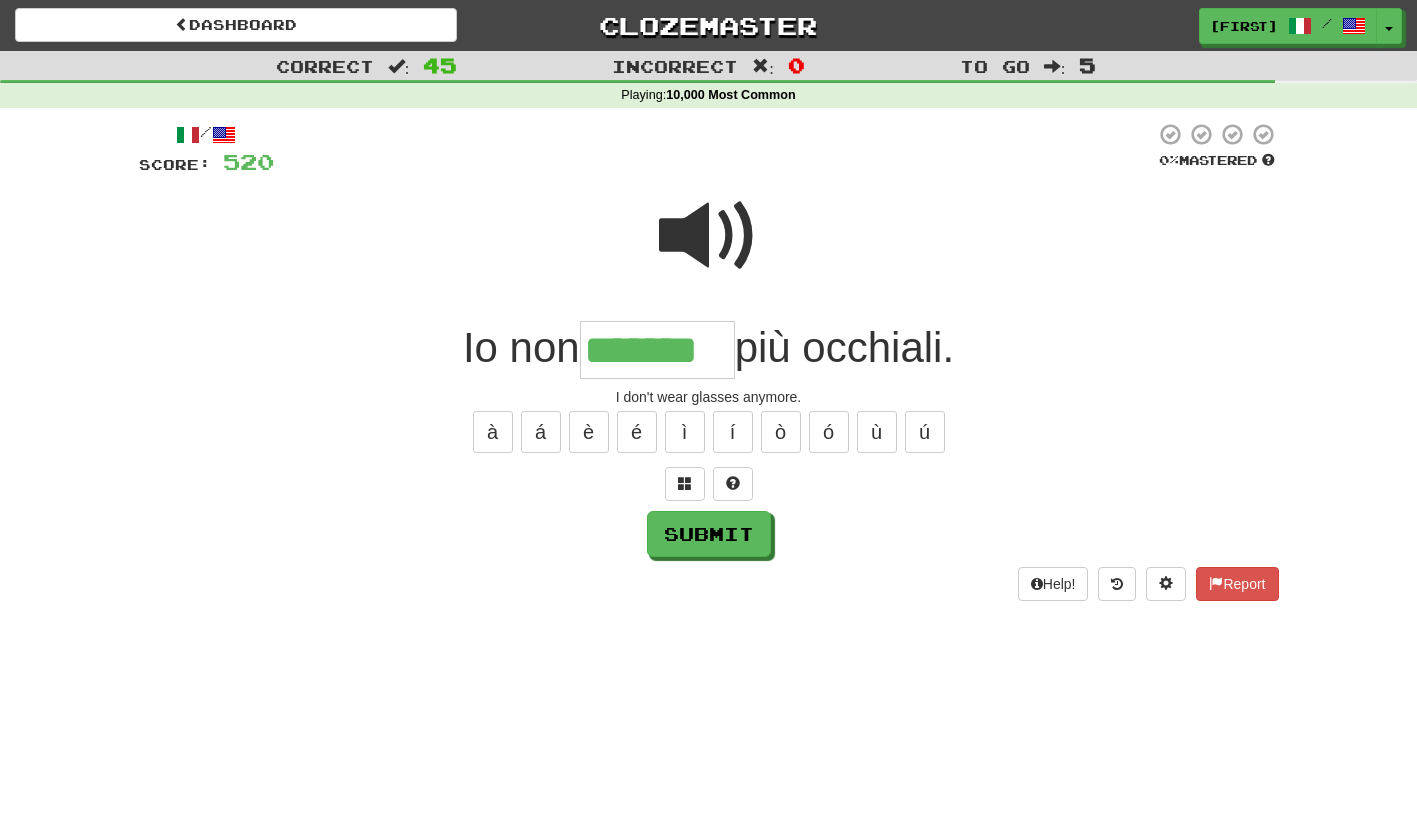type on "*******" 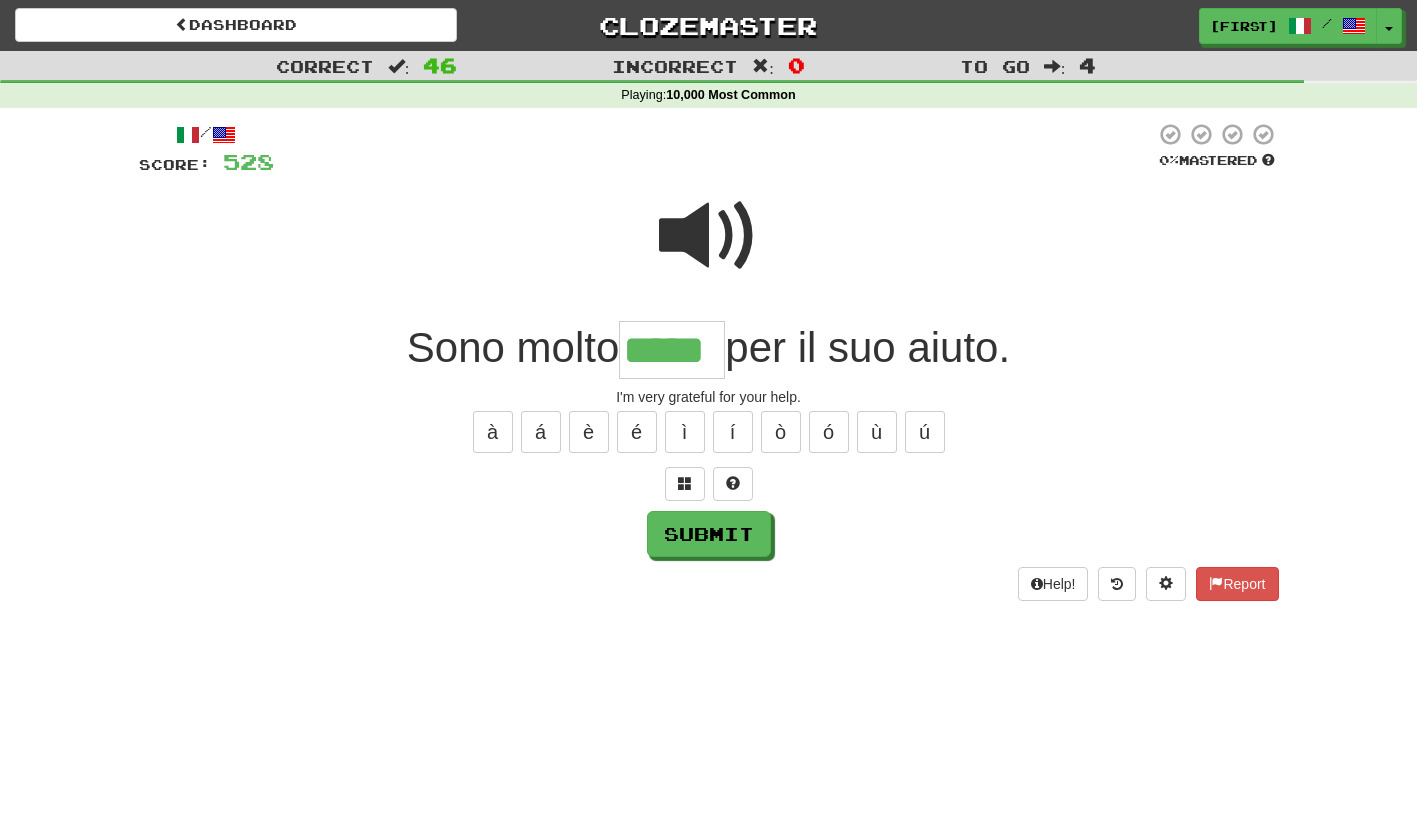 type on "*****" 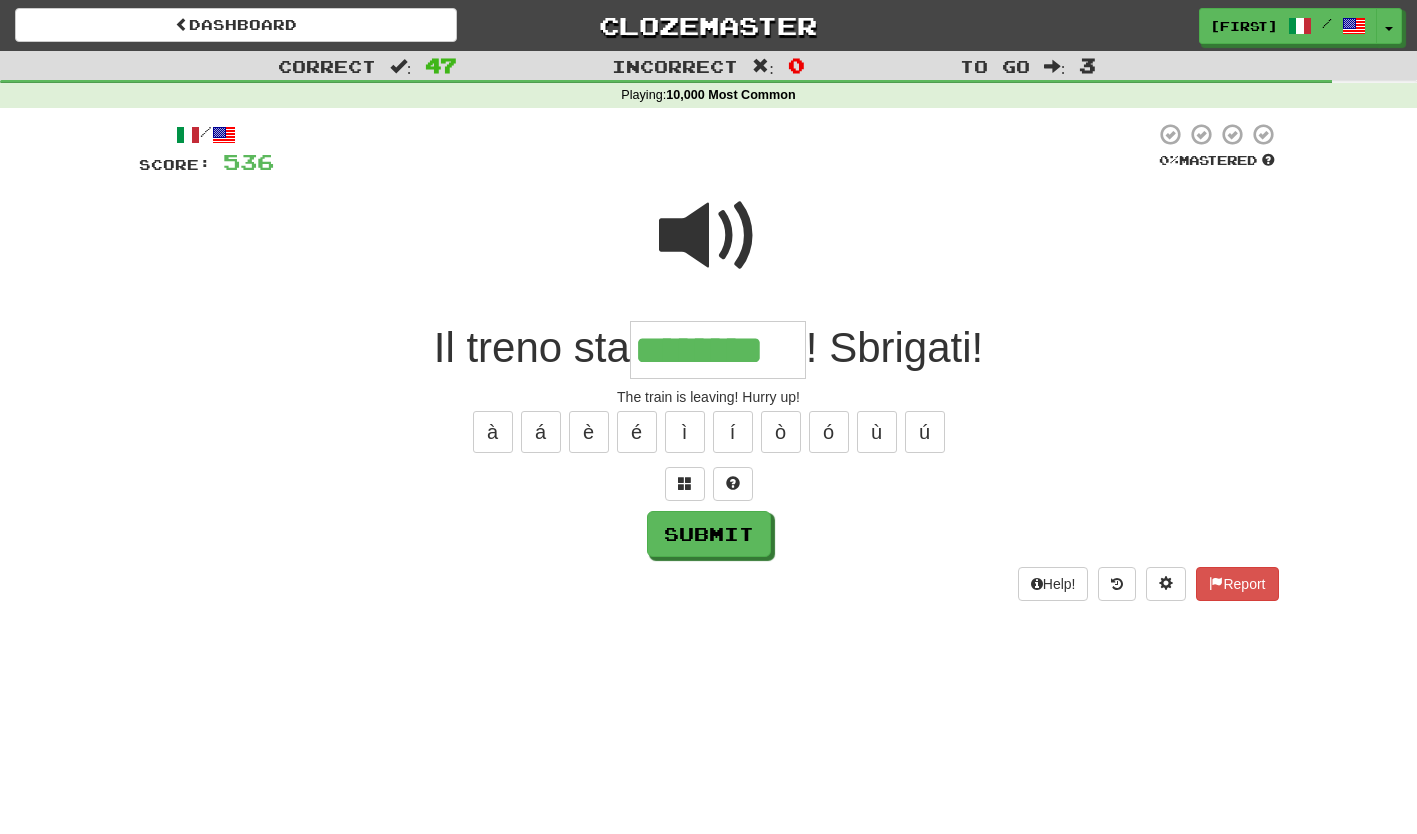 type on "********" 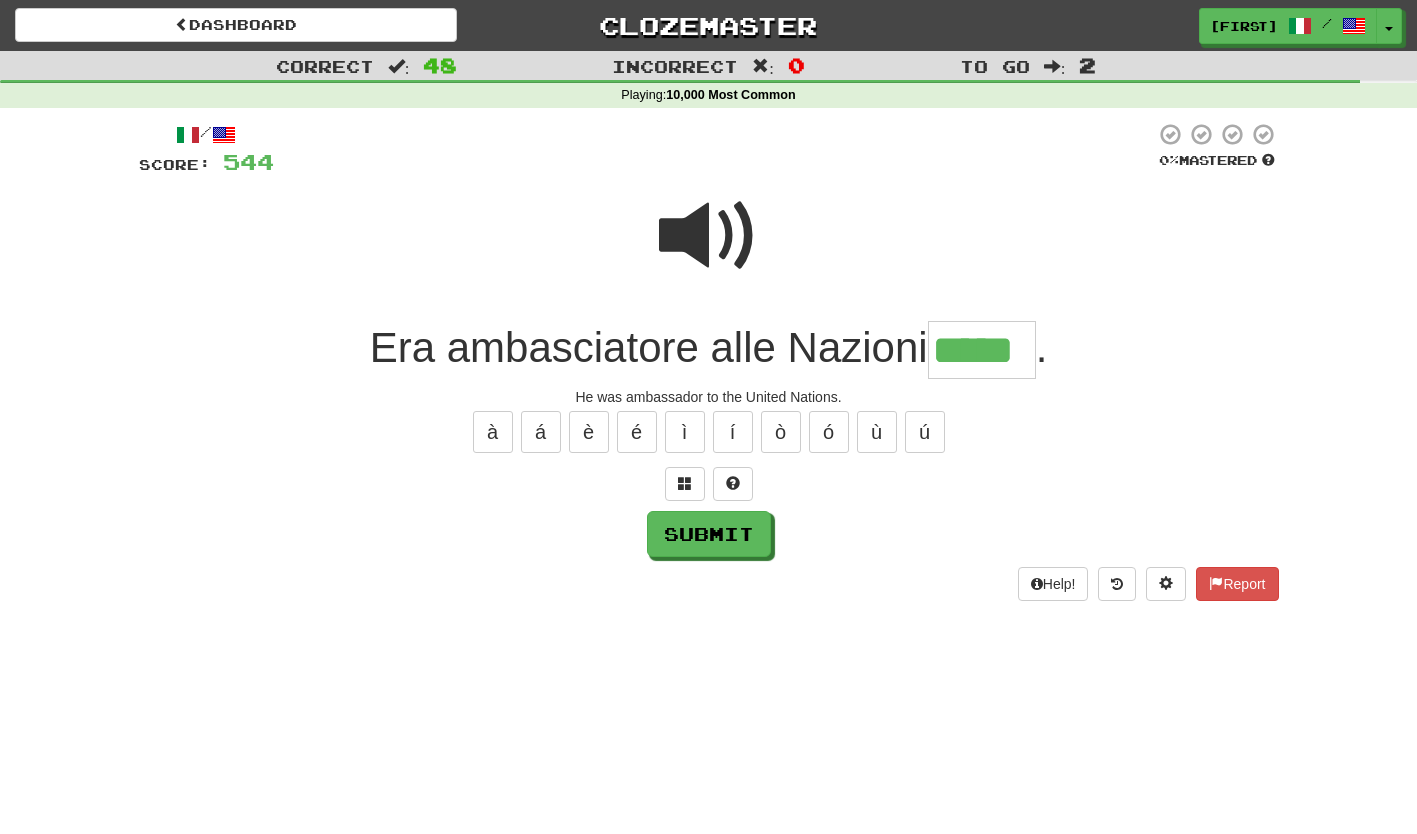type on "*****" 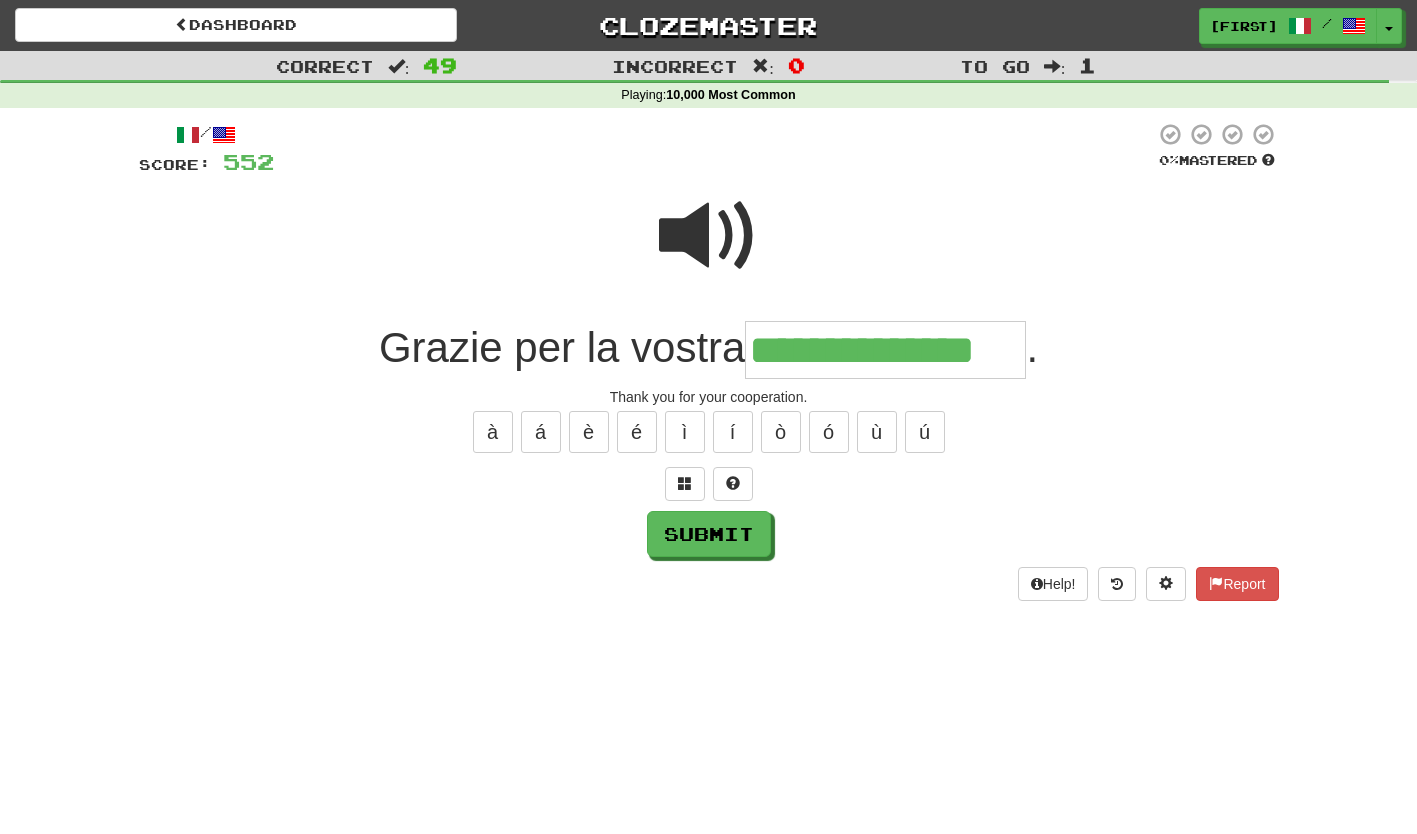 type on "**********" 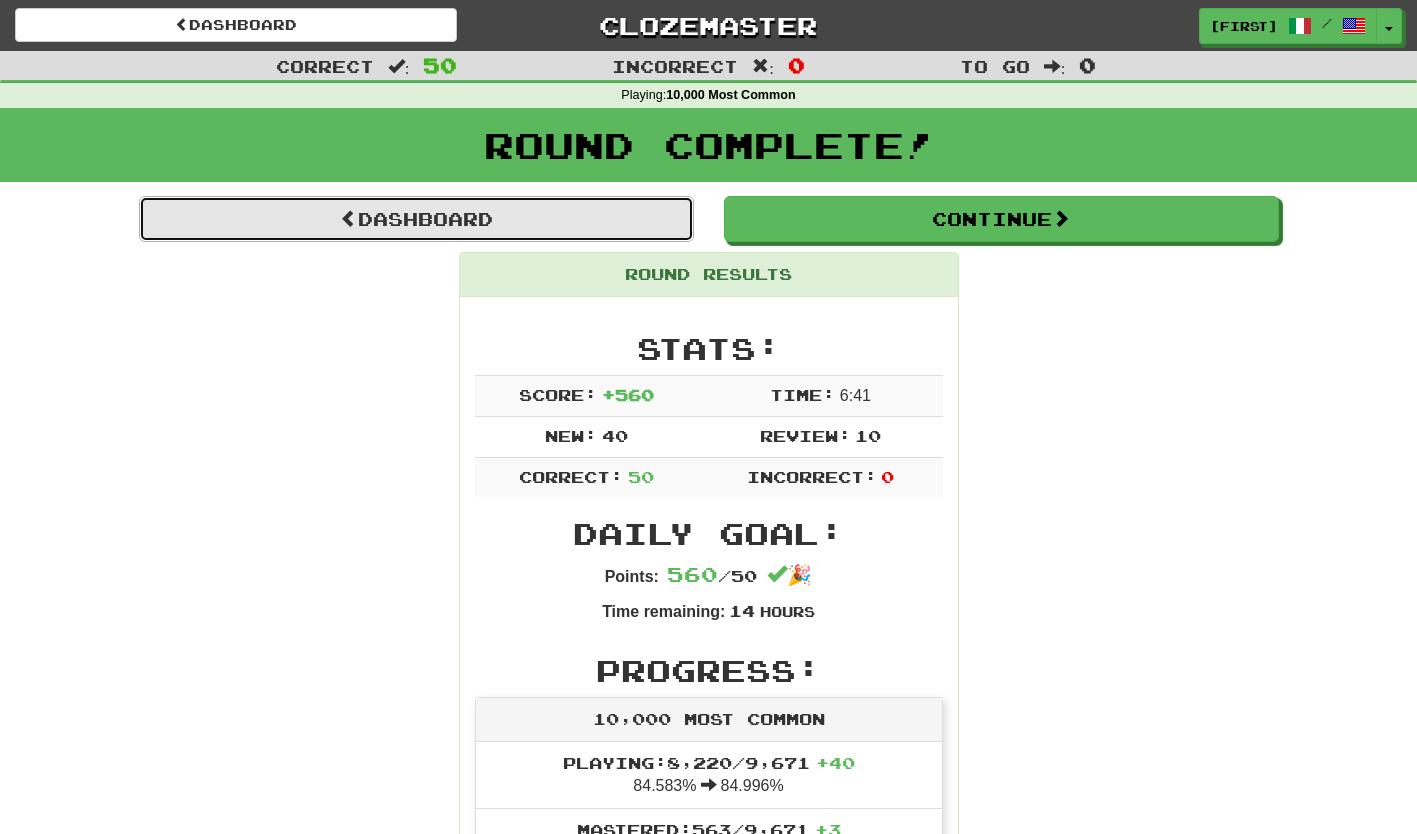 click on "Dashboard" at bounding box center [416, 219] 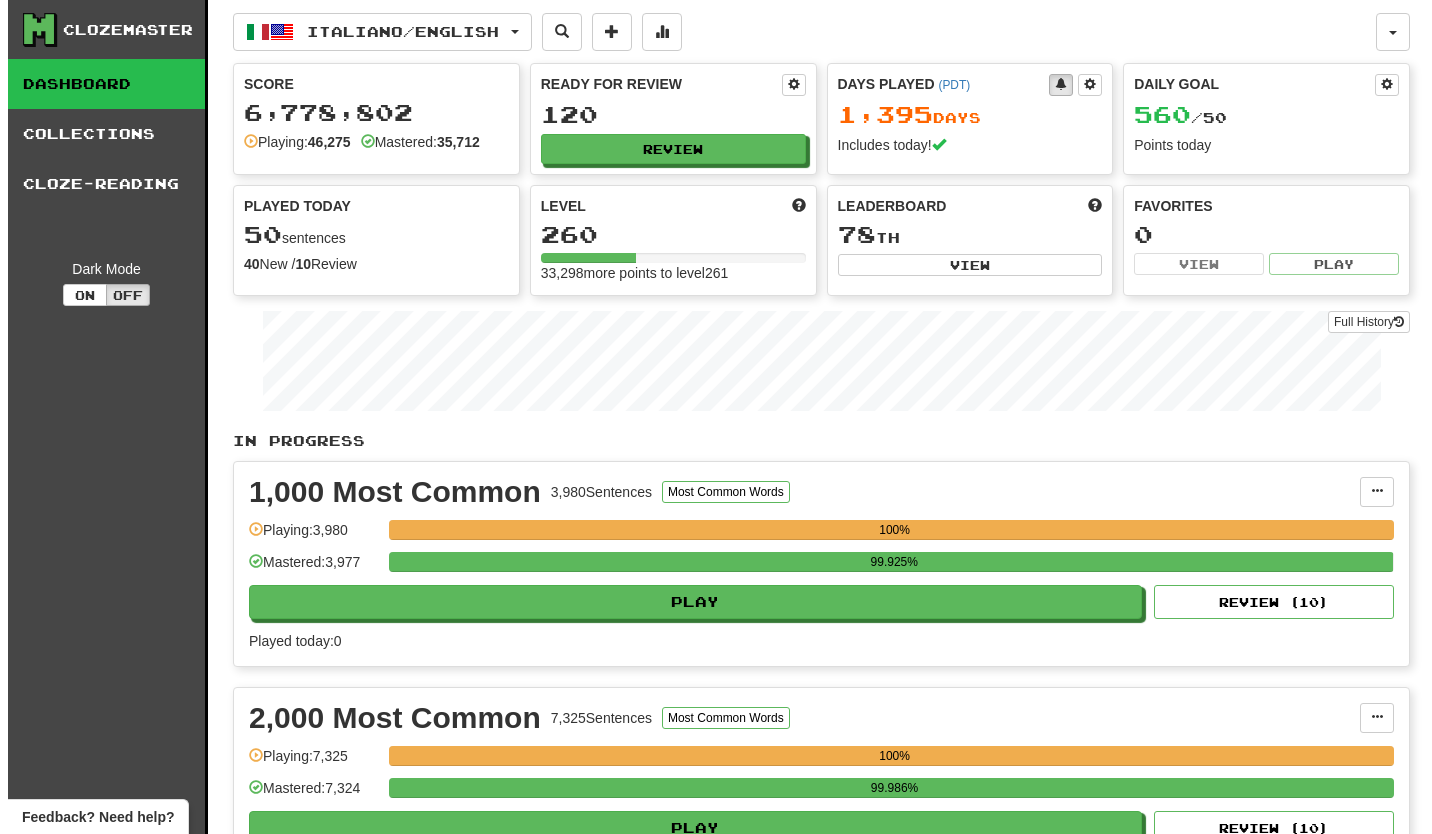 scroll, scrollTop: 0, scrollLeft: 0, axis: both 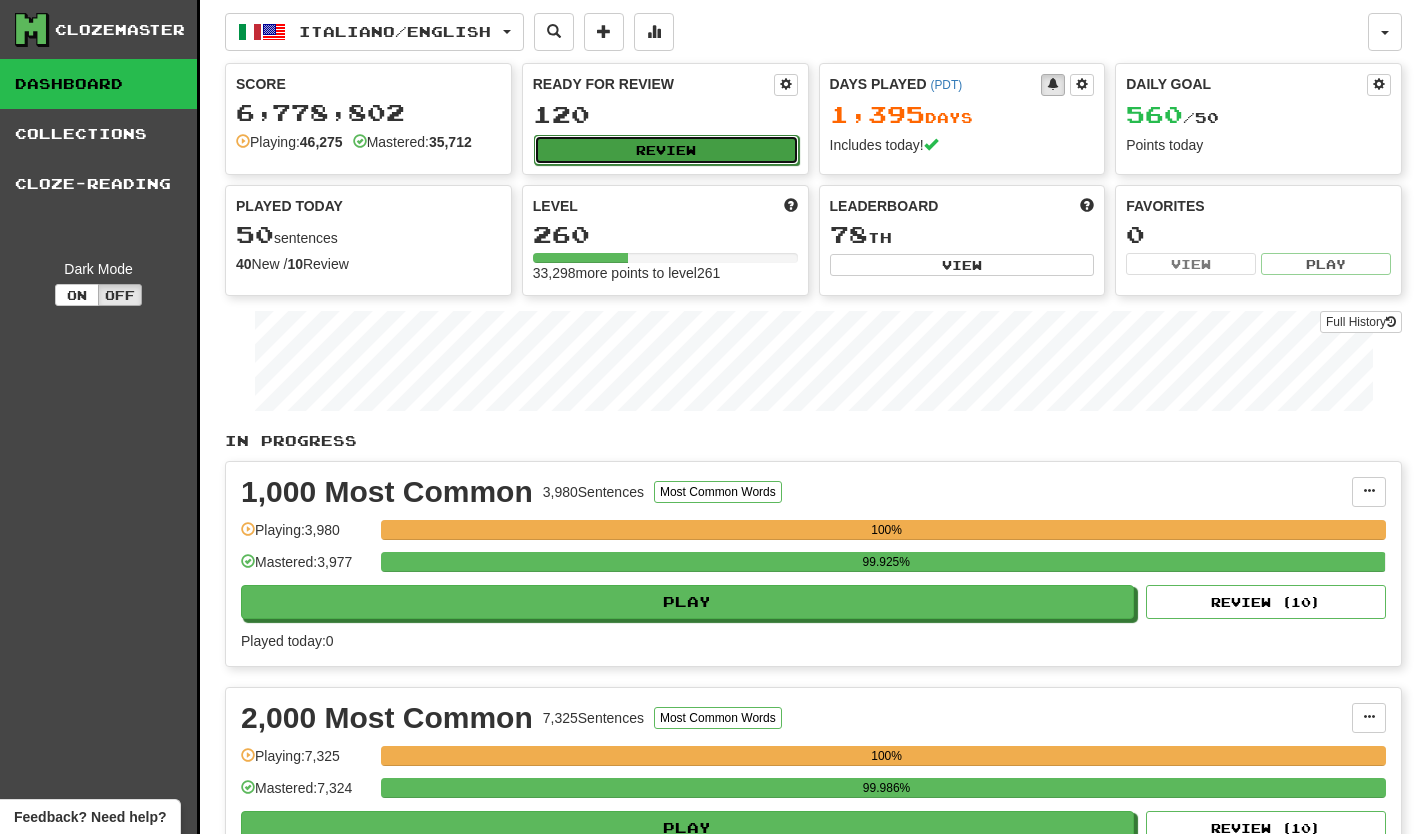 click on "Review" at bounding box center [666, 150] 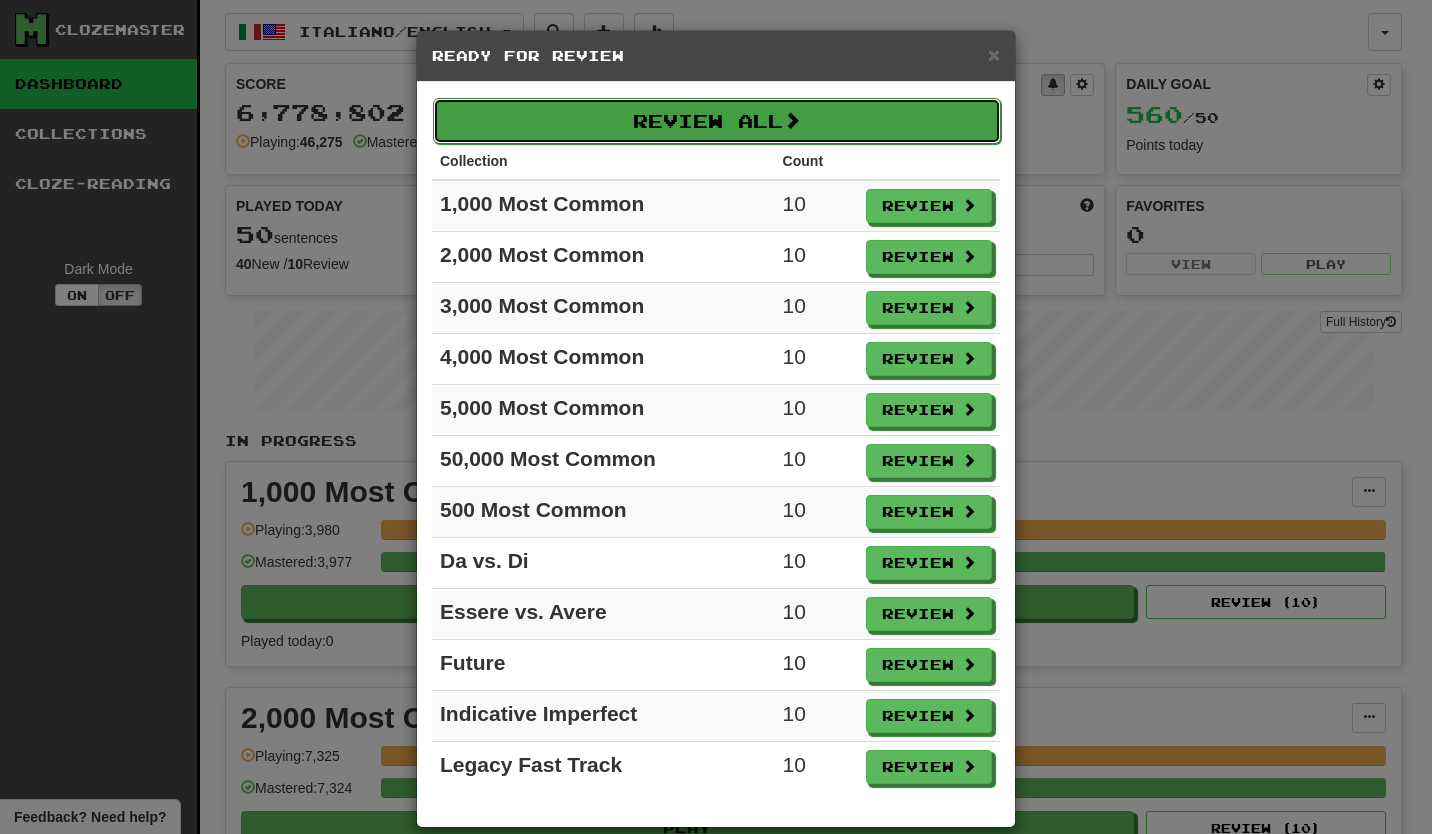 click at bounding box center [792, 120] 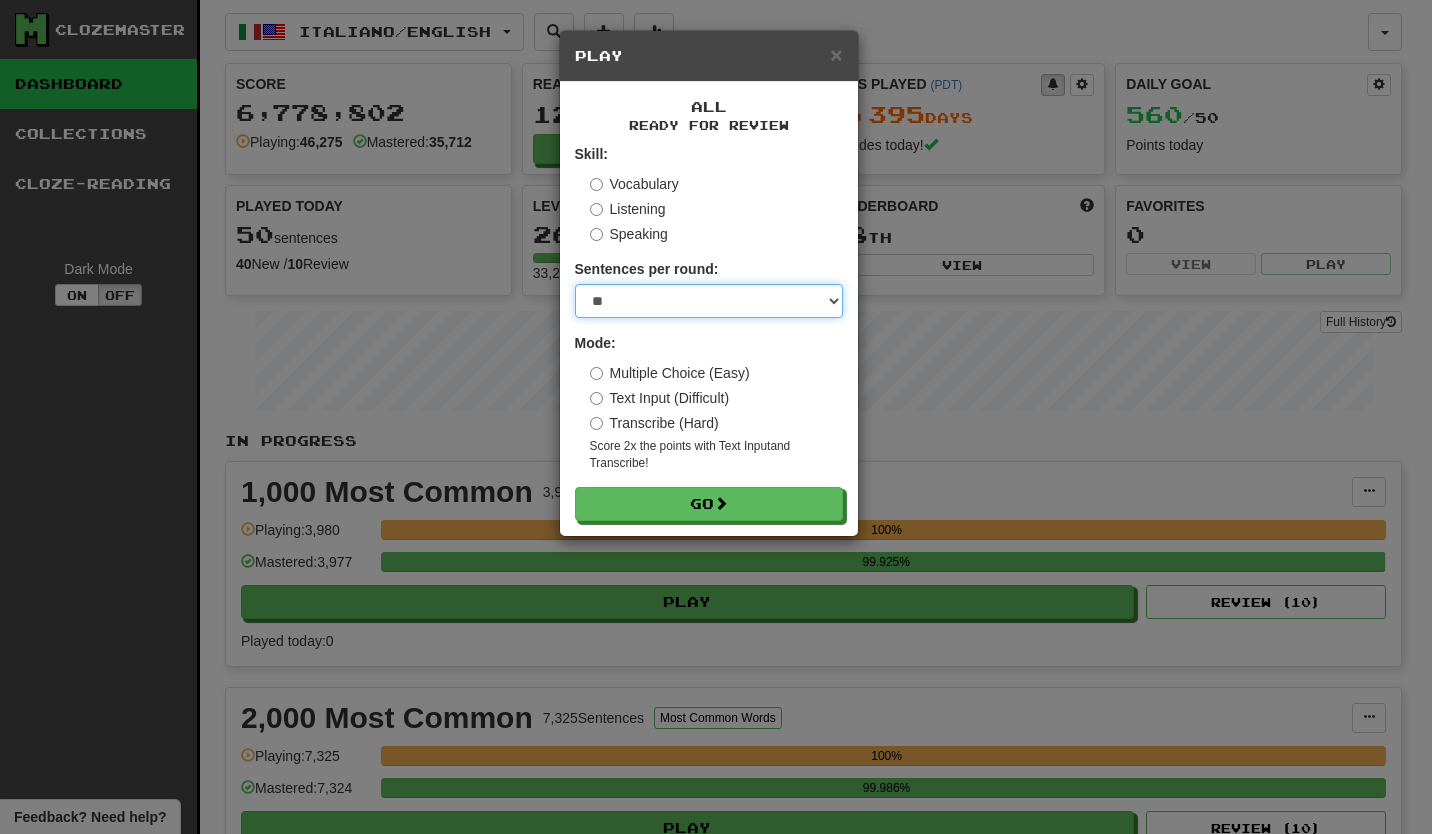 click on "* ** ** ** ** ** *** ********" at bounding box center [709, 301] 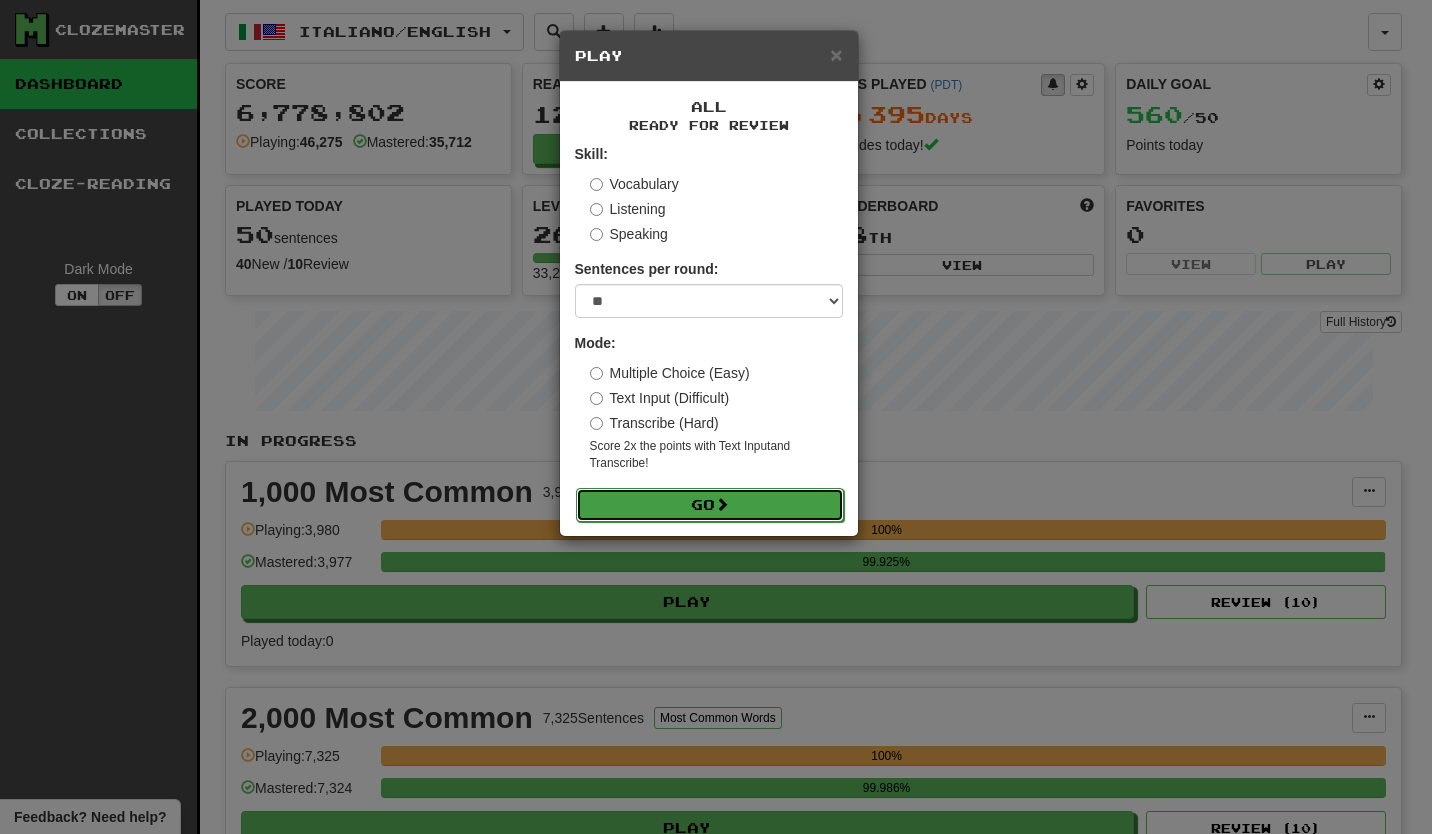 click on "Go" at bounding box center [710, 505] 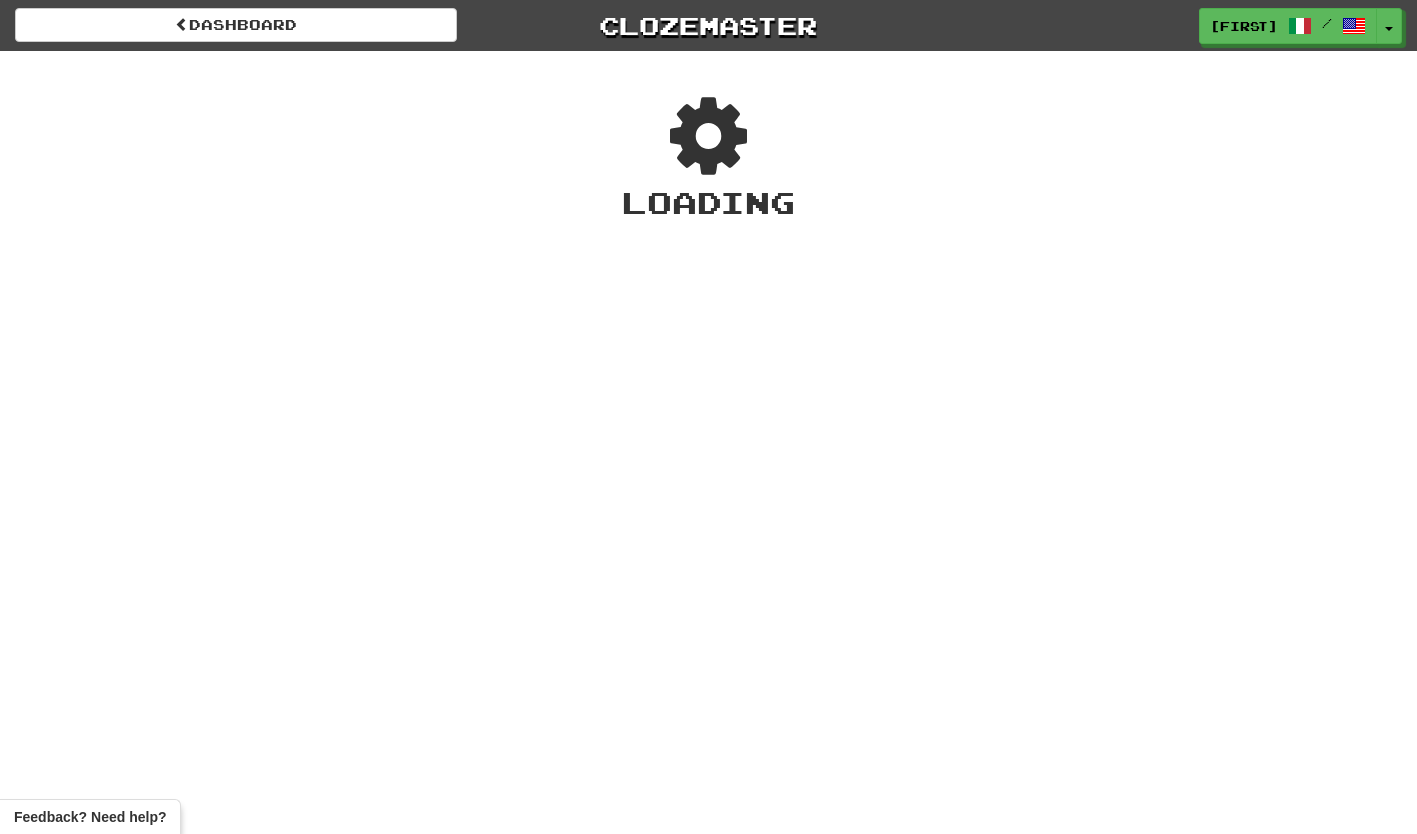 scroll, scrollTop: 0, scrollLeft: 0, axis: both 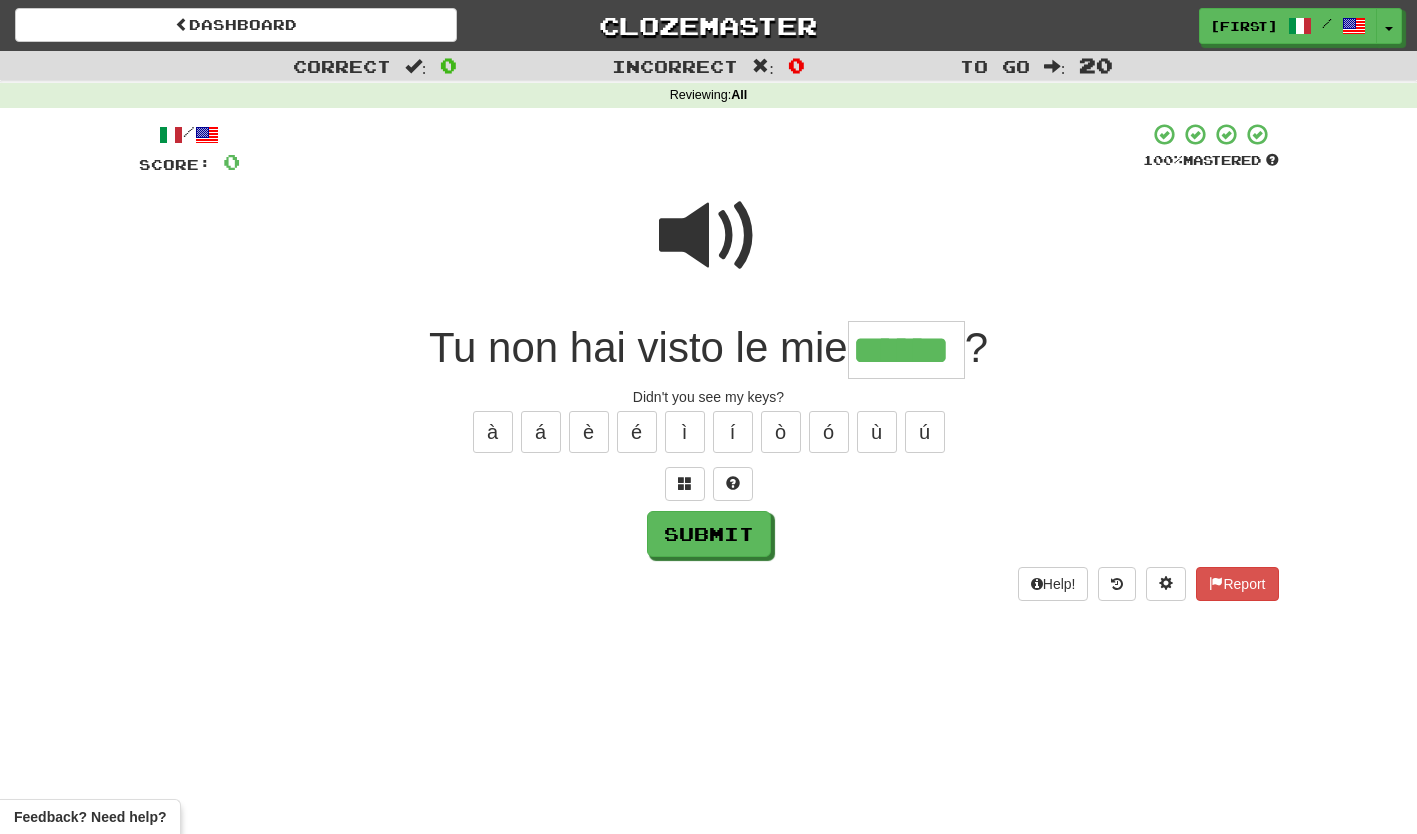 type on "******" 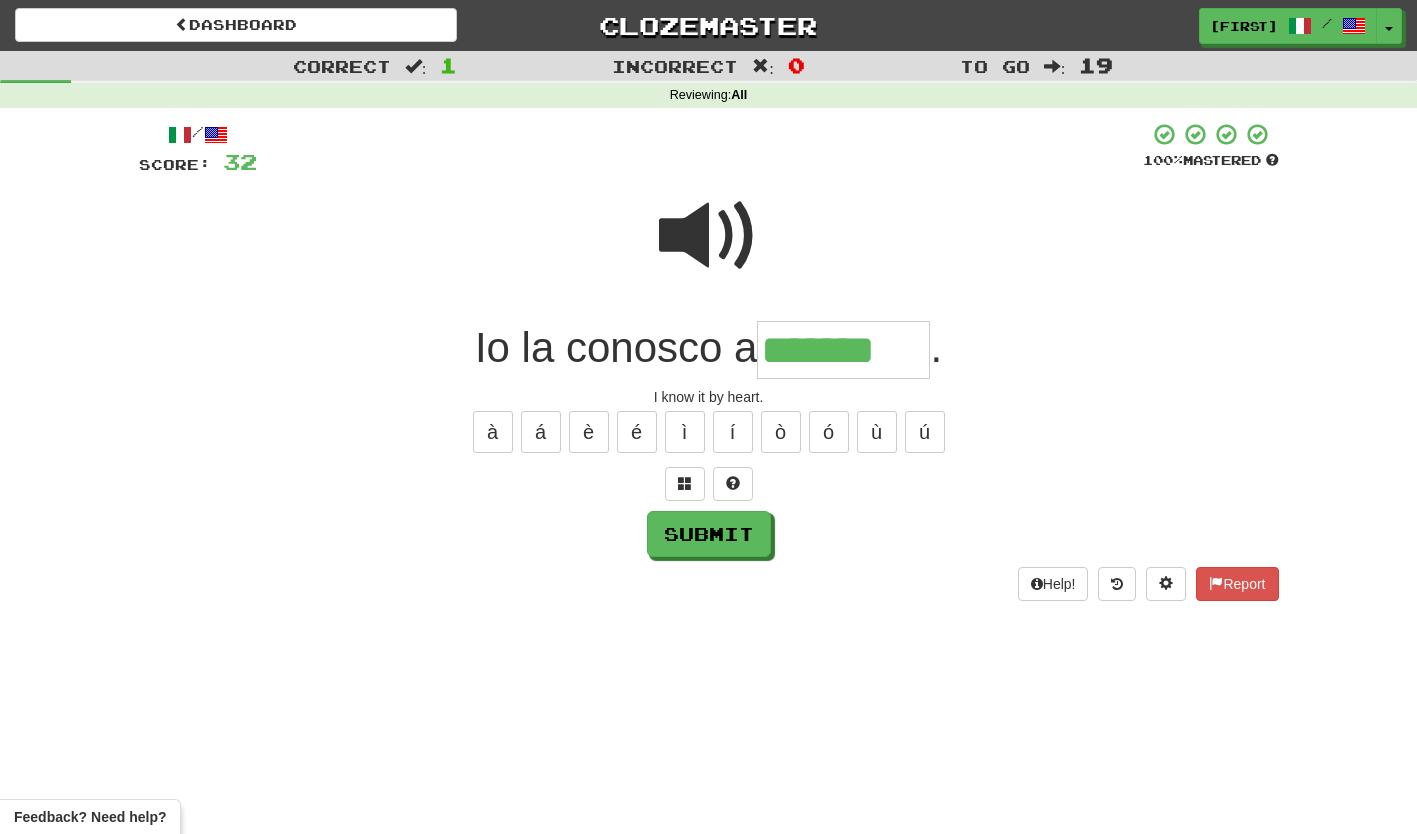 type on "*******" 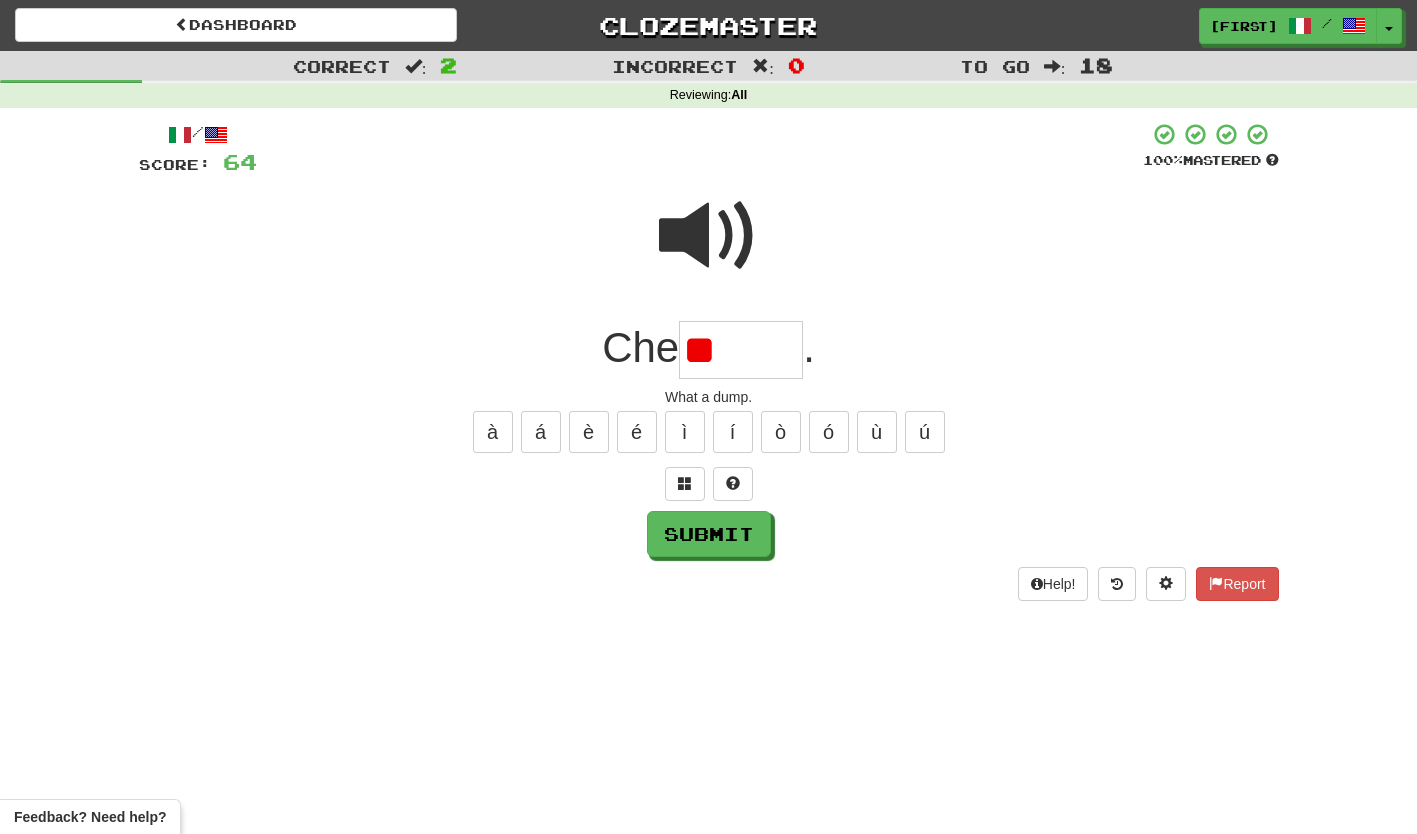type on "*" 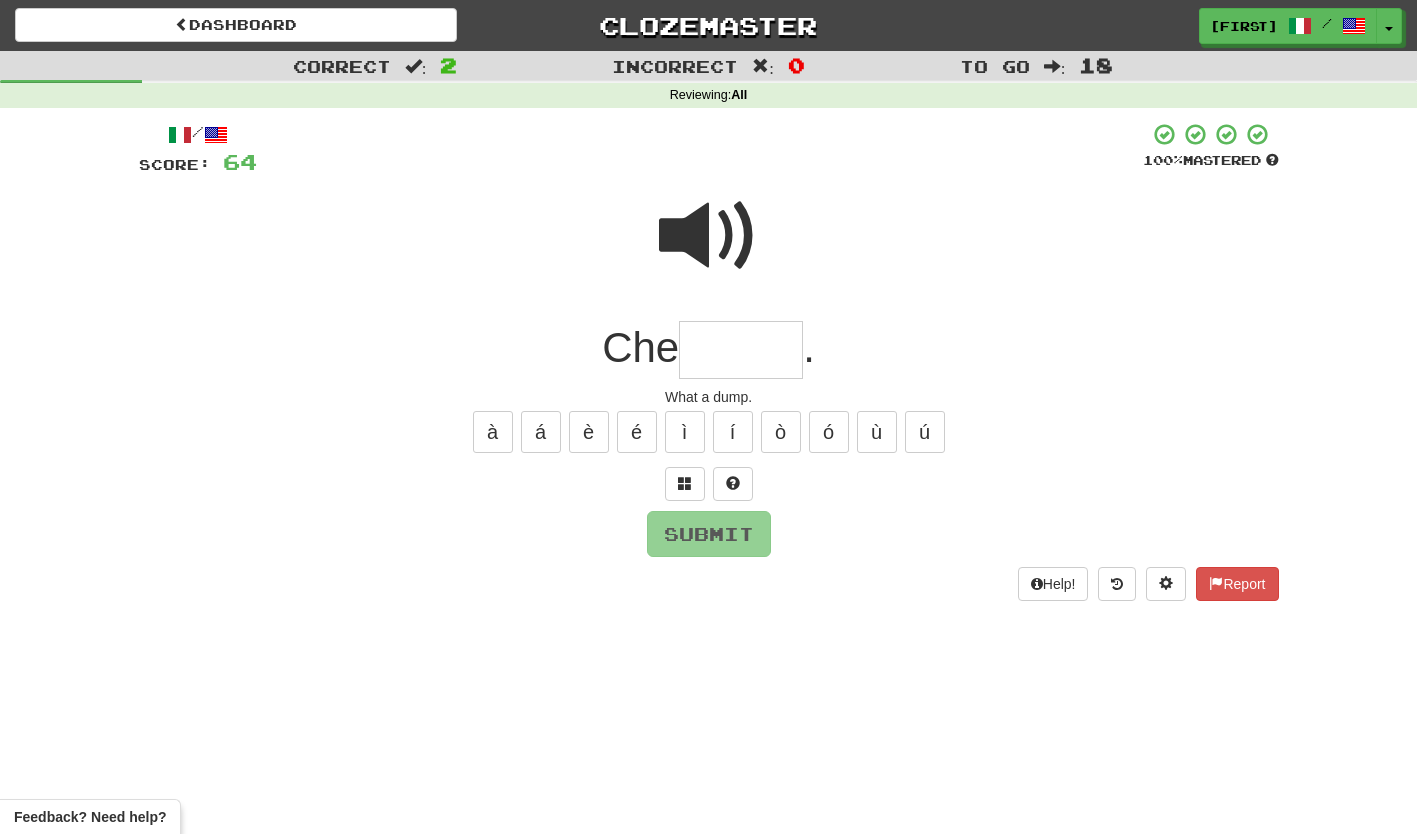 click at bounding box center (709, 236) 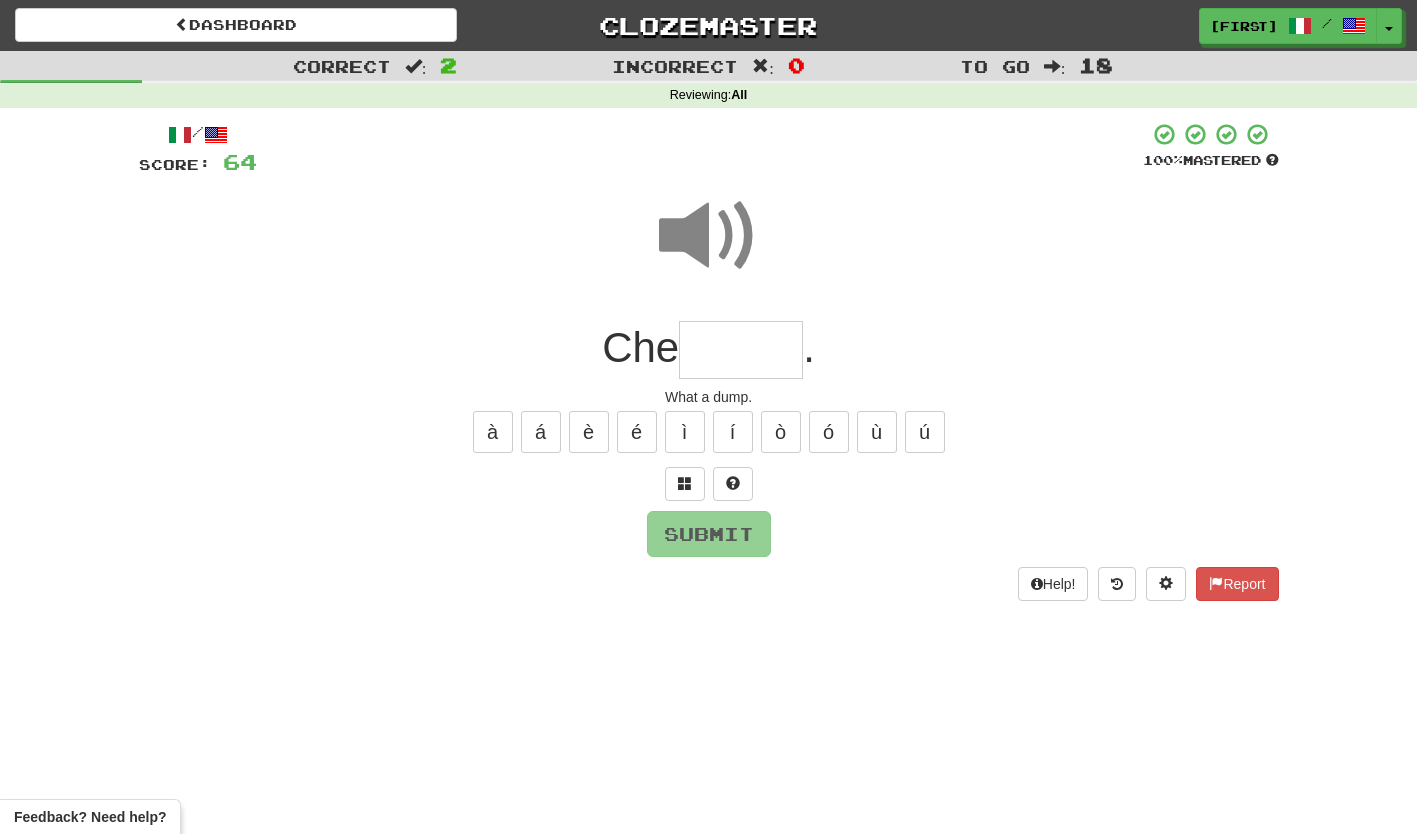 click at bounding box center [741, 350] 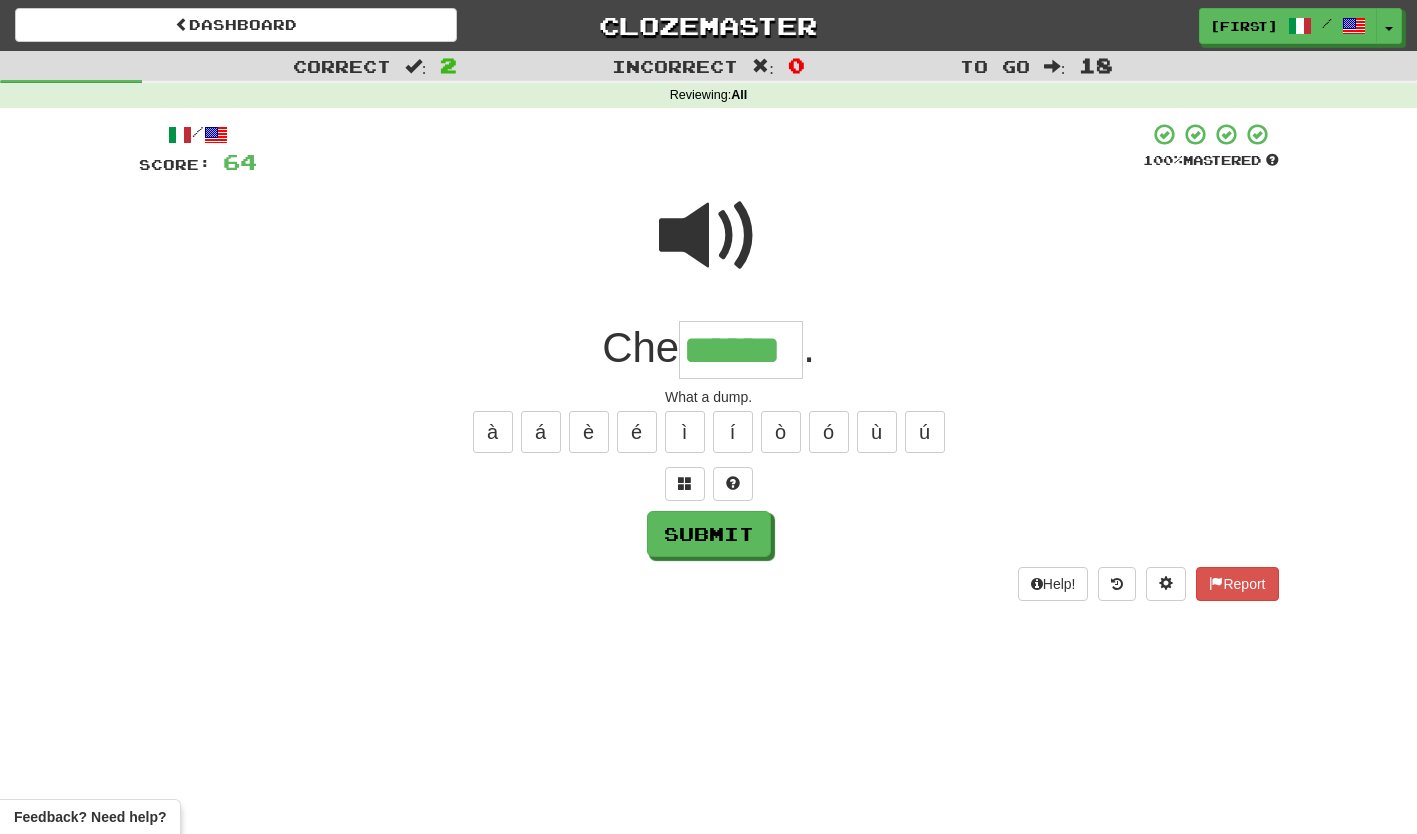 type on "******" 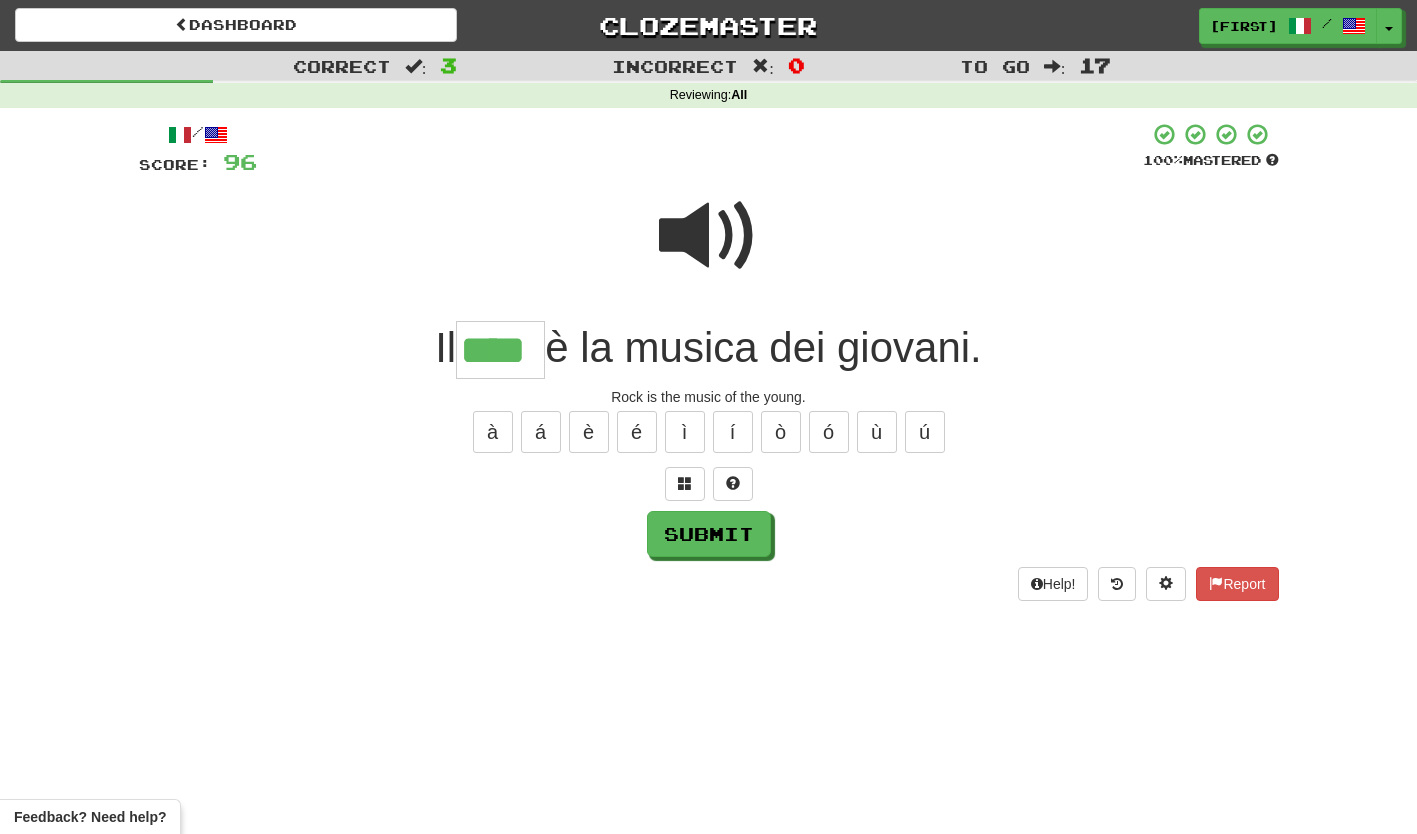 type on "****" 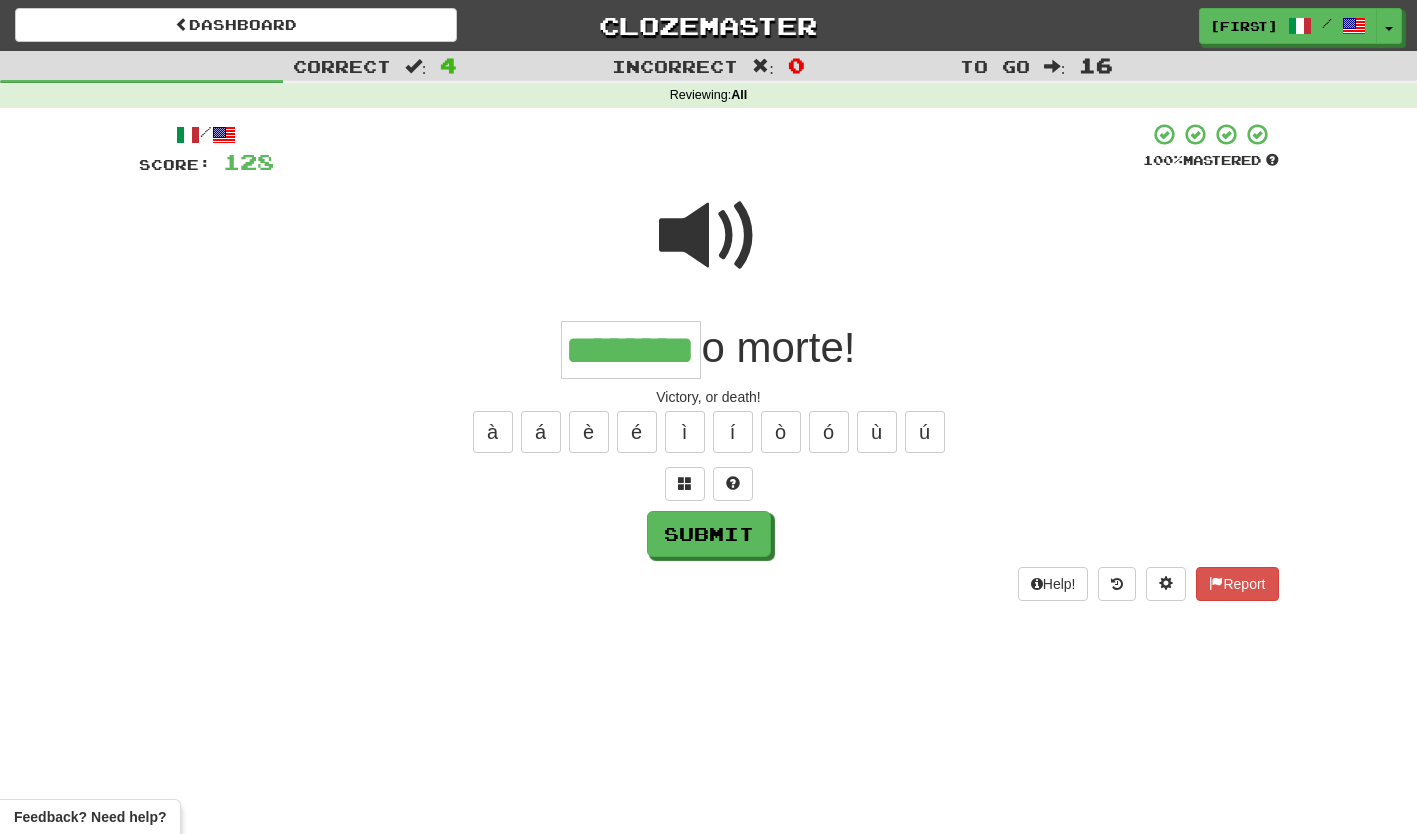 type on "********" 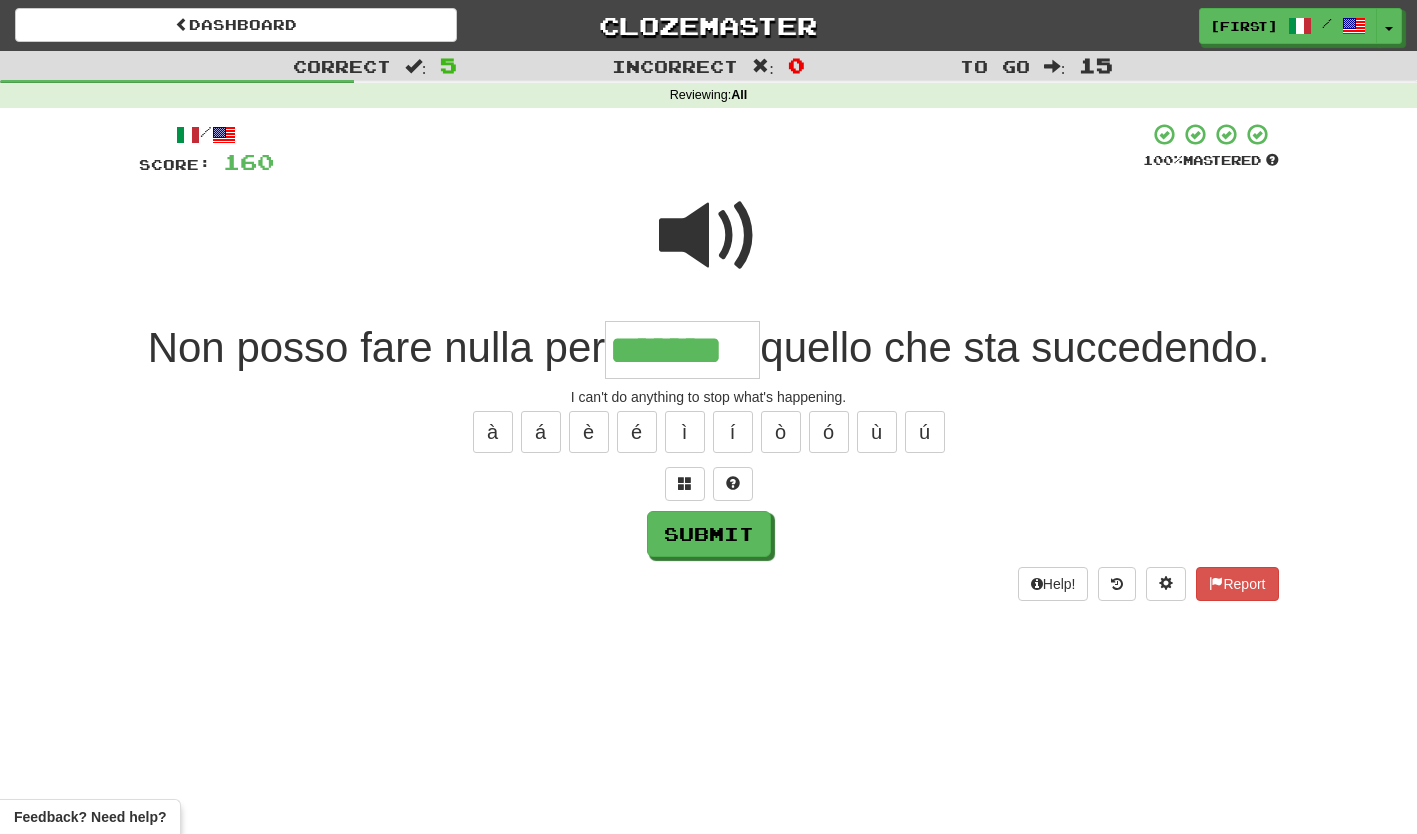 type on "*******" 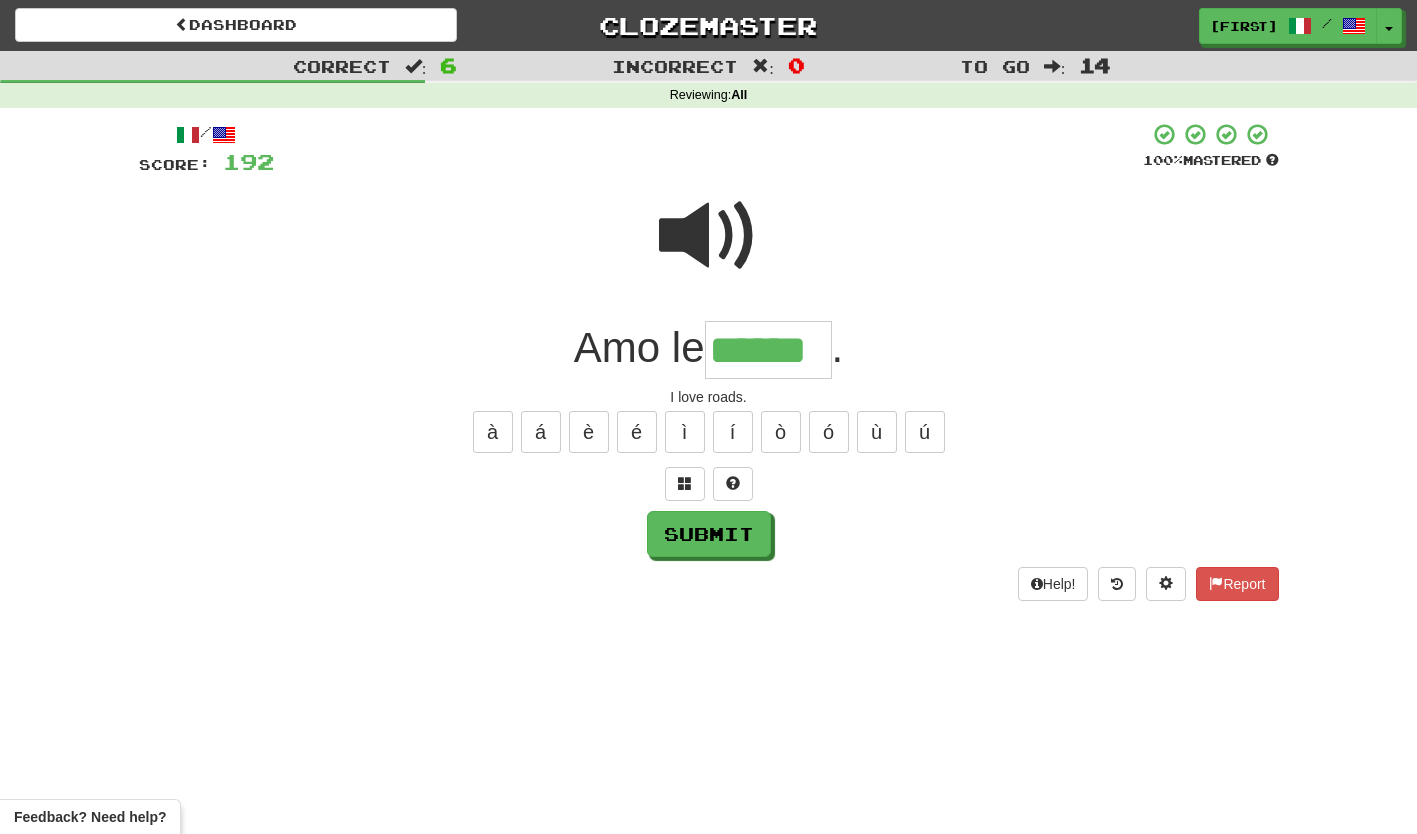 type on "******" 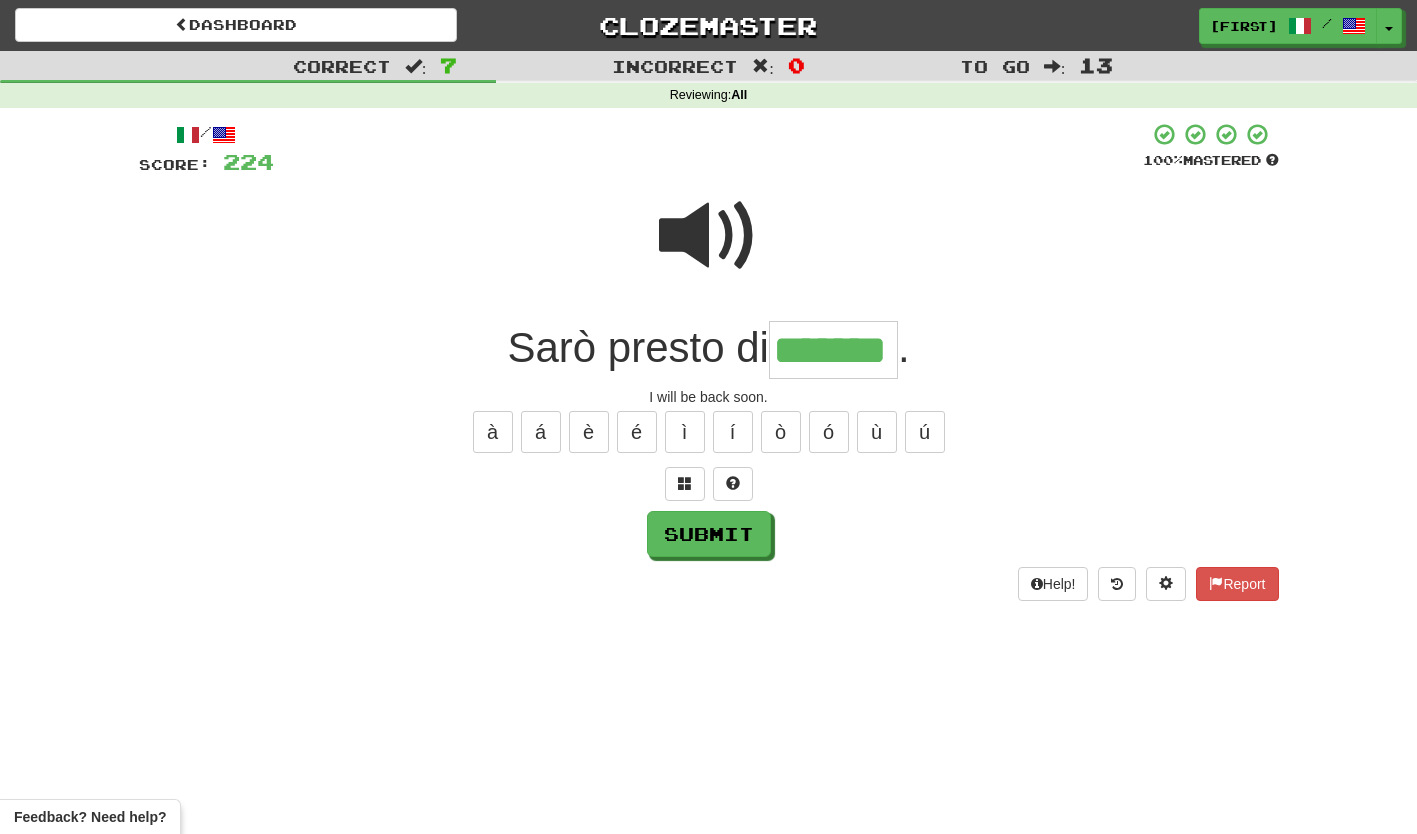 type on "*******" 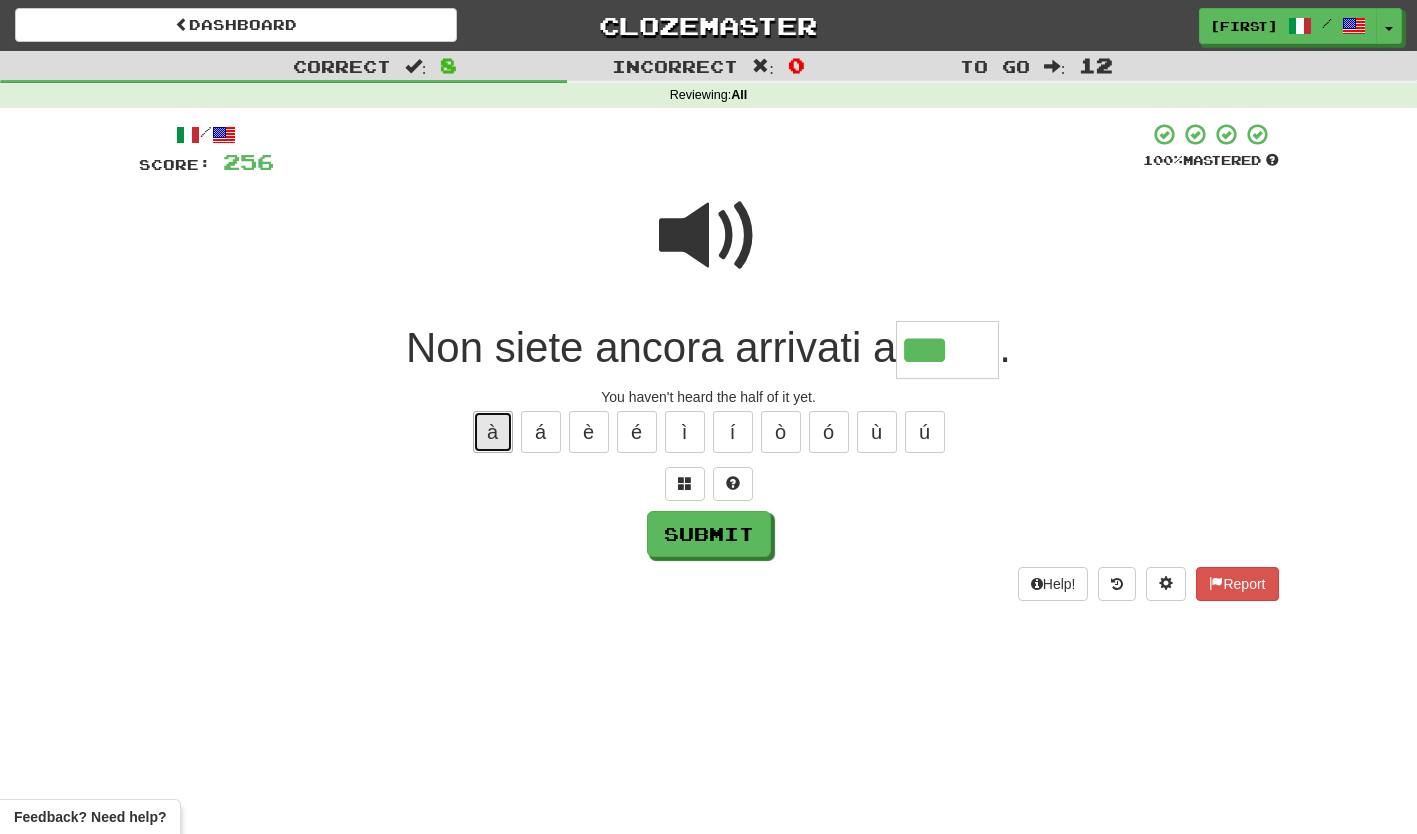 click on "à" at bounding box center (493, 432) 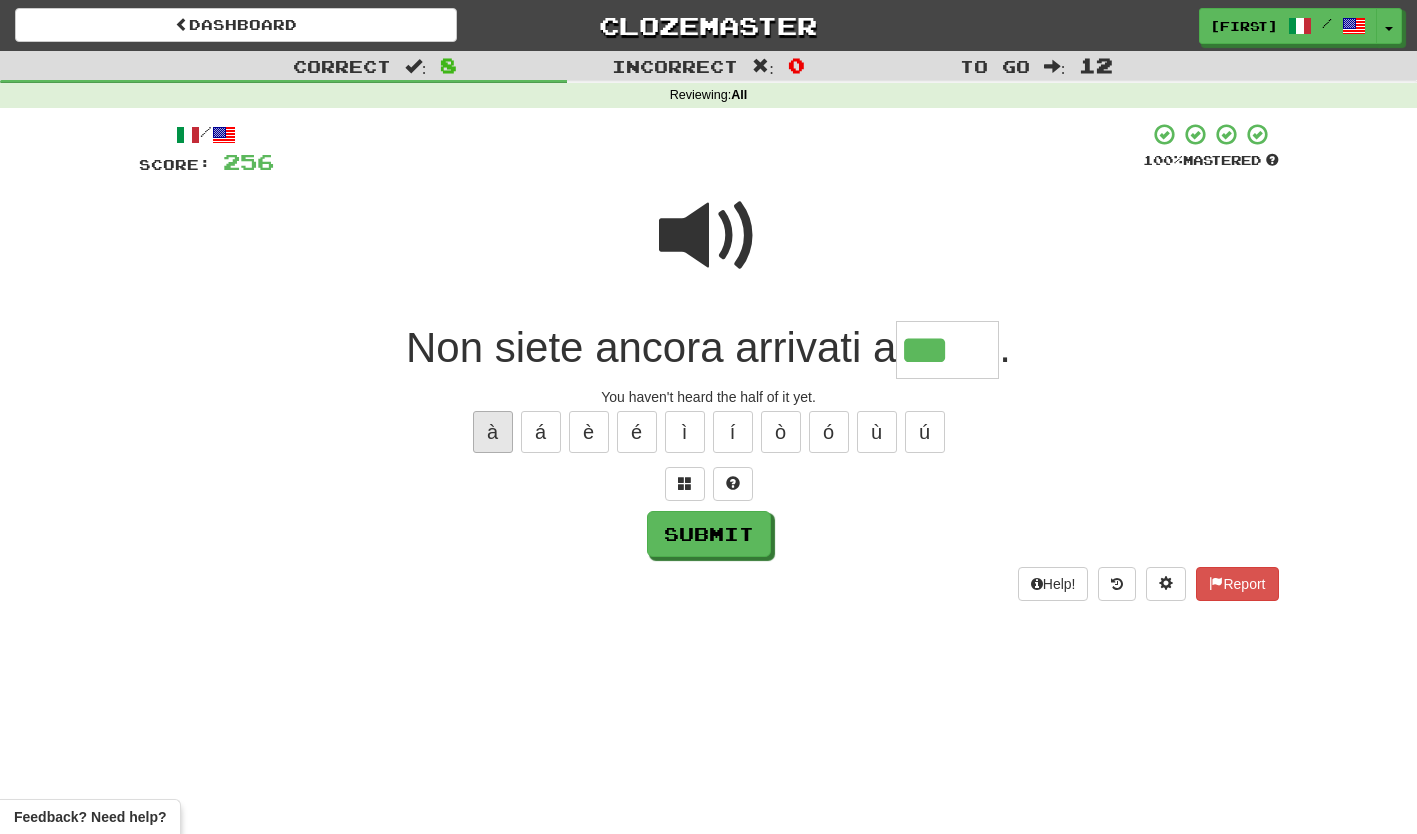 type on "****" 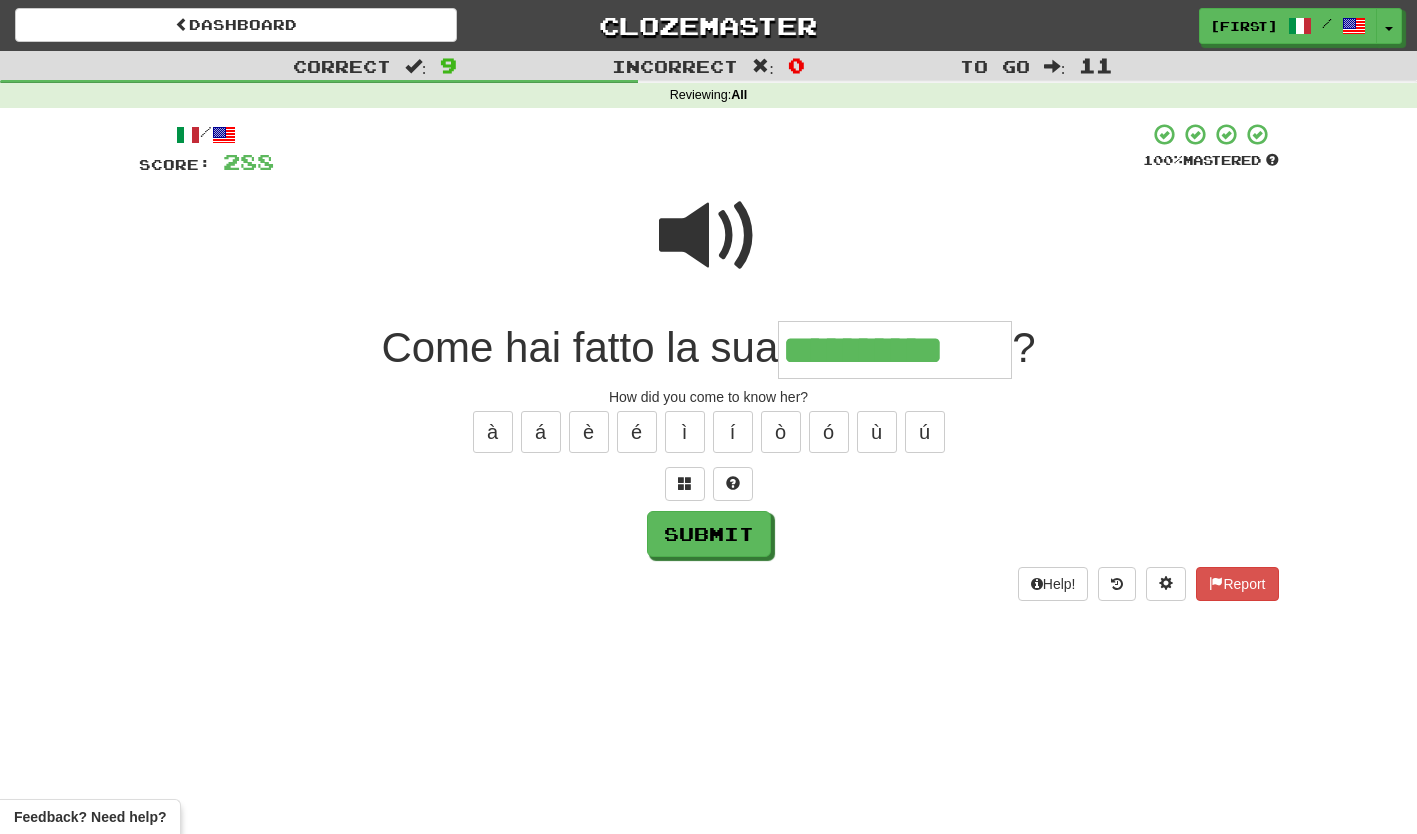 type on "**********" 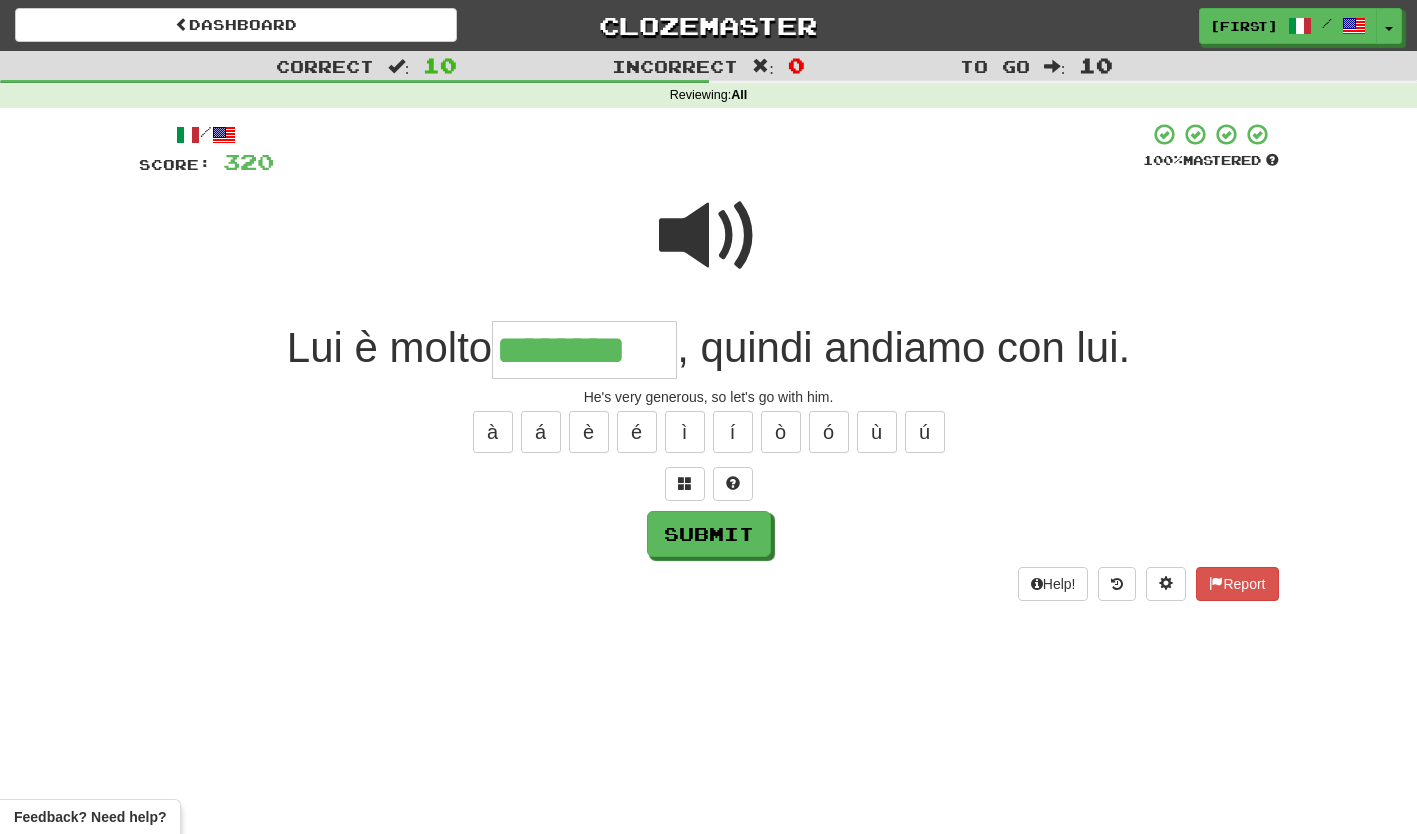 type on "********" 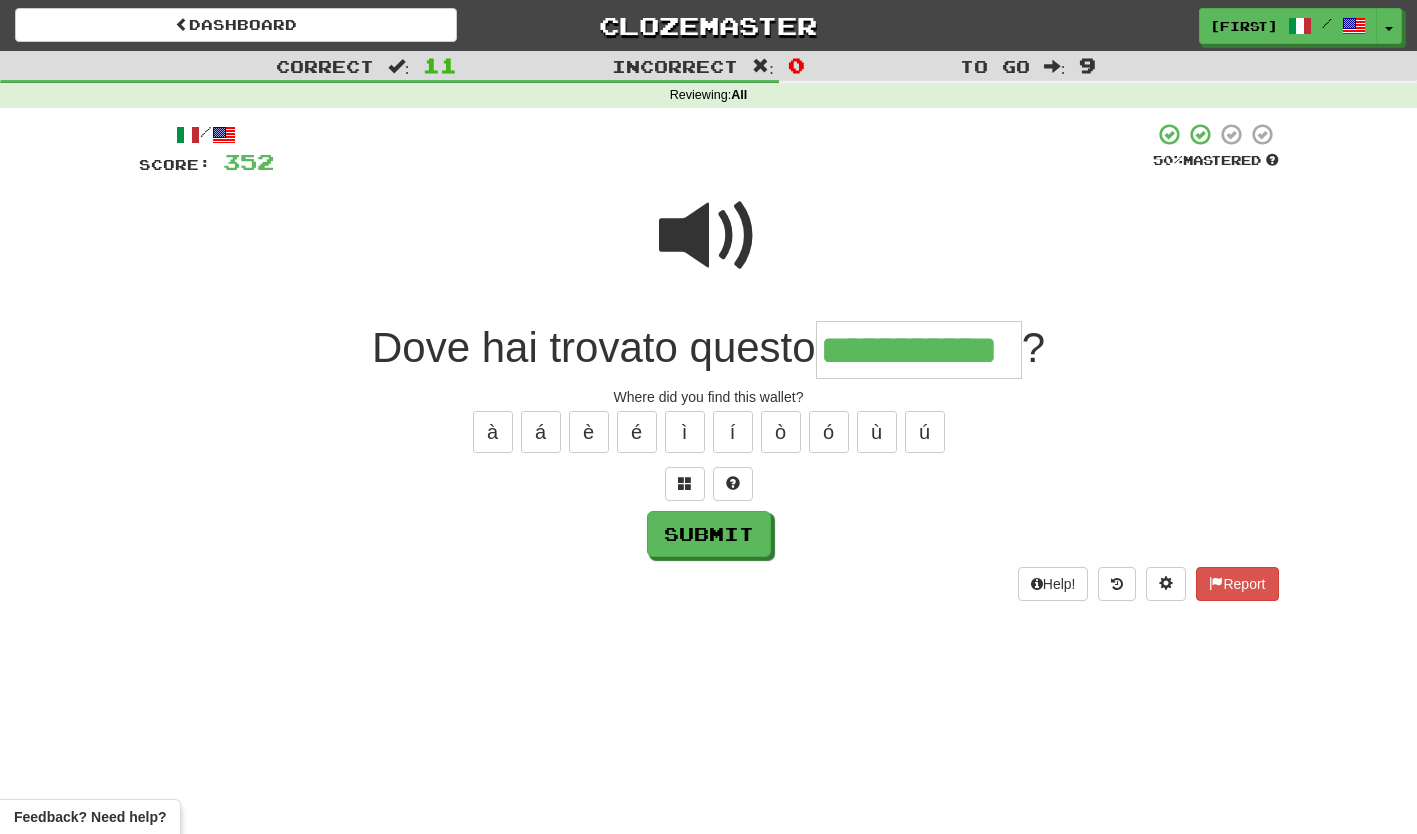 type on "**********" 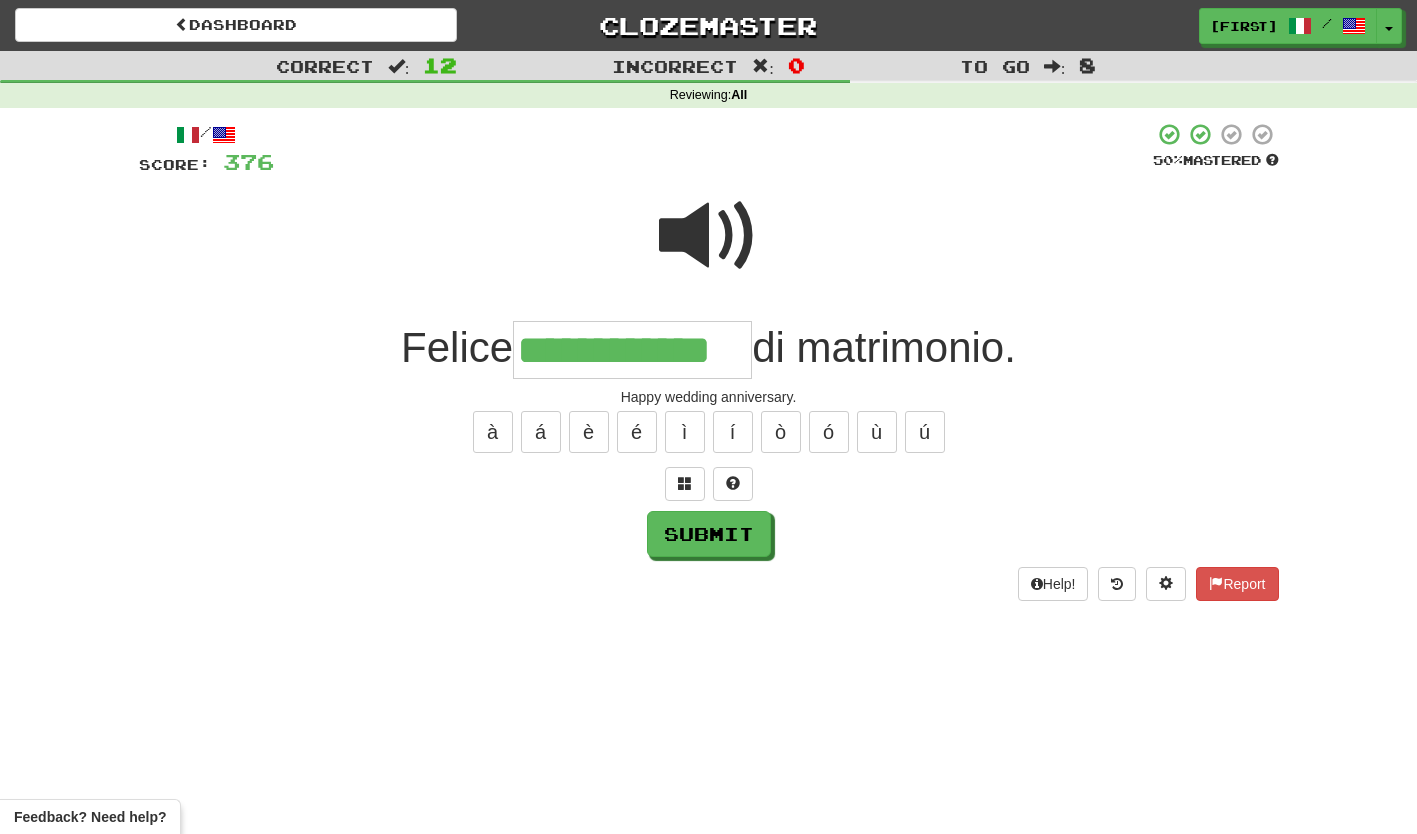 type on "**********" 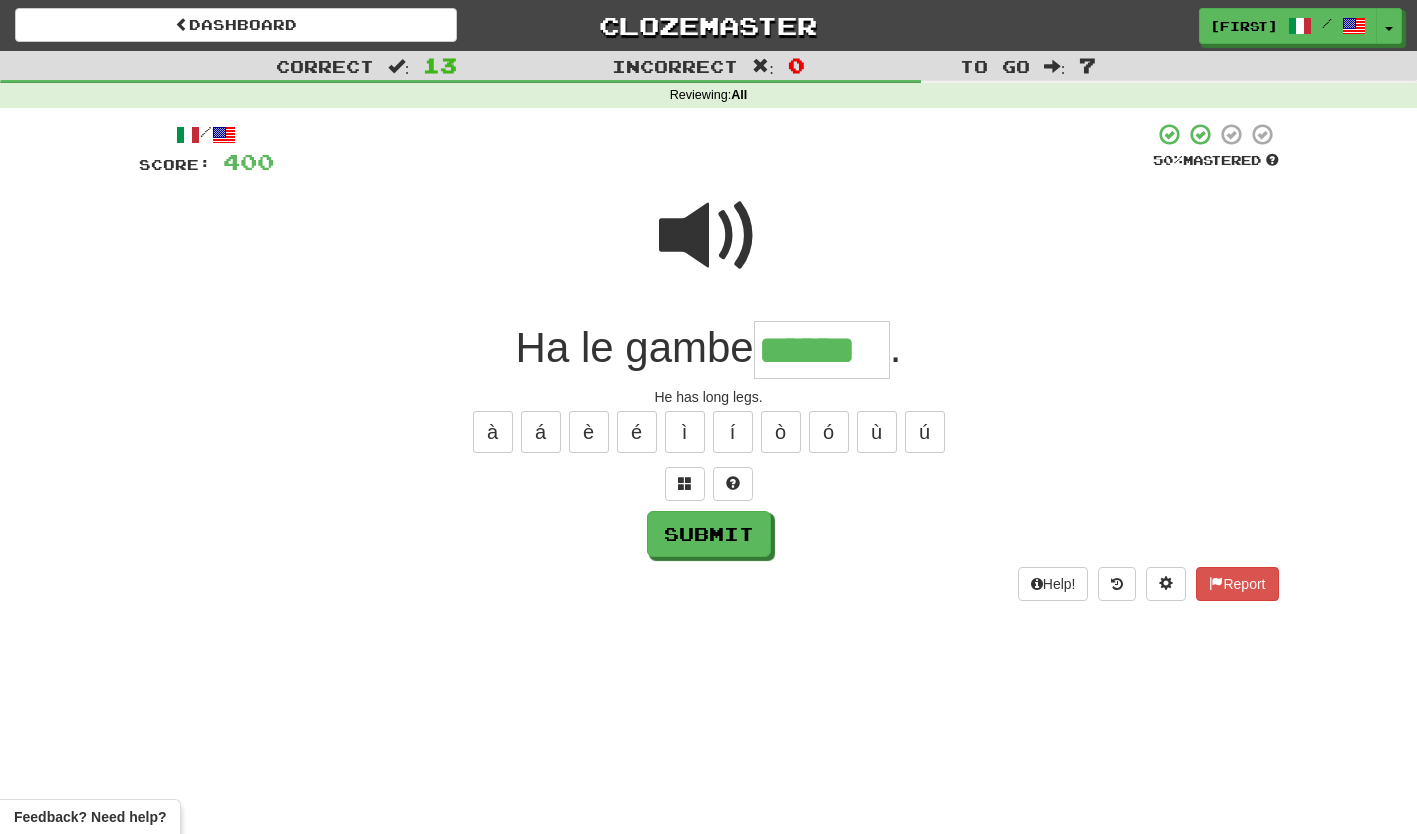 type on "******" 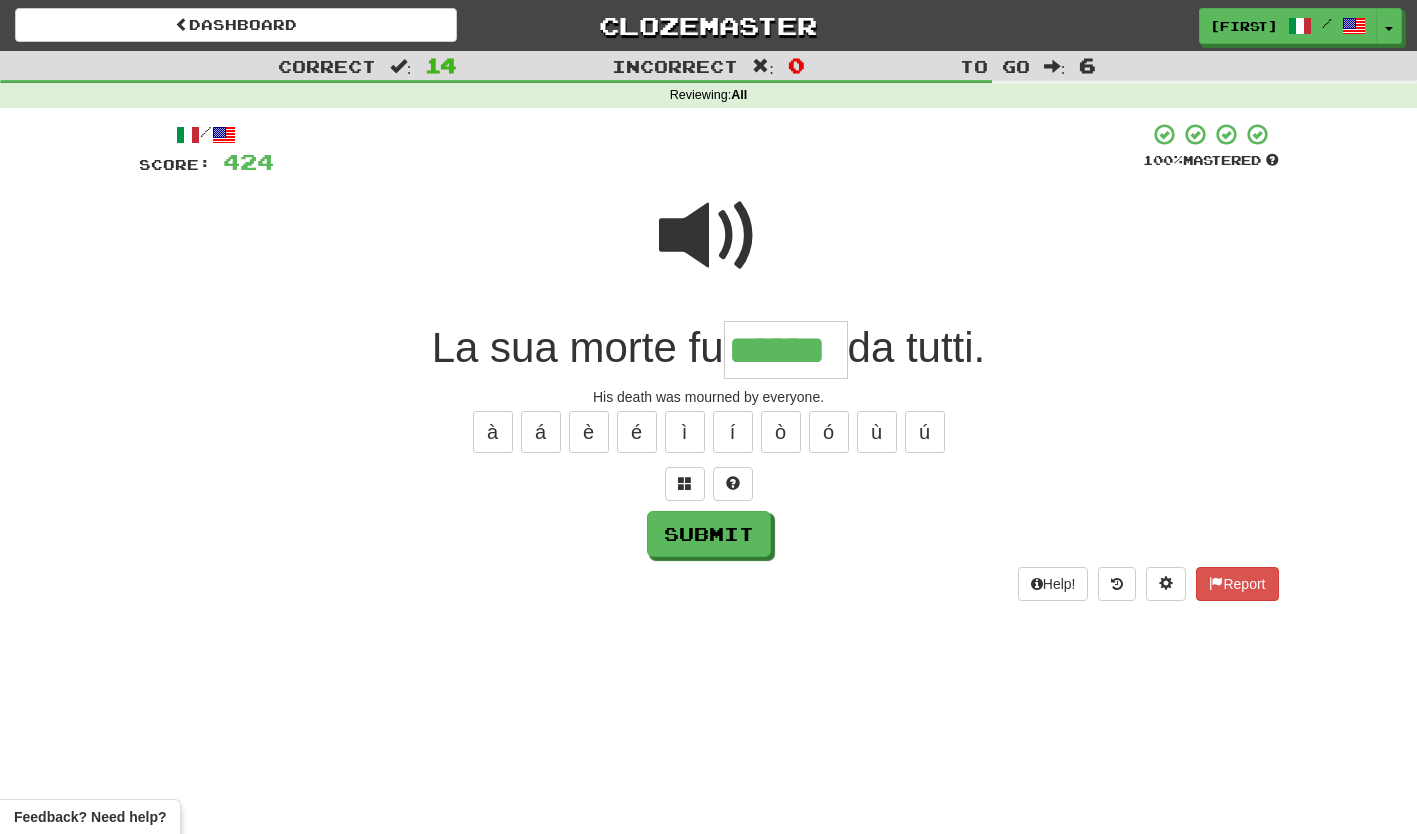type on "******" 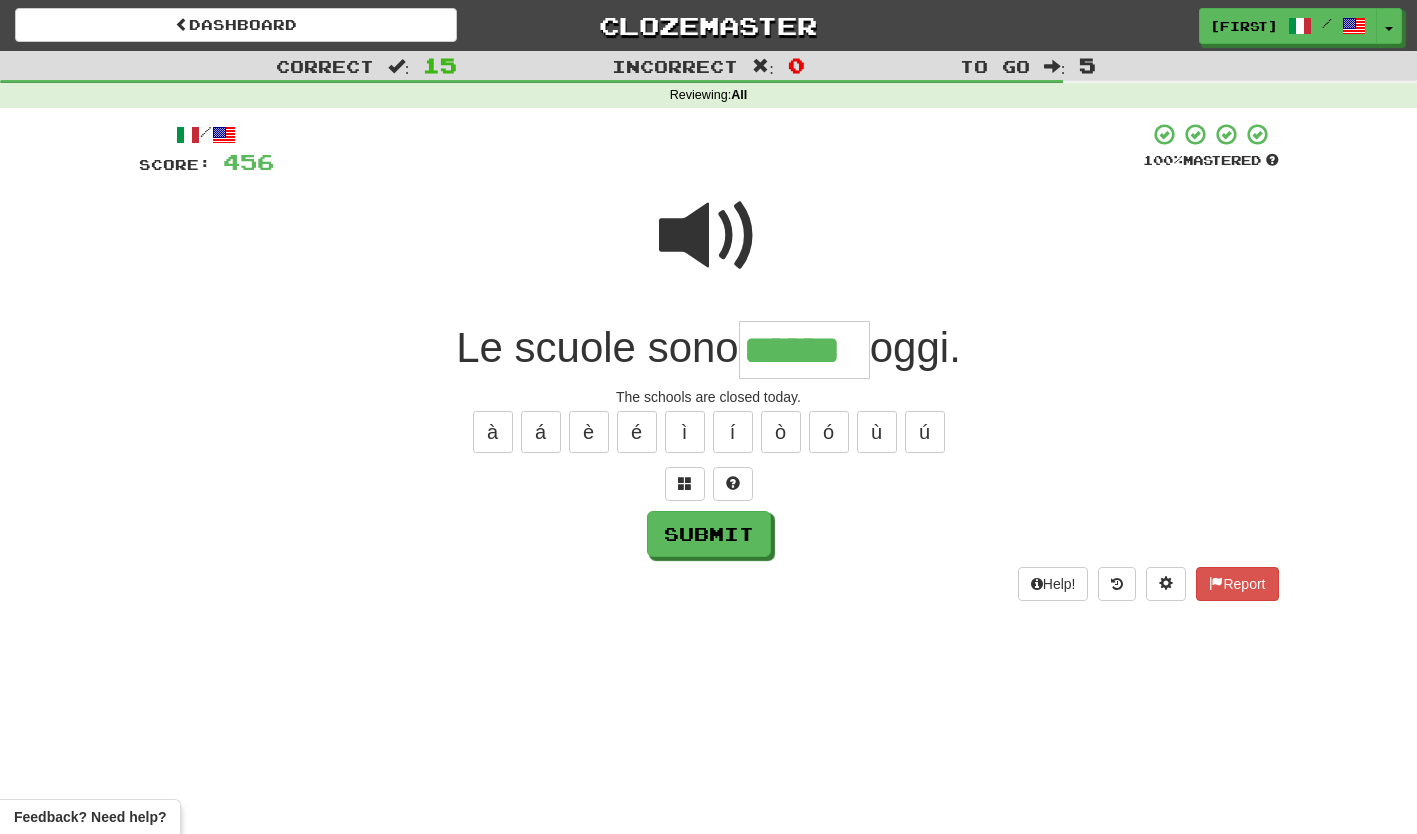type on "******" 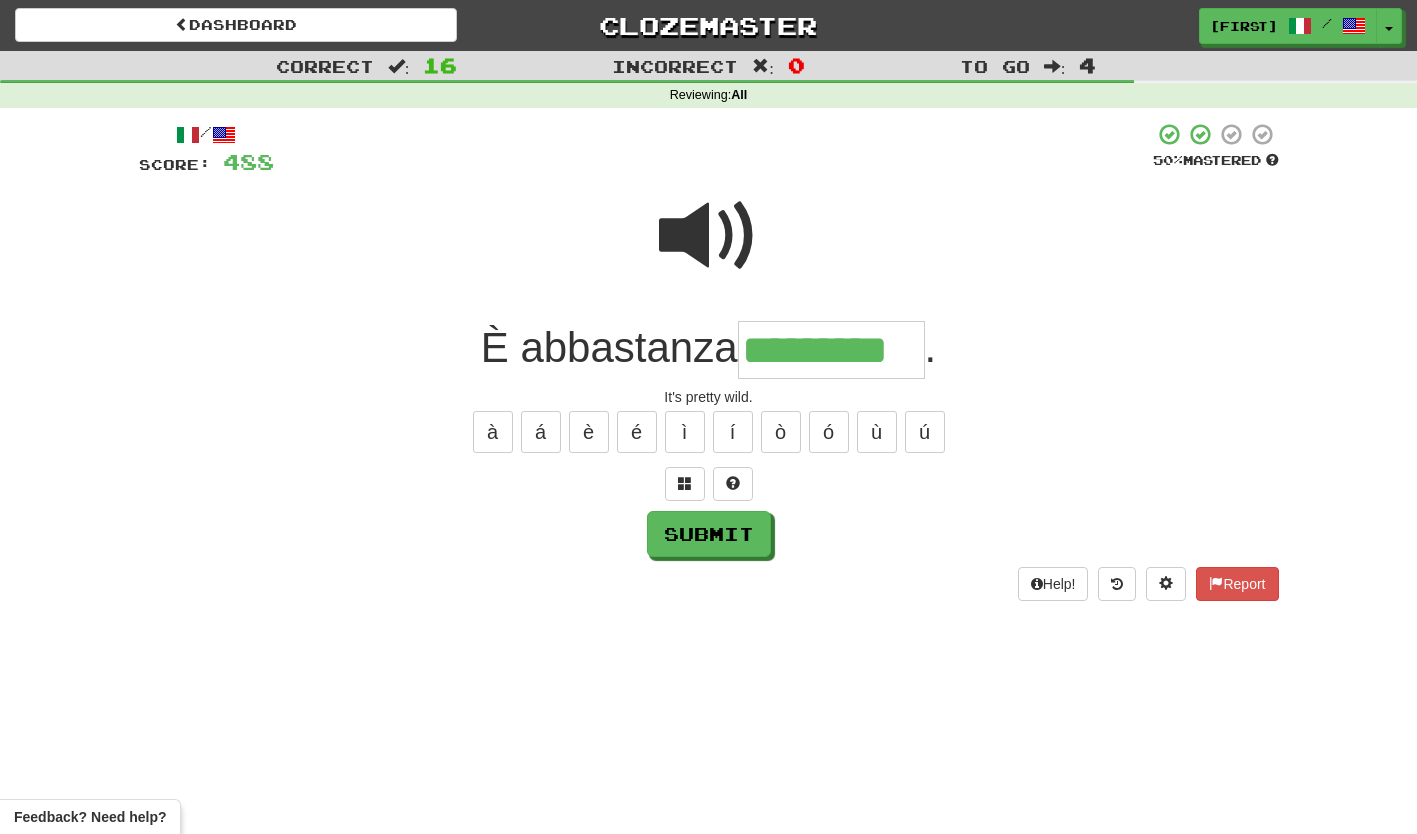 type on "*********" 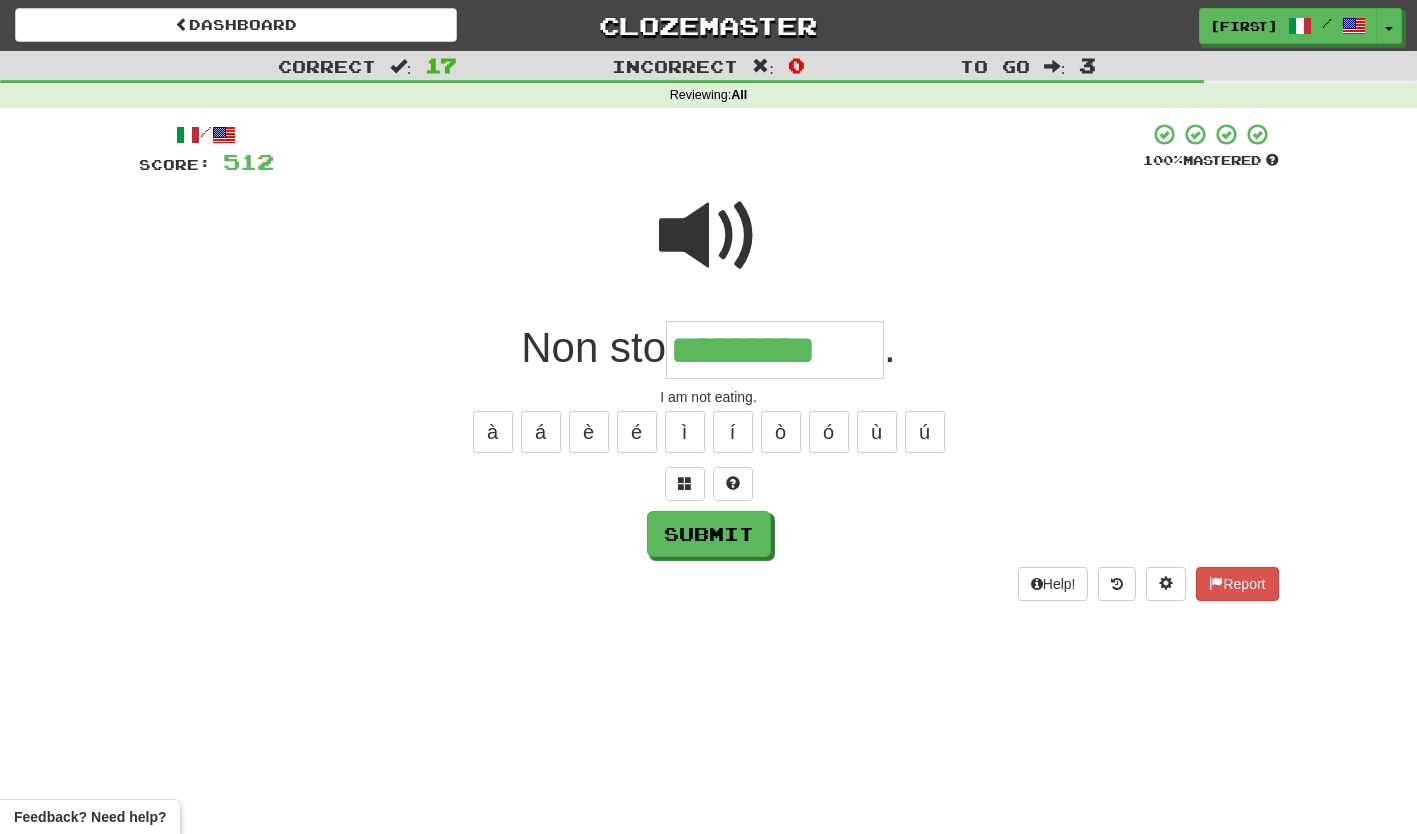 type on "*********" 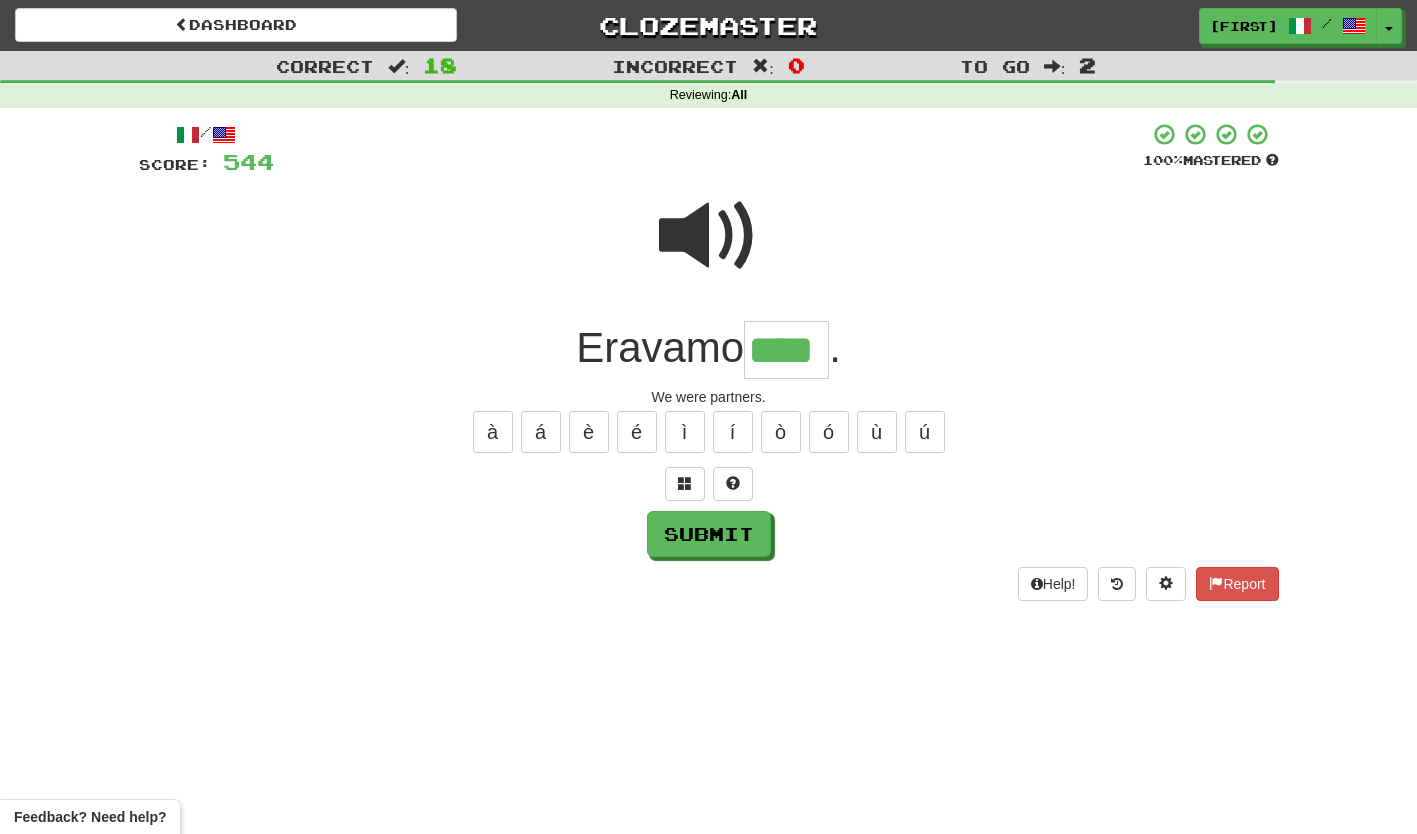 type on "****" 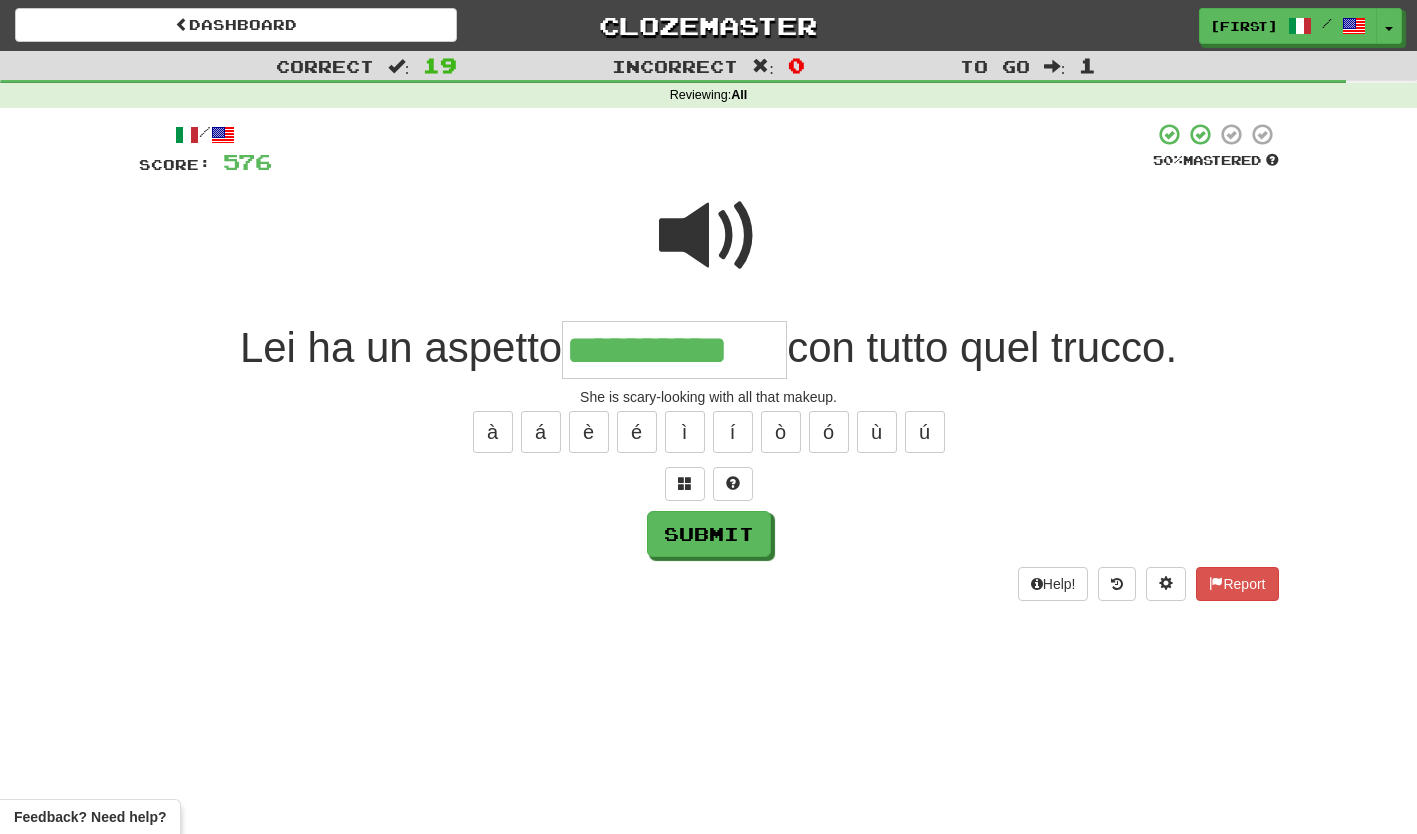 type on "**********" 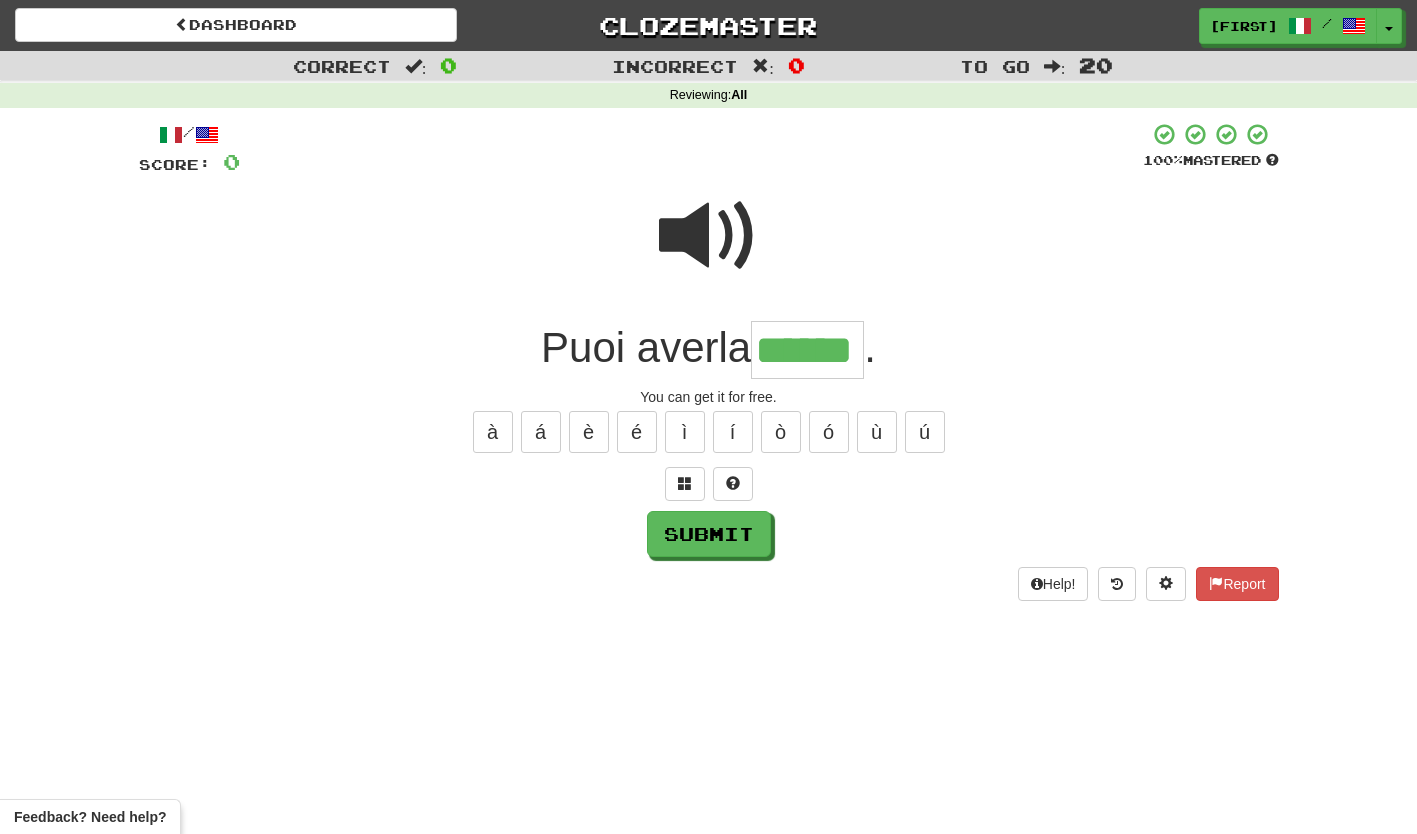 type on "******" 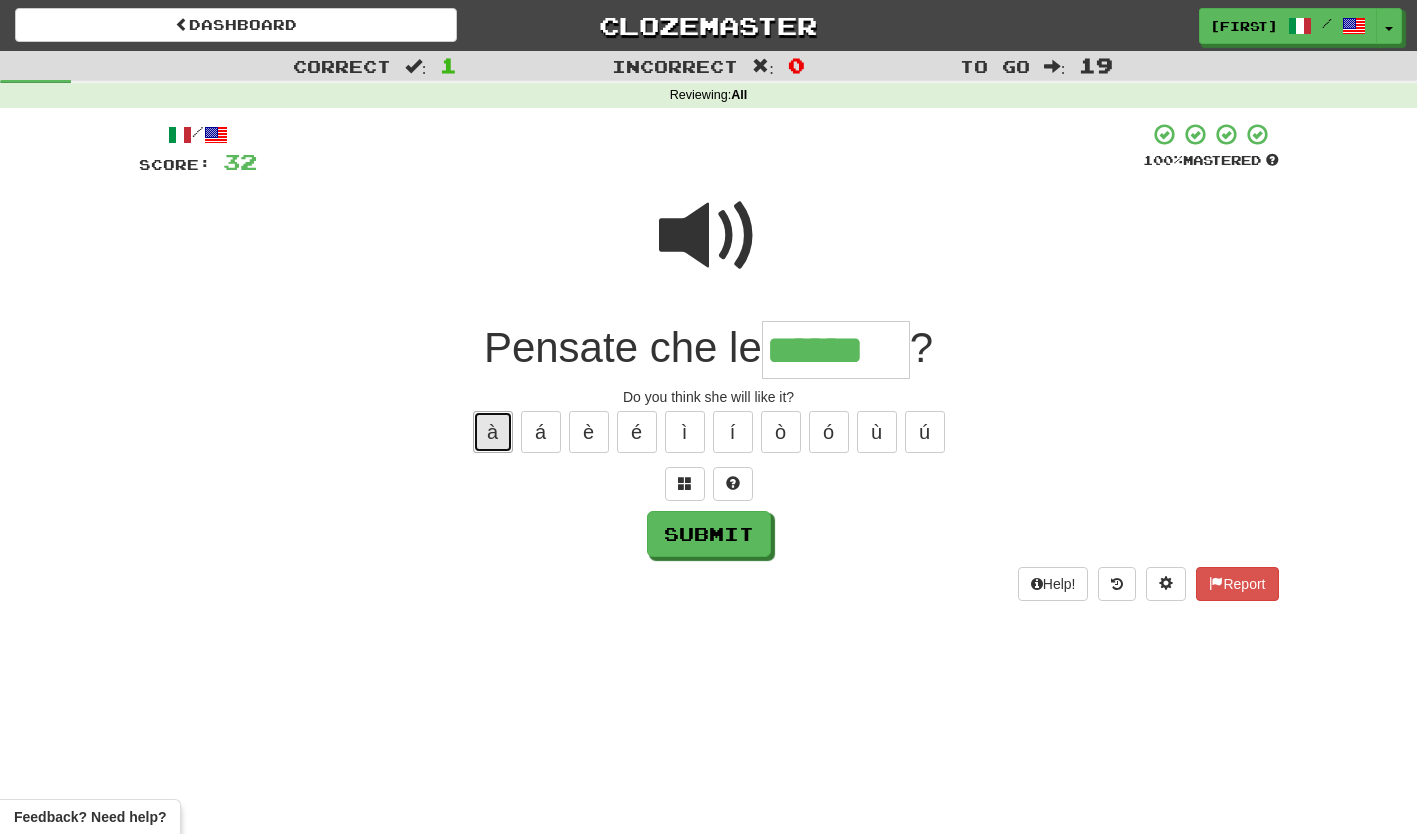 click on "à" at bounding box center [493, 432] 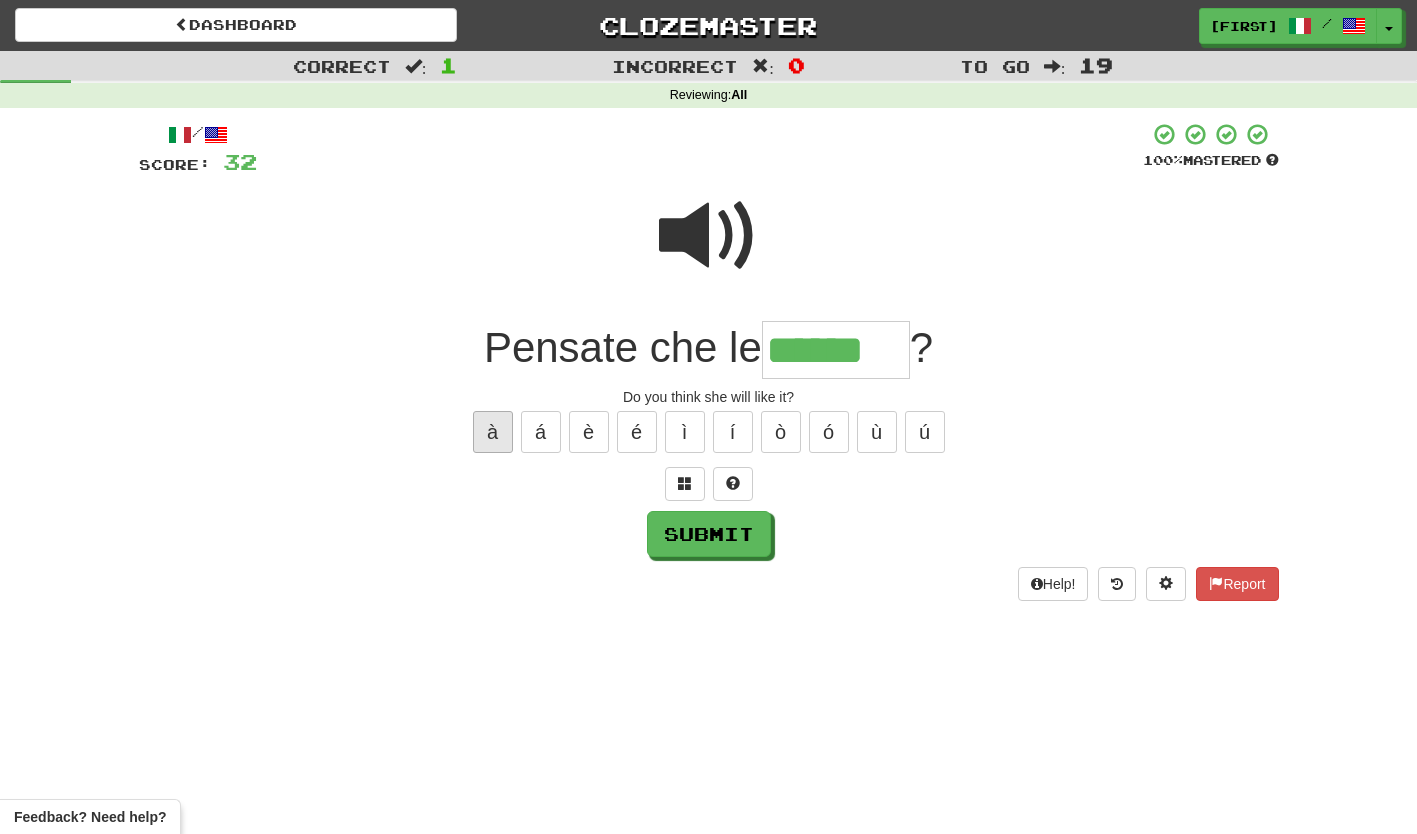 type on "*******" 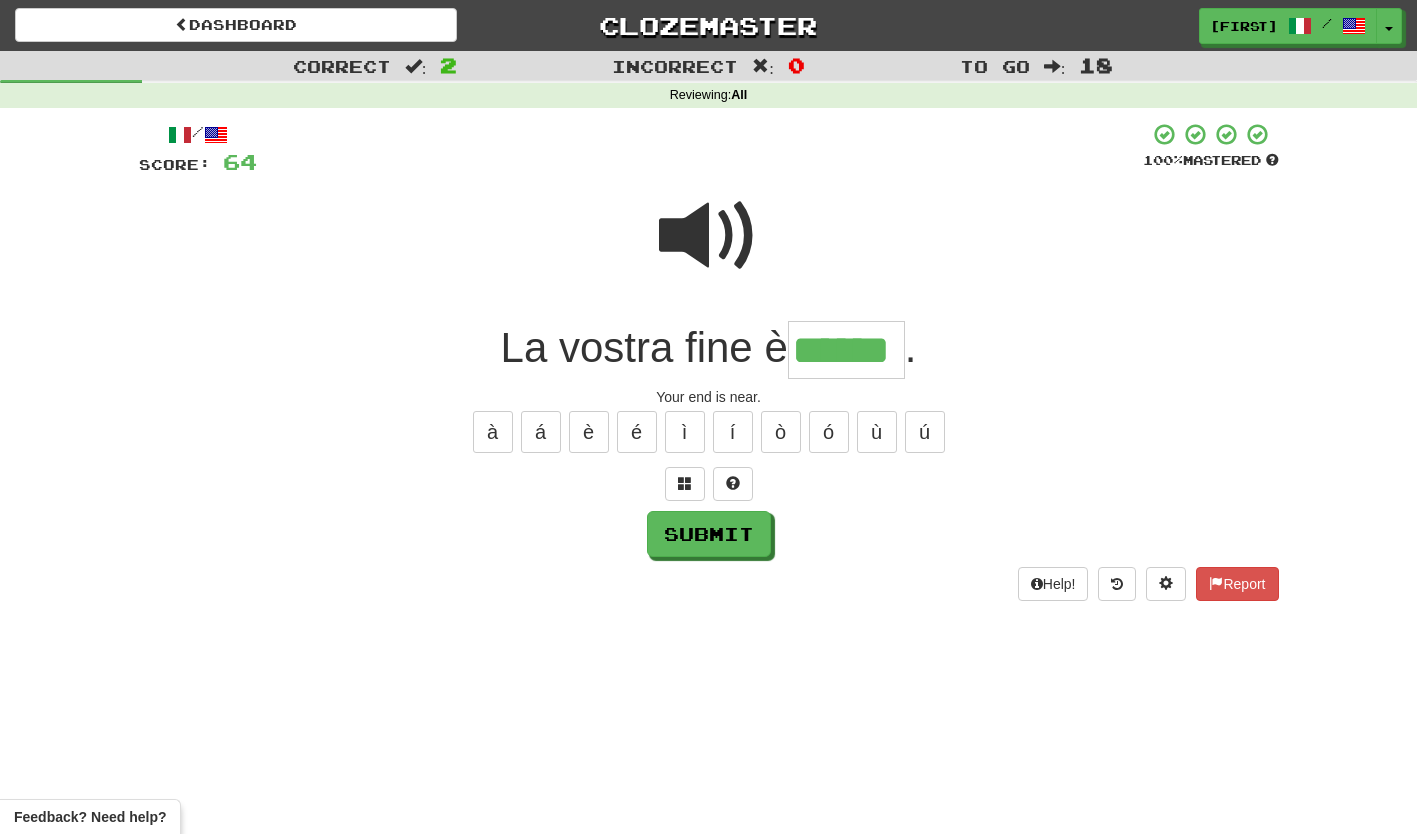 type on "******" 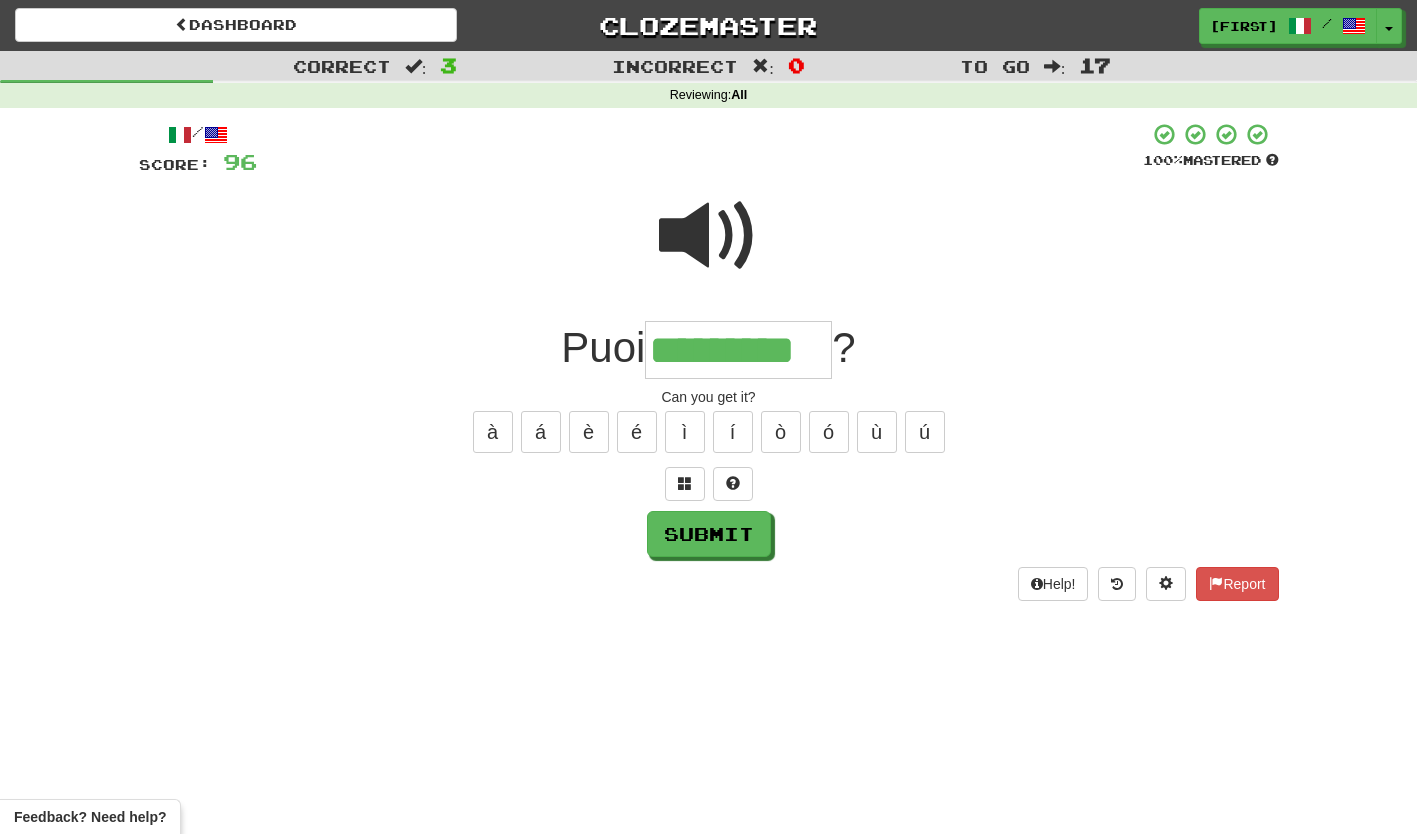 type on "*********" 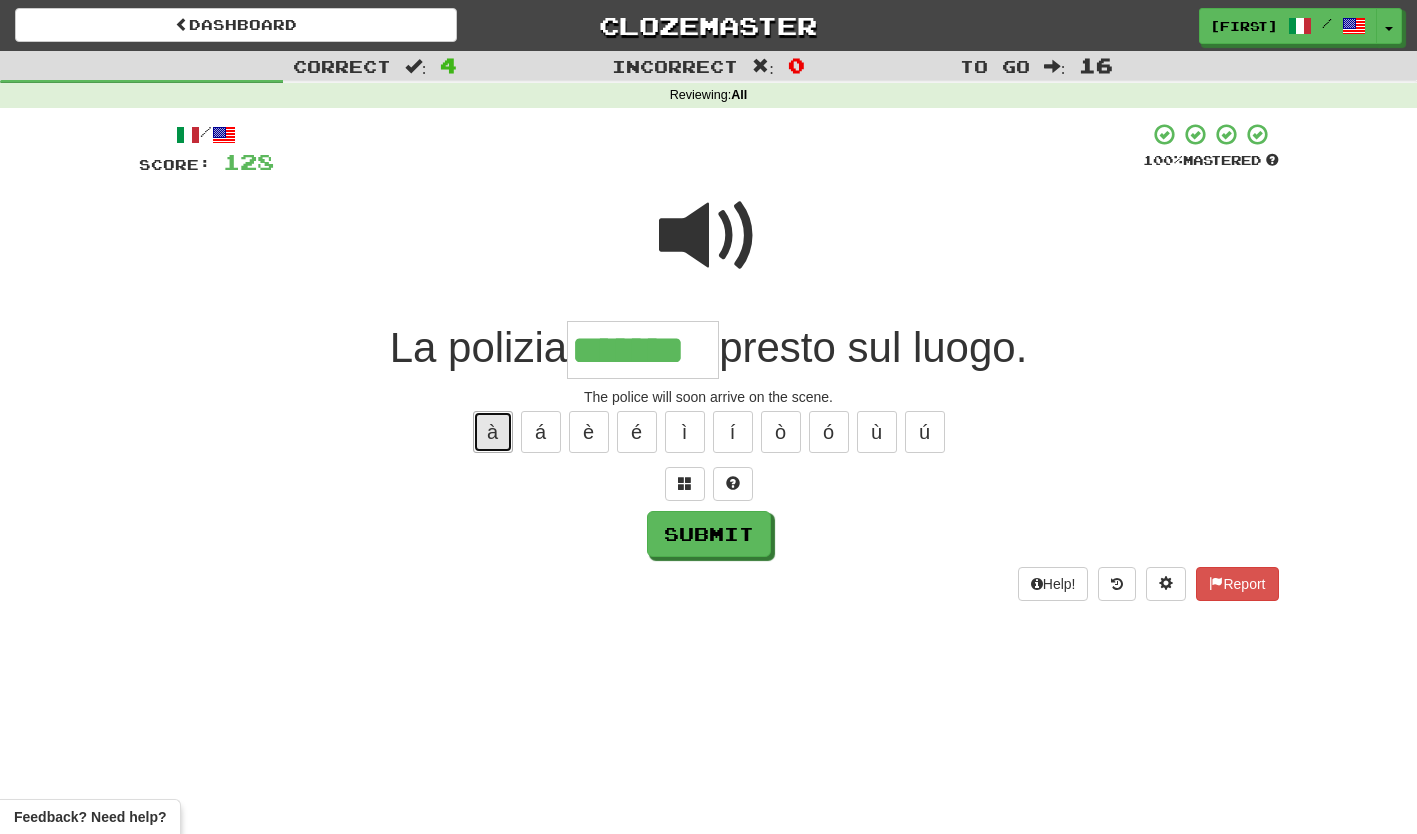 click on "à" at bounding box center (493, 432) 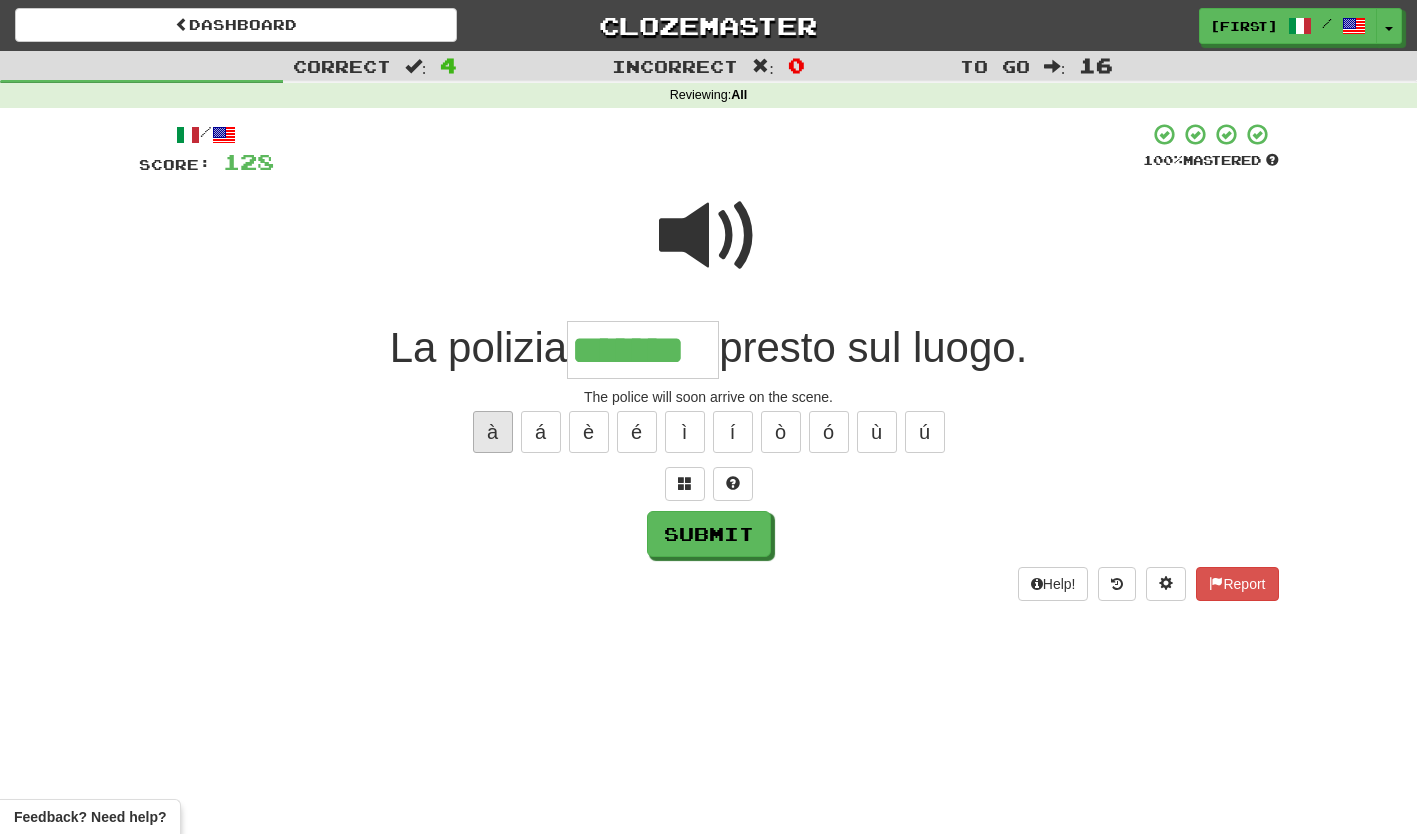 type on "********" 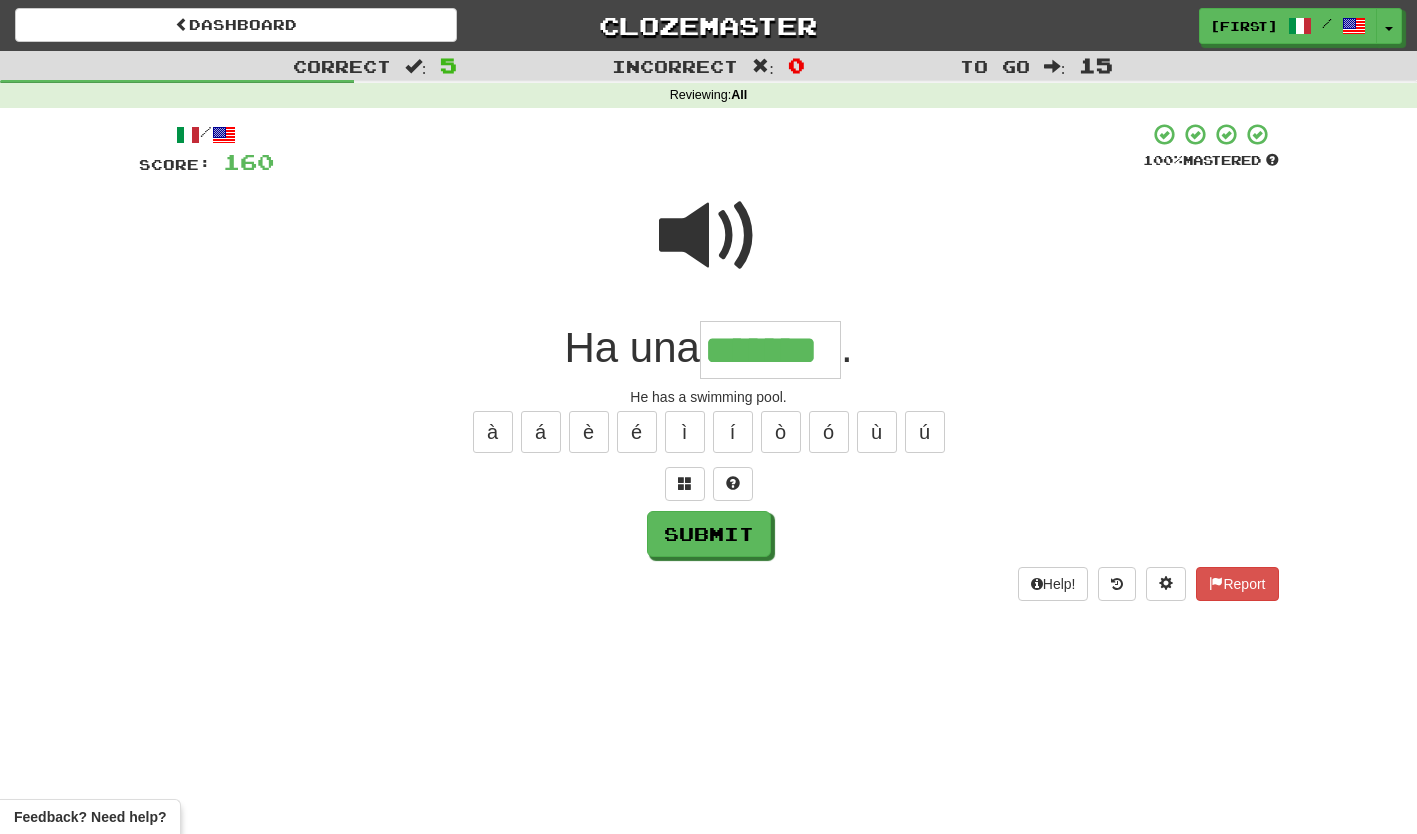 type on "*******" 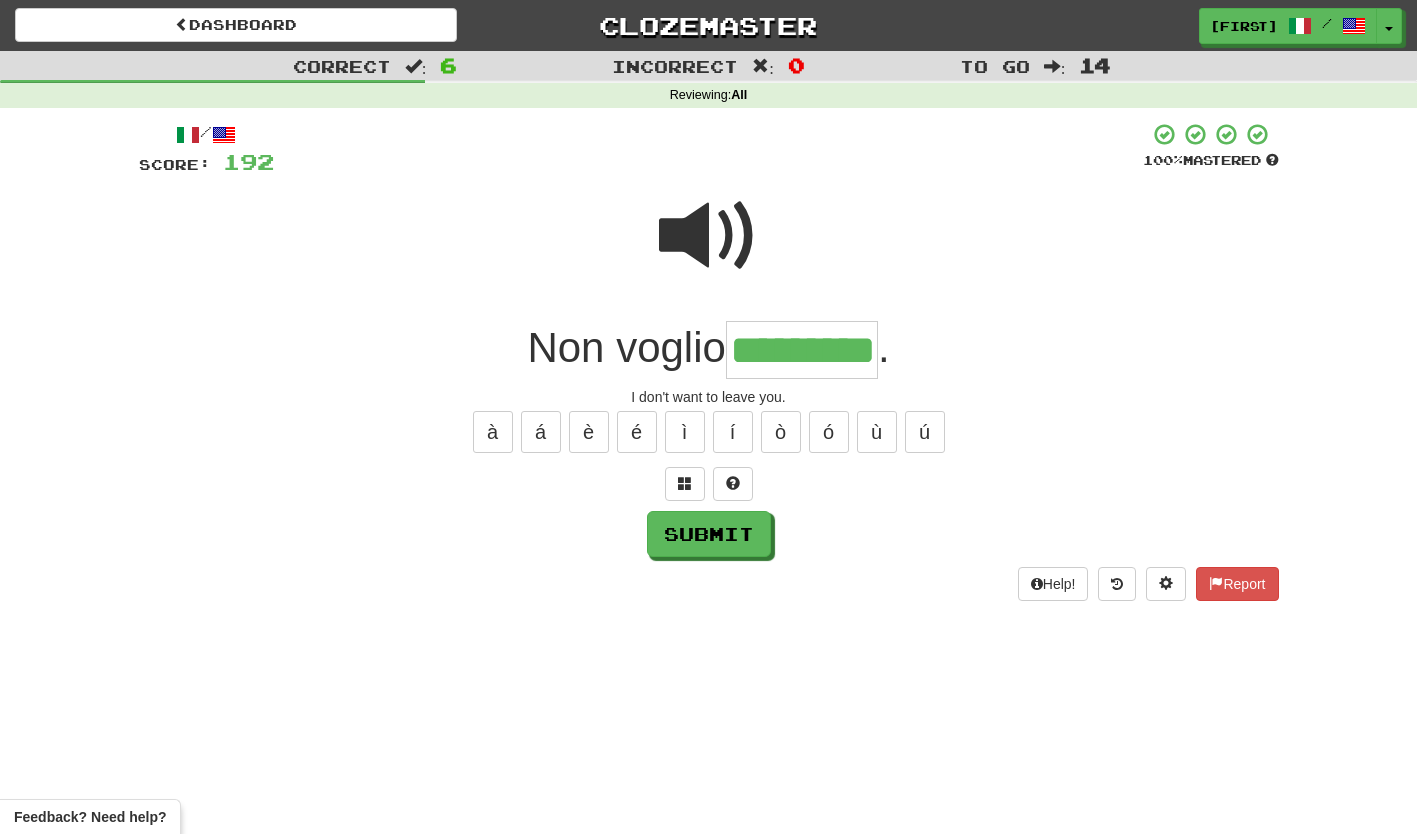 type on "*********" 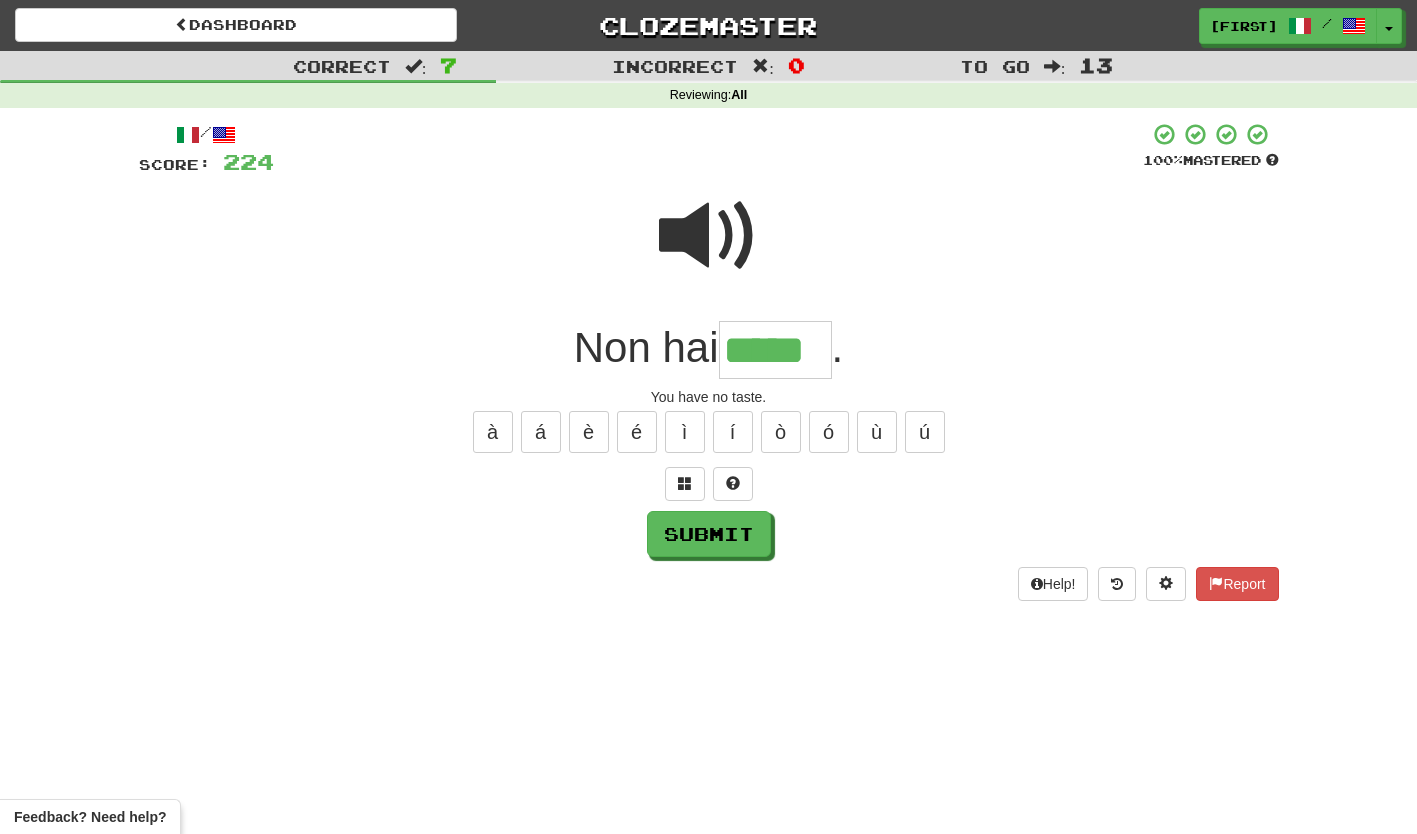 type on "*****" 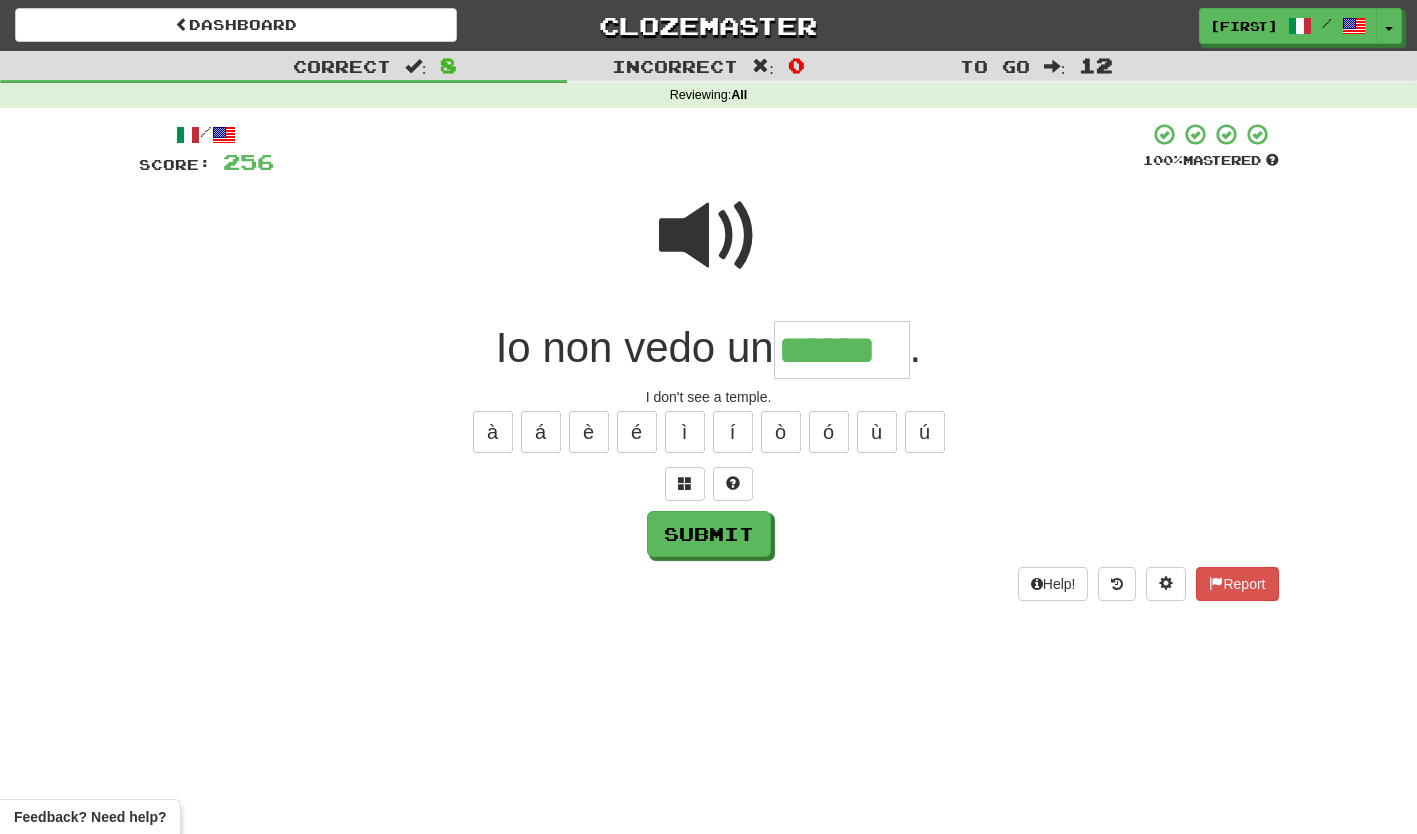 type on "******" 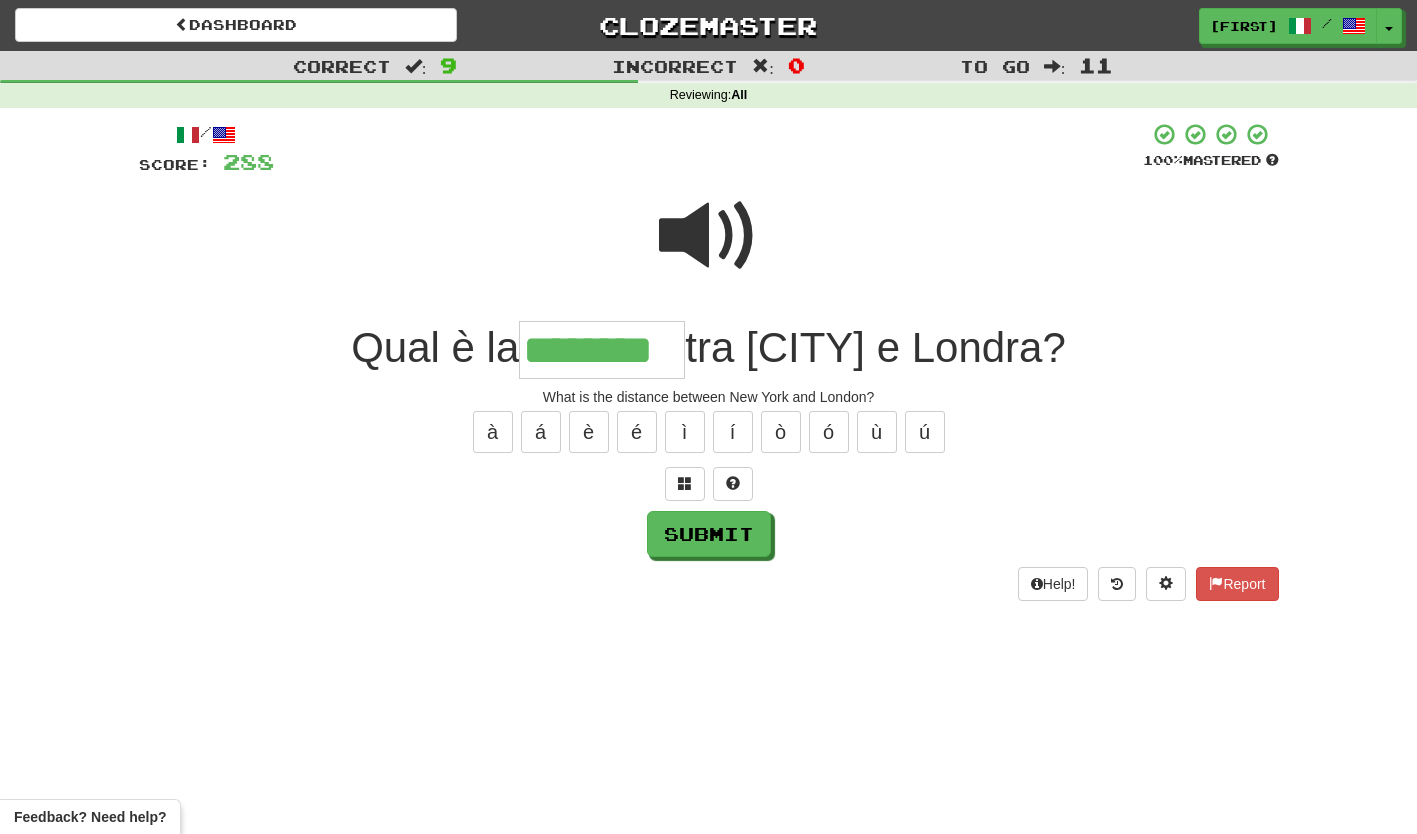 type on "********" 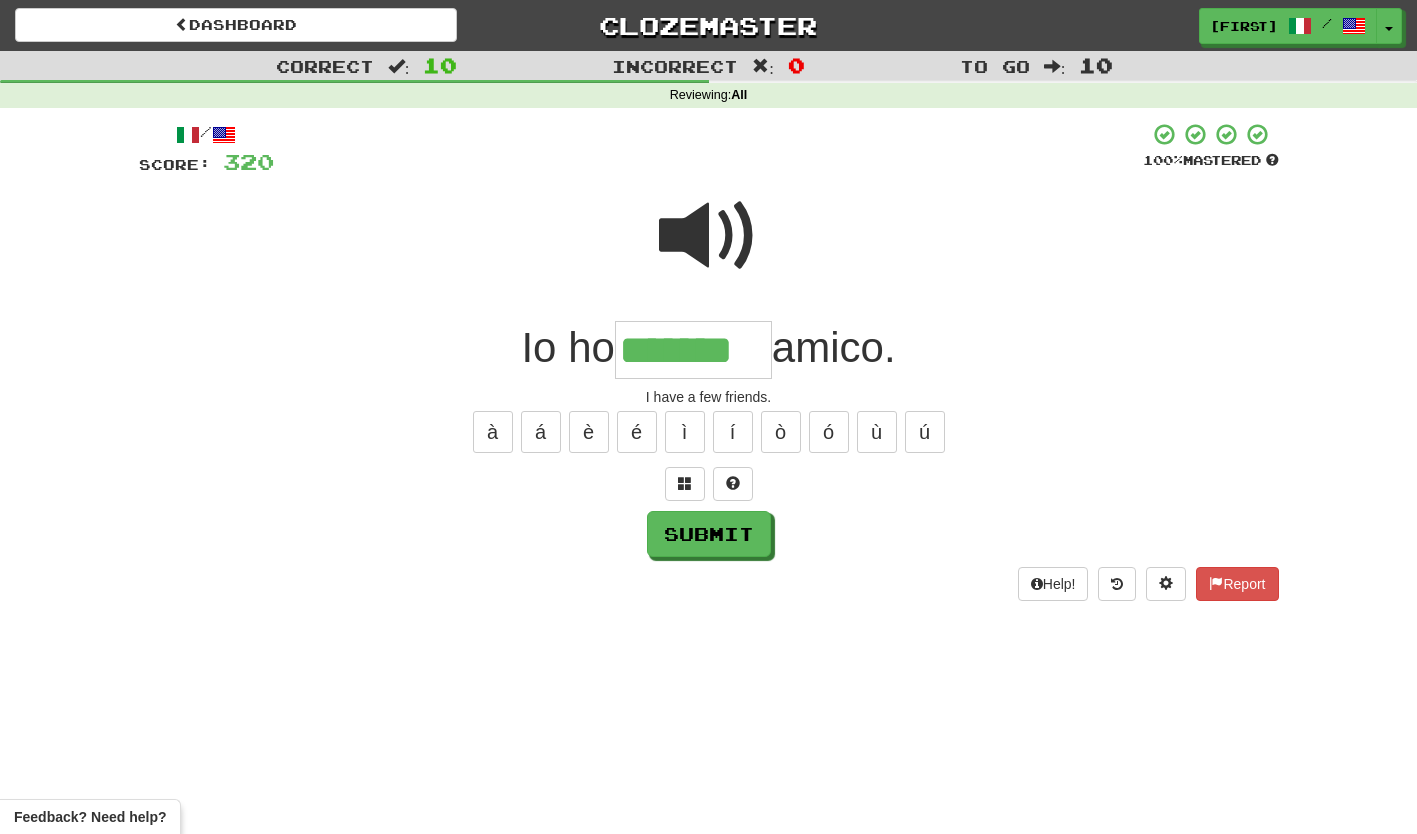 type on "*******" 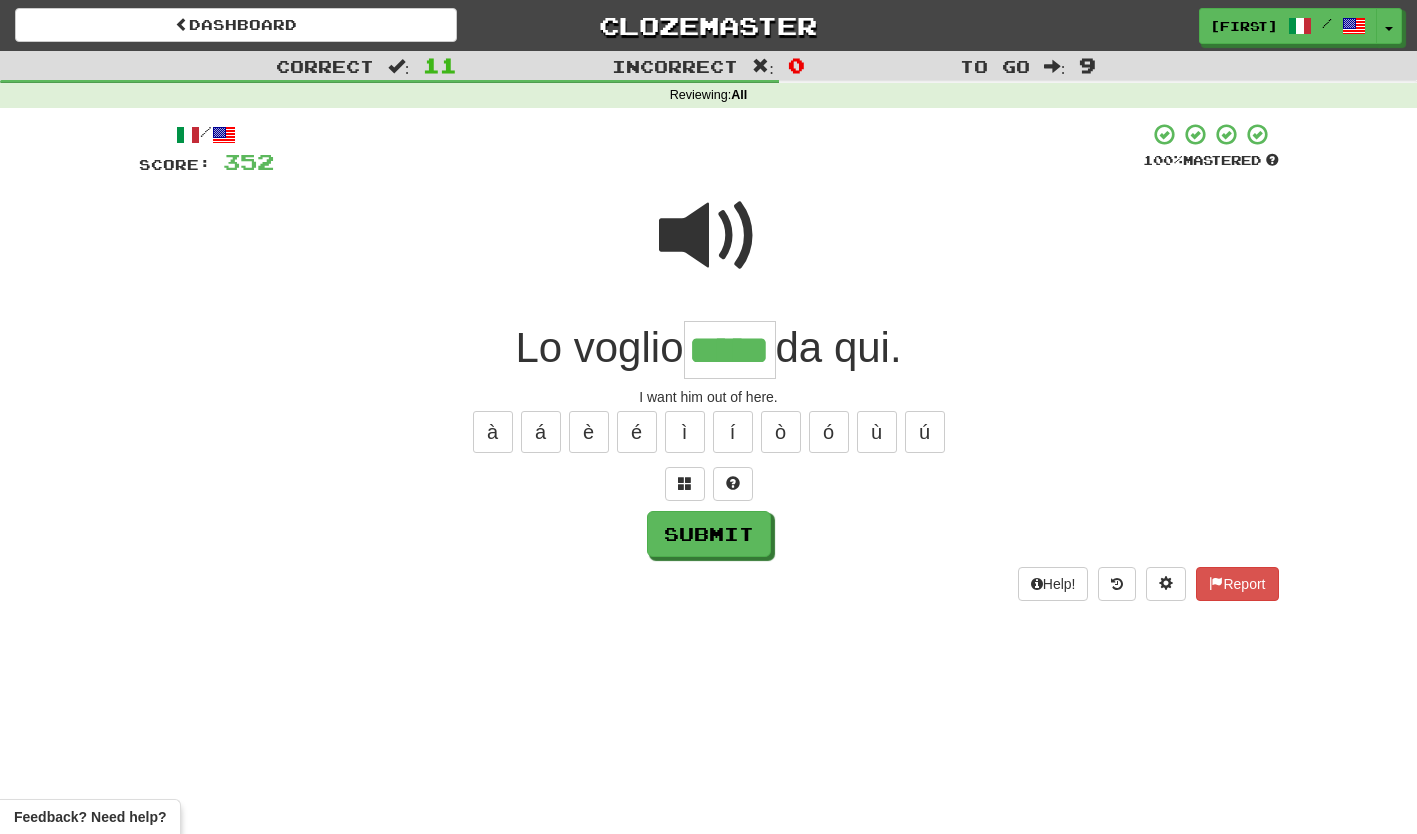 type on "*****" 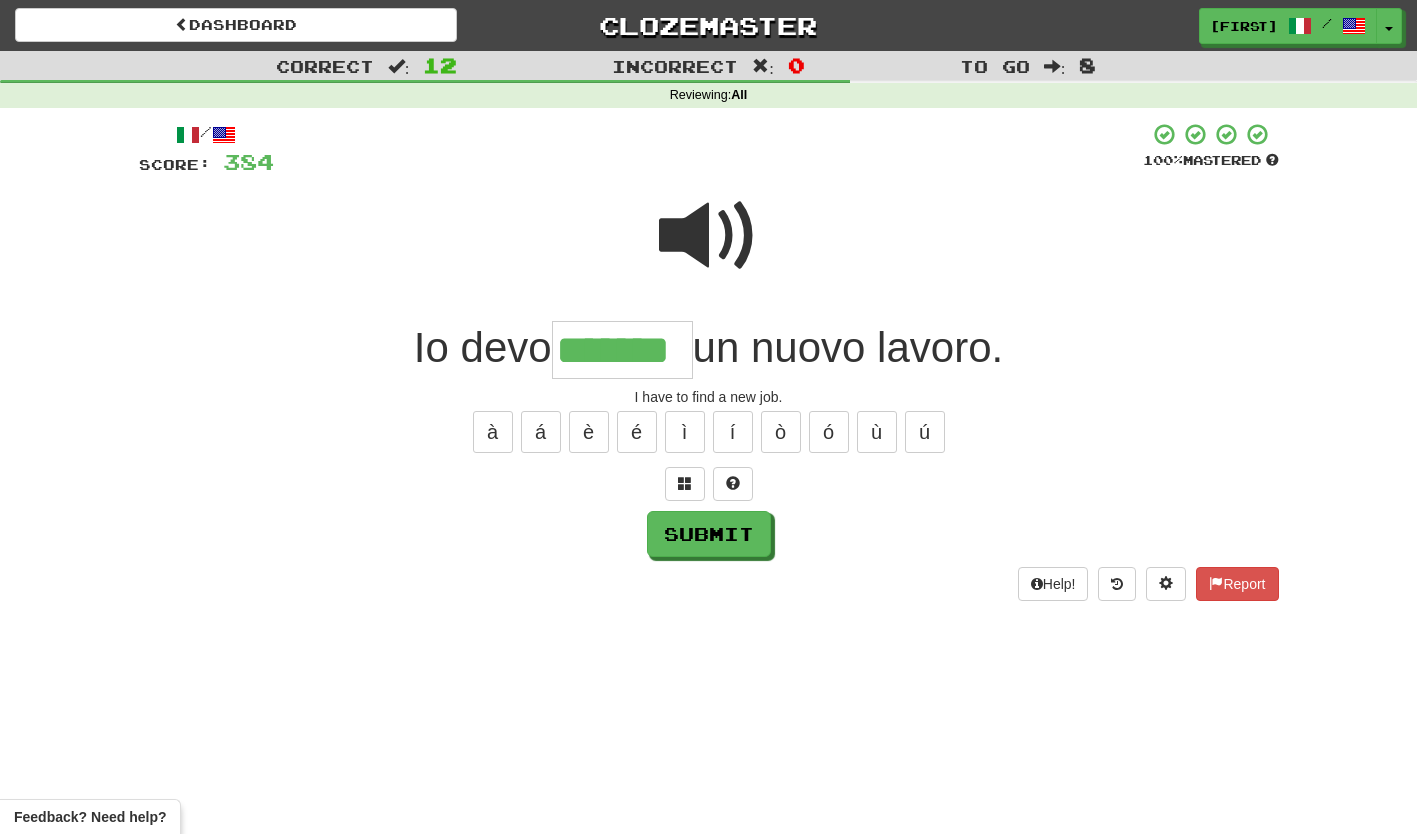 type on "*******" 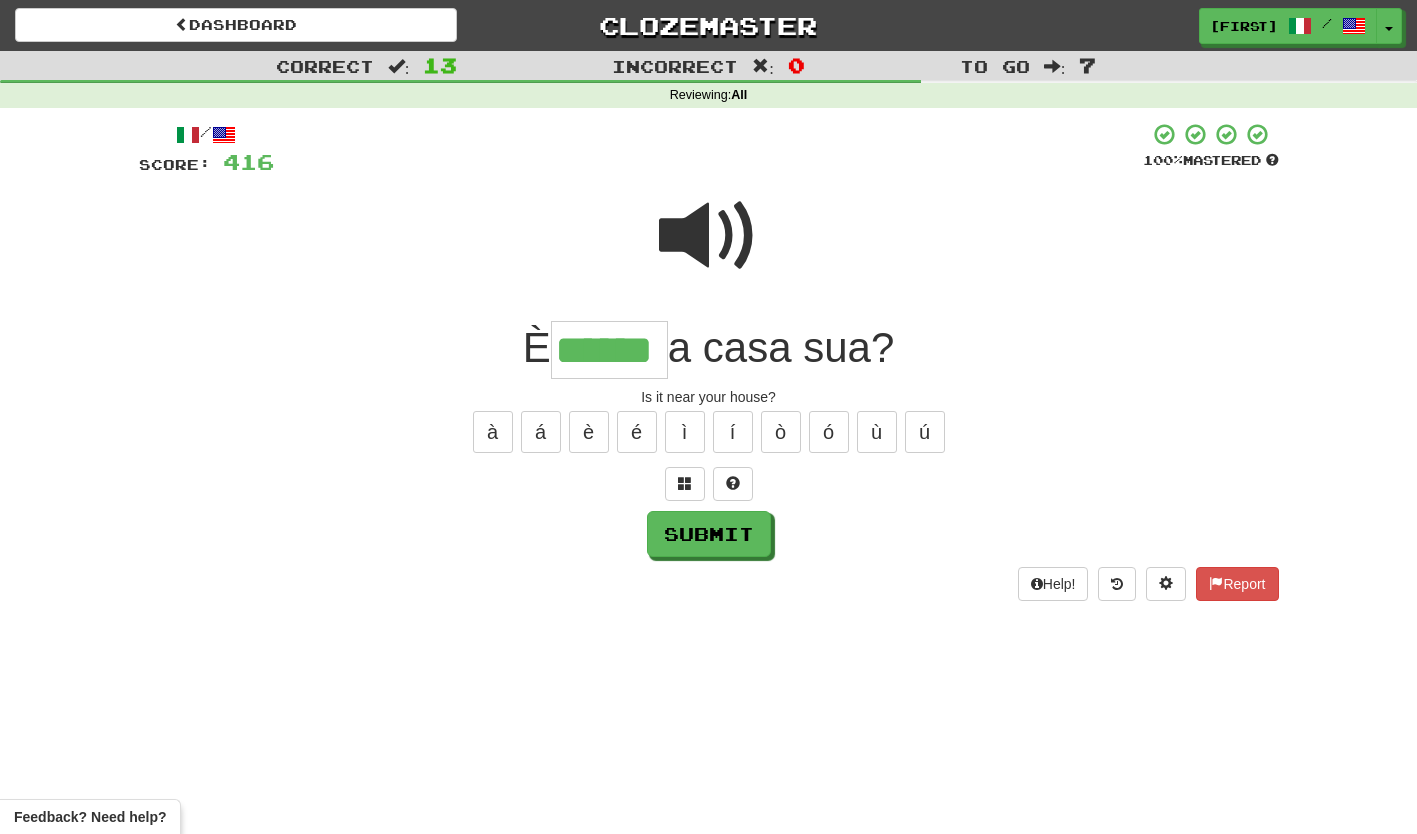 type on "******" 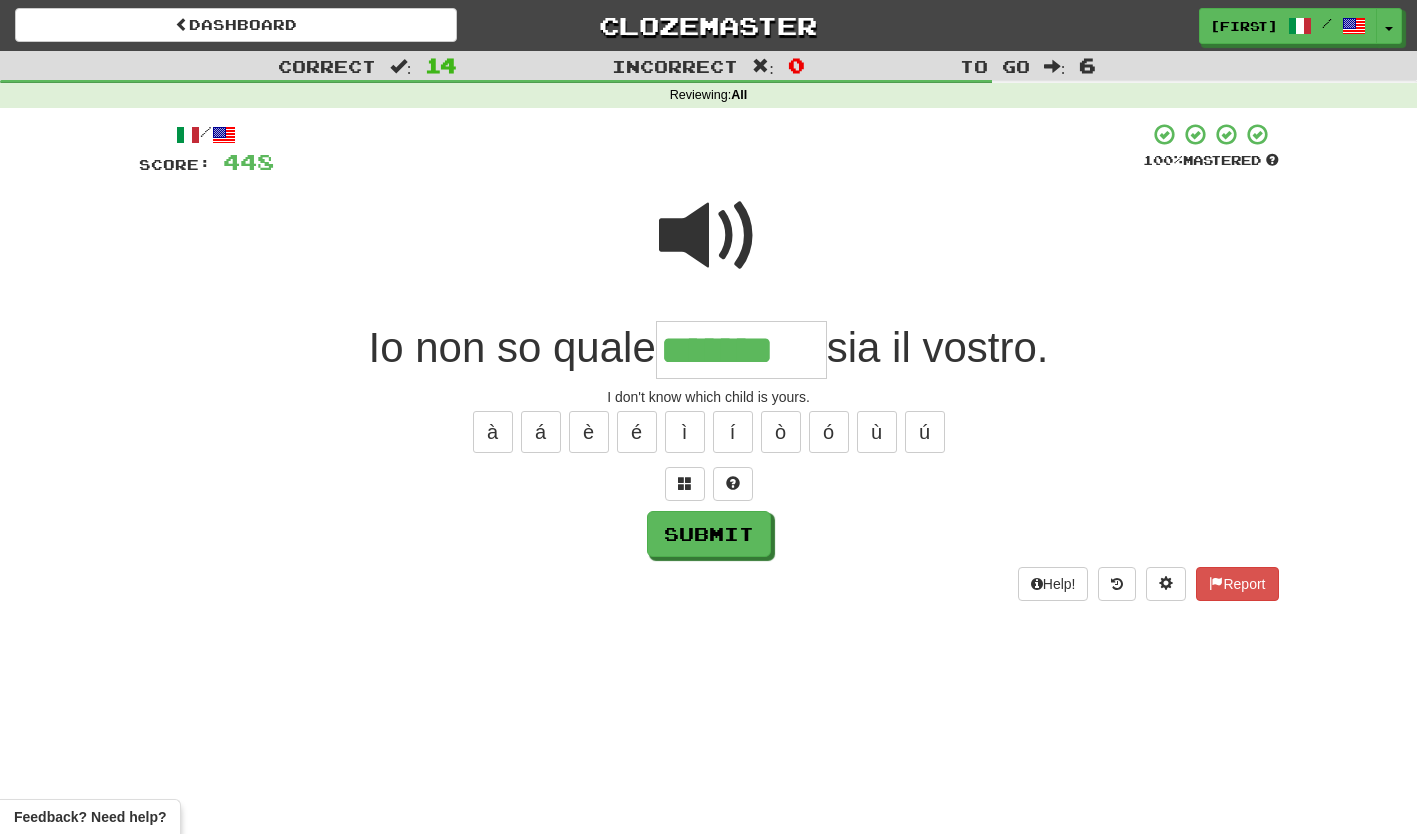 type on "*******" 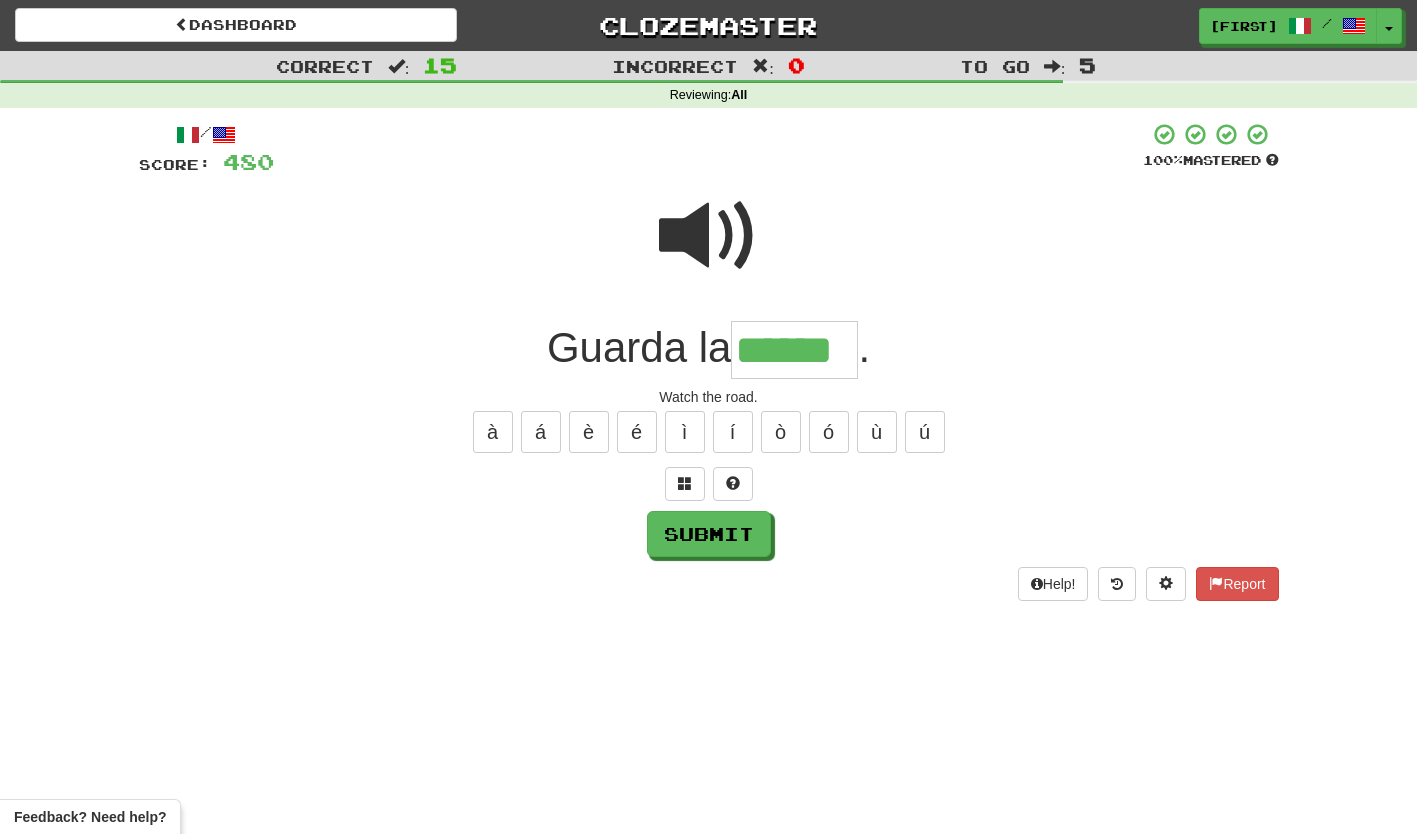 type on "******" 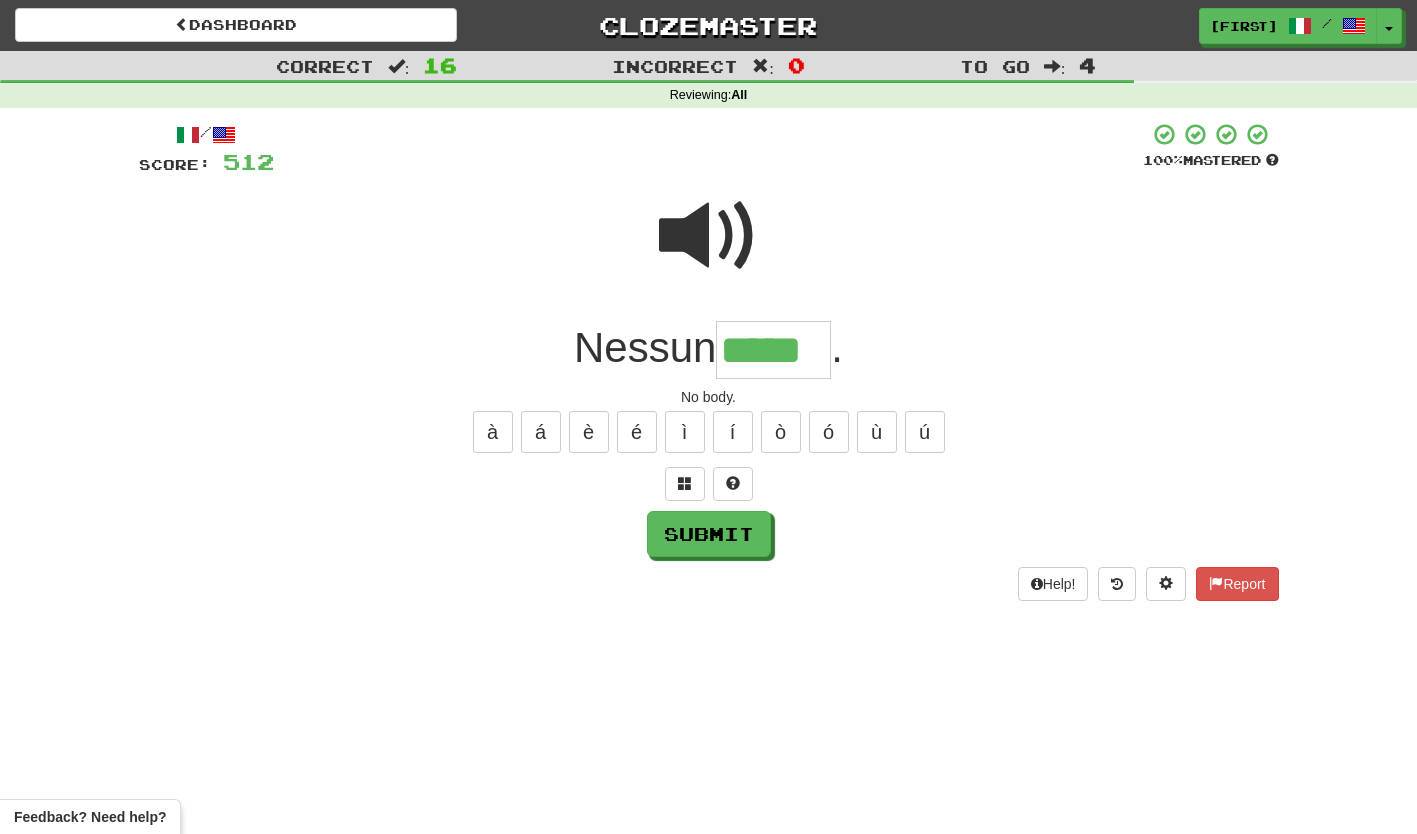 type on "*****" 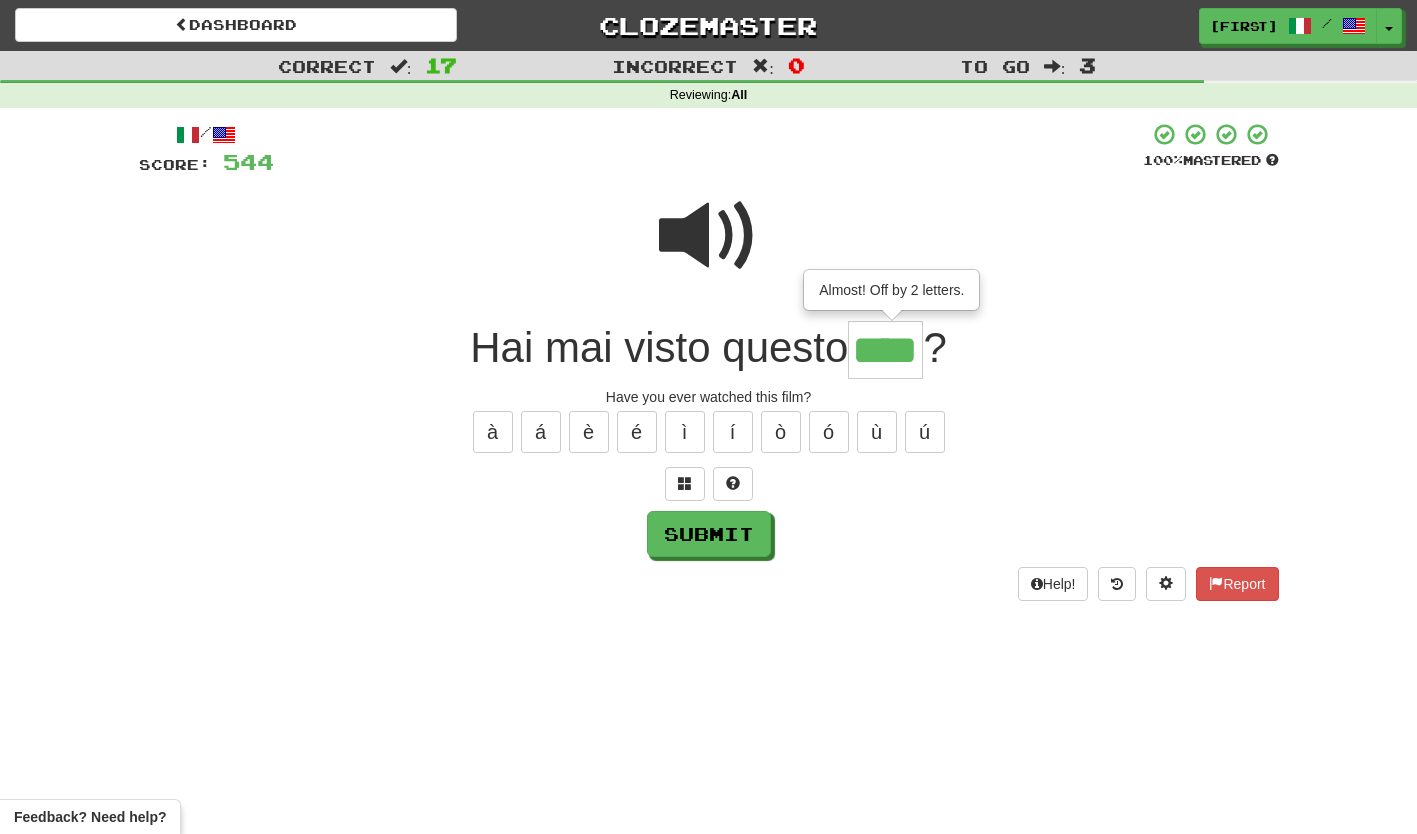 type on "****" 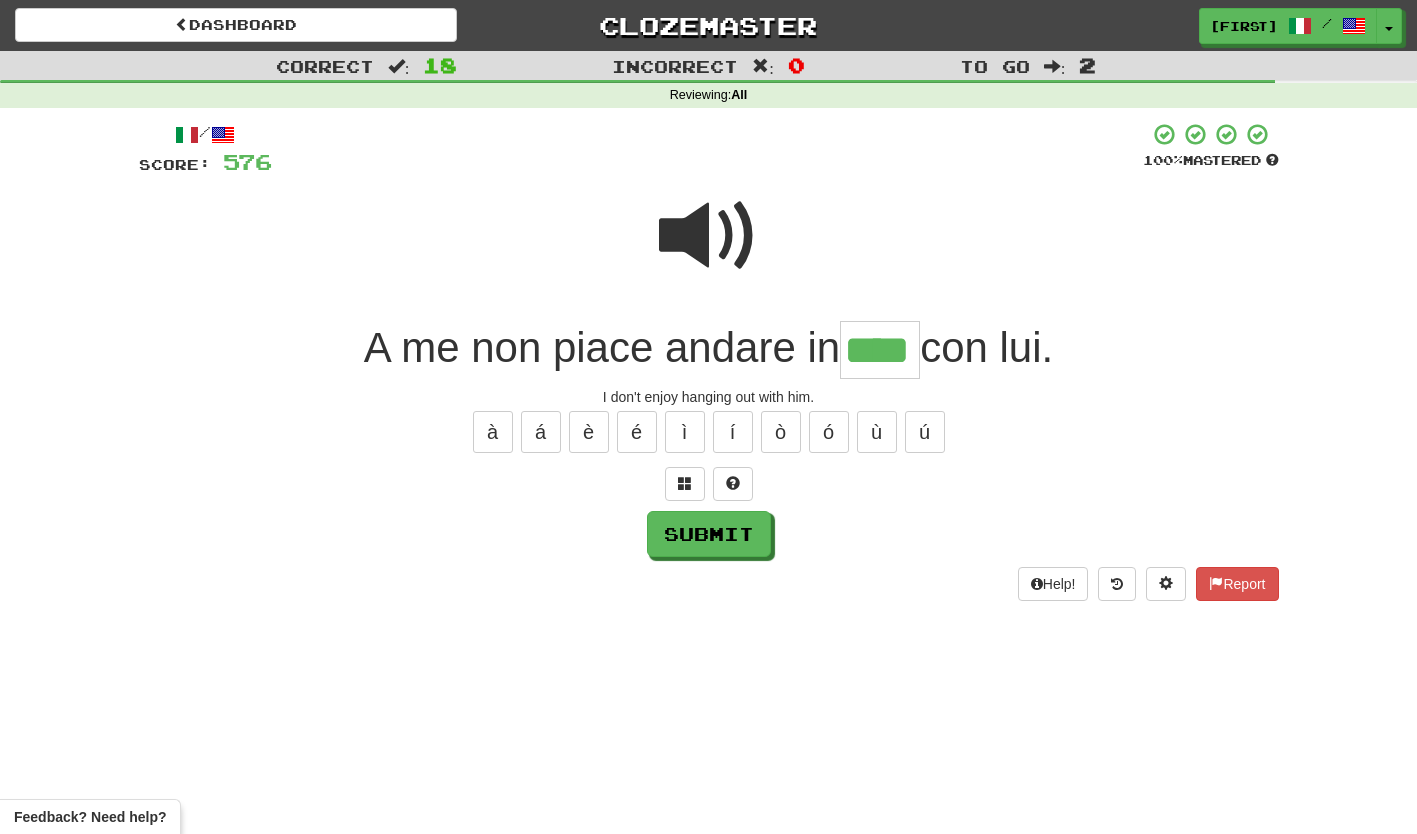 type on "****" 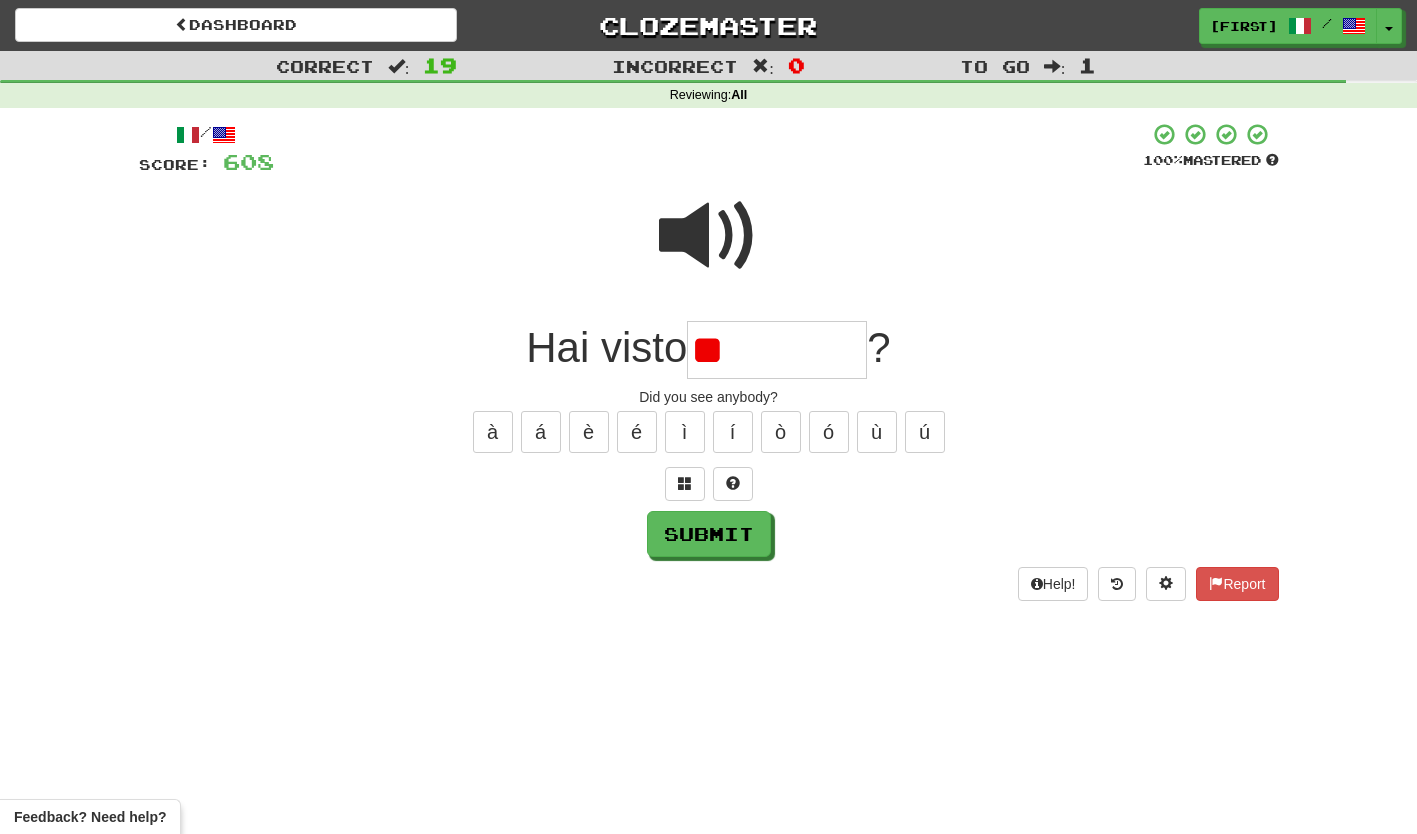type on "*" 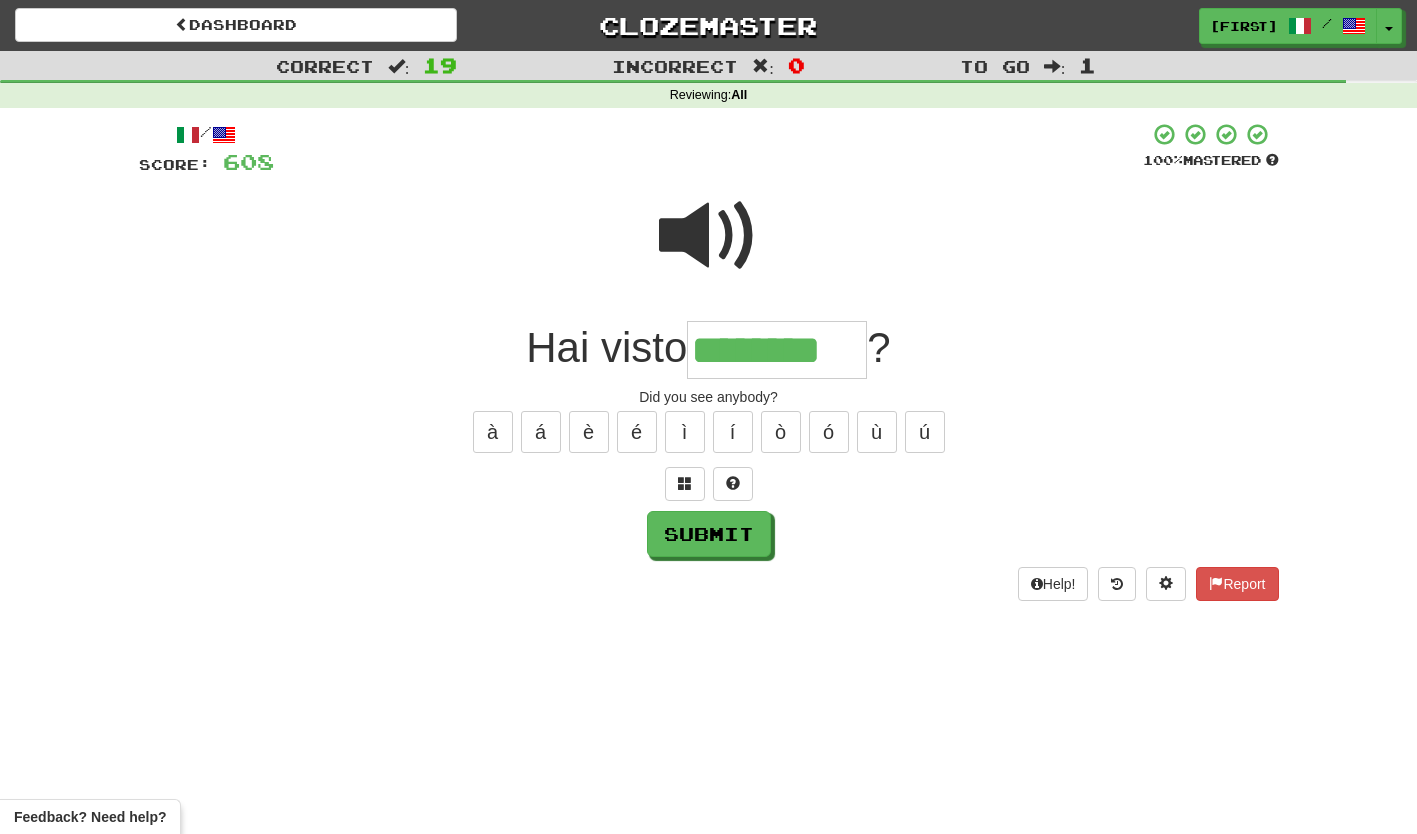 type on "********" 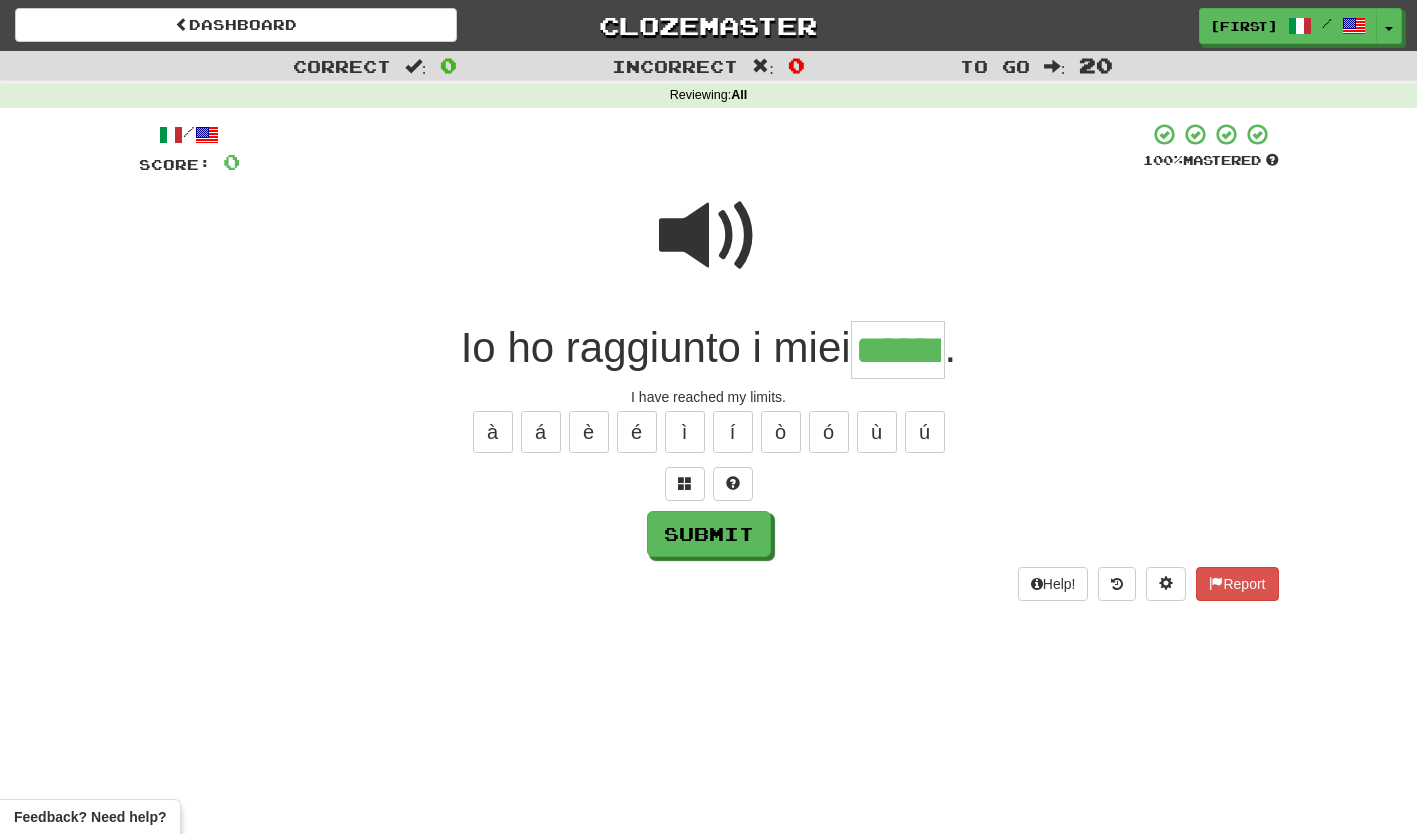 type on "******" 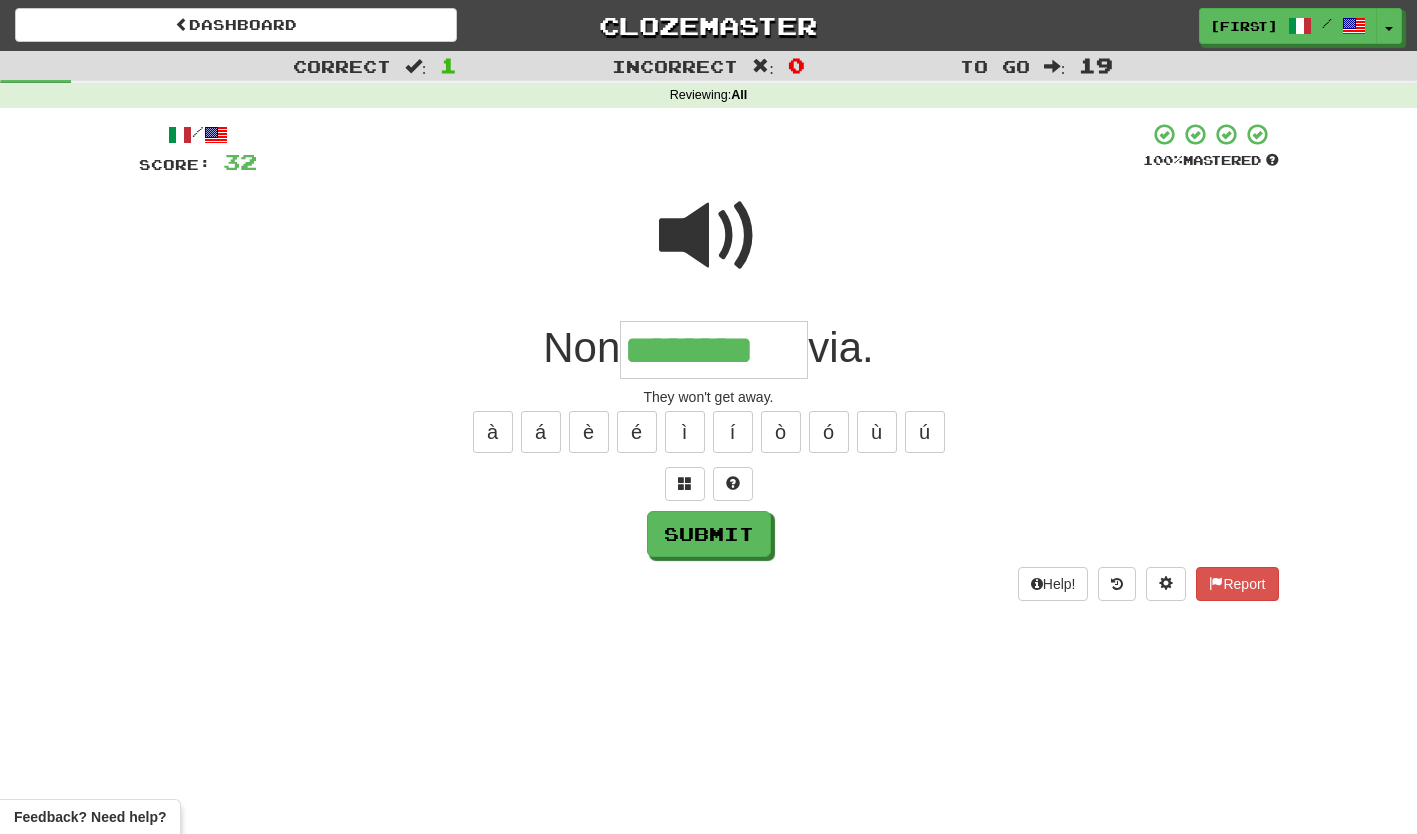 type on "********" 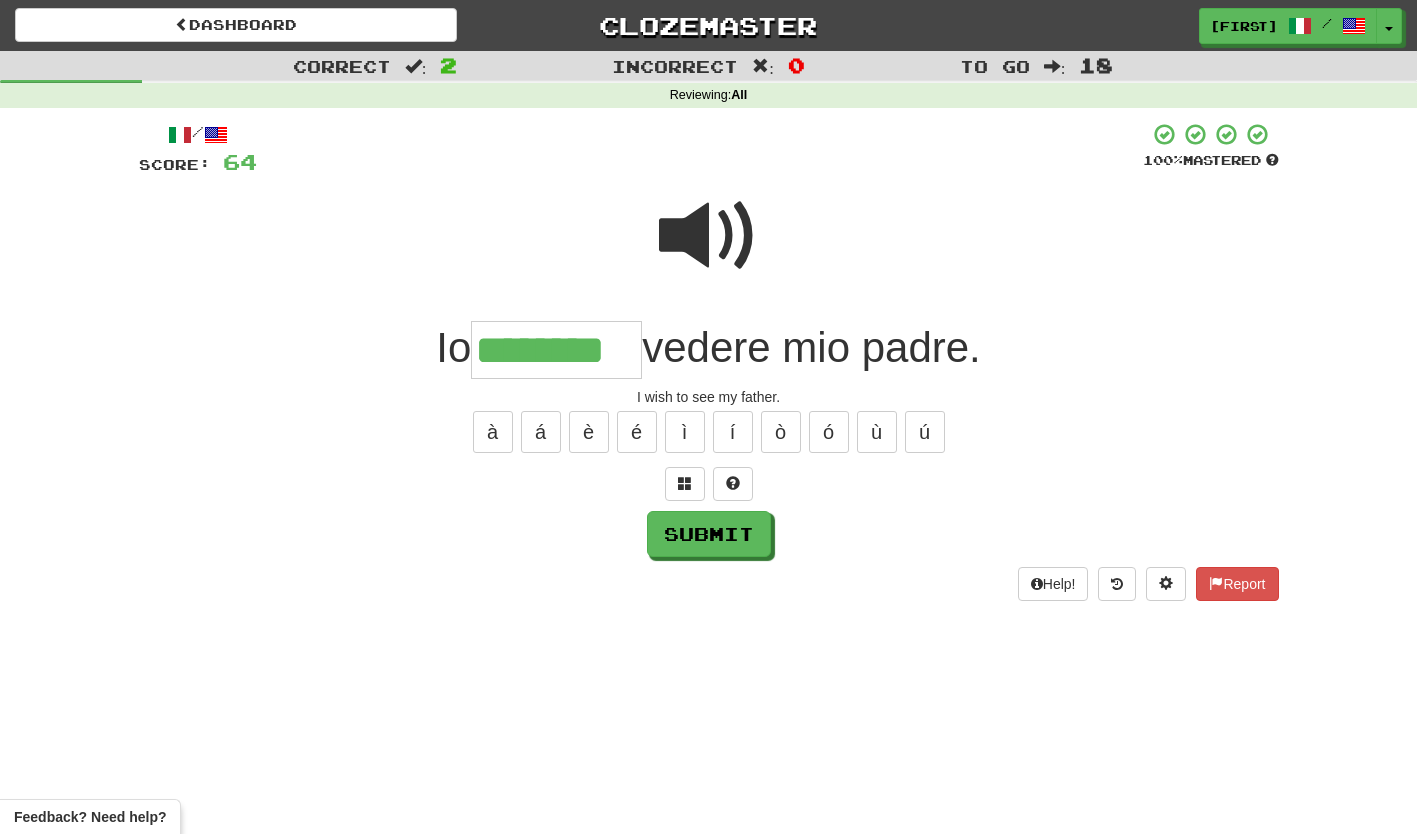 type on "********" 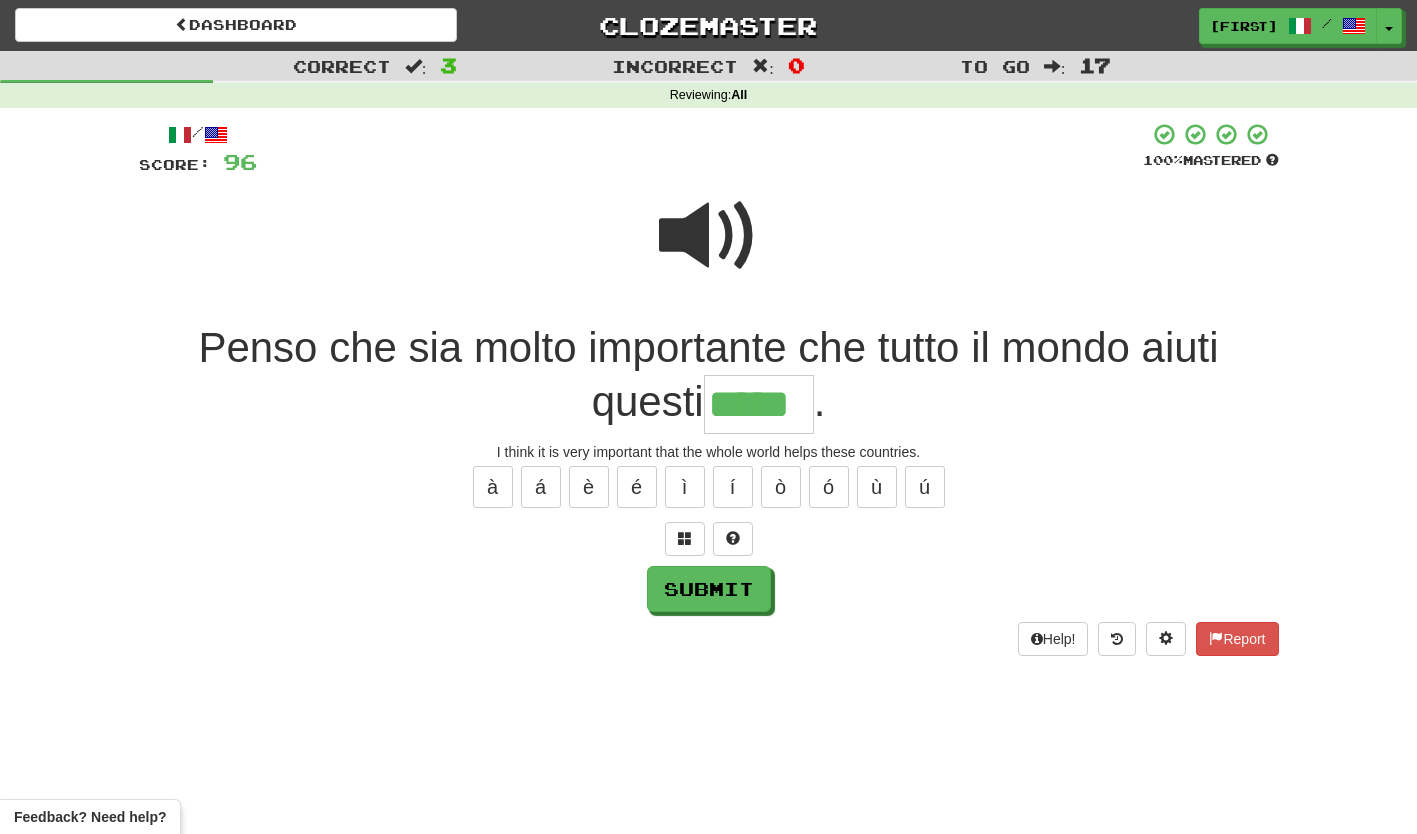 type on "*****" 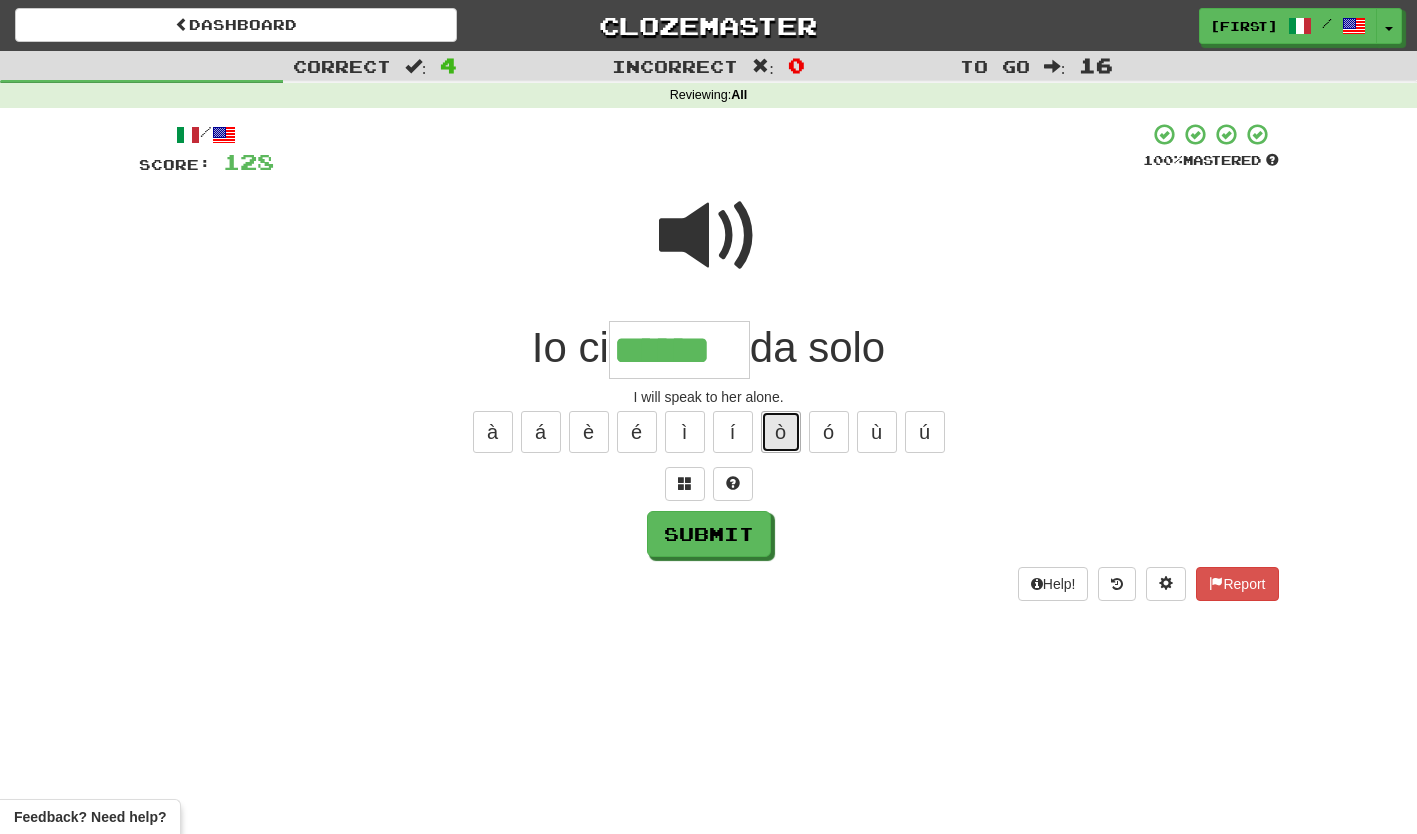 click on "ò" at bounding box center (781, 432) 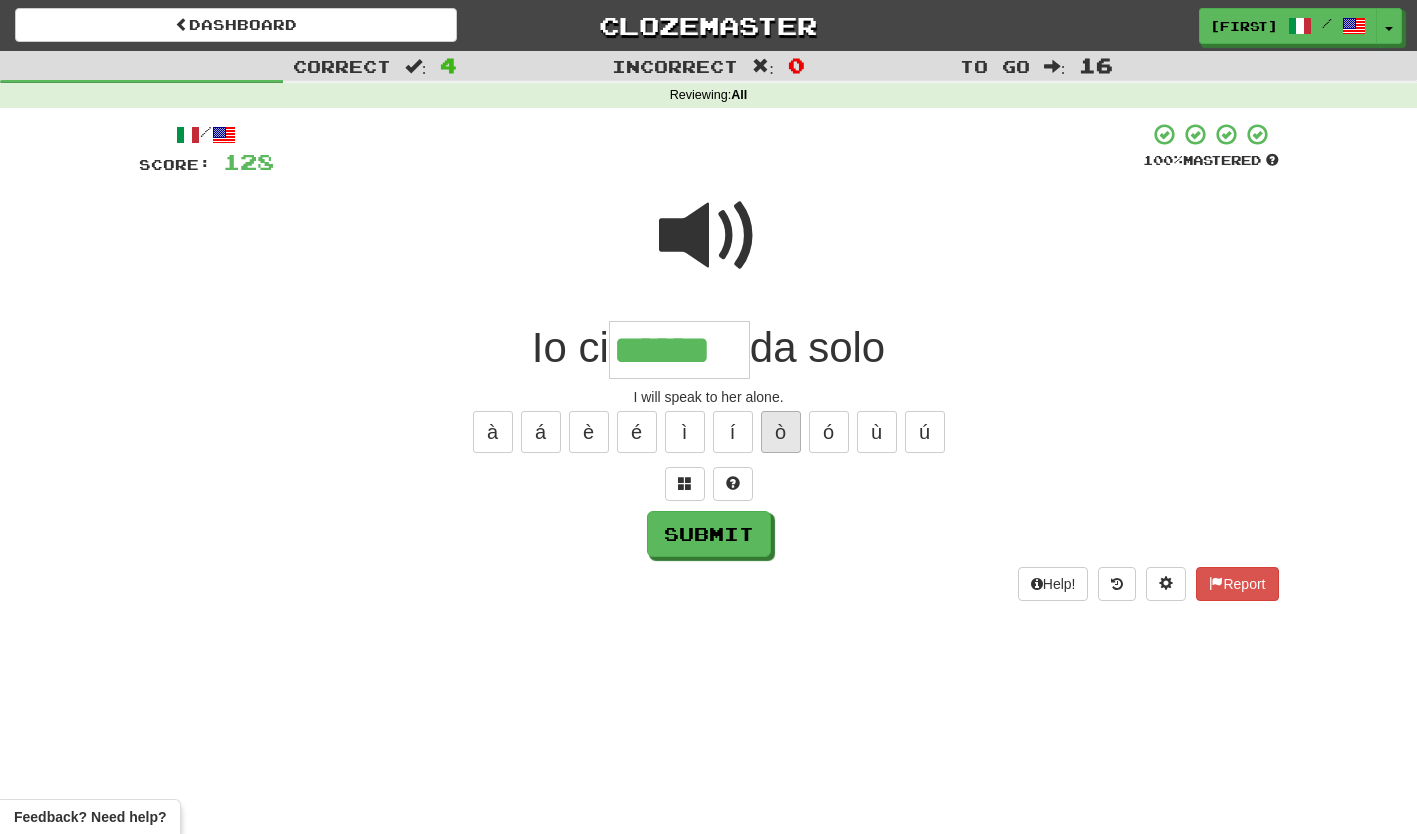 type on "*******" 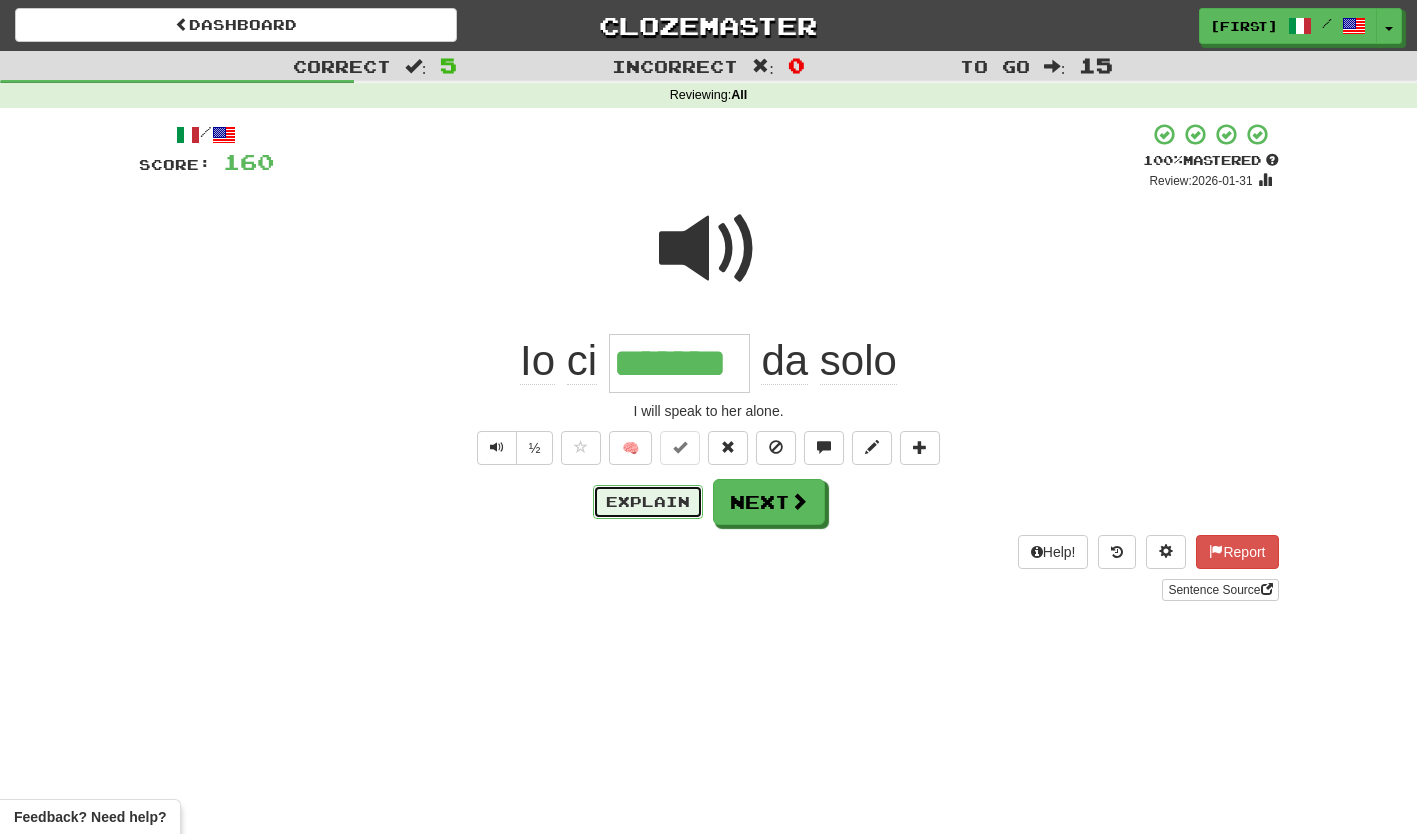 click on "Explain" at bounding box center (648, 502) 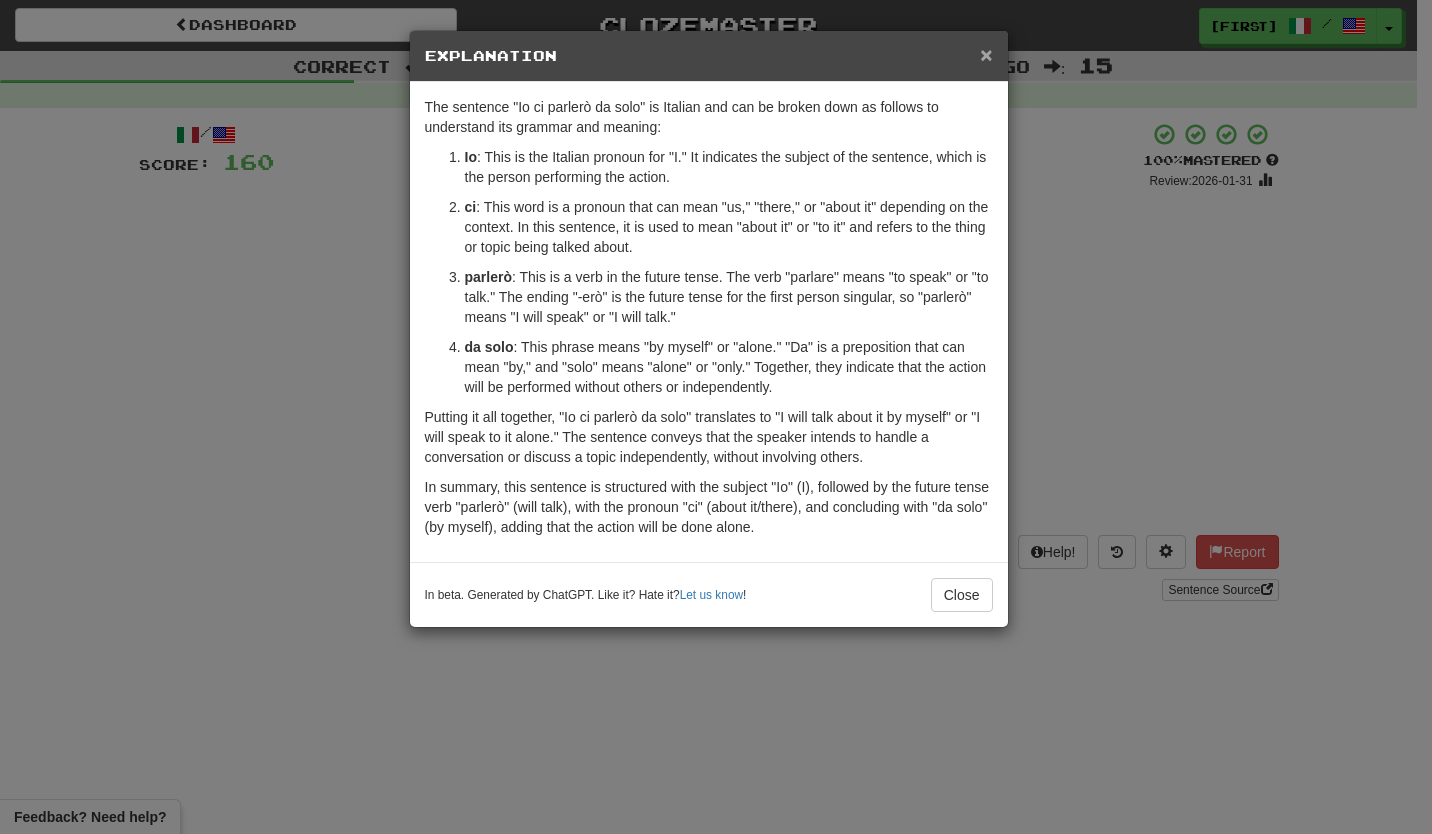 click on "×" at bounding box center [986, 54] 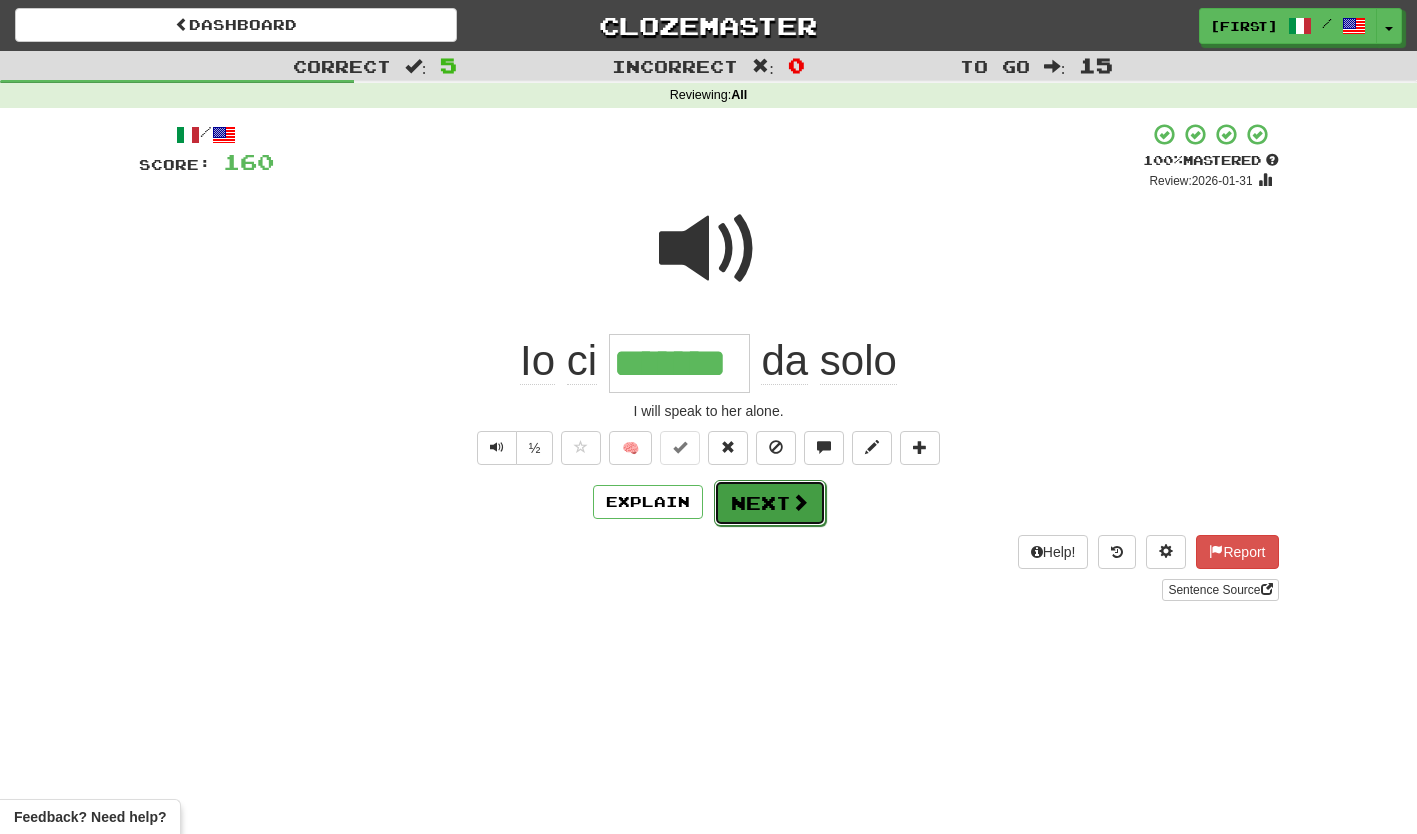 click on "Next" at bounding box center (770, 503) 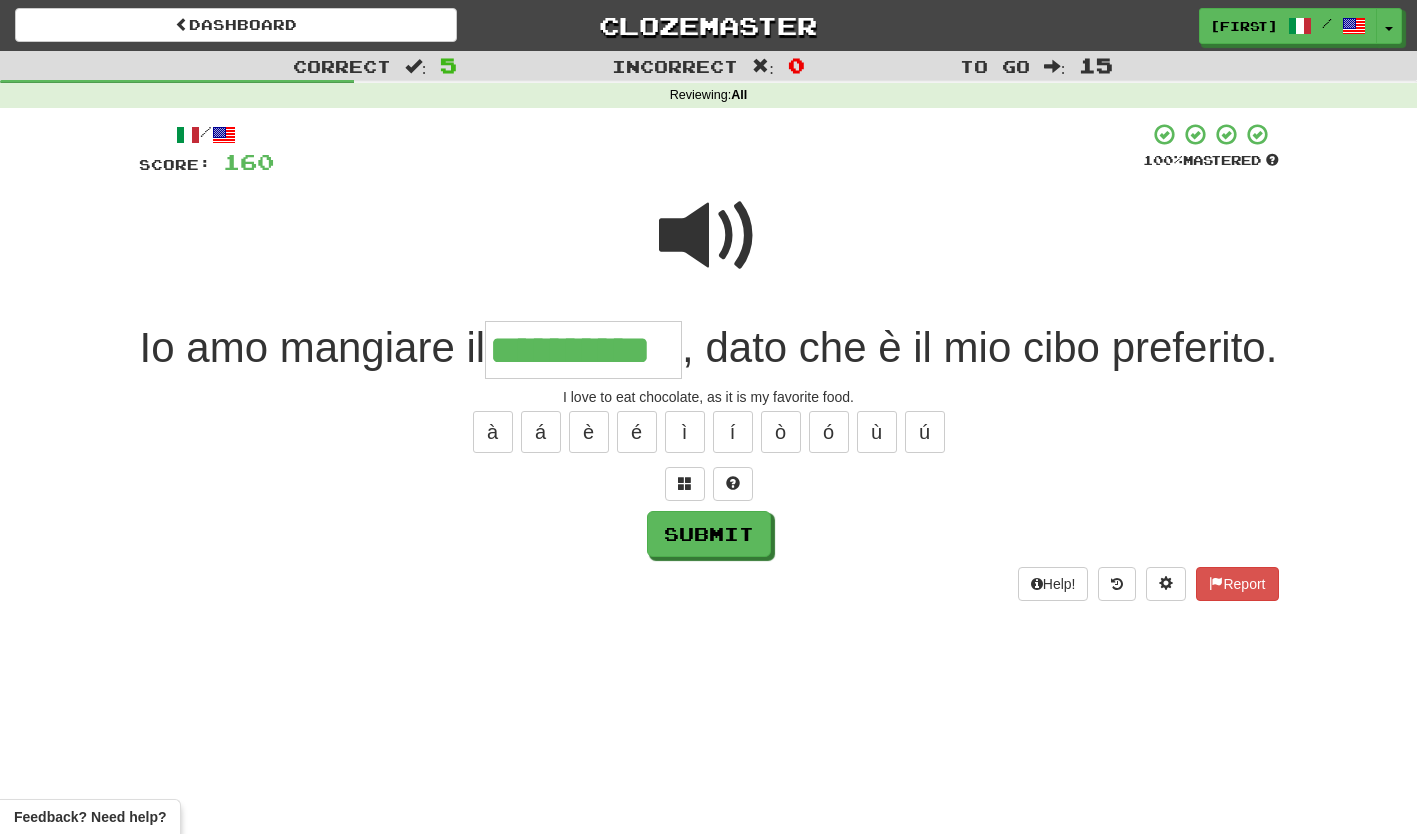 type on "**********" 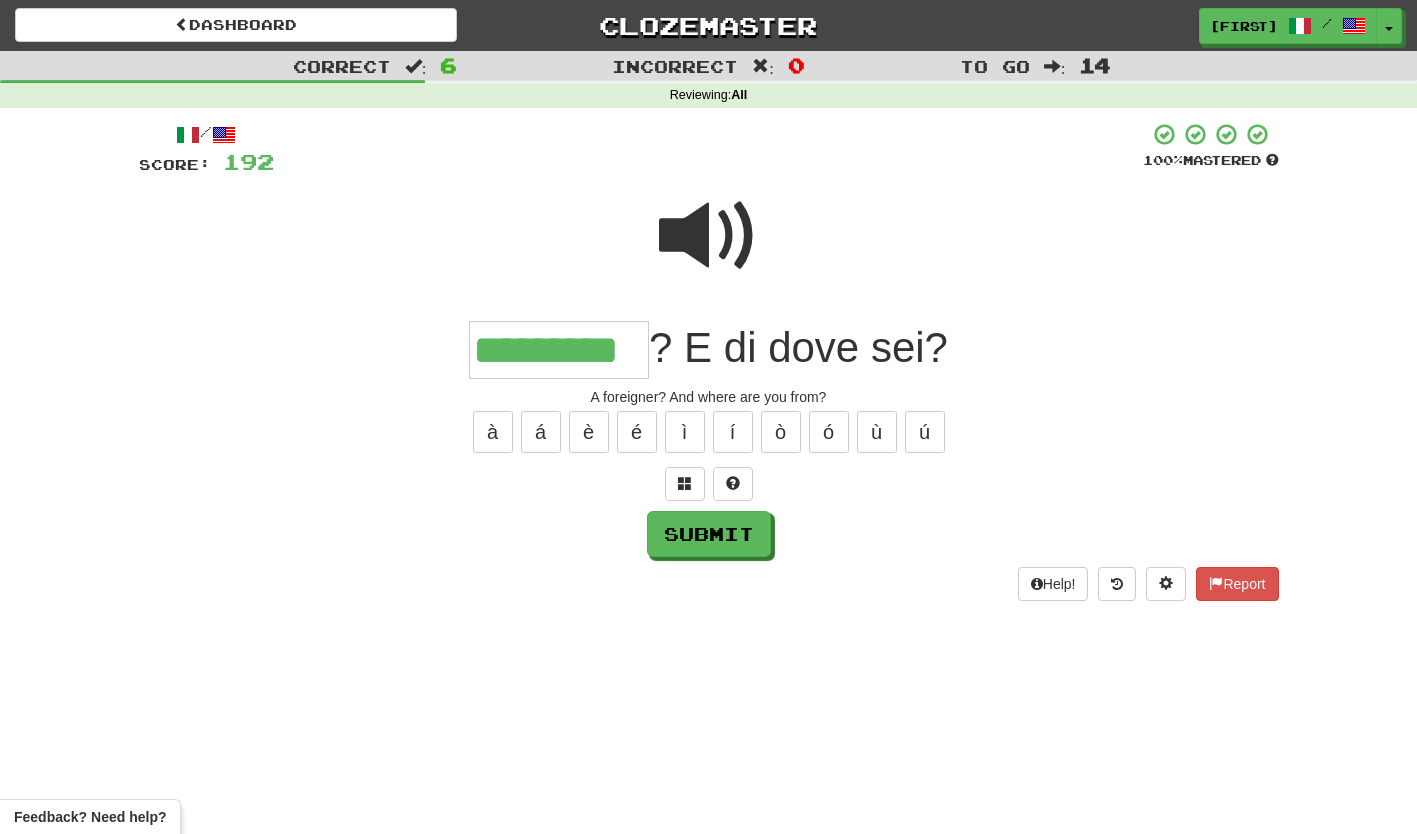 type on "*********" 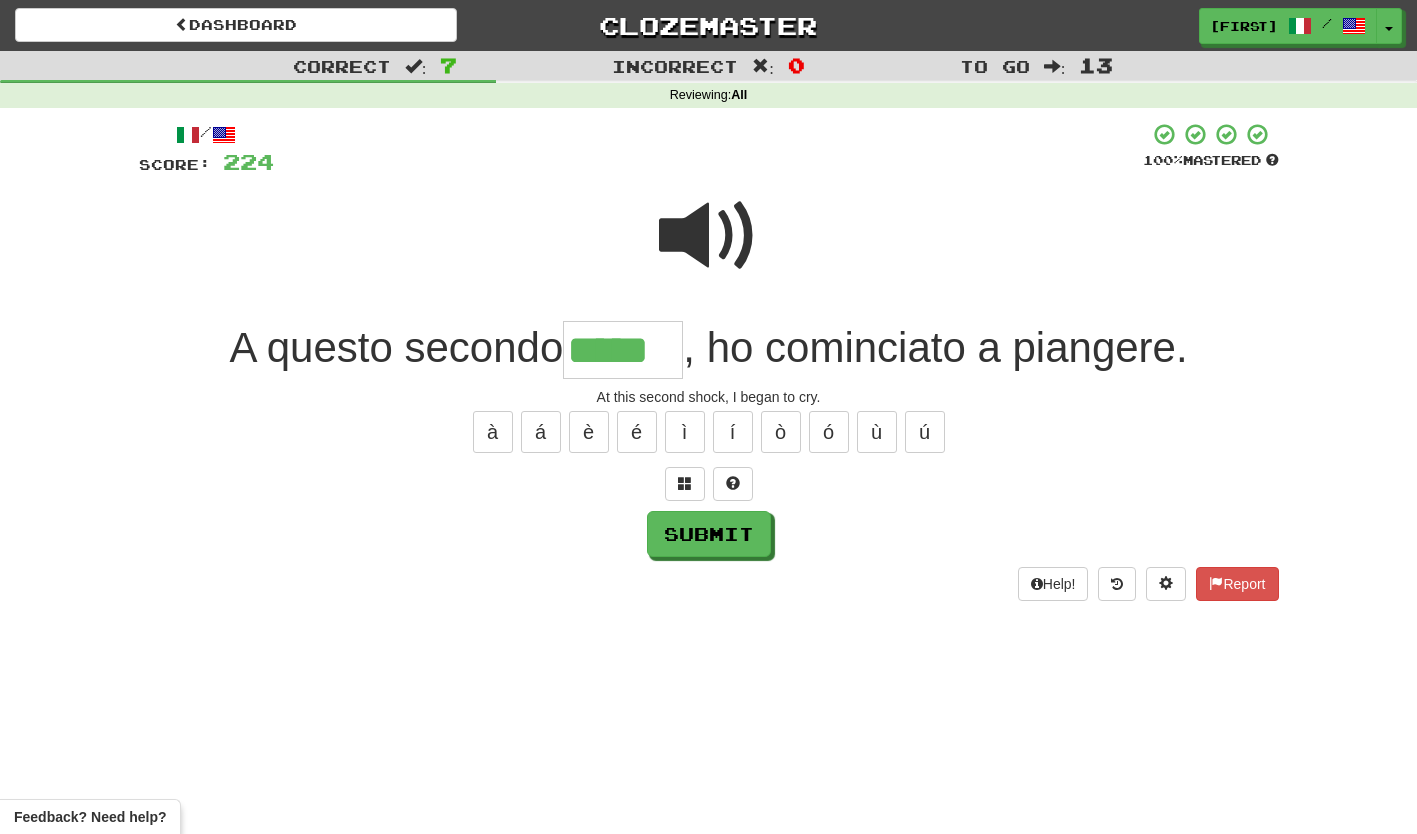 type on "*****" 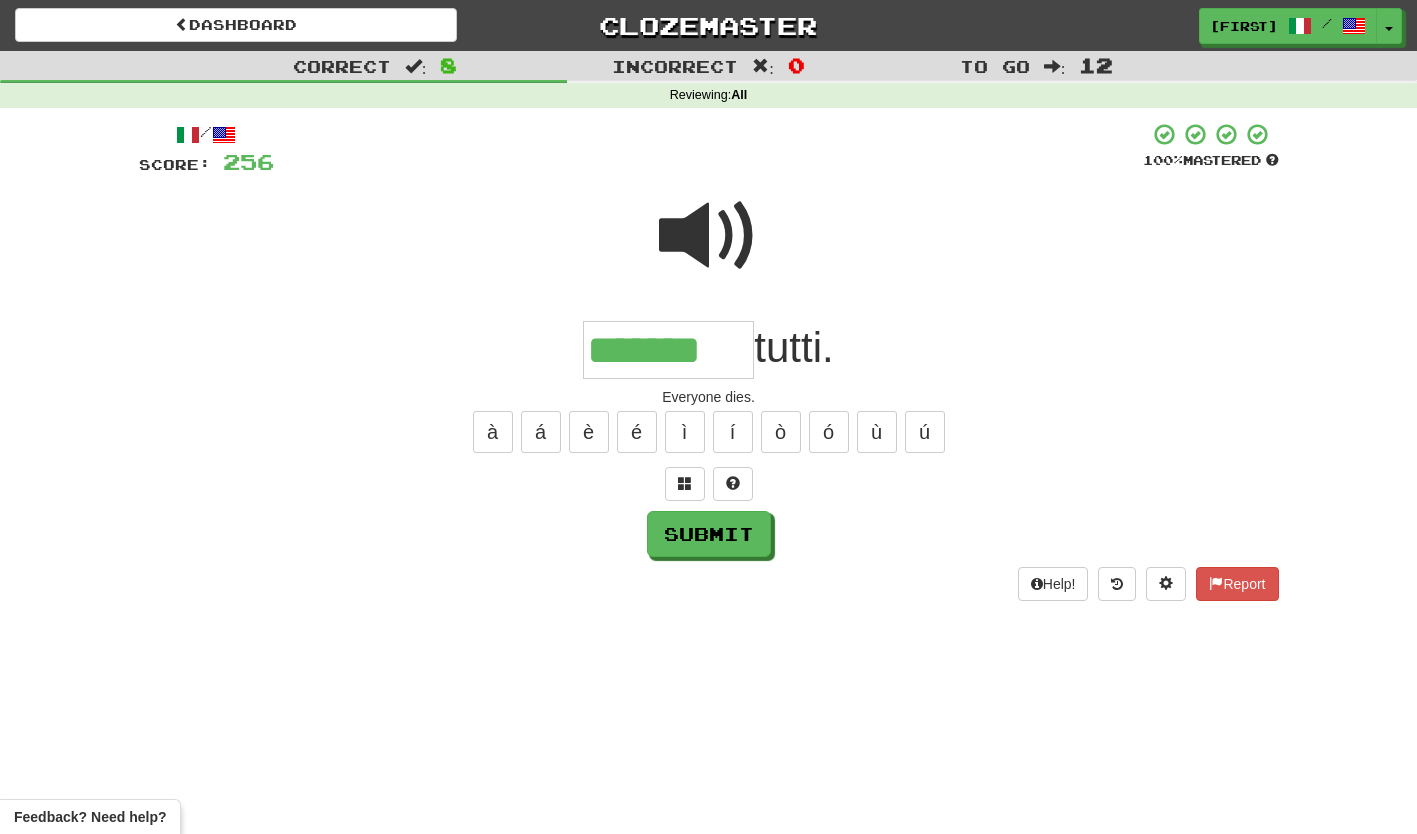 type on "*******" 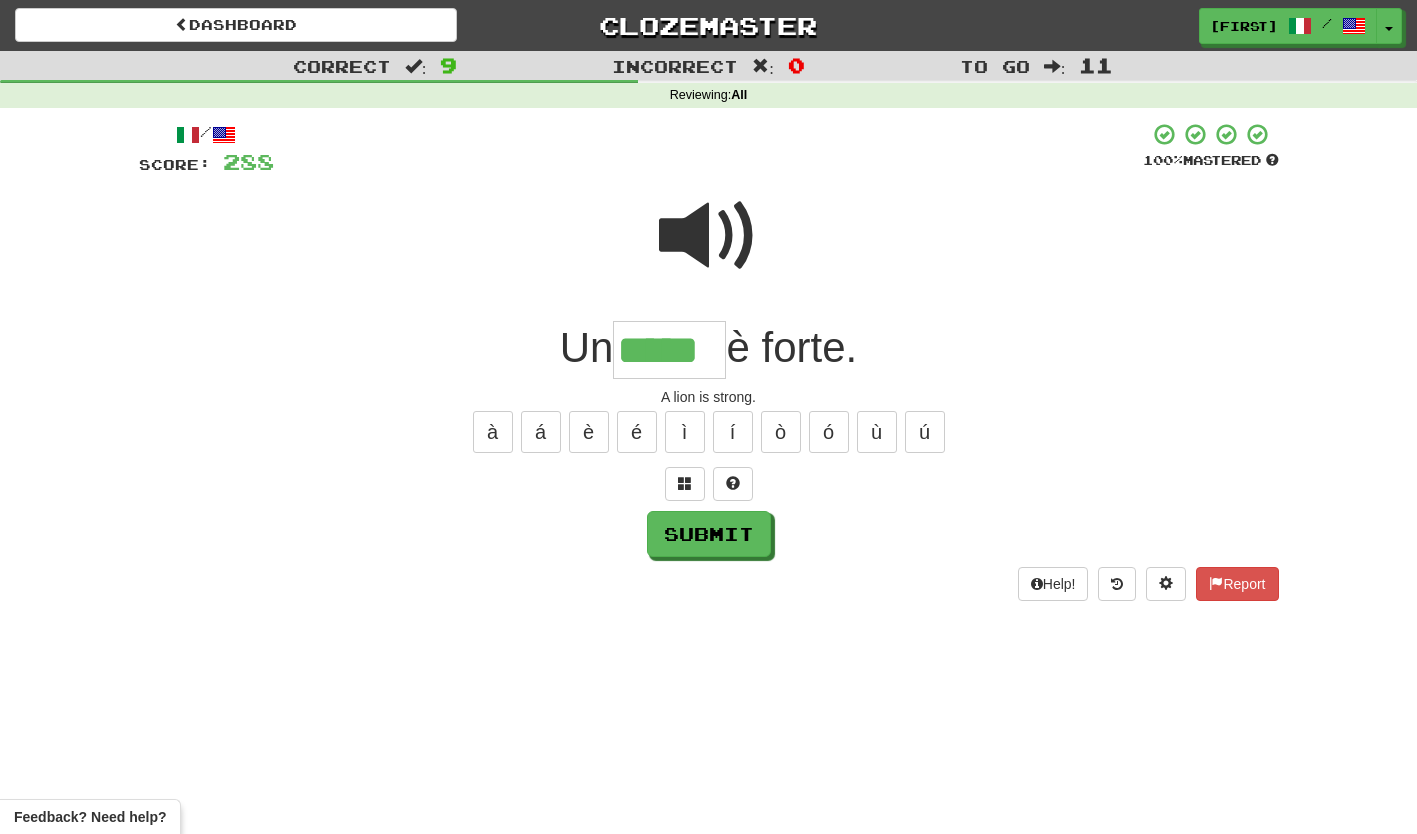 type on "*****" 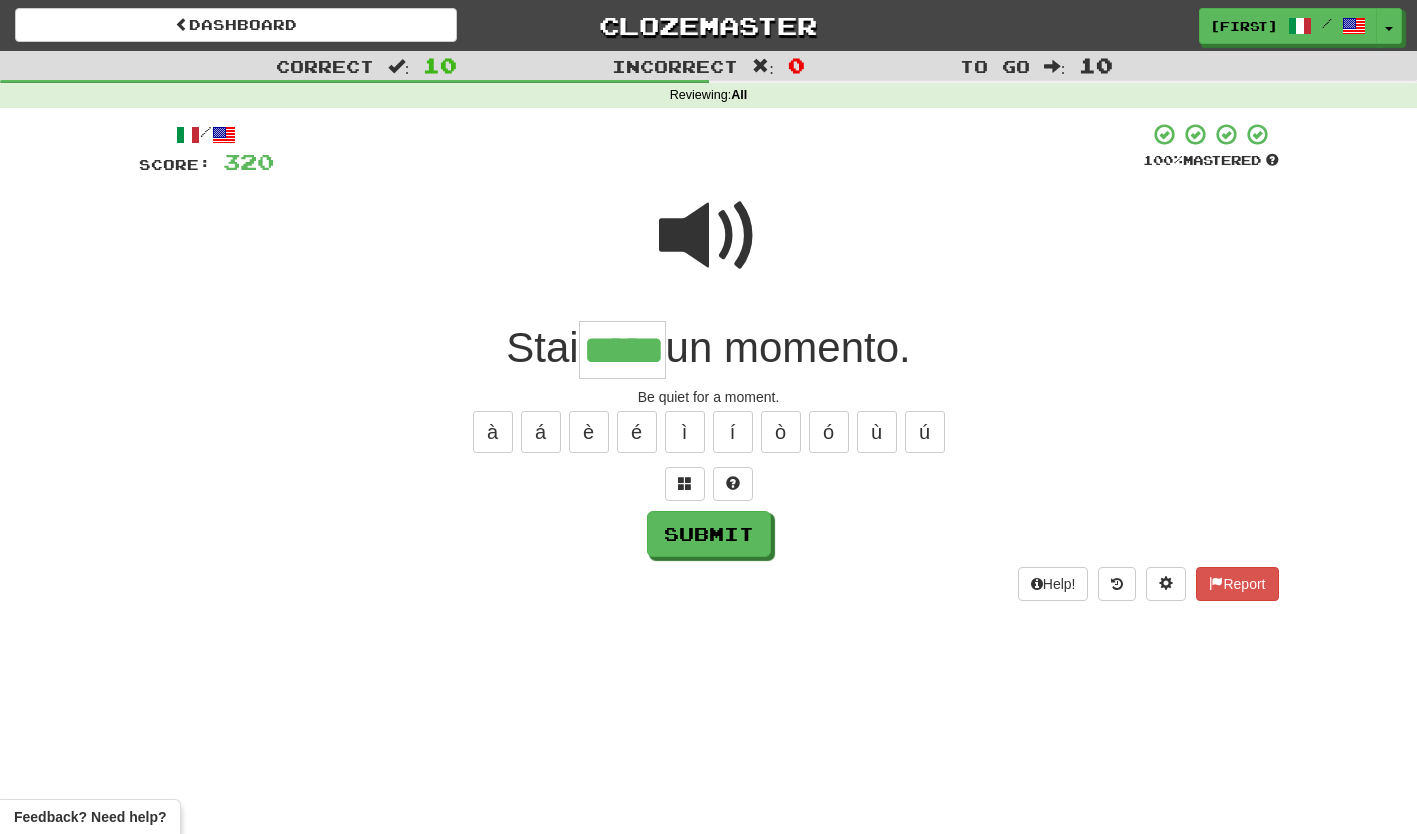 type on "*****" 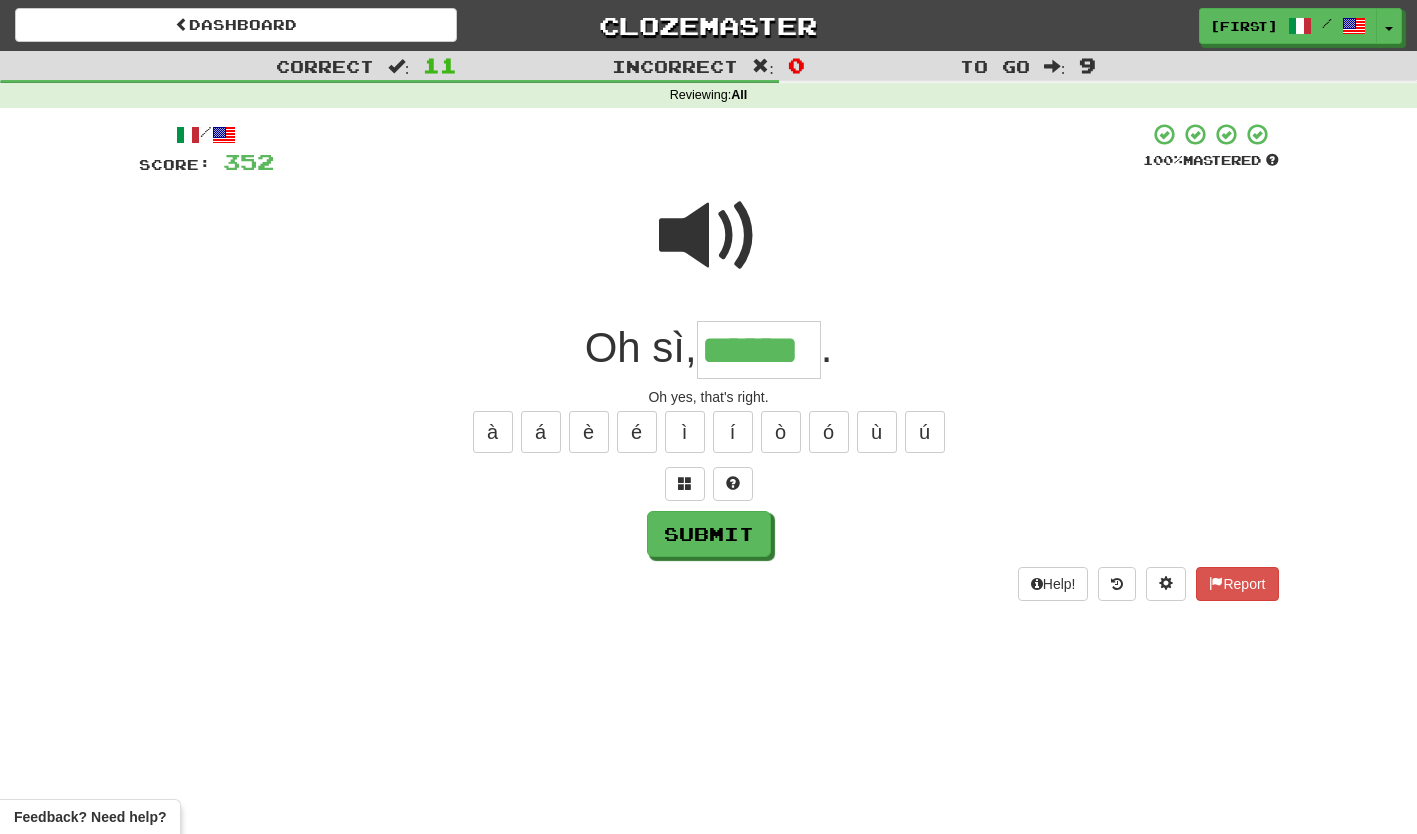 type on "******" 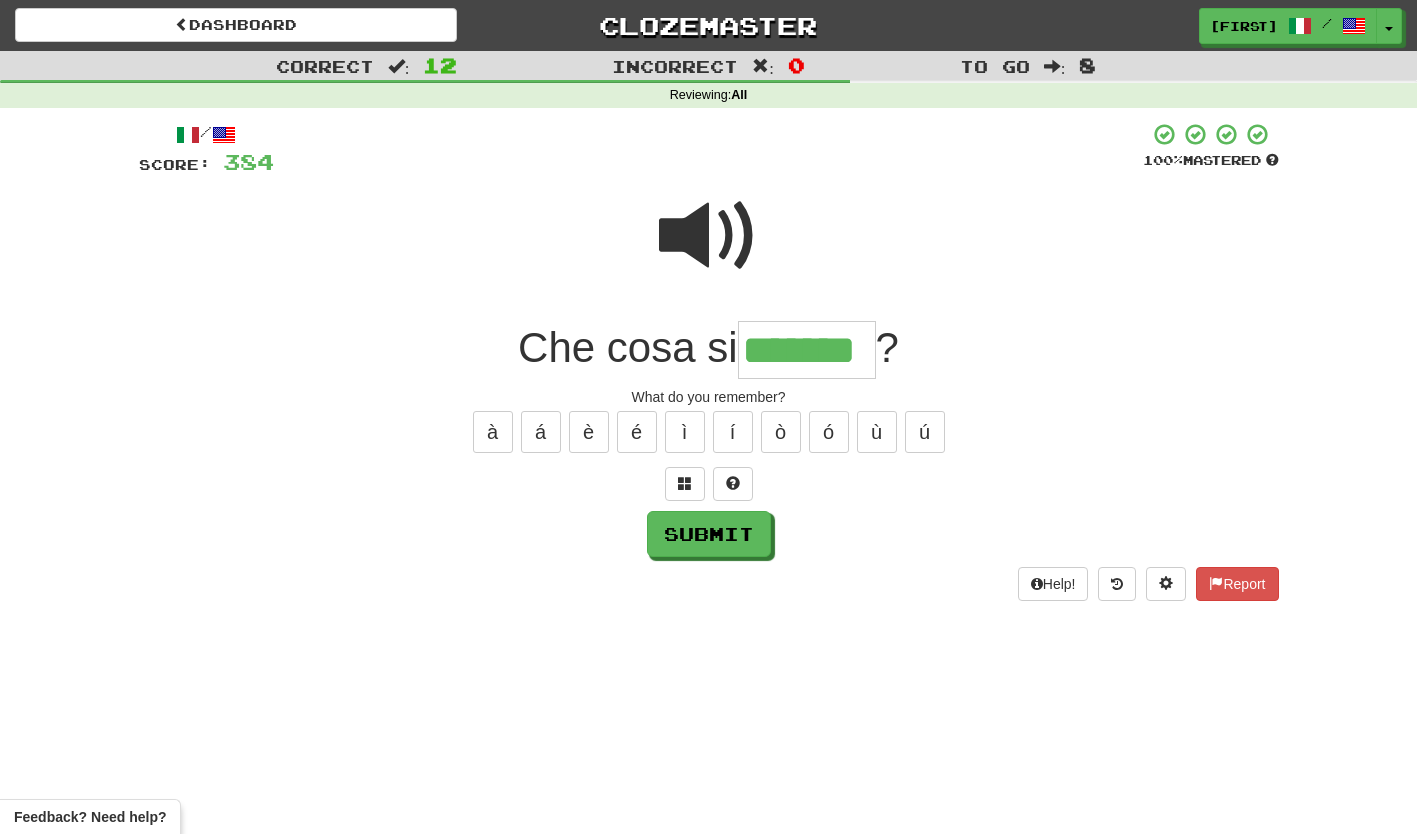 type on "*******" 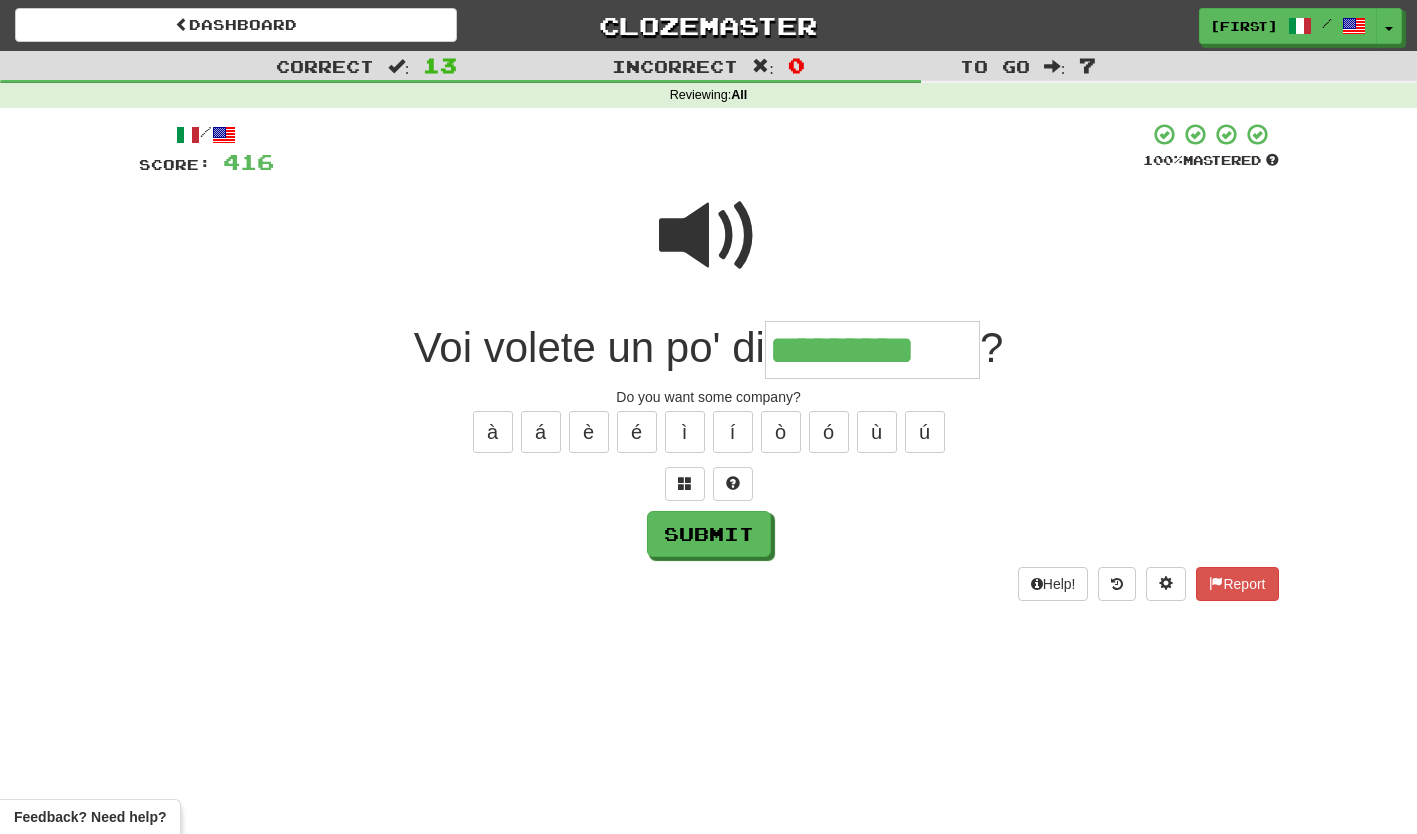 type on "*********" 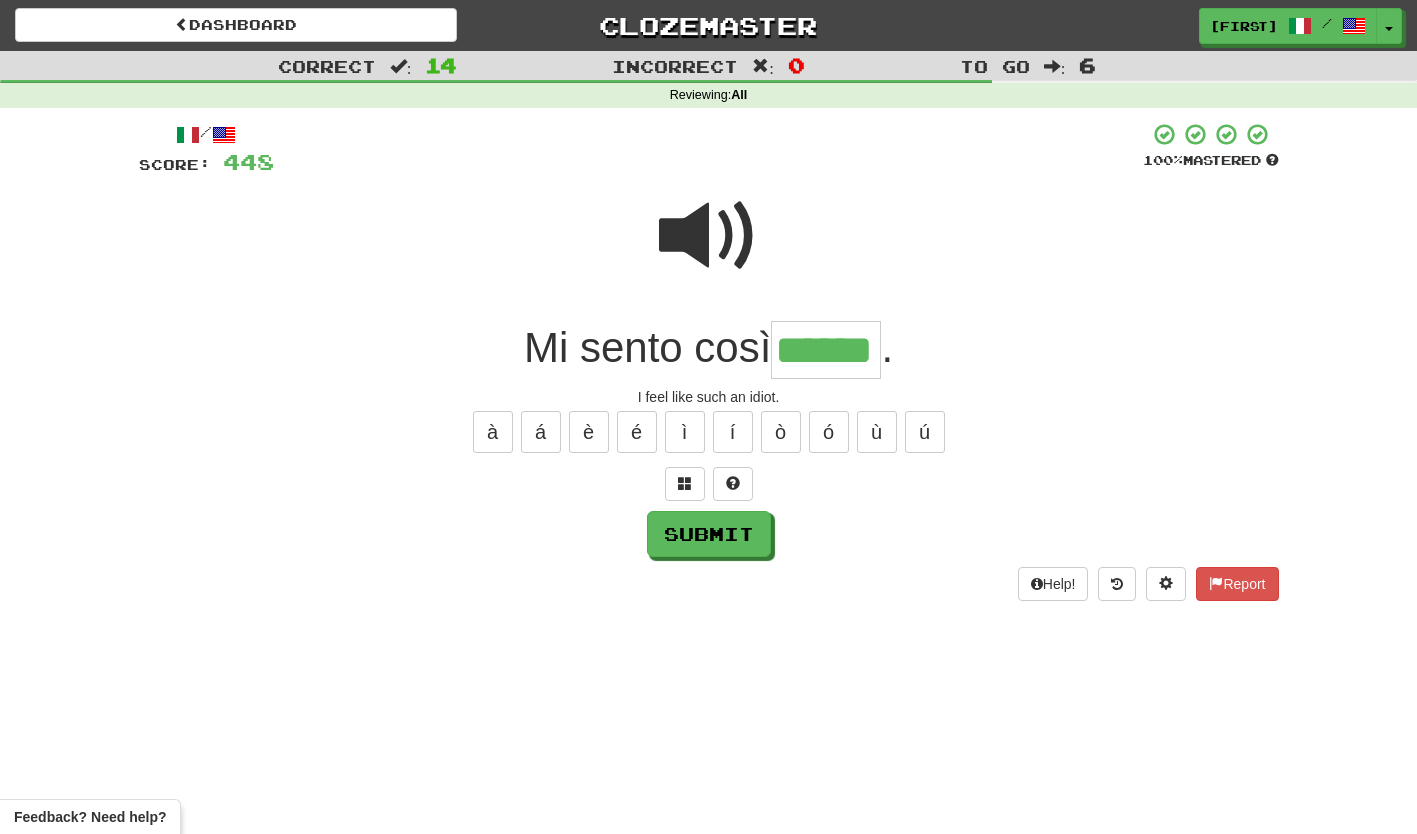 type on "******" 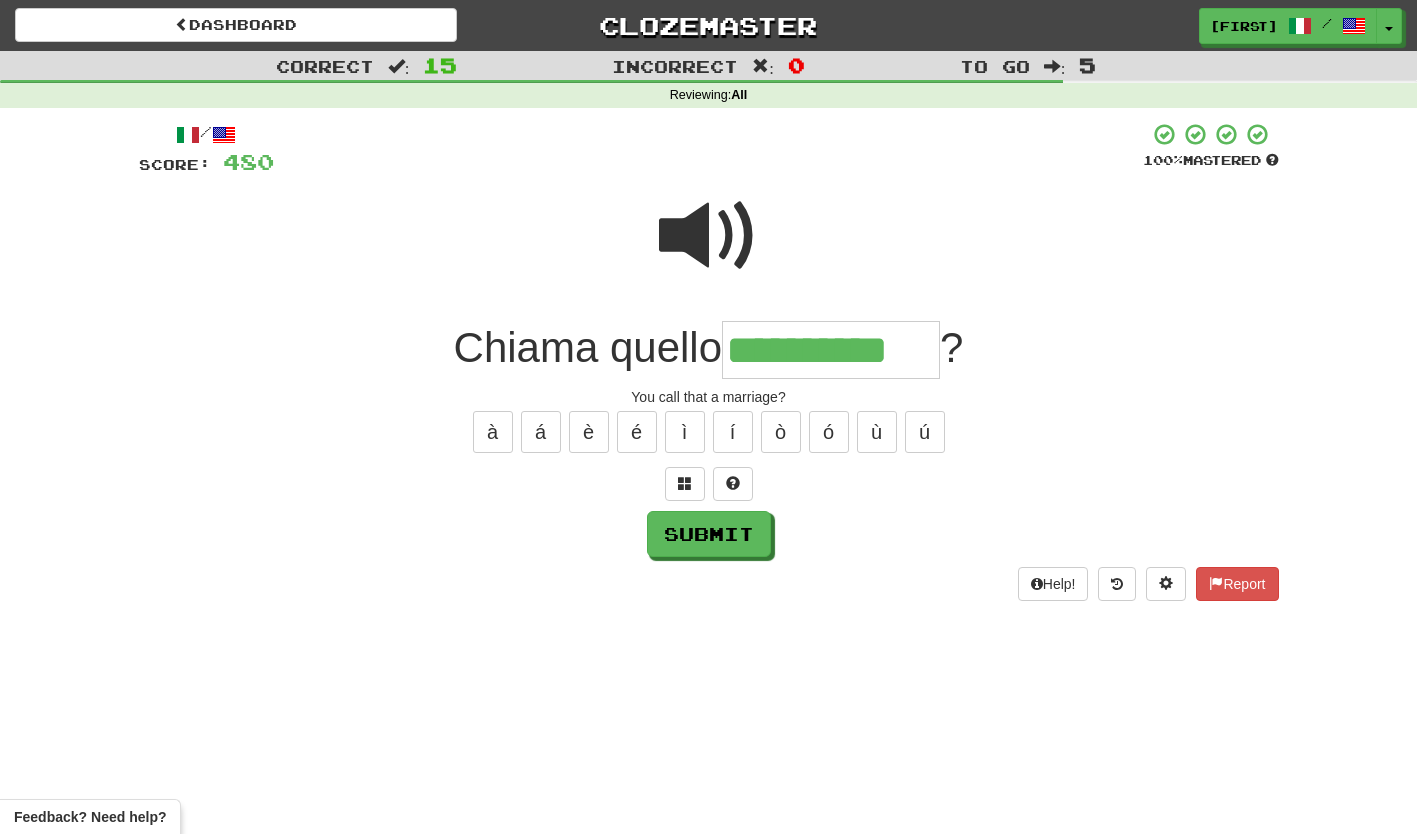 type on "**********" 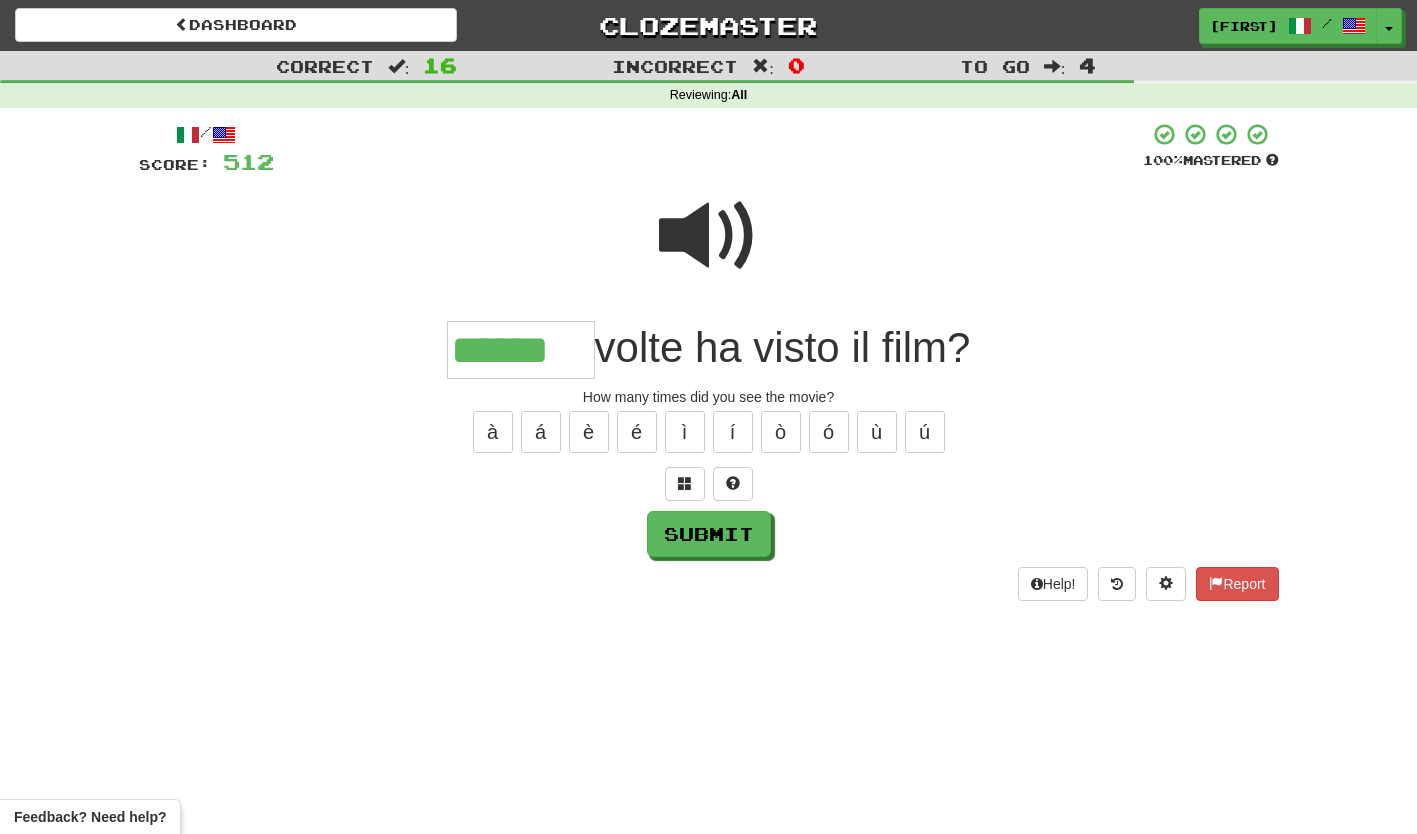 type on "******" 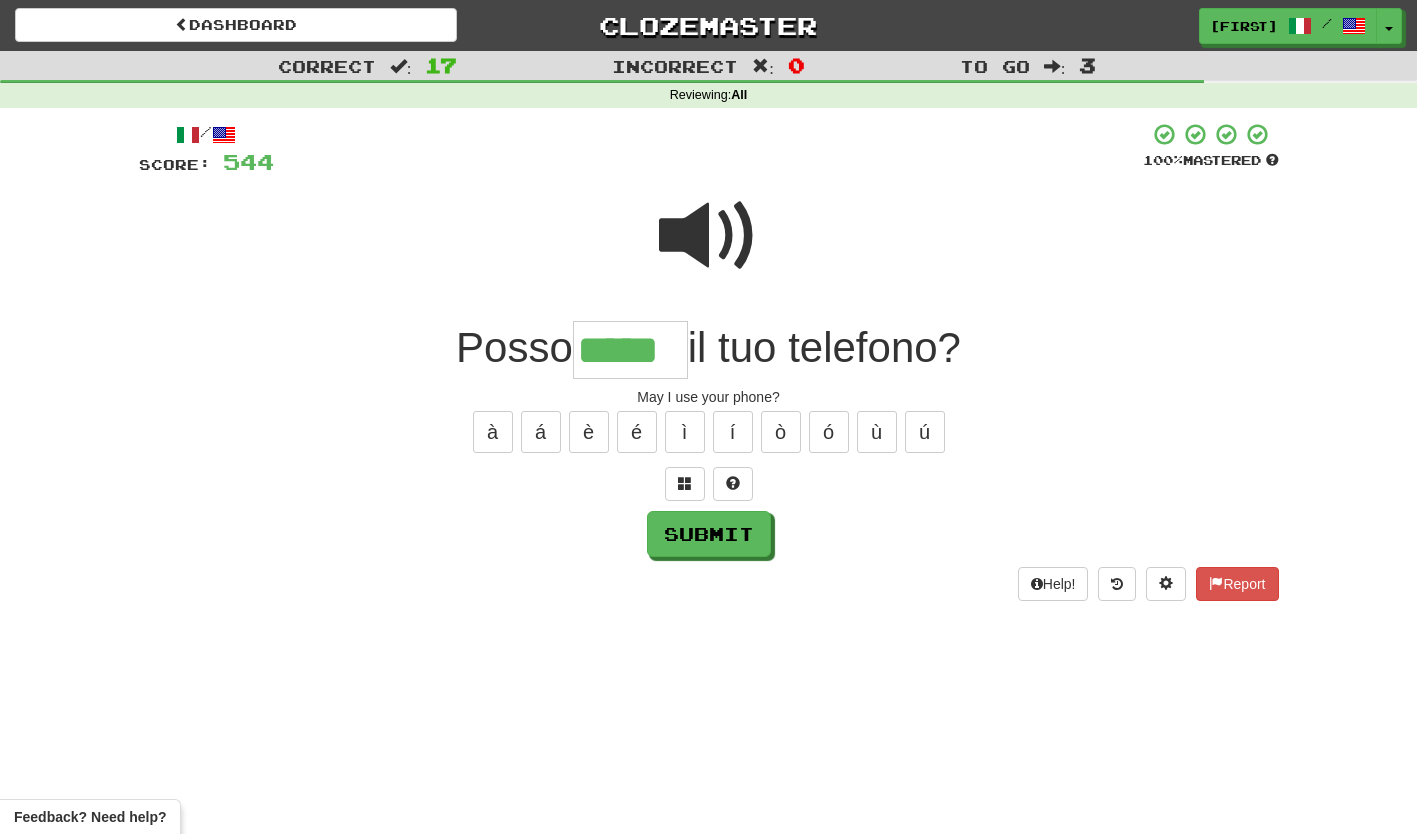 type on "*****" 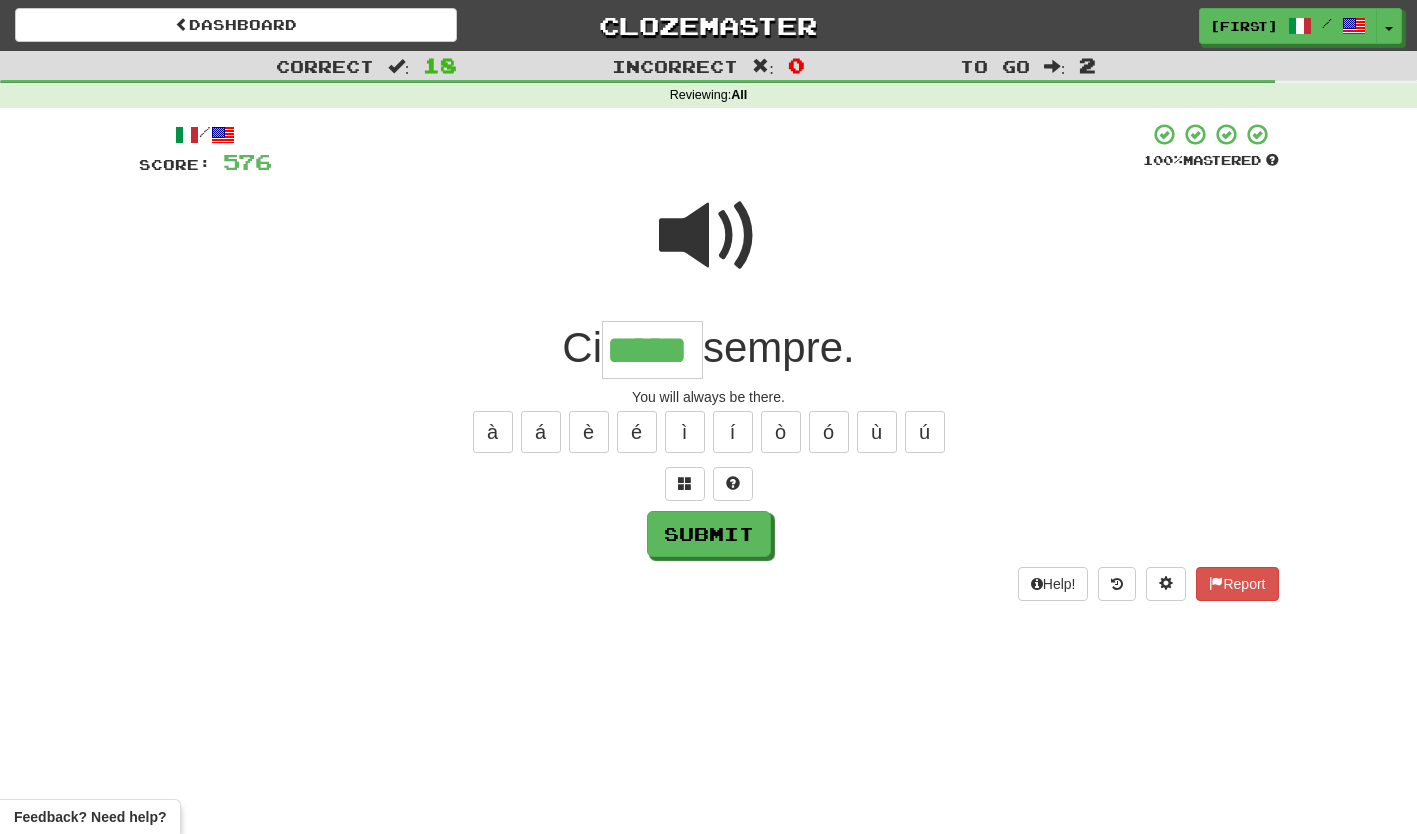 type on "*****" 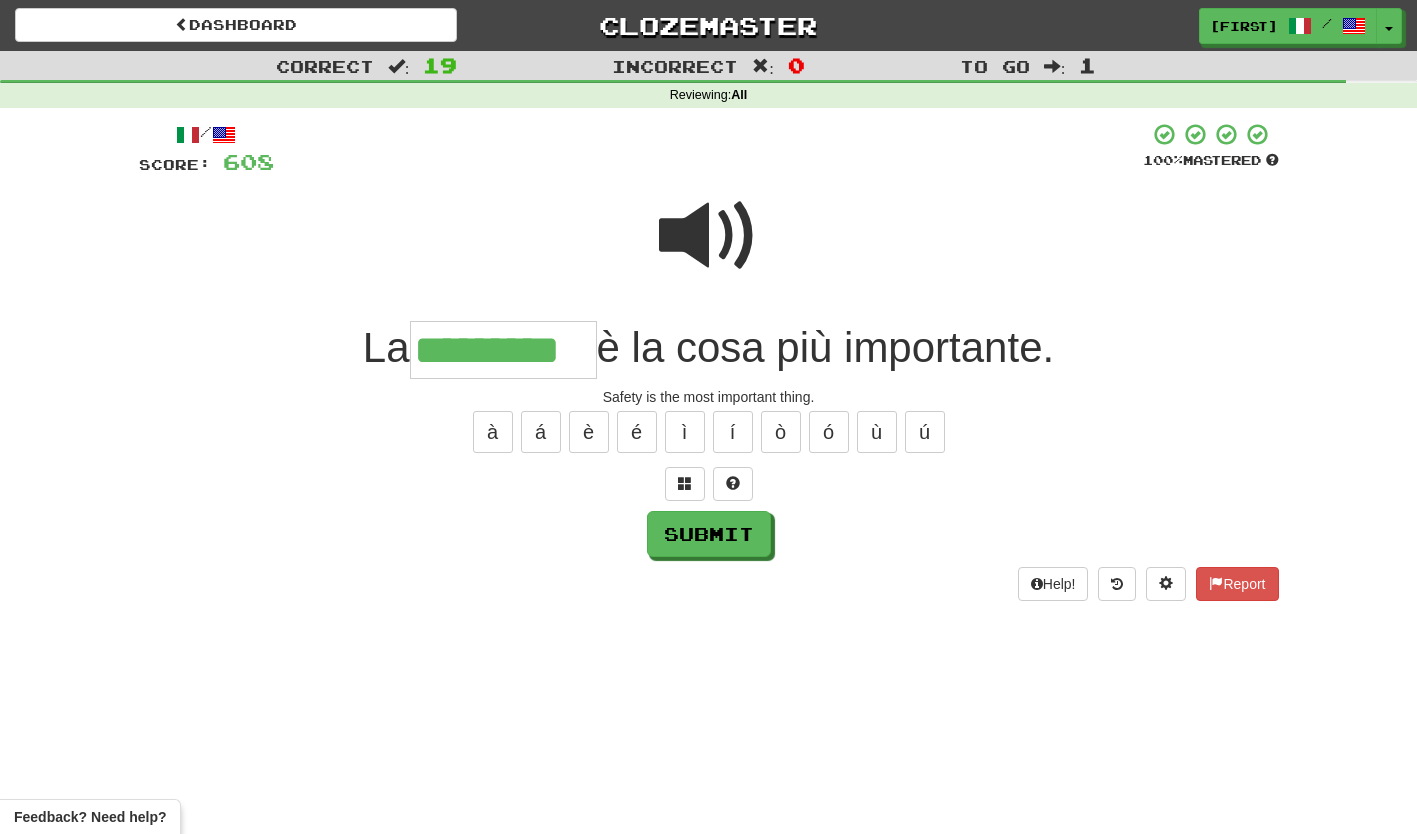 type on "*********" 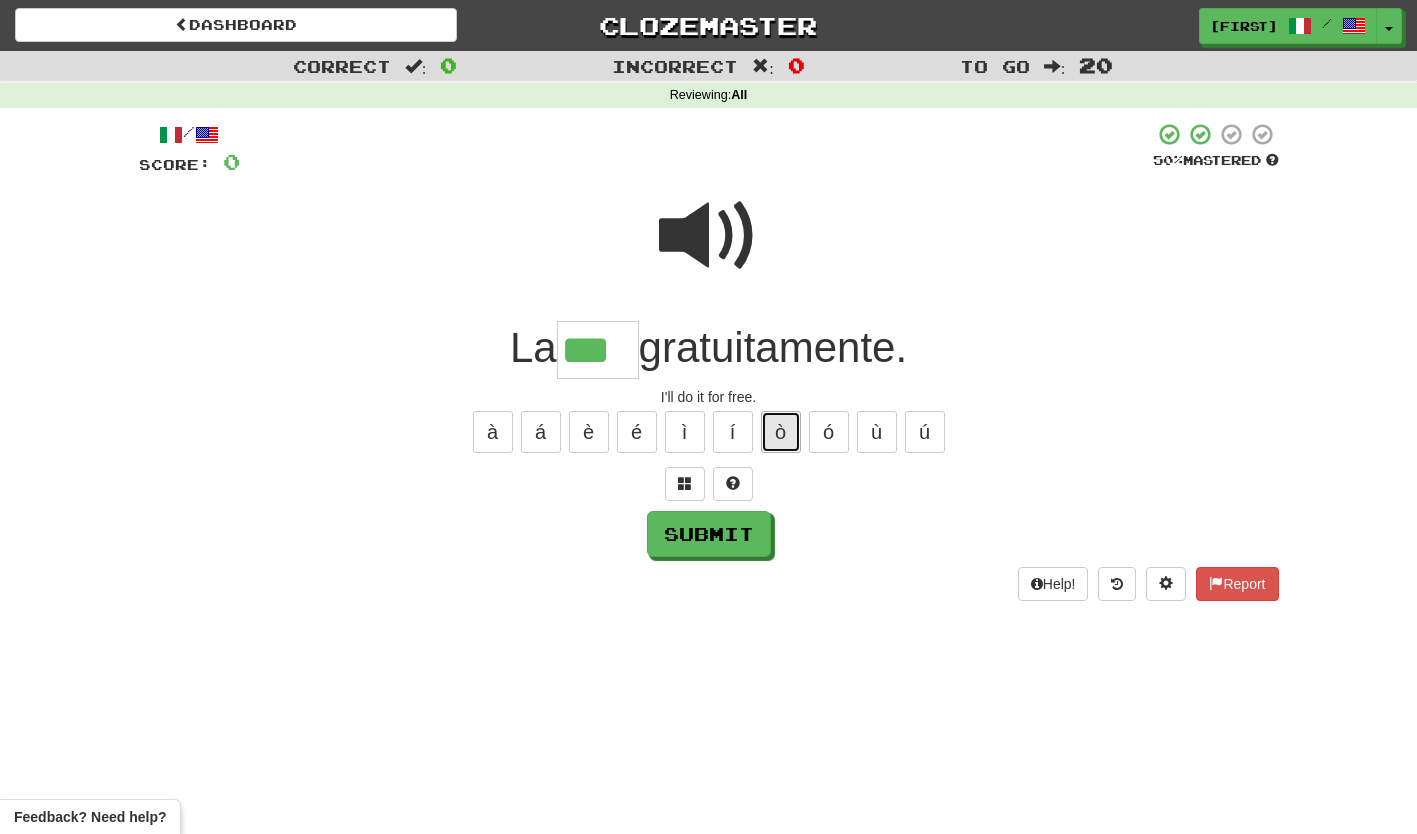 click on "ò" at bounding box center (781, 432) 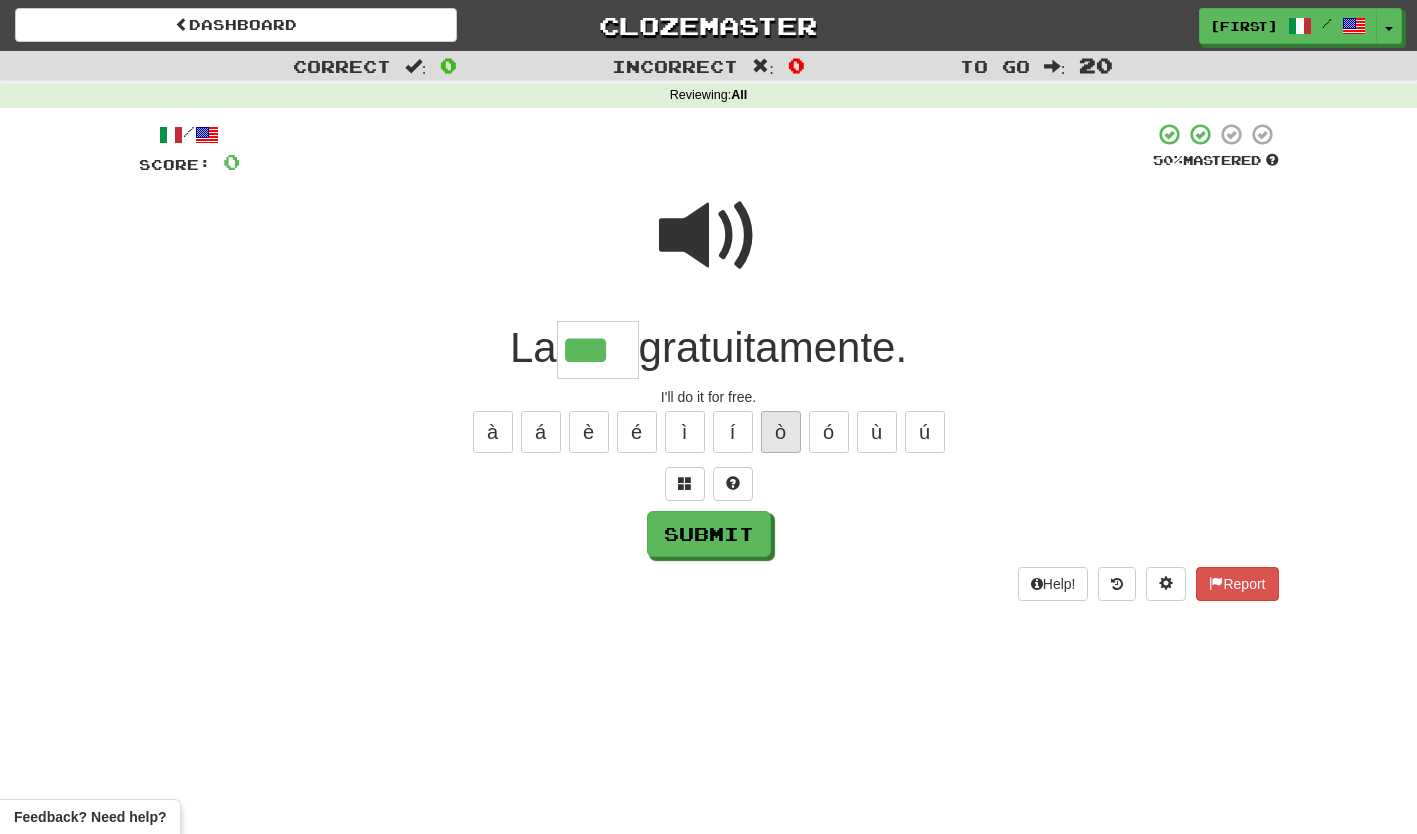 type on "****" 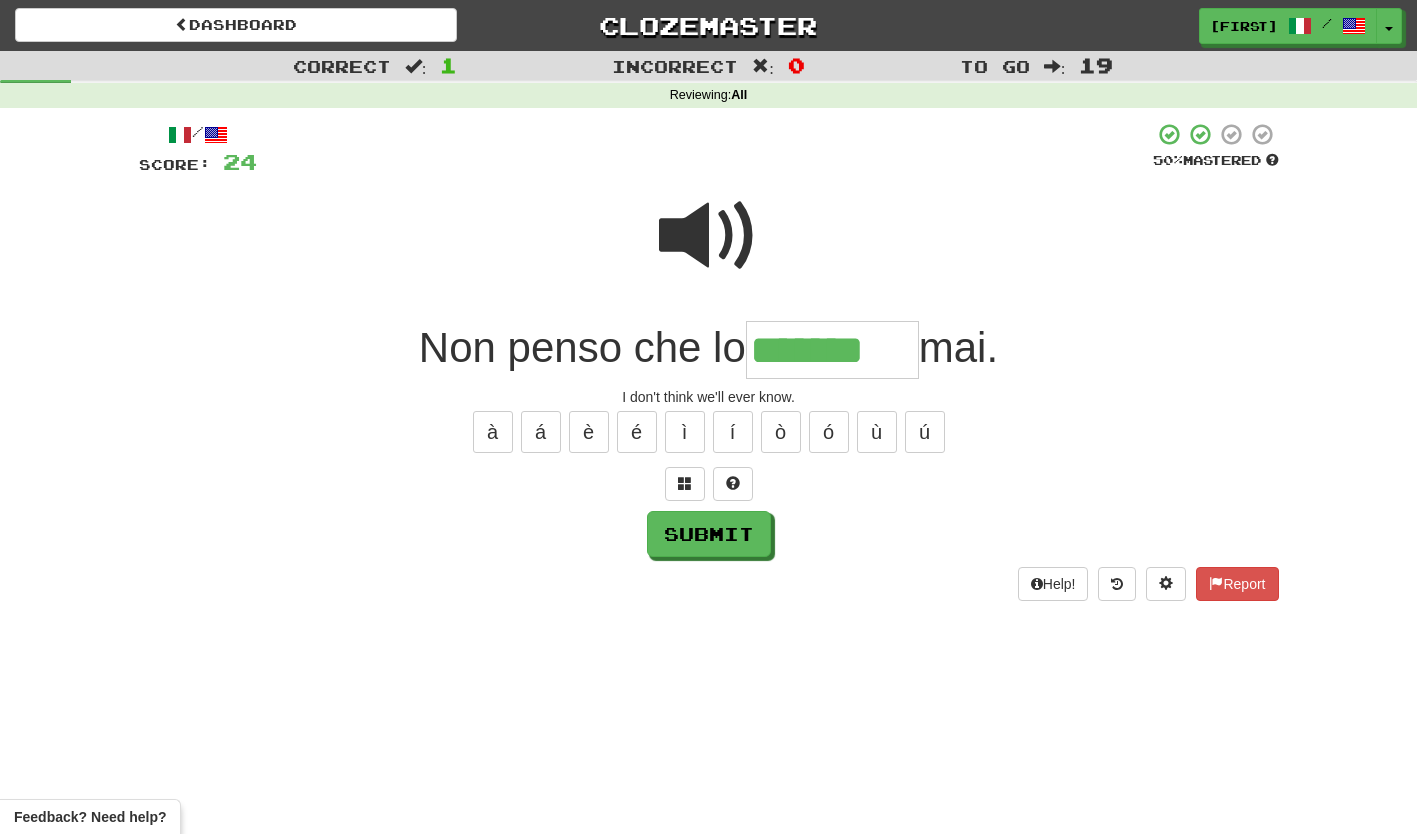 type on "*******" 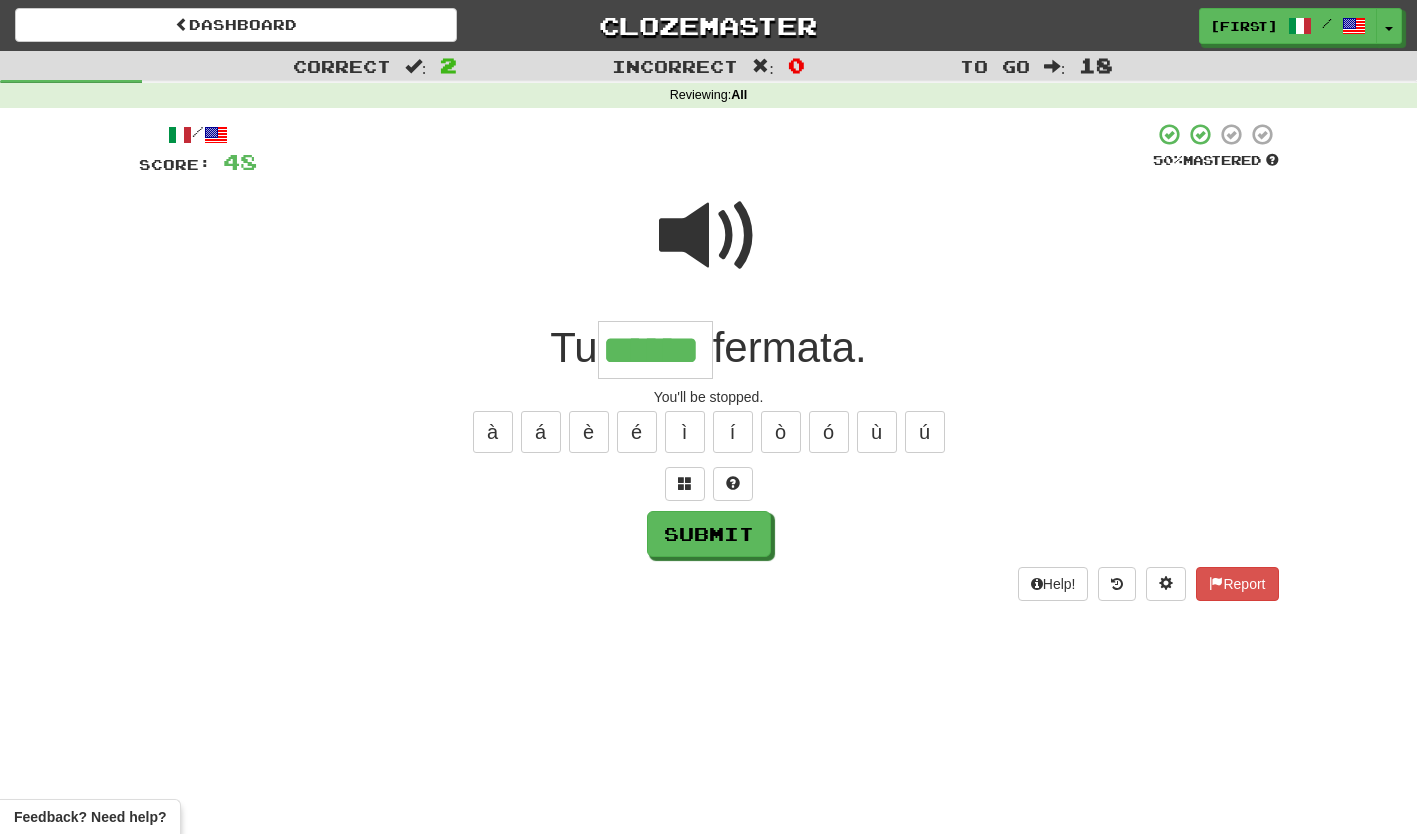 type on "******" 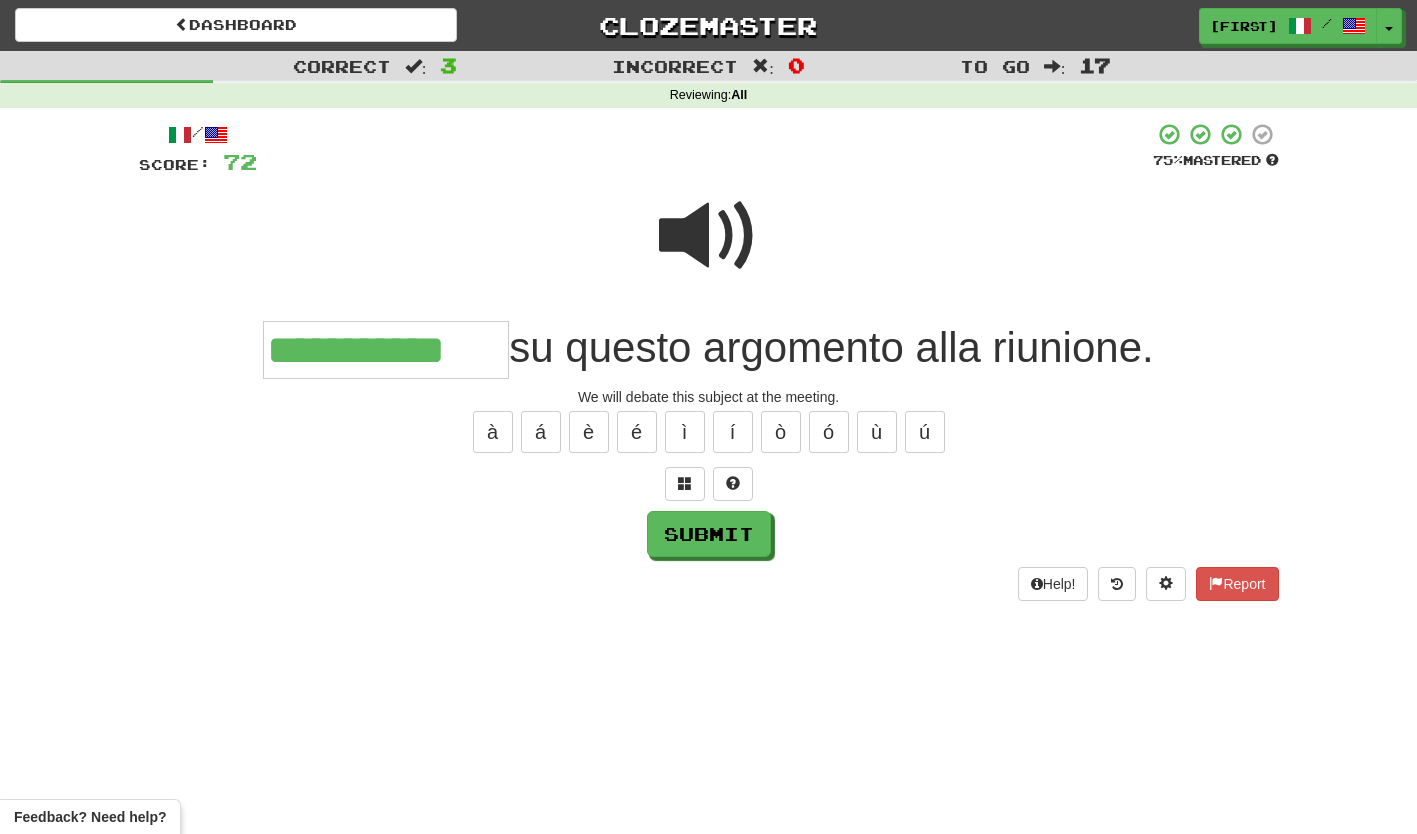 type on "**********" 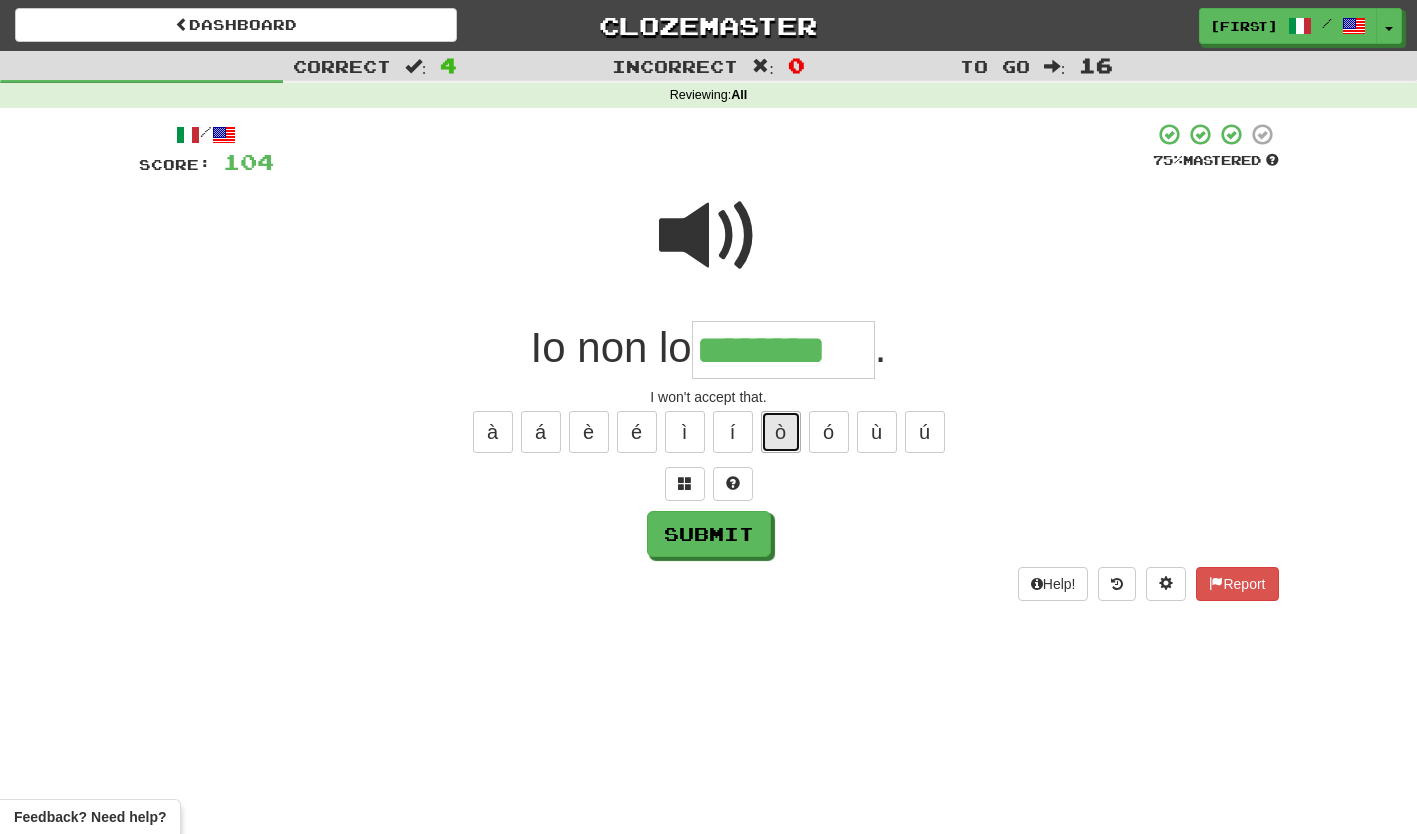 click on "ò" at bounding box center [781, 432] 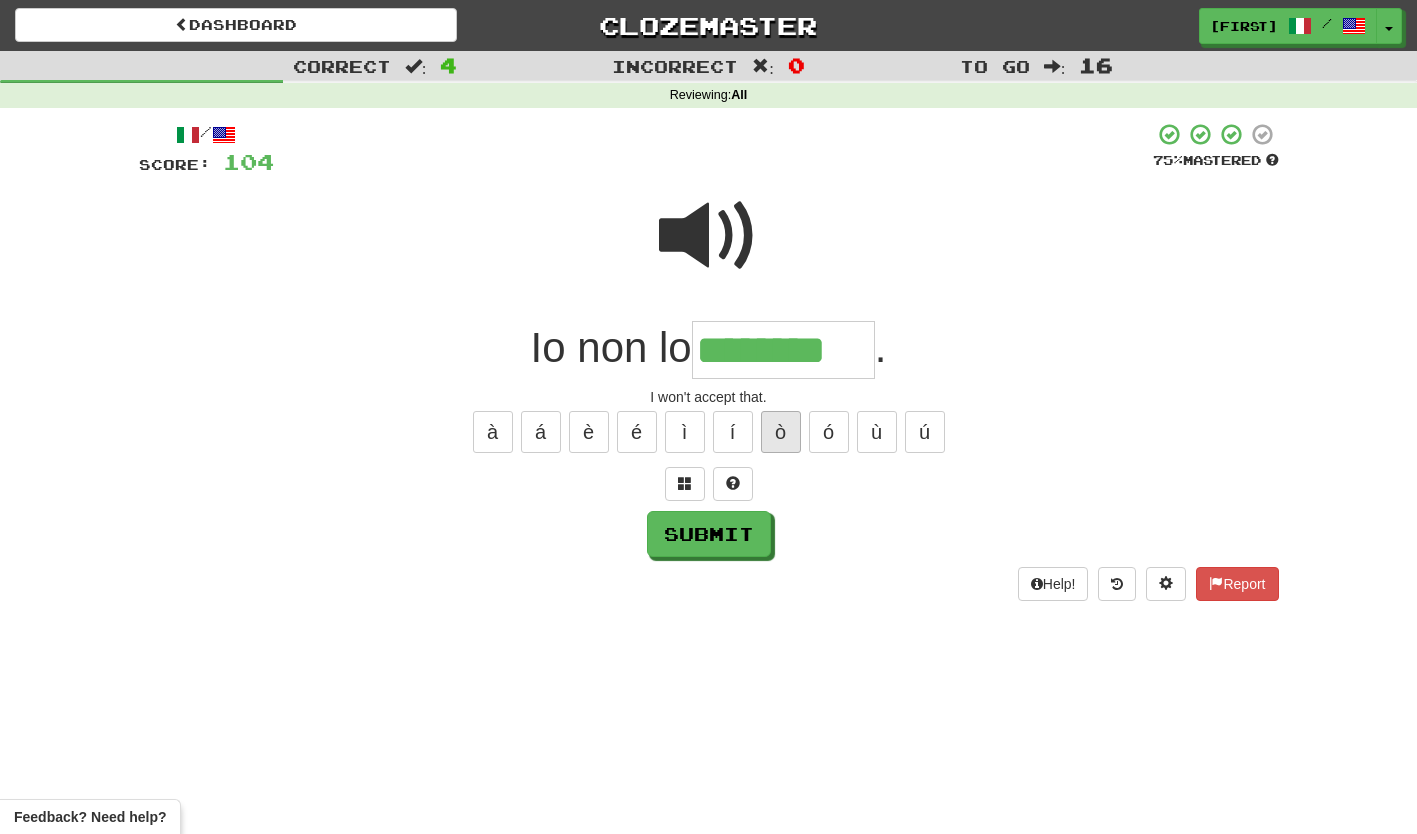 type on "*********" 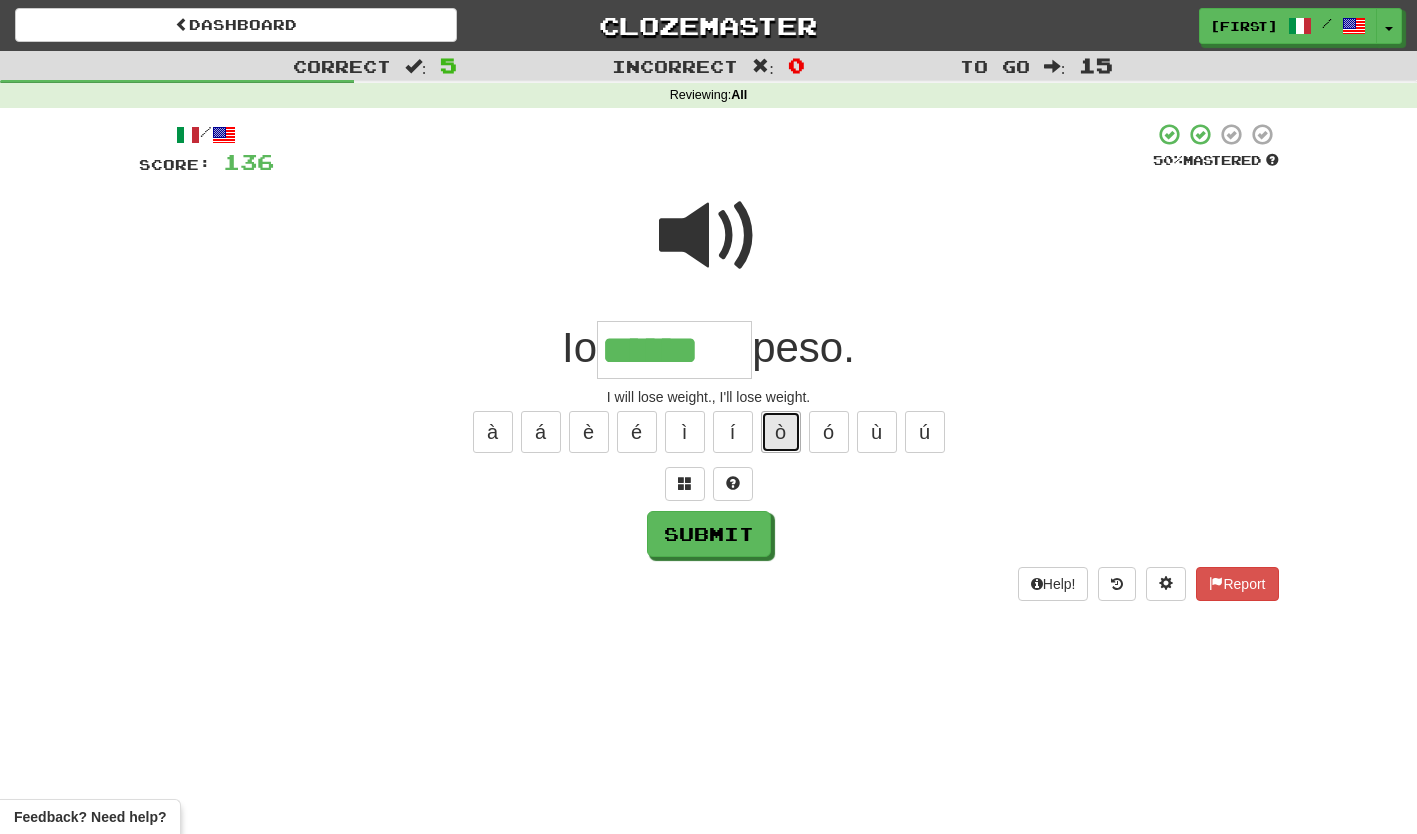click on "ò" at bounding box center [781, 432] 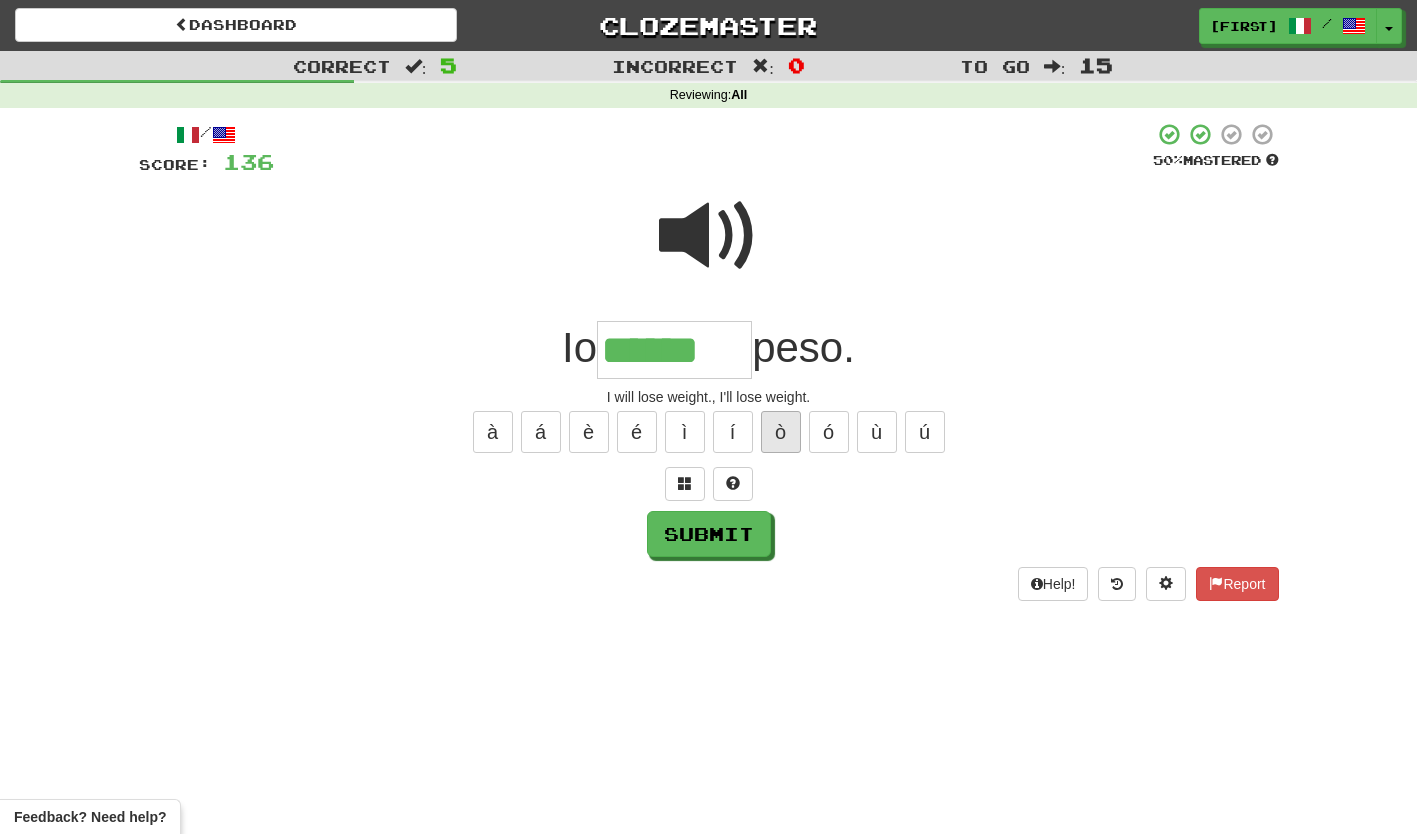 type on "*******" 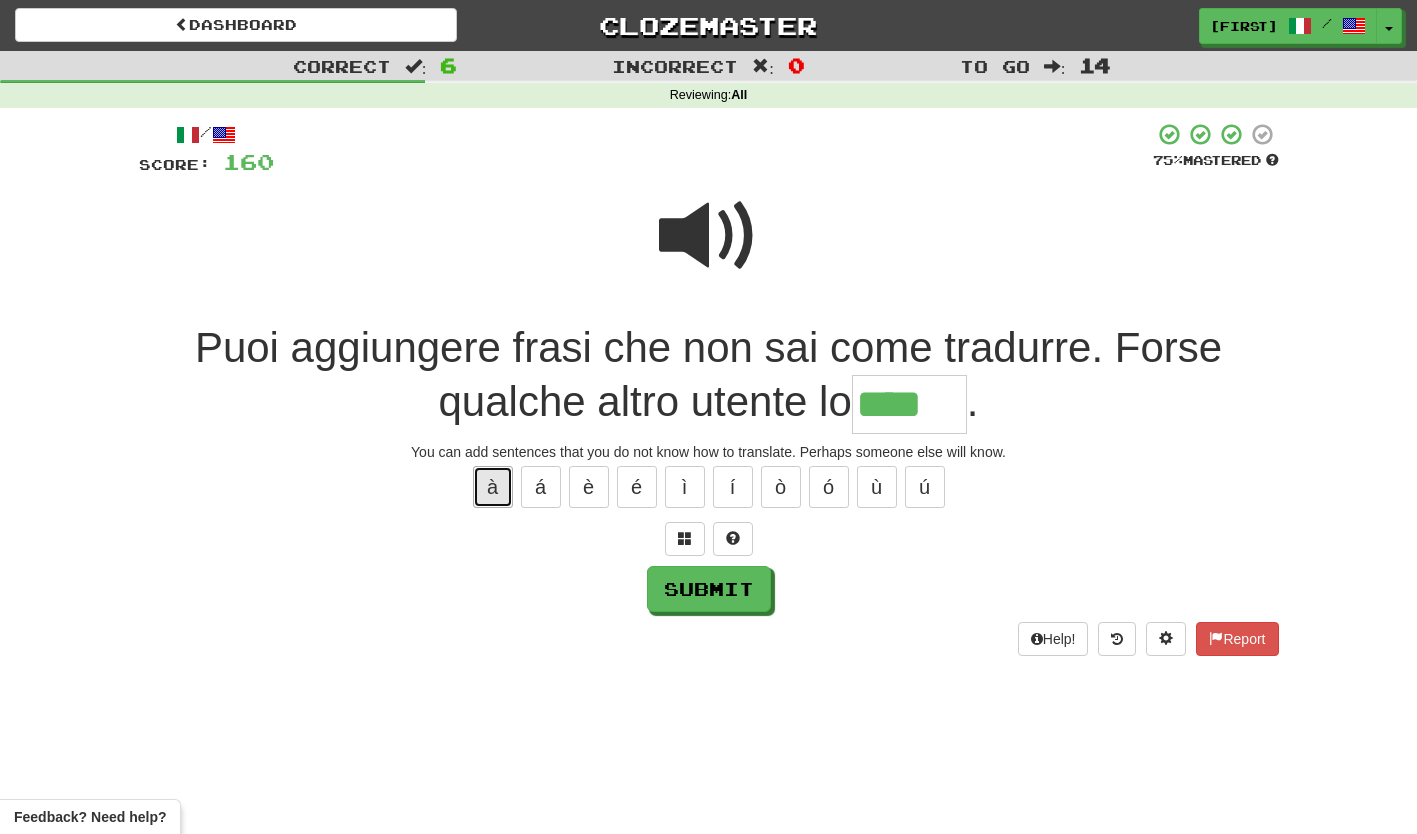 click on "à" at bounding box center (493, 487) 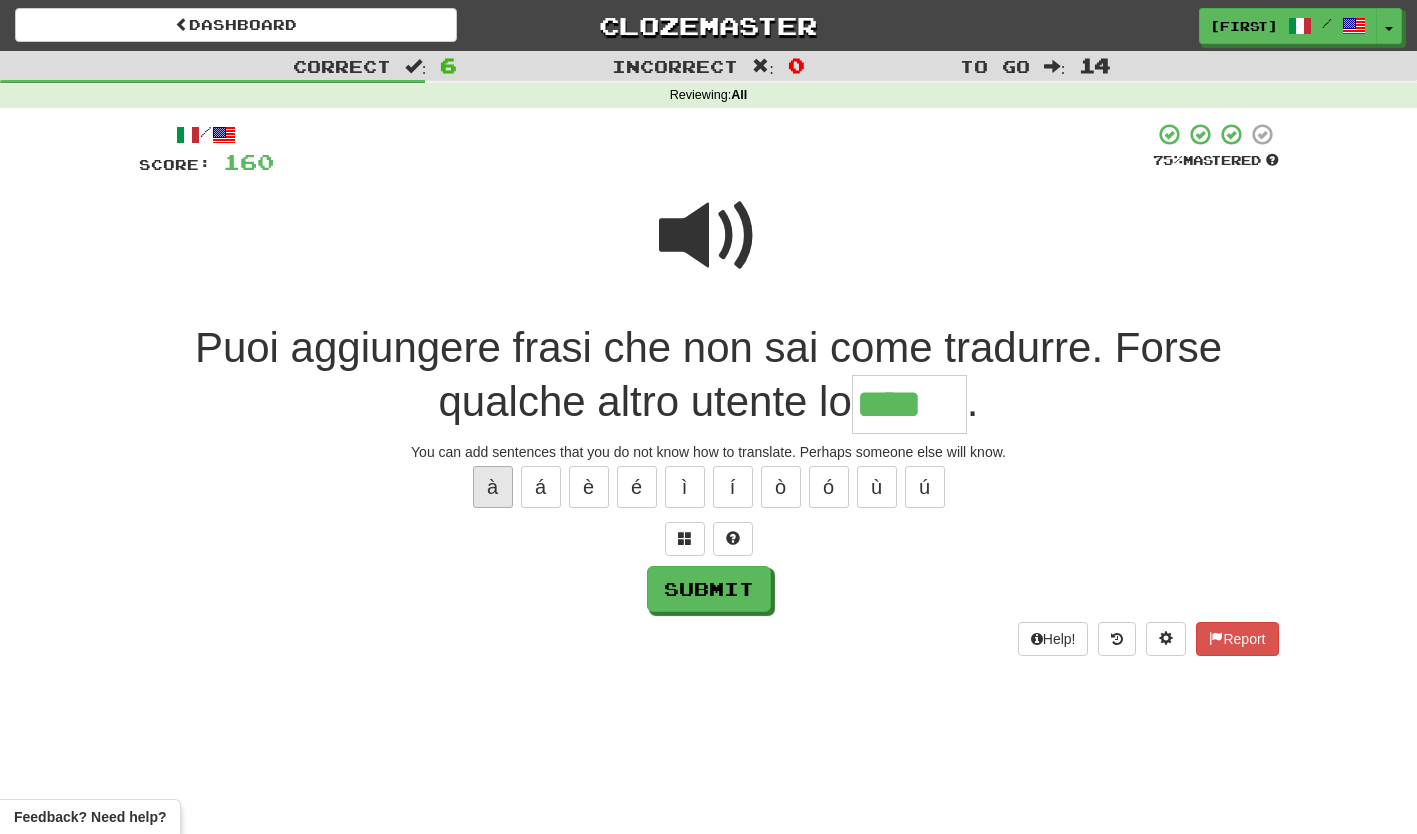 type on "*****" 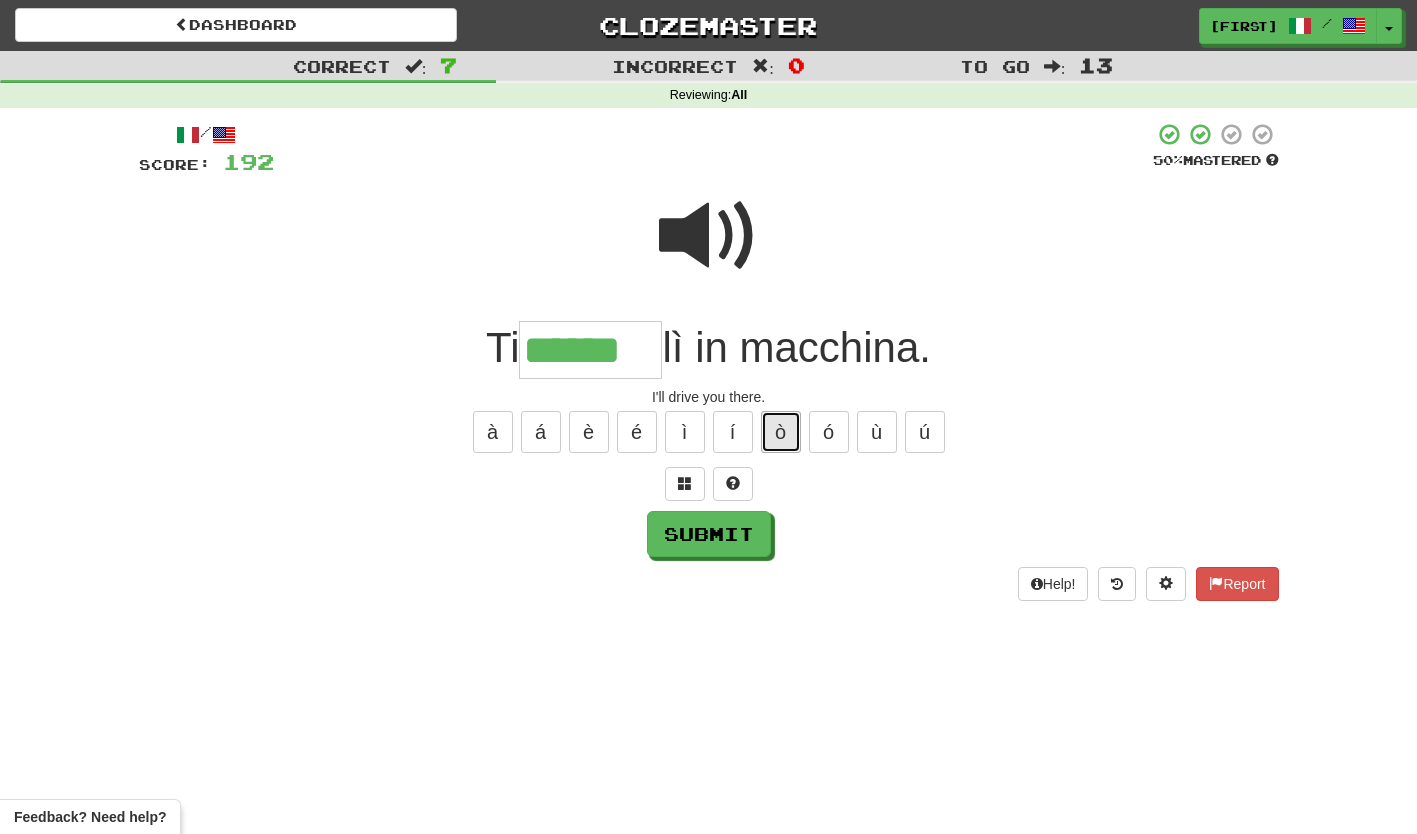 click on "ò" at bounding box center (781, 432) 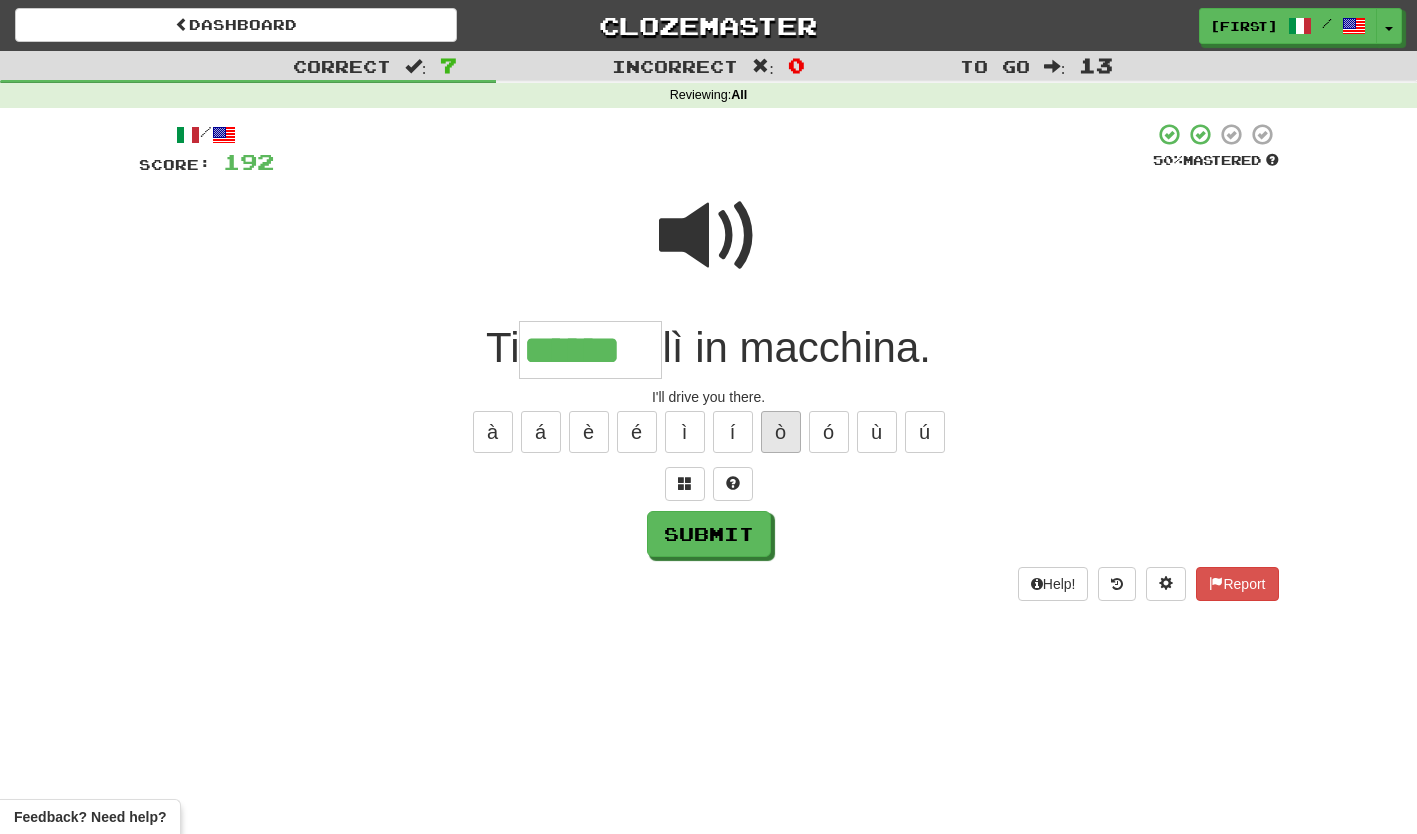 type on "*******" 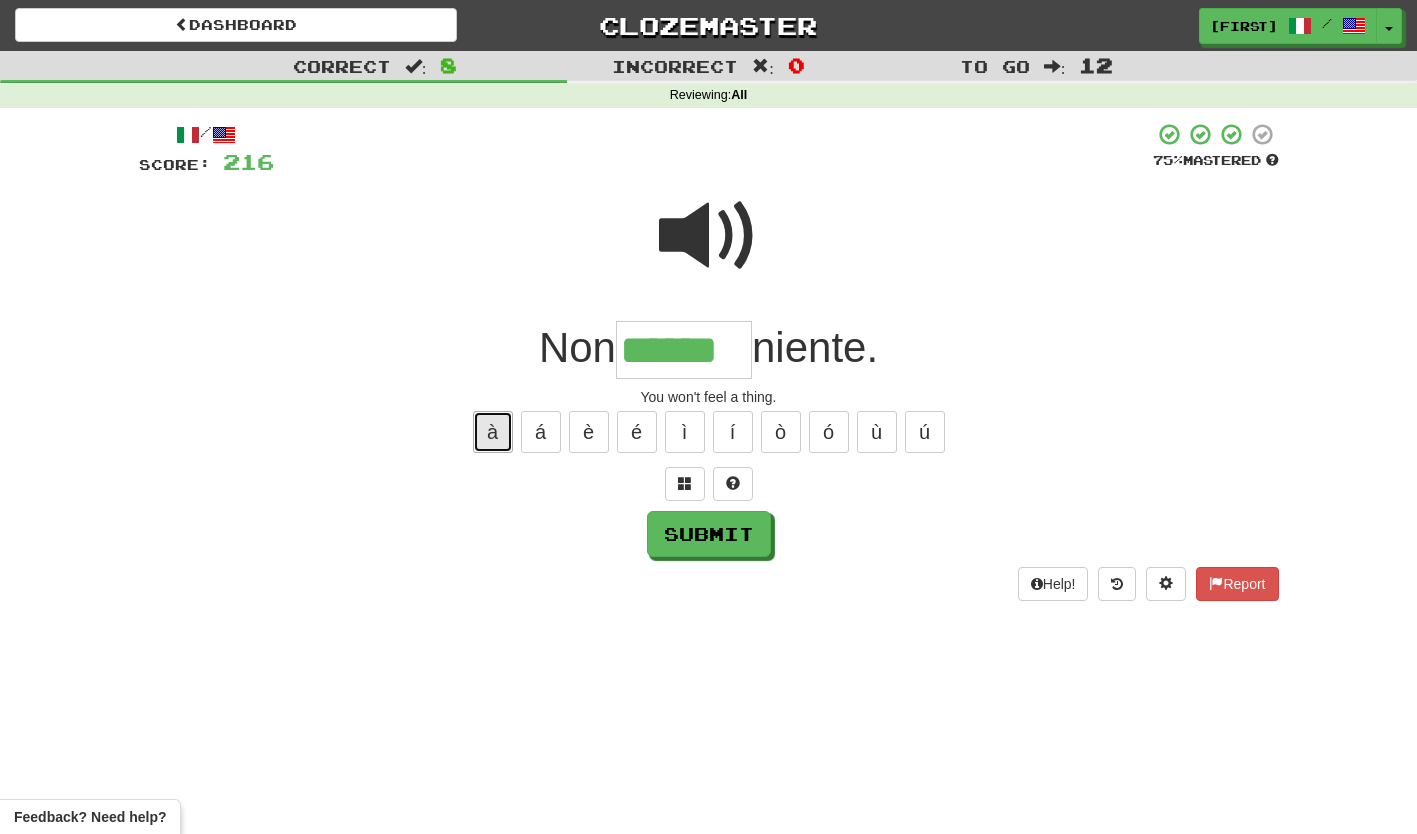 click on "à" at bounding box center (493, 432) 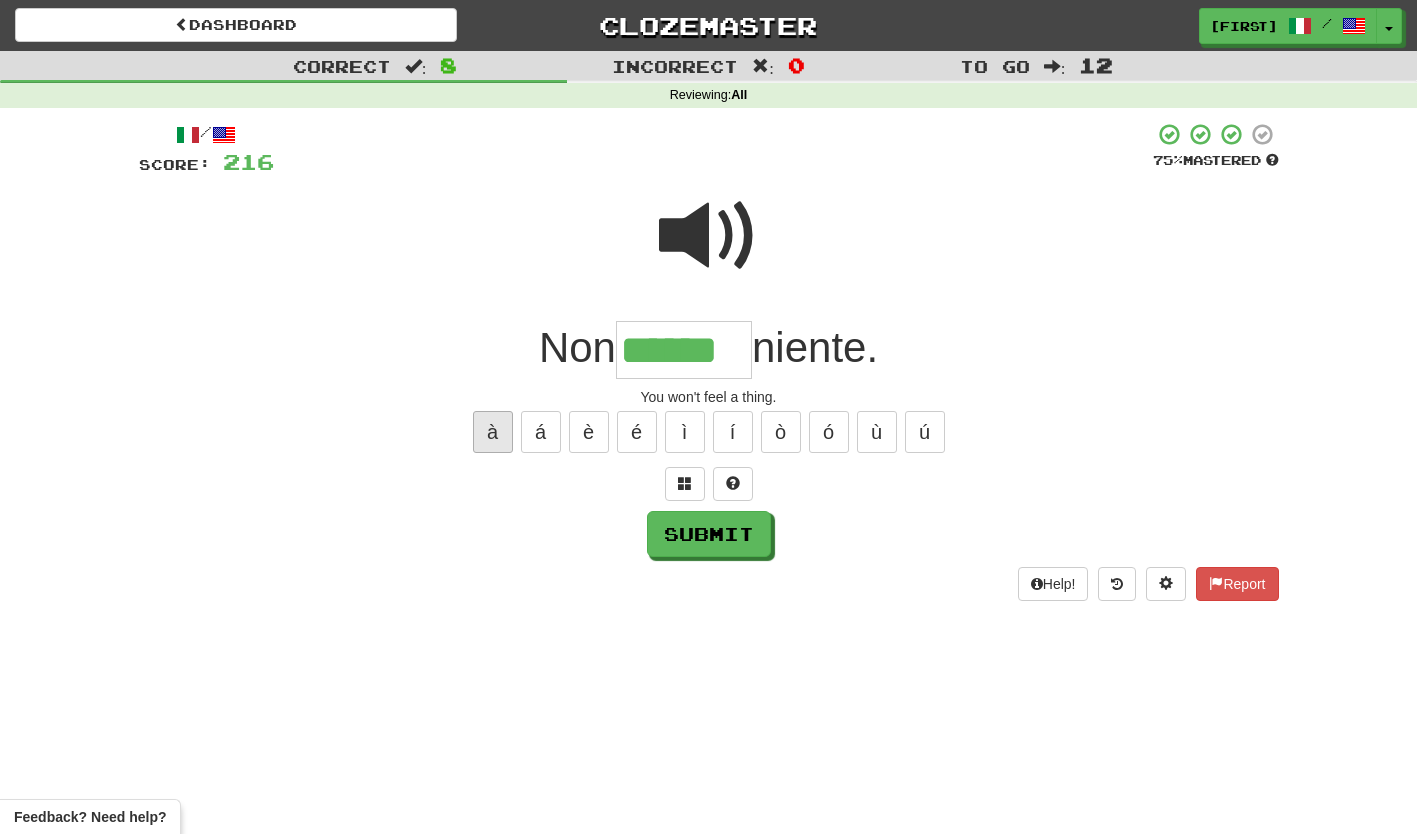 type on "*******" 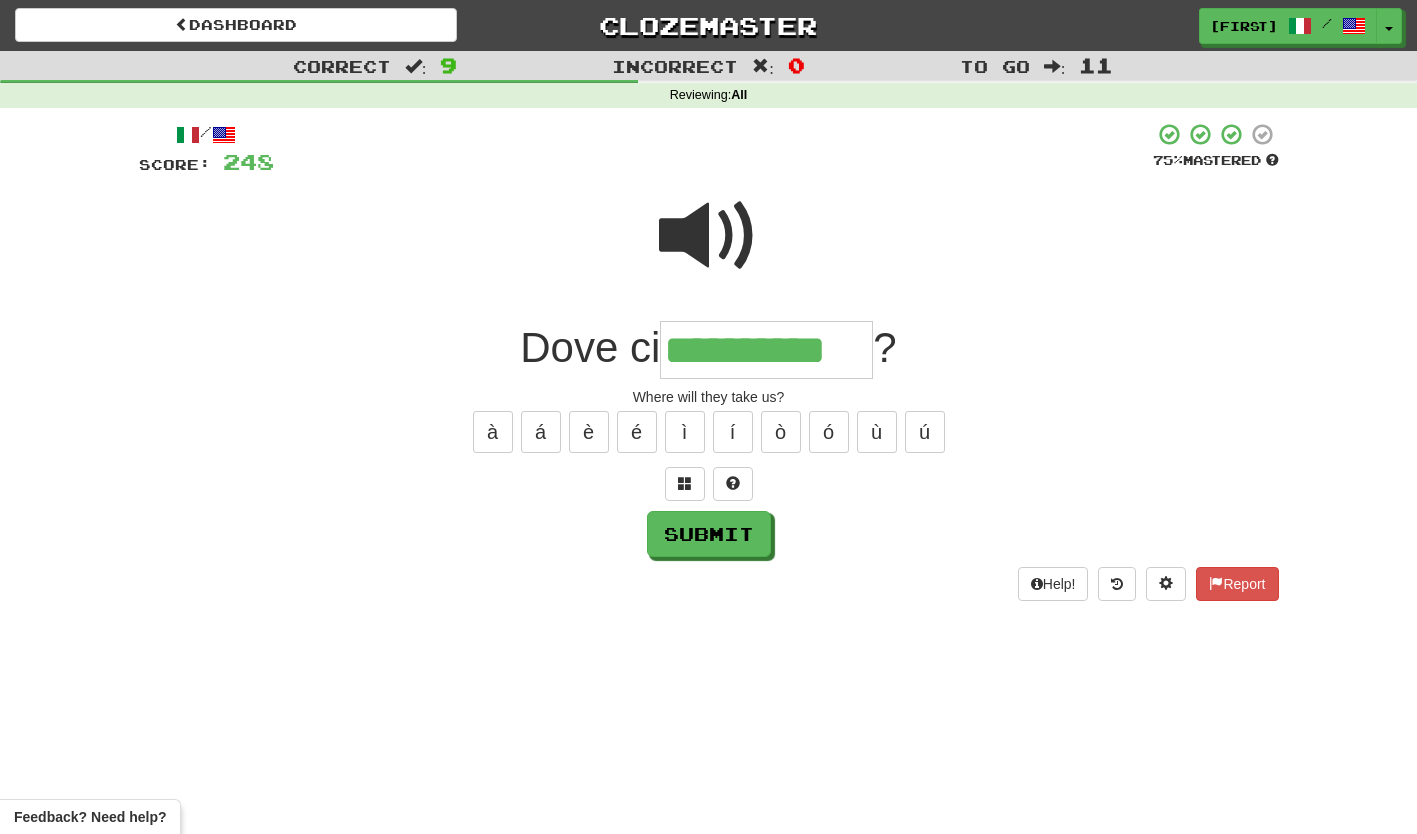 type on "**********" 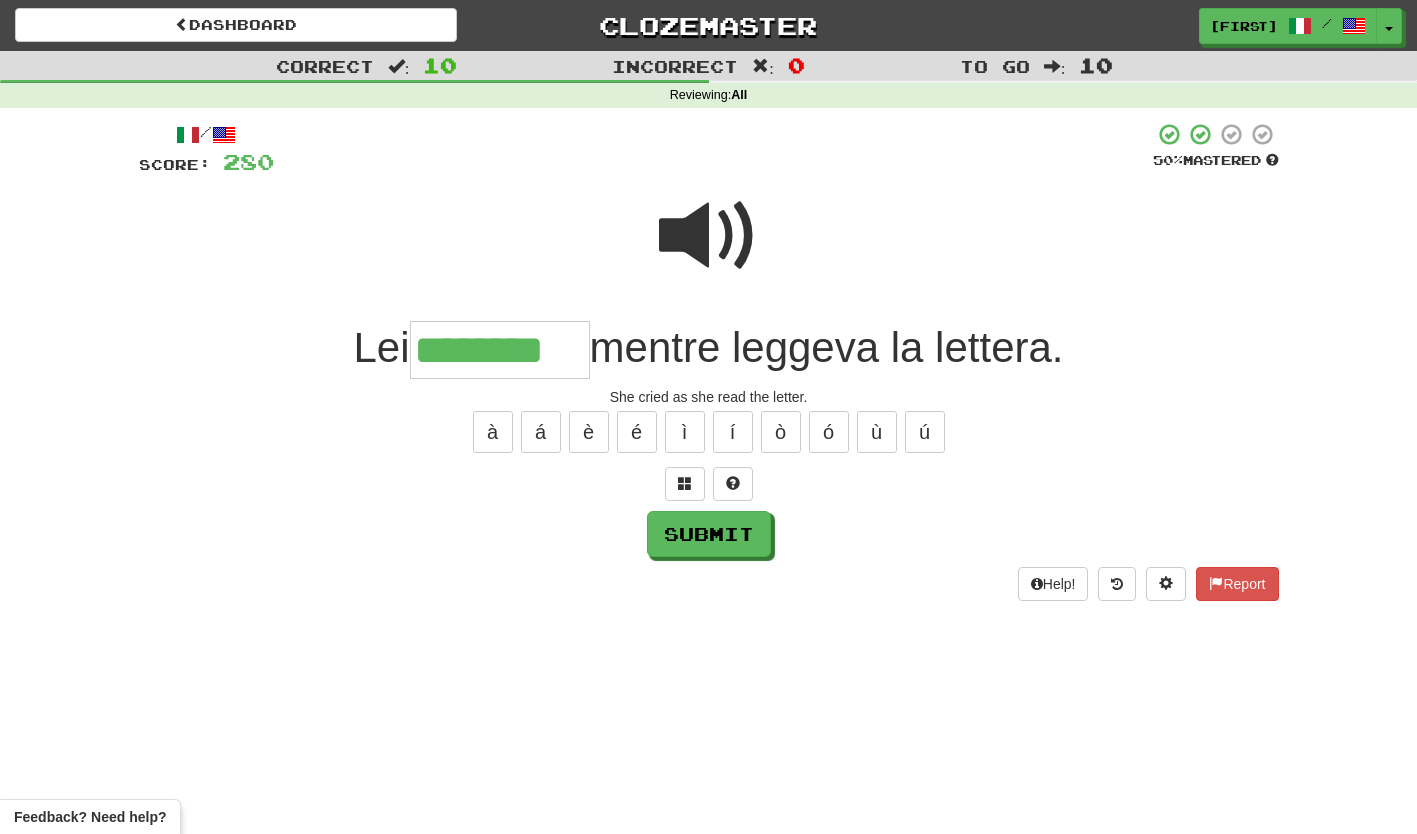 type on "********" 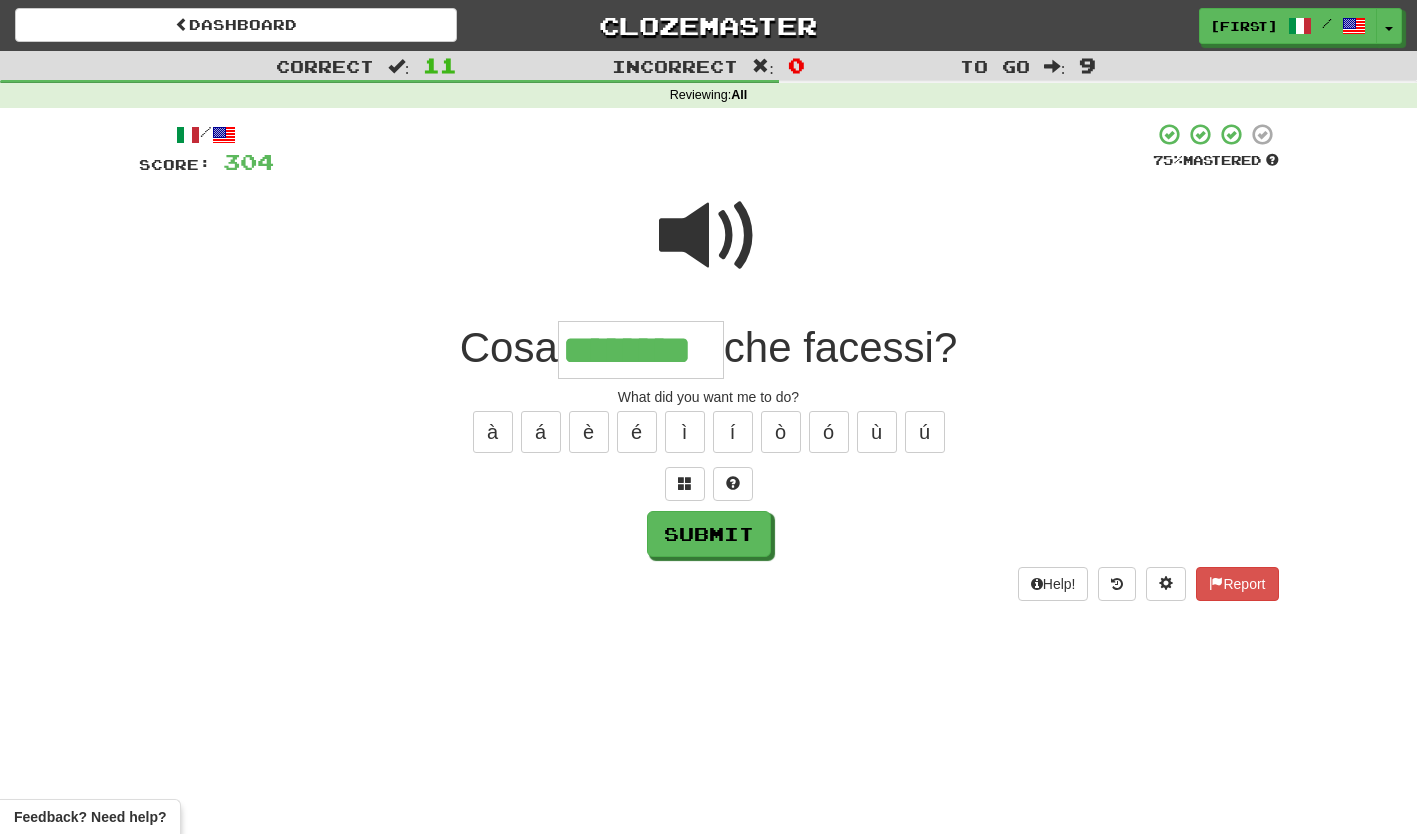 type on "********" 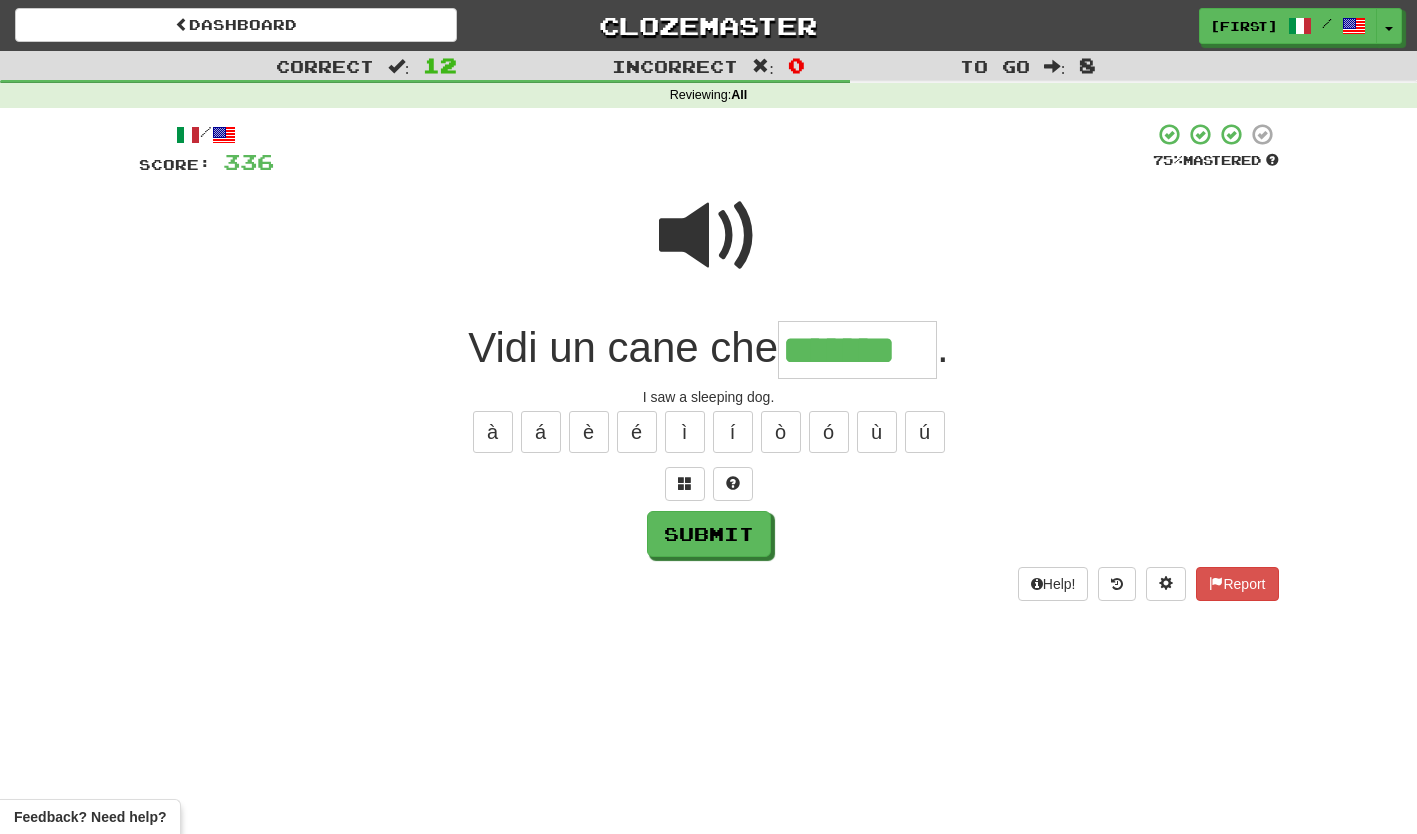 type on "*******" 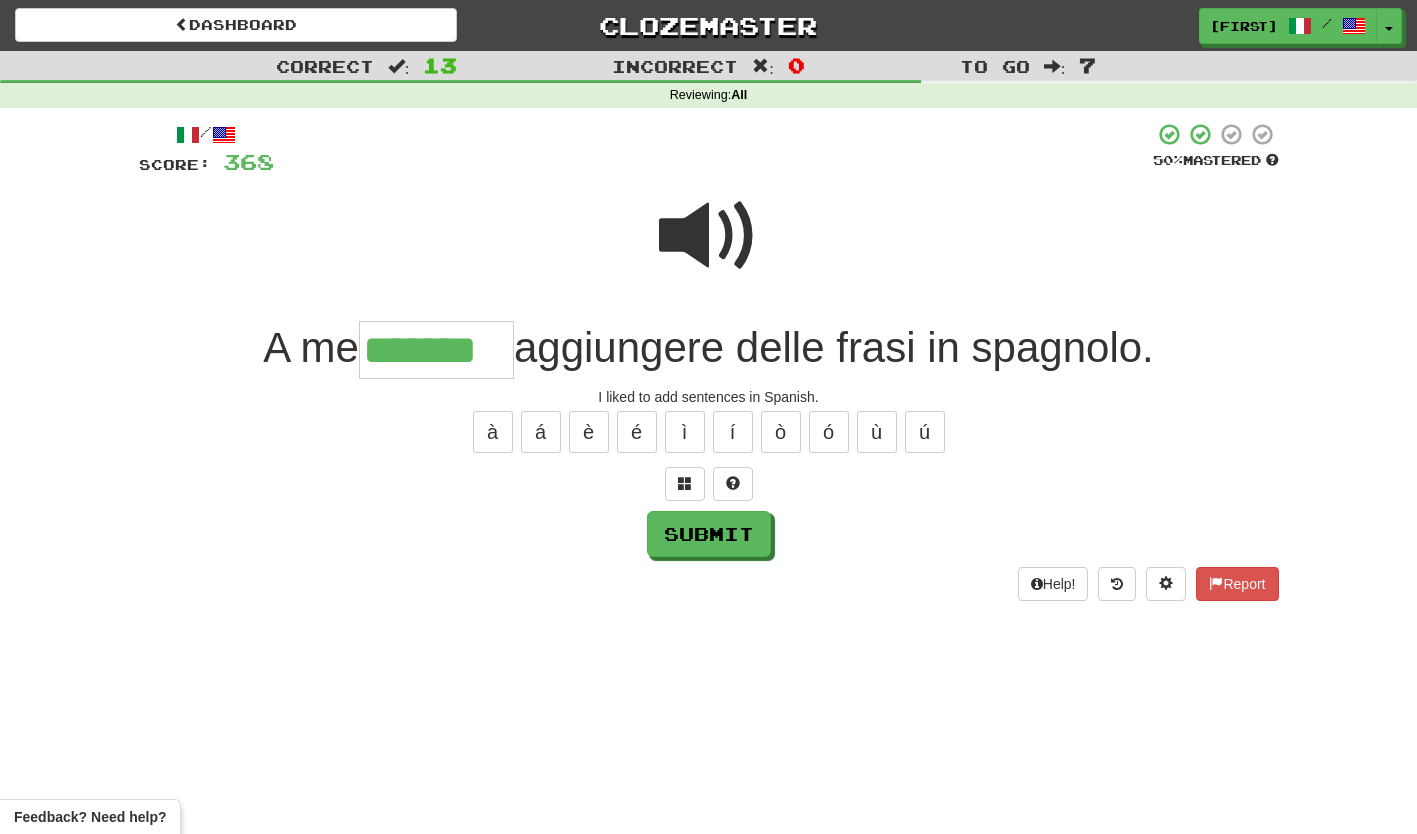 type on "*******" 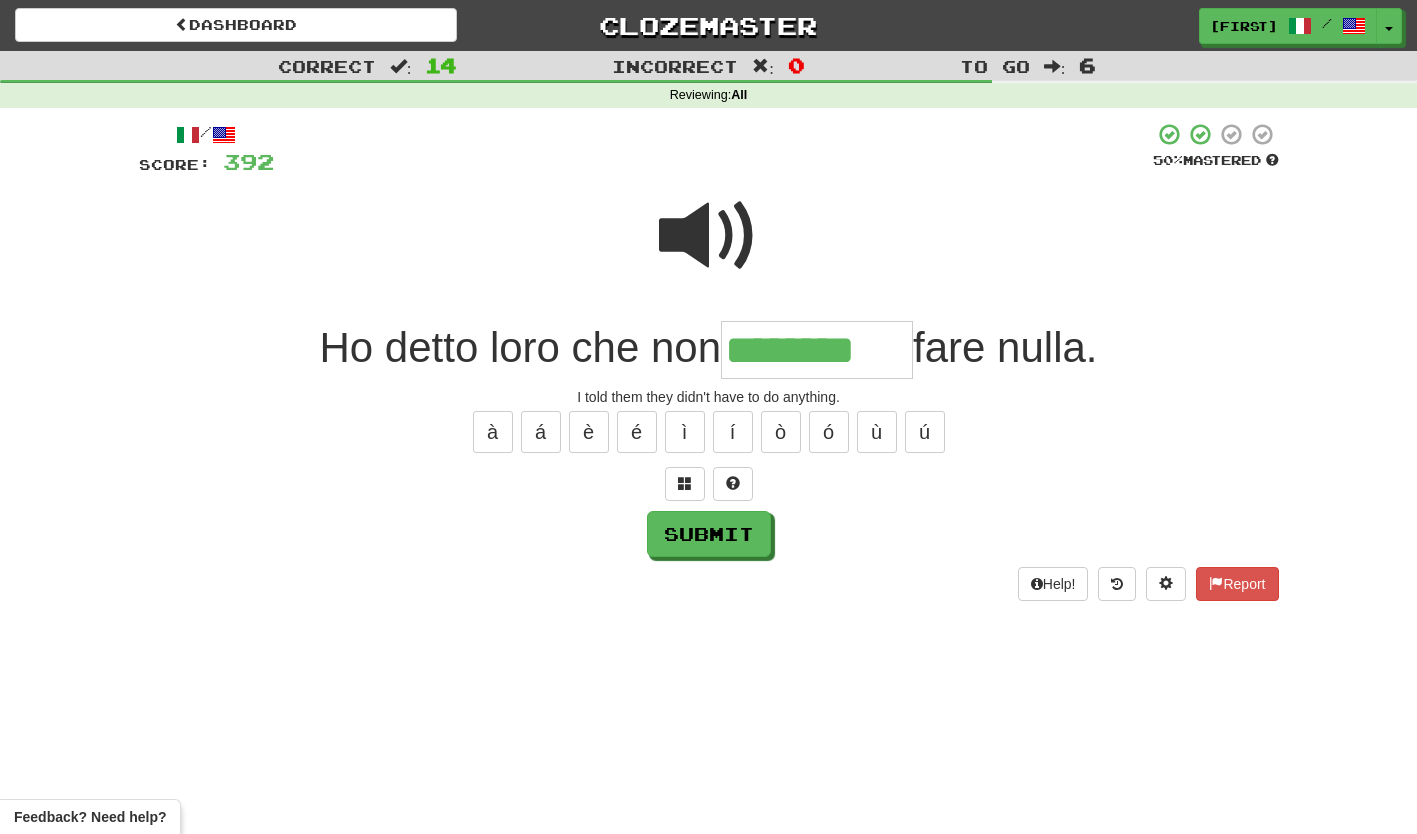 type on "********" 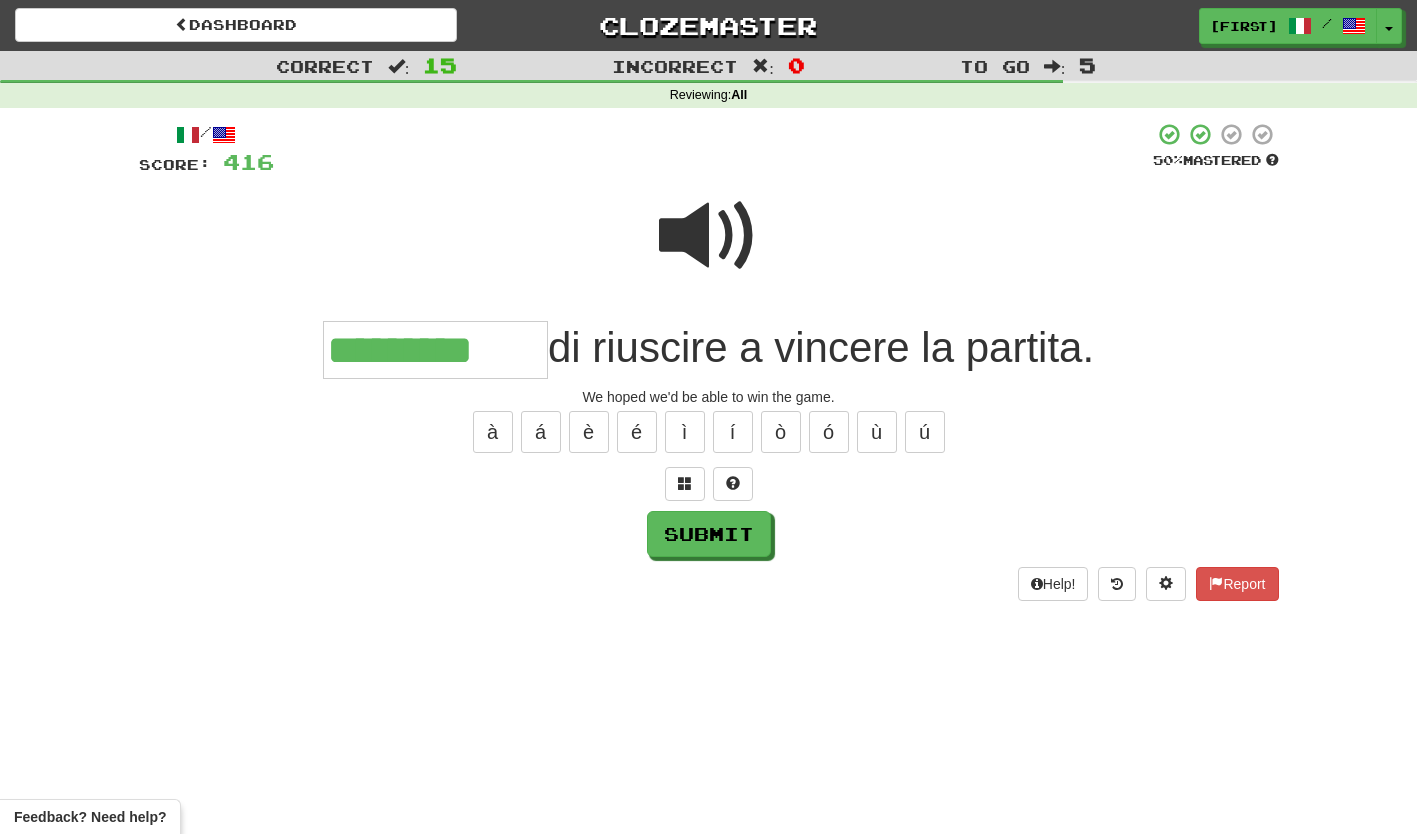 type on "*********" 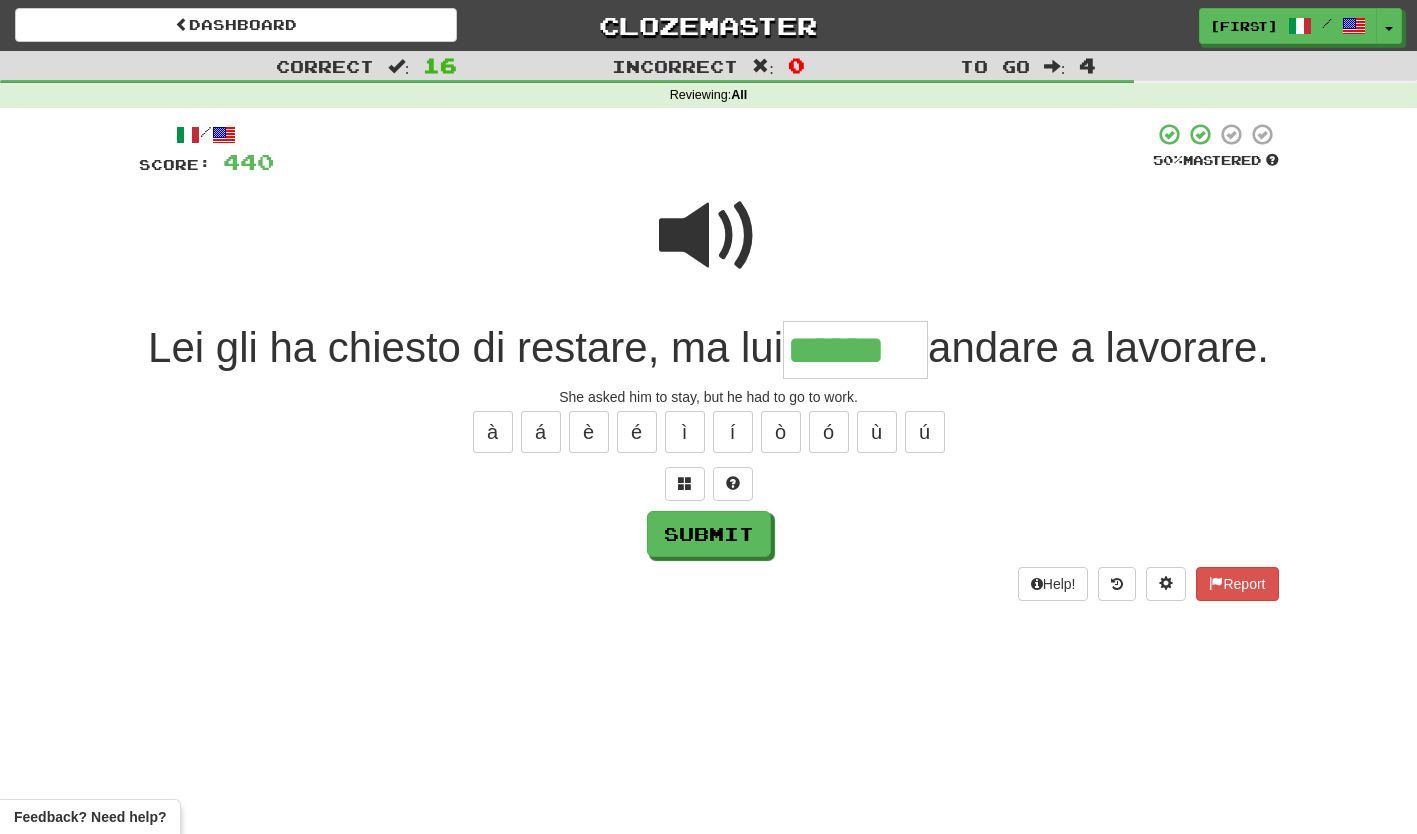 type on "******" 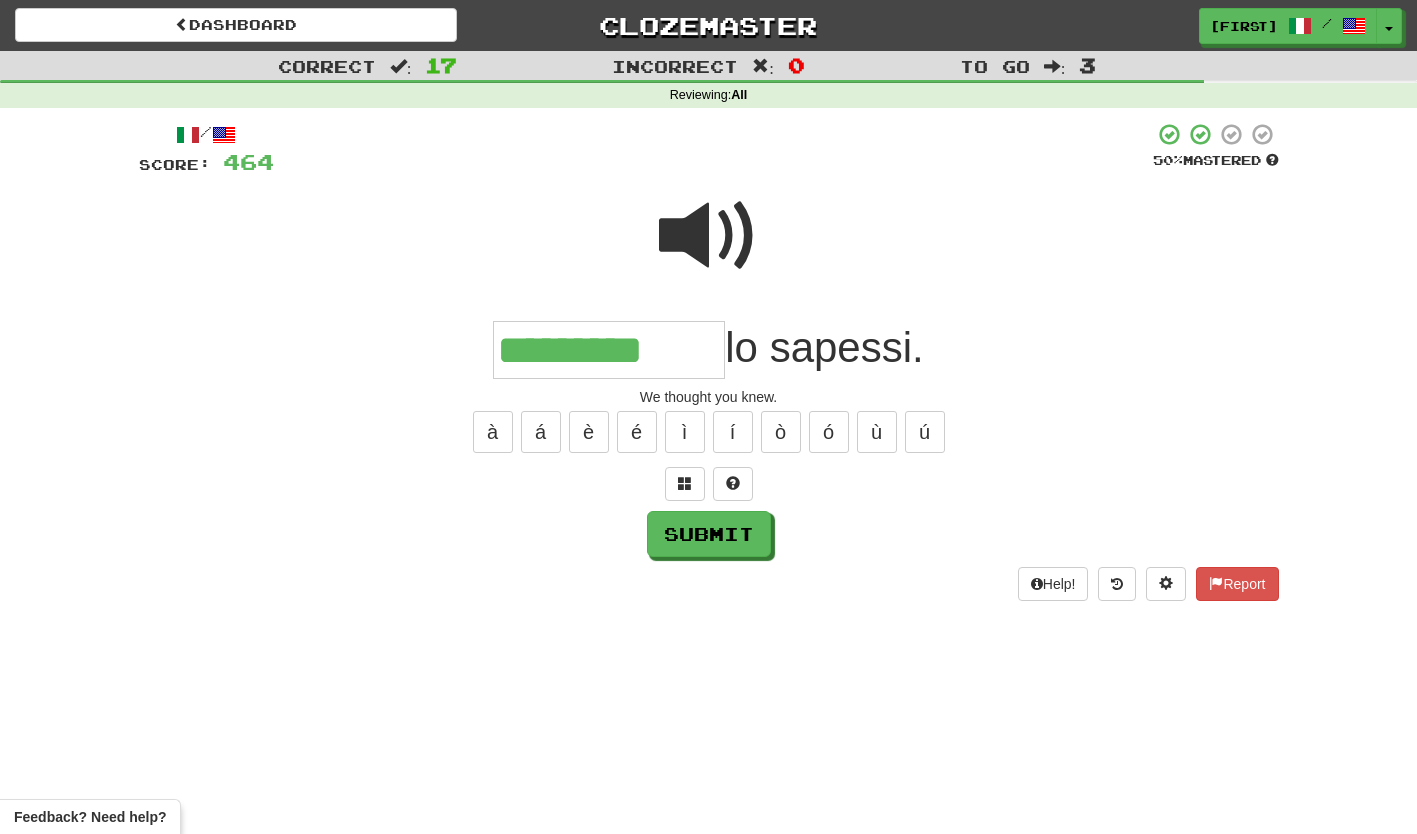 type on "*********" 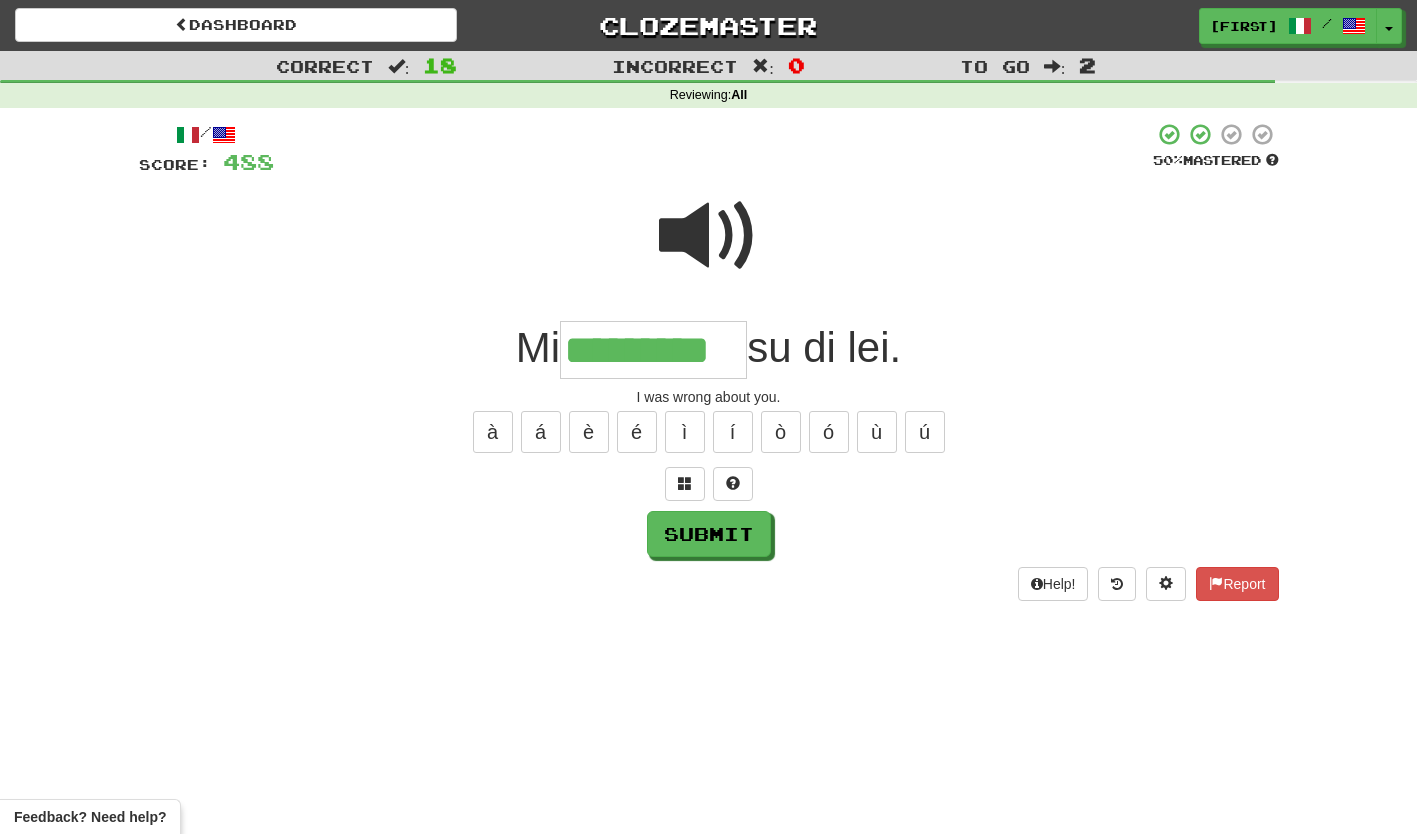 type on "*********" 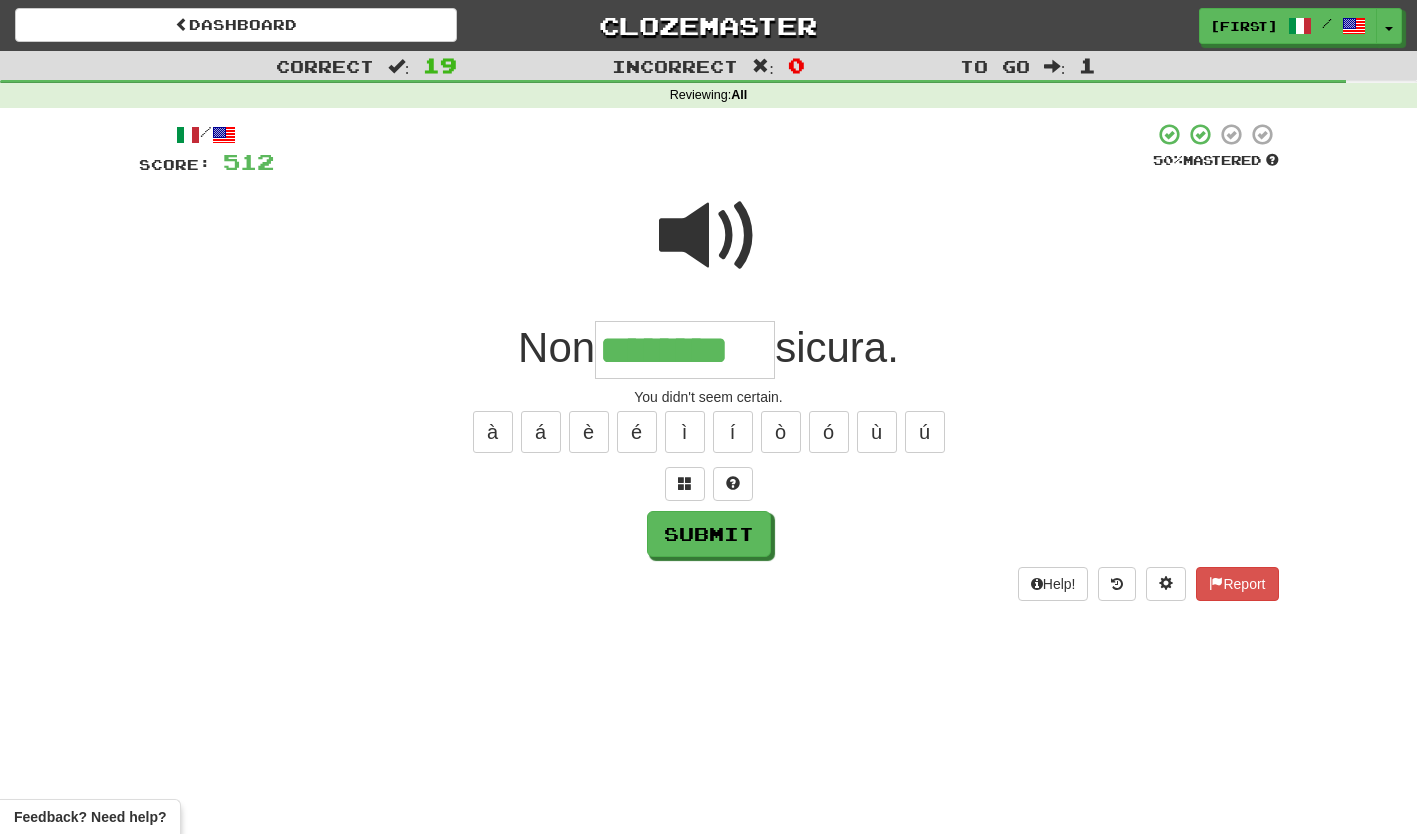 type on "********" 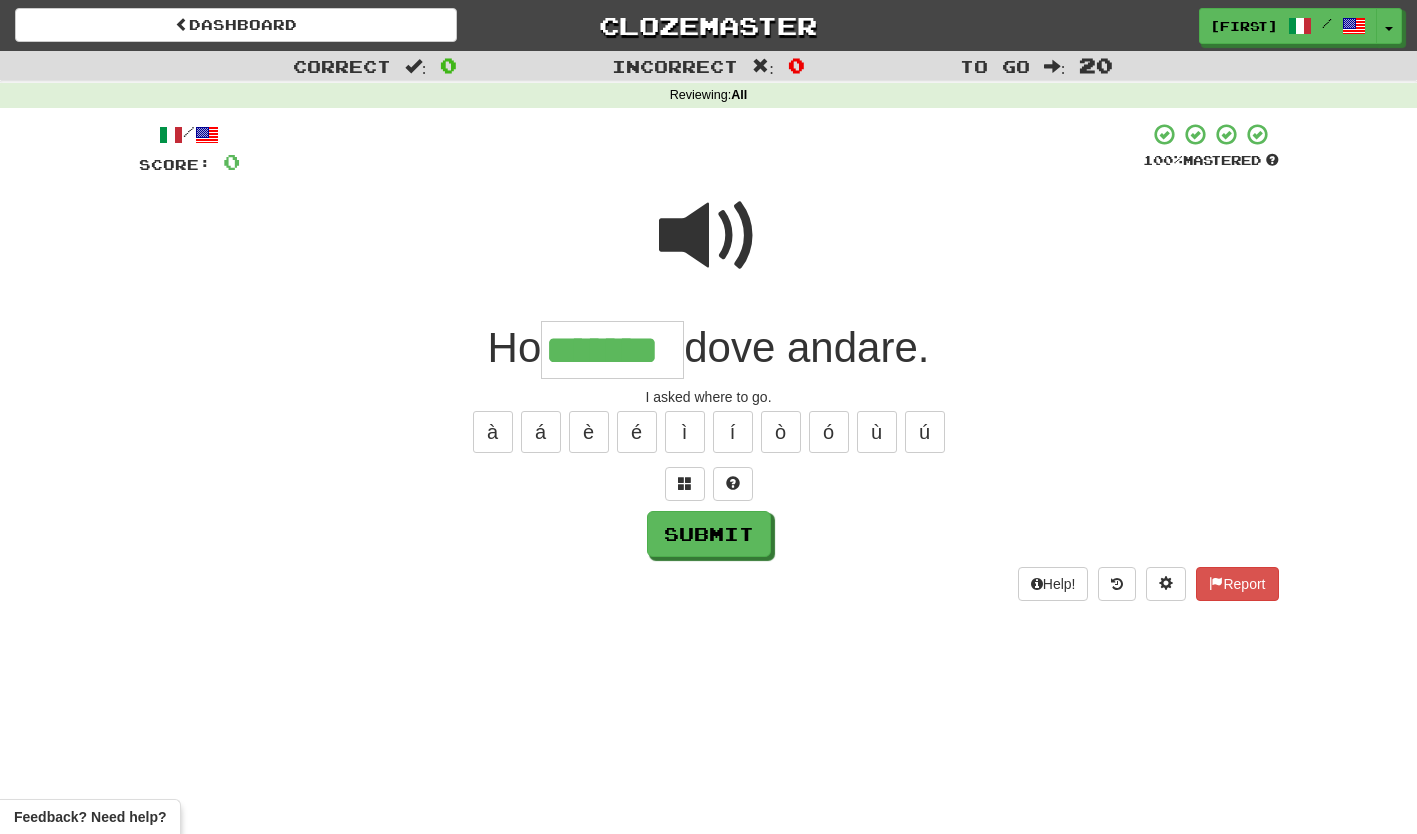 type on "*******" 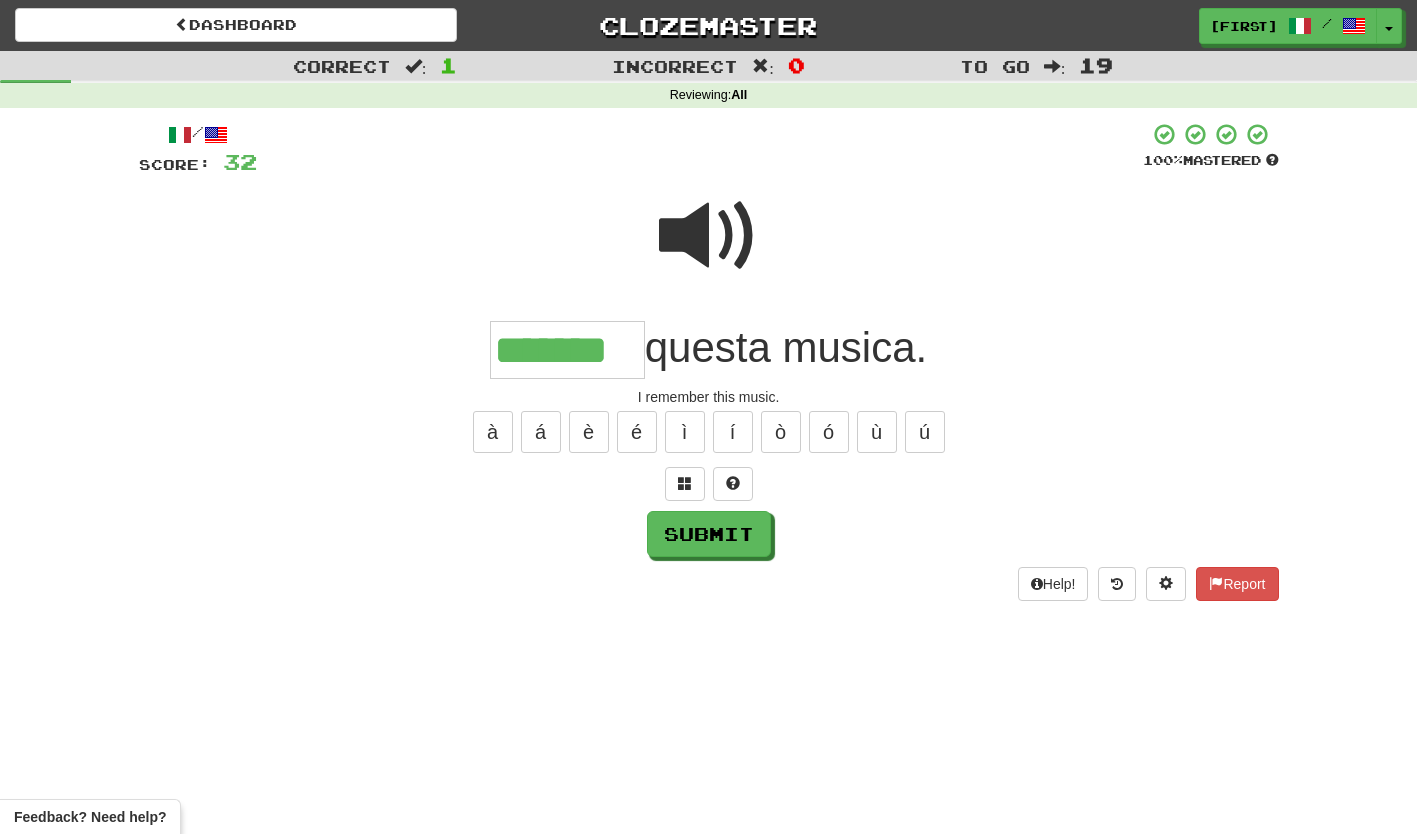 type on "*******" 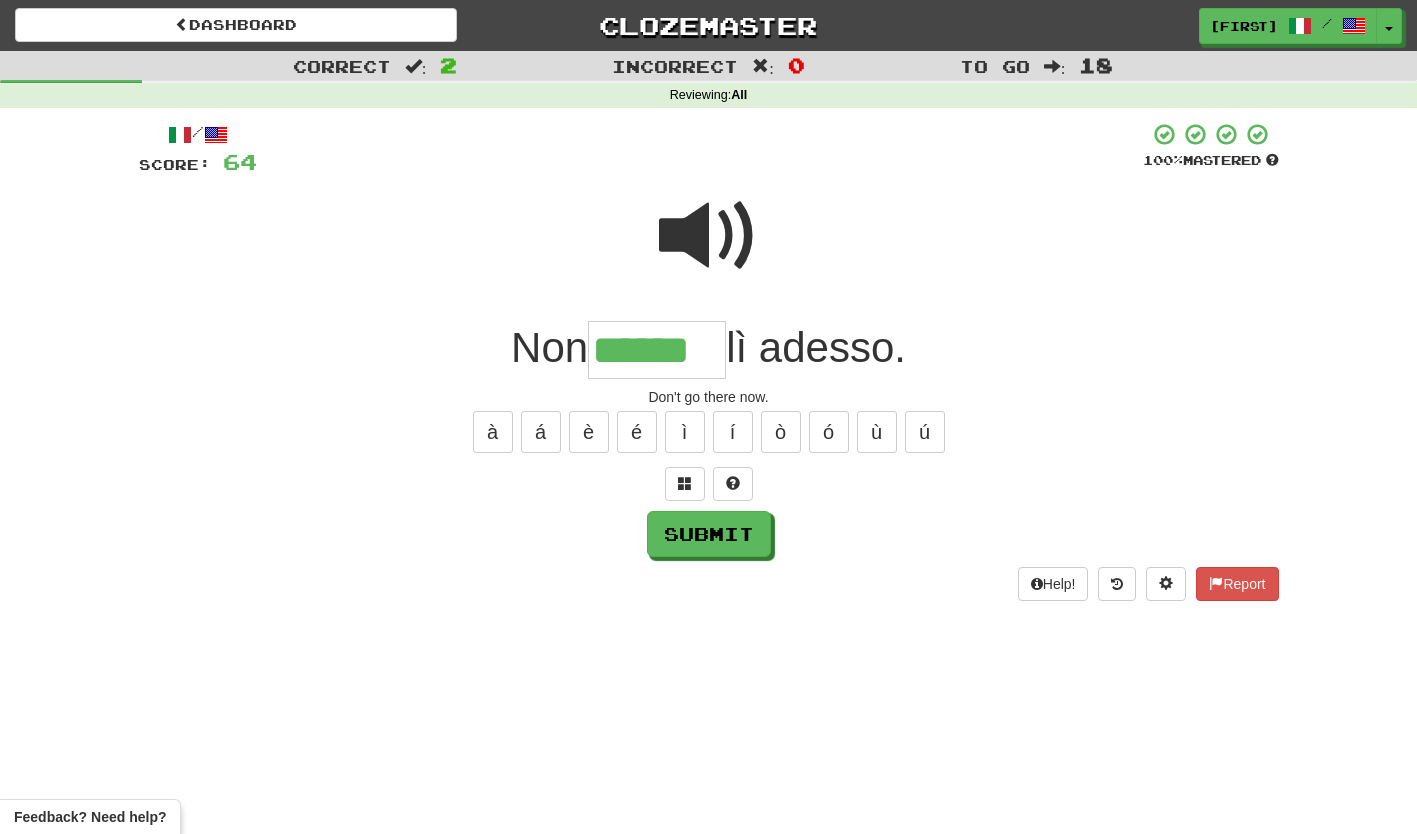 type on "******" 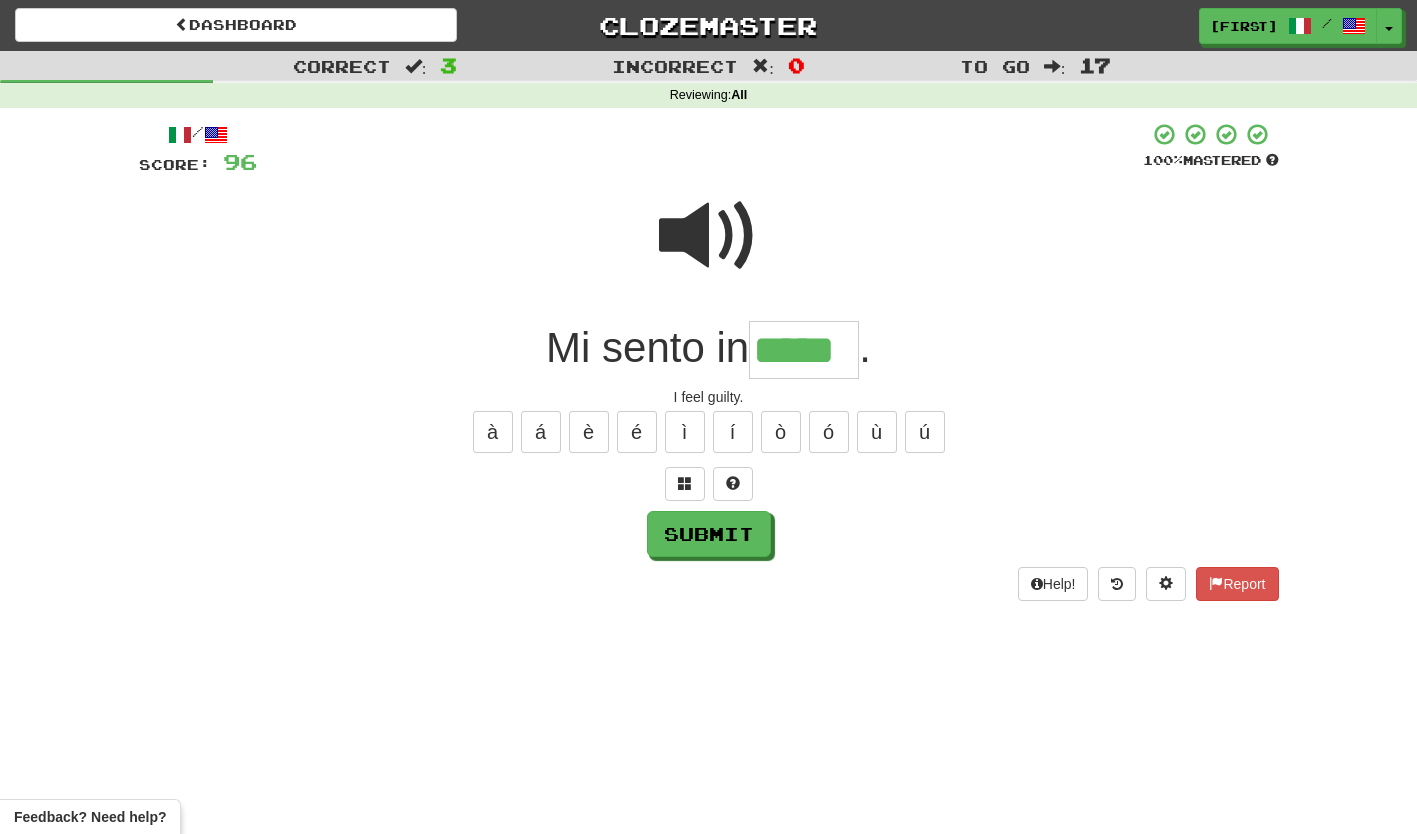 type on "*****" 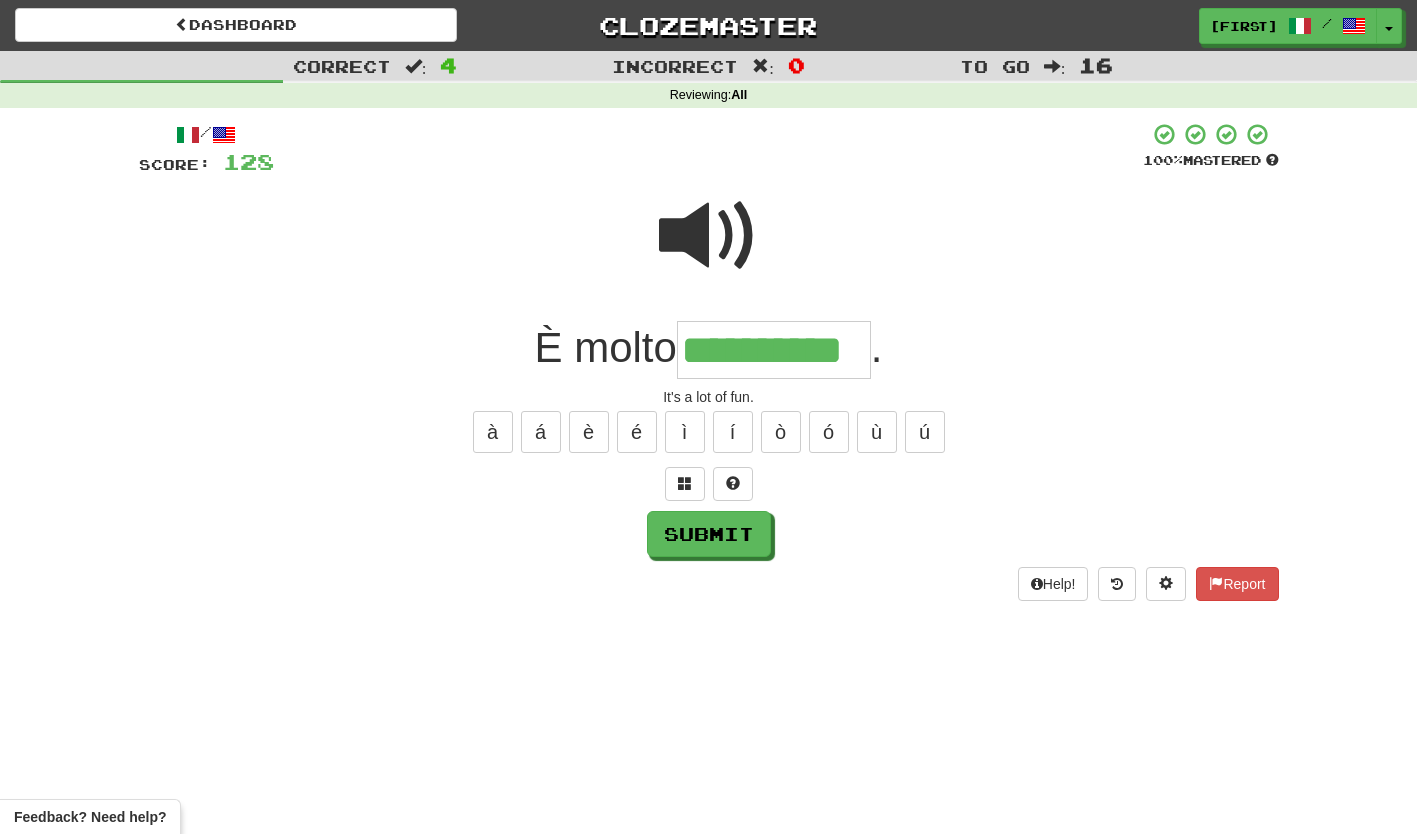 type on "**********" 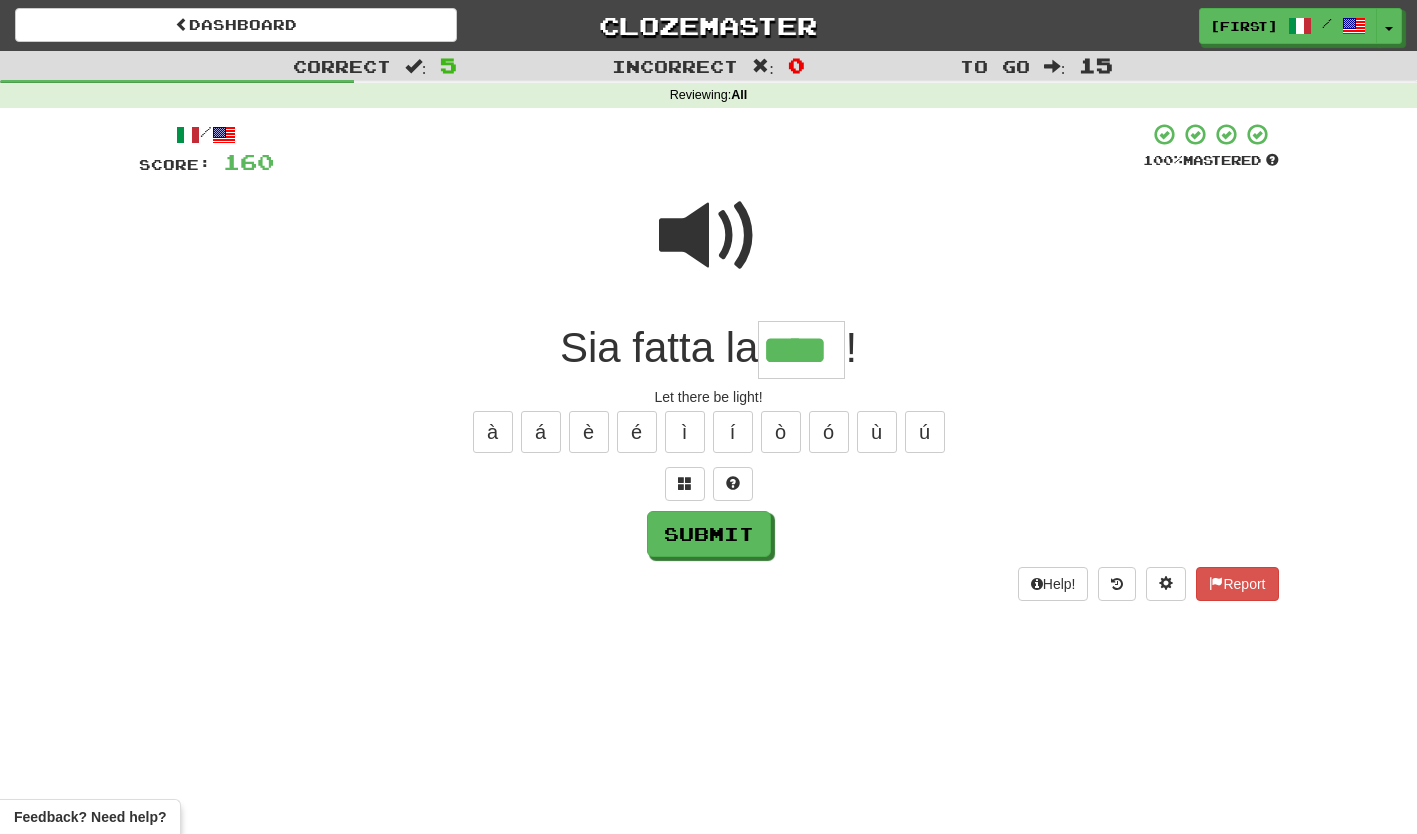 type on "****" 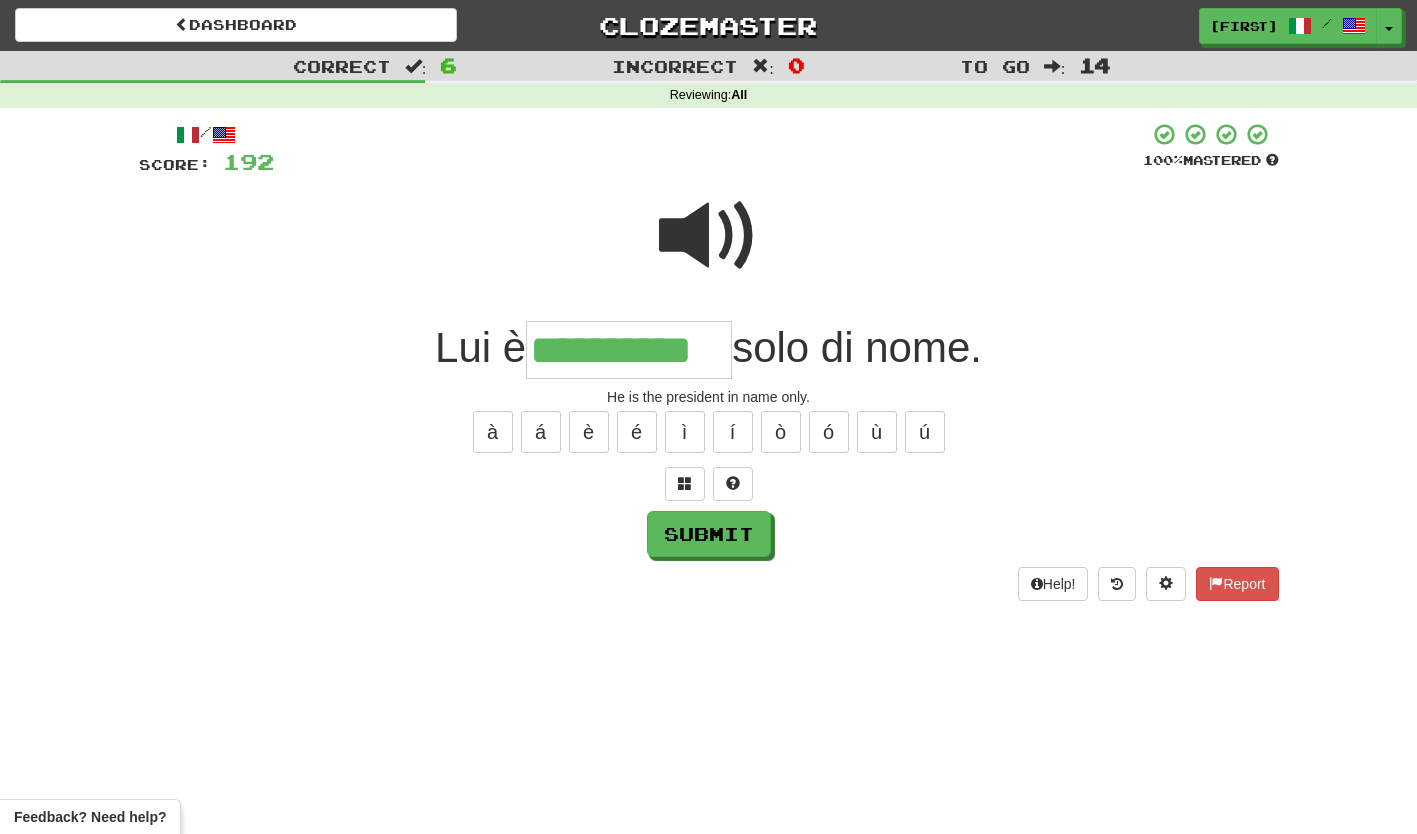 type on "**********" 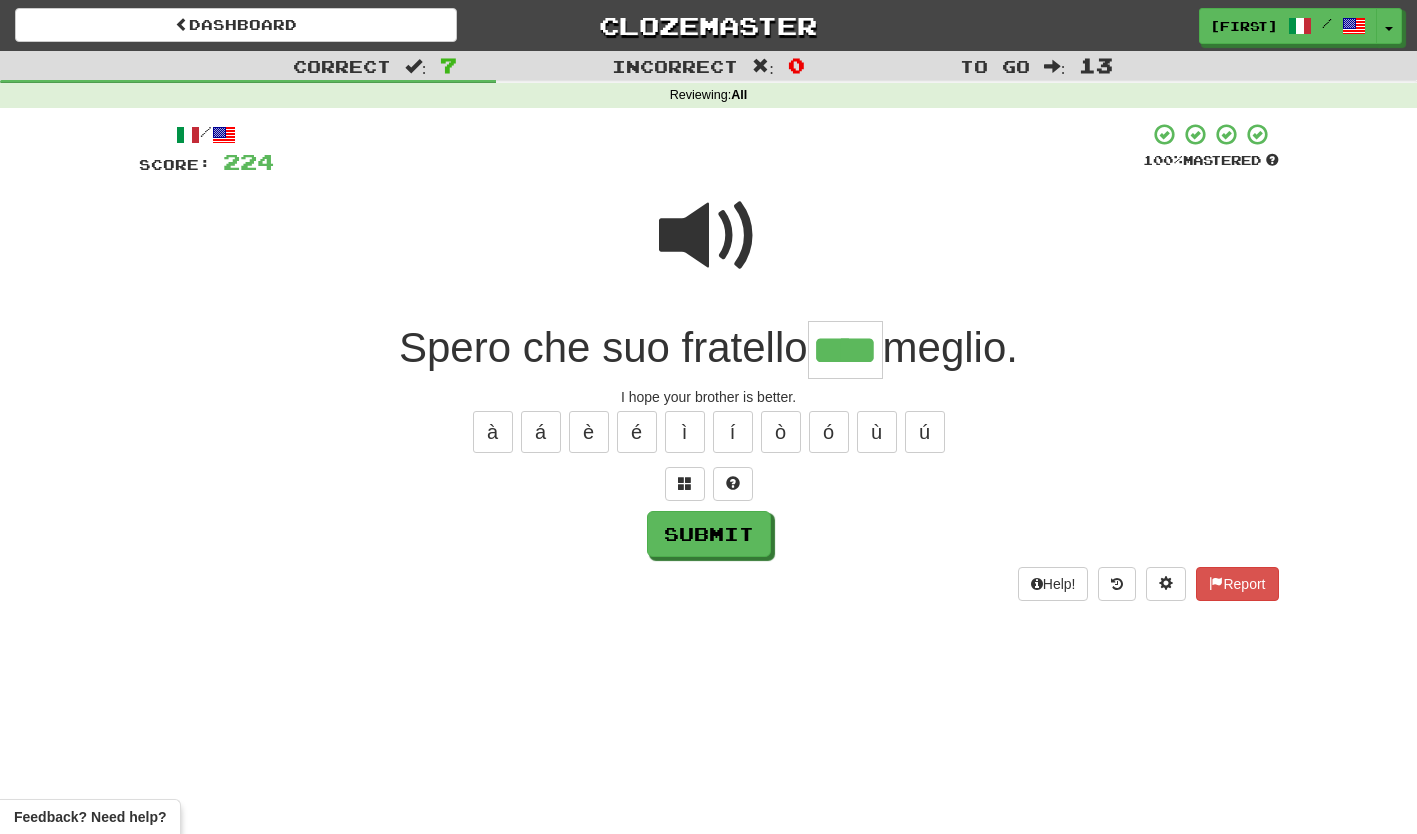 type on "****" 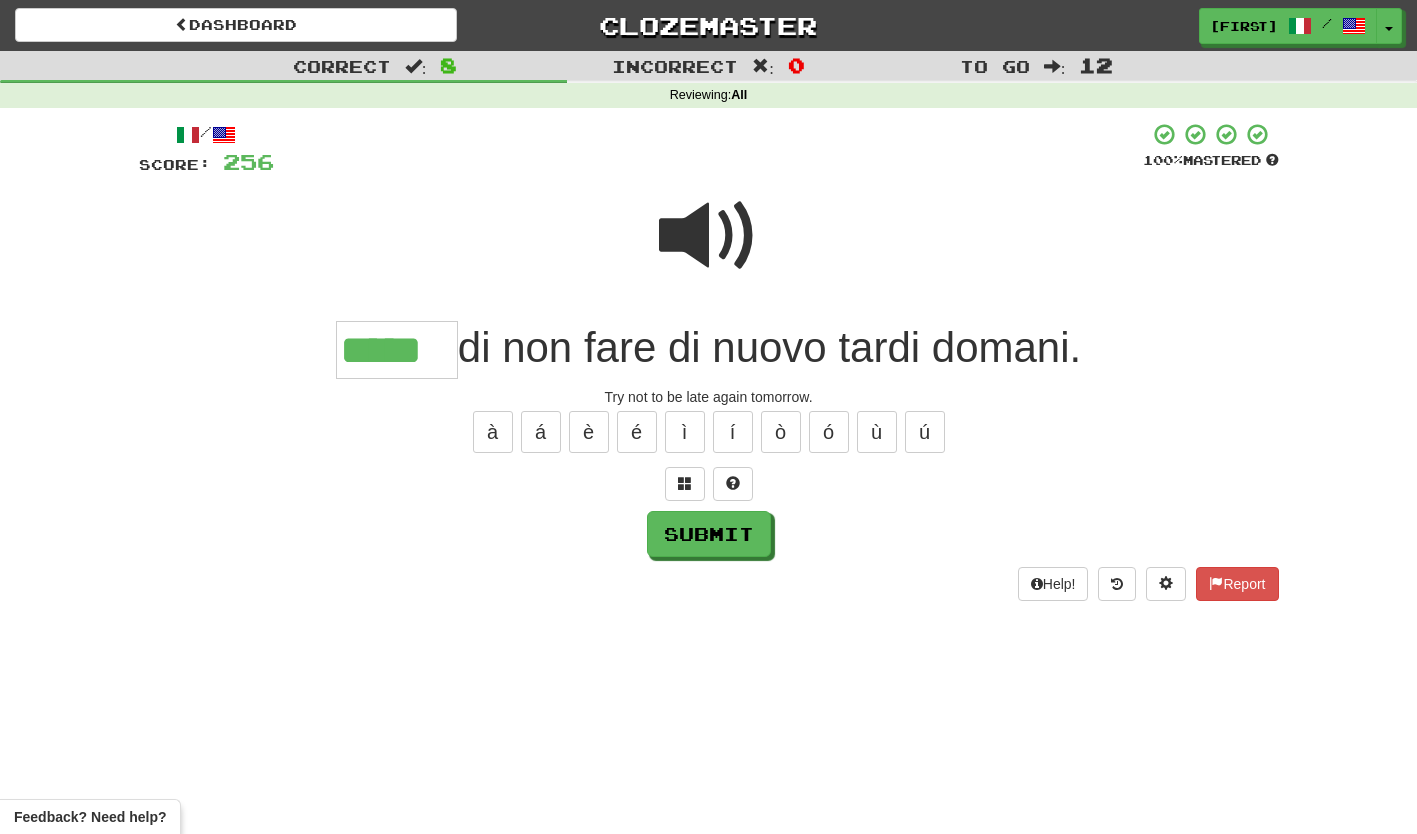 type on "*****" 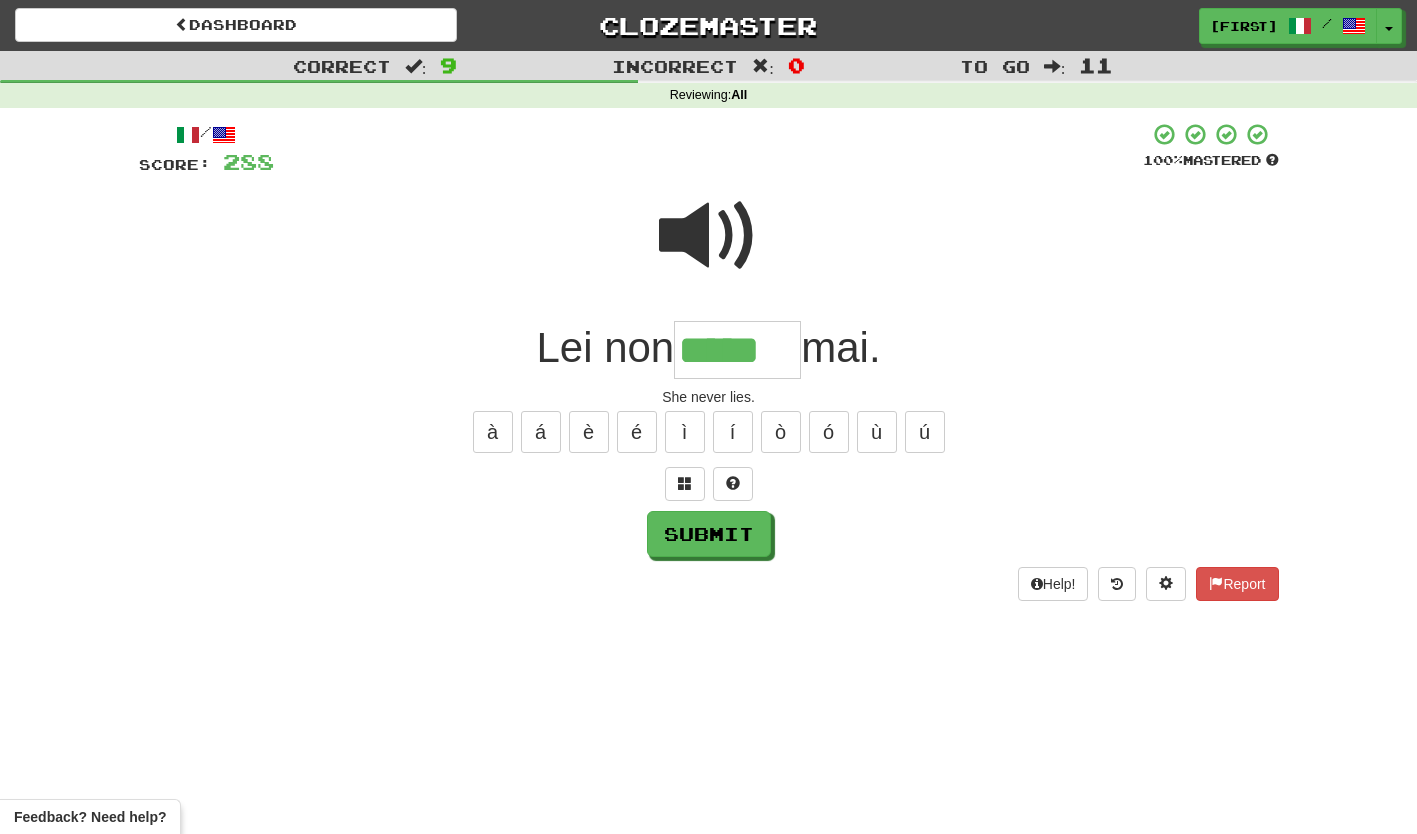 type on "*****" 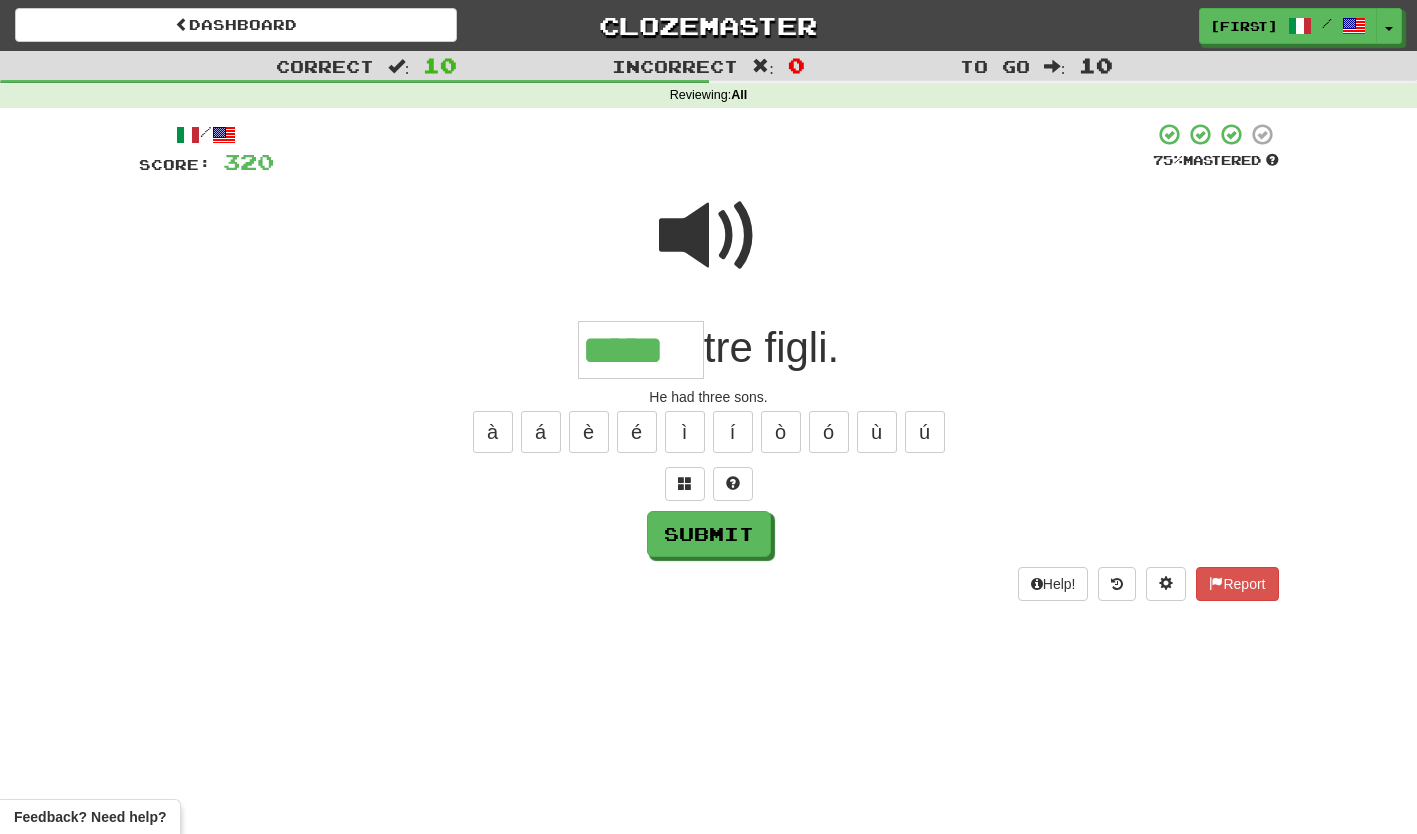 type on "*****" 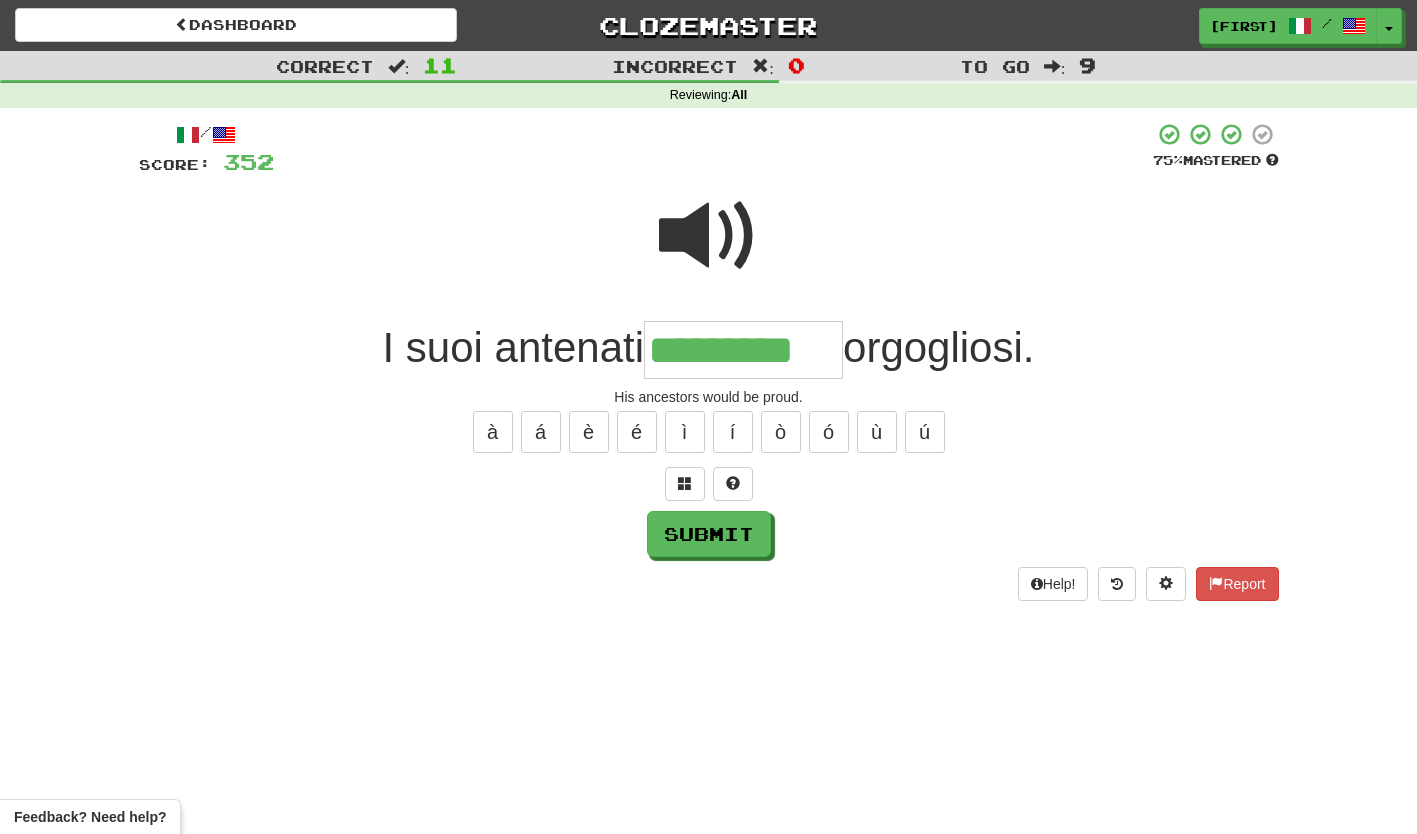 type on "*********" 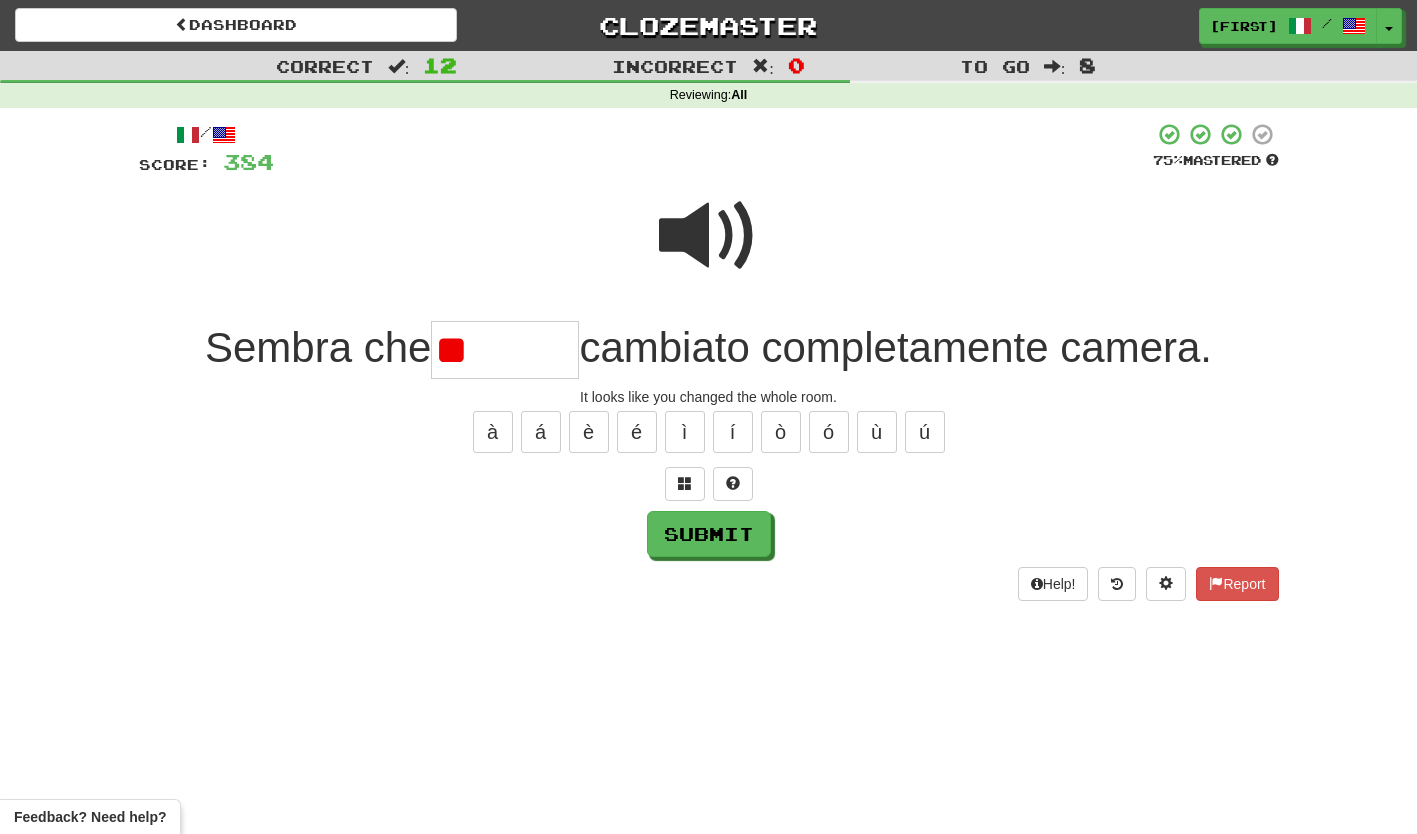 type on "*" 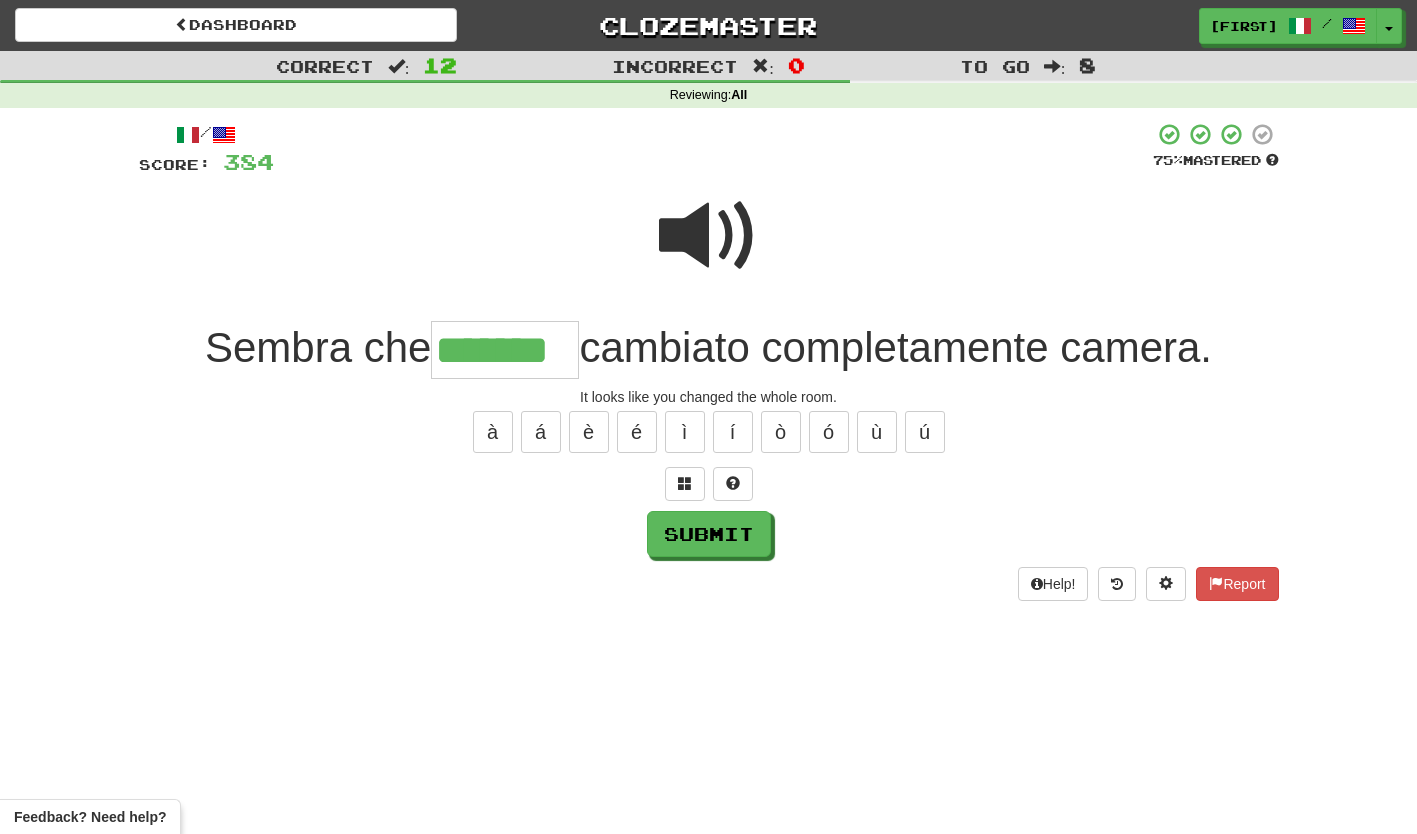 type on "*******" 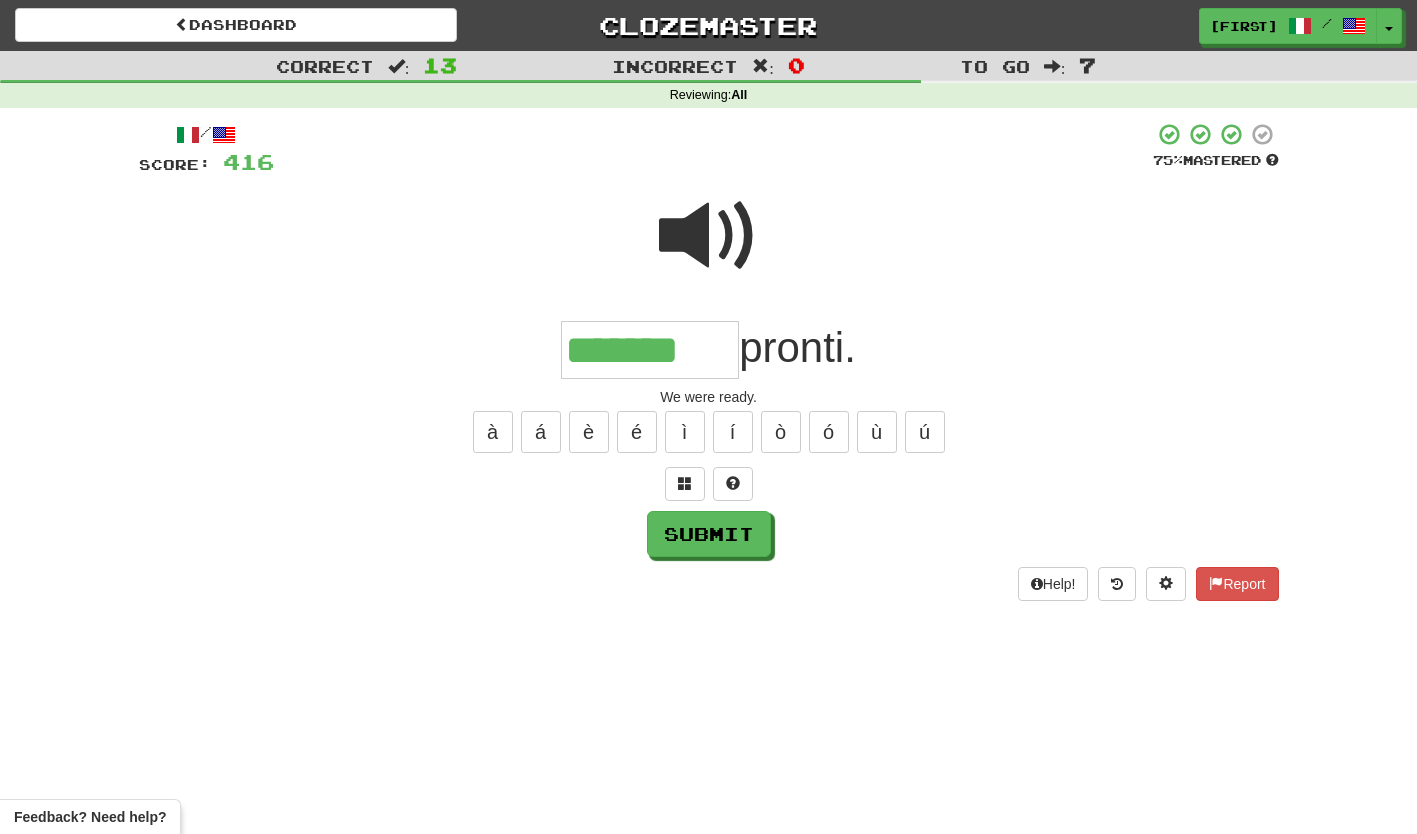 type on "*******" 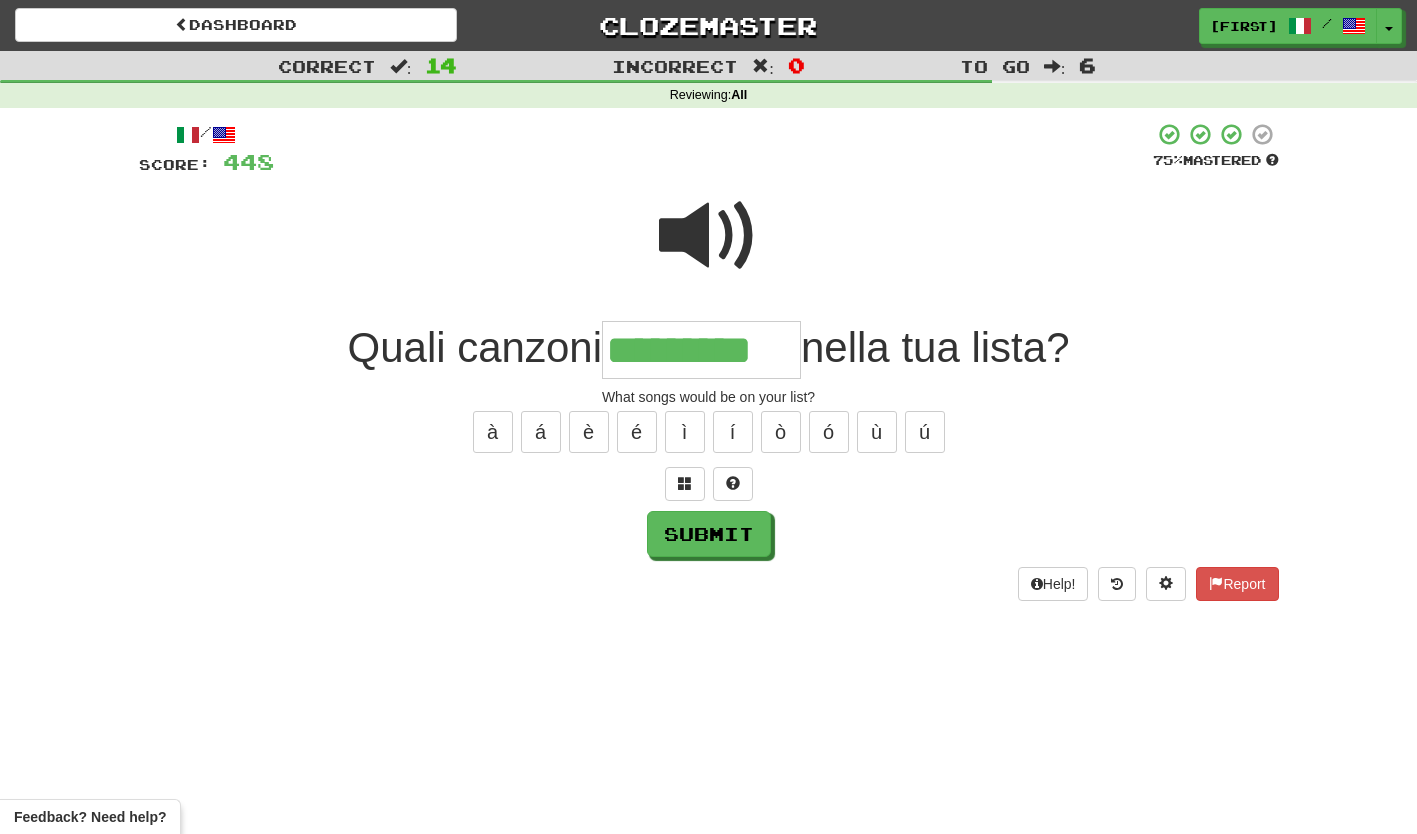 type on "*********" 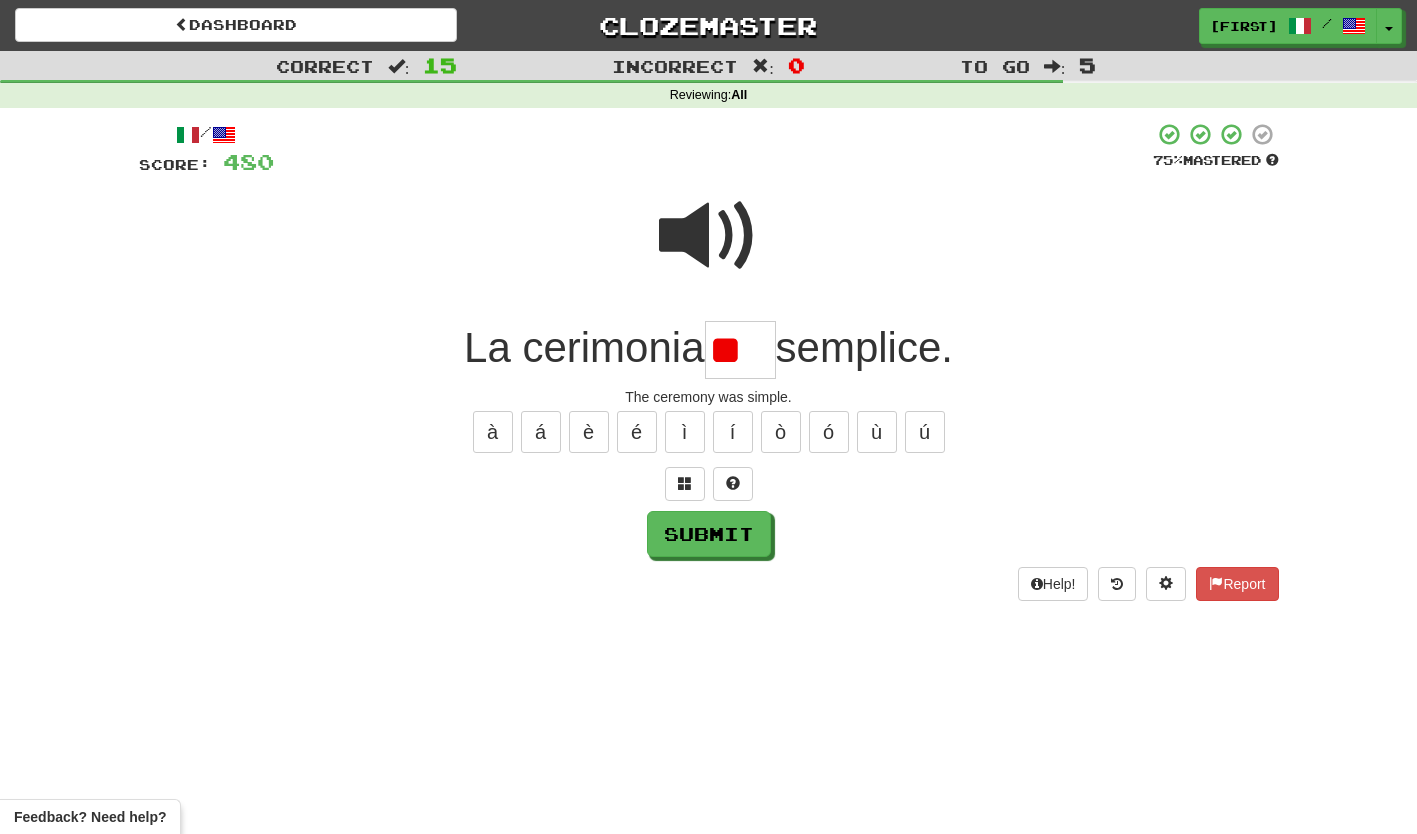 type on "*" 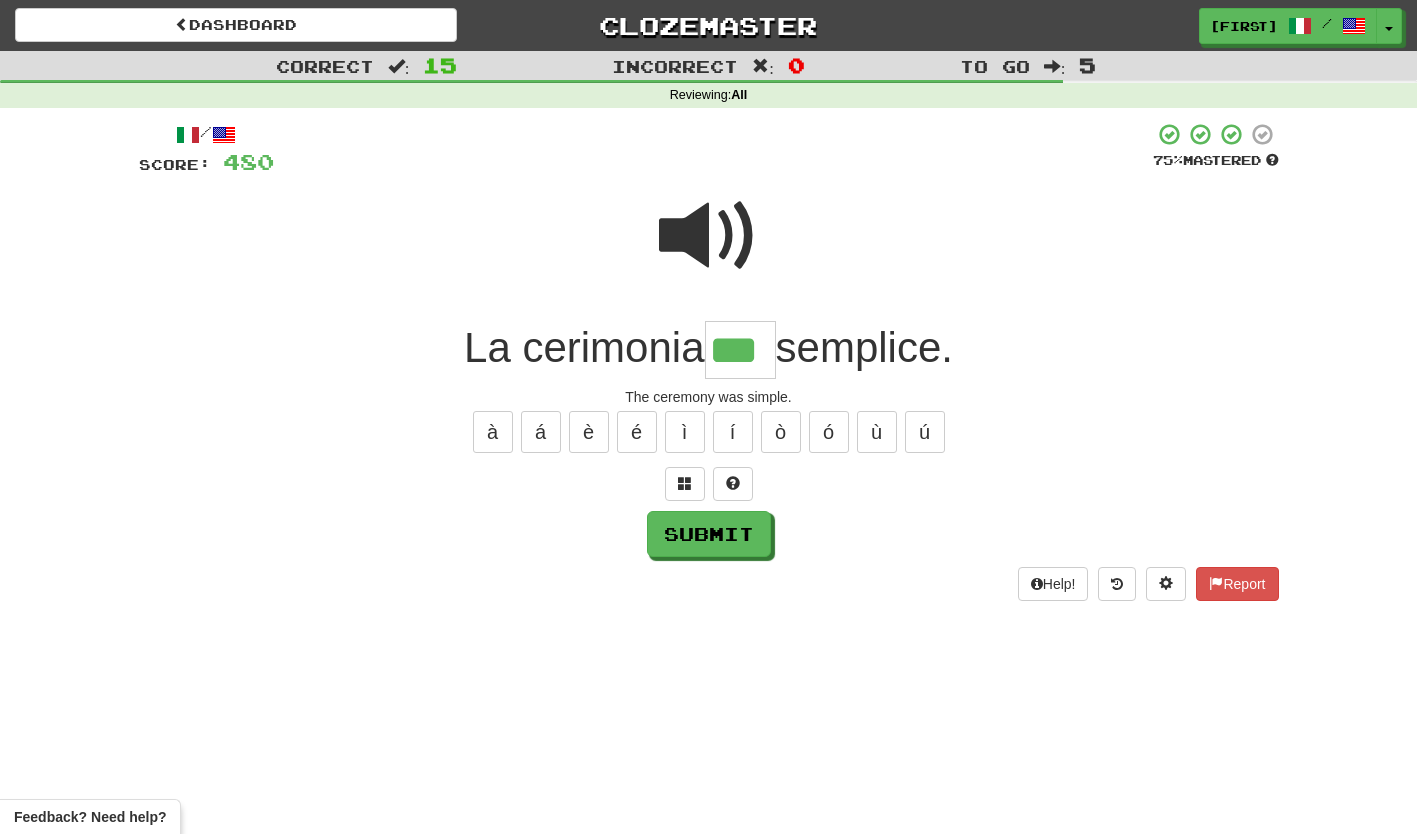 type on "***" 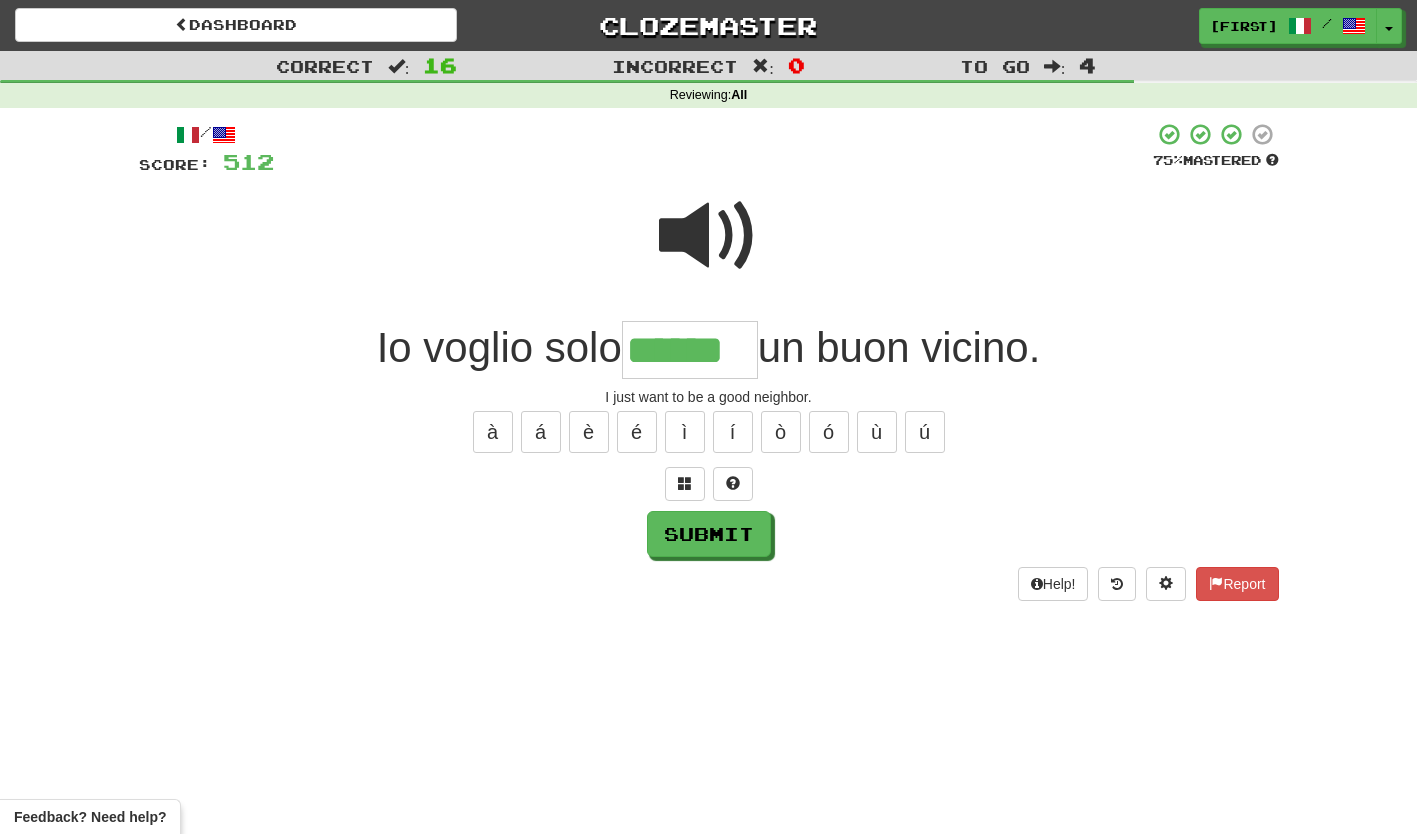 type on "******" 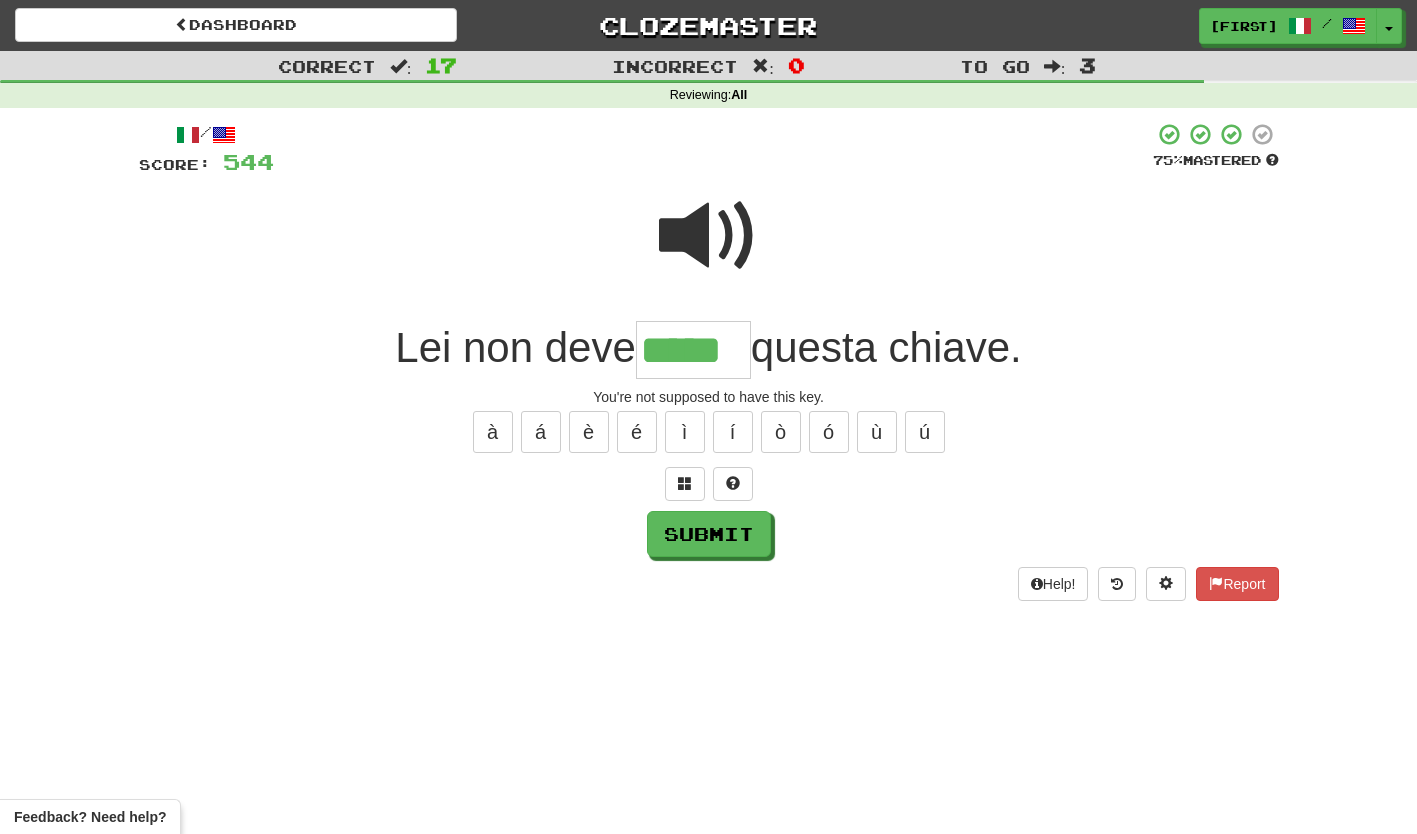 type on "*****" 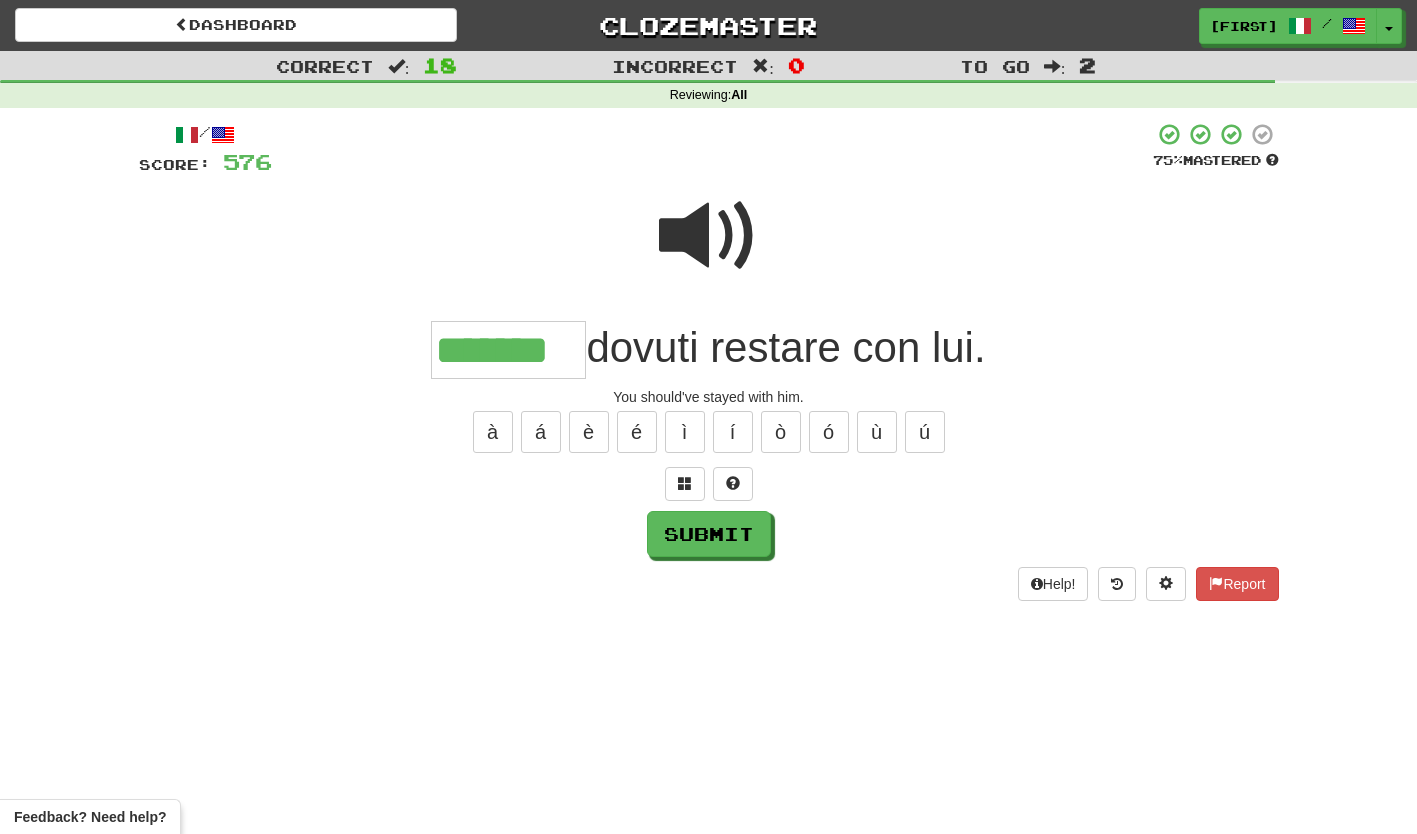 type on "*******" 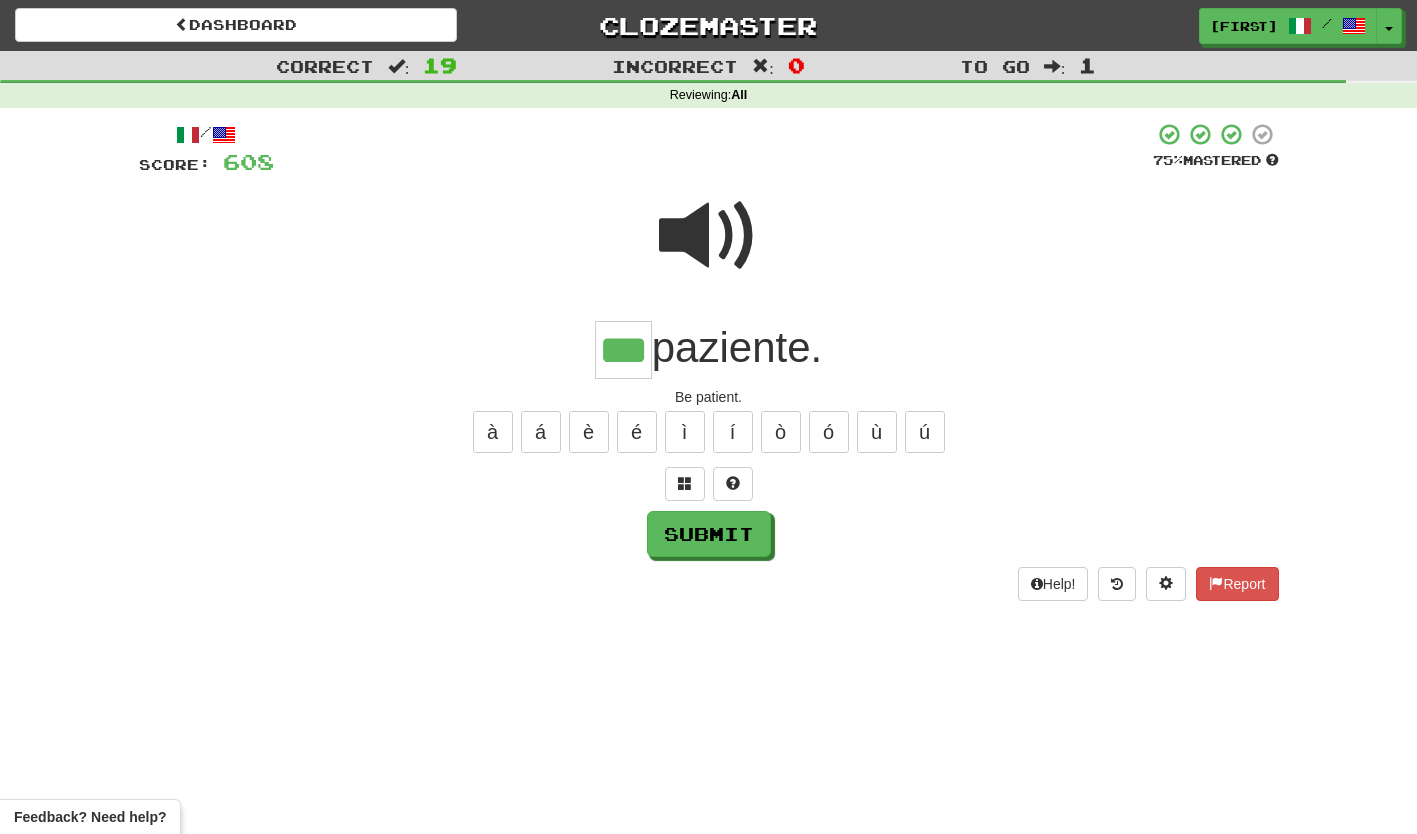 type on "***" 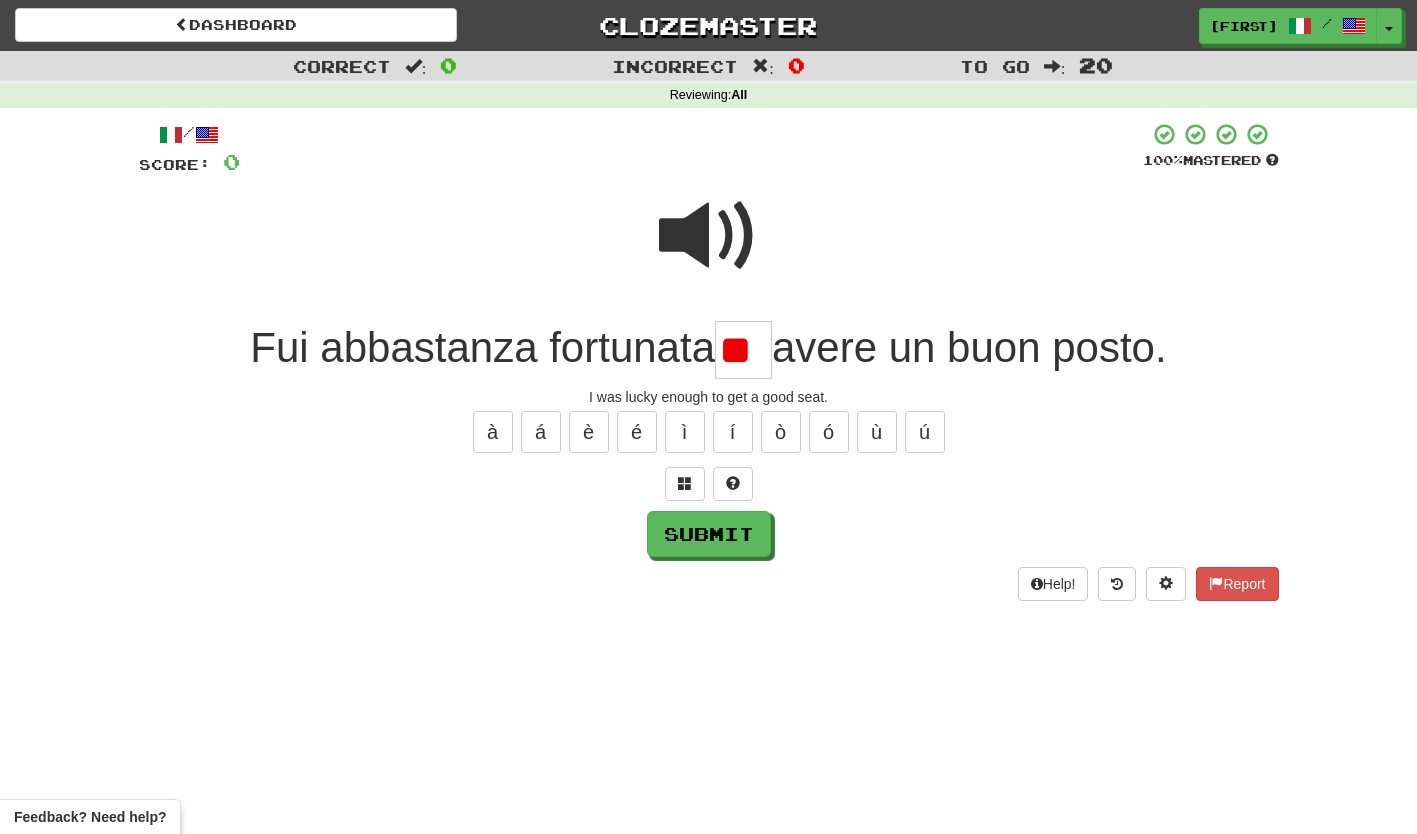 type on "*" 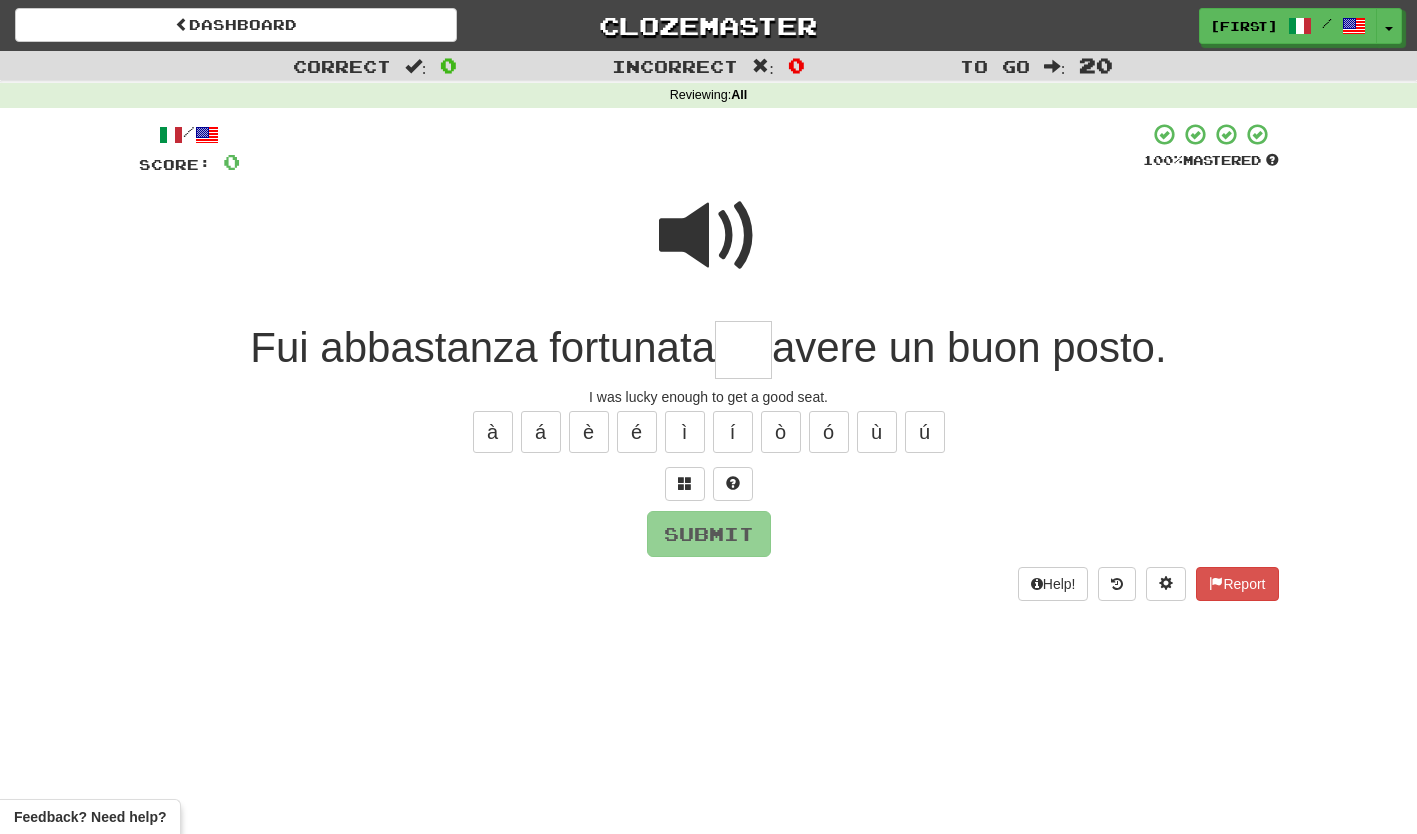 click at bounding box center [709, 236] 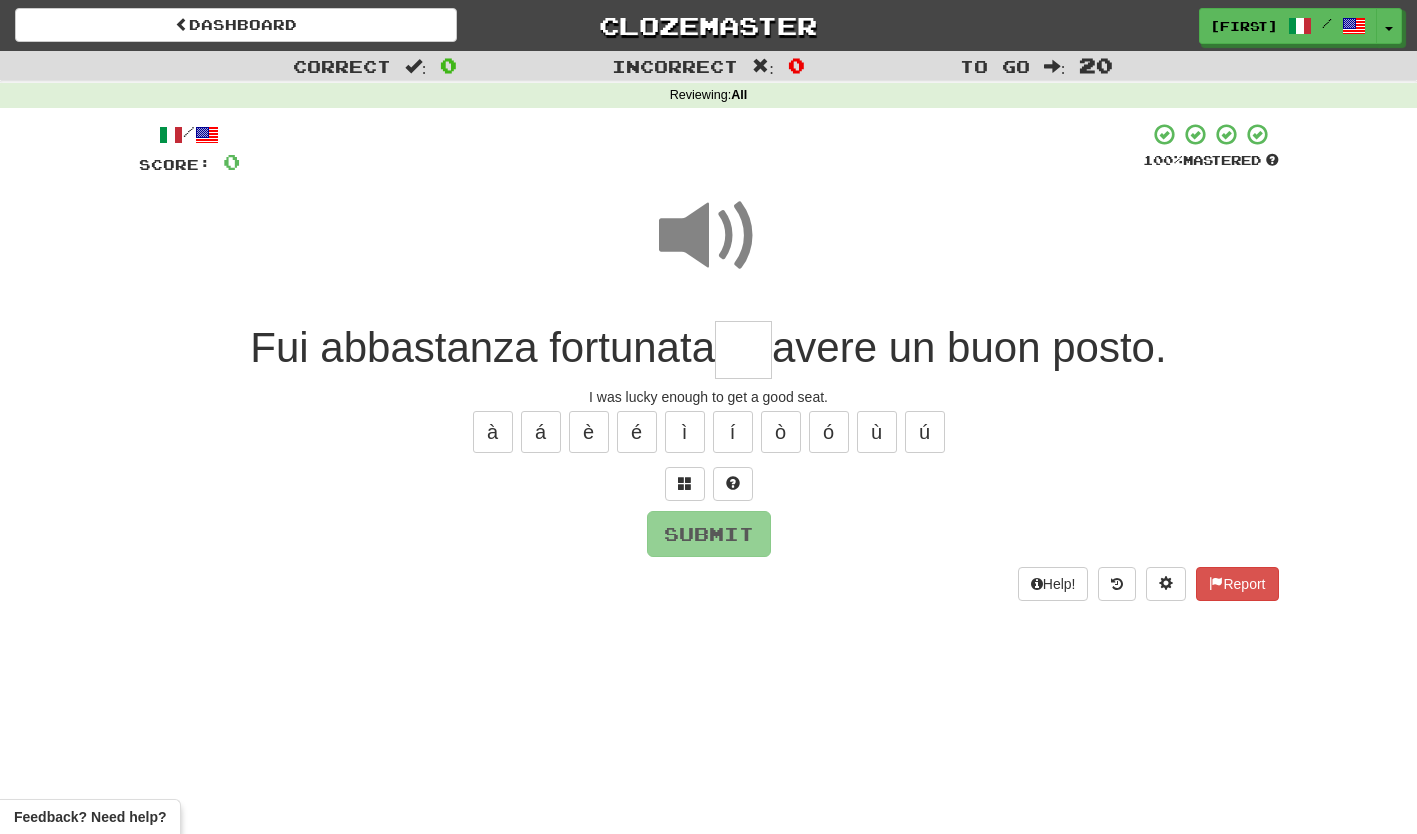 click at bounding box center [743, 350] 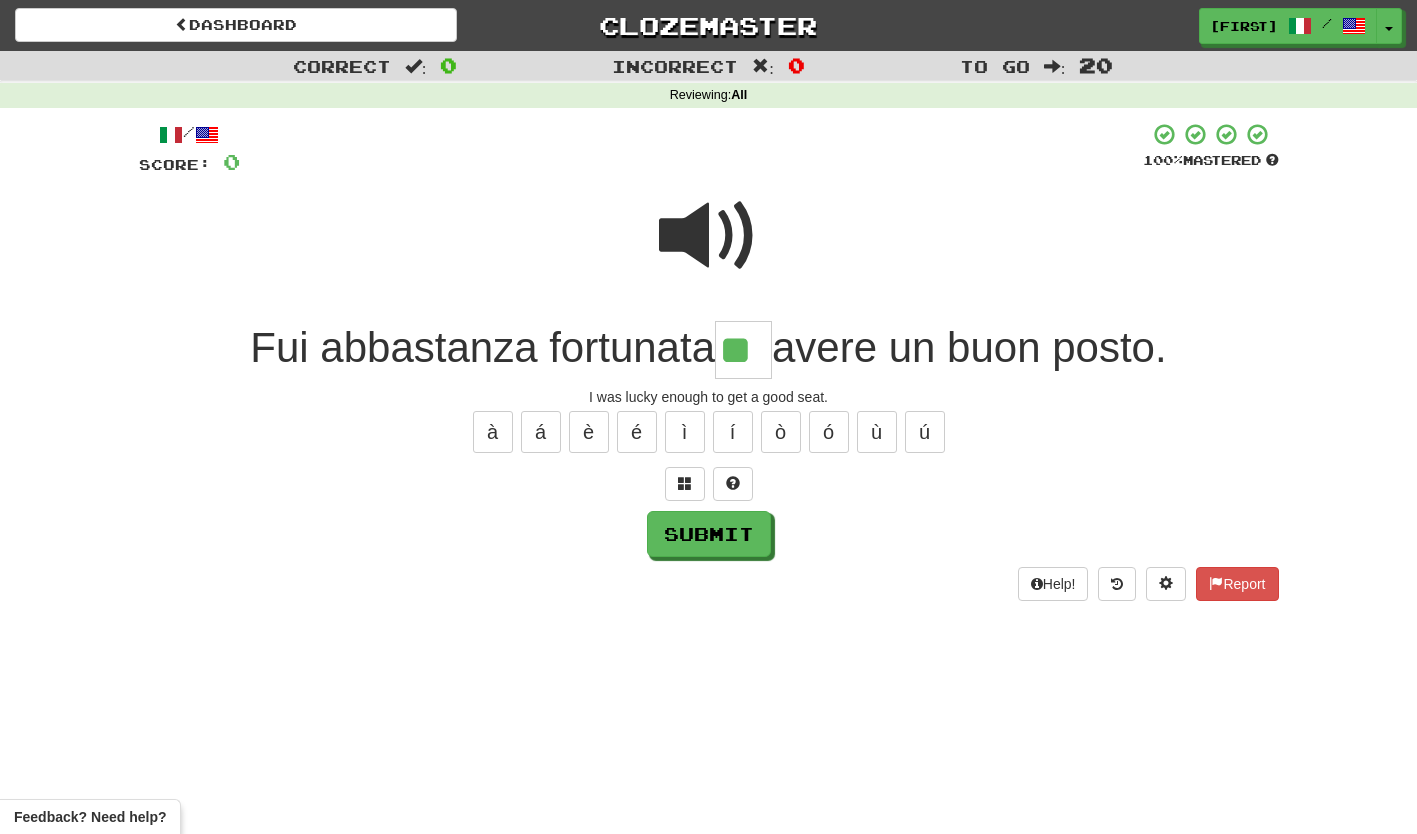 type on "**" 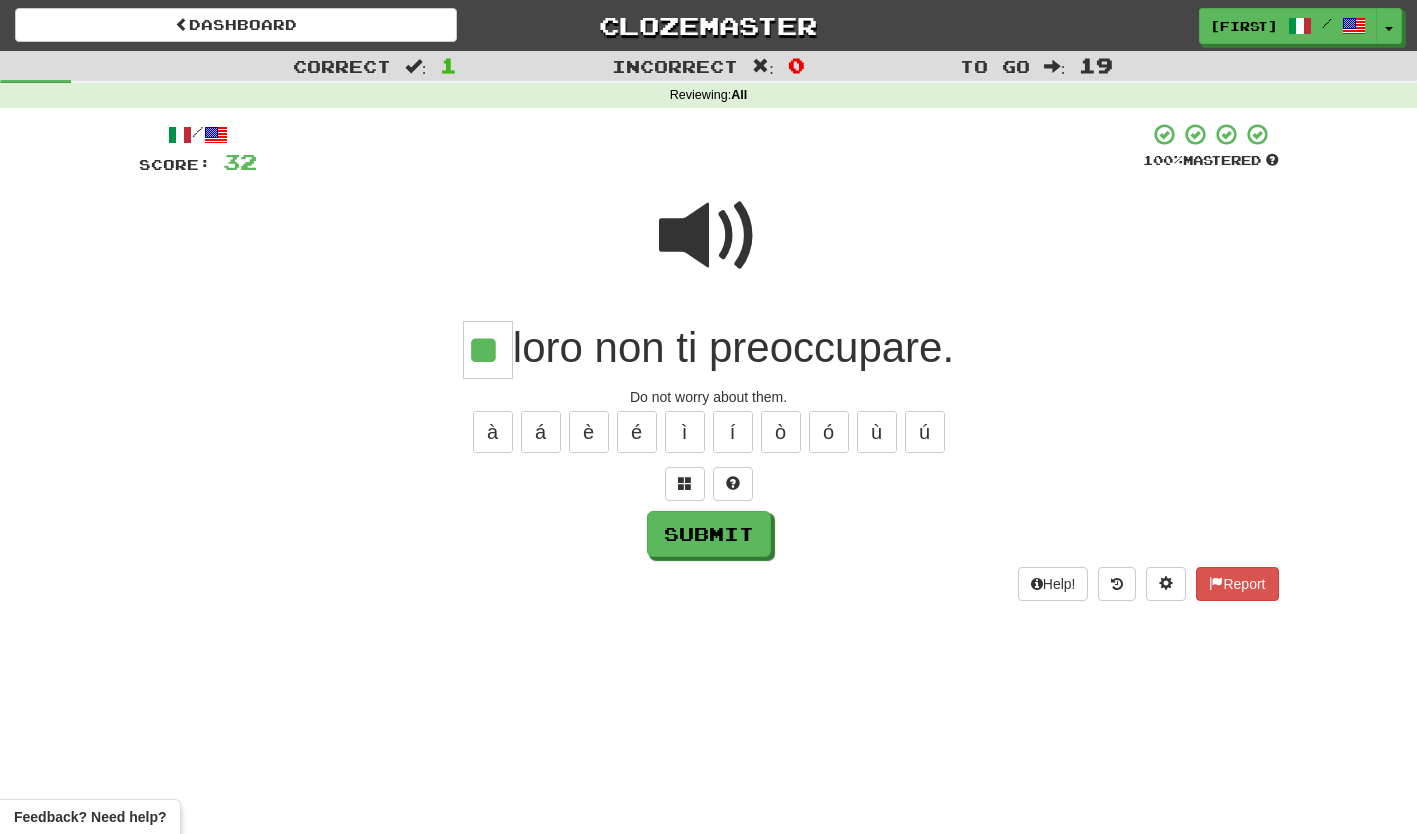 type on "**" 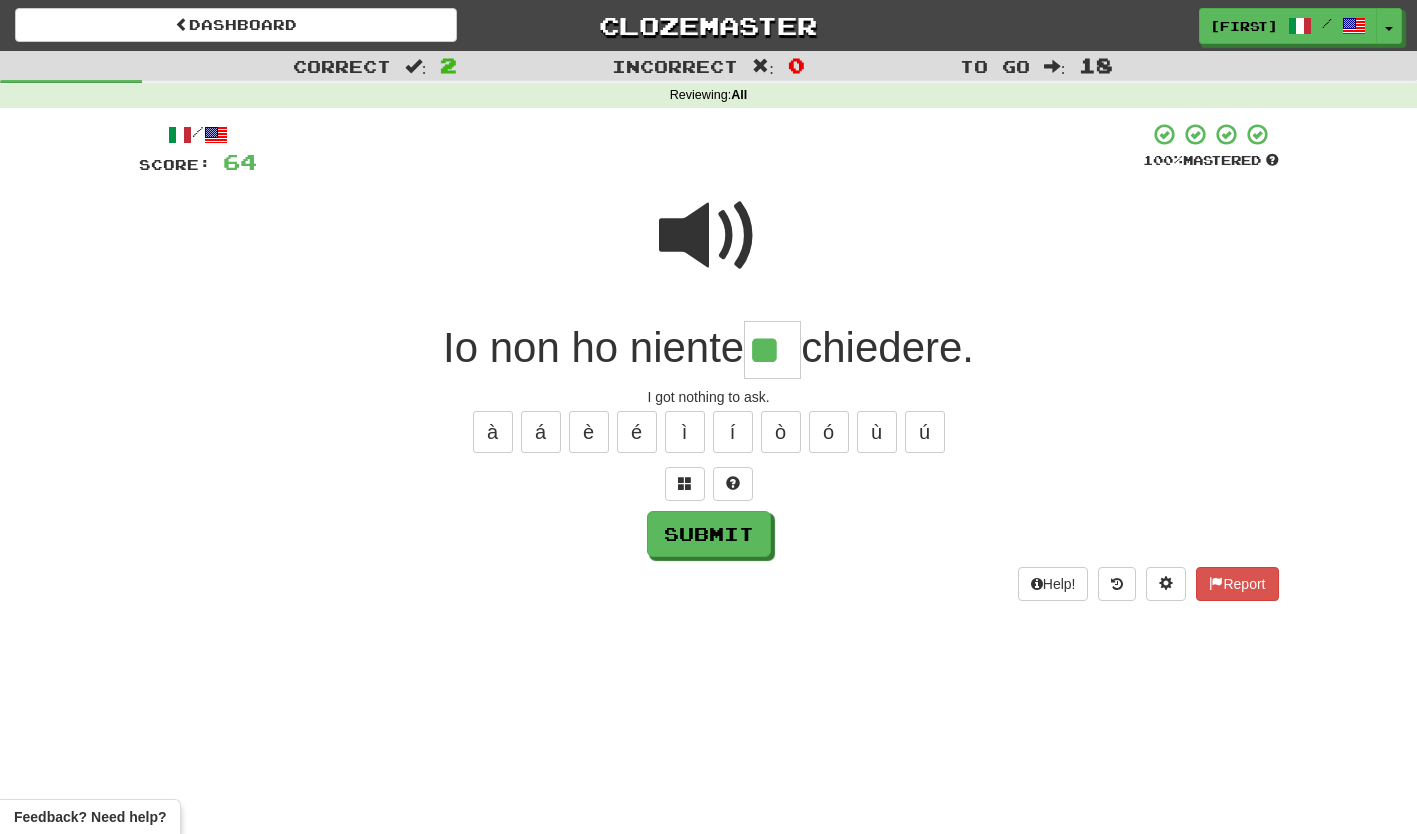 type on "**" 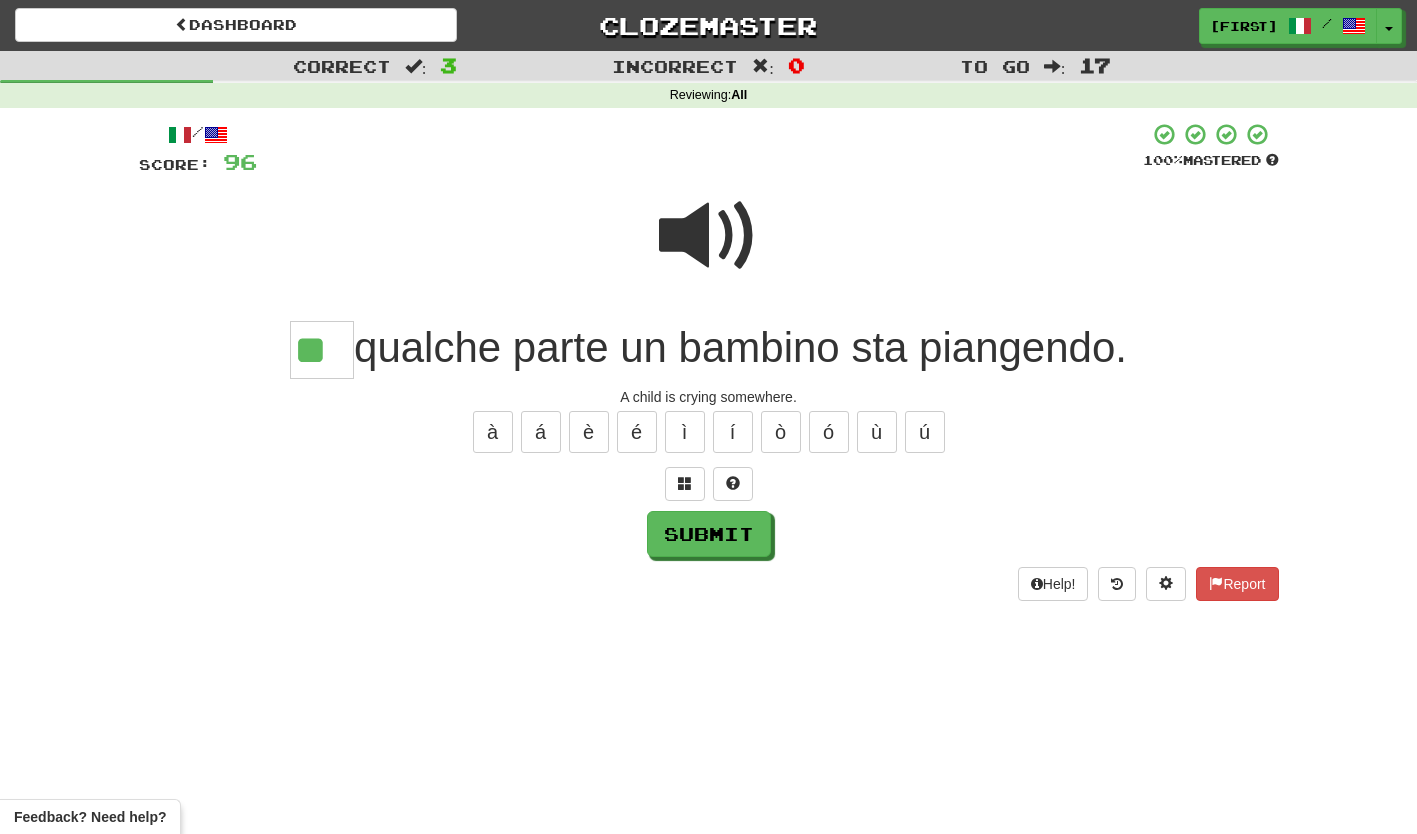 type on "**" 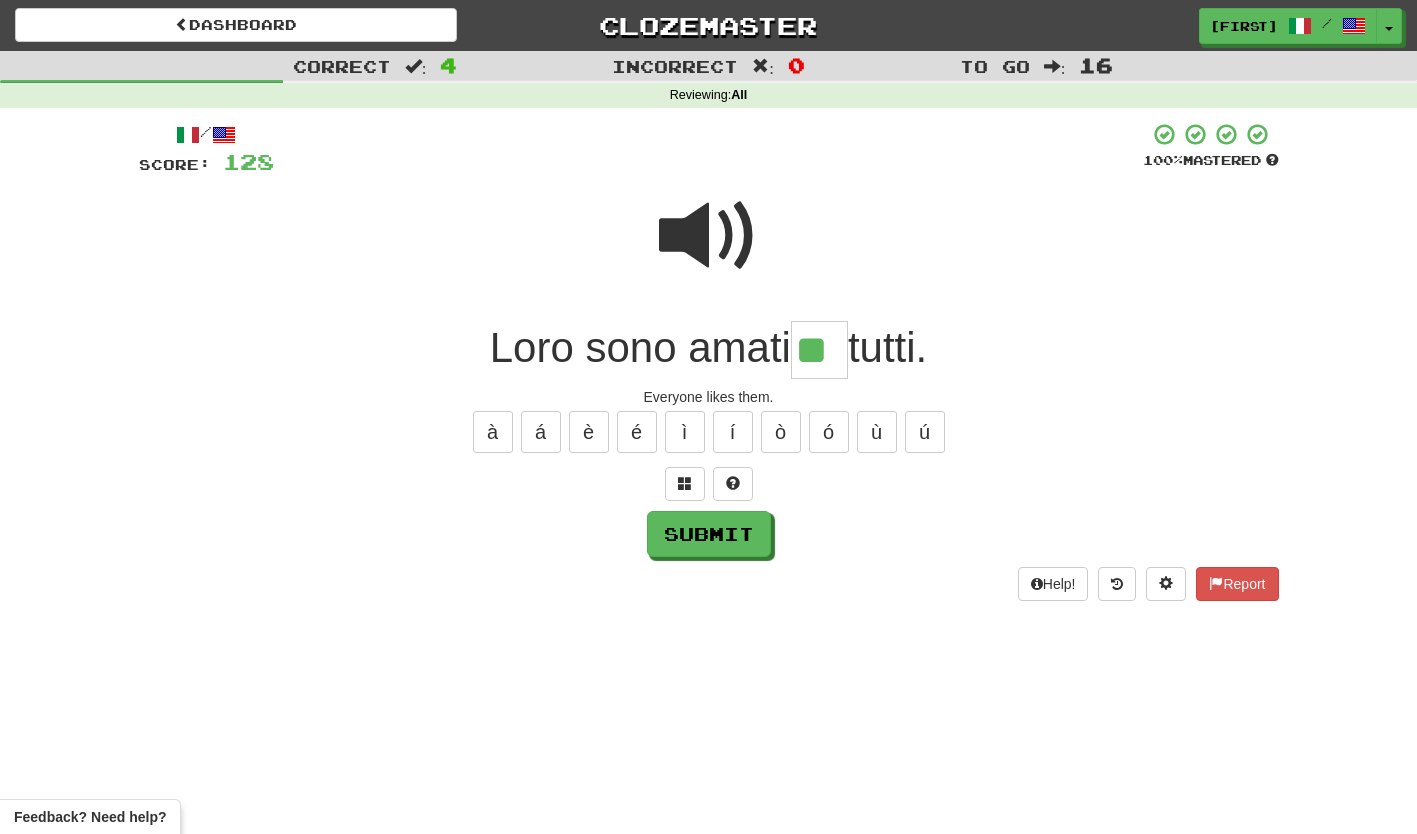 type on "**" 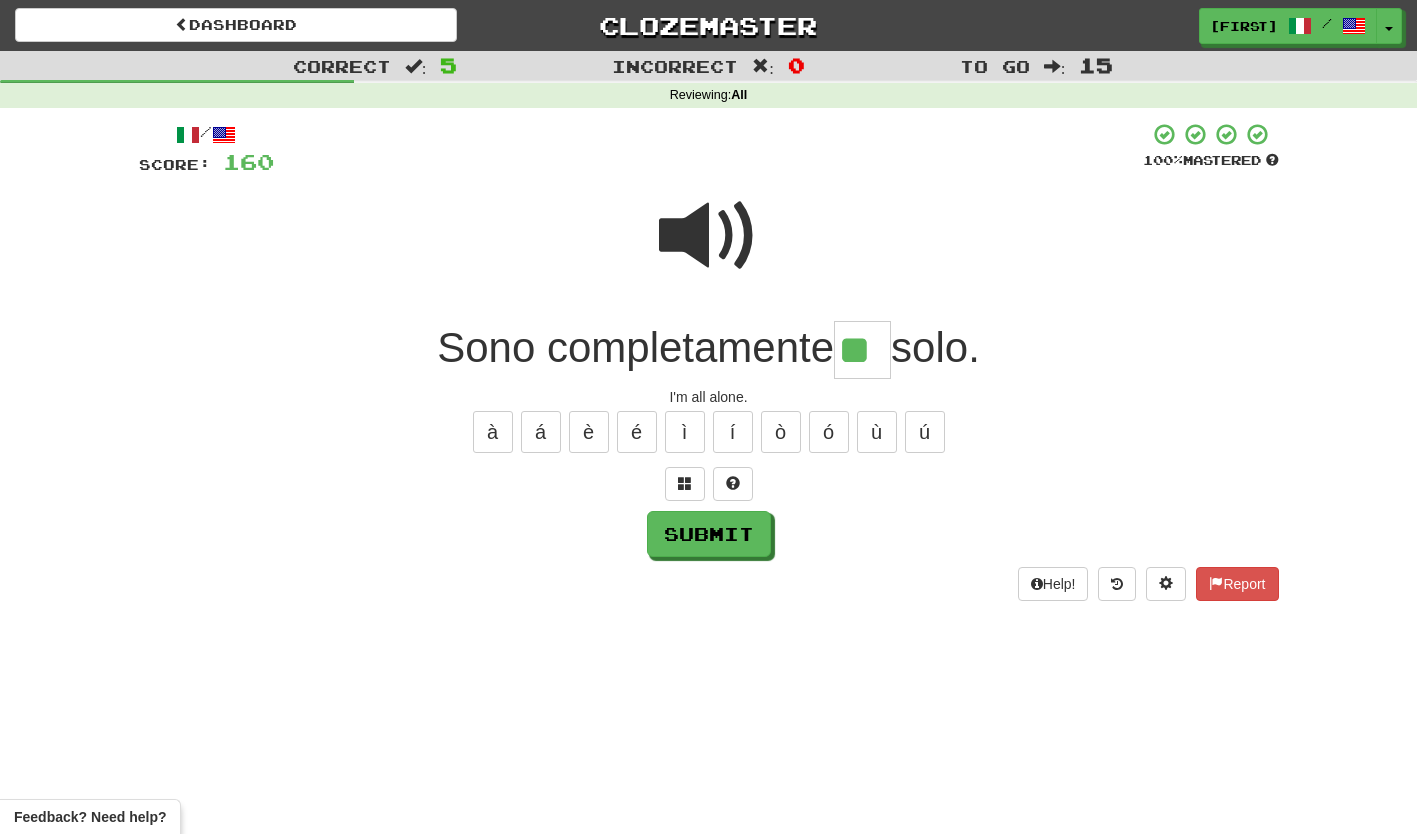 type on "**" 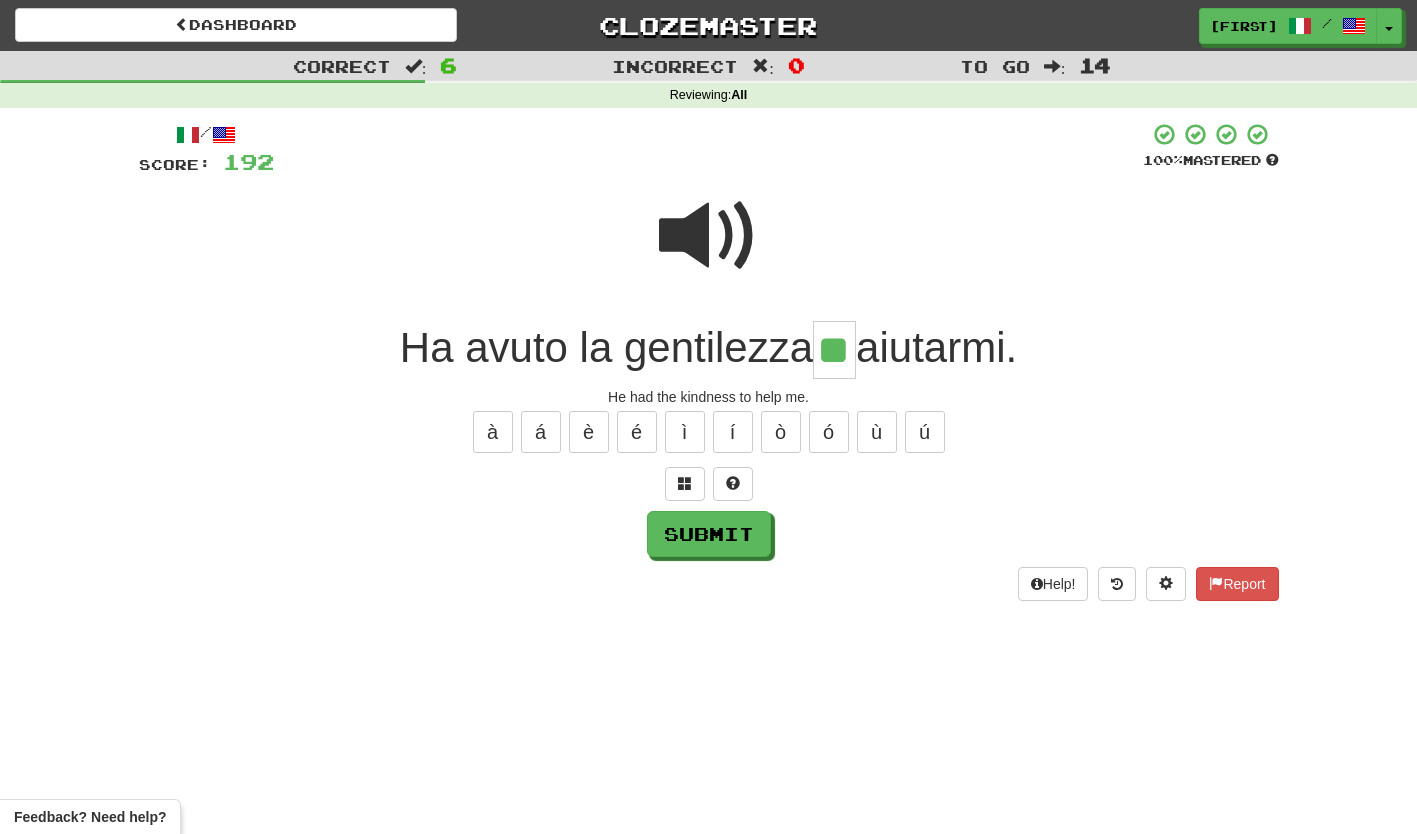 type on "**" 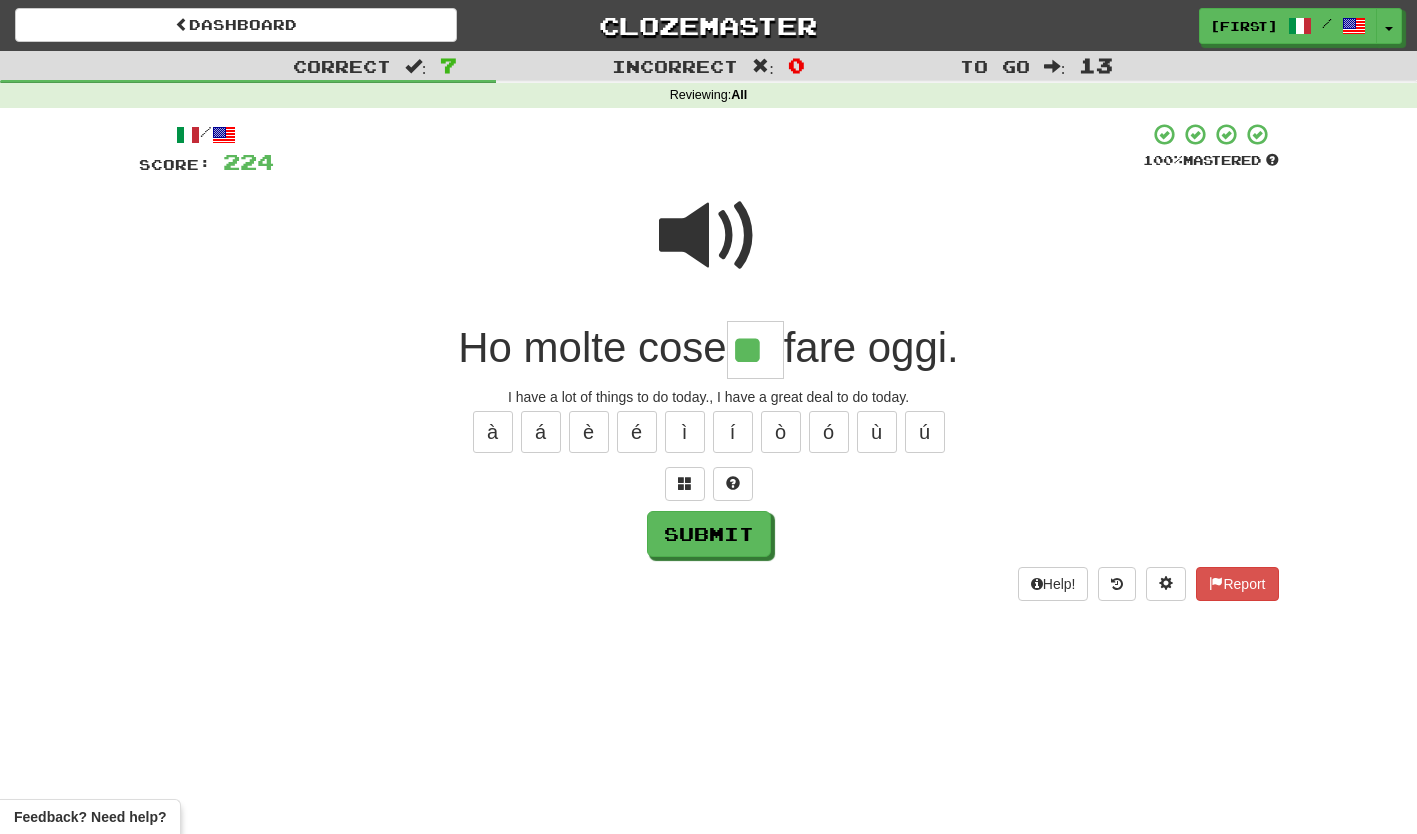 type on "**" 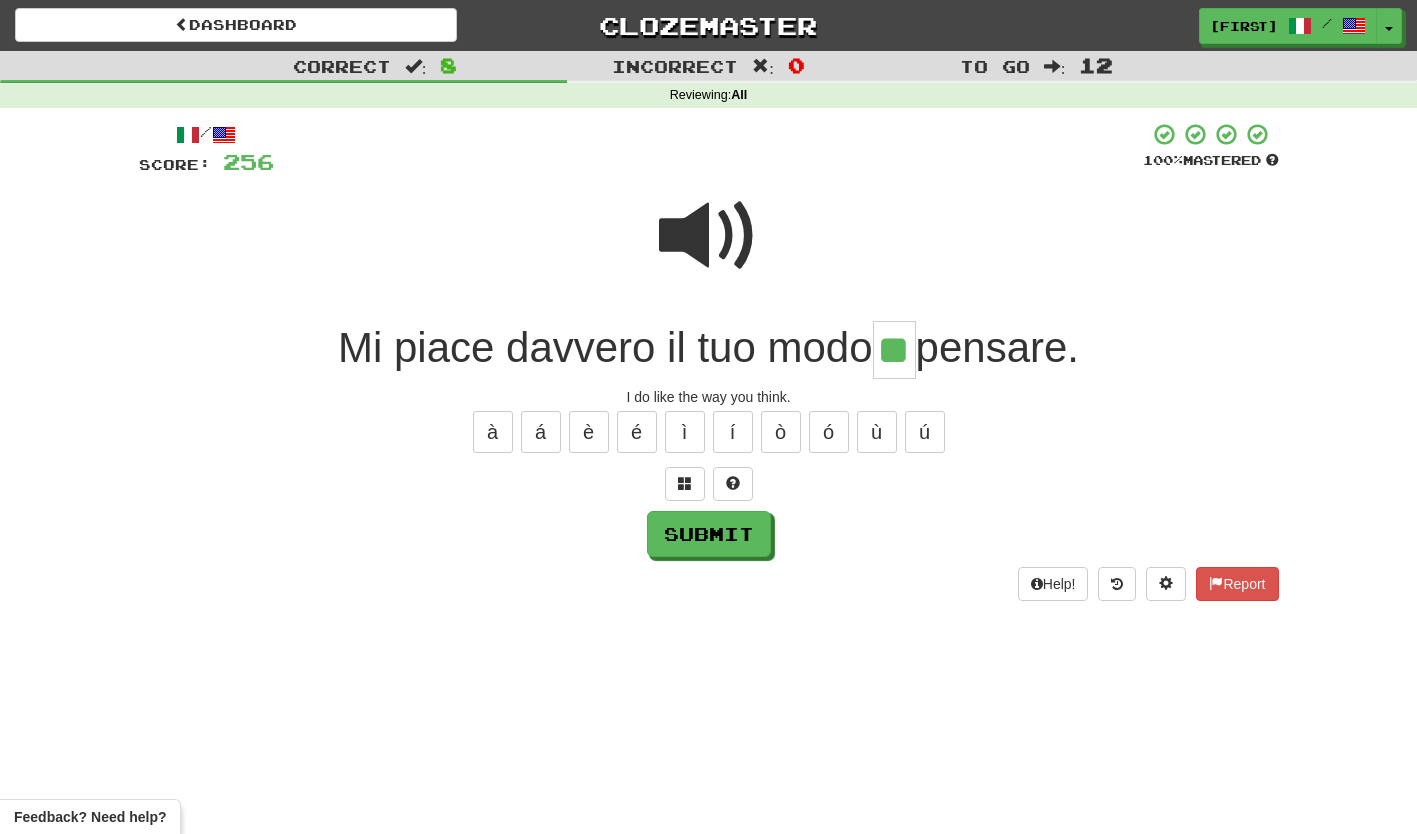 type on "**" 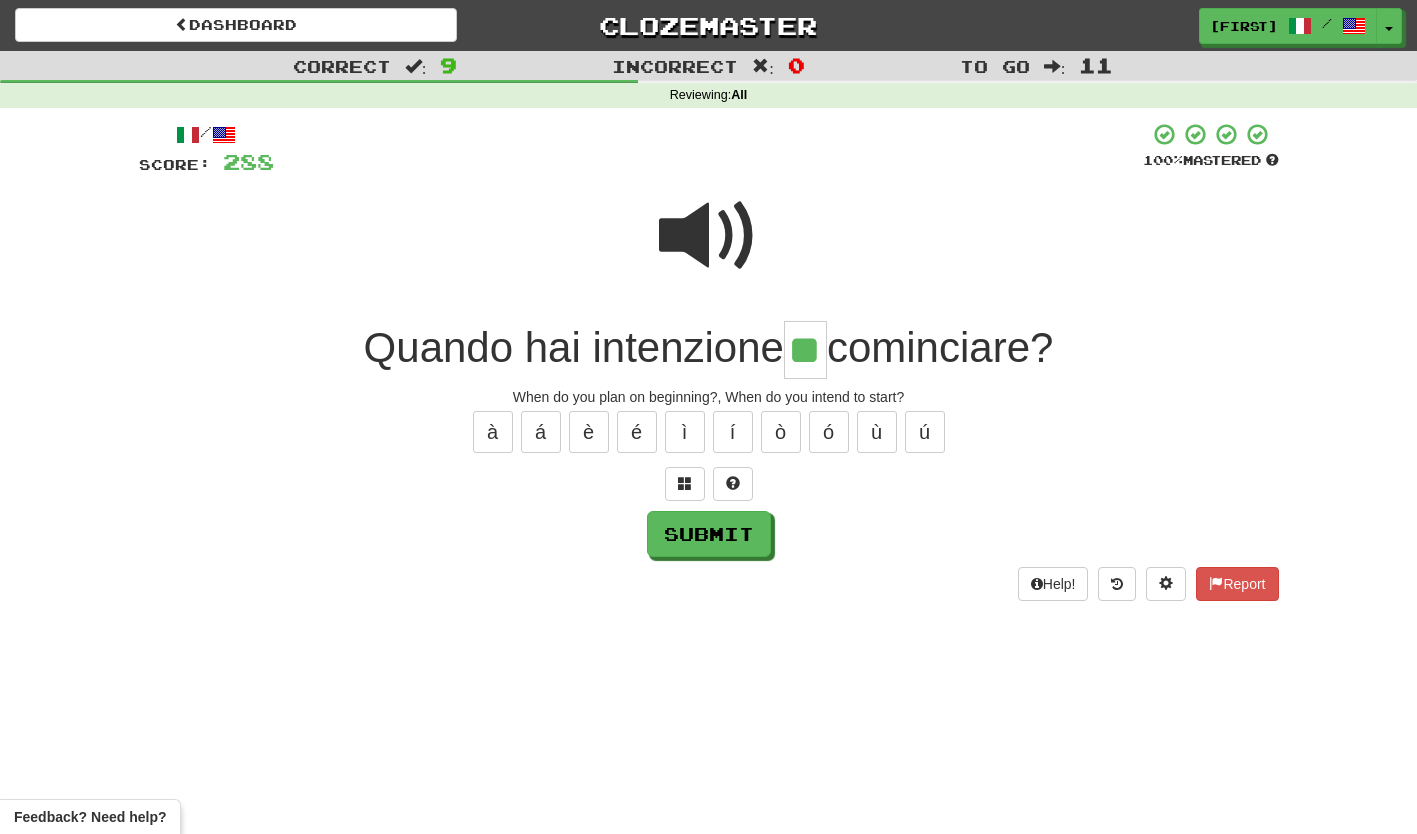 type on "**" 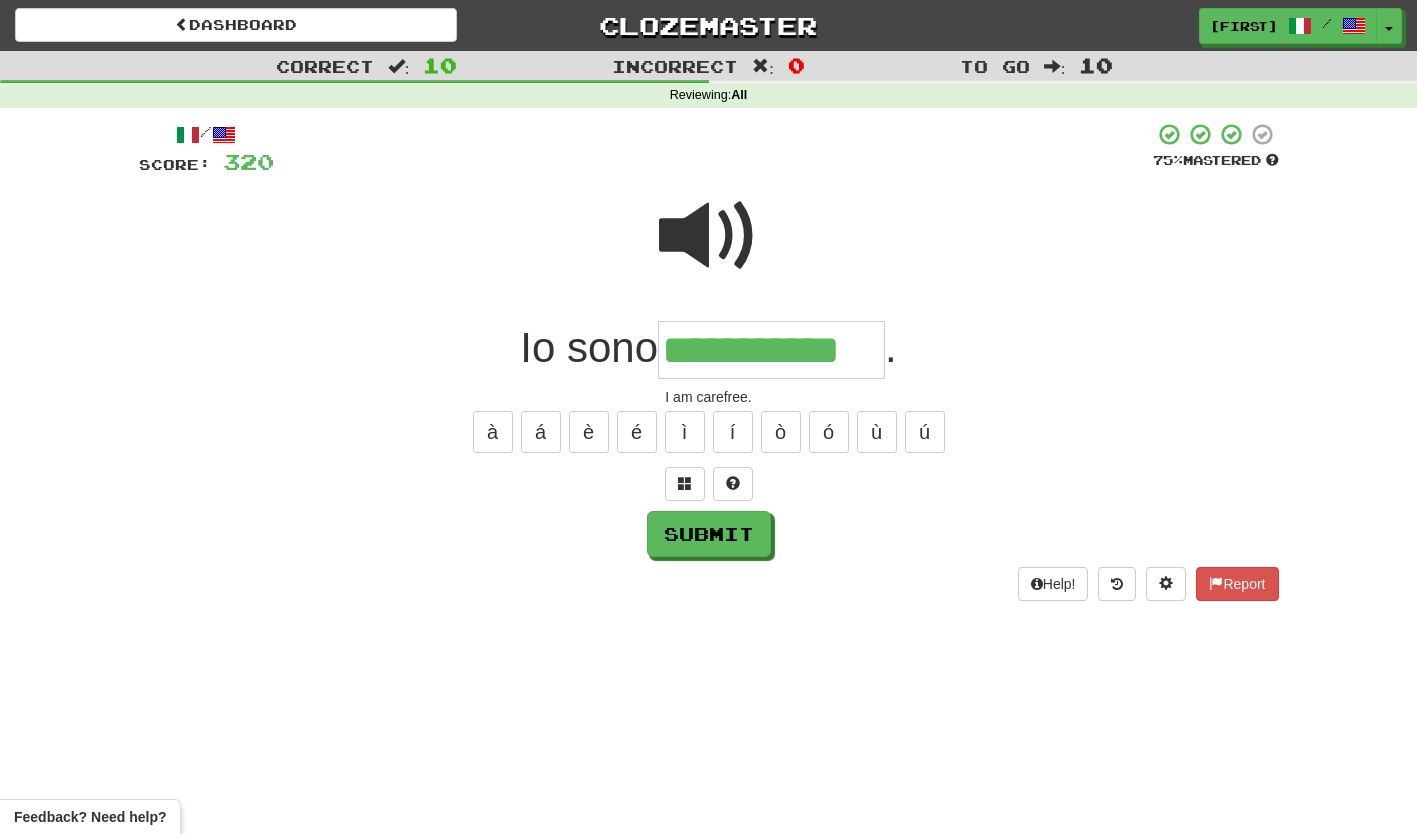type on "**********" 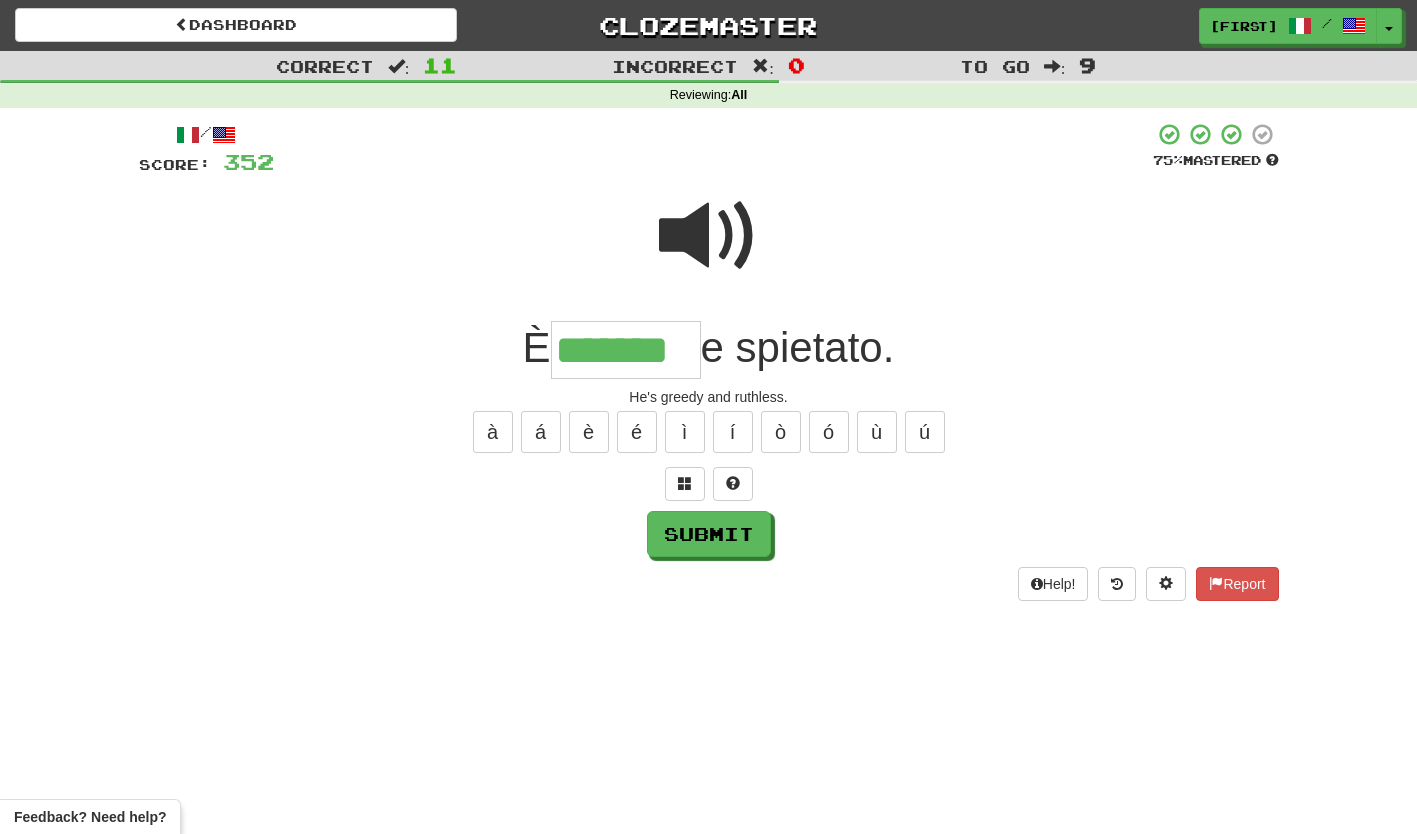 type on "*******" 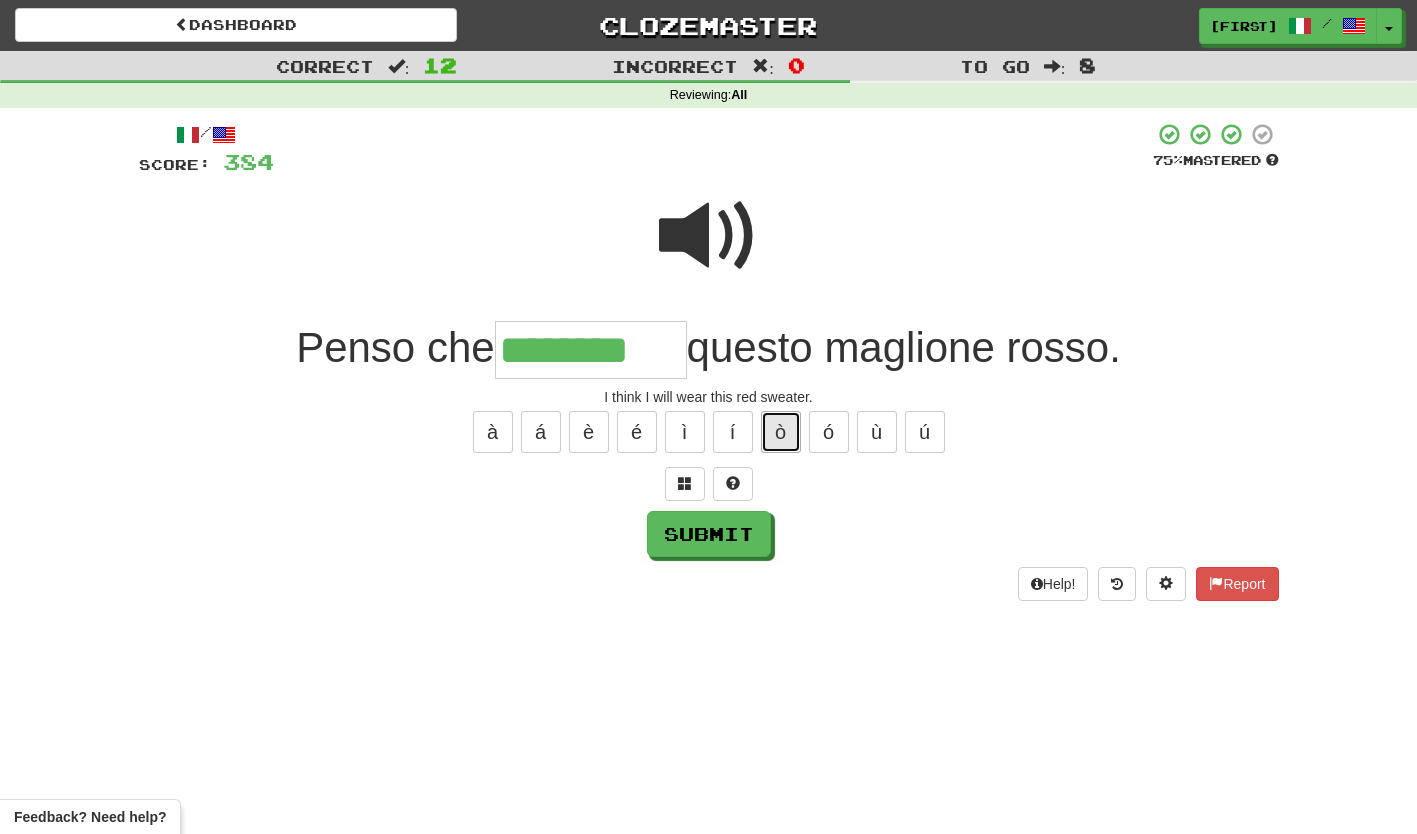 click on "ò" at bounding box center (781, 432) 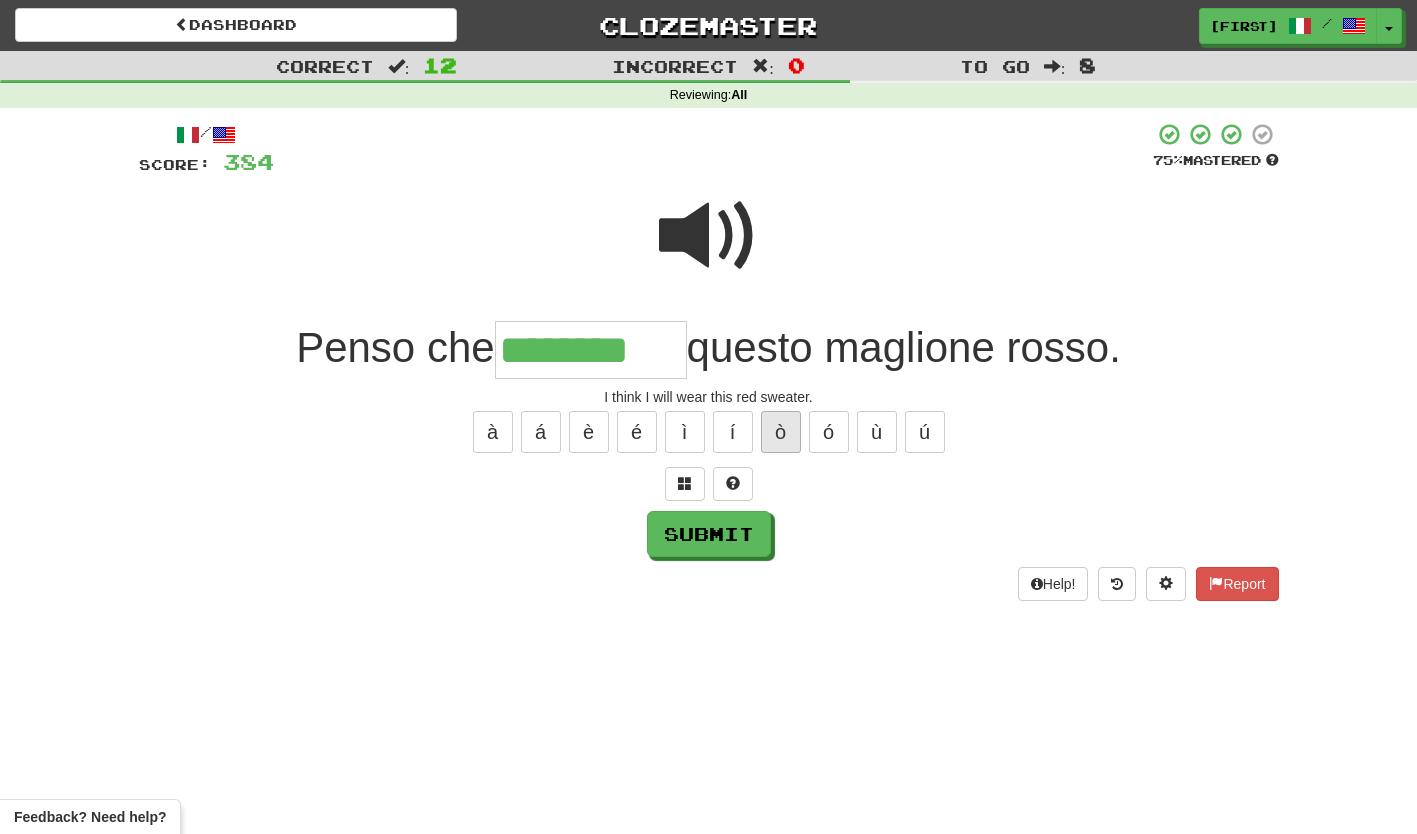 type on "*********" 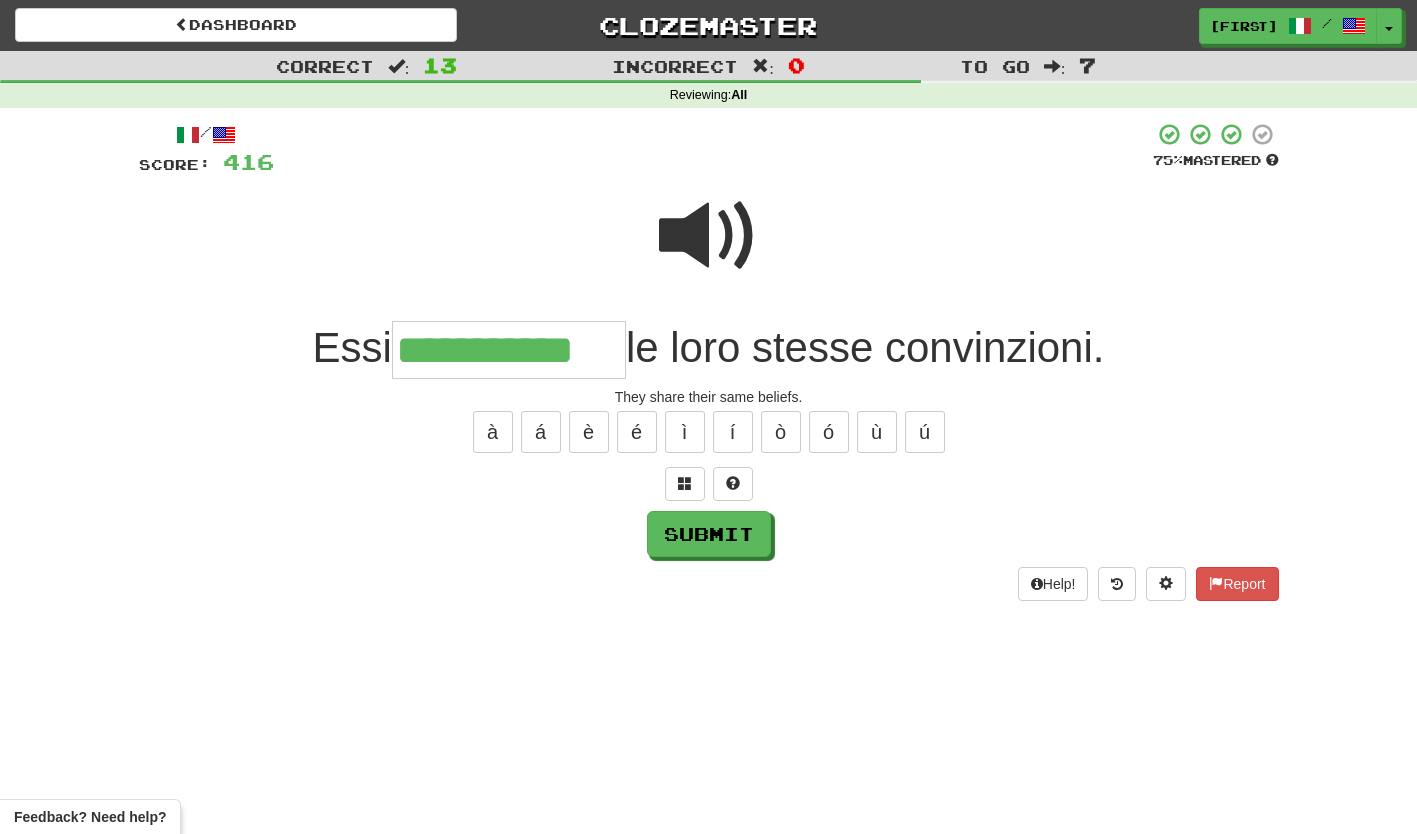 type on "**********" 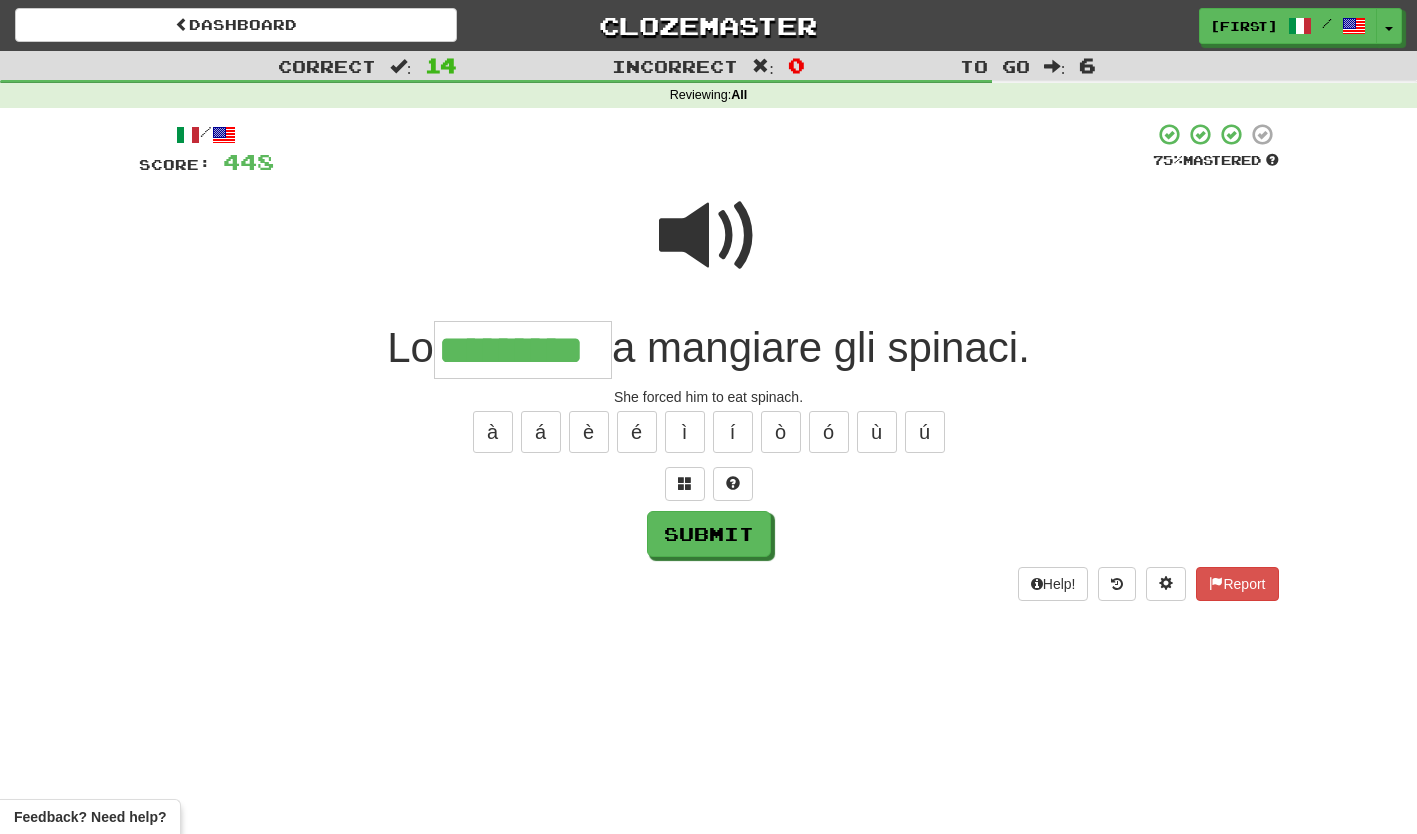 type on "*********" 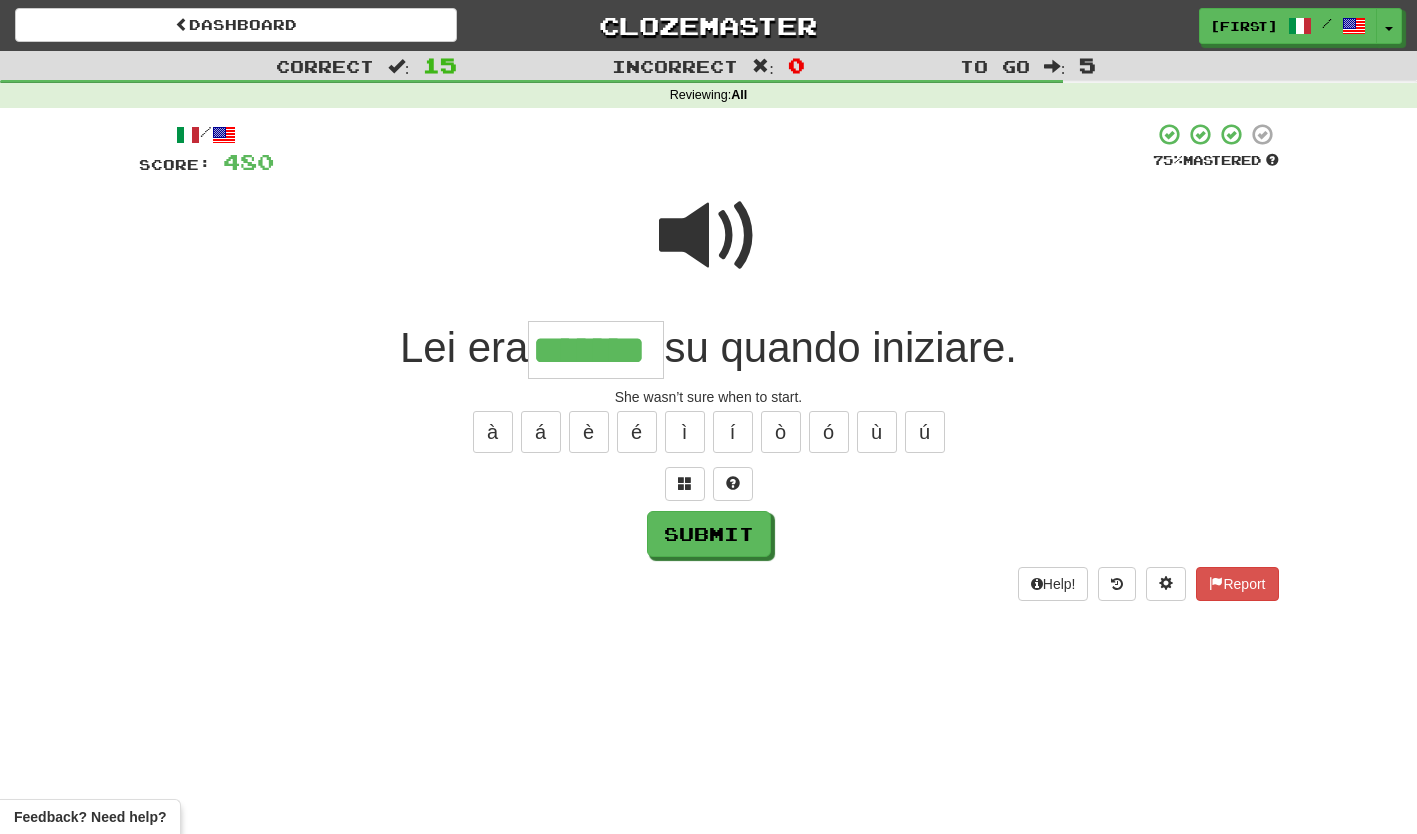 type on "*******" 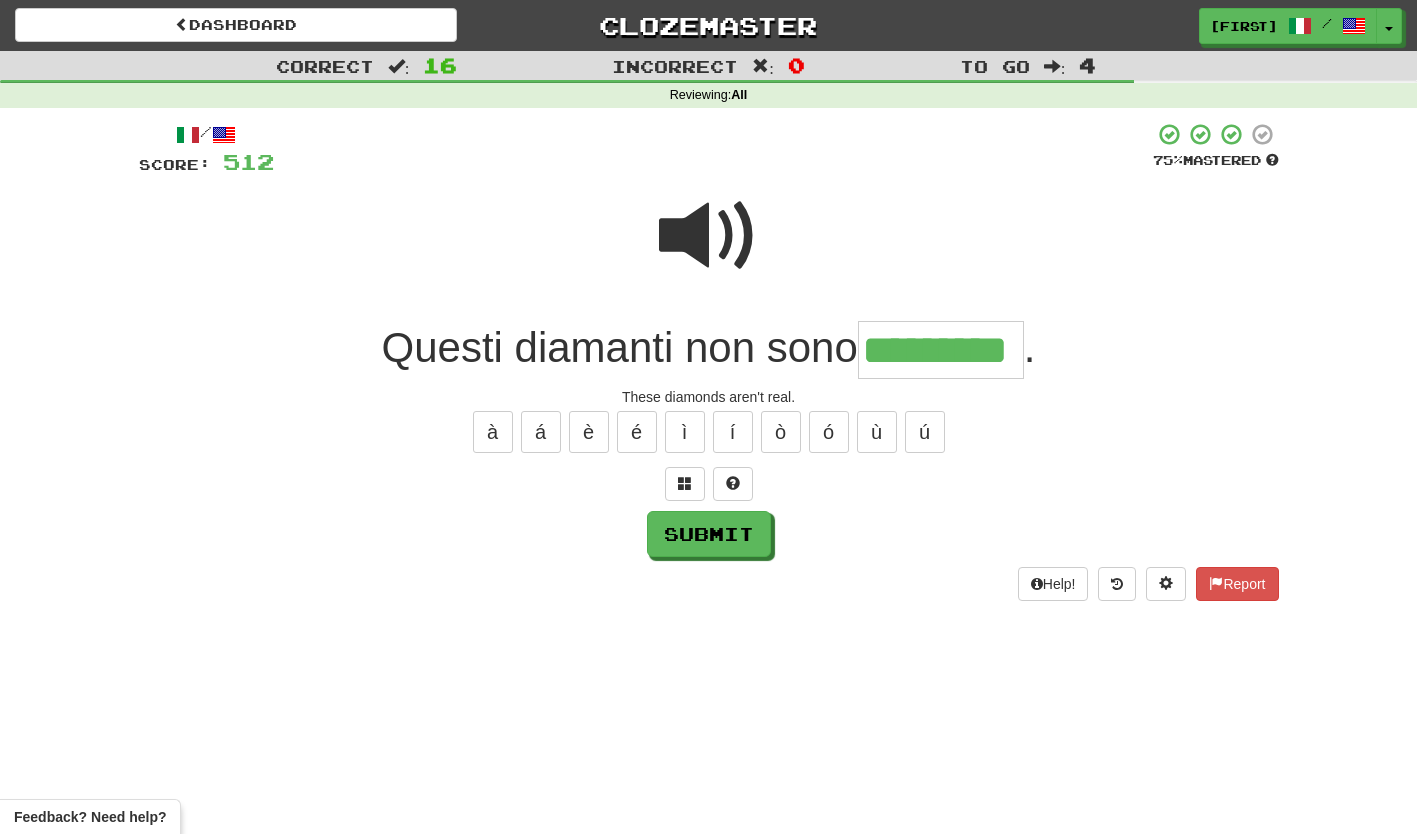 type on "*********" 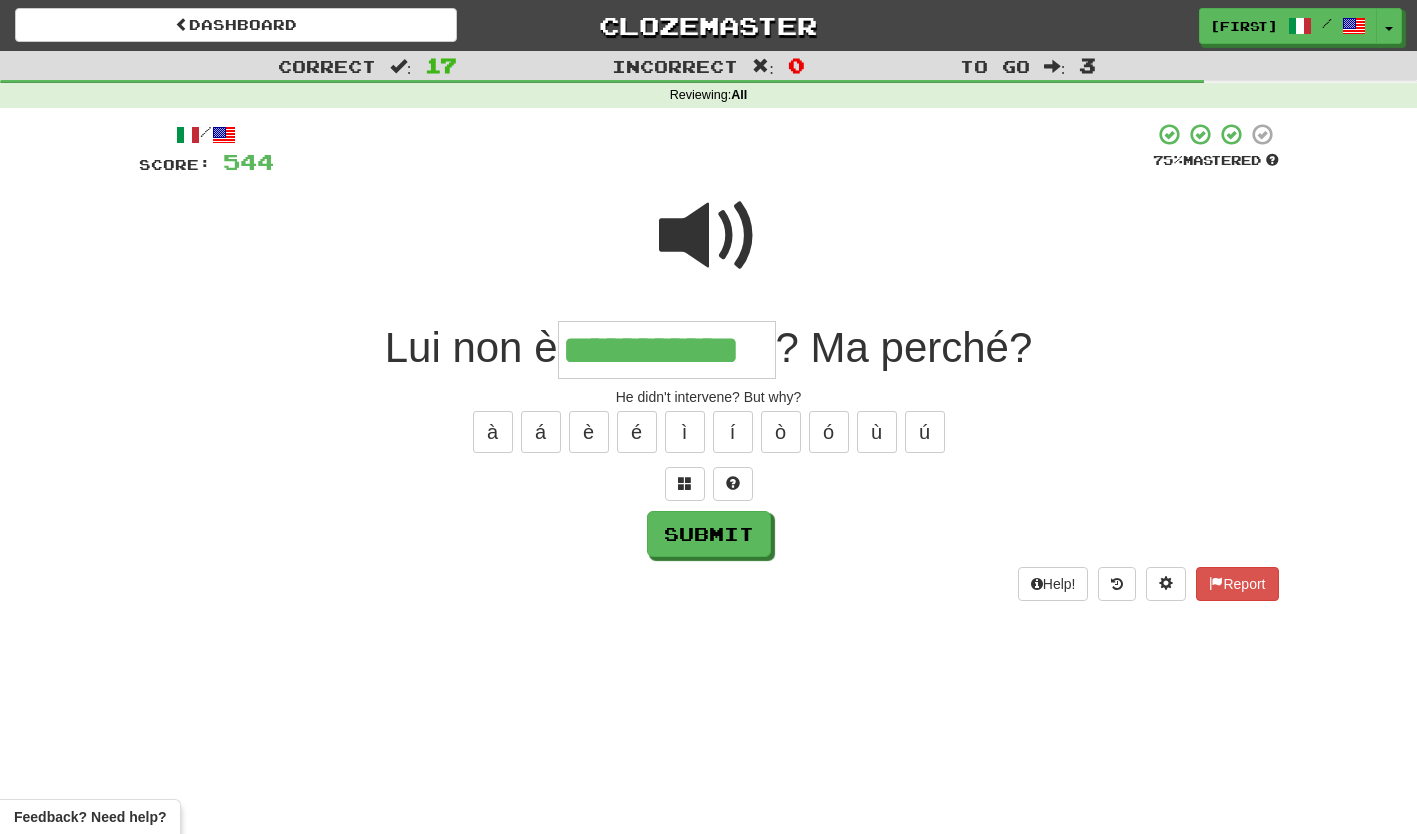 type on "**********" 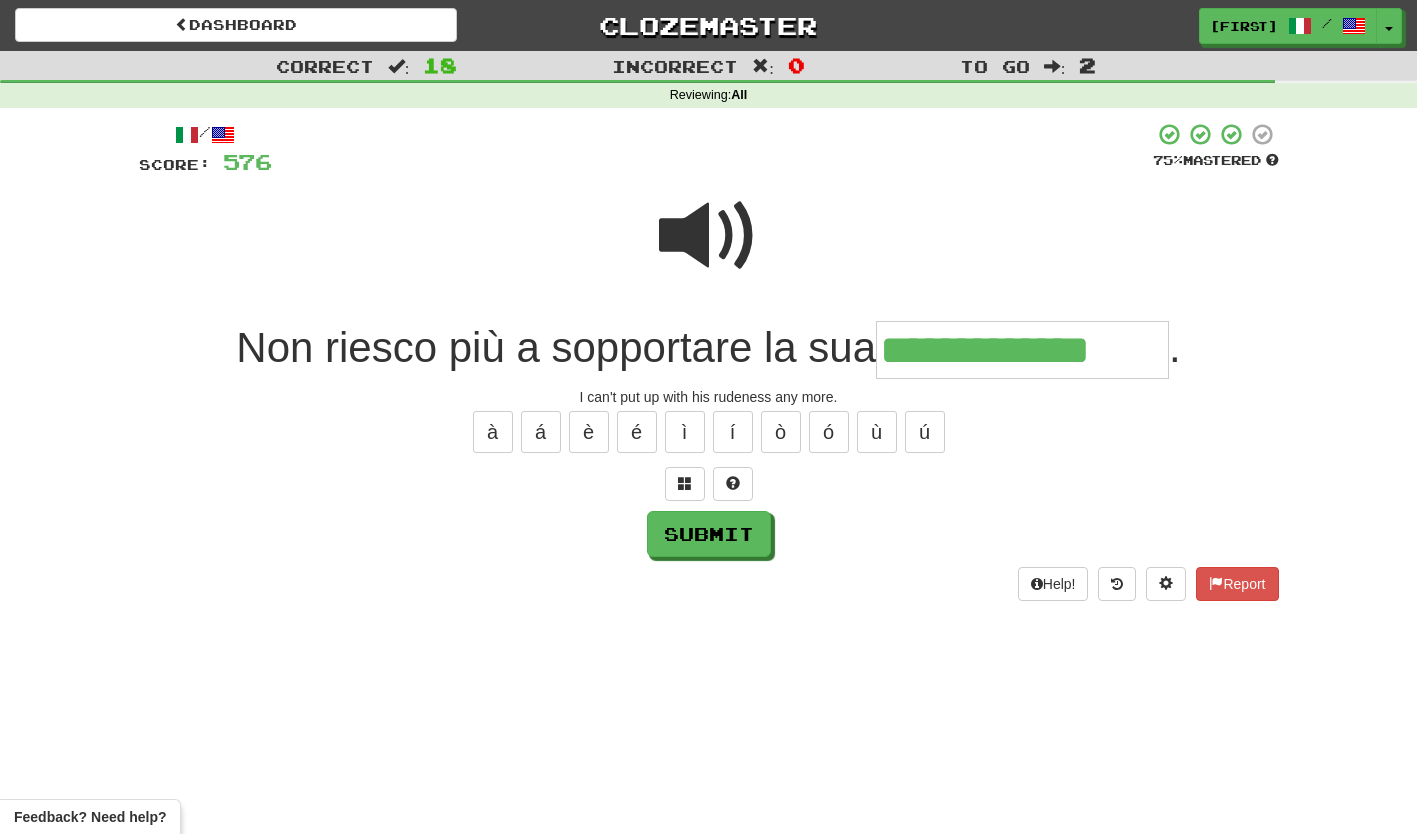 type on "**********" 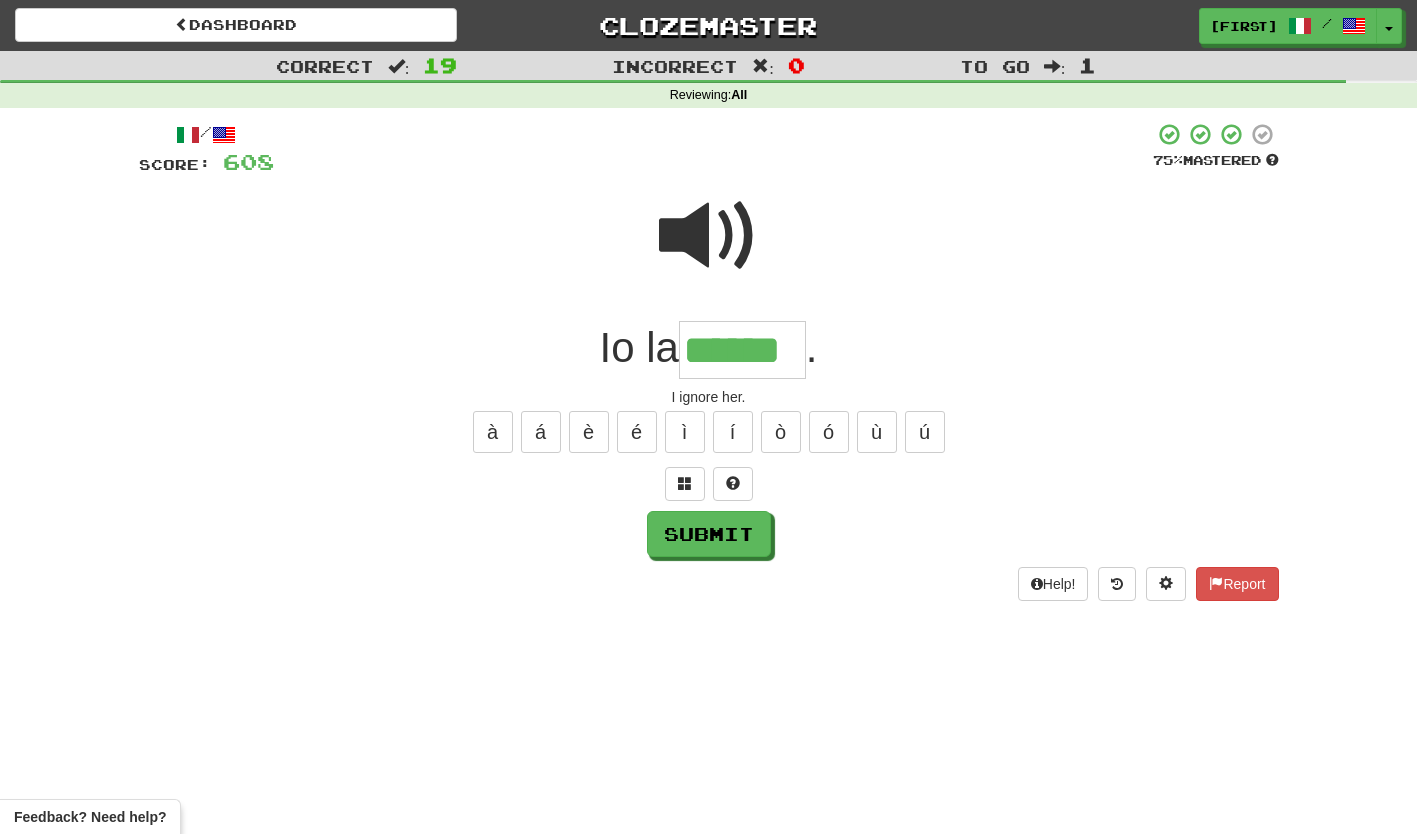 type on "******" 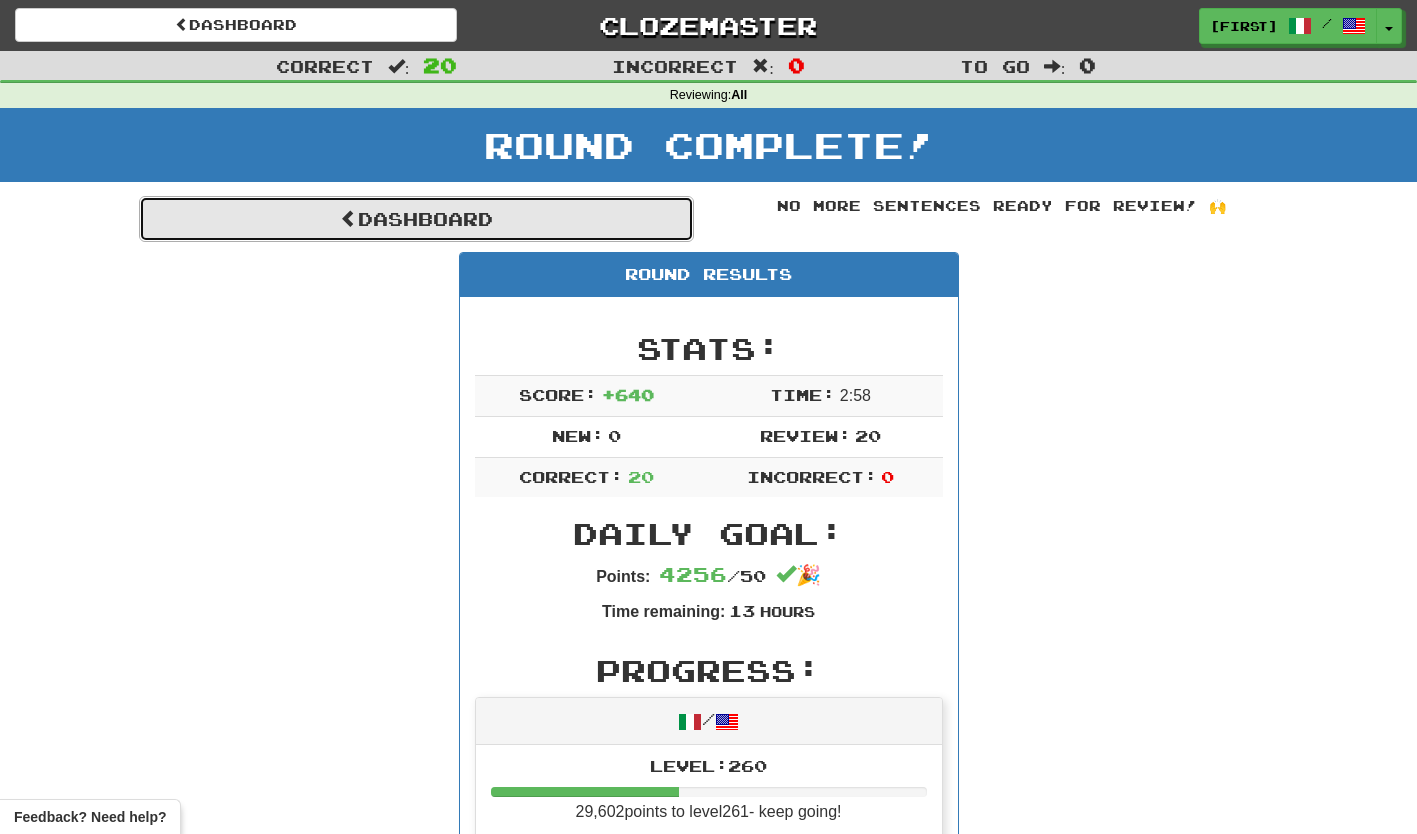 click on "Dashboard" at bounding box center [416, 219] 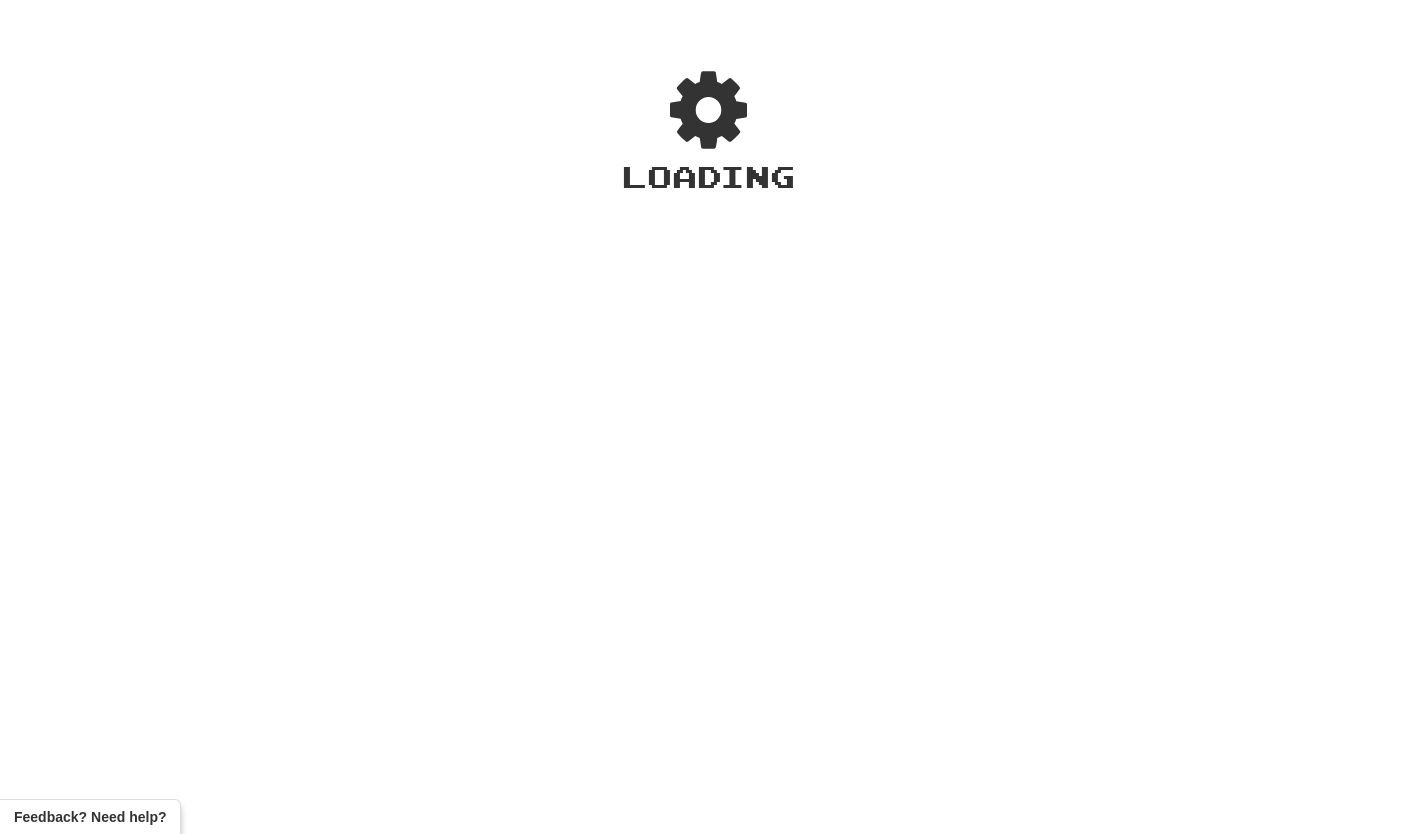 scroll, scrollTop: 0, scrollLeft: 0, axis: both 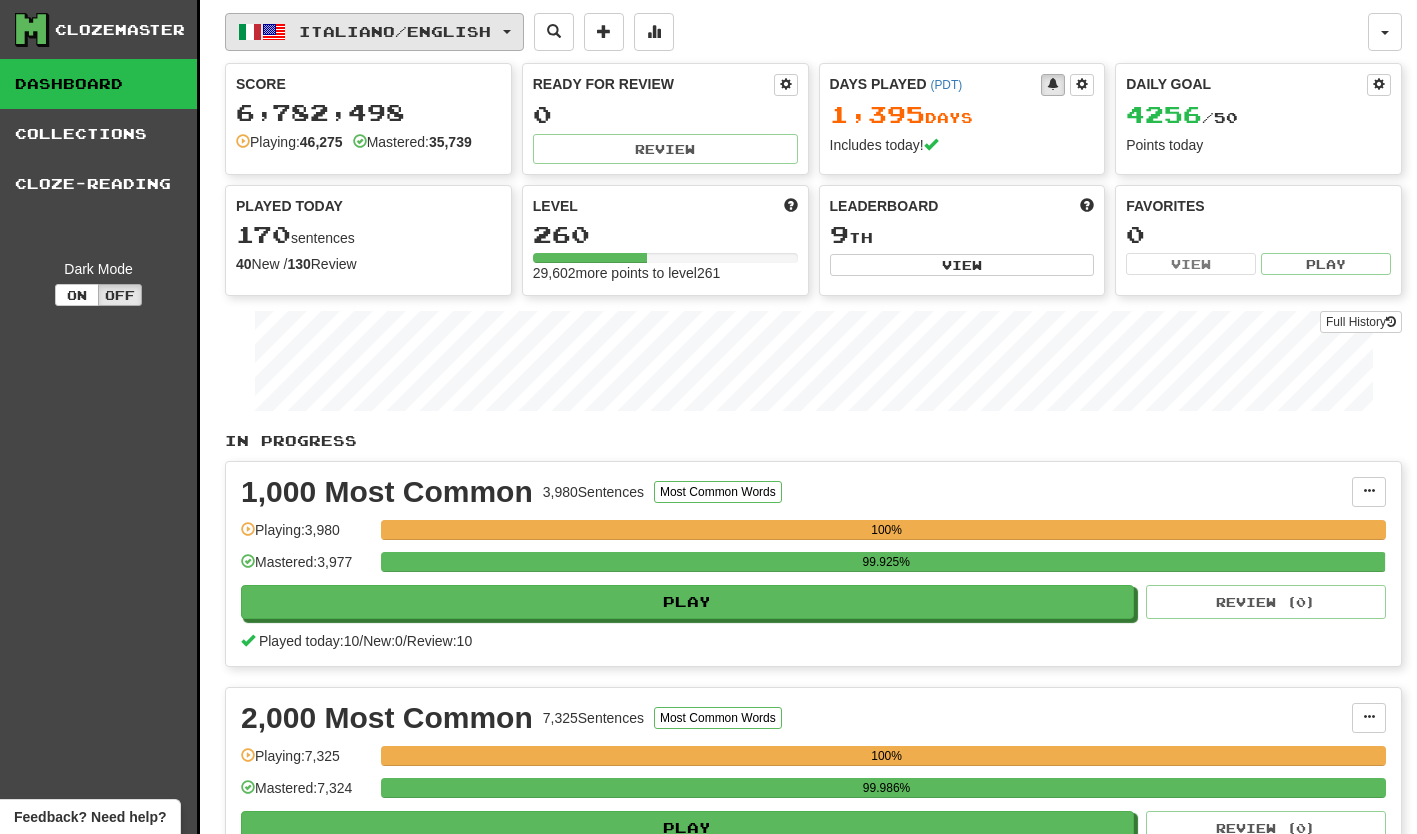 click on "Italiano  /  English" at bounding box center [374, 32] 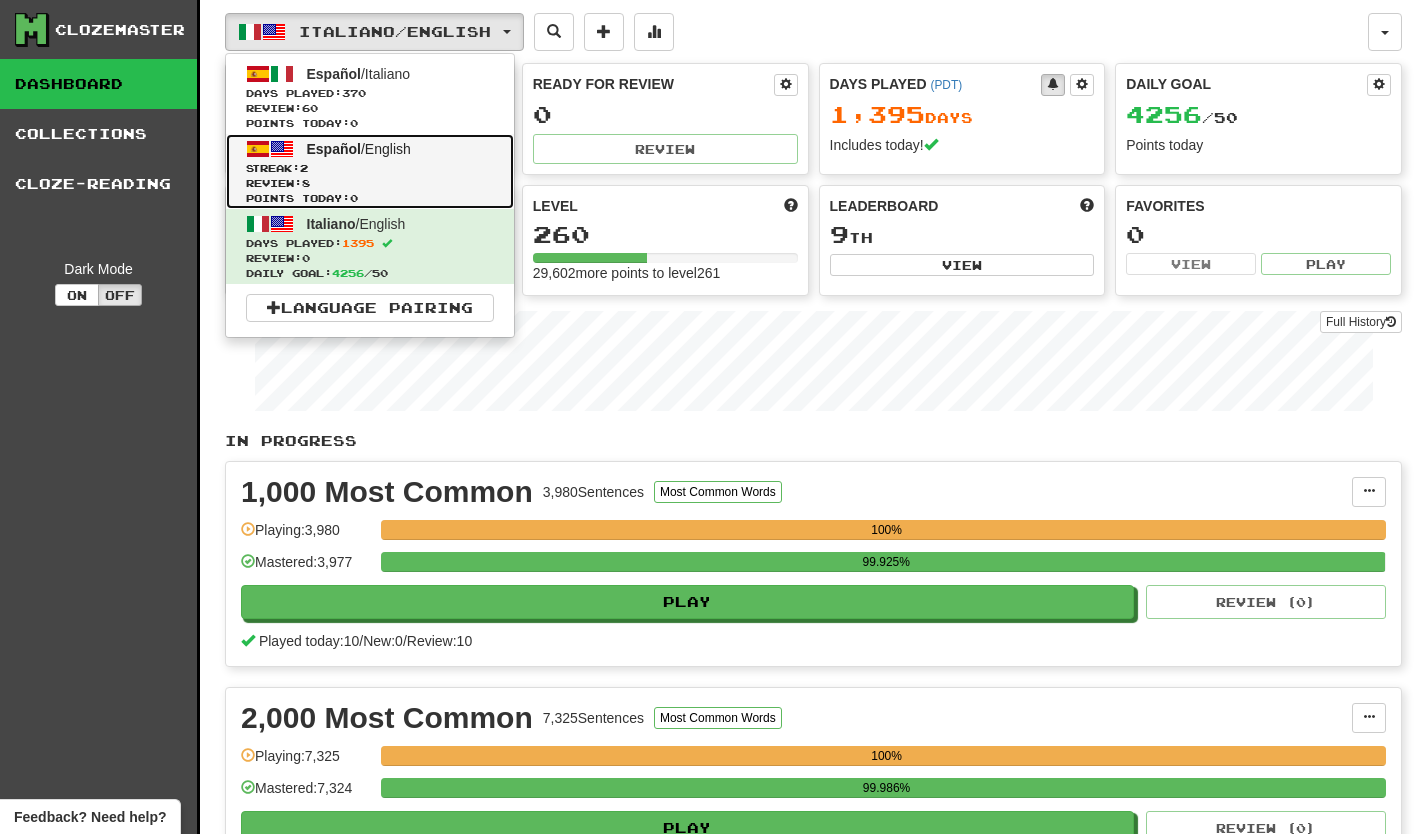 click on "Español  /  English Streak:  2   Review:  8 Points today:  0" at bounding box center [370, 171] 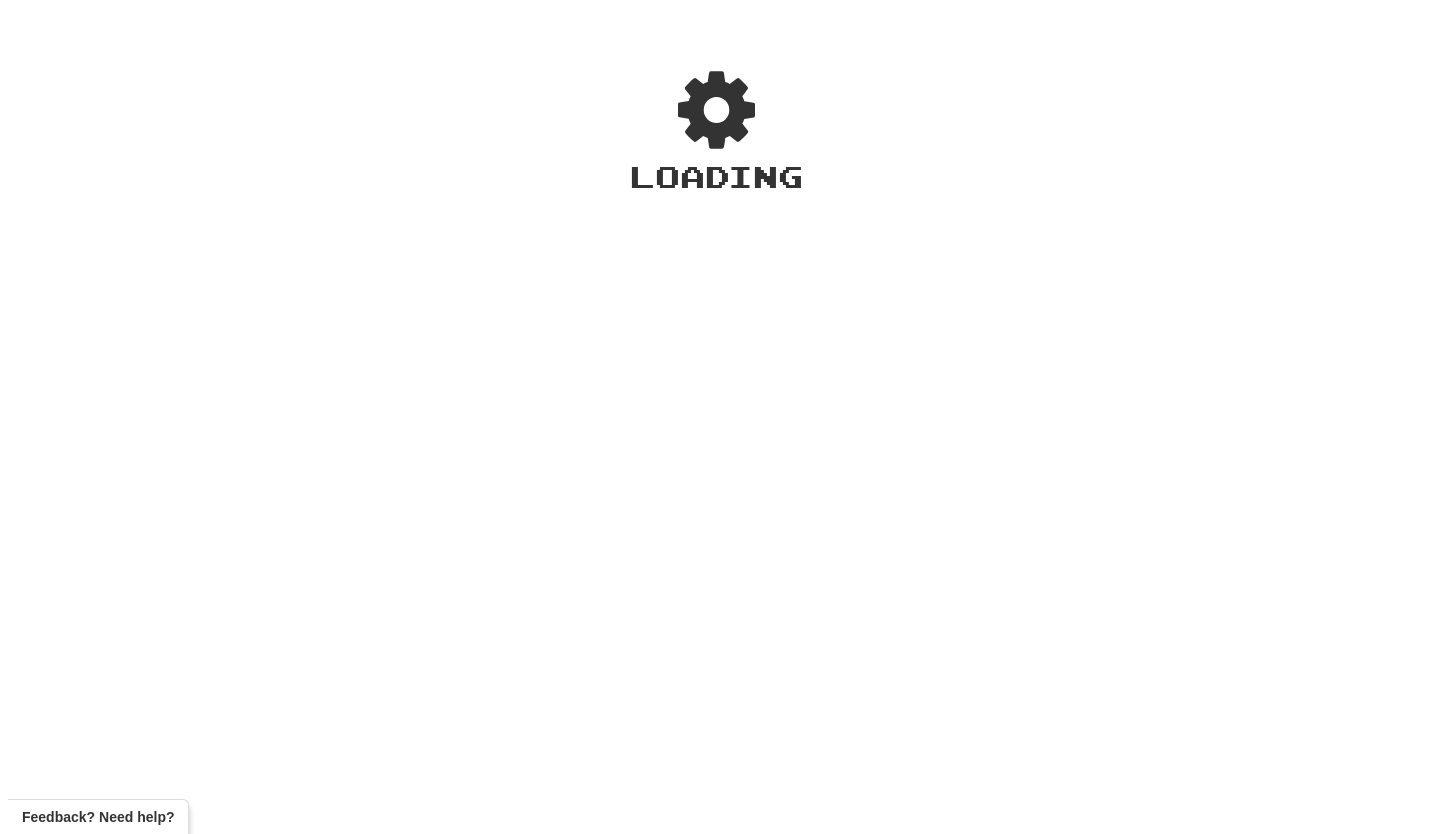 scroll, scrollTop: 0, scrollLeft: 0, axis: both 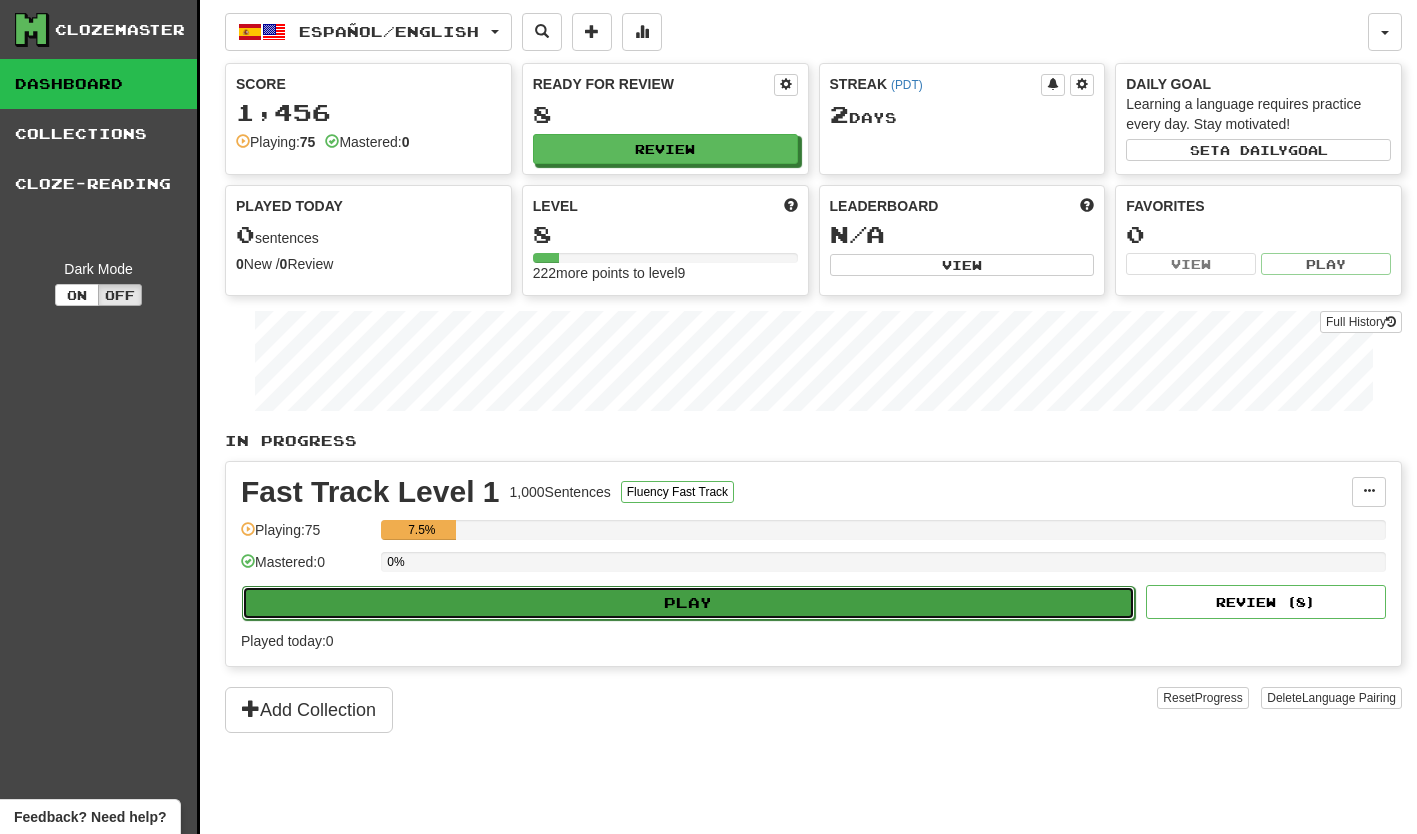 click on "Play" at bounding box center [688, 603] 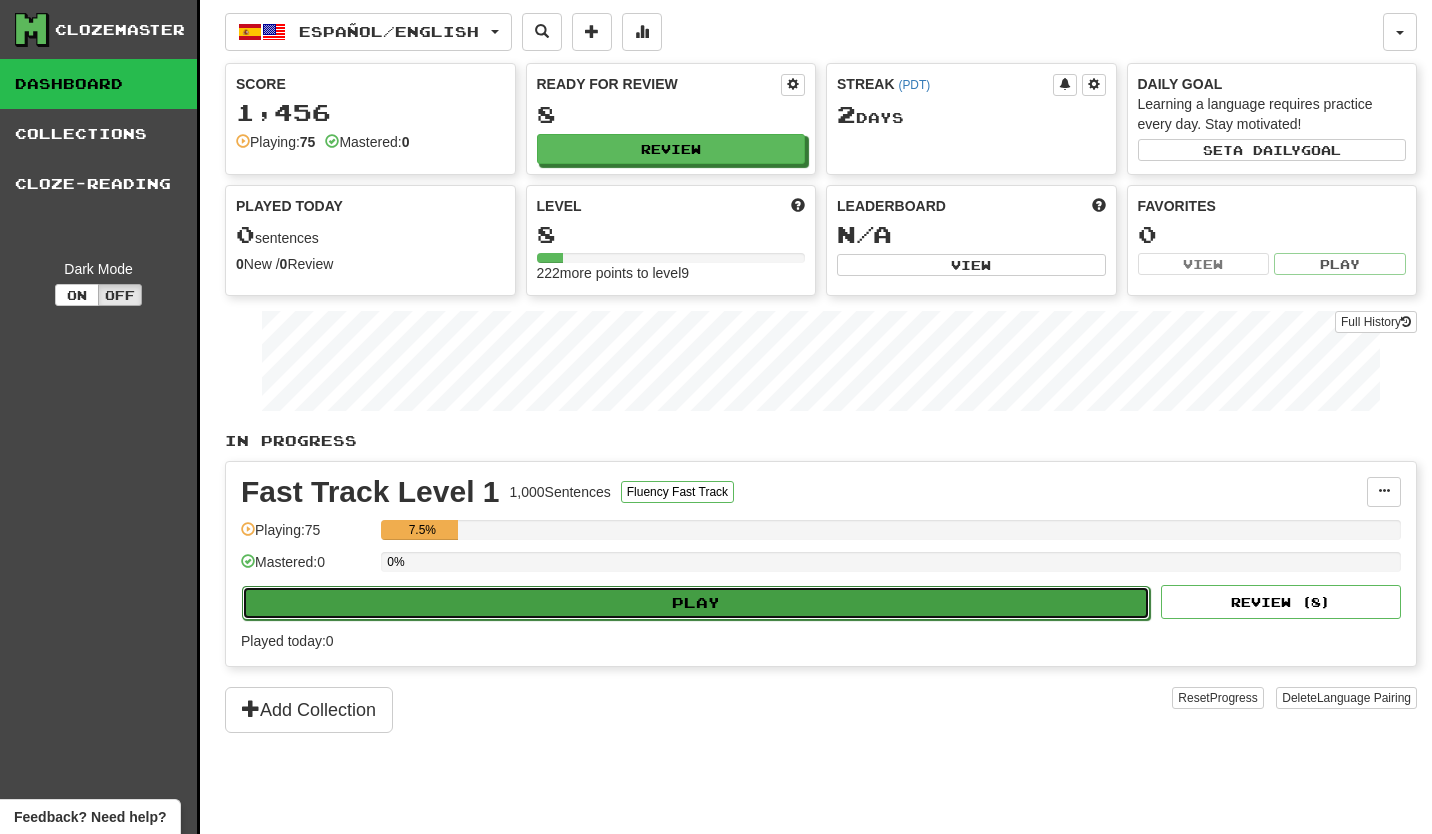 select on "**" 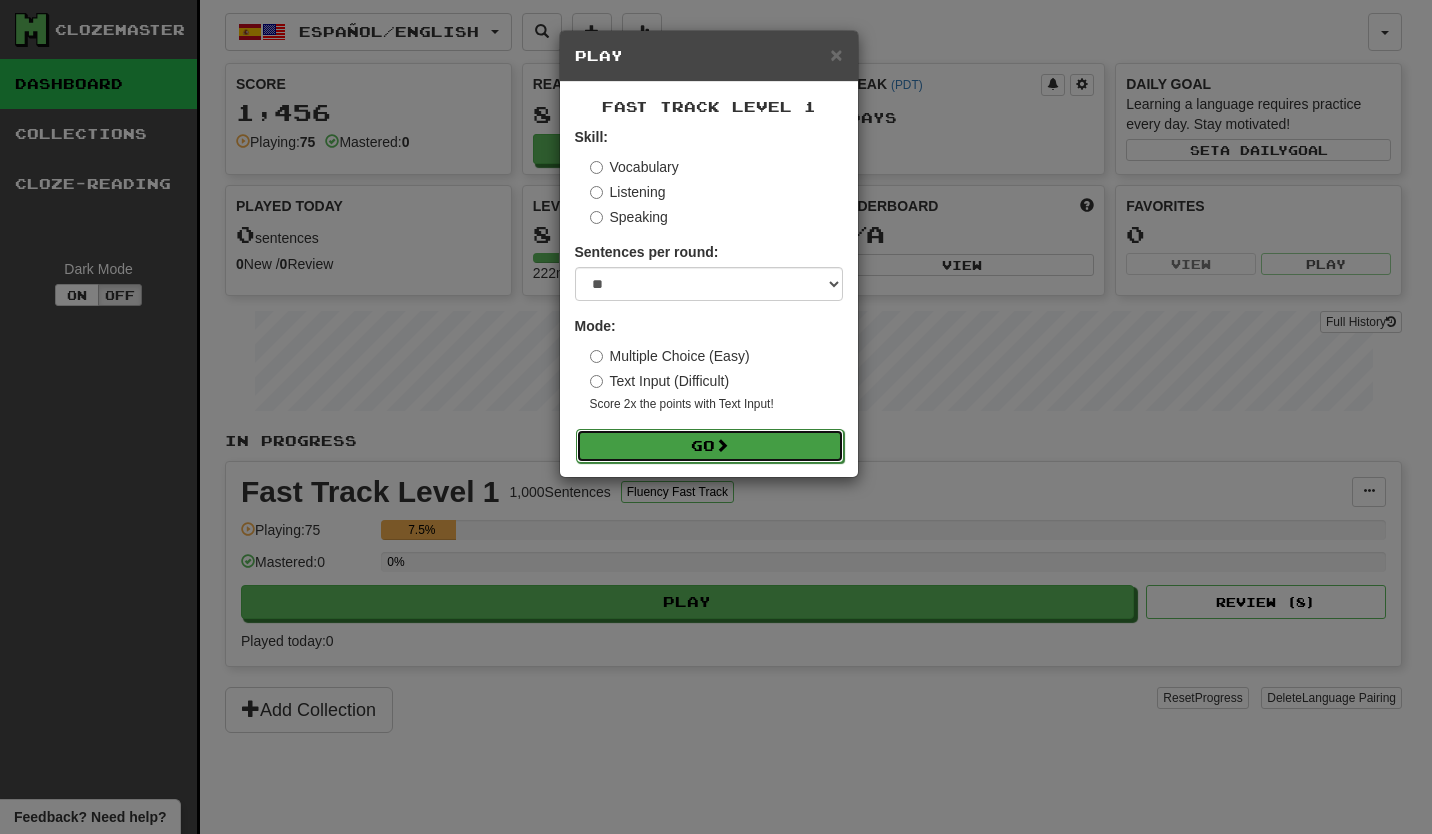click on "Go" at bounding box center (710, 446) 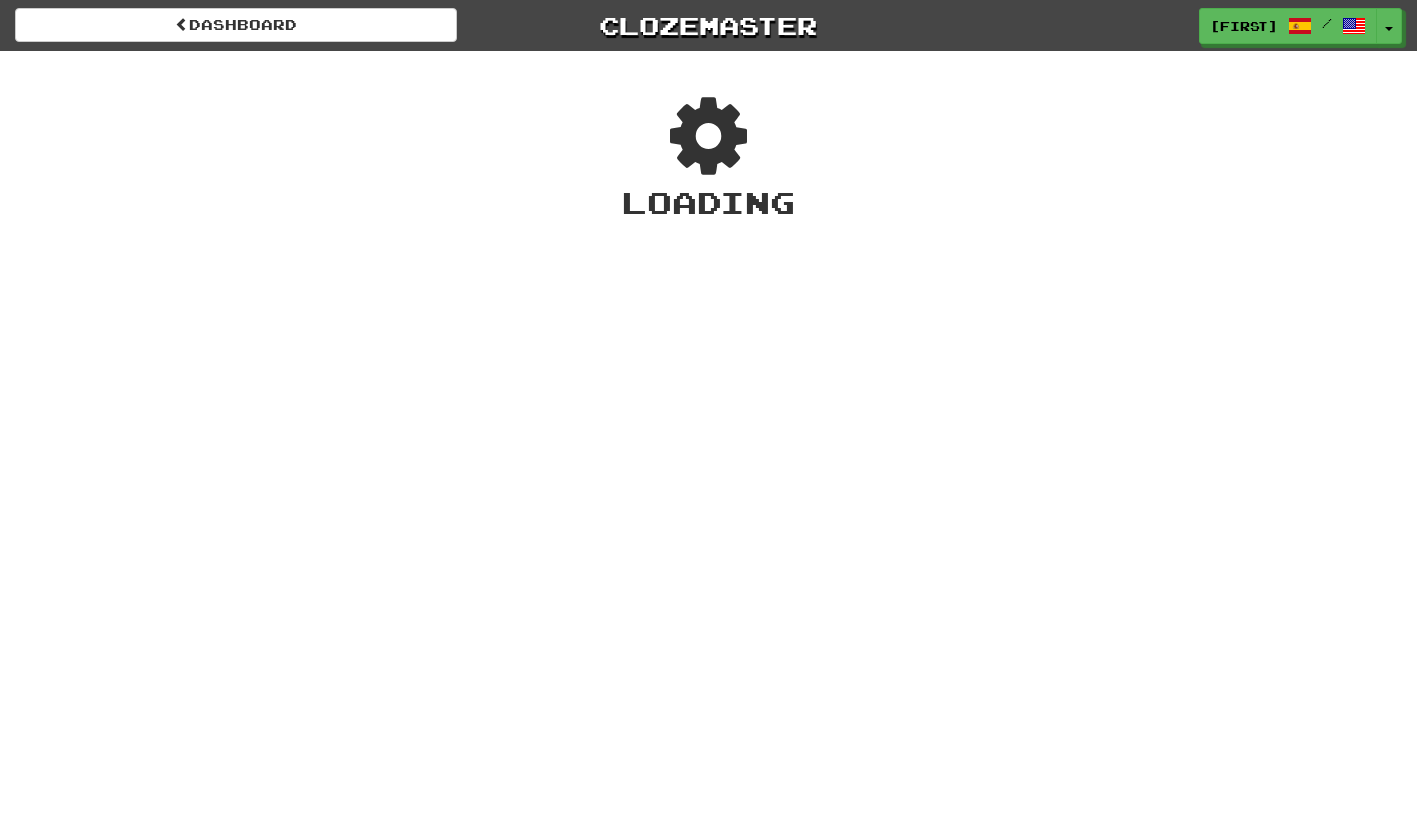scroll, scrollTop: 0, scrollLeft: 0, axis: both 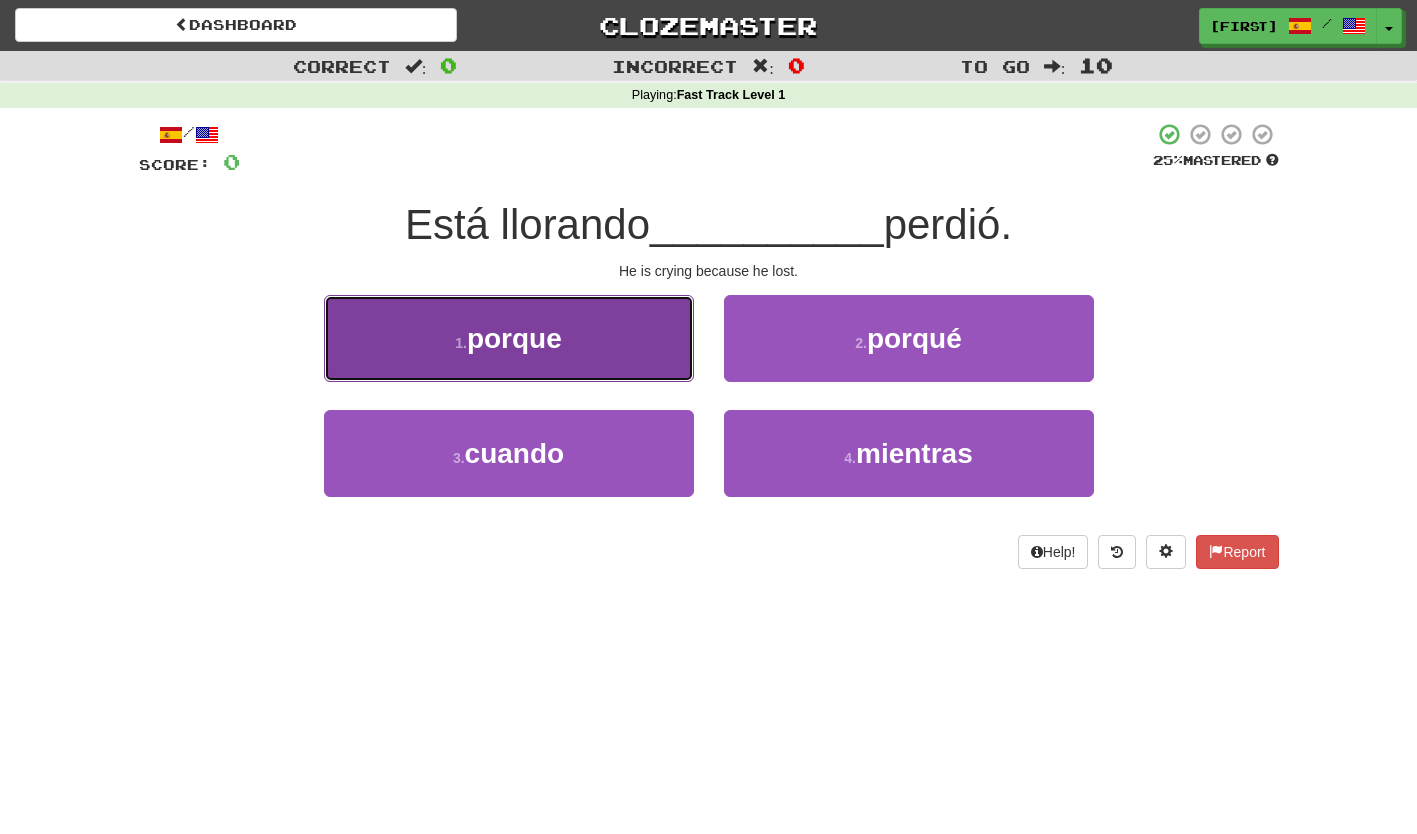 click on "1 .  porque" at bounding box center [509, 338] 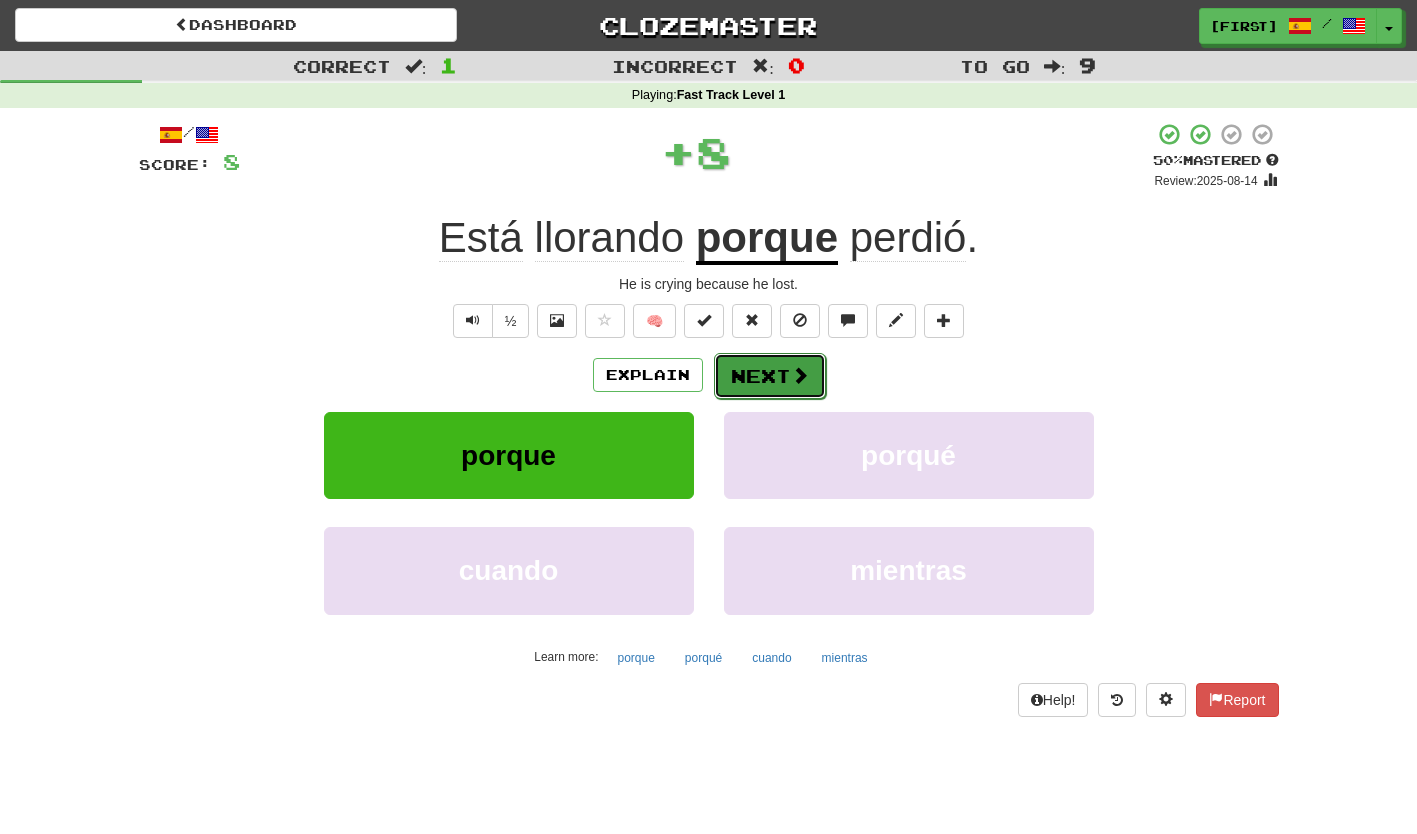 click on "Next" at bounding box center [770, 376] 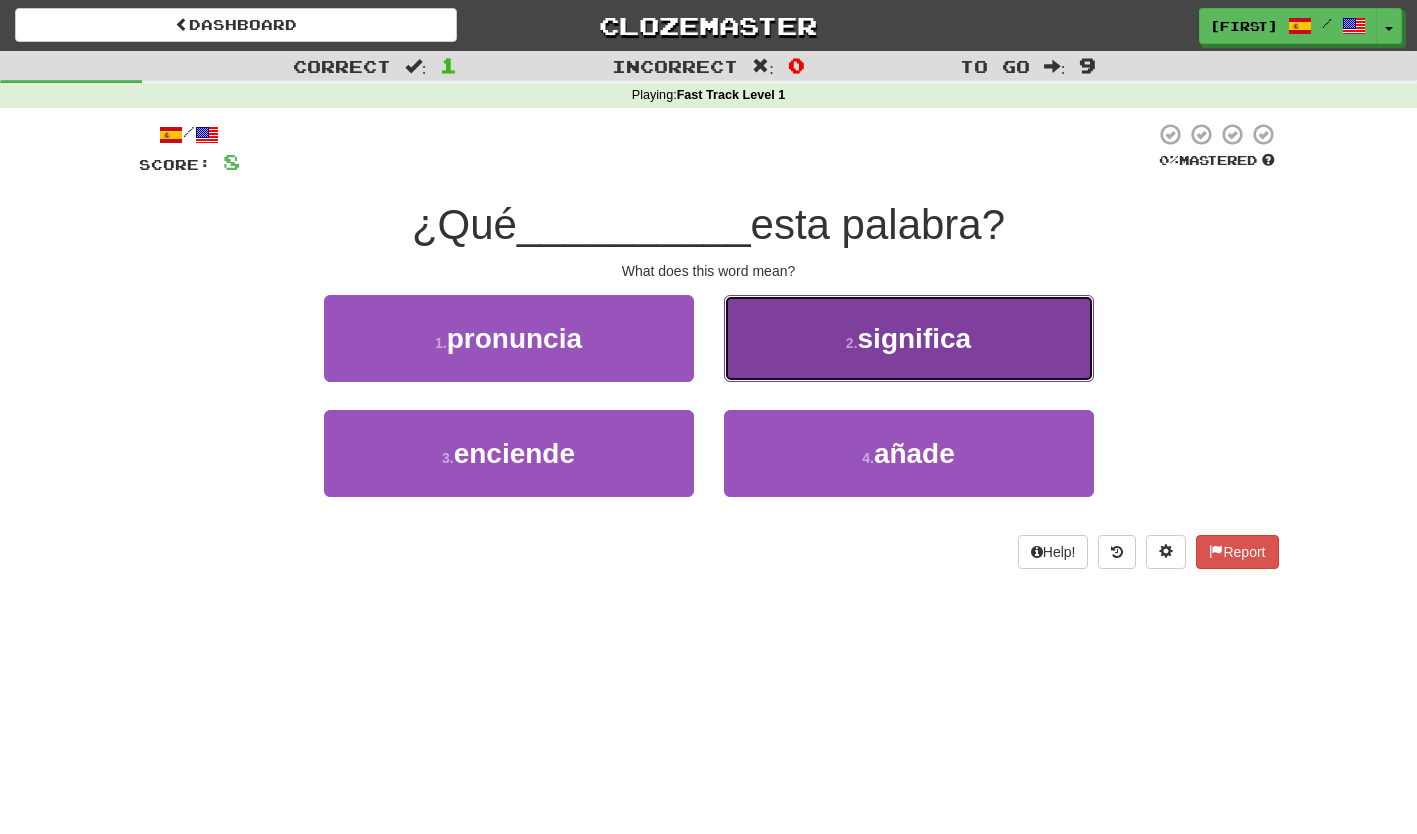 click on "2 .  significa" at bounding box center [909, 338] 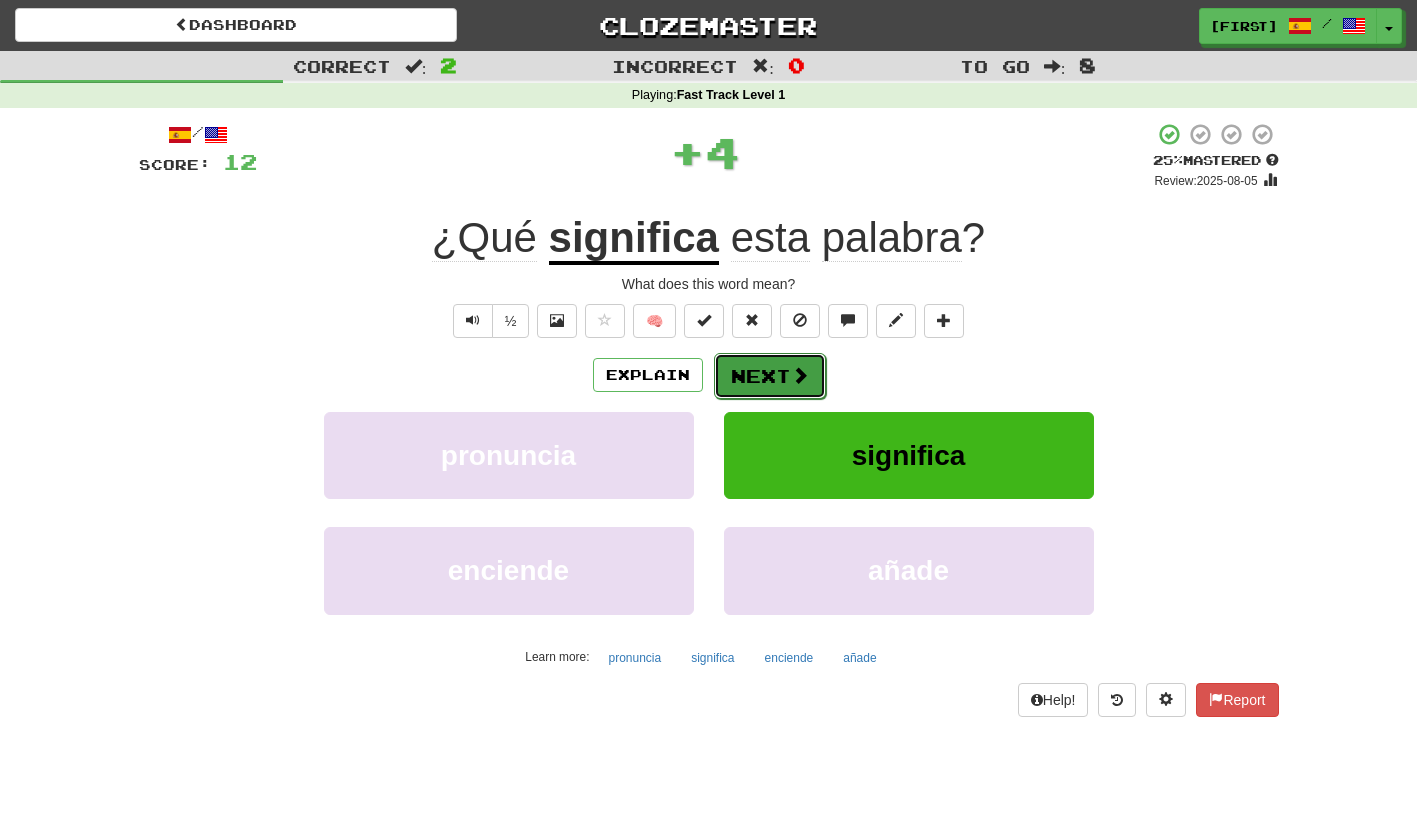 click on "Next" at bounding box center [770, 376] 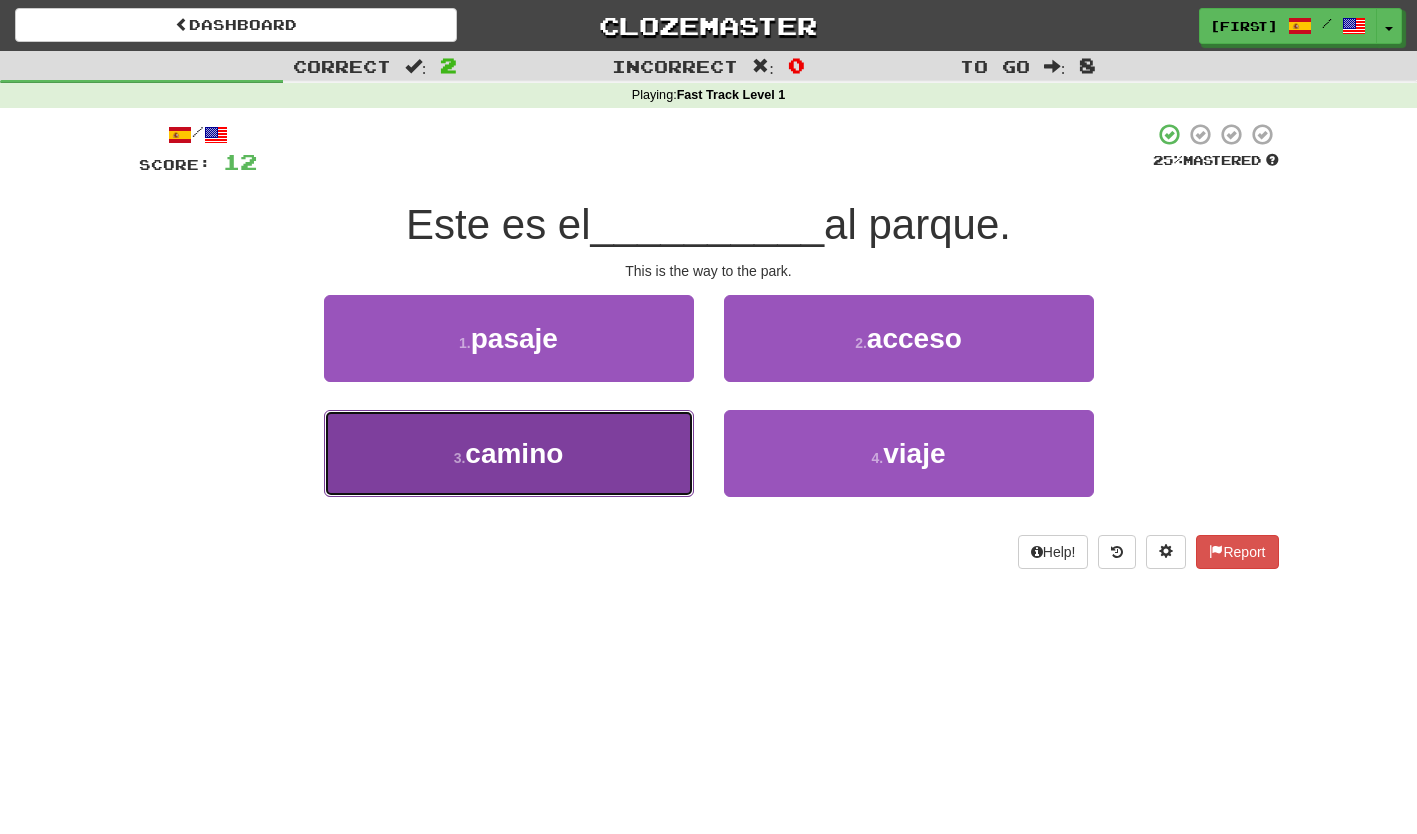 click on "3 .  camino" at bounding box center [509, 453] 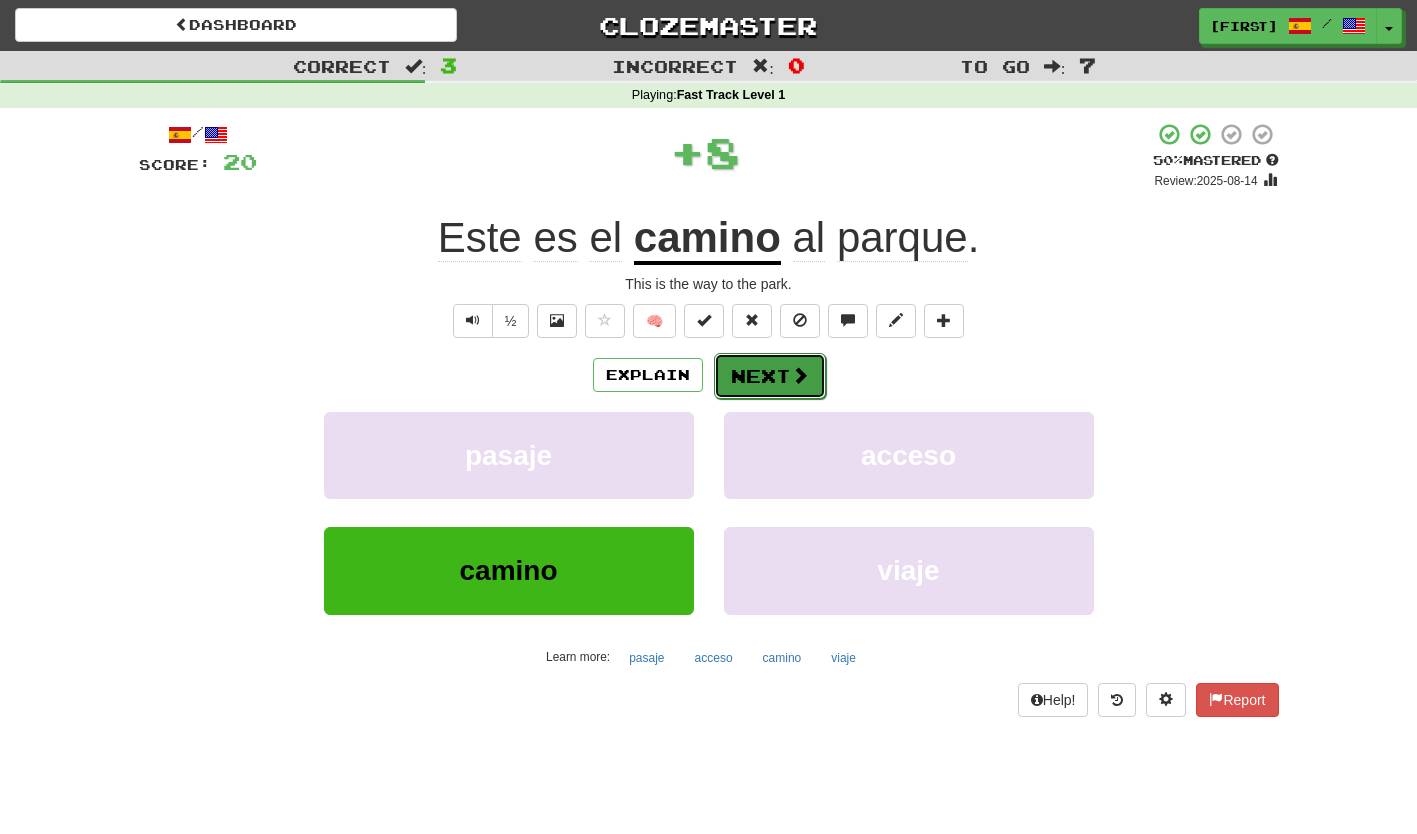 click on "Next" at bounding box center (770, 376) 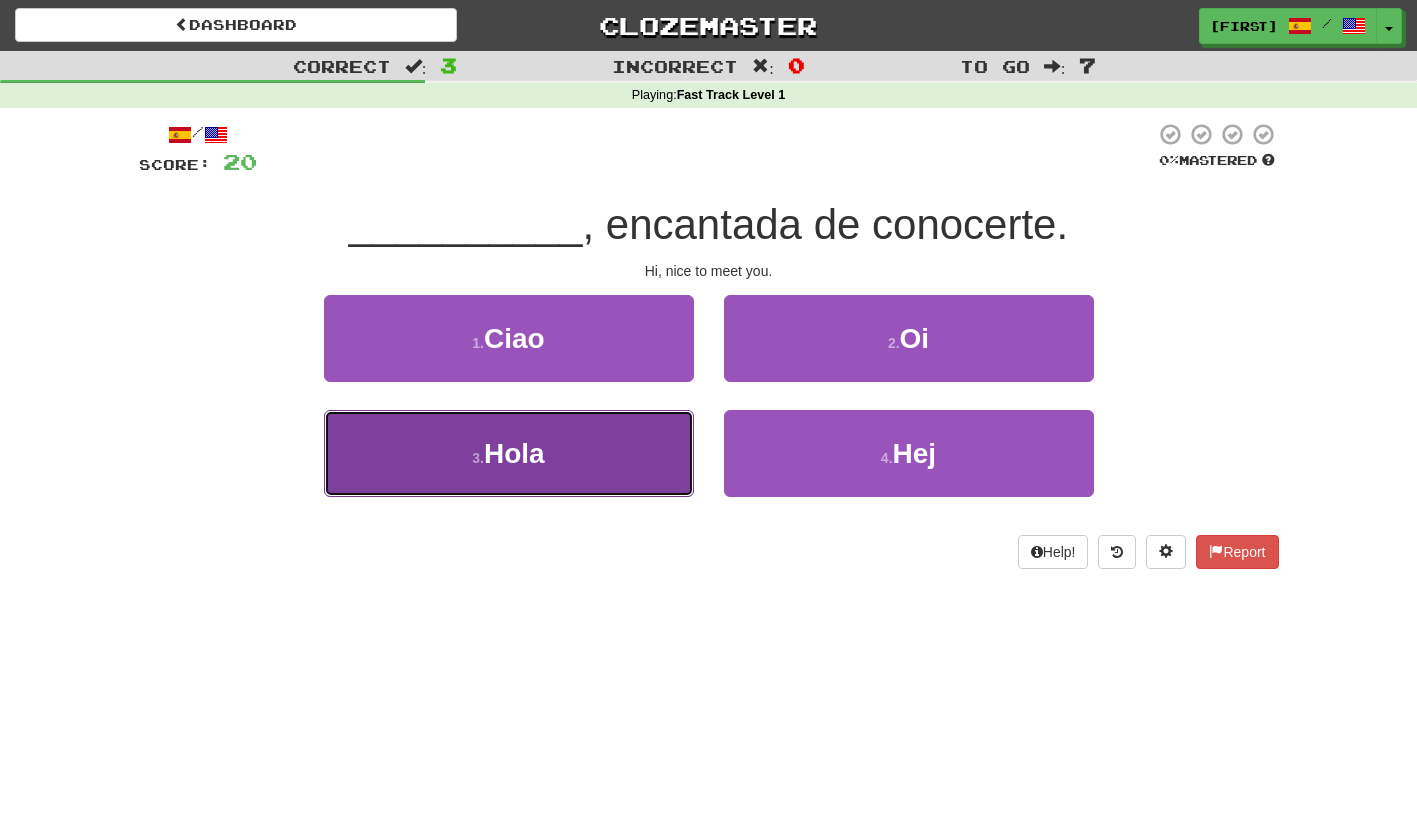 click on "3 .  Hola" at bounding box center [509, 453] 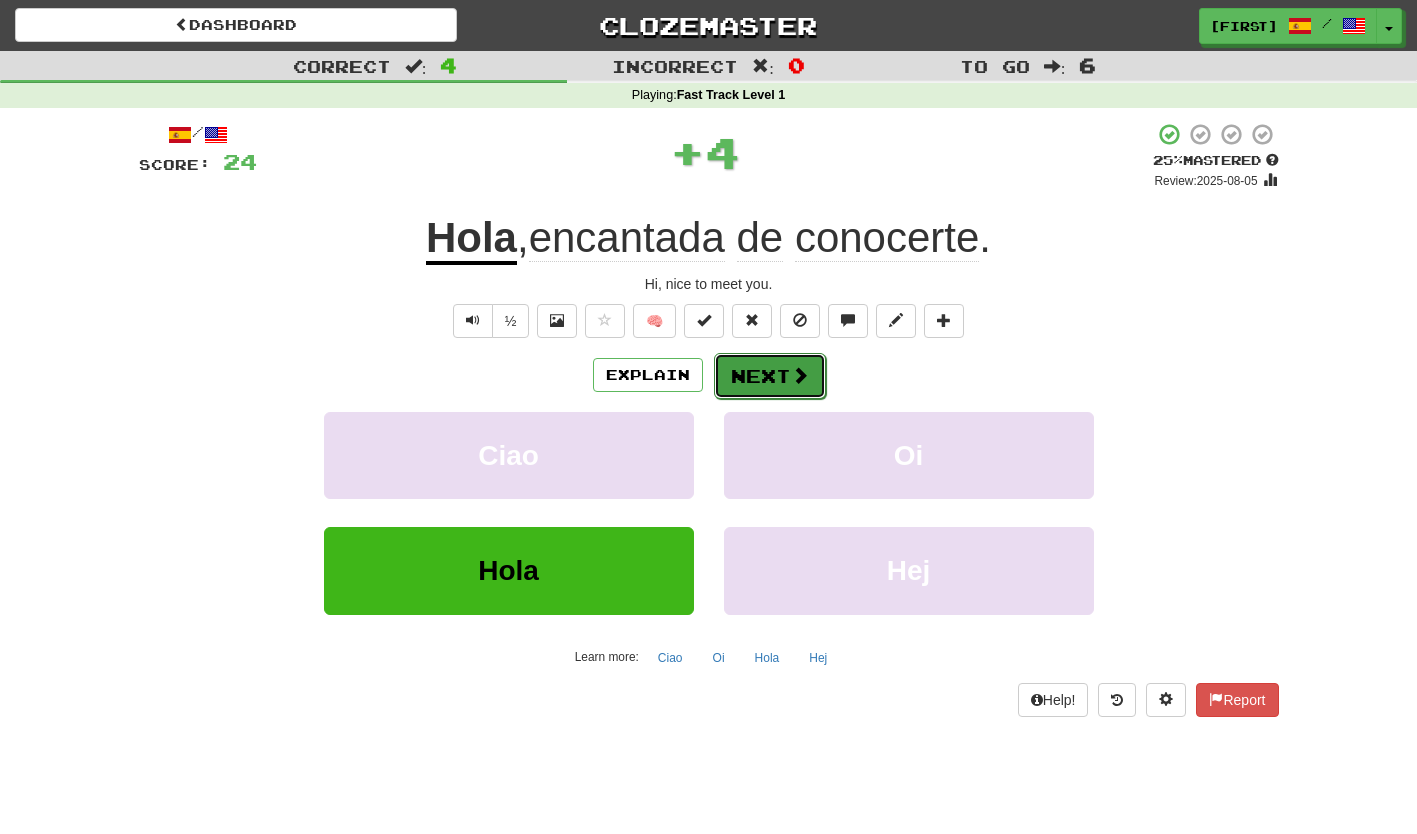 click on "Next" at bounding box center (770, 376) 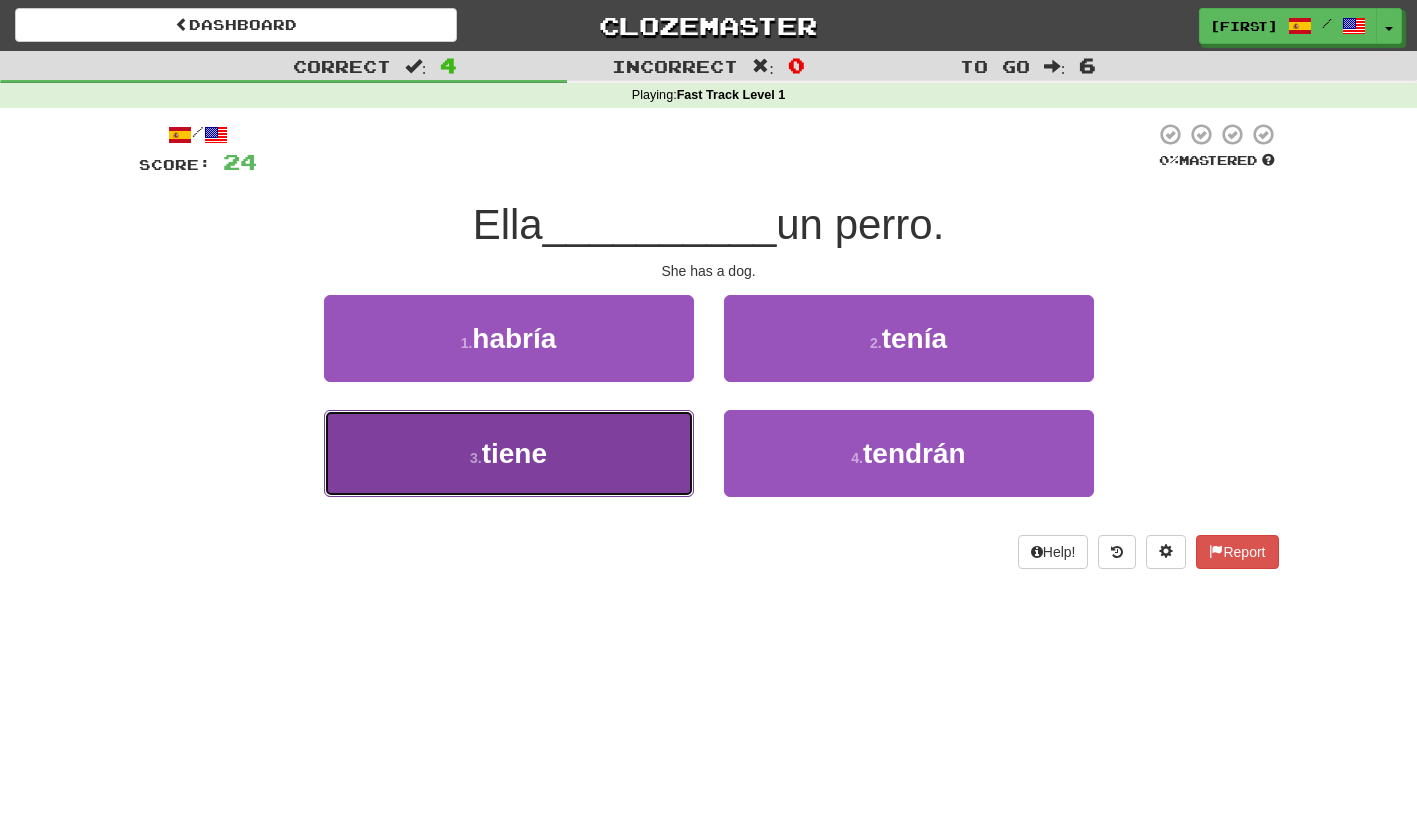 click on "3 .  tiene" at bounding box center (509, 453) 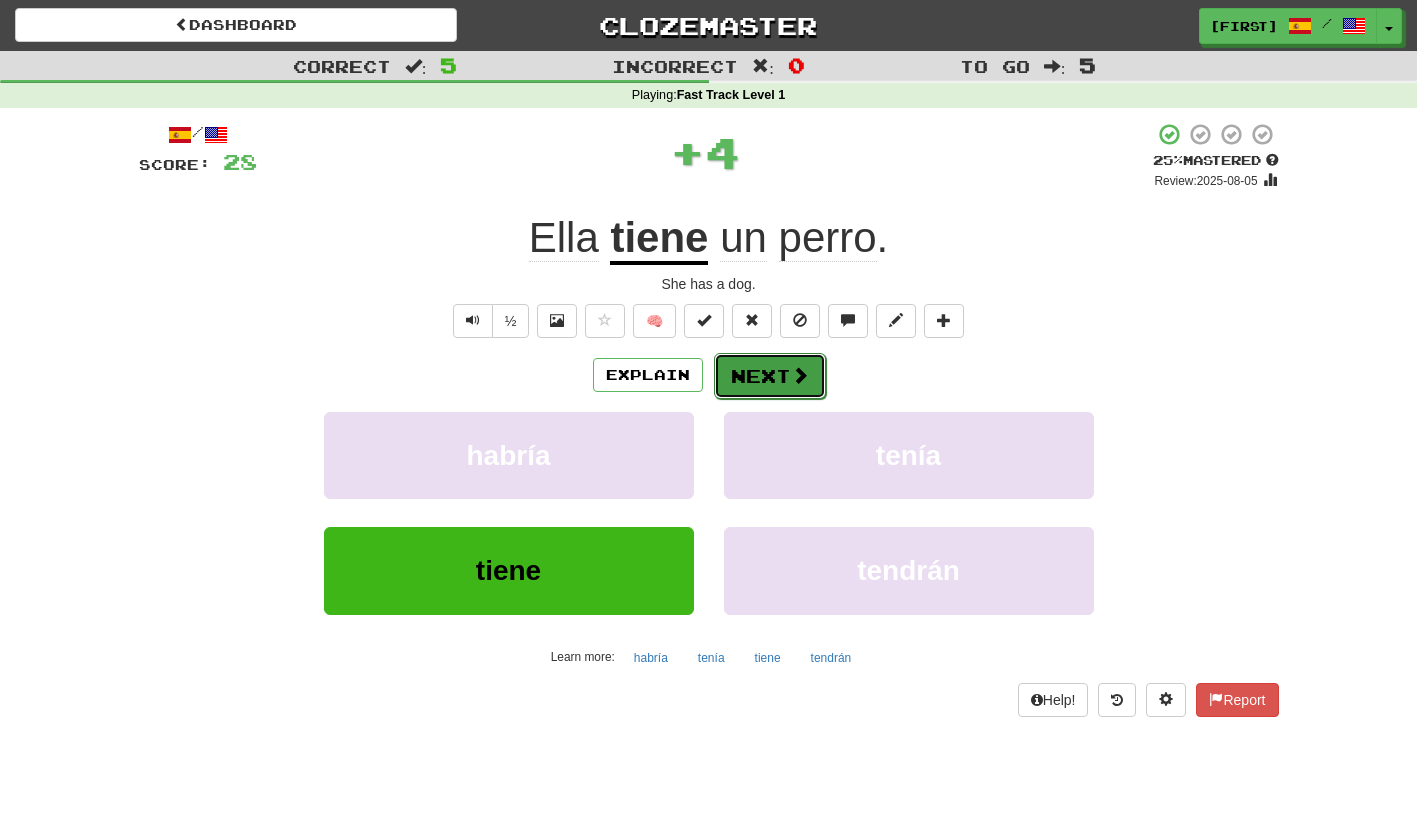 click on "Next" at bounding box center (770, 376) 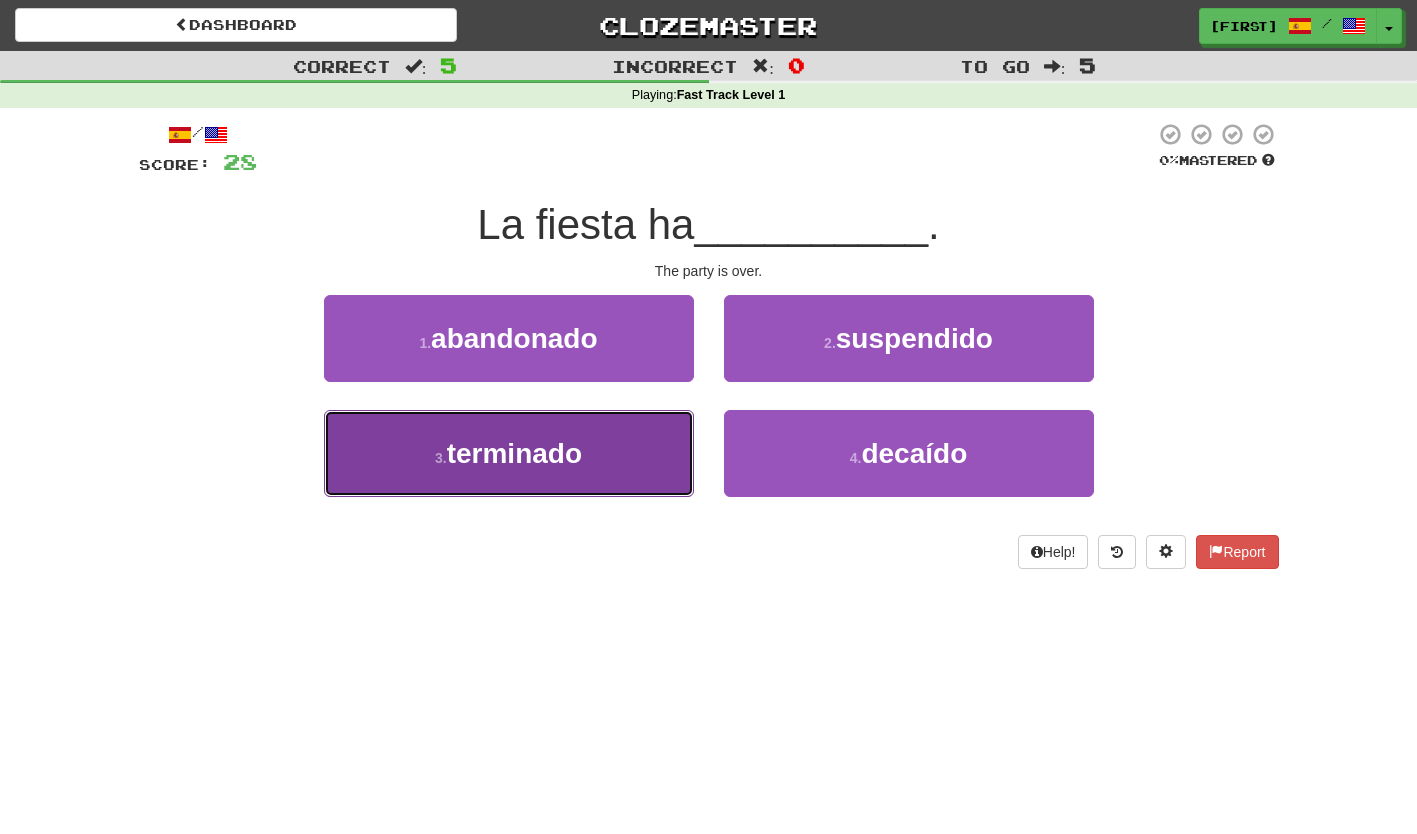 click on "3 .  terminado" at bounding box center [509, 453] 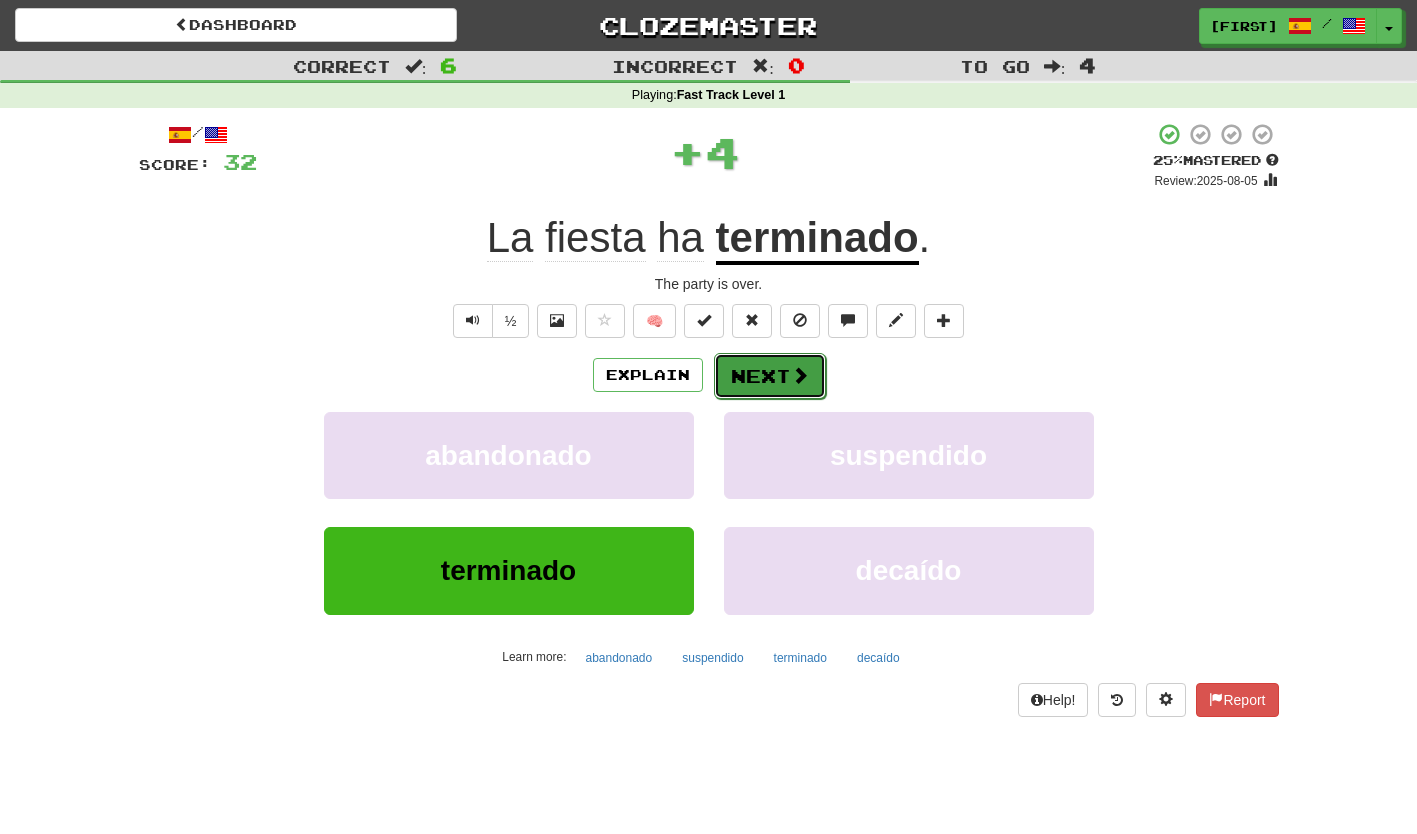 click on "Next" at bounding box center [770, 376] 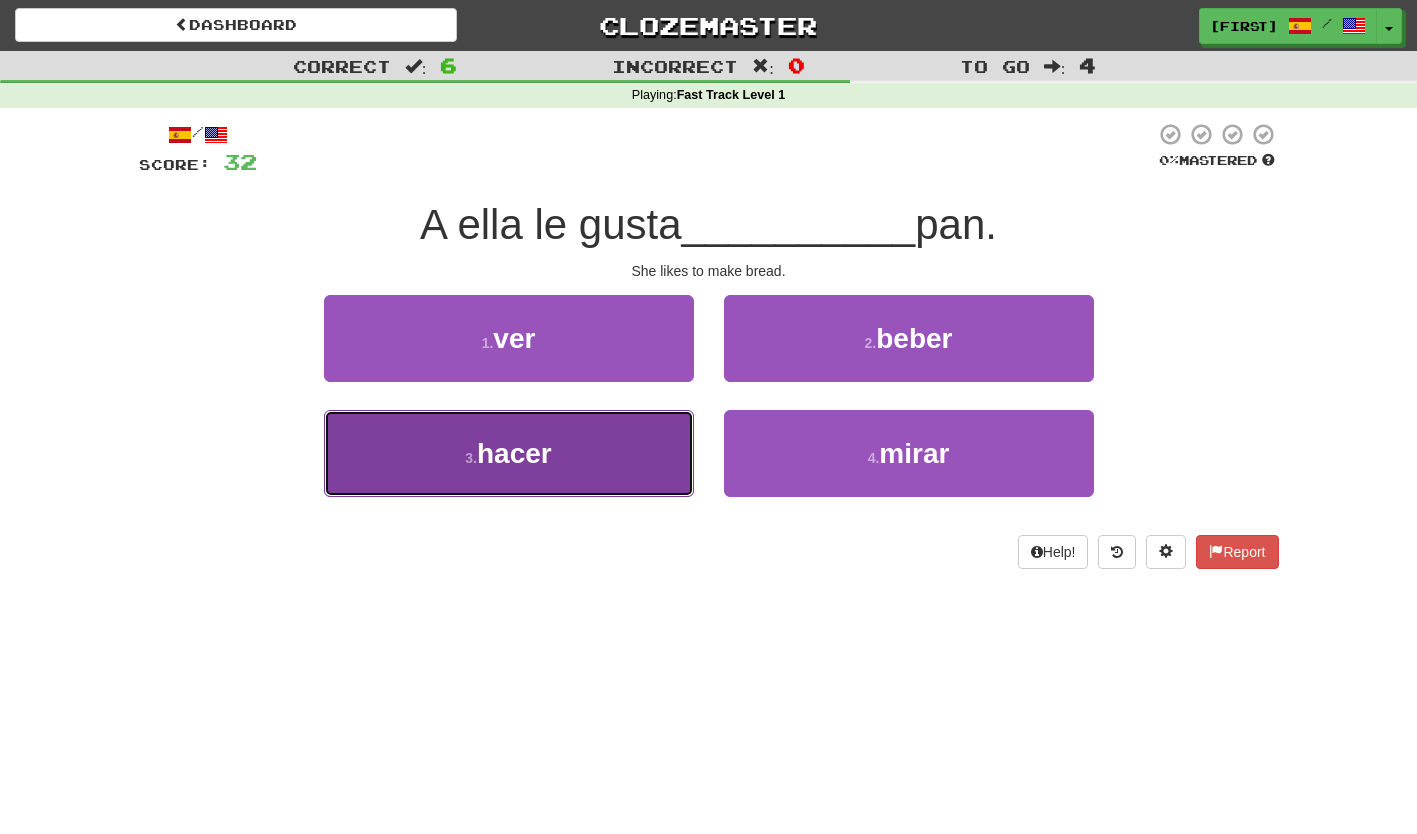 click on "3 .  hacer" at bounding box center (509, 453) 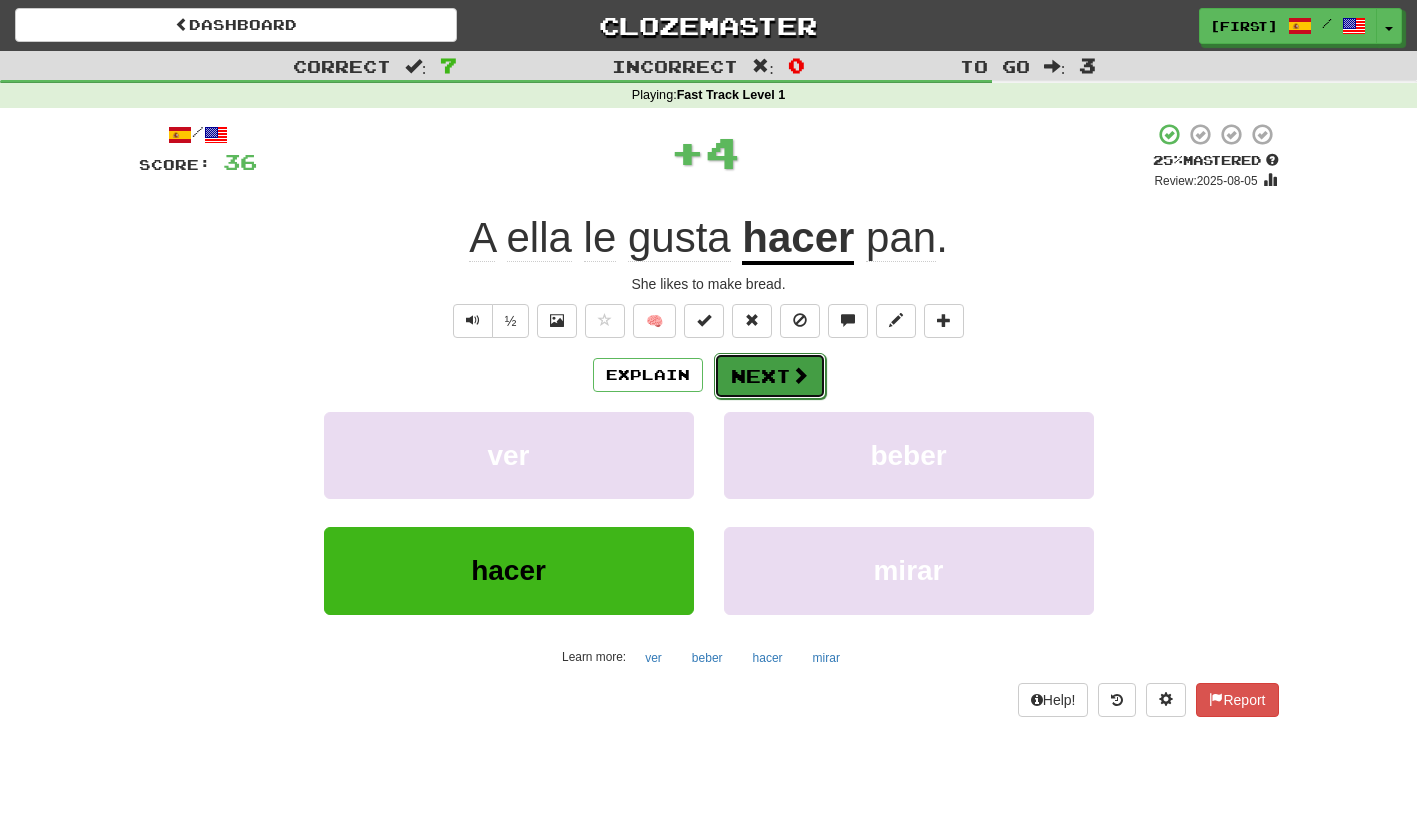 click on "Next" at bounding box center [770, 376] 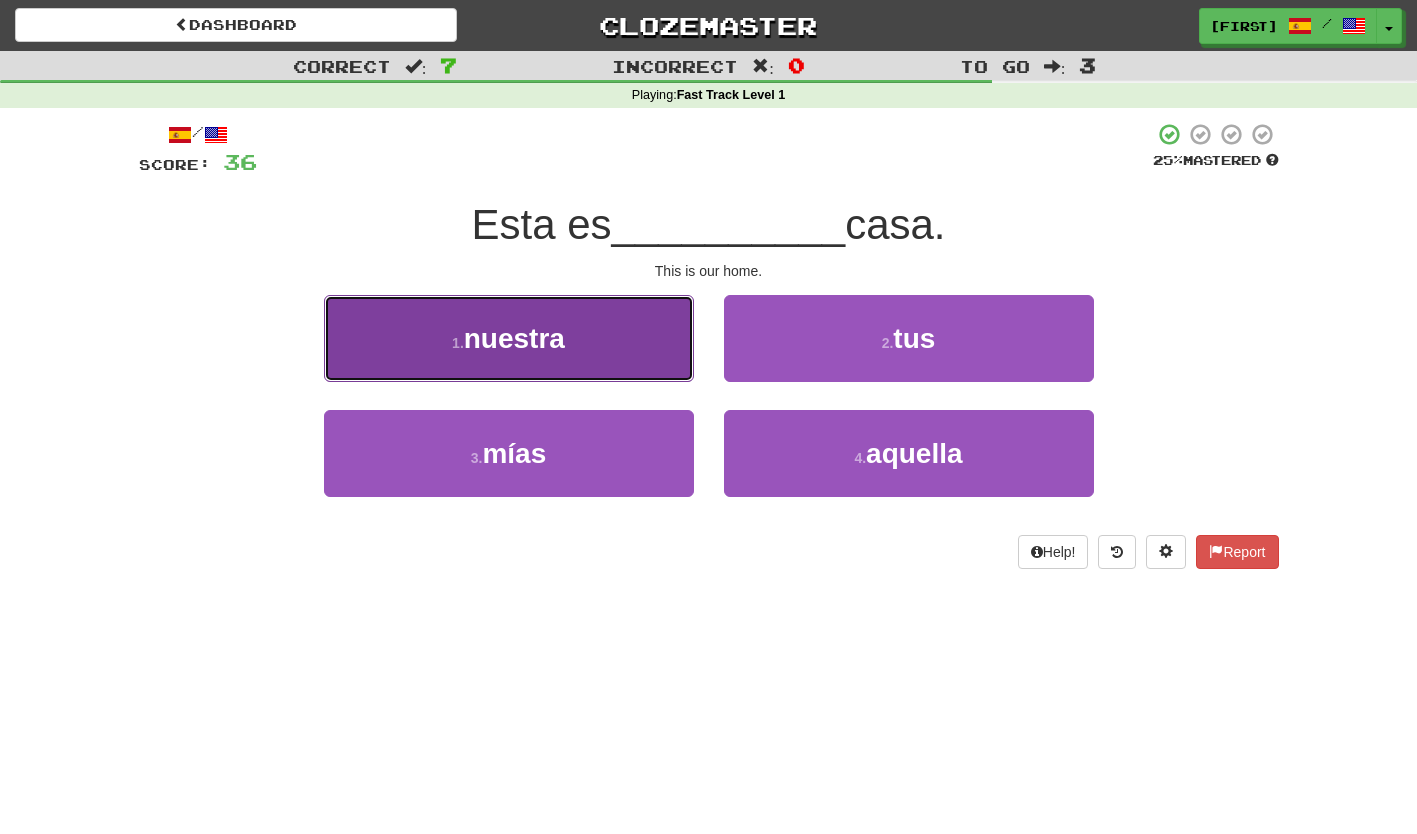 click on "1 .  nuestra" at bounding box center [509, 338] 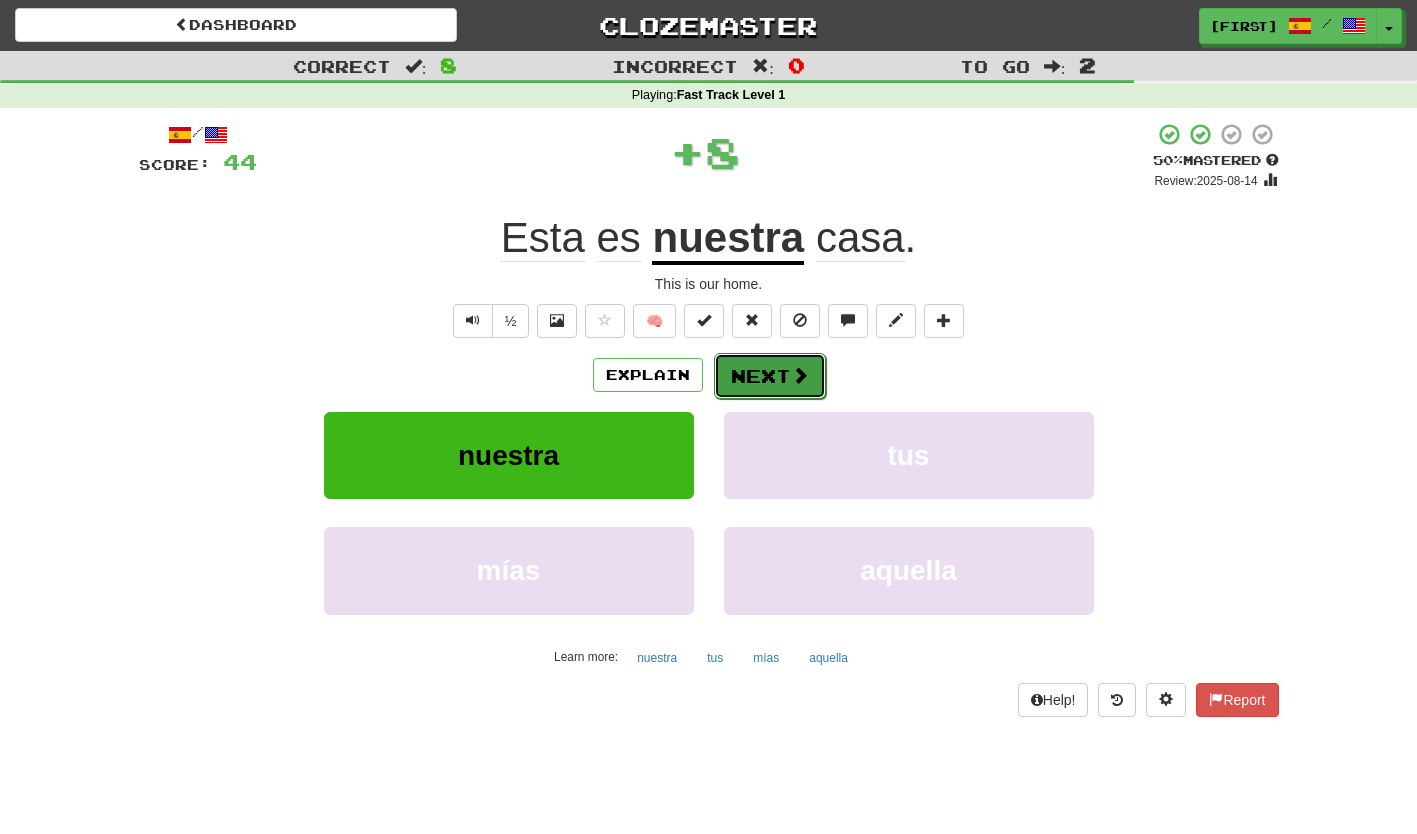 click on "Next" at bounding box center [770, 376] 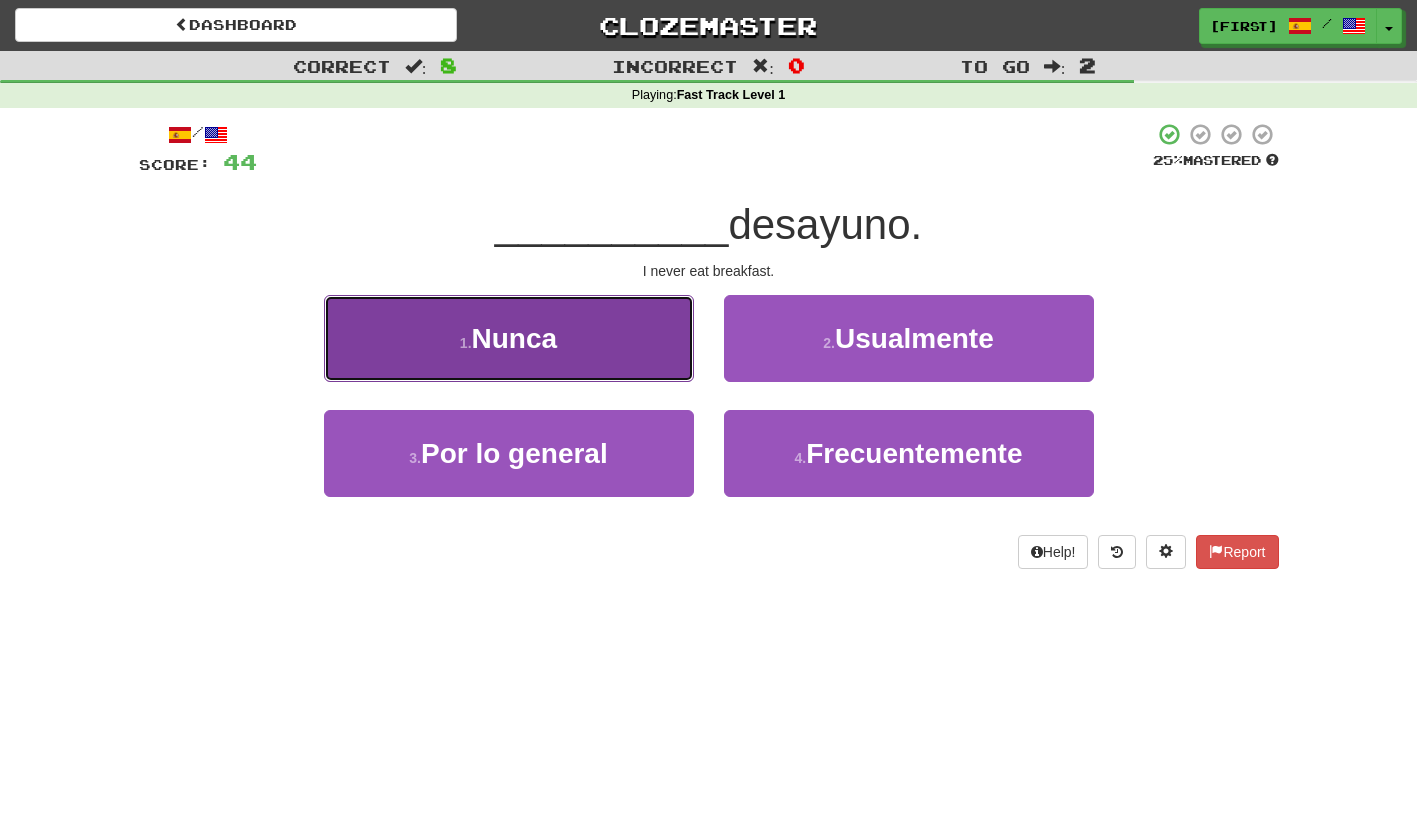 click on "1 .  Nunca" at bounding box center (509, 338) 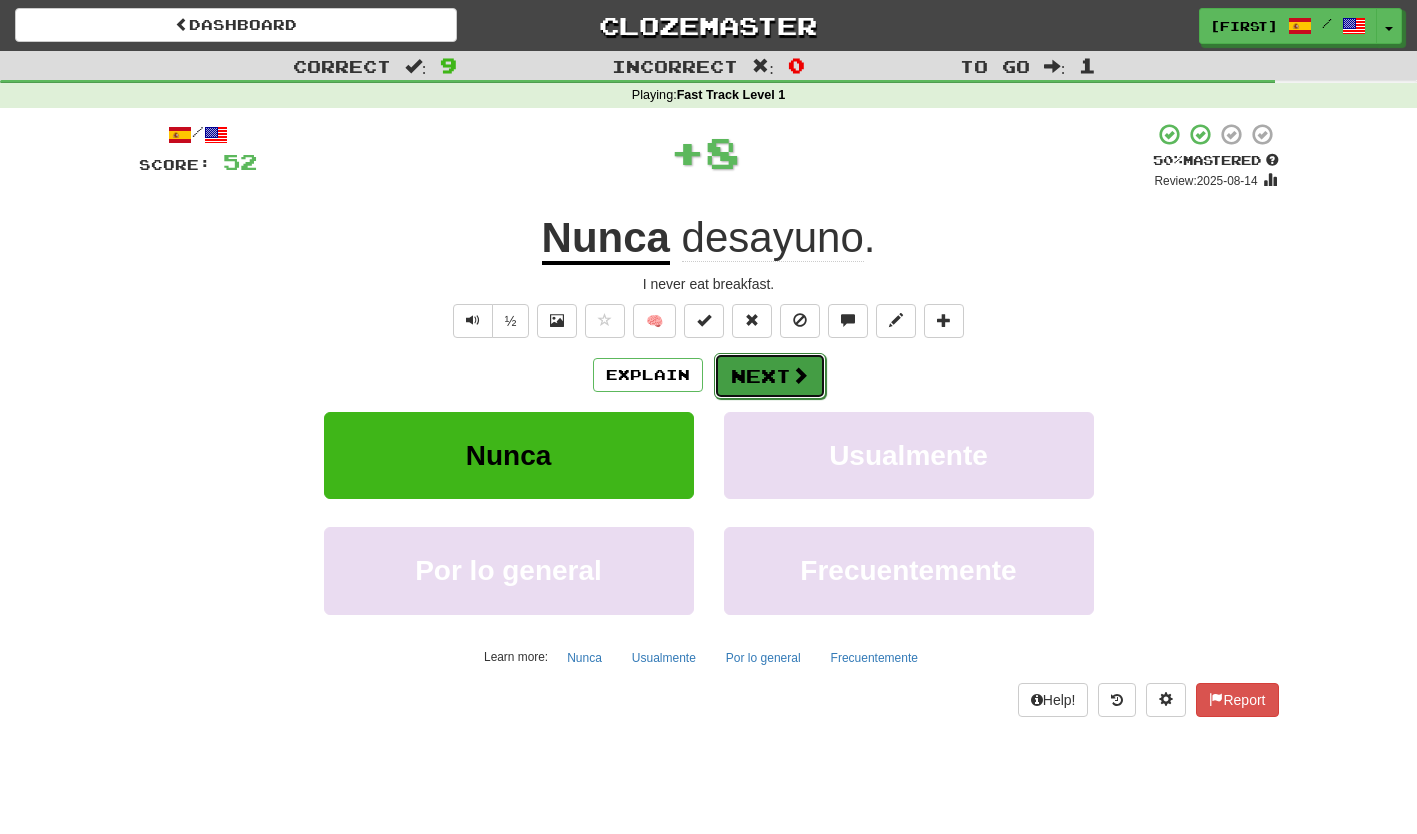 click on "Next" at bounding box center [770, 376] 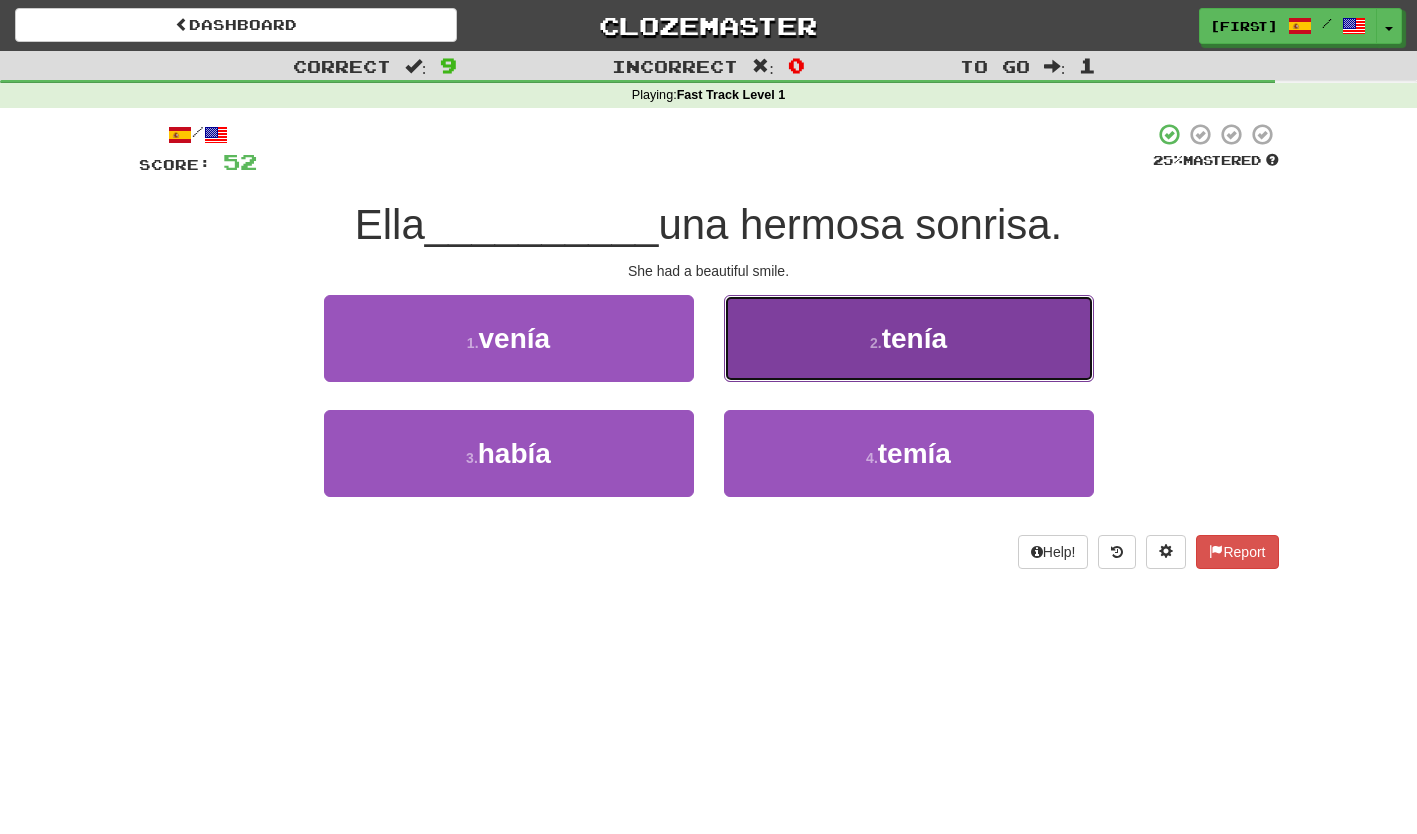 click on "2 .  tenía" at bounding box center [909, 338] 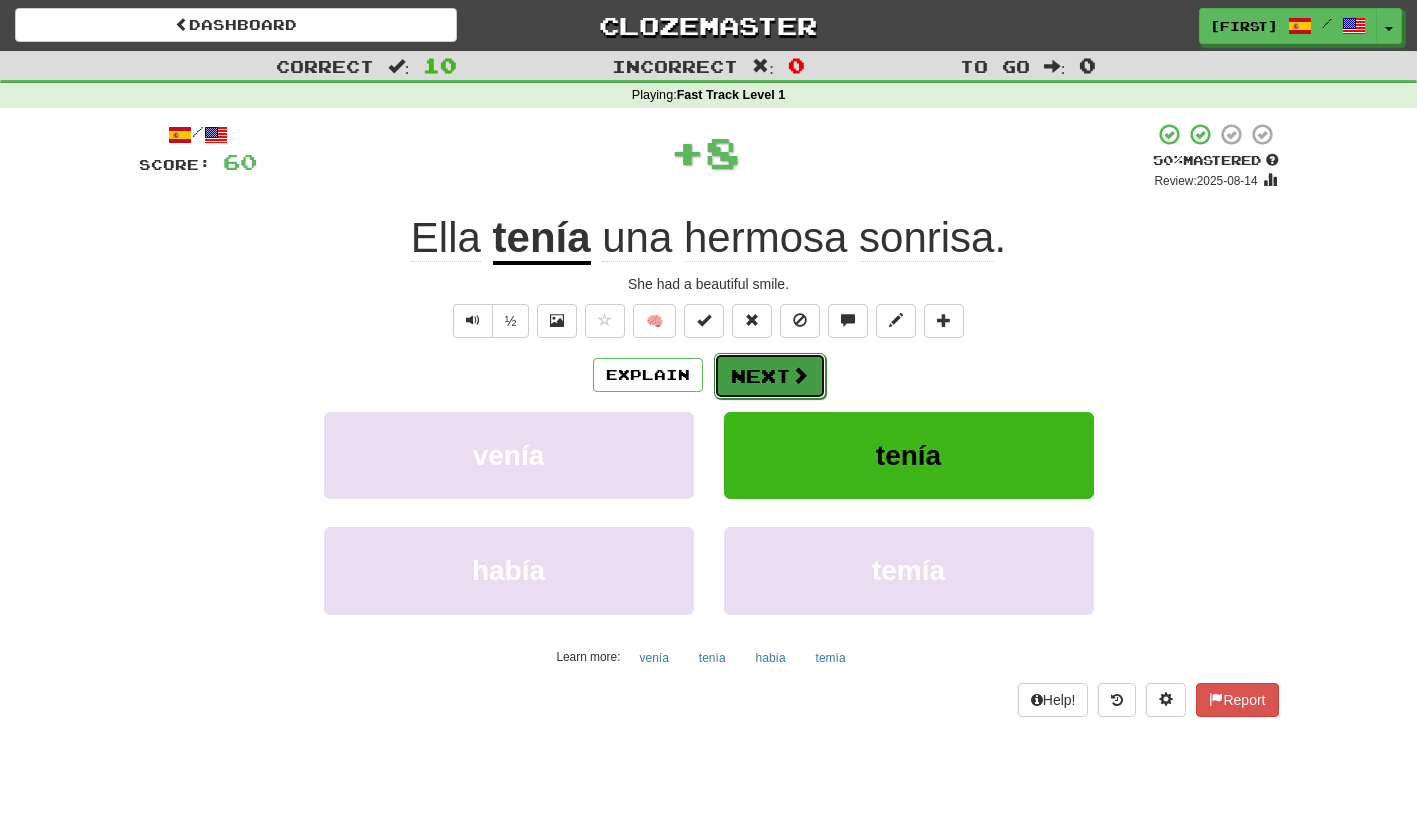 click on "Next" at bounding box center [770, 376] 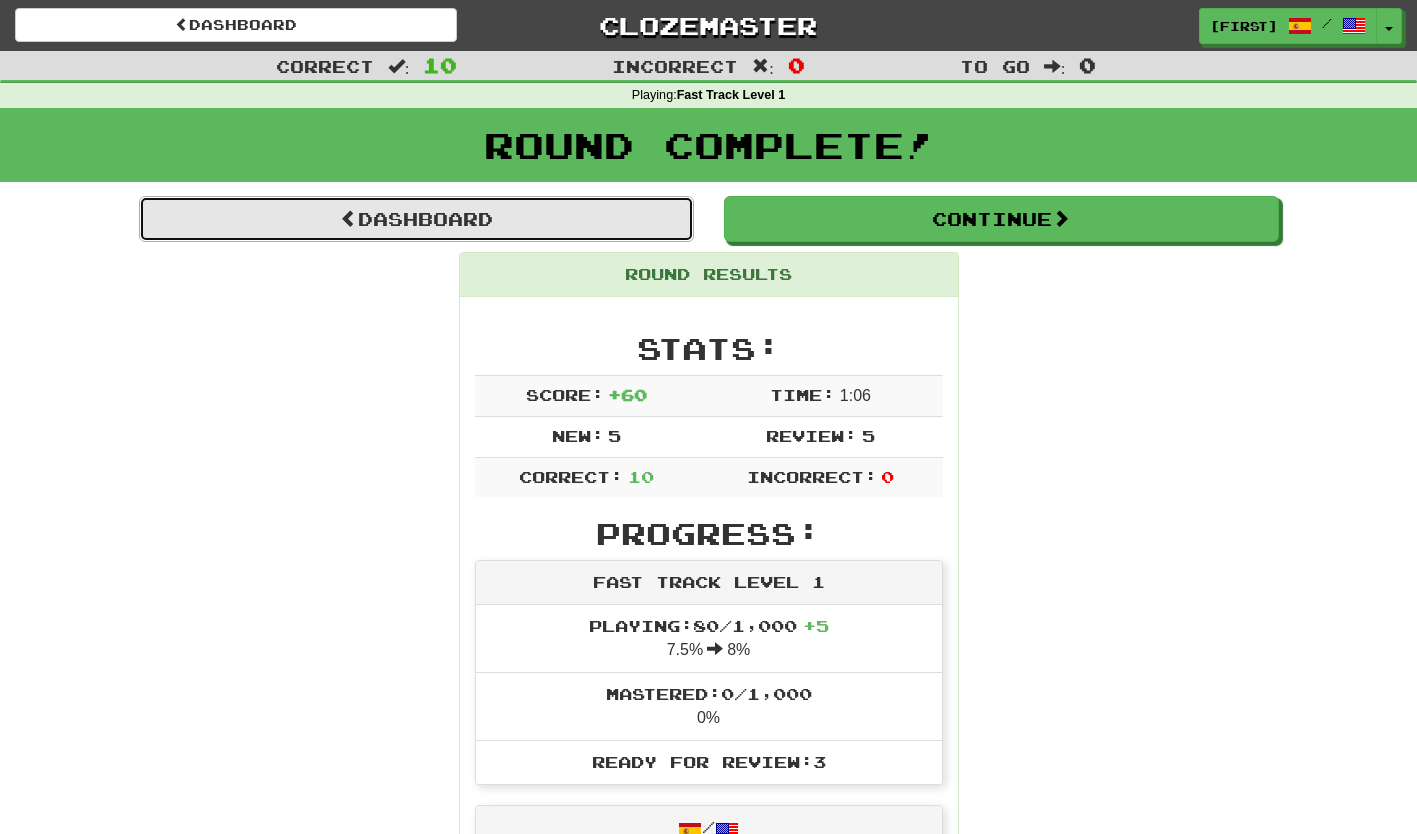 click on "Dashboard" at bounding box center [416, 219] 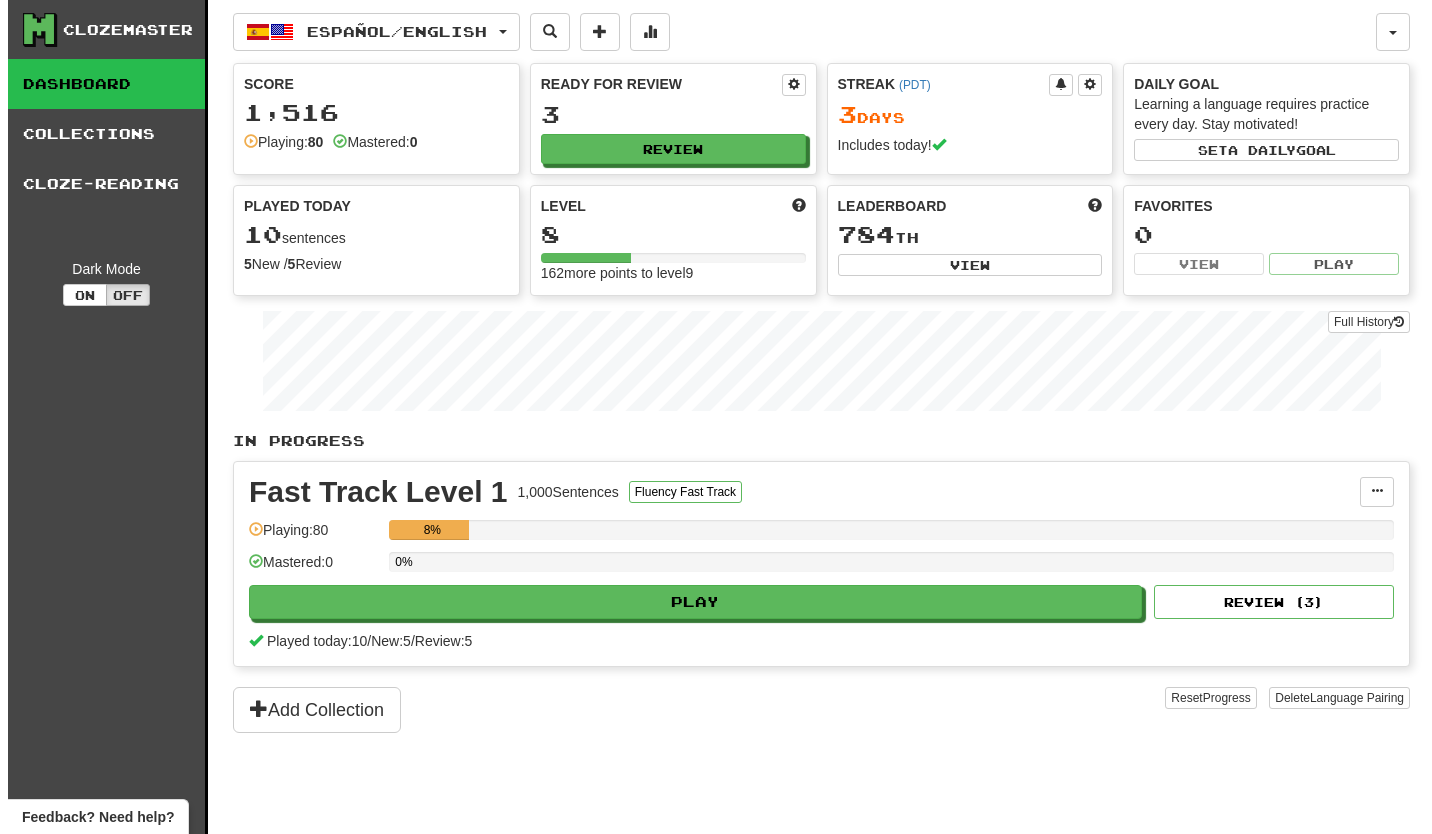 scroll, scrollTop: 0, scrollLeft: 0, axis: both 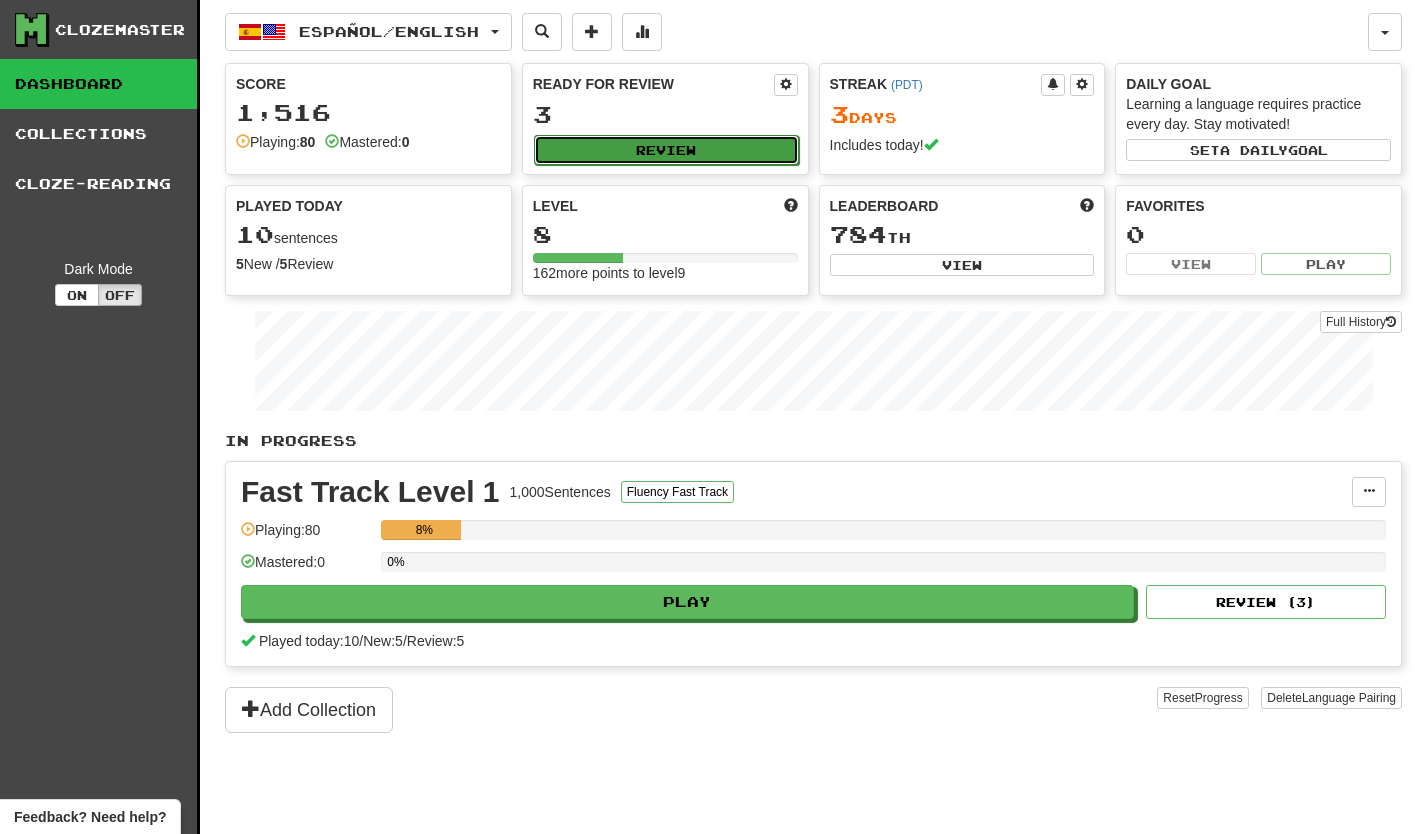 click on "Review" at bounding box center [666, 150] 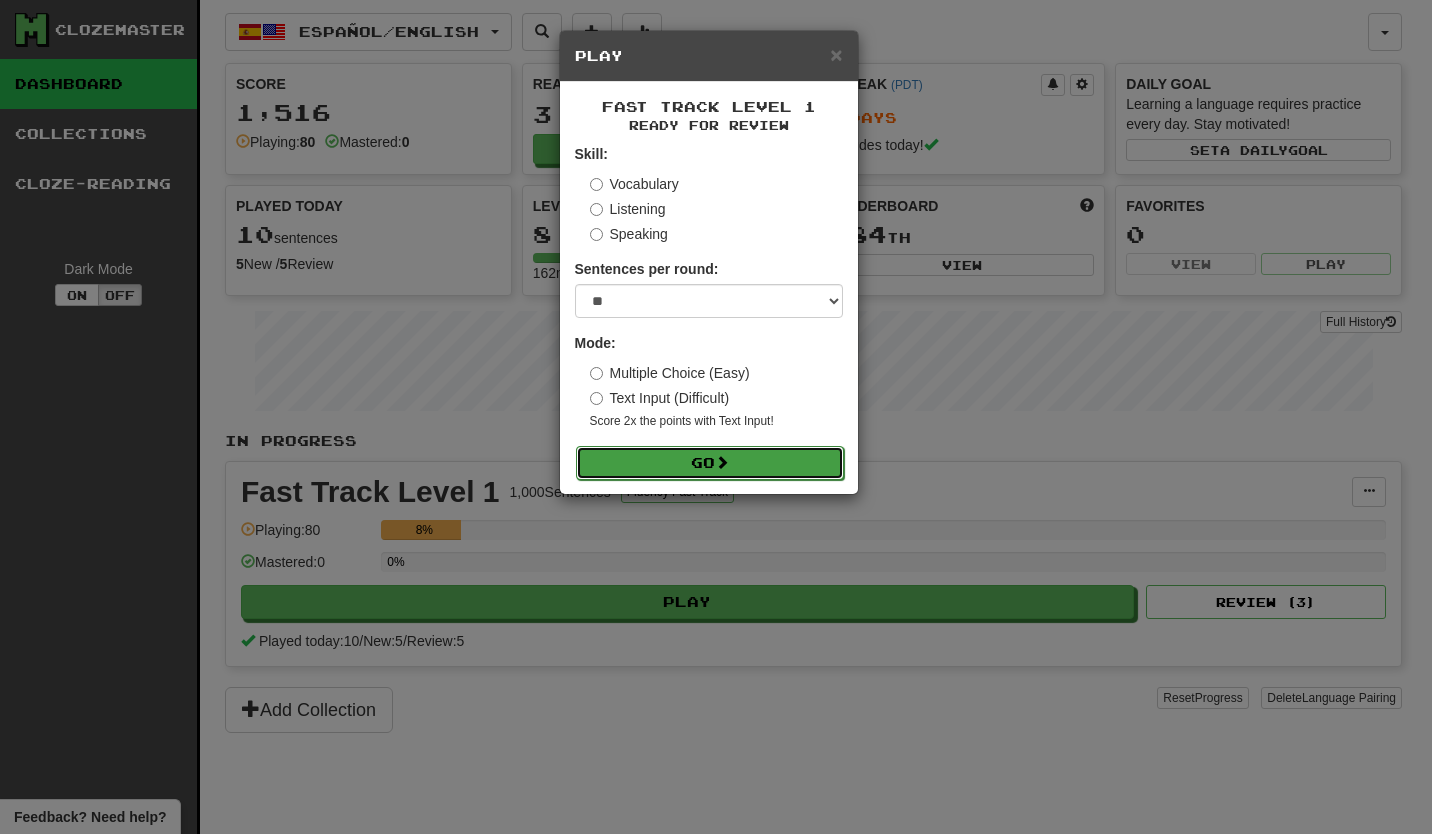 click on "Go" at bounding box center (710, 463) 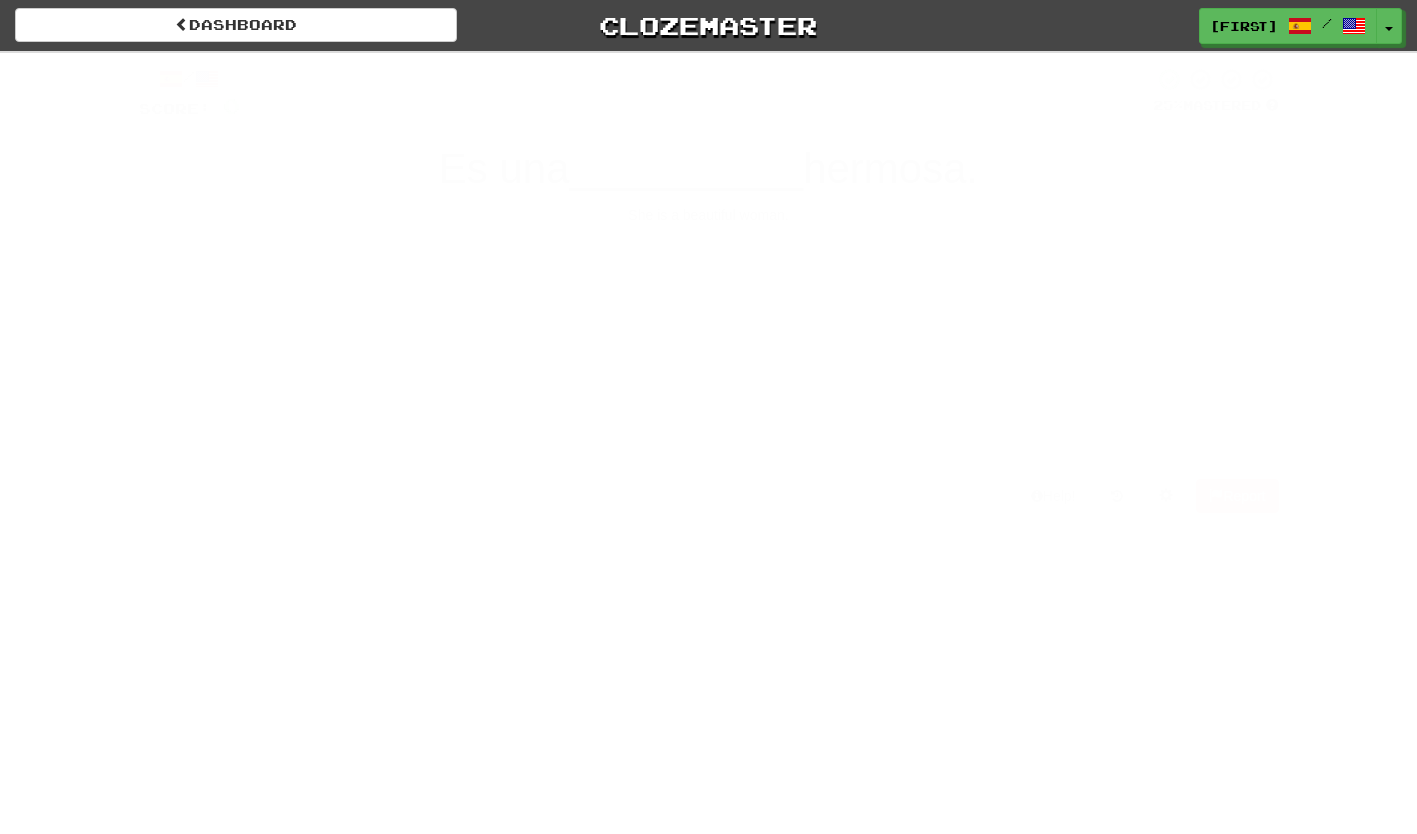 scroll, scrollTop: 0, scrollLeft: 0, axis: both 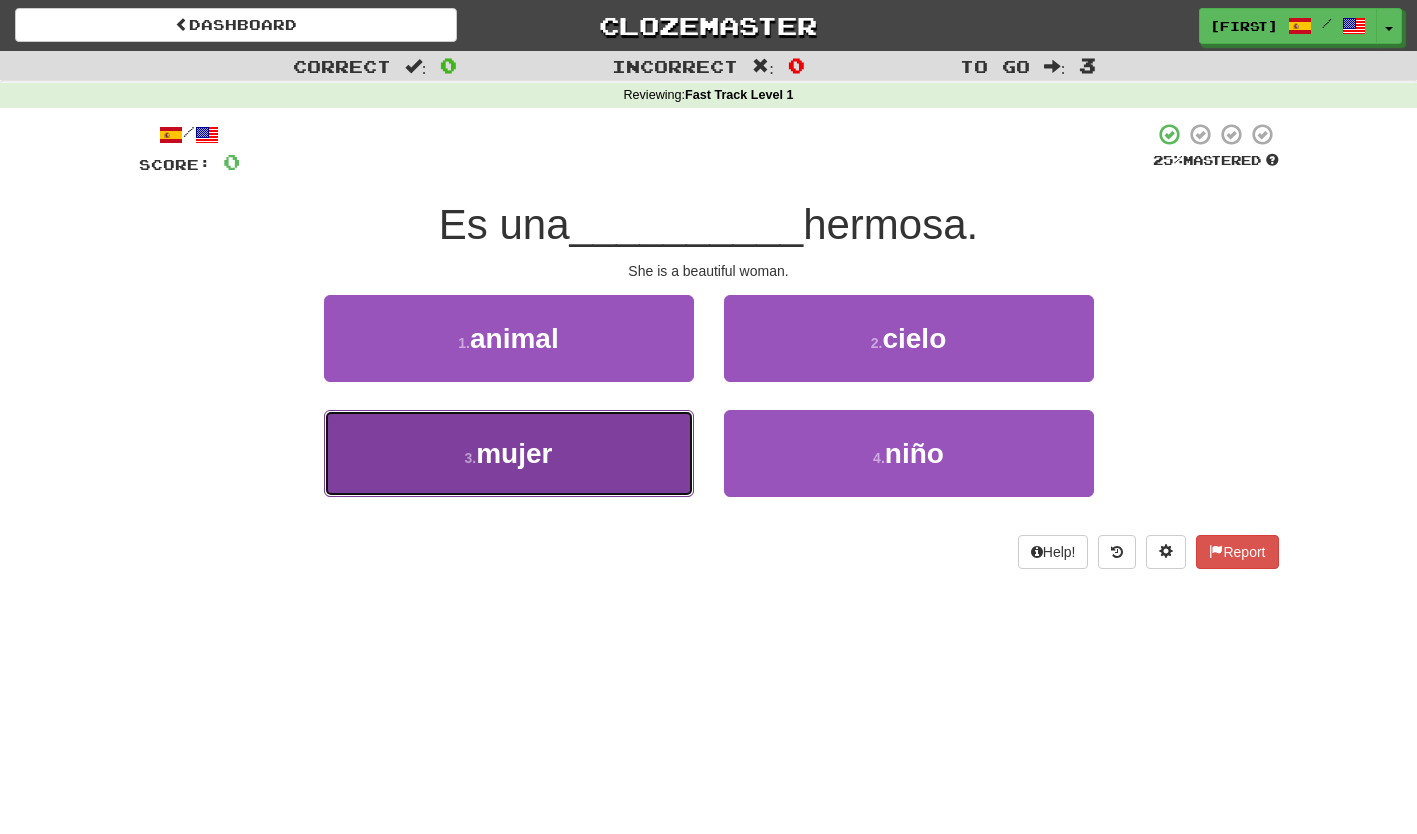 click on "3 .  mujer" at bounding box center (509, 453) 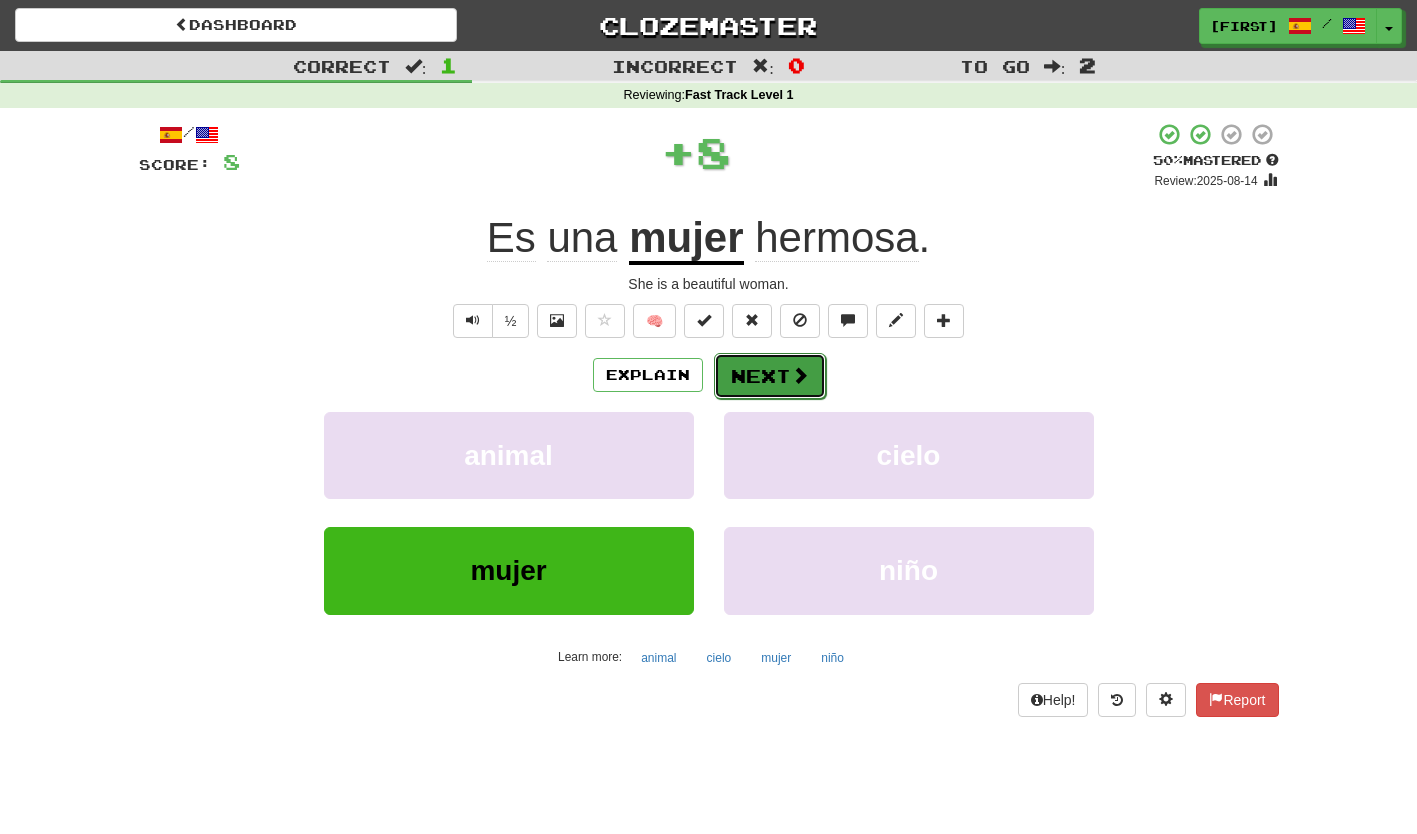click on "Next" at bounding box center [770, 376] 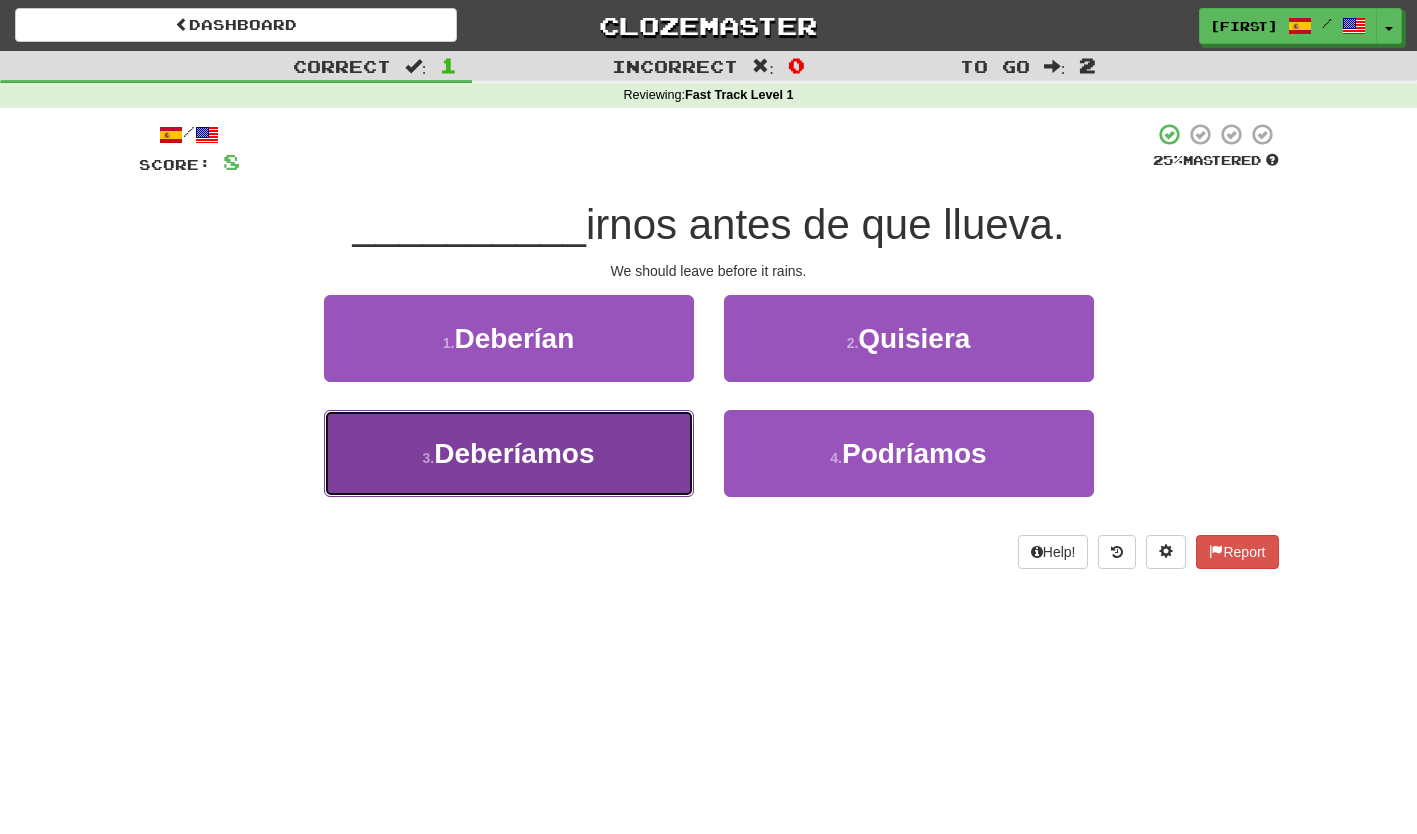 click on "Deberíamos" at bounding box center [514, 453] 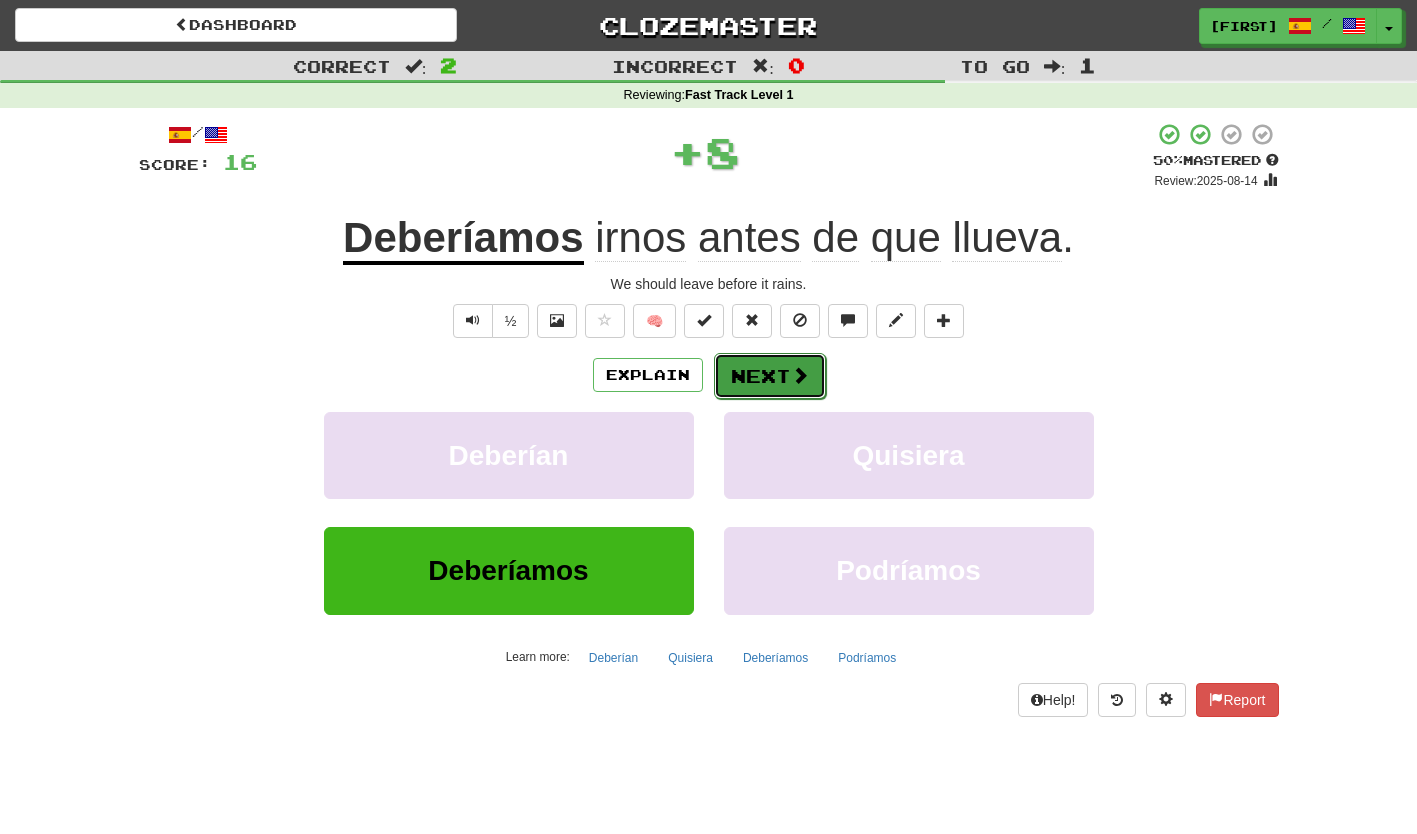 click on "Next" at bounding box center (770, 376) 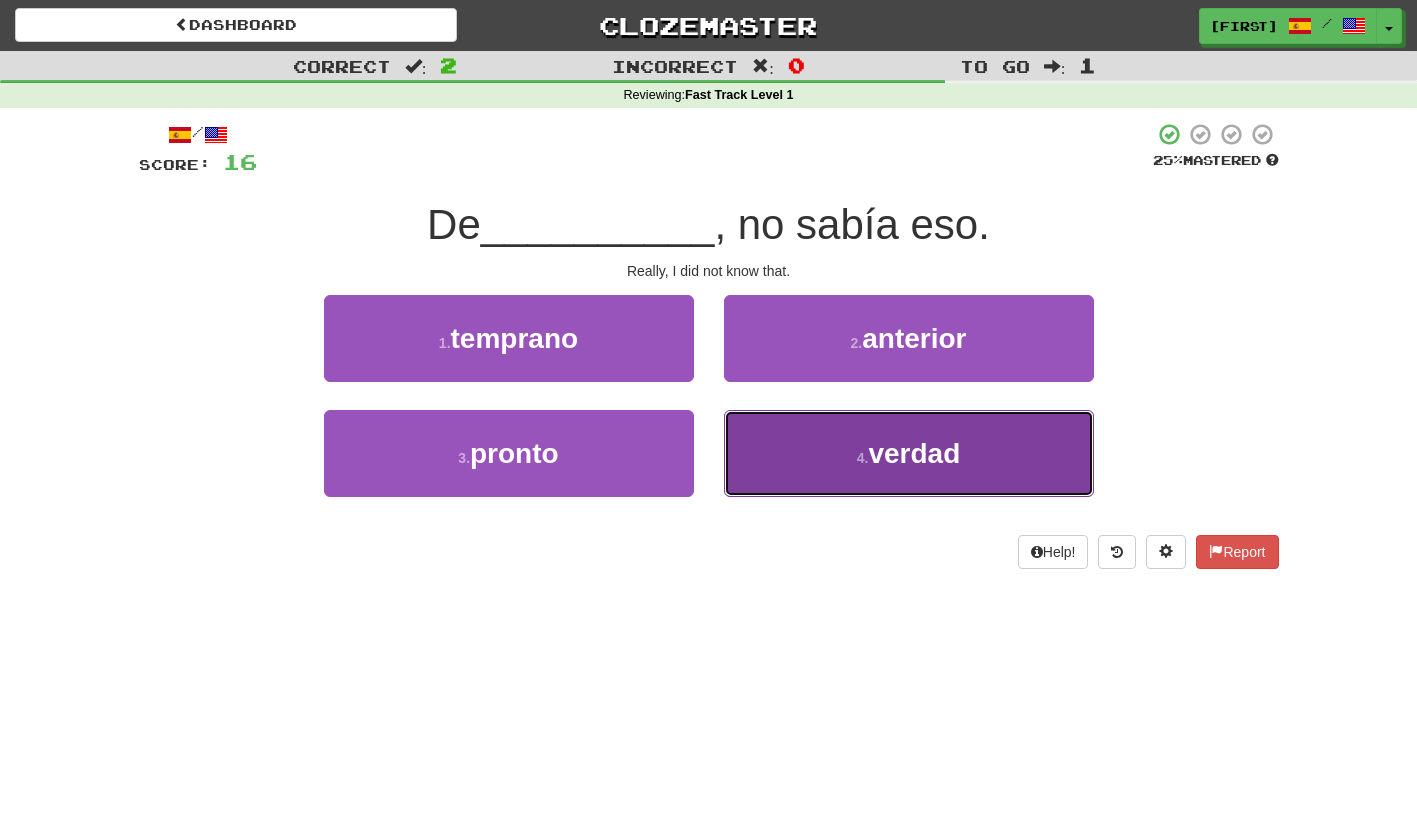 click on "4 .  verdad" at bounding box center [909, 453] 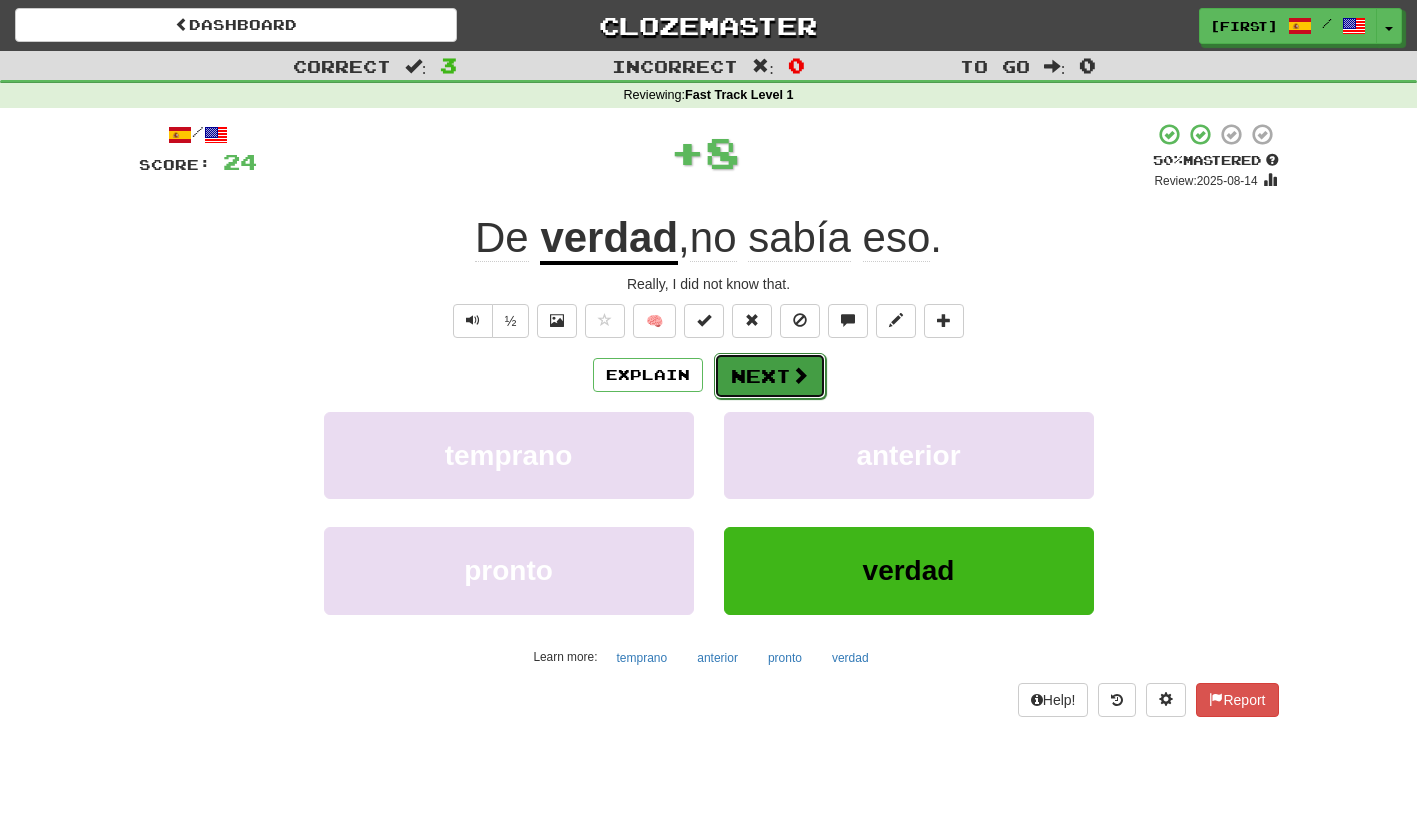 click on "Next" at bounding box center [770, 376] 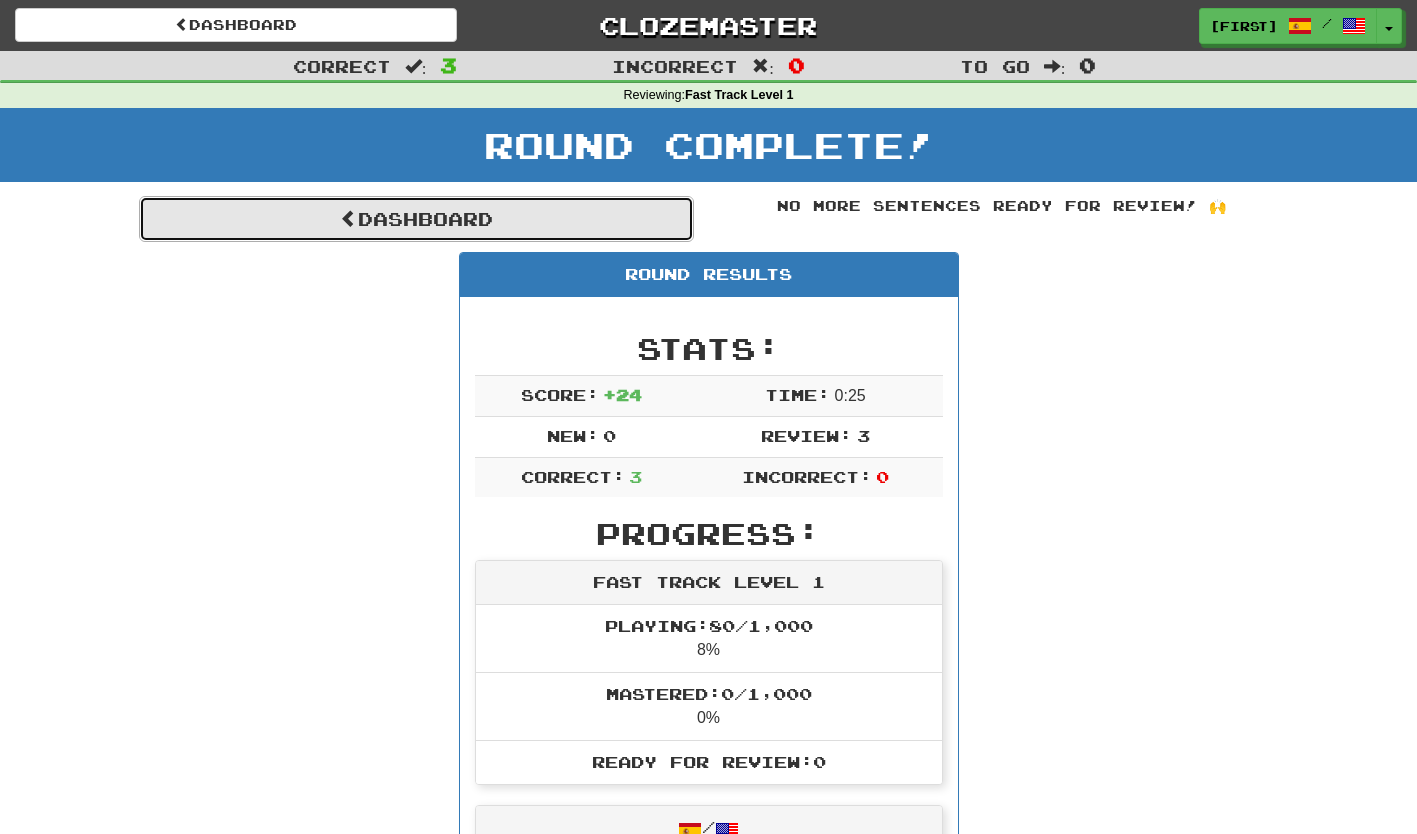 click on "Dashboard" at bounding box center [416, 219] 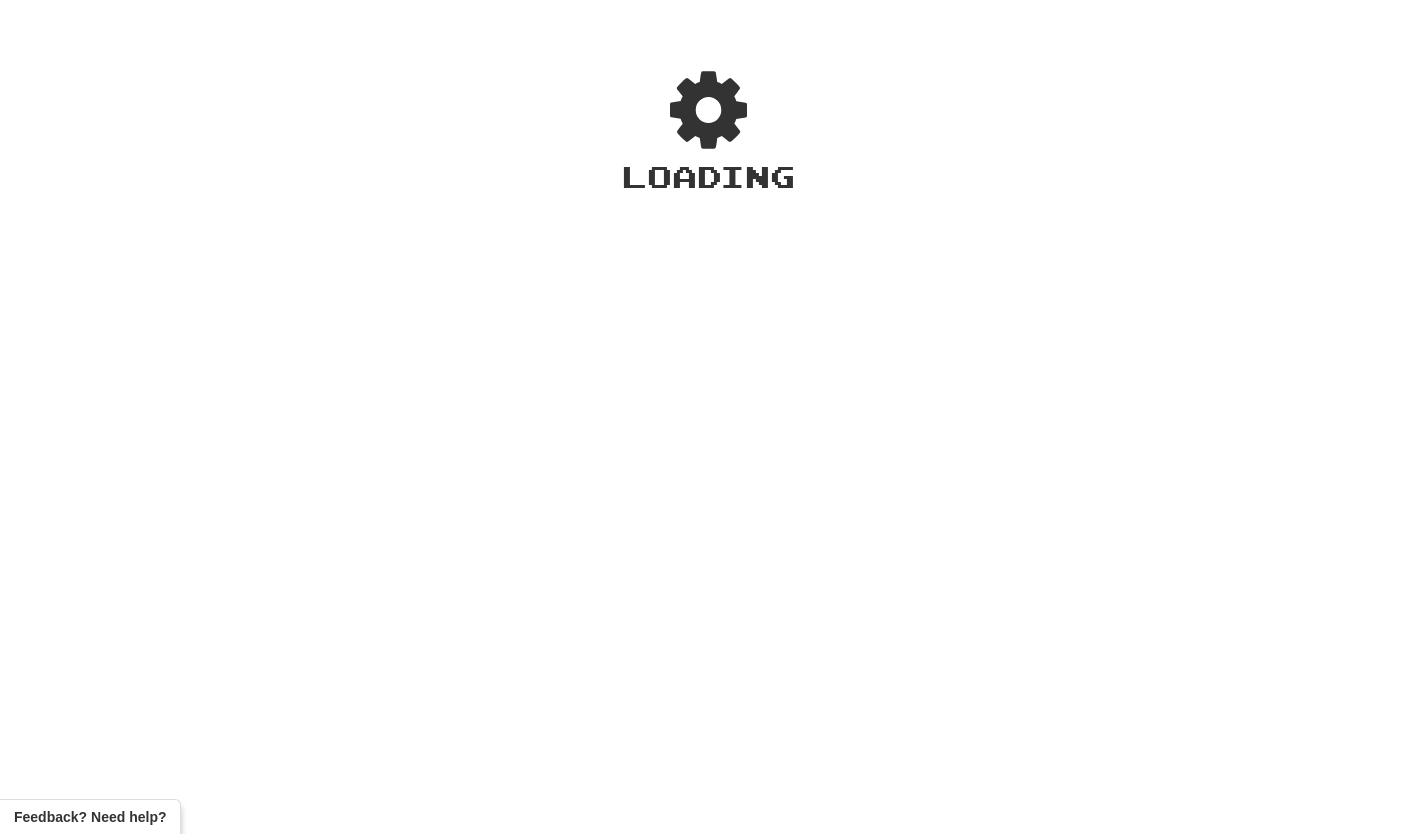 scroll, scrollTop: 0, scrollLeft: 0, axis: both 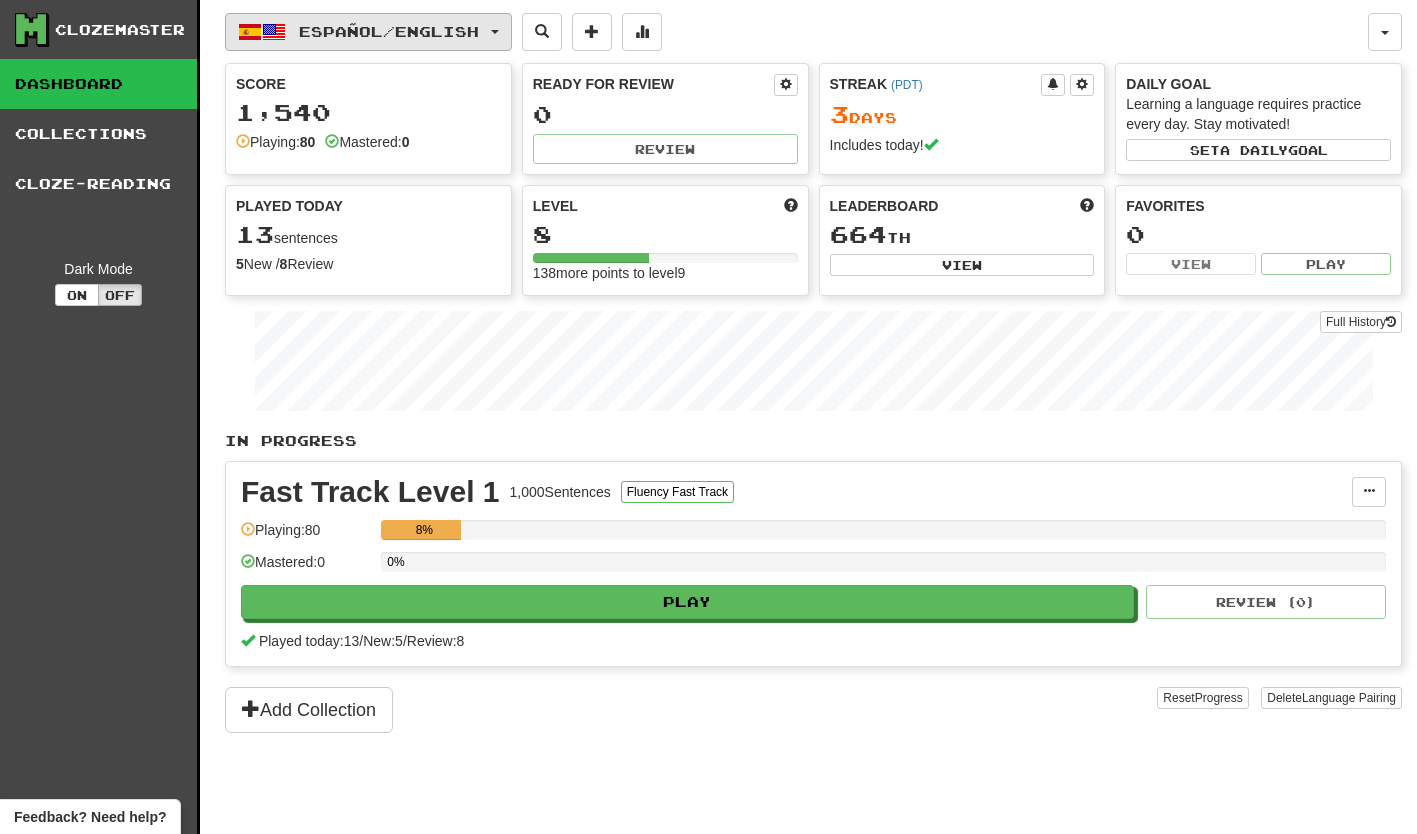 click on "Español  /  English" at bounding box center (368, 32) 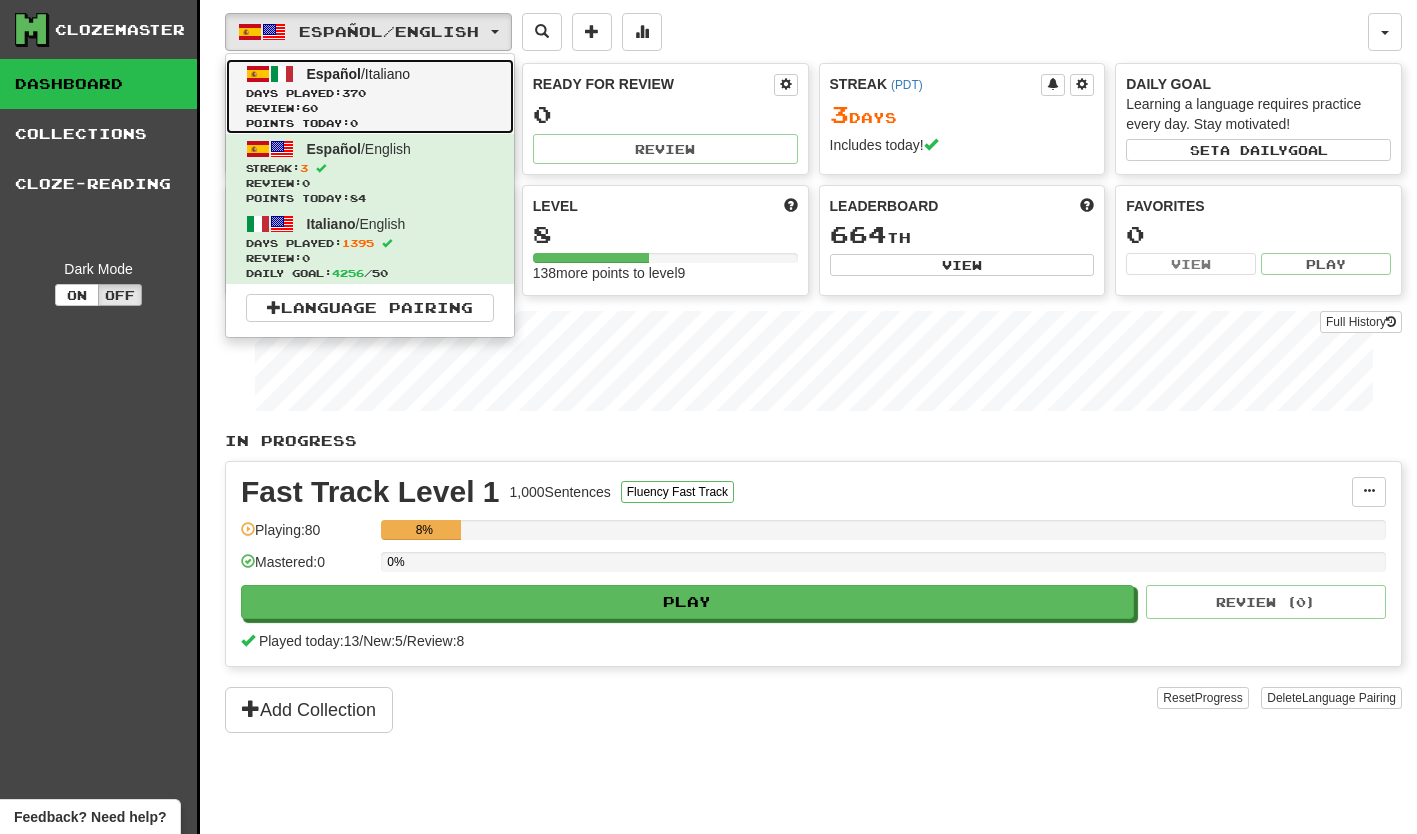 click on "Español  /  Italiano Days Played:  370   Review:  60 Points today:  0" at bounding box center (370, 96) 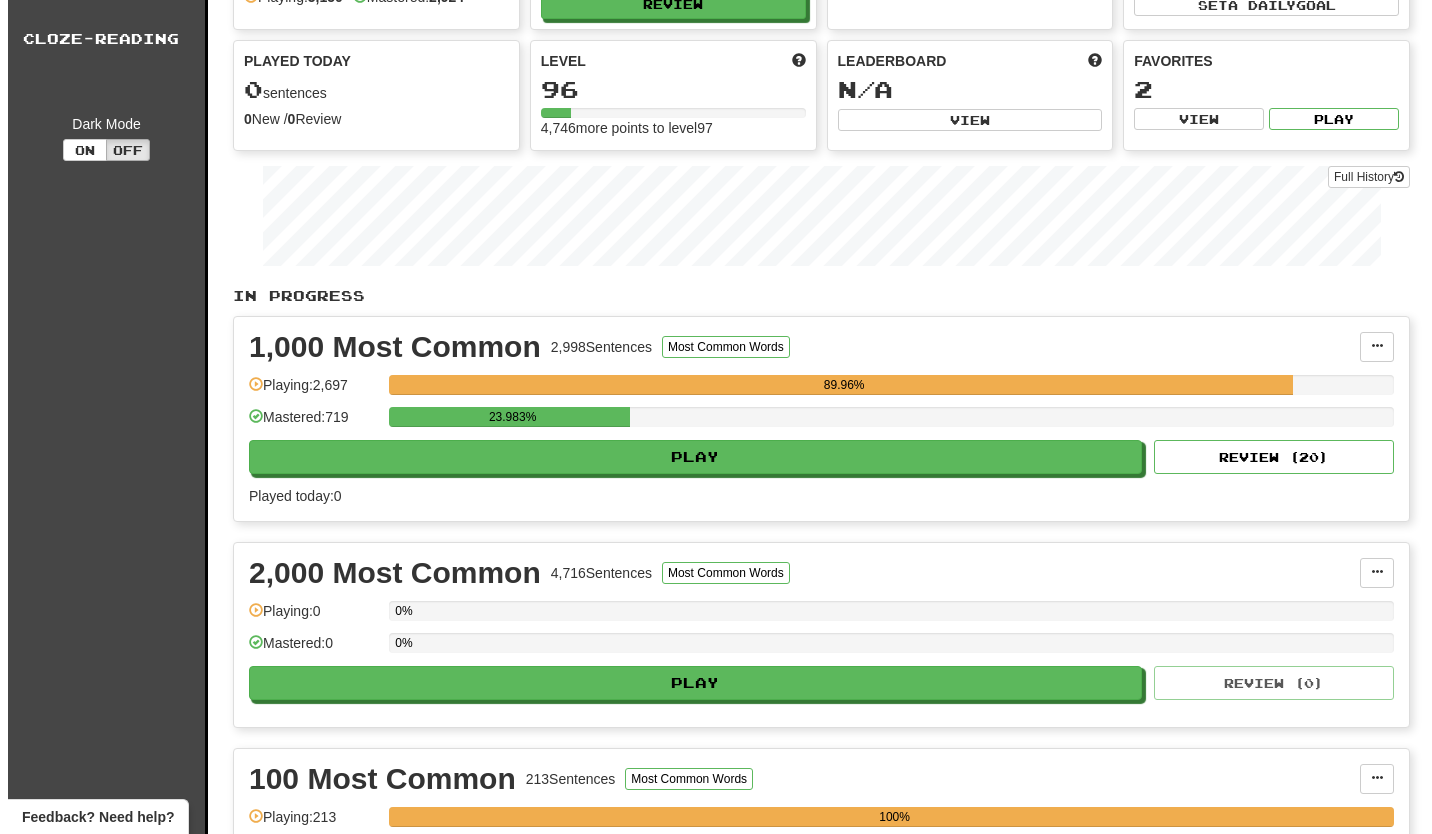 scroll, scrollTop: 200, scrollLeft: 0, axis: vertical 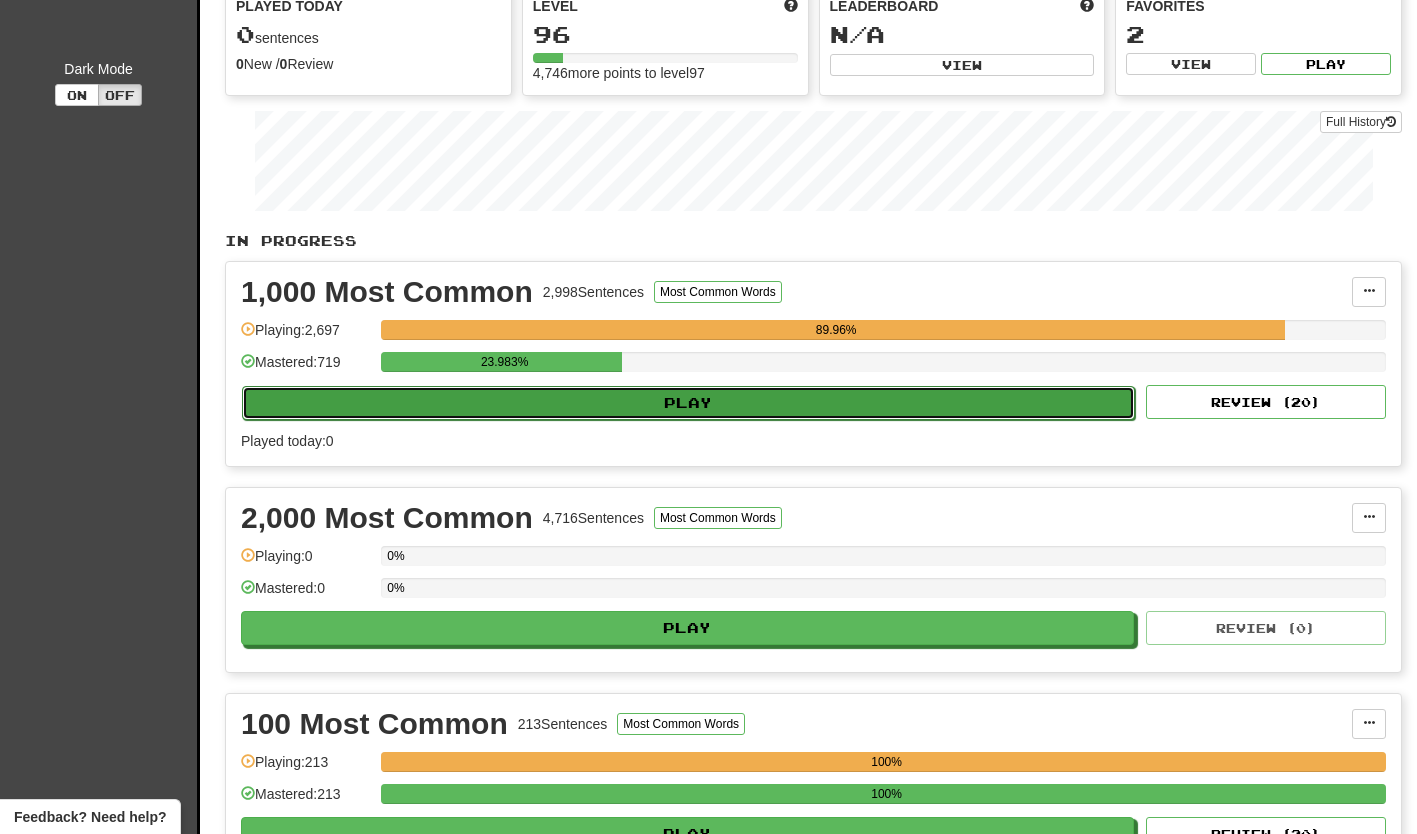 click on "Play" at bounding box center (688, 403) 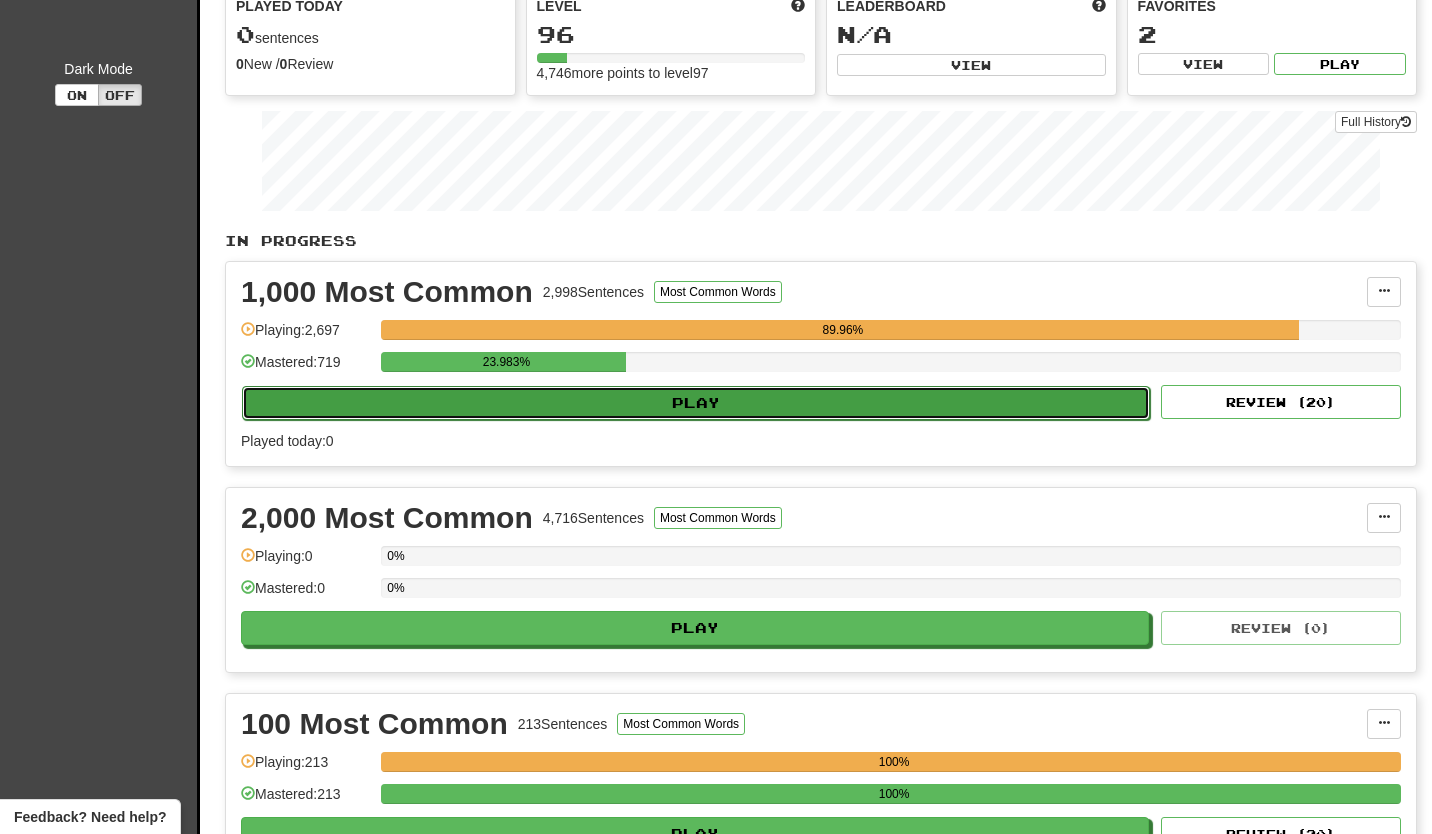 select on "**" 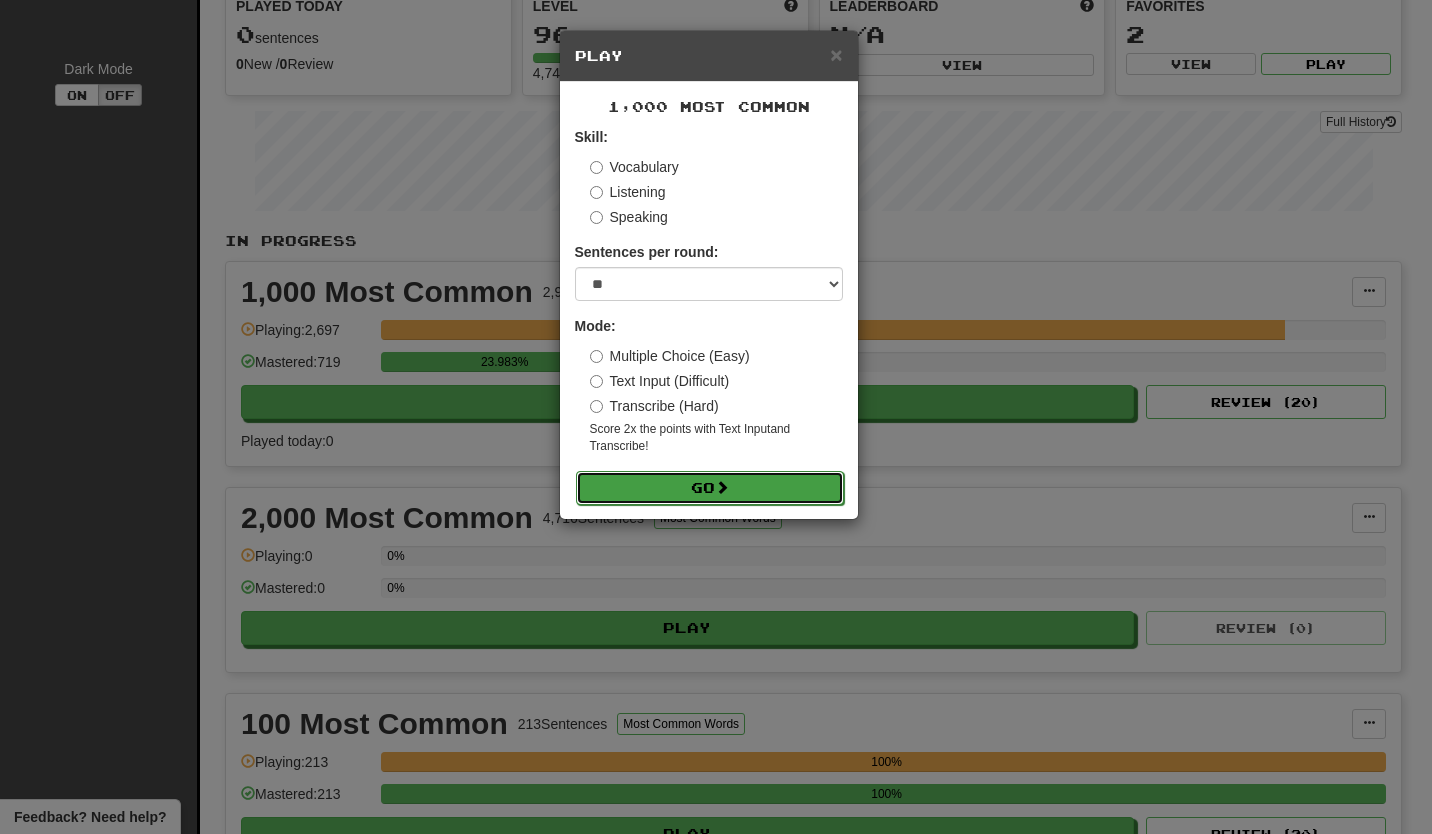 click on "Go" at bounding box center [710, 488] 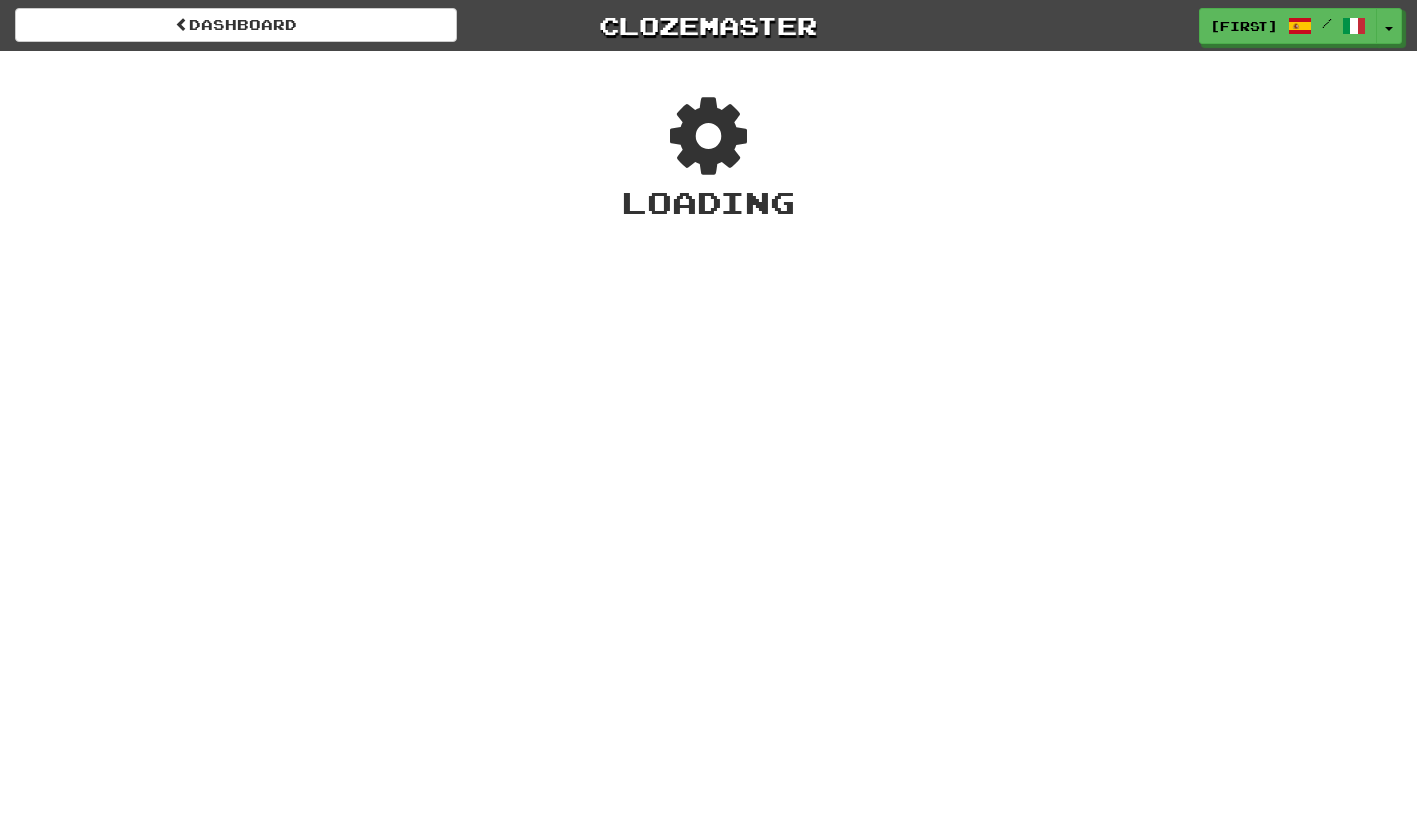 scroll, scrollTop: 0, scrollLeft: 0, axis: both 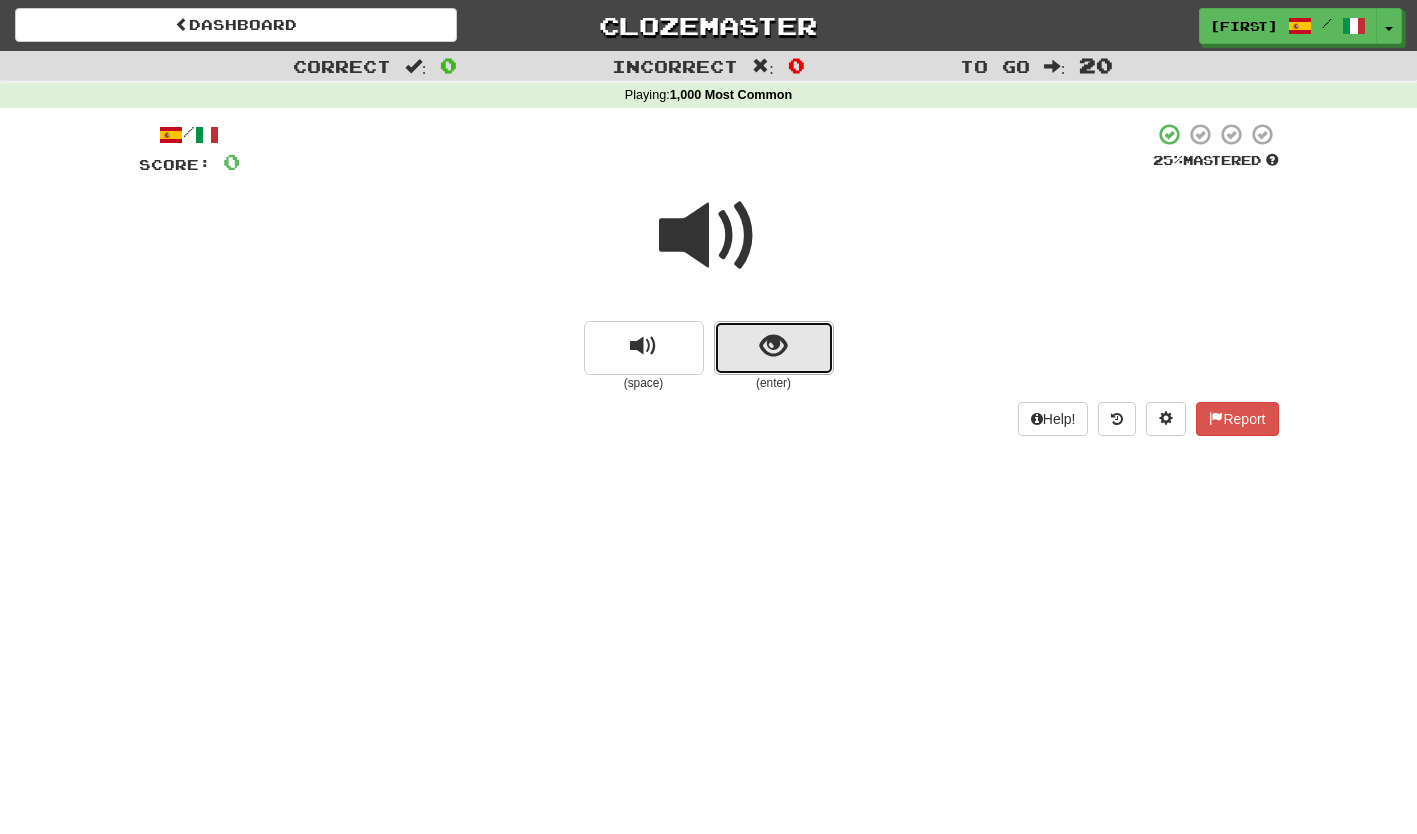click at bounding box center (774, 348) 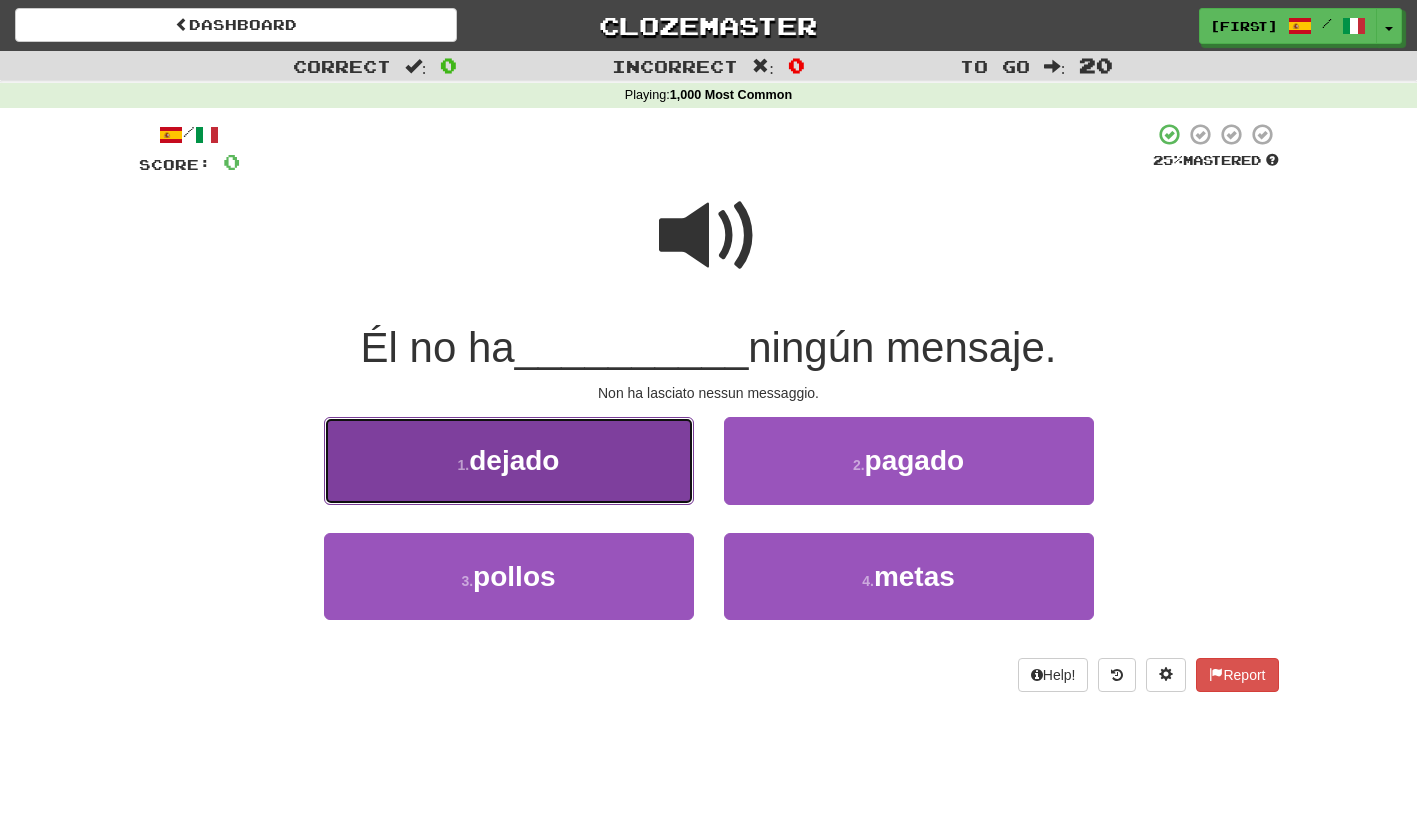 click on "1 .  dejado" at bounding box center [509, 460] 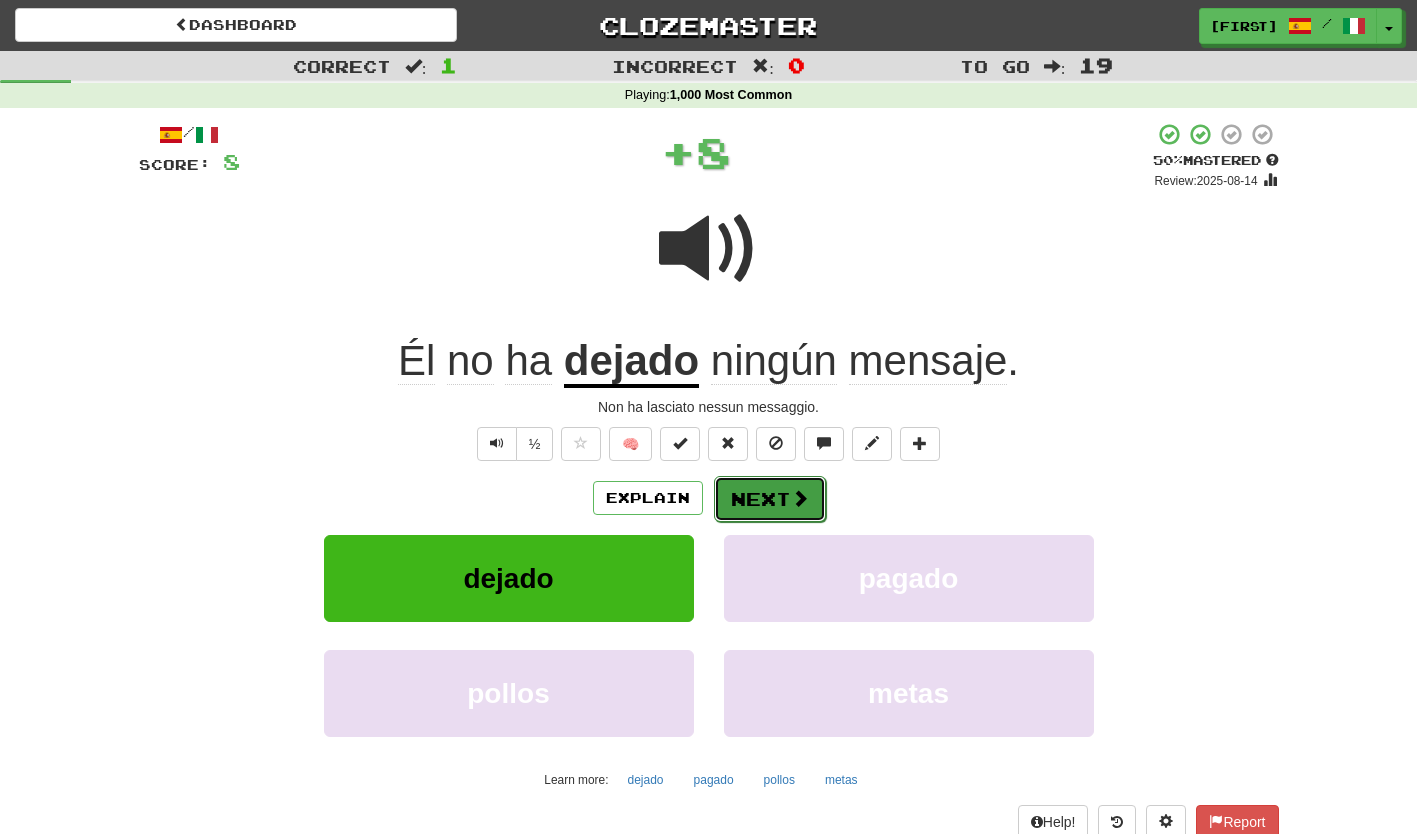 click on "Next" at bounding box center [770, 499] 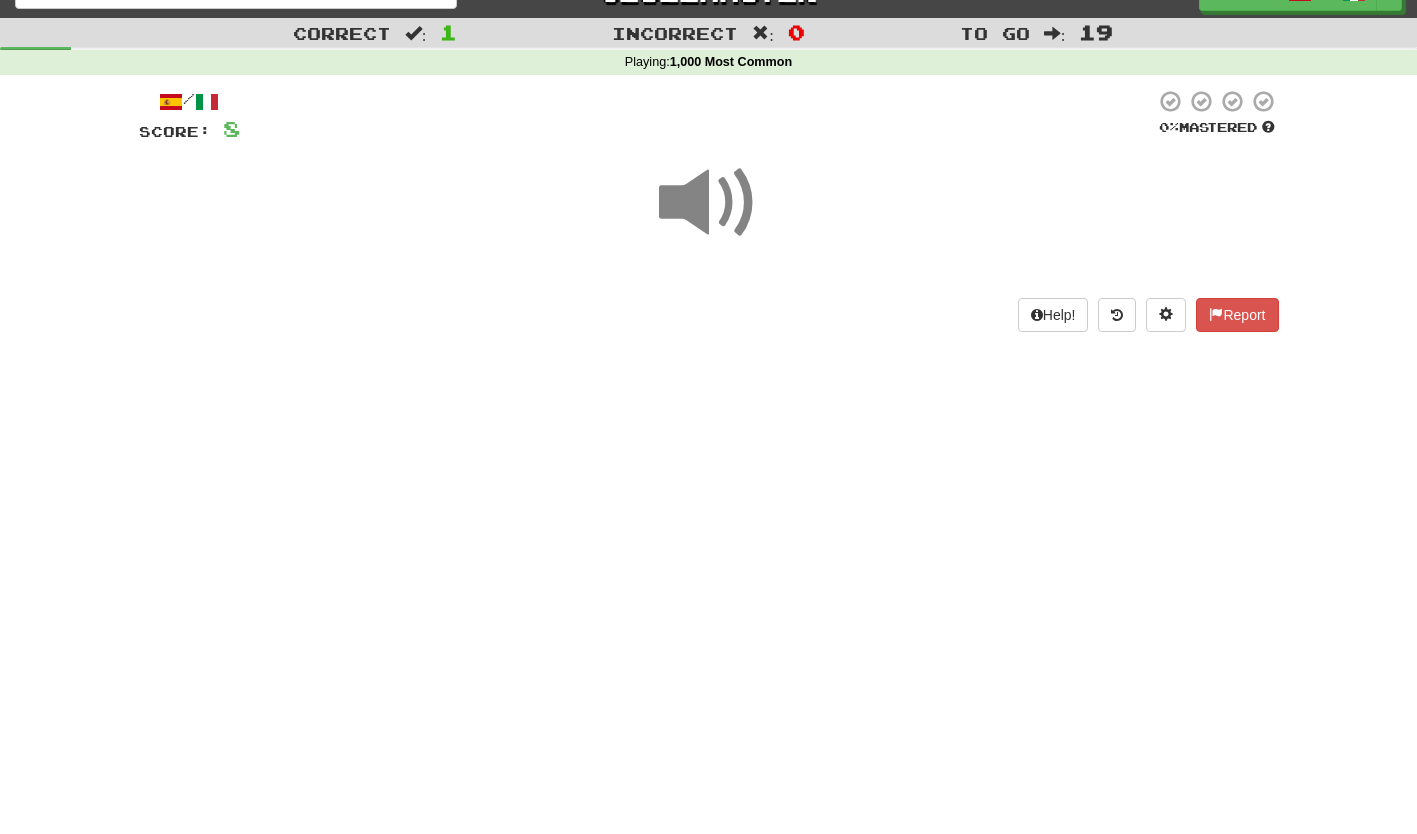 scroll, scrollTop: 100, scrollLeft: 0, axis: vertical 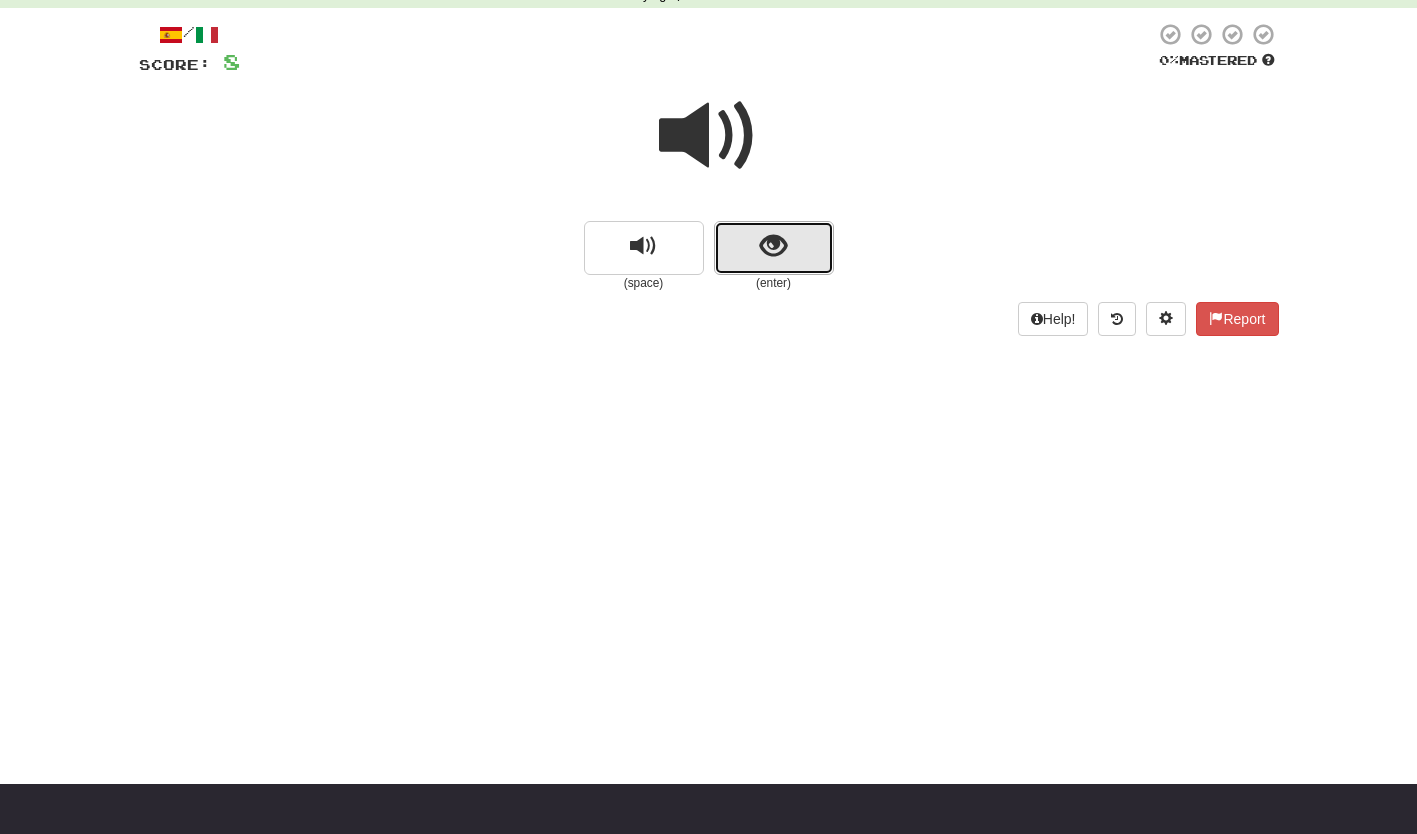 click at bounding box center [774, 248] 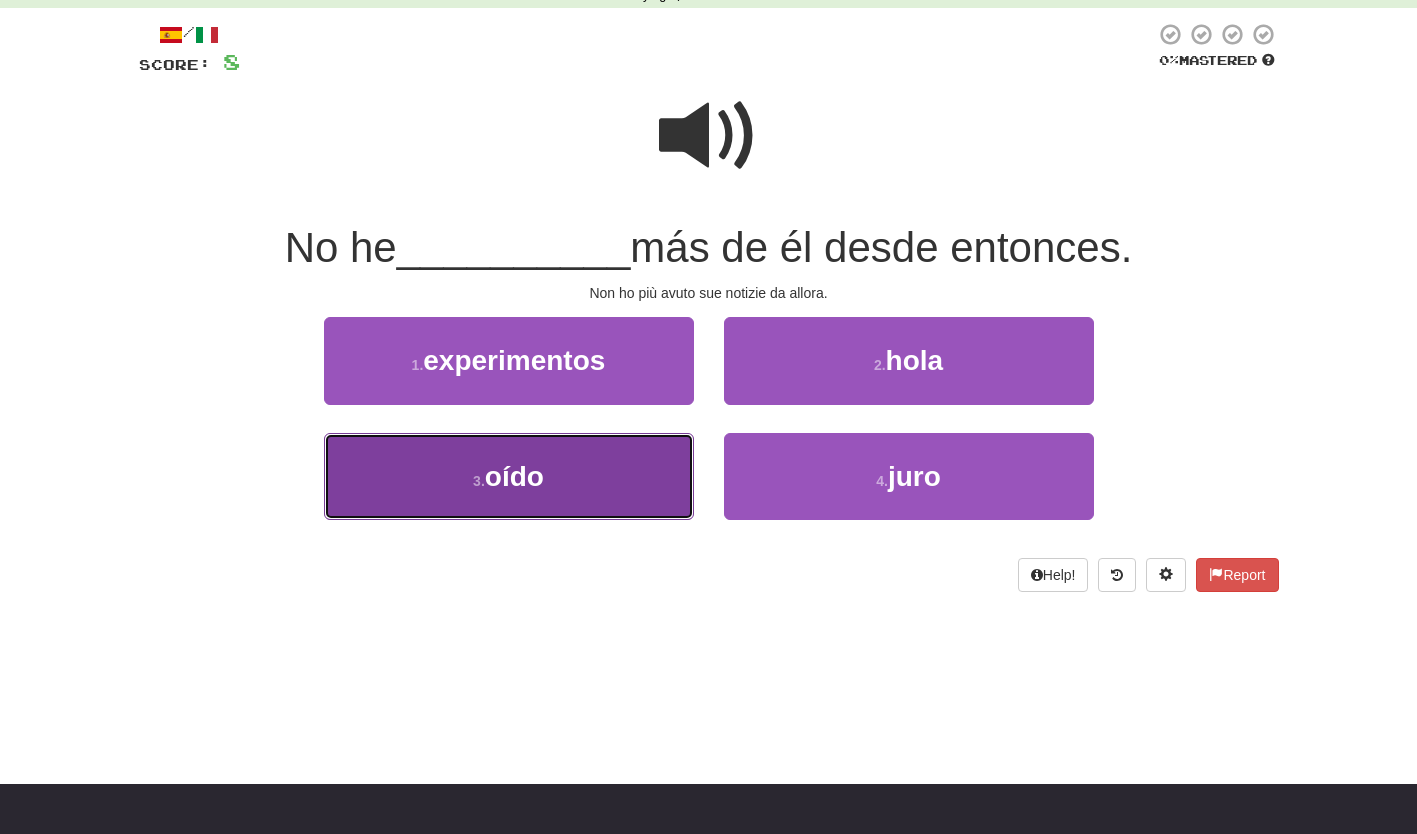 click on "3 .  oído" at bounding box center (509, 476) 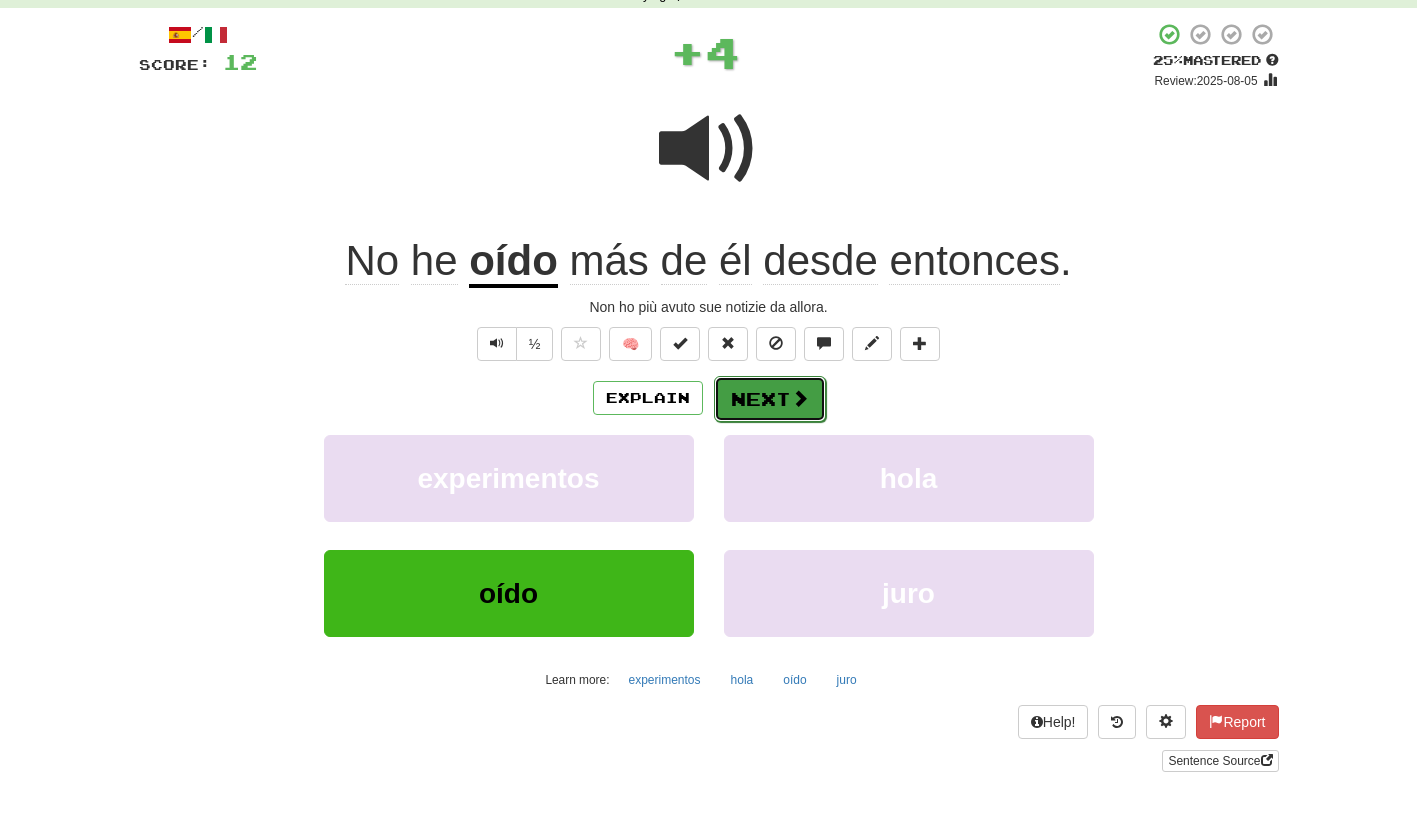 click on "Next" at bounding box center (770, 399) 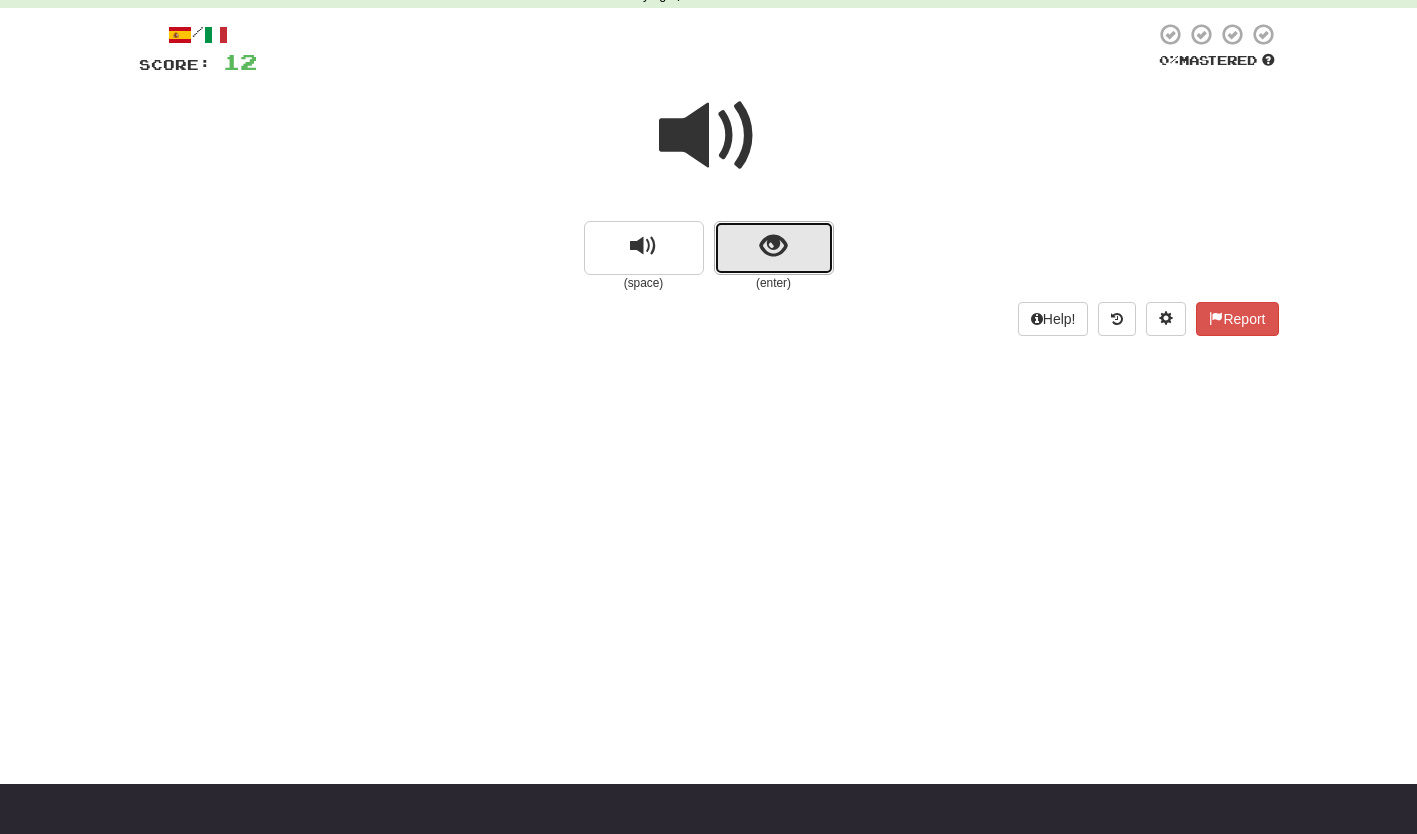 click at bounding box center (774, 248) 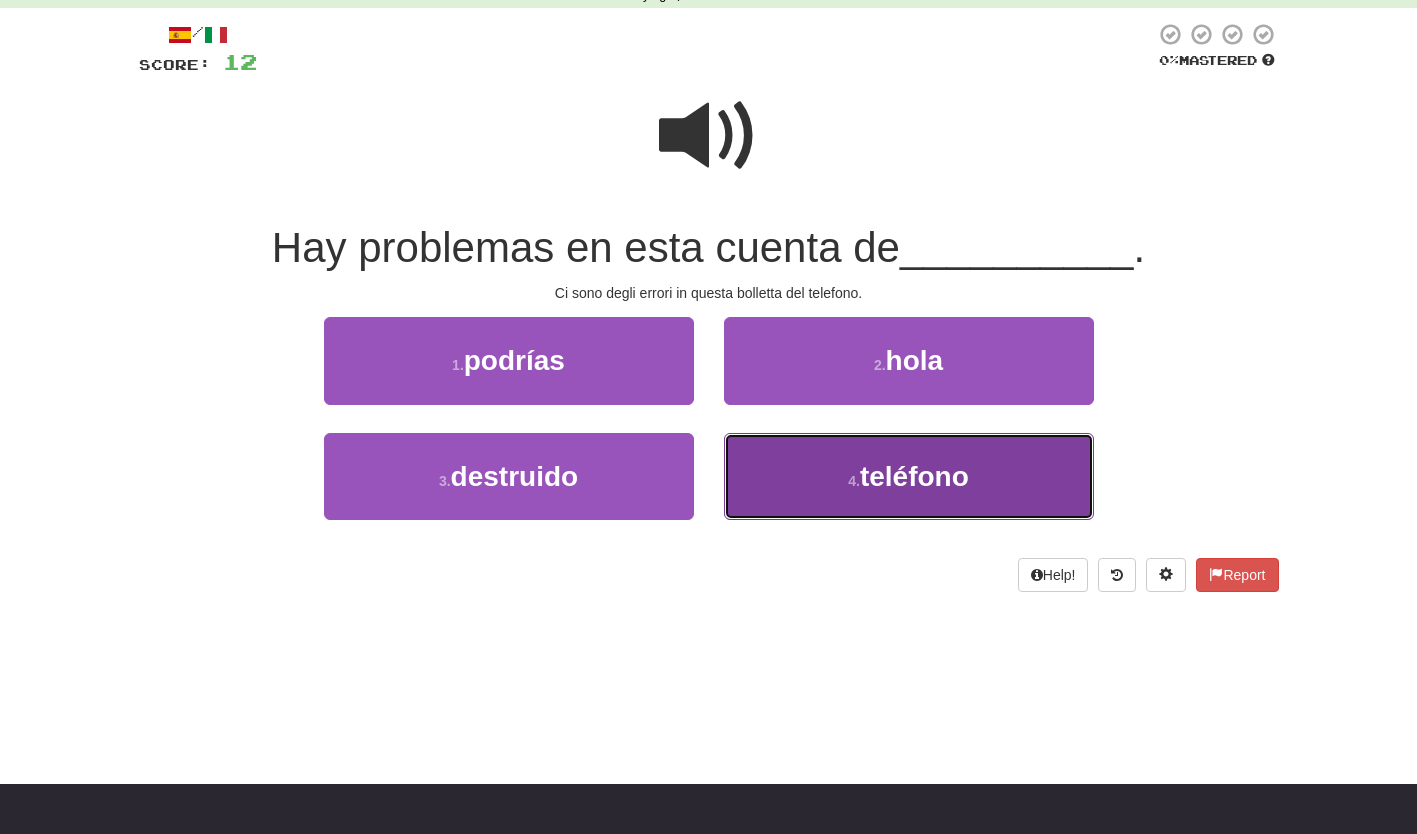 click on "4 .  teléfono" at bounding box center (909, 476) 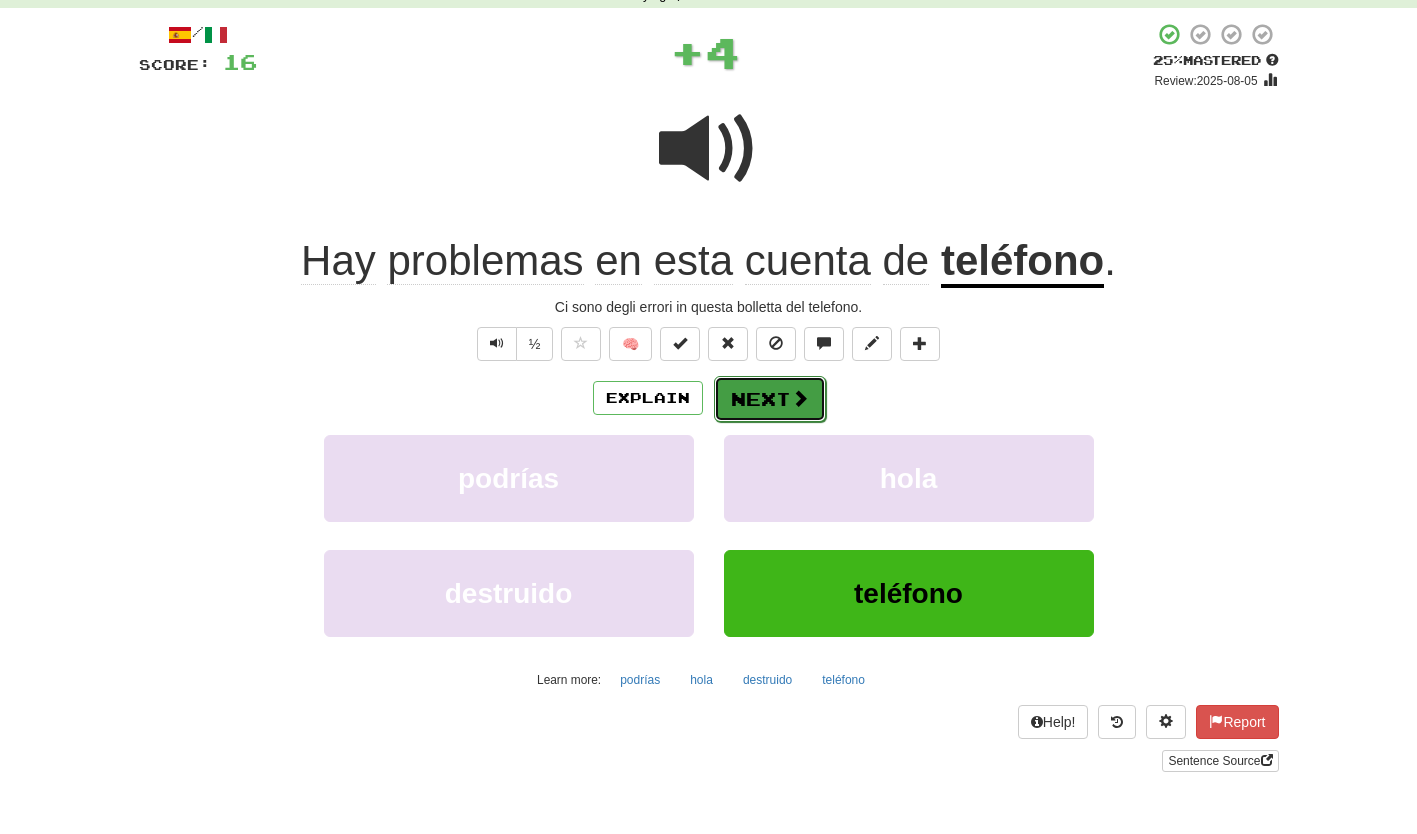 click on "Next" at bounding box center [770, 399] 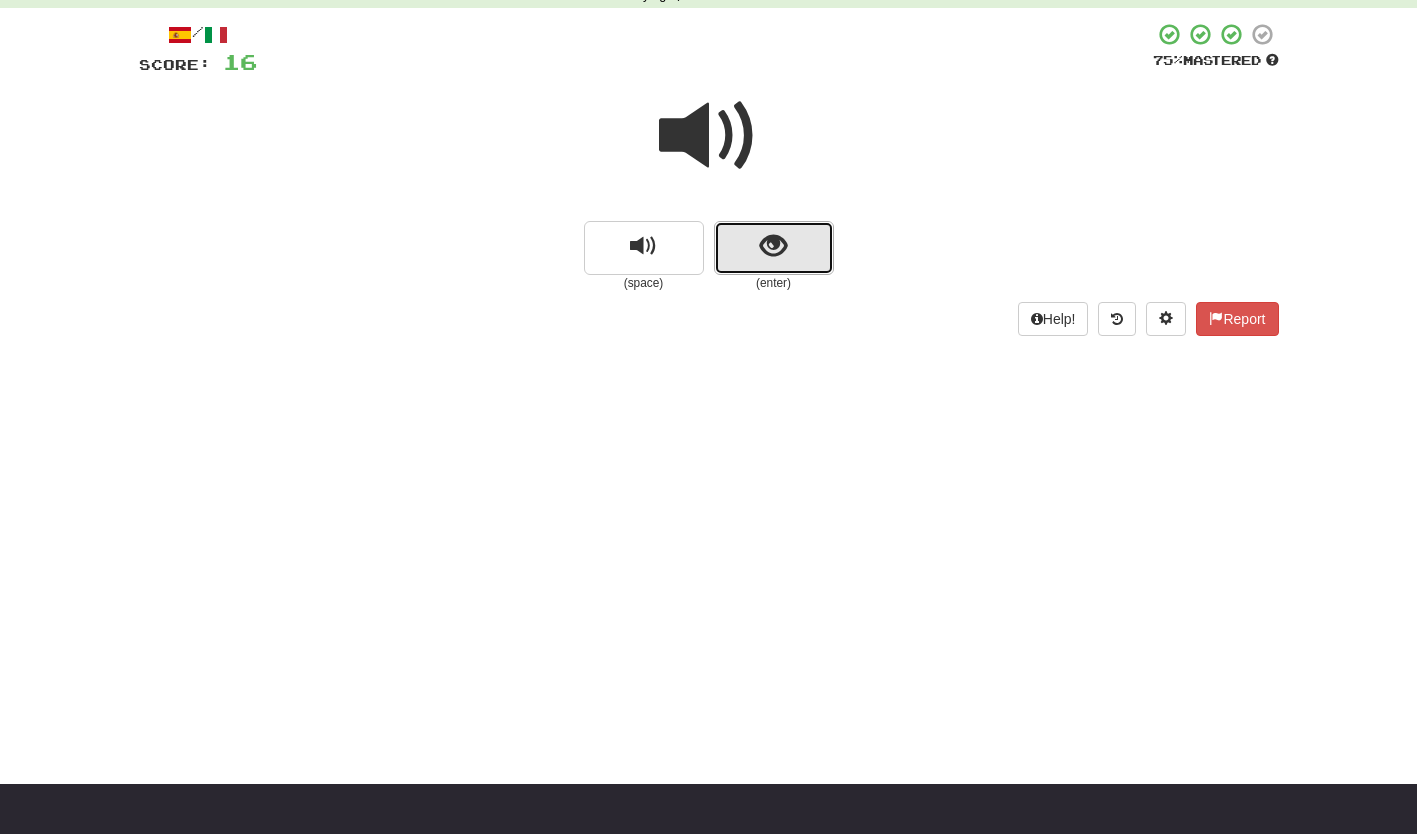 click at bounding box center [774, 248] 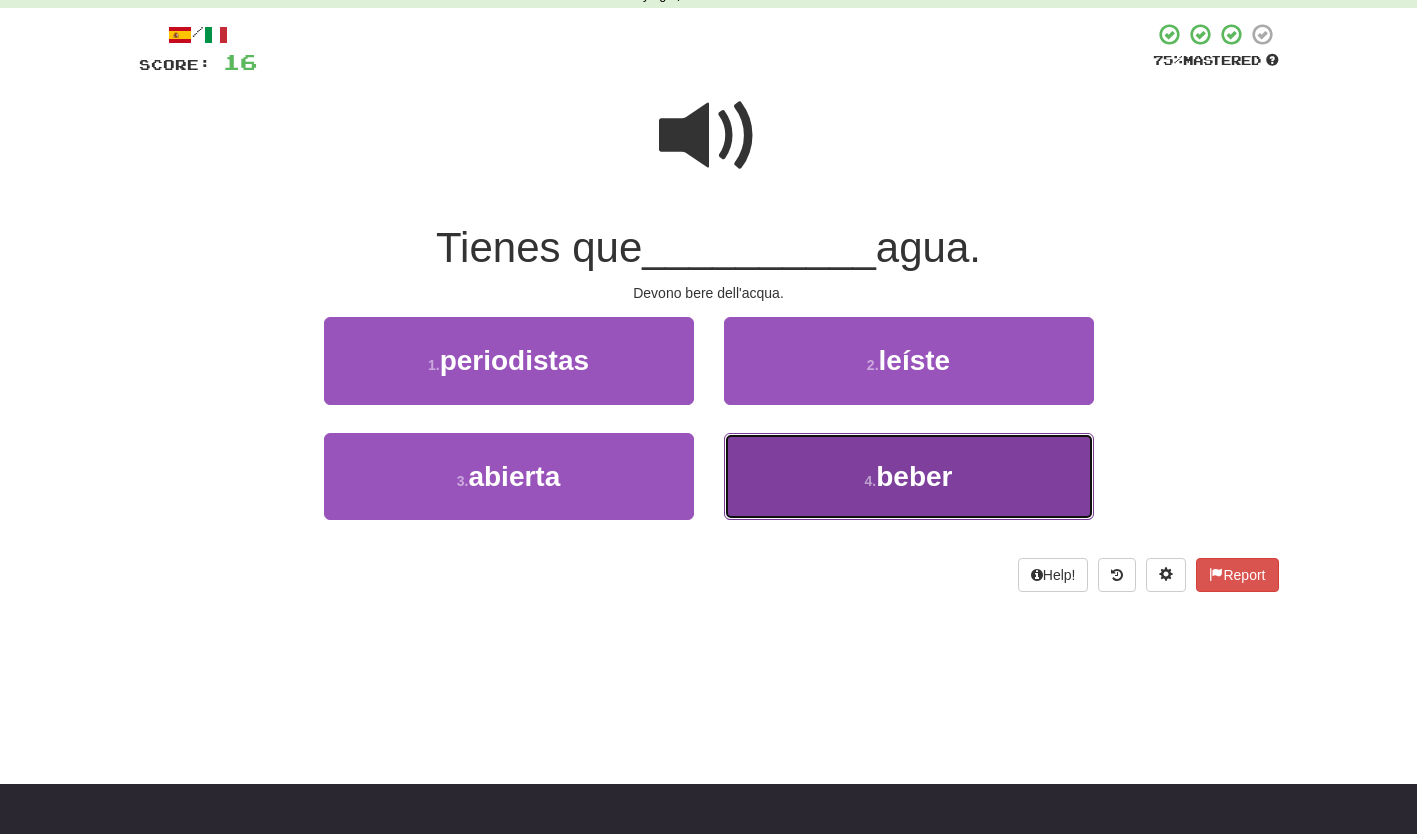 click on "4 .  beber" at bounding box center [909, 476] 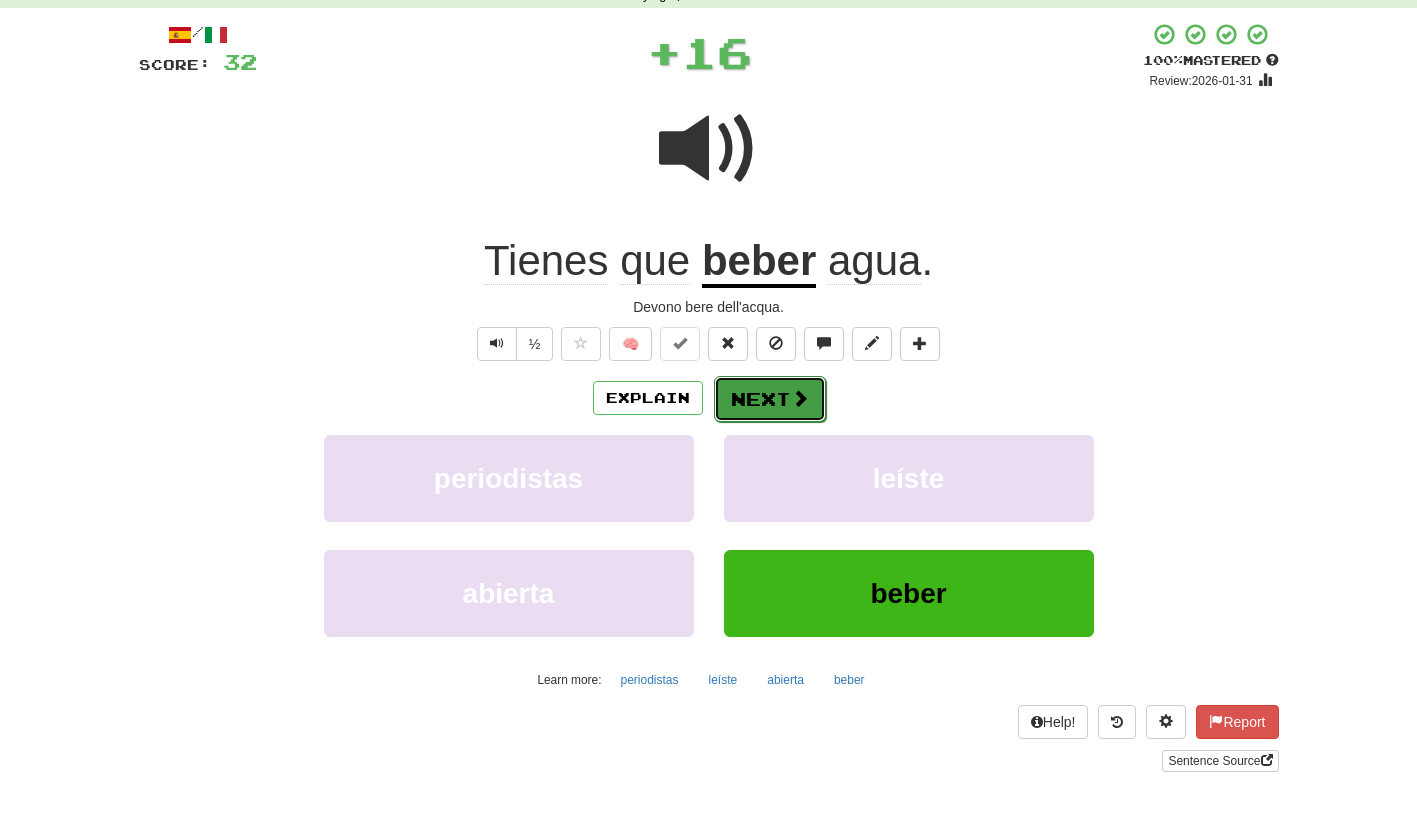 click on "Next" at bounding box center (770, 399) 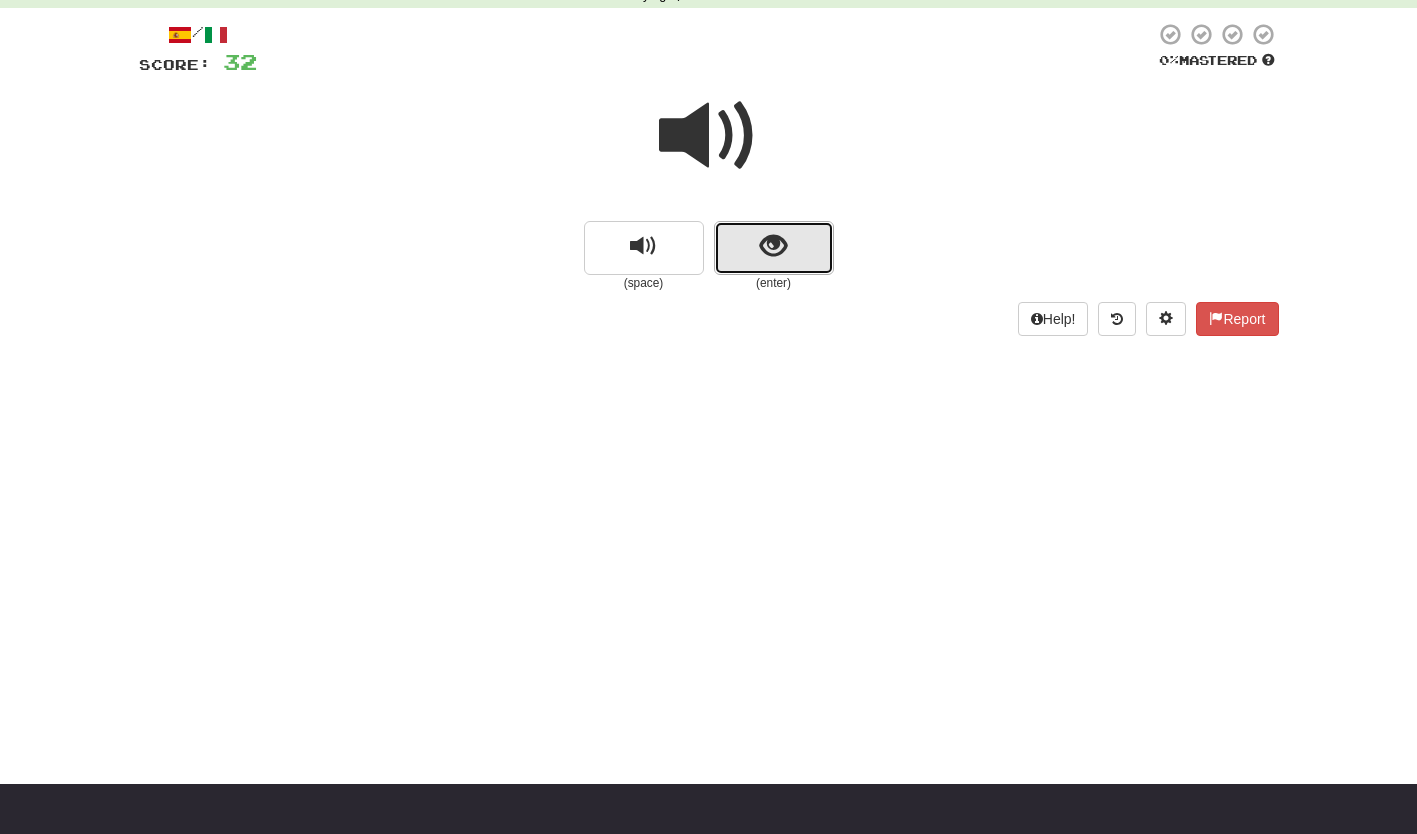 click at bounding box center (774, 248) 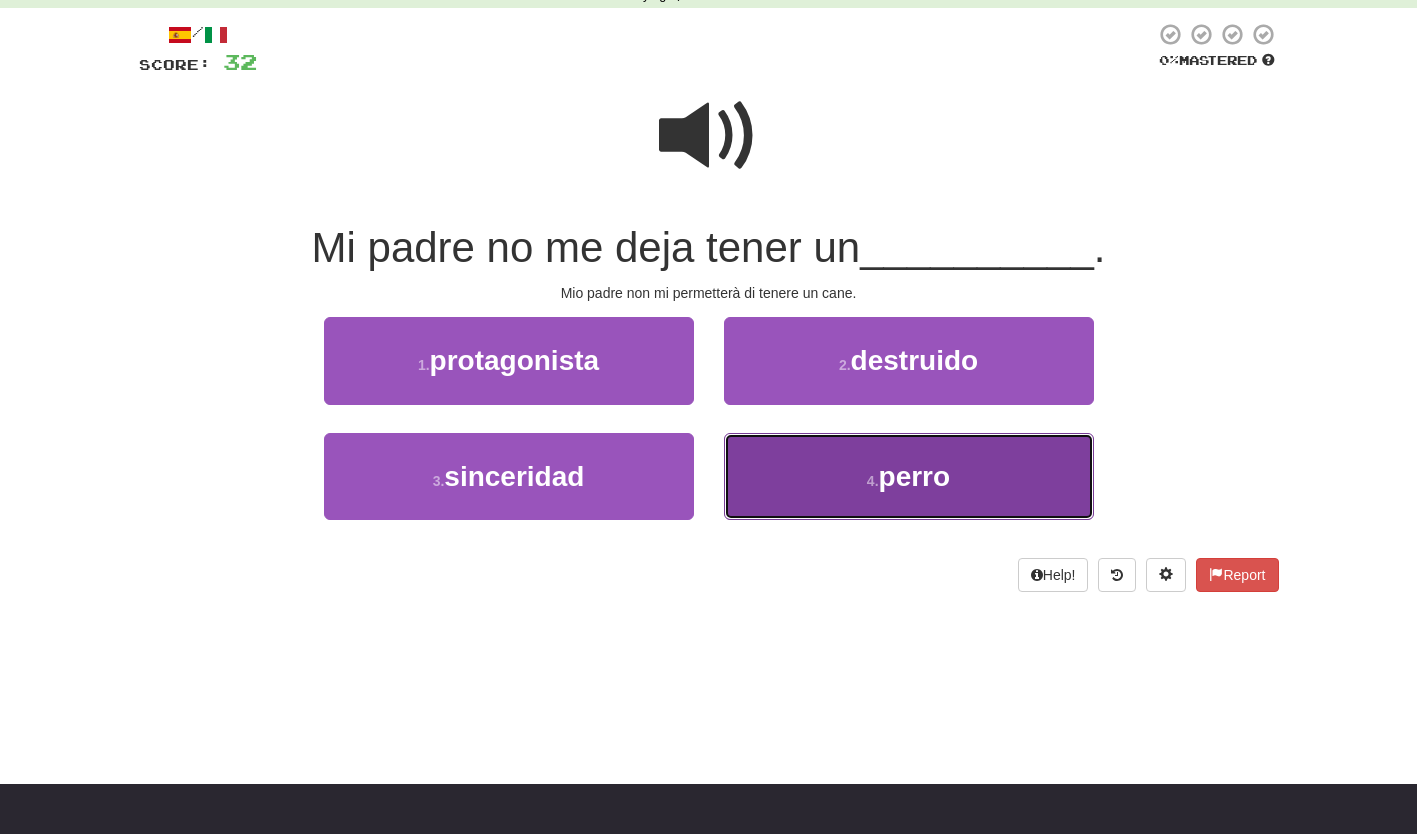 click on "4 .  perro" at bounding box center (909, 476) 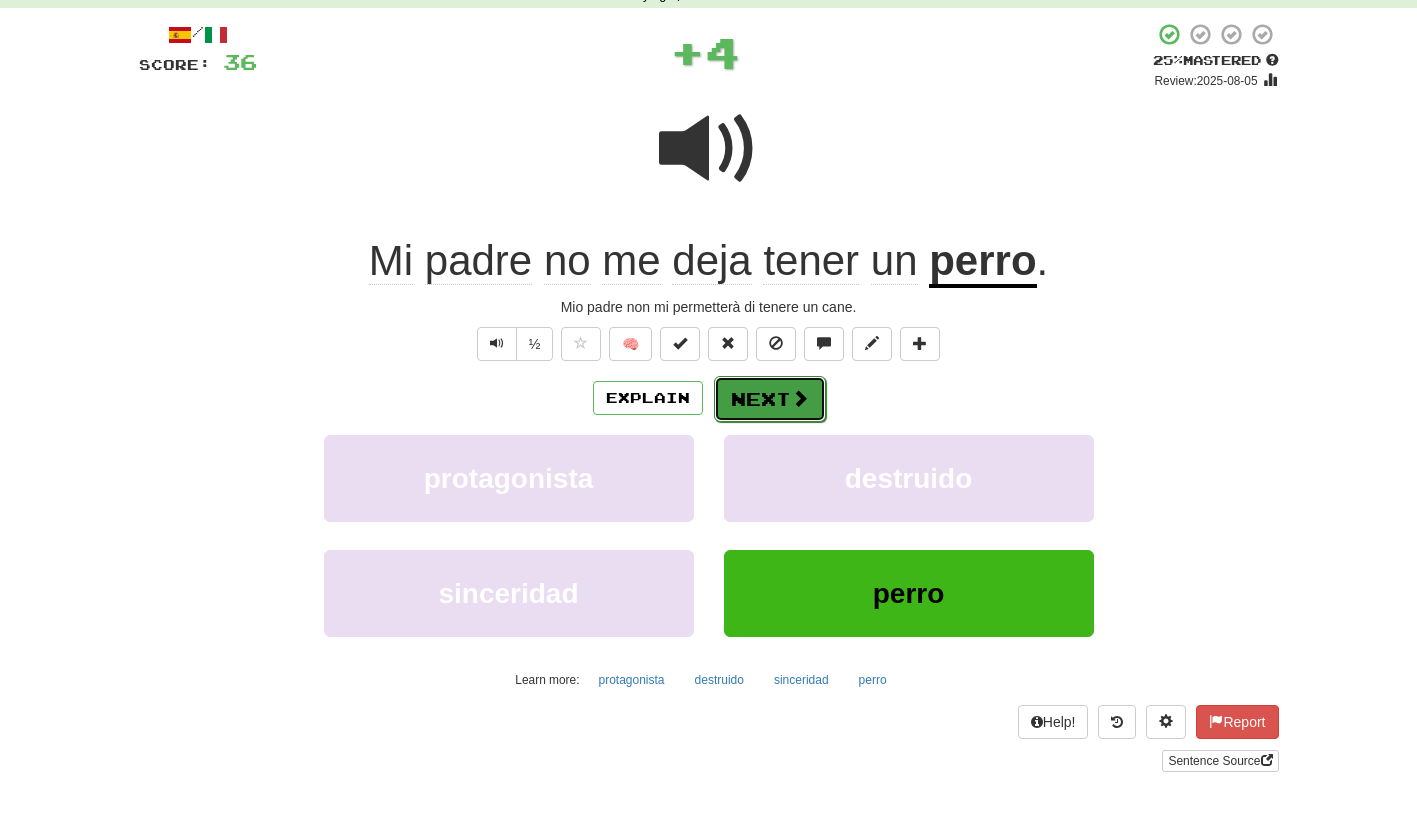 click on "Next" at bounding box center (770, 399) 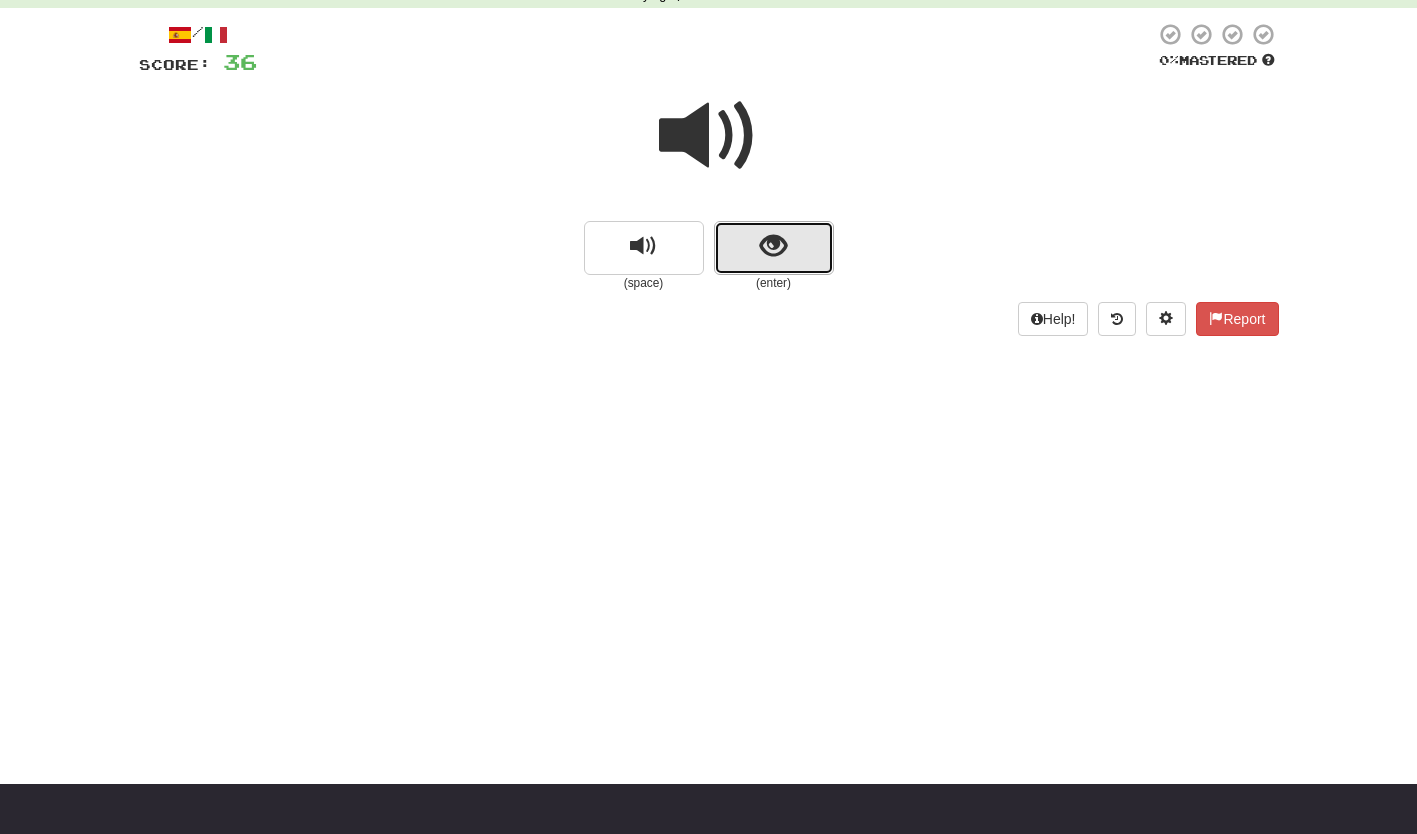click at bounding box center [774, 248] 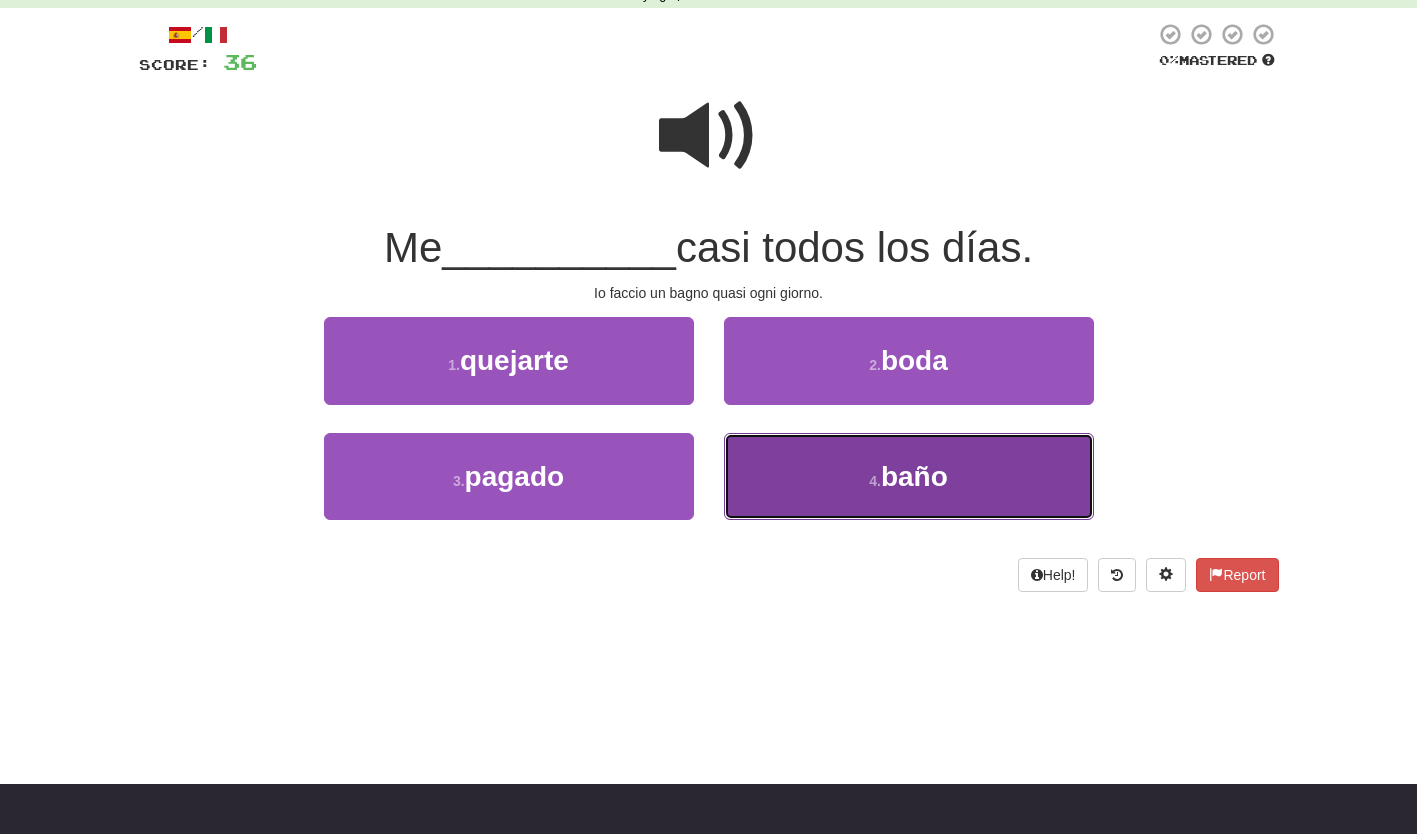 click on "4 .  baño" at bounding box center [909, 476] 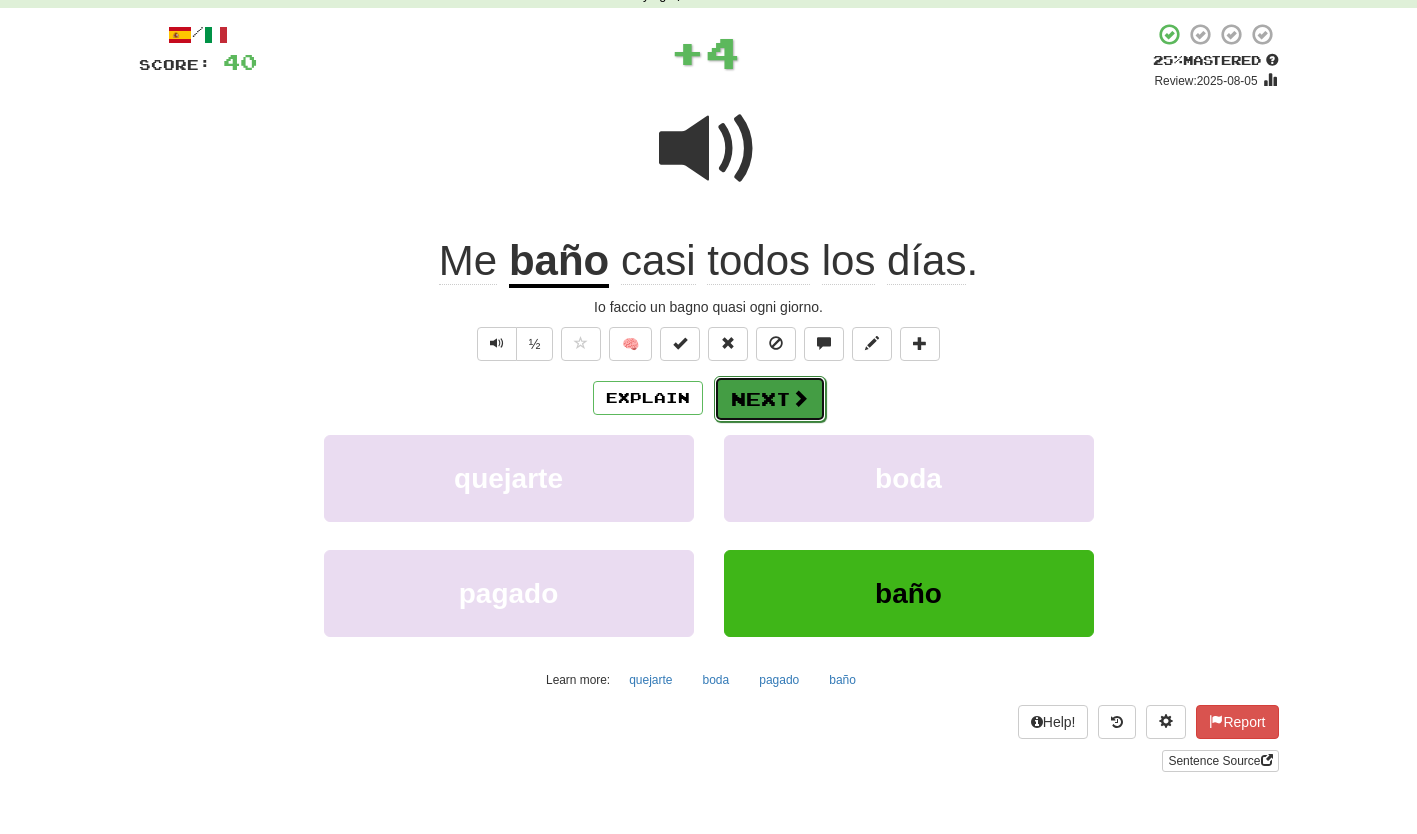 click on "Next" at bounding box center (770, 399) 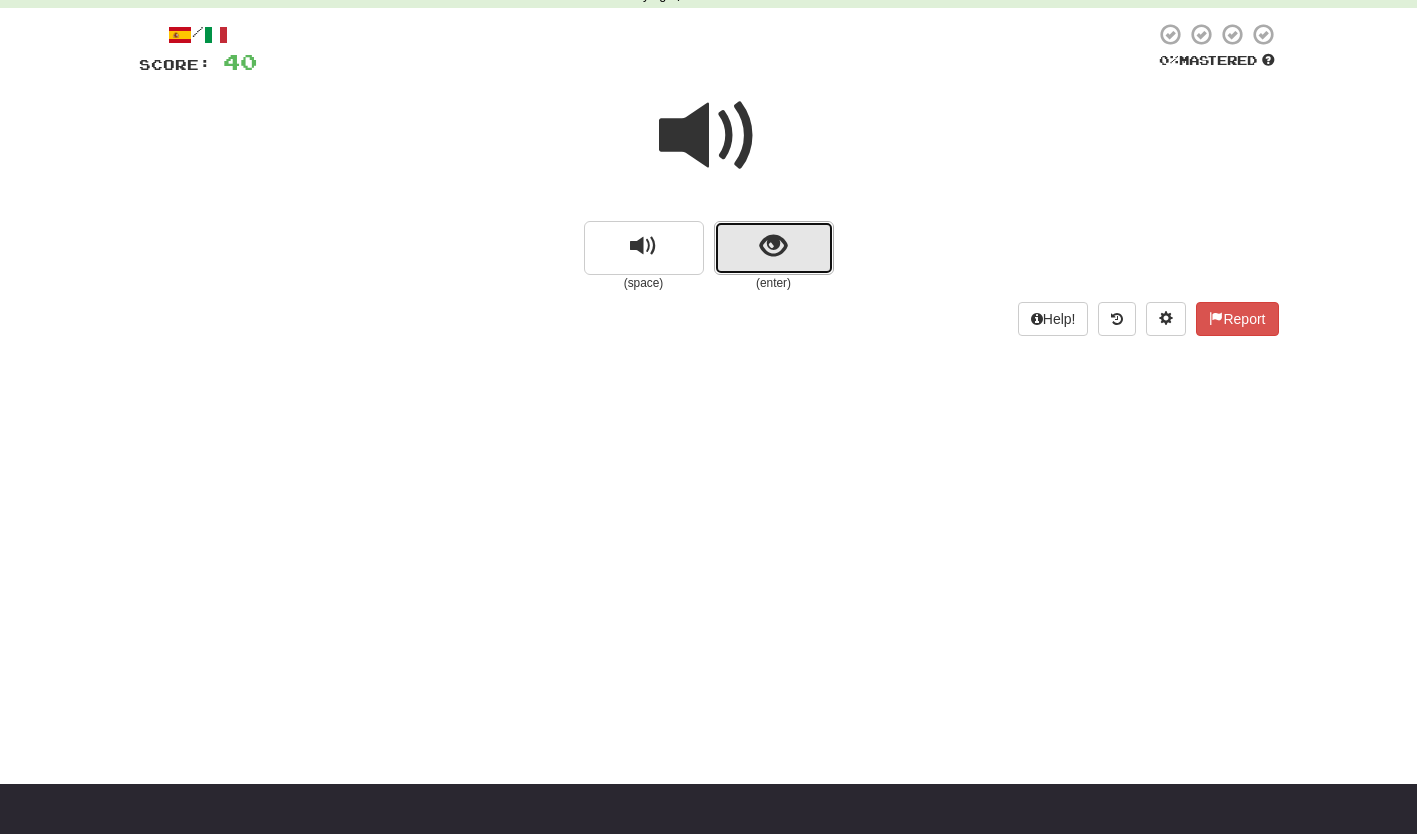 click at bounding box center [774, 248] 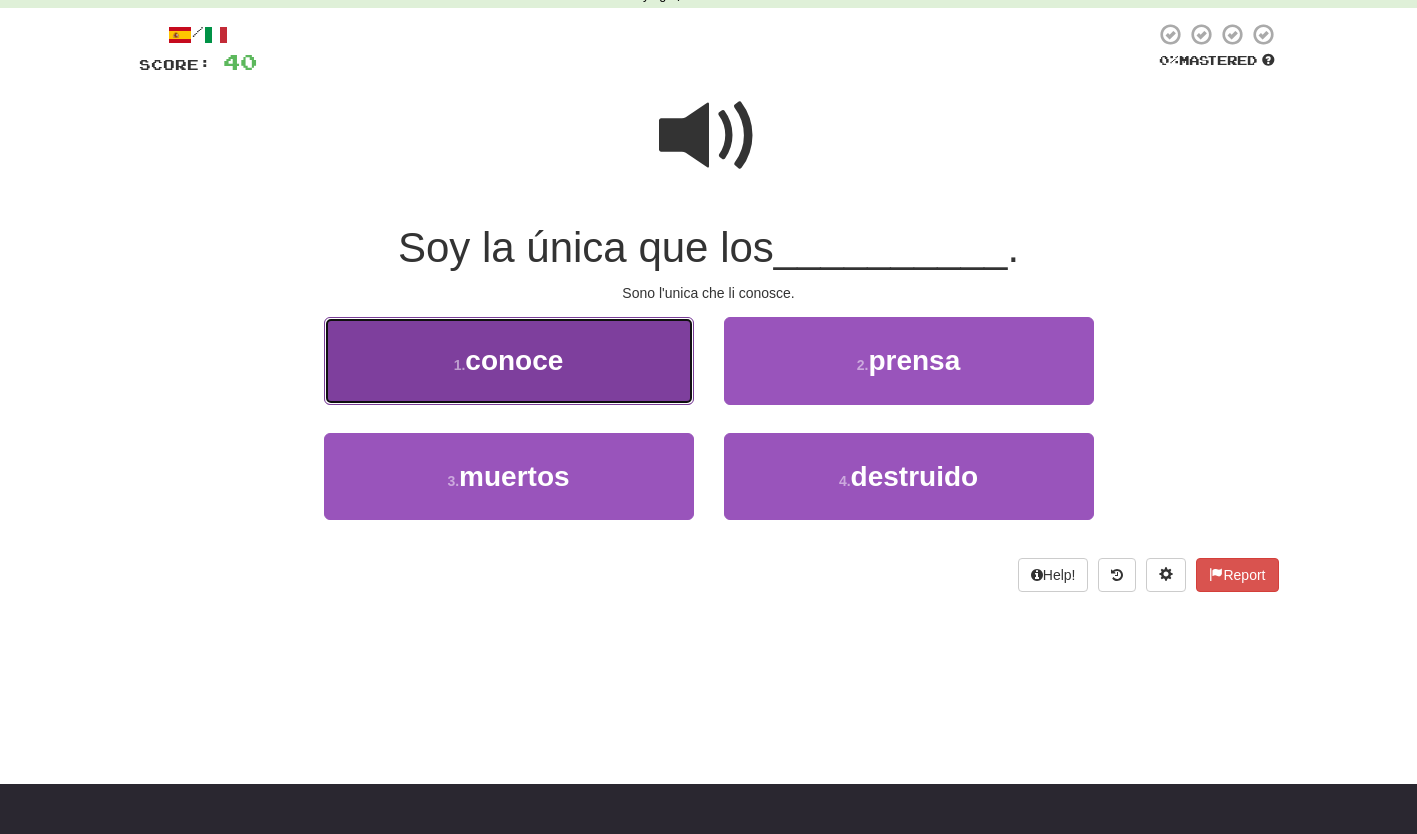 click on "1 .  conoce" at bounding box center [509, 360] 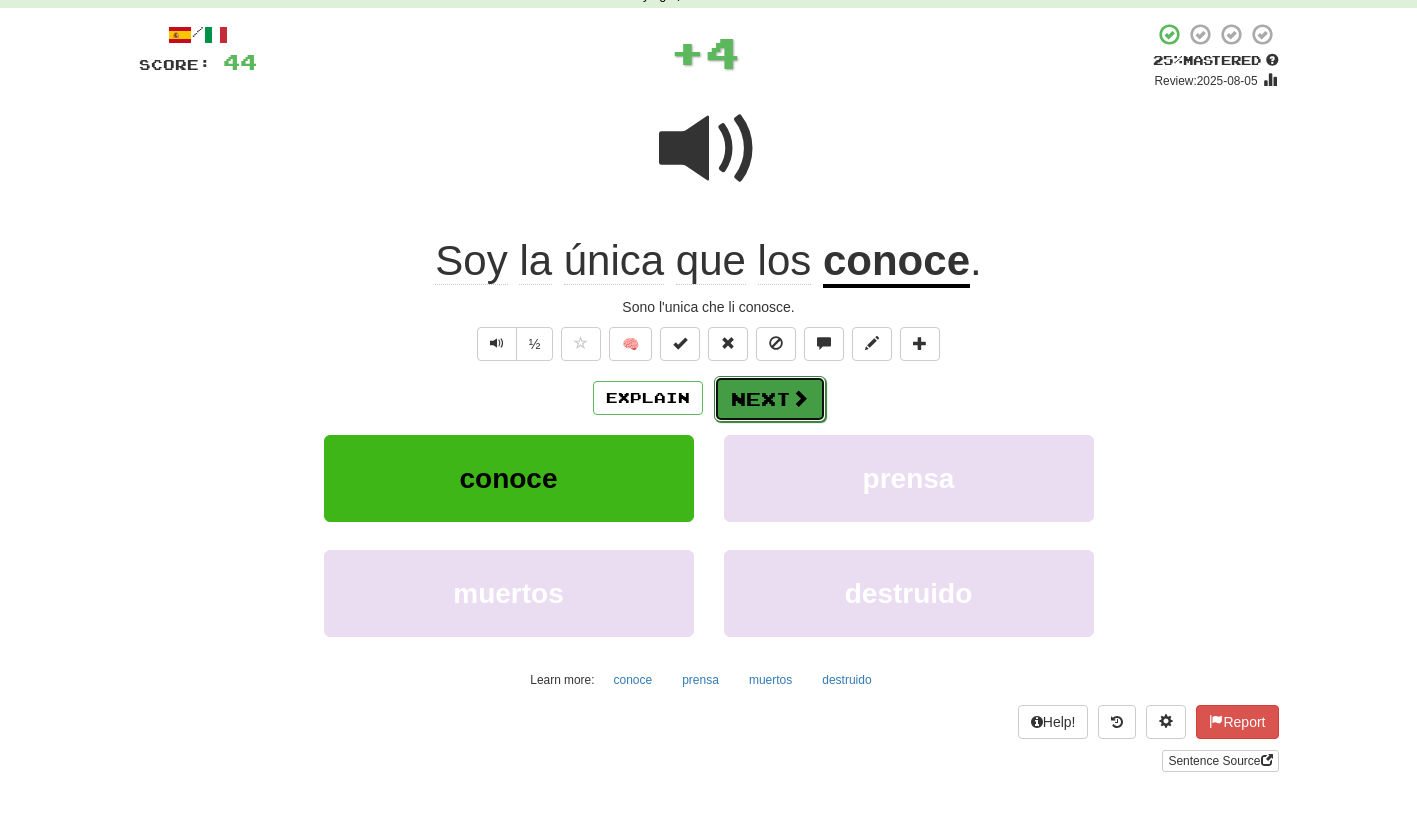 click on "Next" at bounding box center [770, 399] 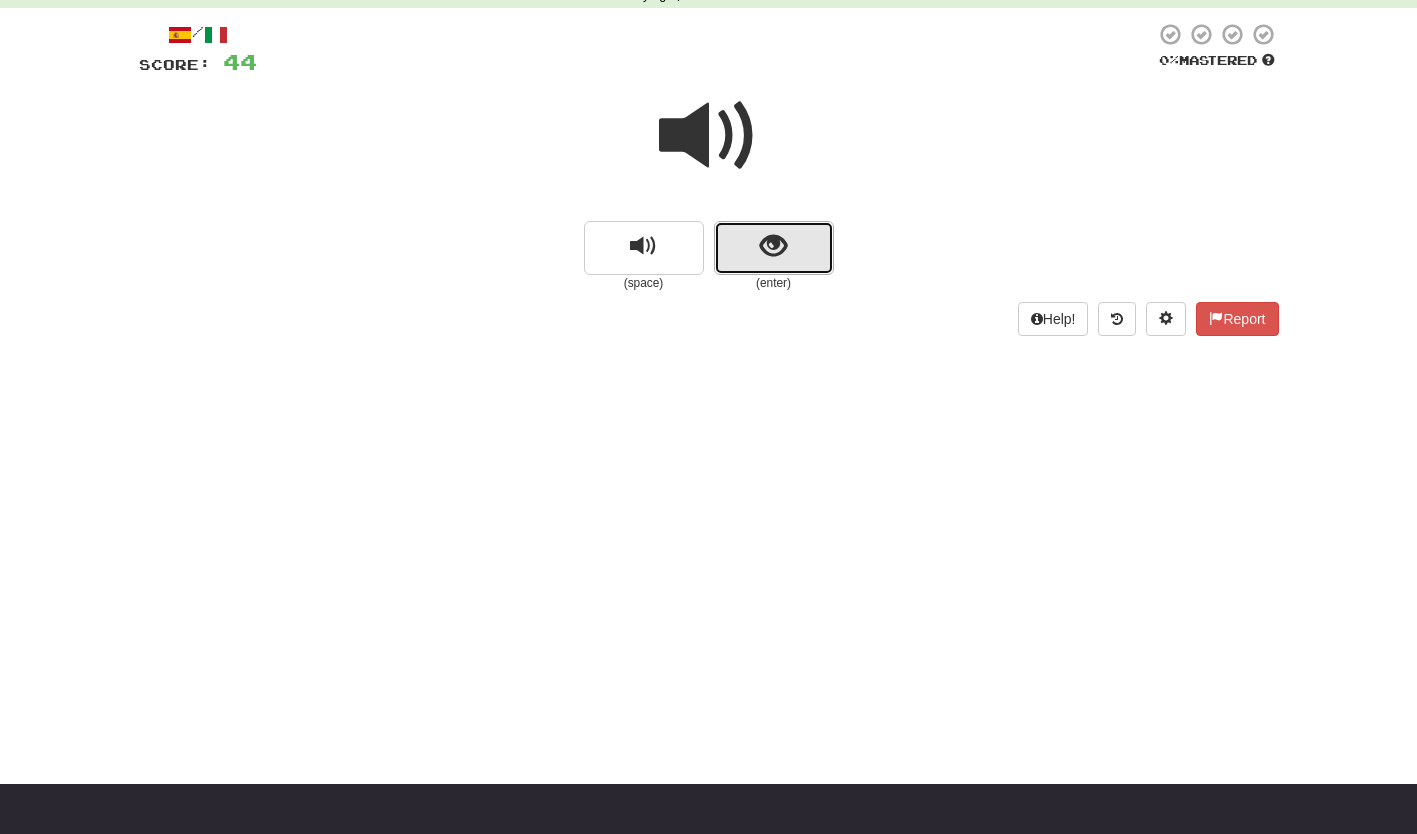 click at bounding box center (774, 248) 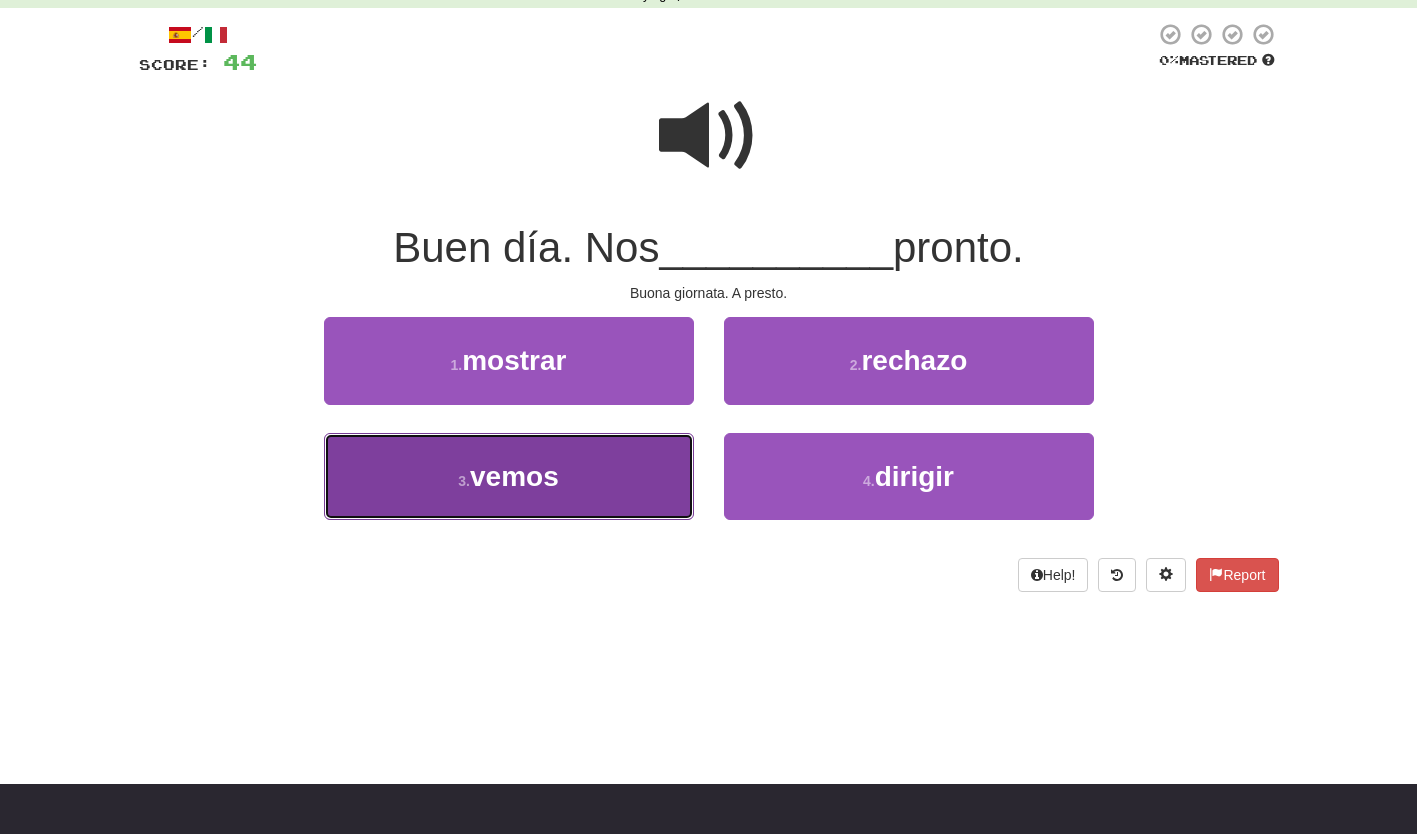 click on "3 .  vemos" at bounding box center [509, 476] 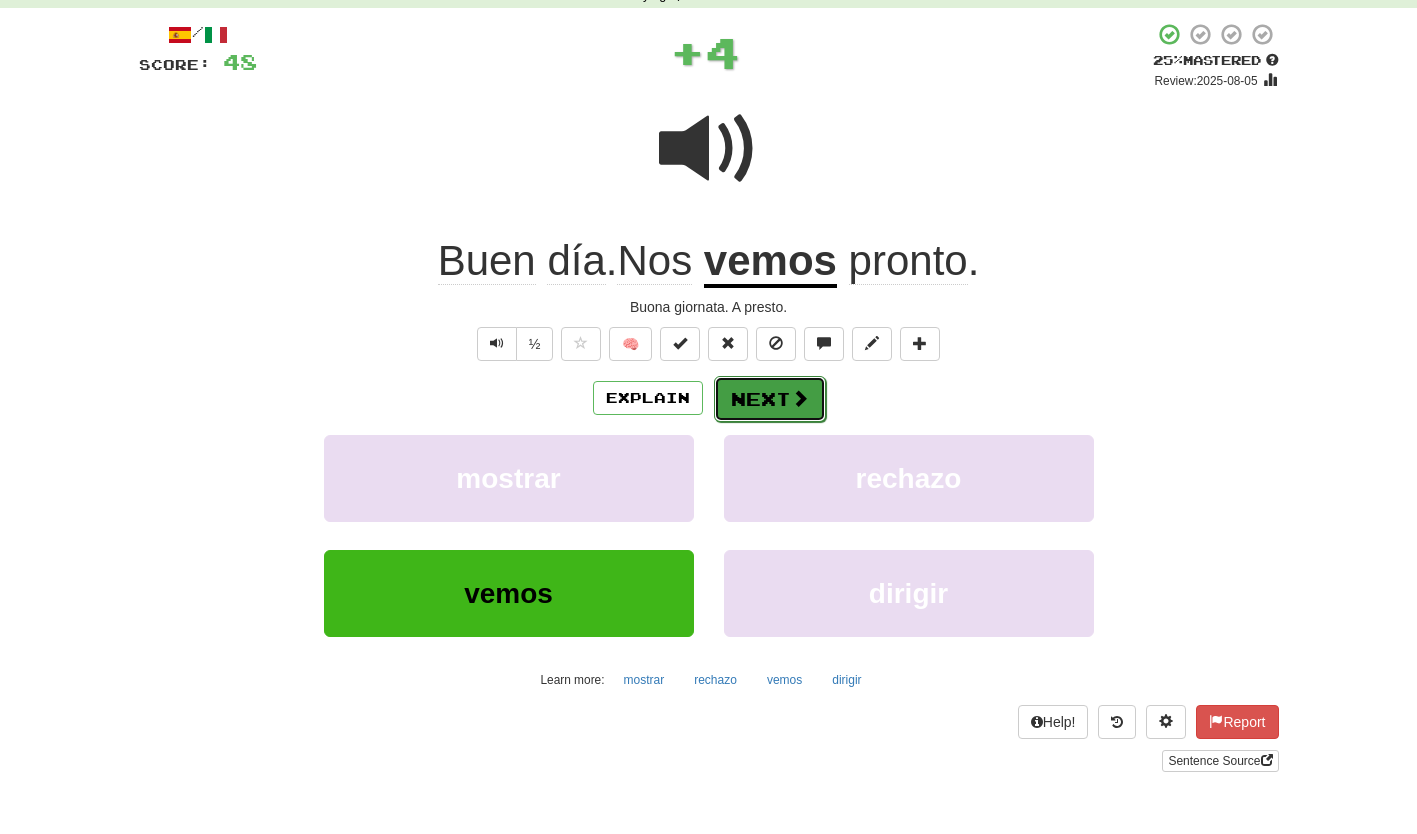 click on "Next" at bounding box center (770, 399) 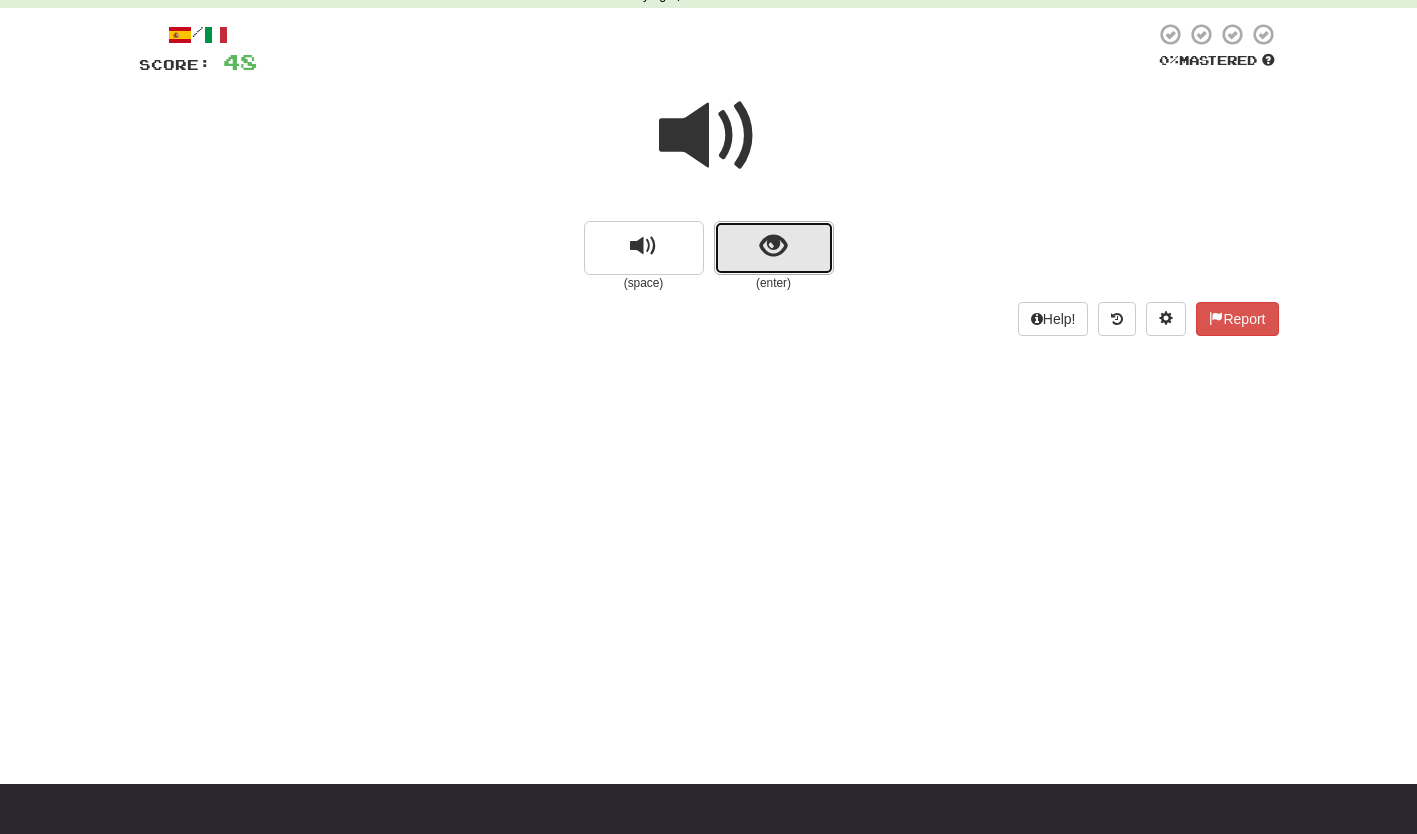 click at bounding box center (774, 248) 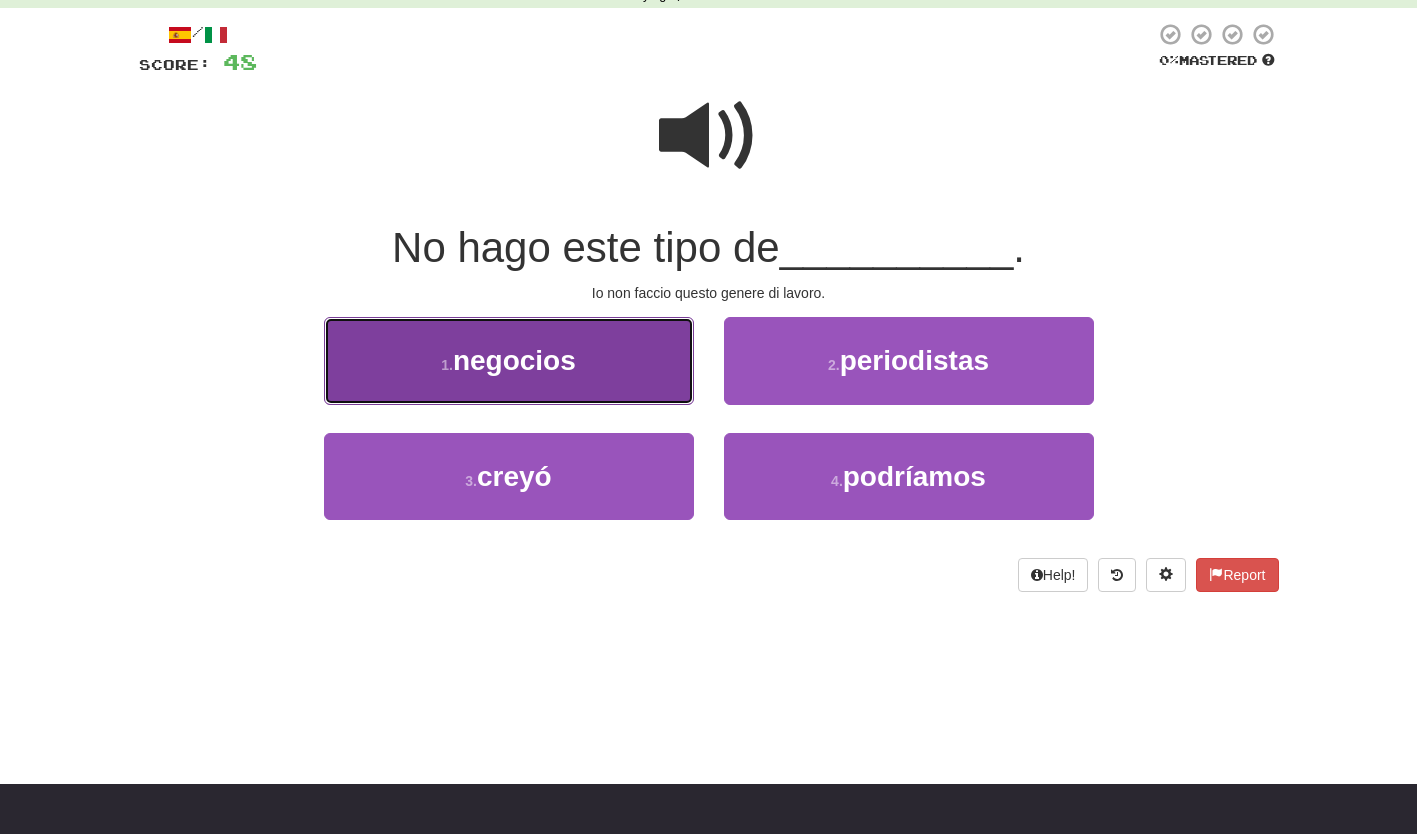 click on "1 .  negocios" at bounding box center [509, 360] 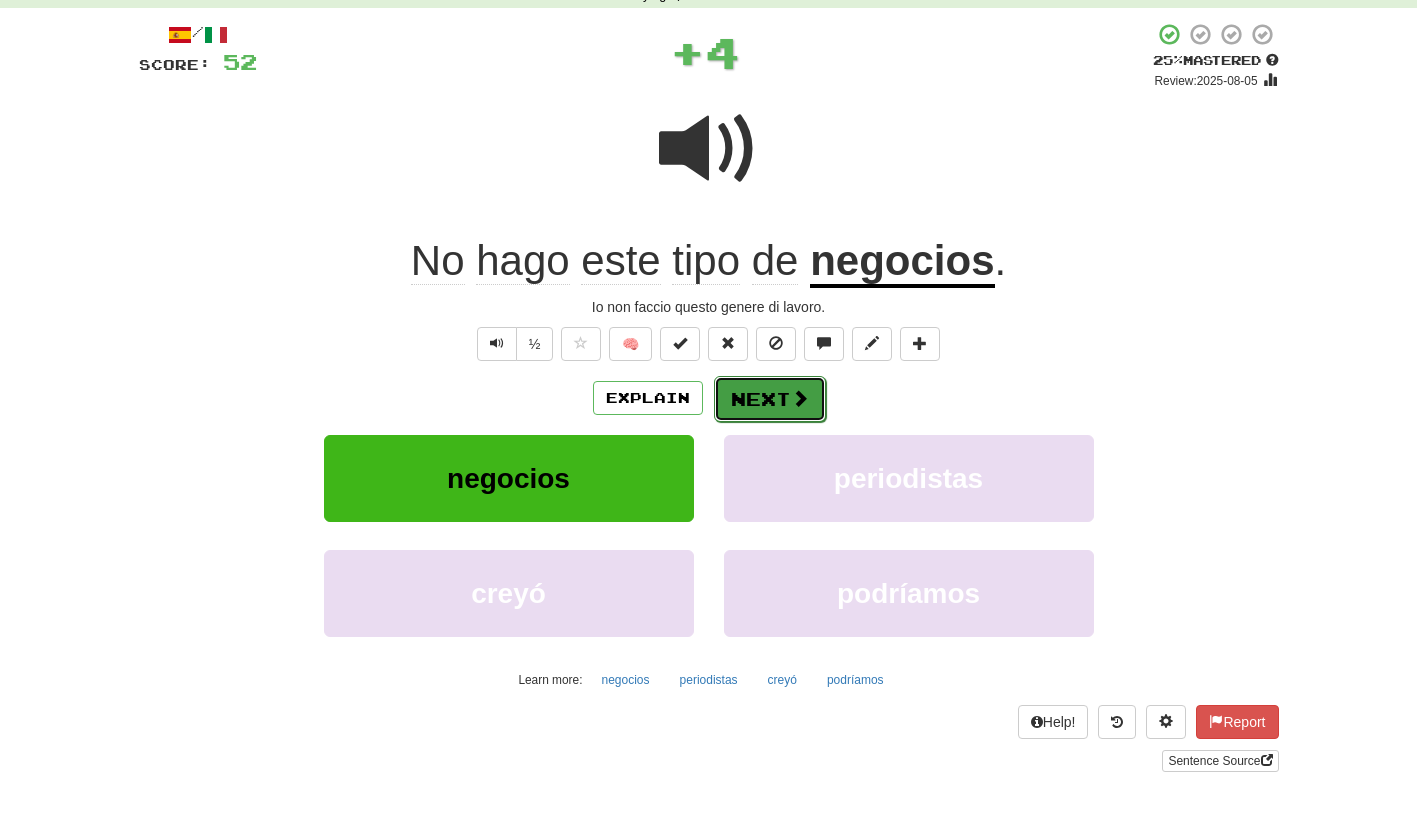click on "Next" at bounding box center [770, 399] 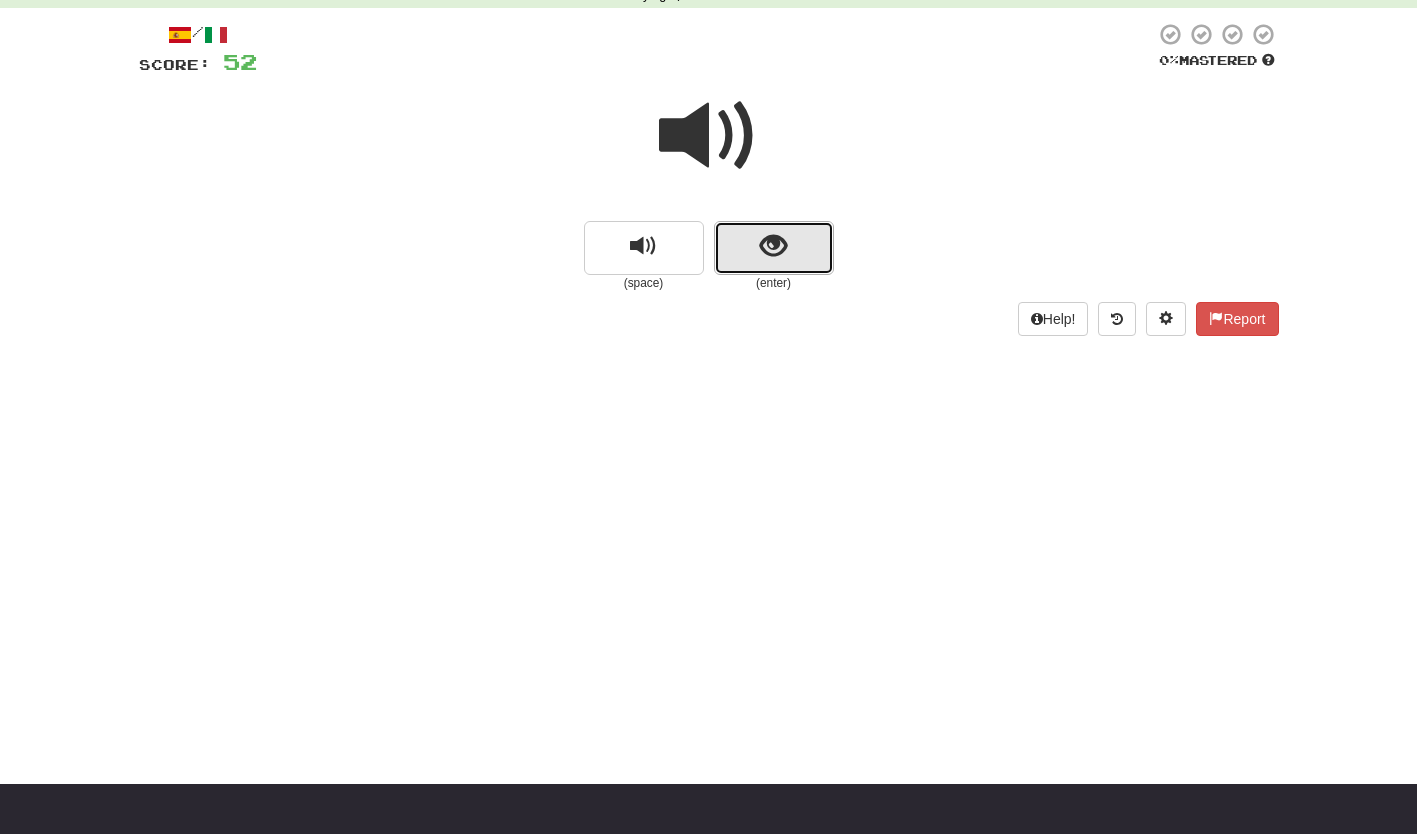 click at bounding box center [774, 248] 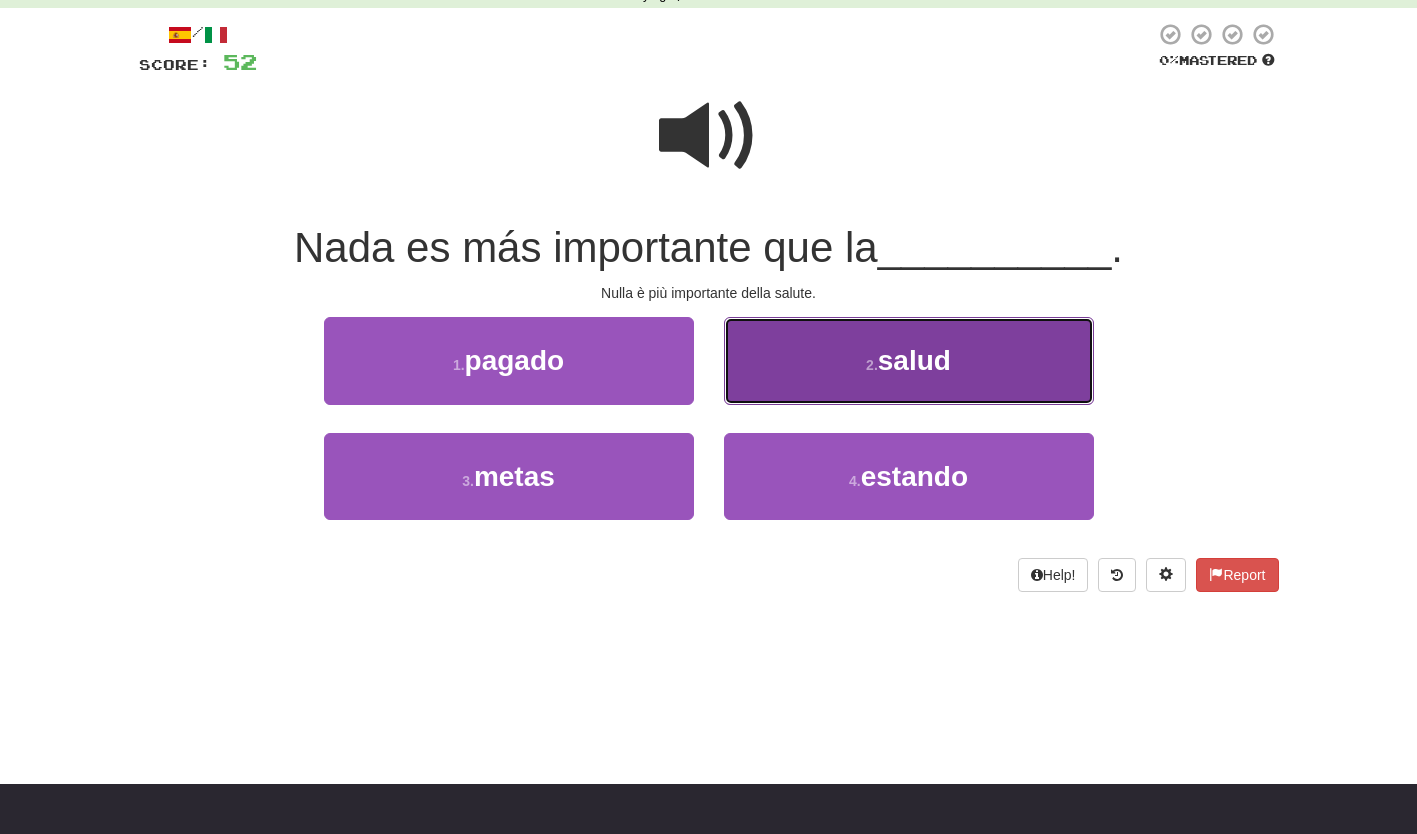 click on "2 .  salud" at bounding box center [909, 360] 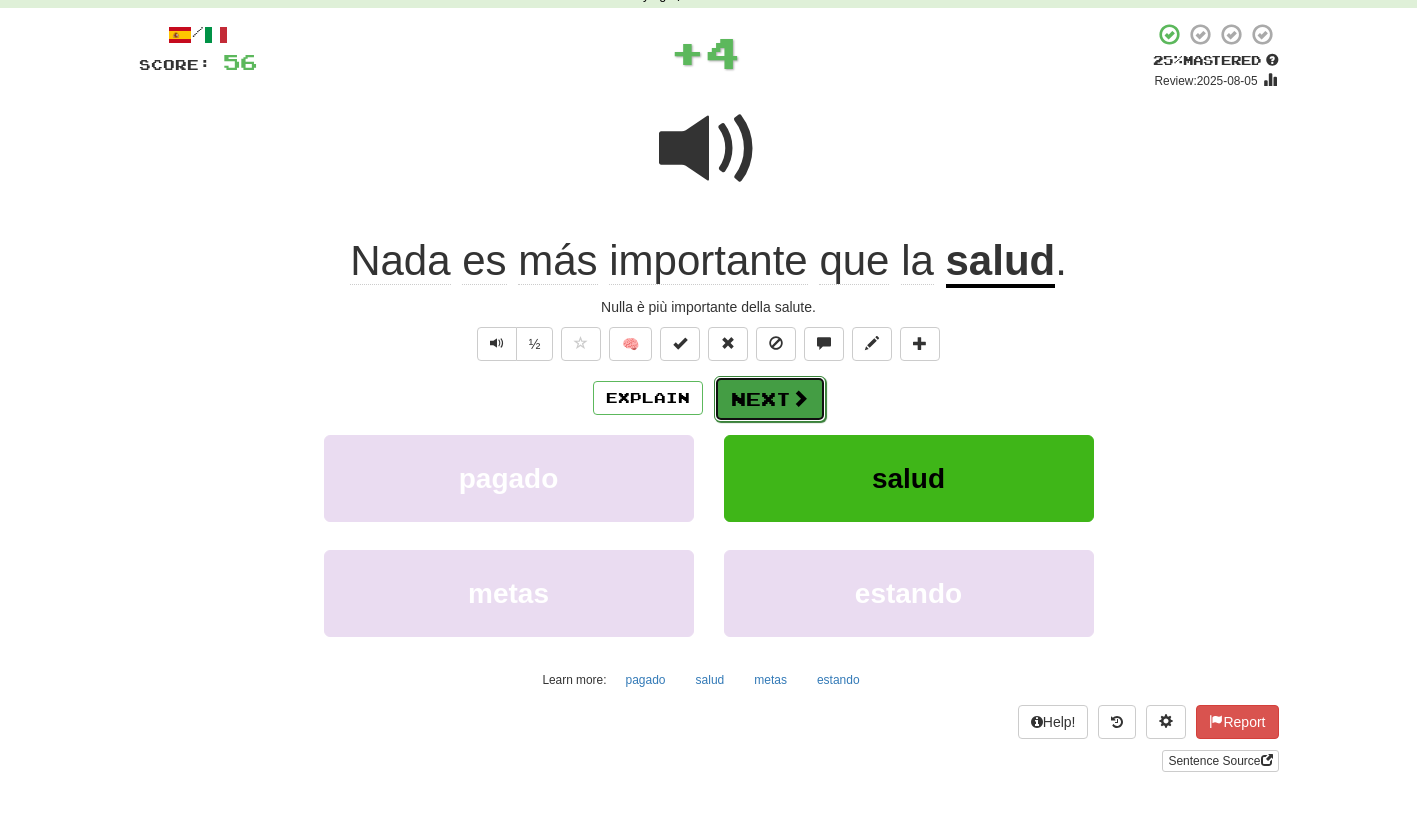 click on "Next" at bounding box center (770, 399) 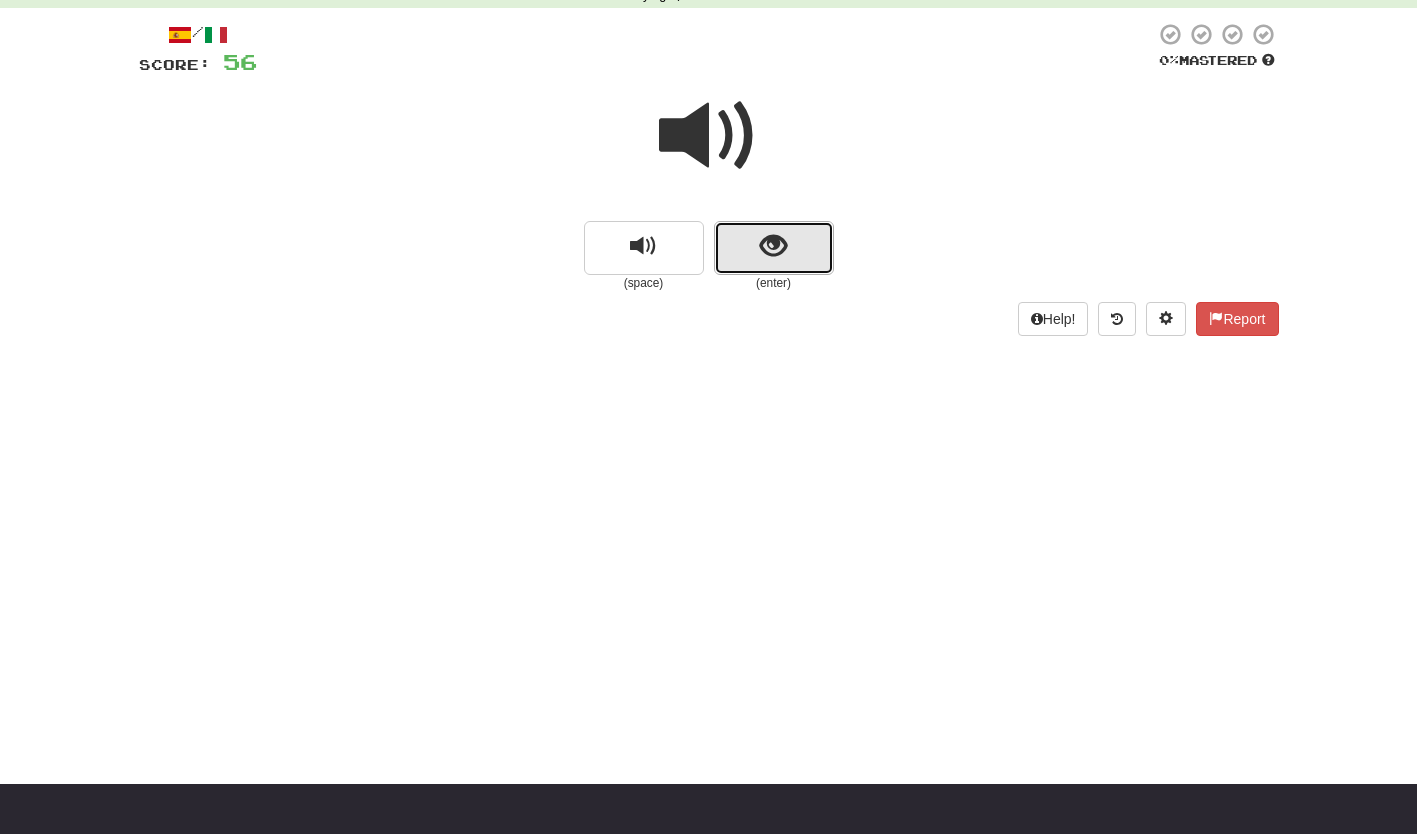 click at bounding box center (774, 248) 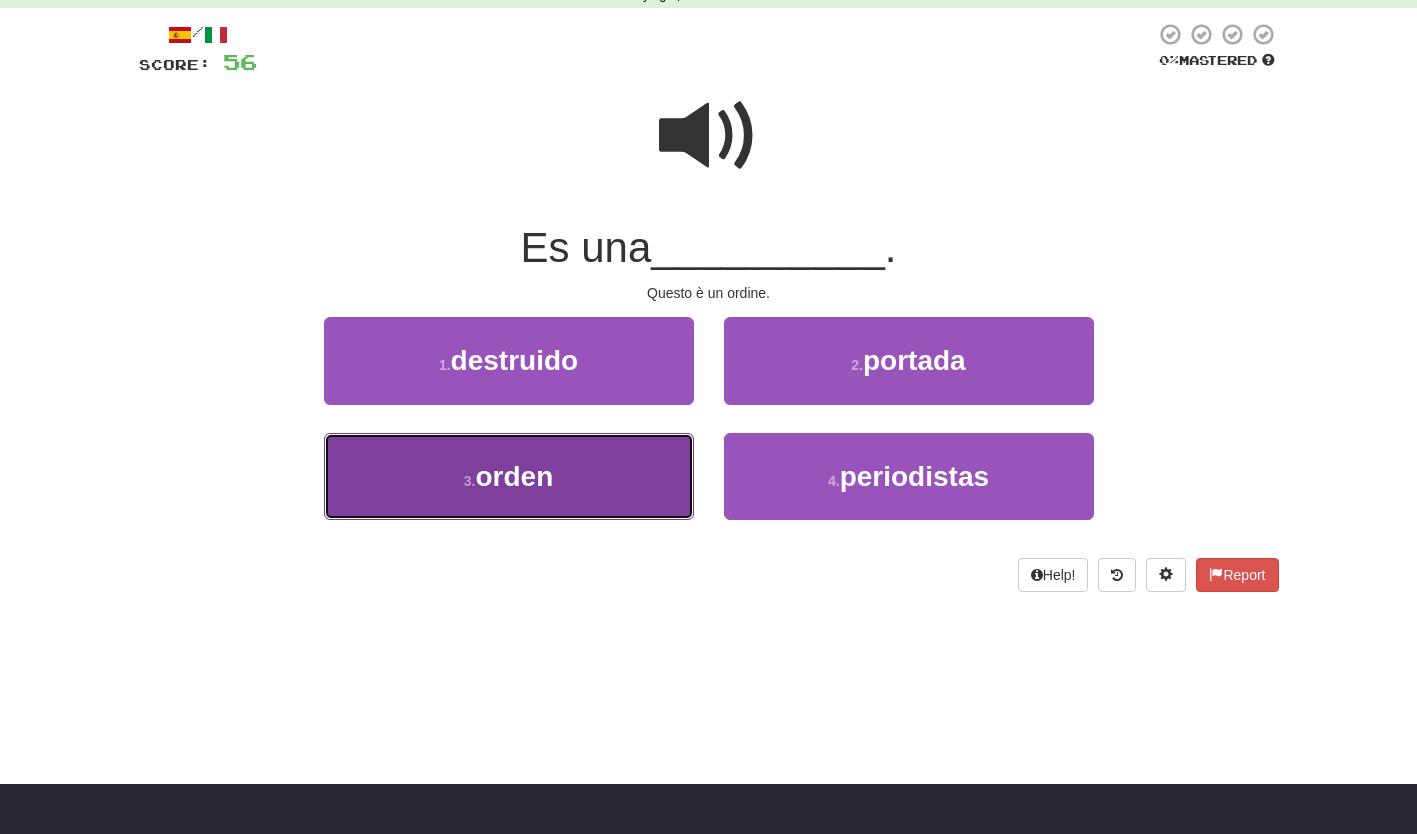 click on "3 .  orden" at bounding box center [509, 476] 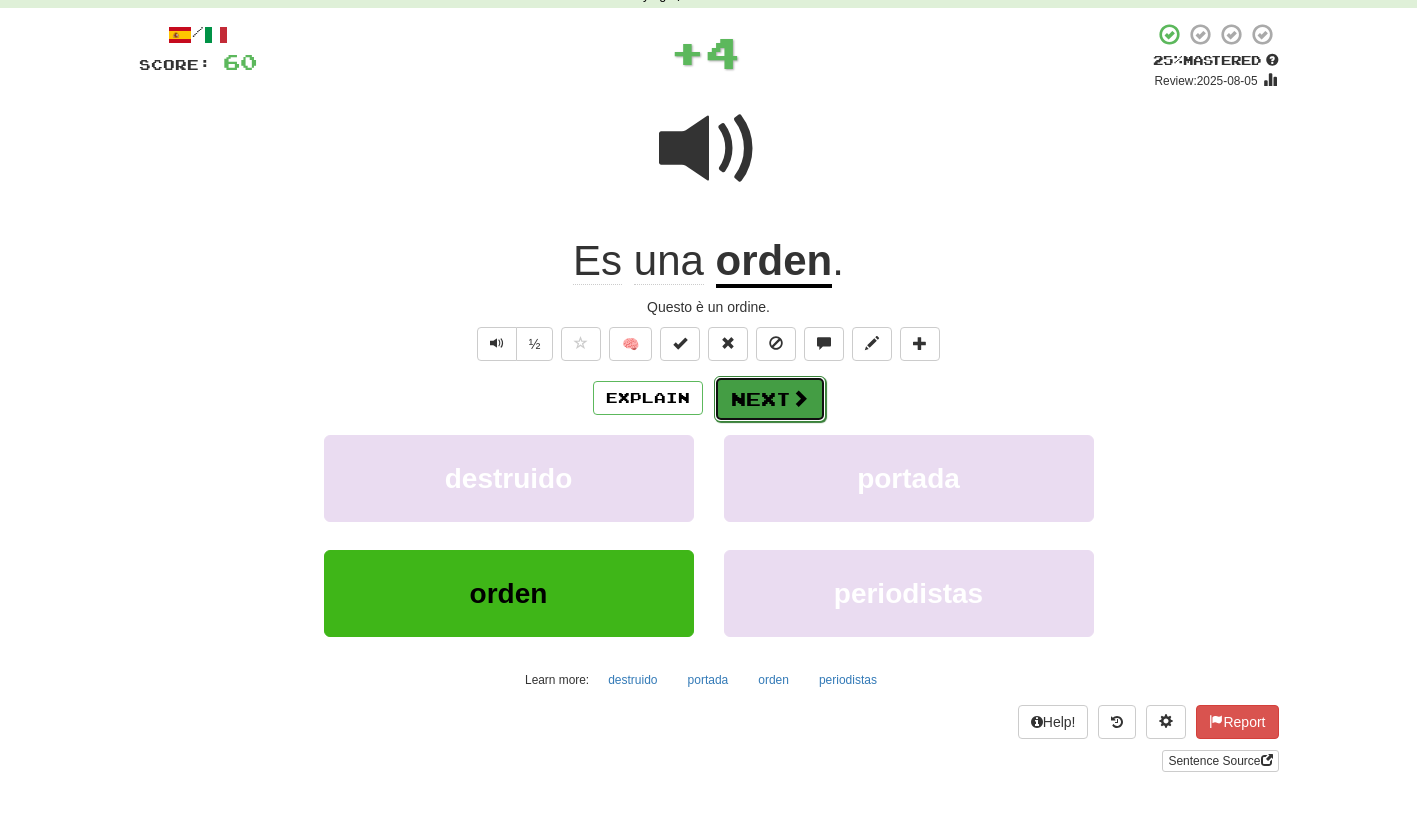 click on "Next" at bounding box center (770, 399) 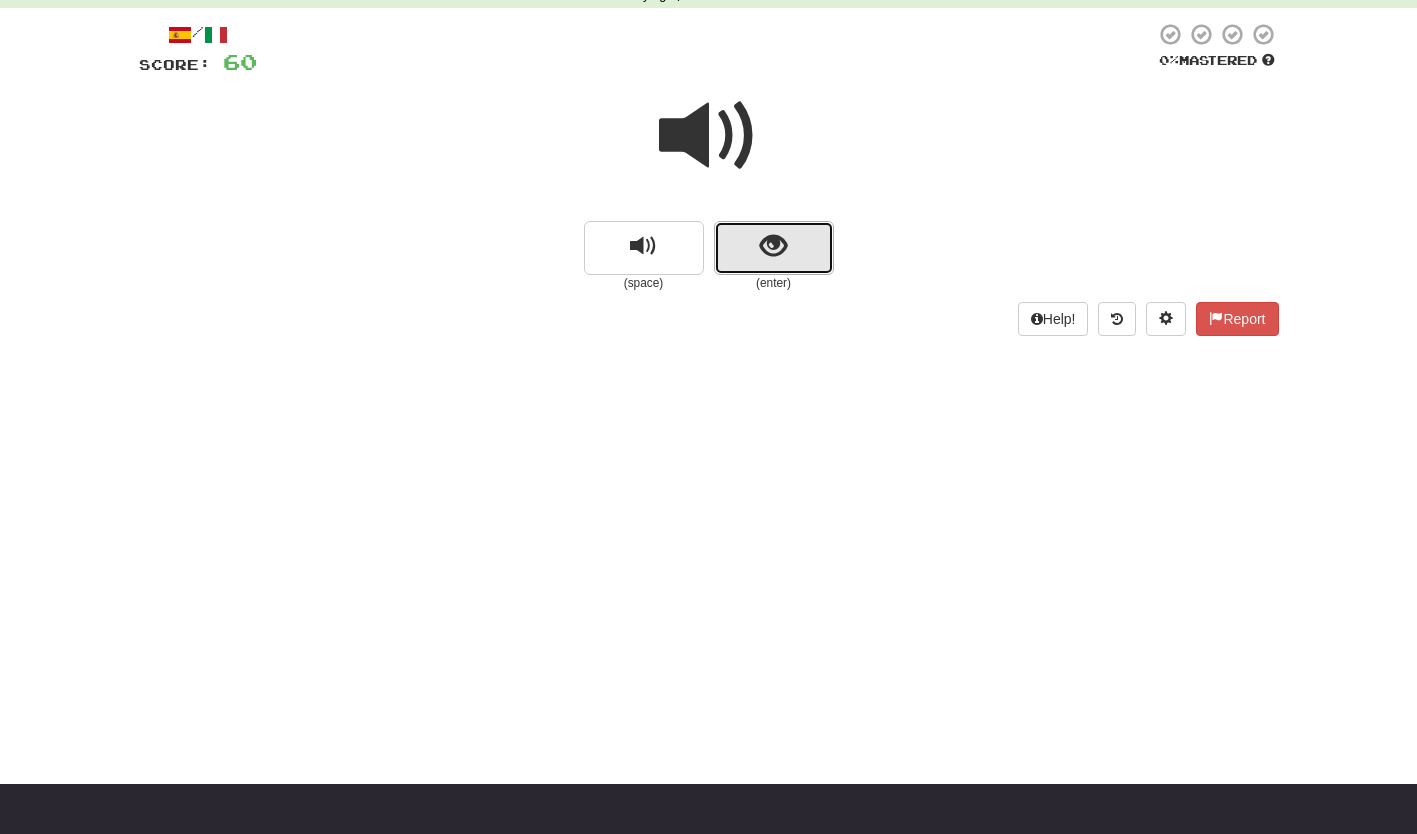 click at bounding box center (774, 248) 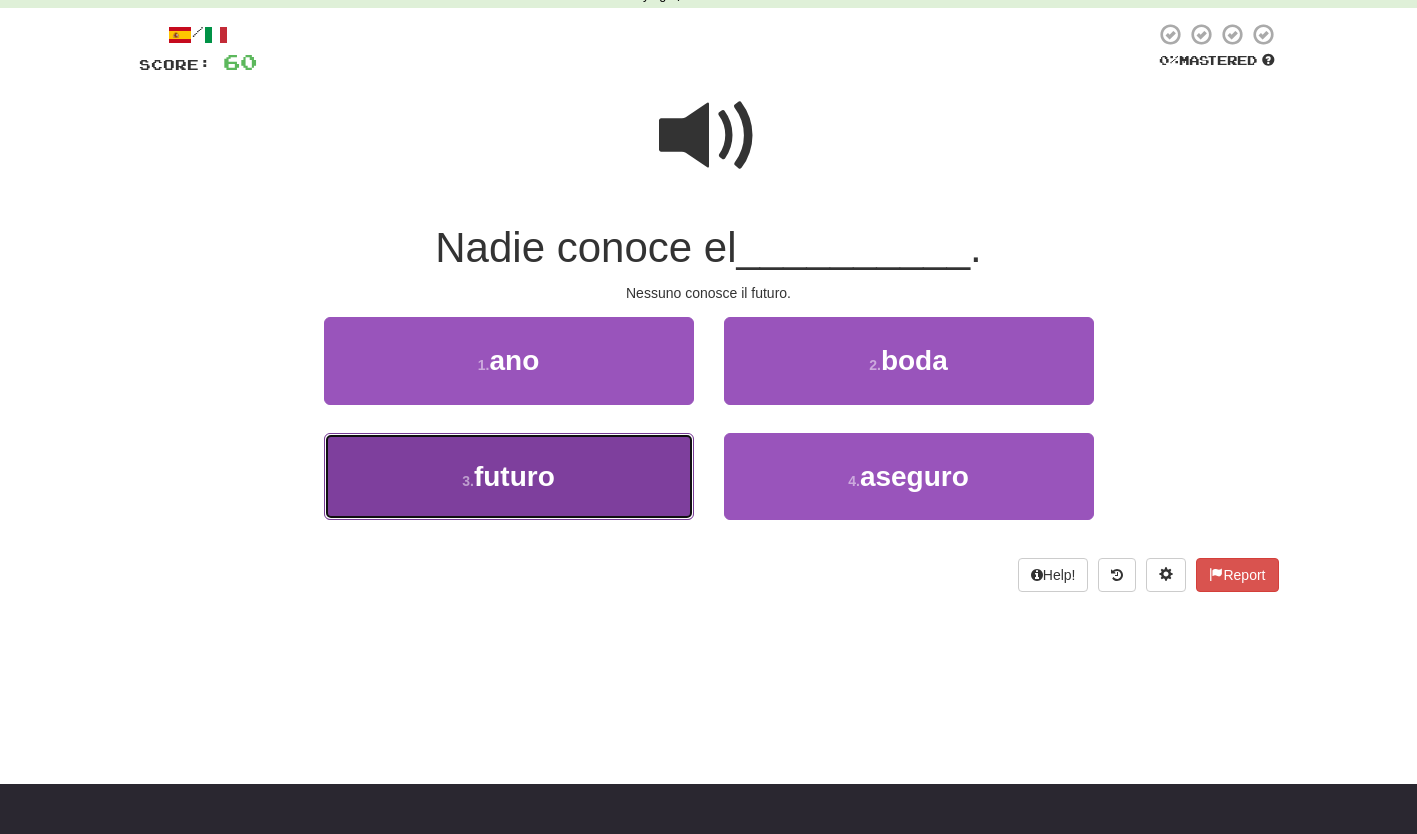 click on "3 .  futuro" at bounding box center (509, 476) 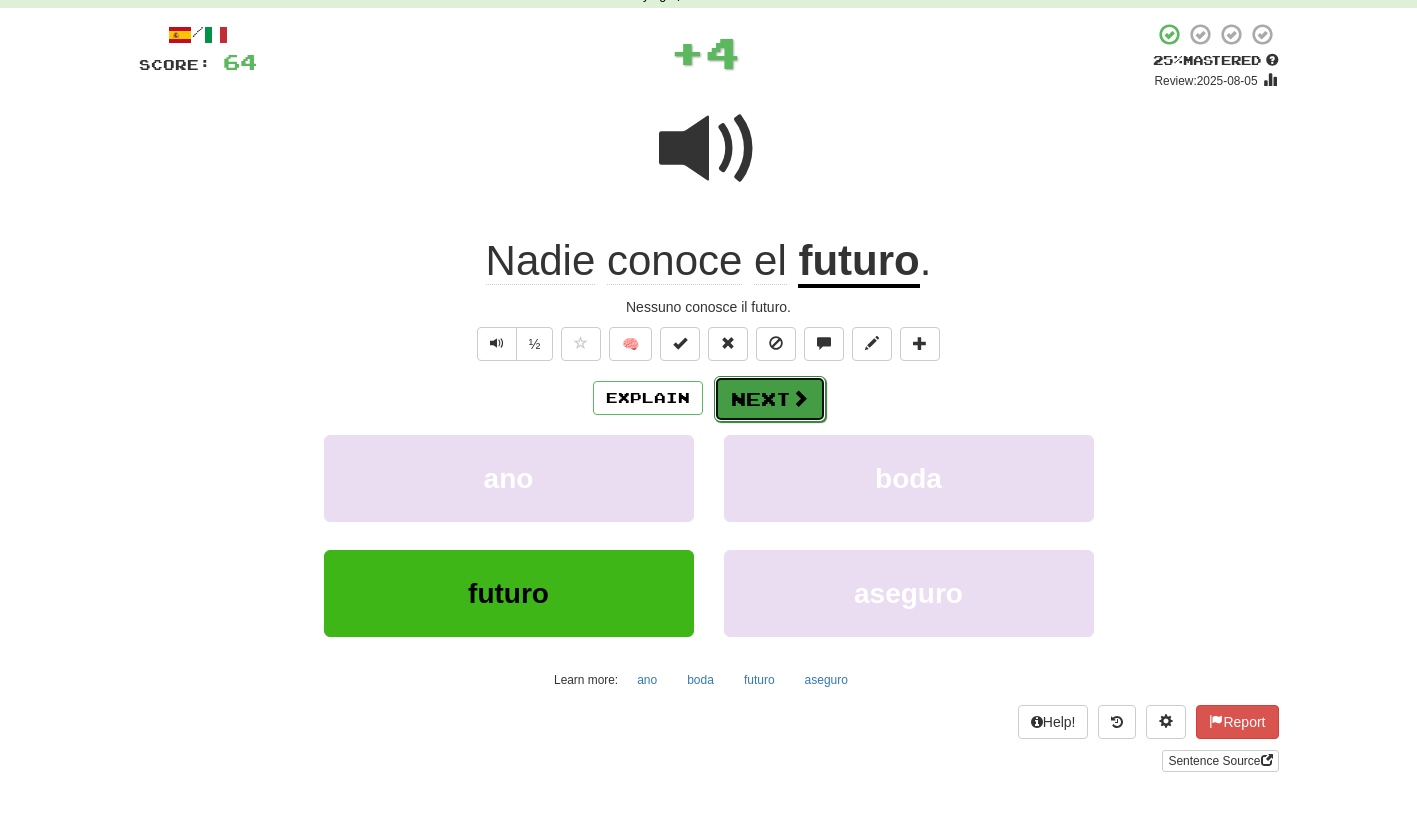 click on "Next" at bounding box center (770, 399) 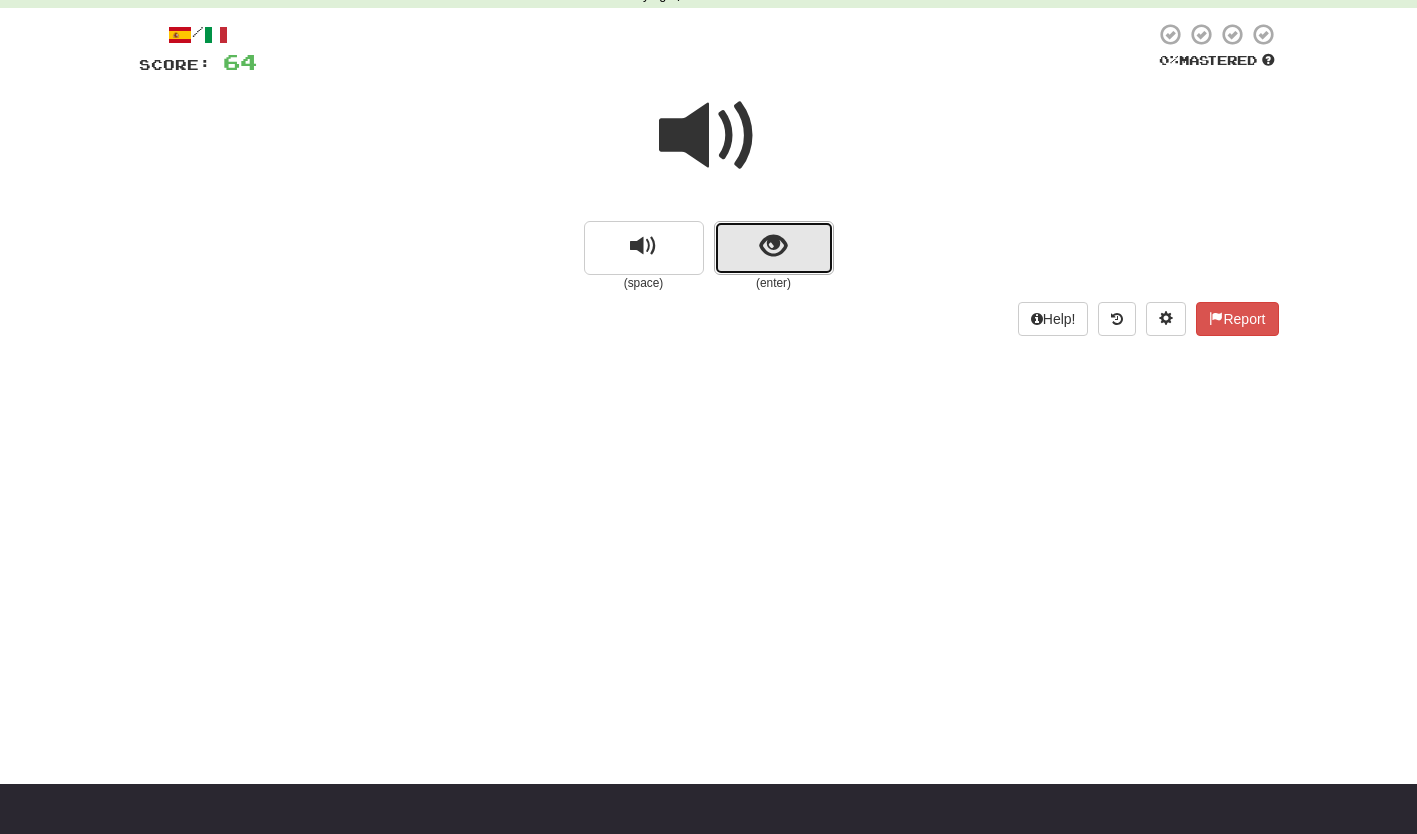 click at bounding box center (774, 248) 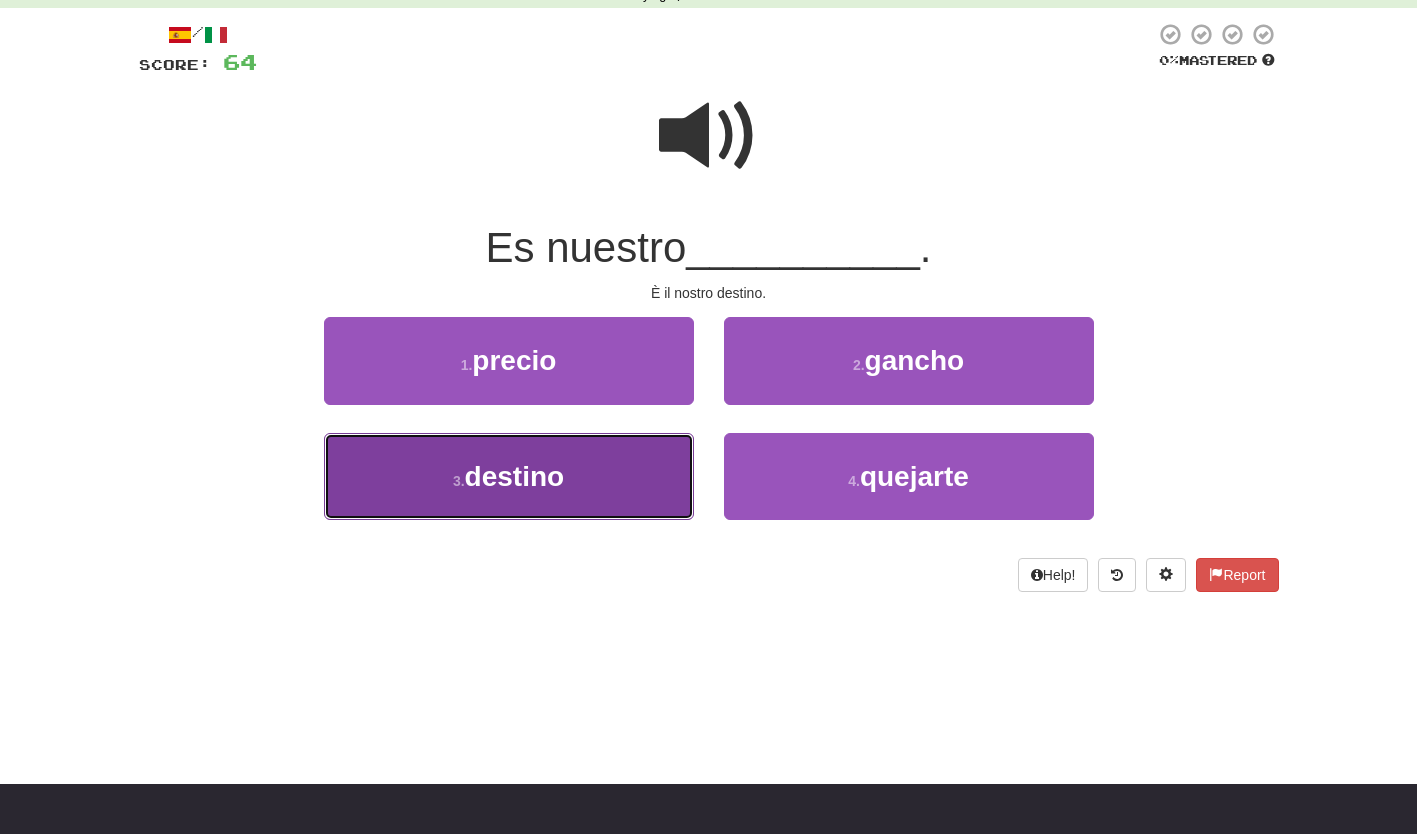 click on "3 .  destino" at bounding box center (509, 476) 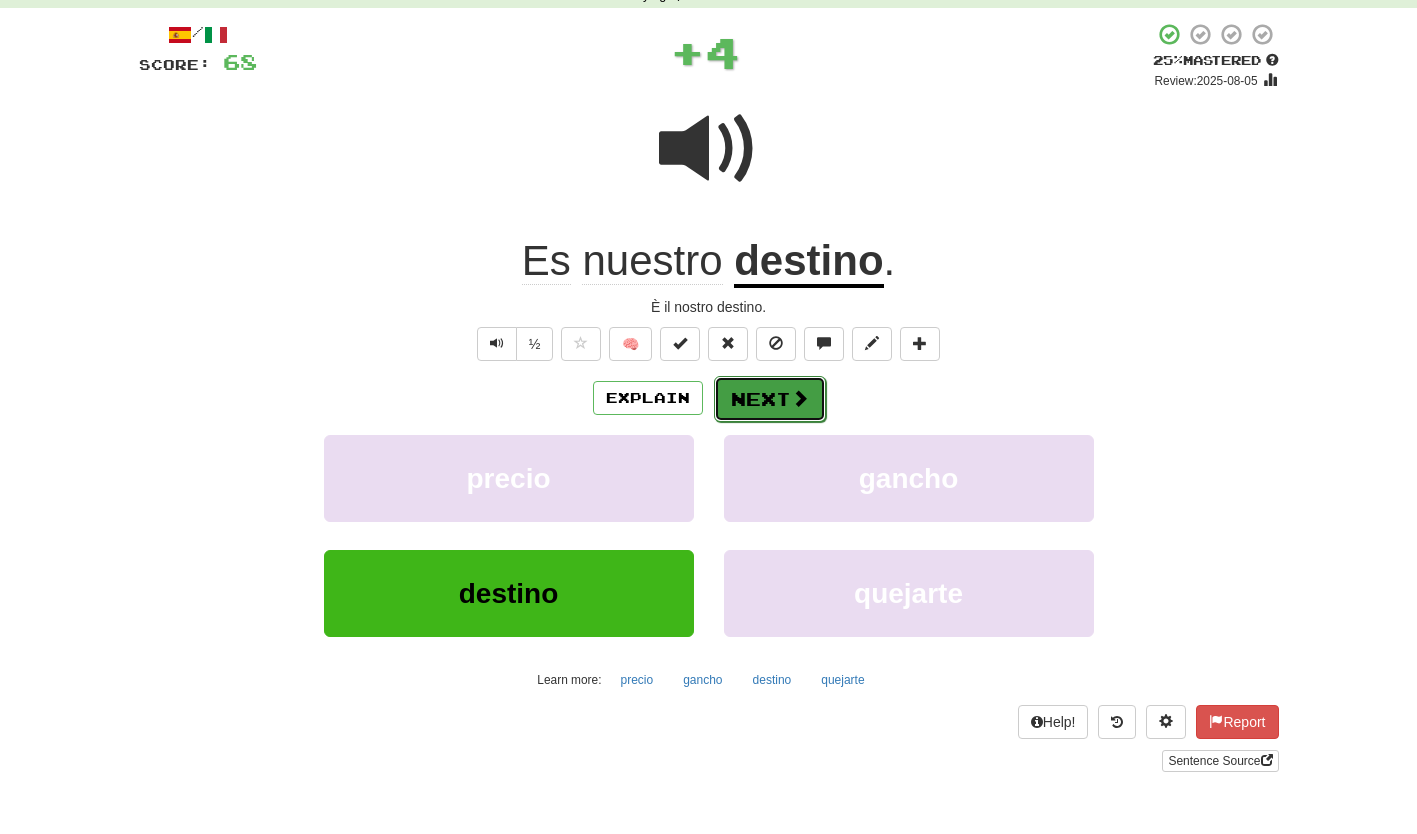 click on "Next" at bounding box center (770, 399) 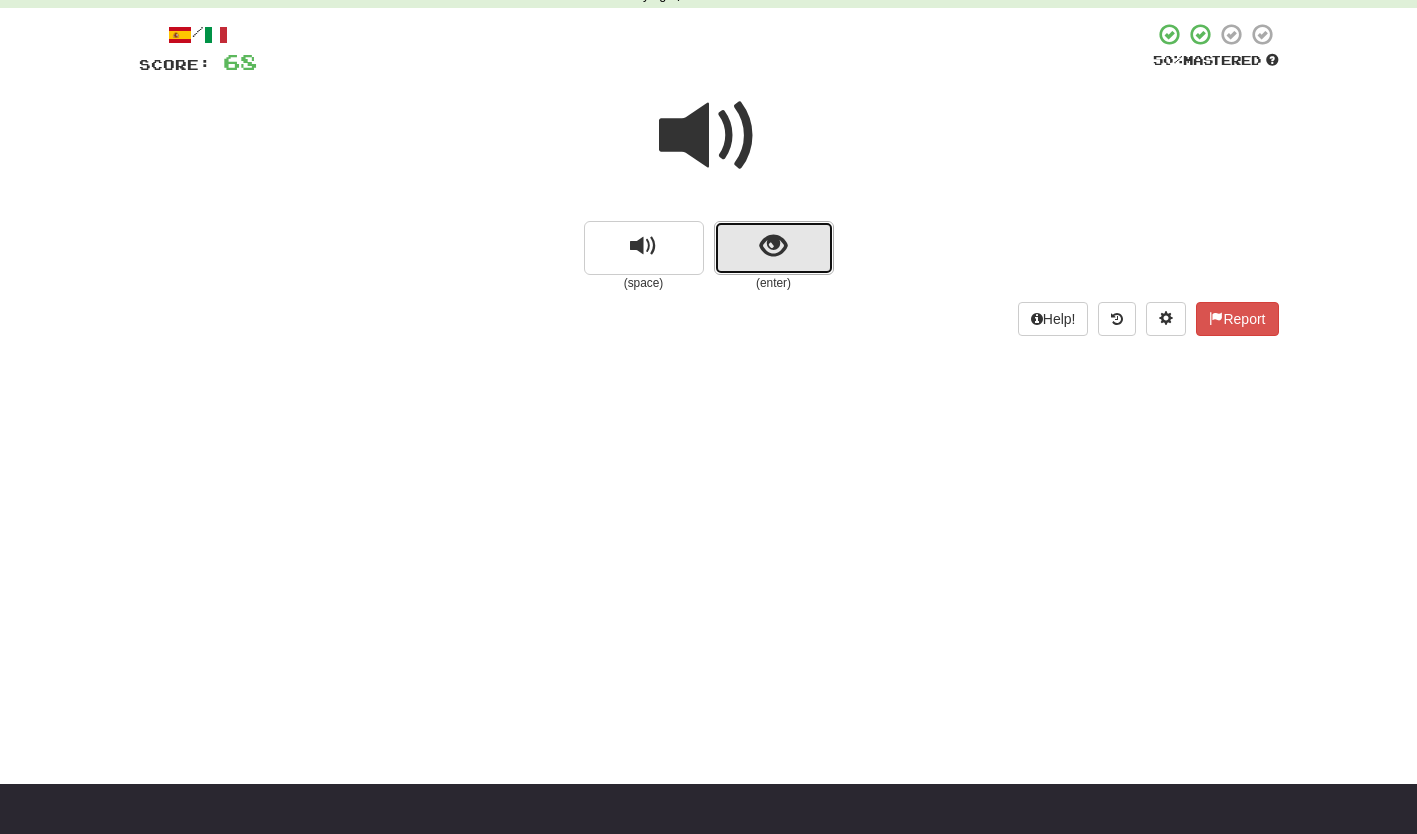 click at bounding box center (774, 248) 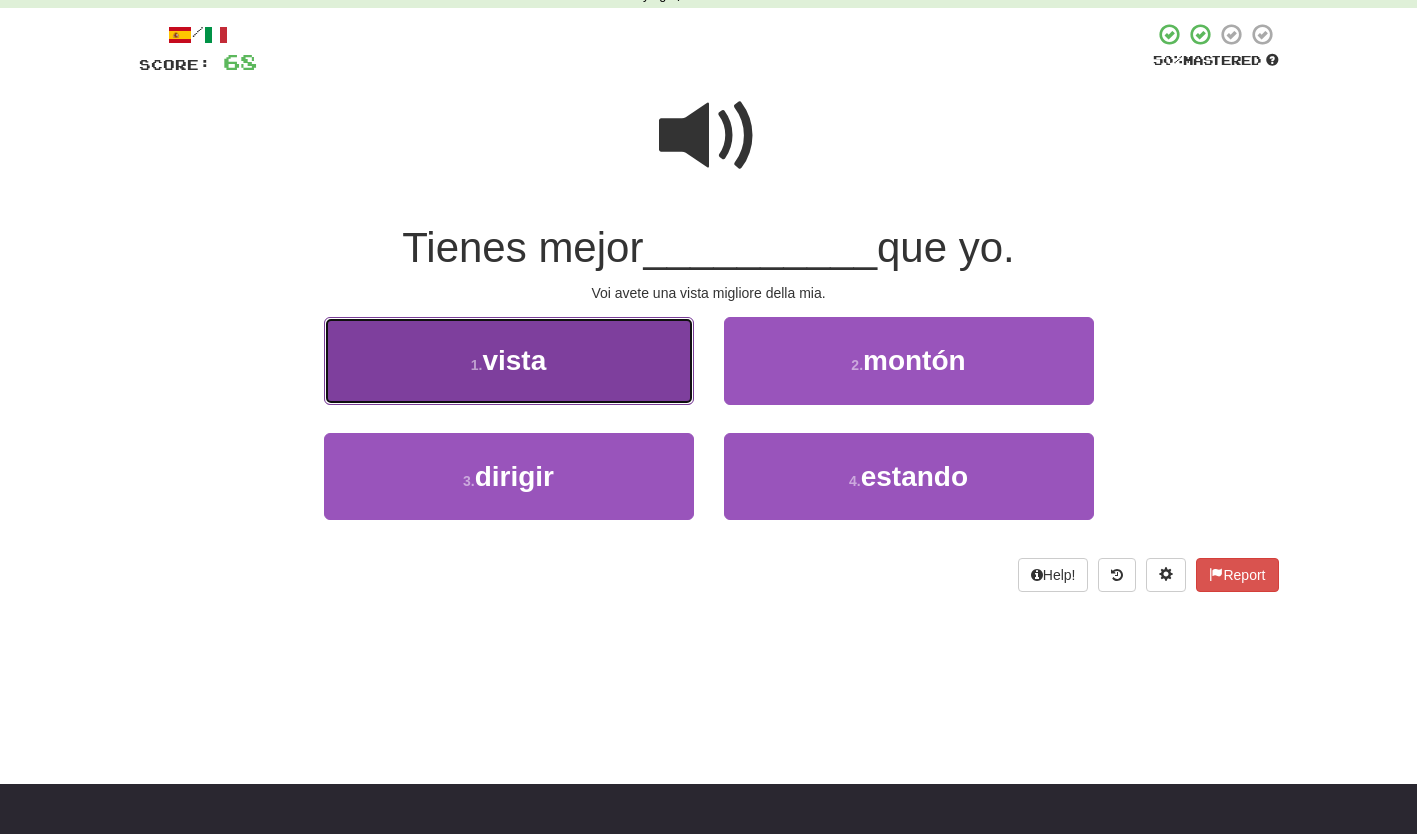click on "1 .  vista" at bounding box center [509, 360] 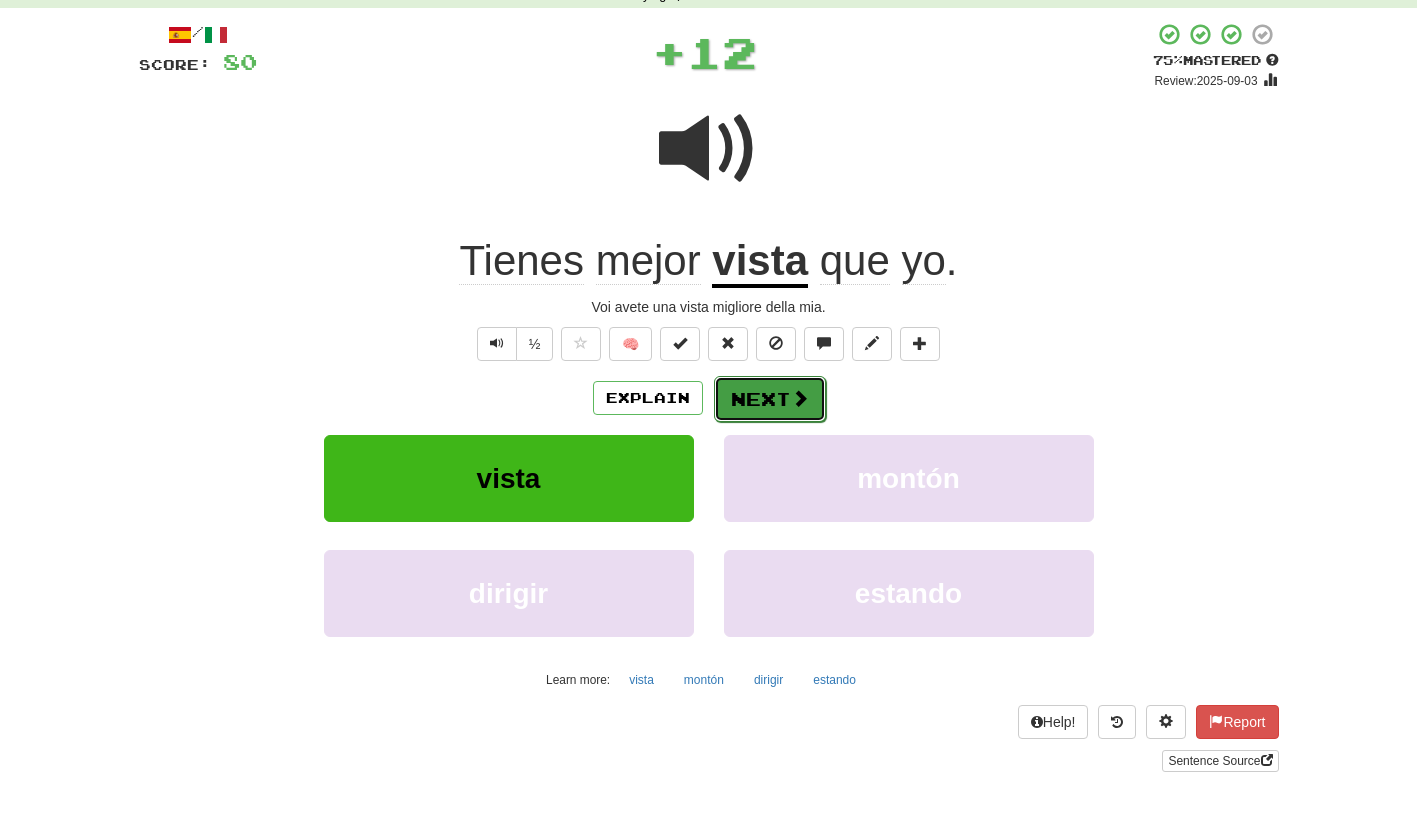 click on "Next" at bounding box center [770, 399] 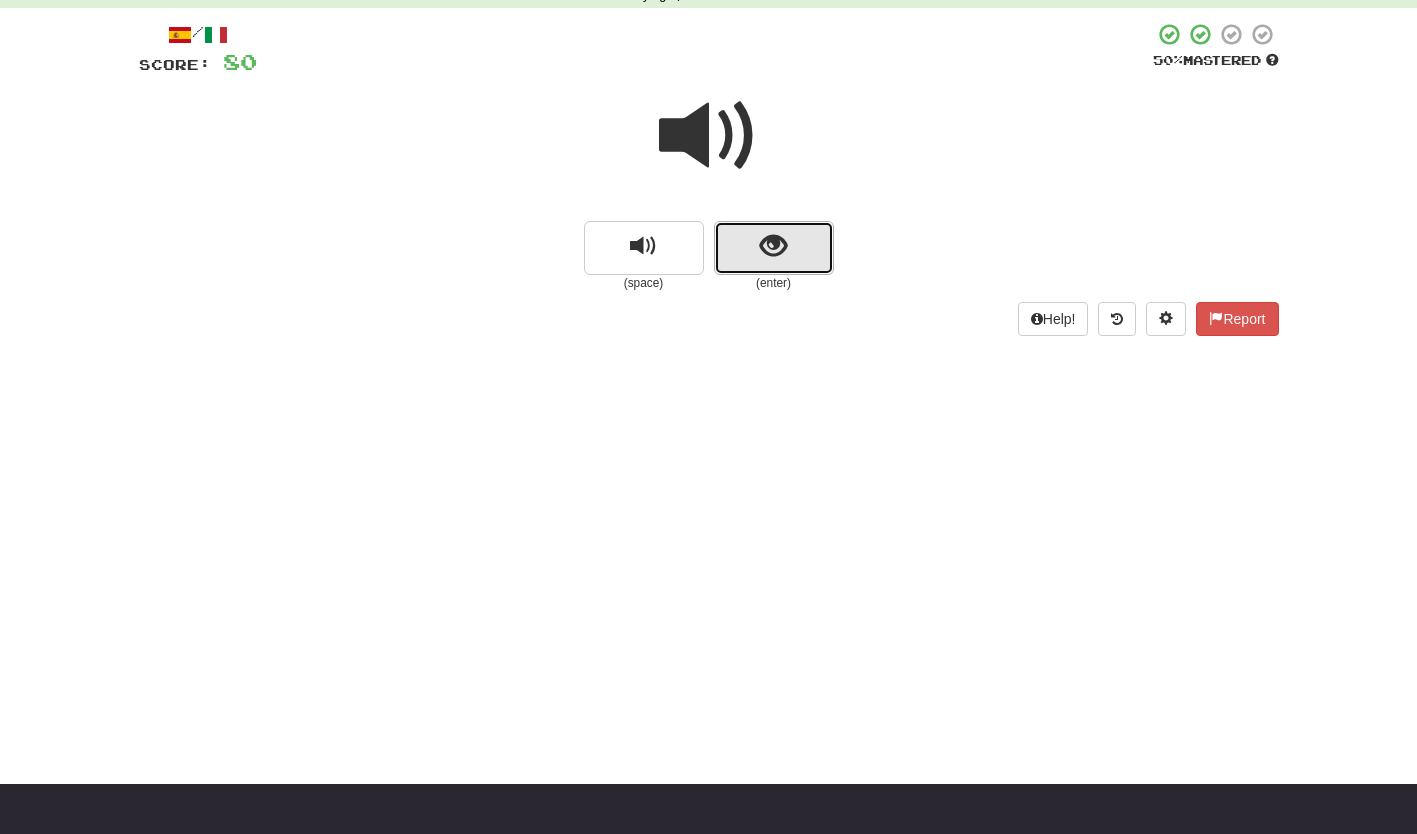 click at bounding box center [774, 248] 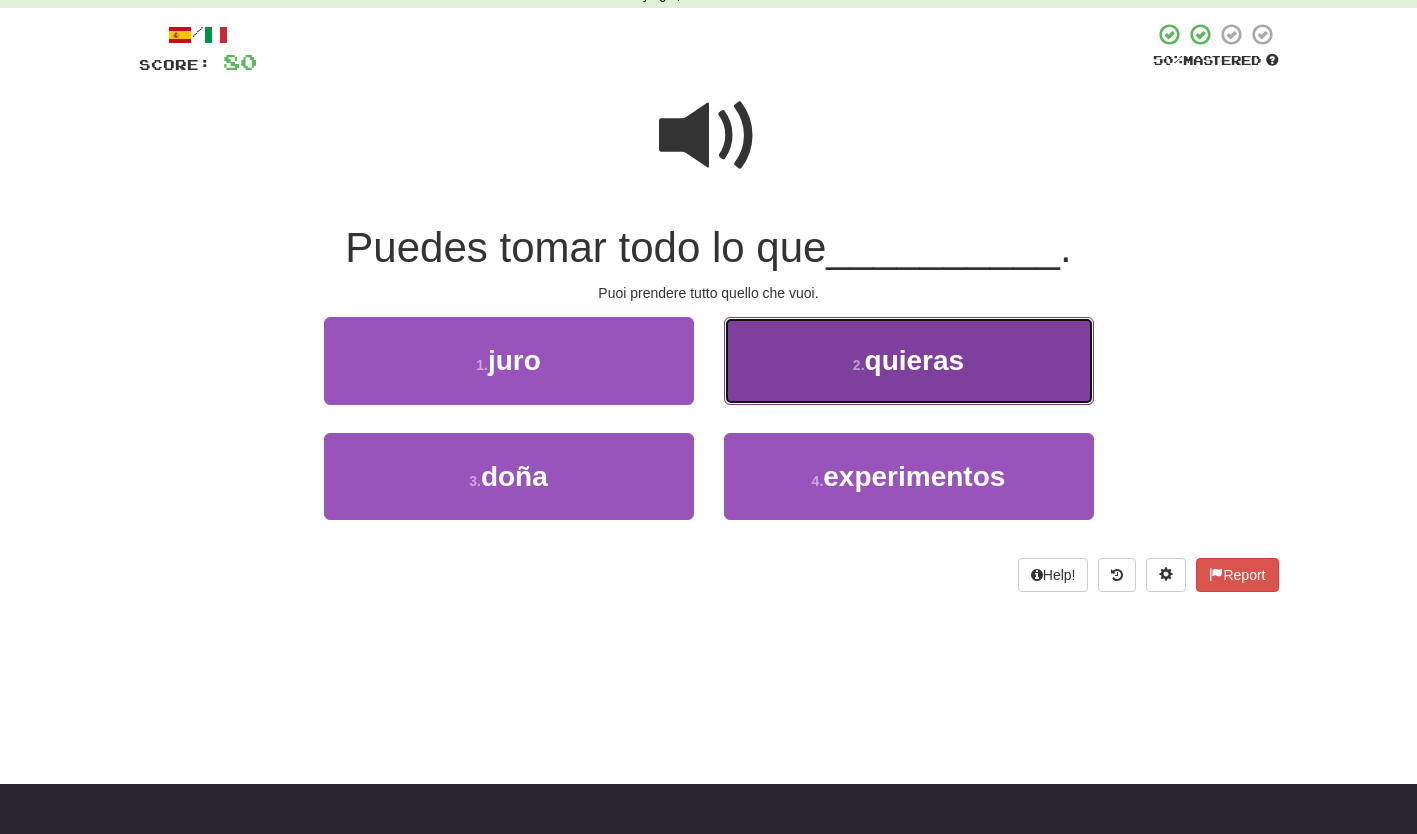 click on "2 .  quieras" at bounding box center [909, 360] 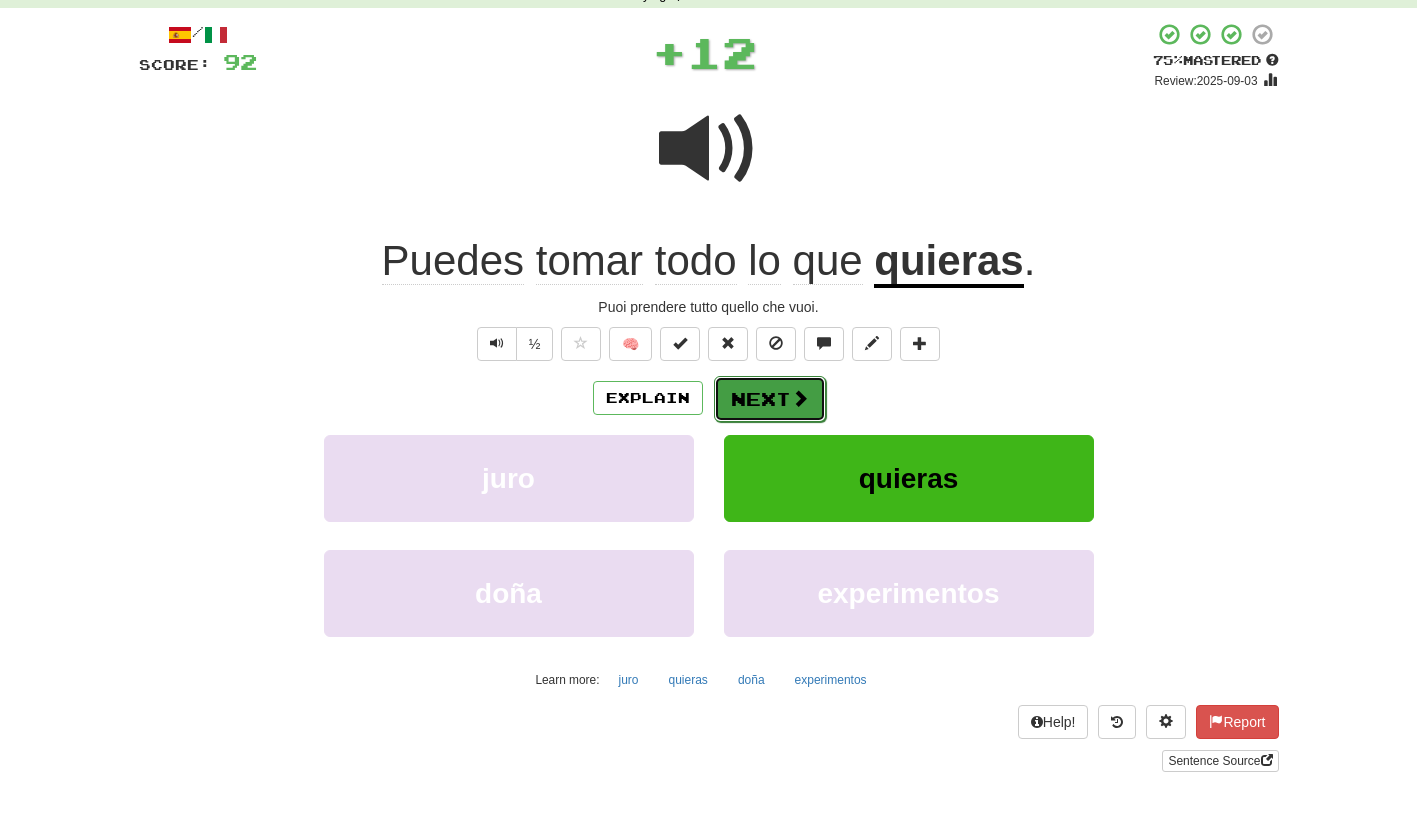 click on "Next" at bounding box center (770, 399) 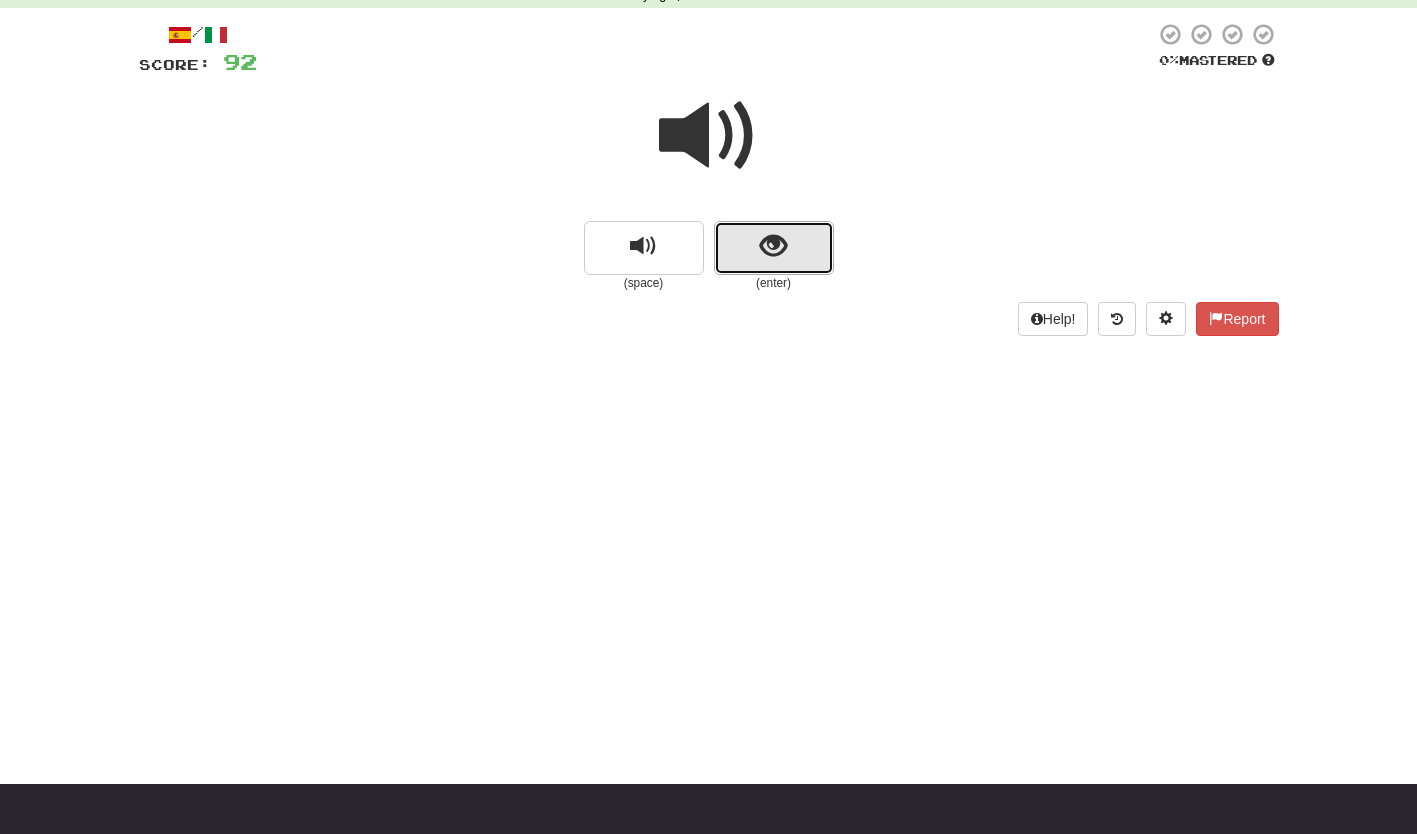 click at bounding box center (774, 248) 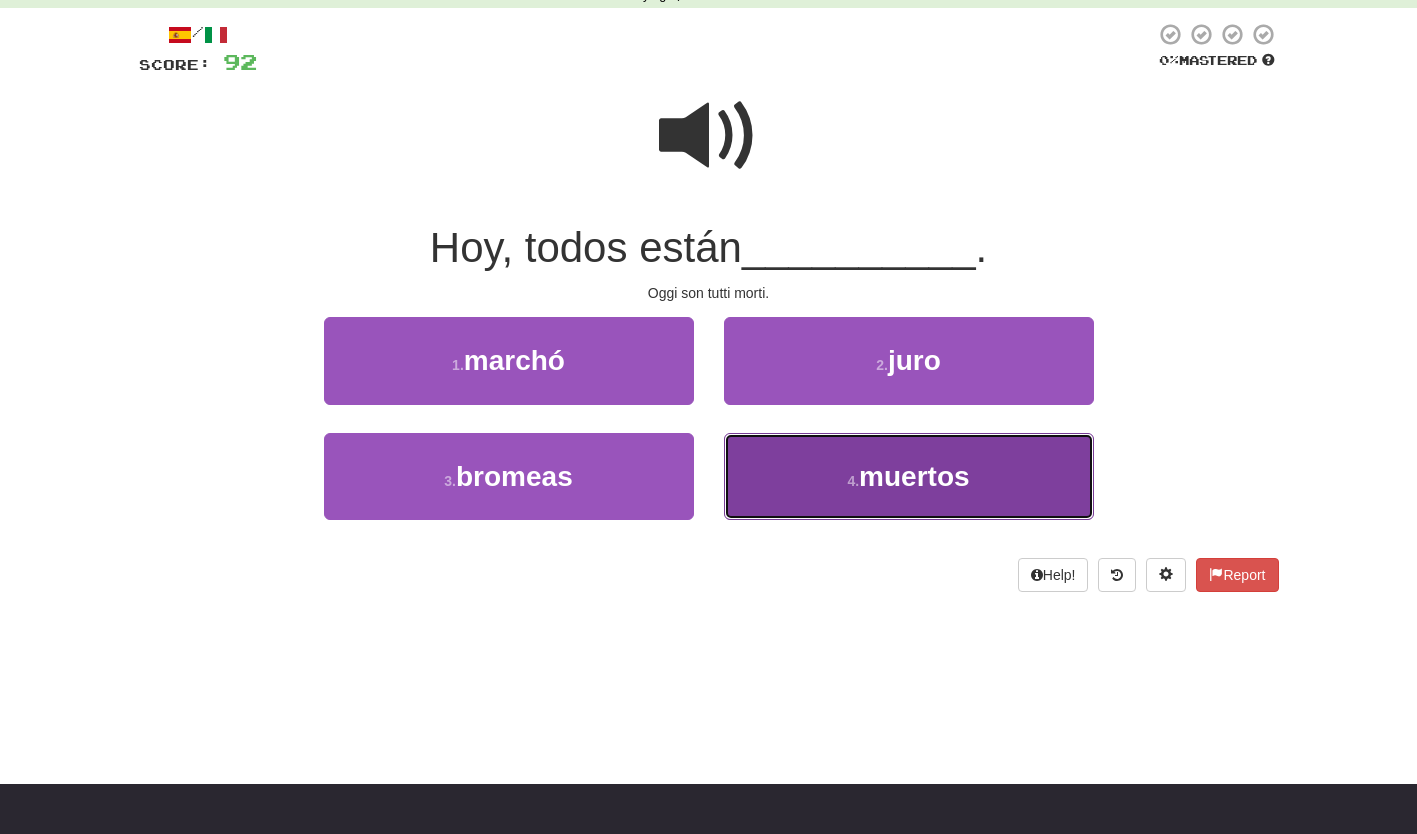 click on "4 .  muertos" at bounding box center [909, 476] 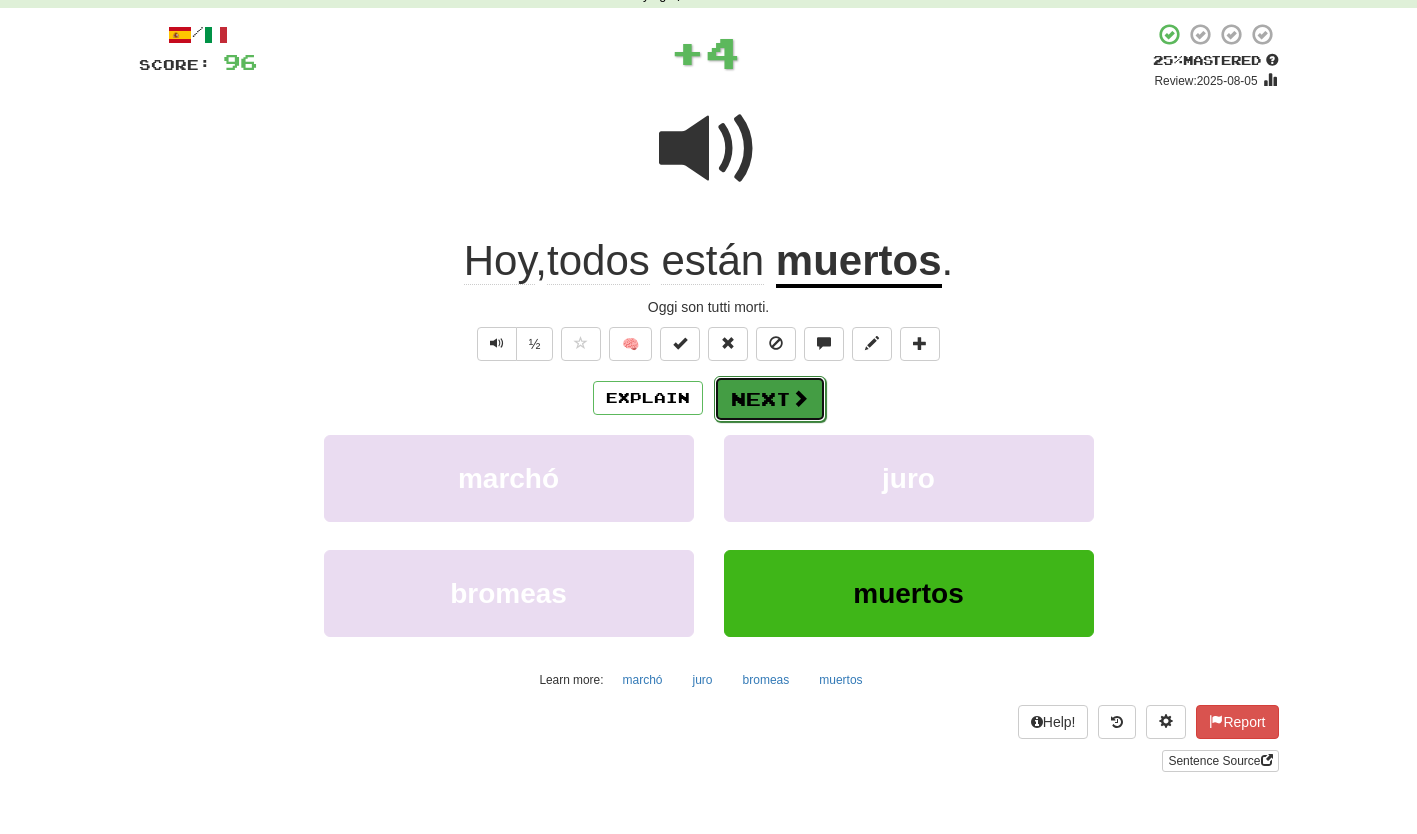 click on "Next" at bounding box center (770, 399) 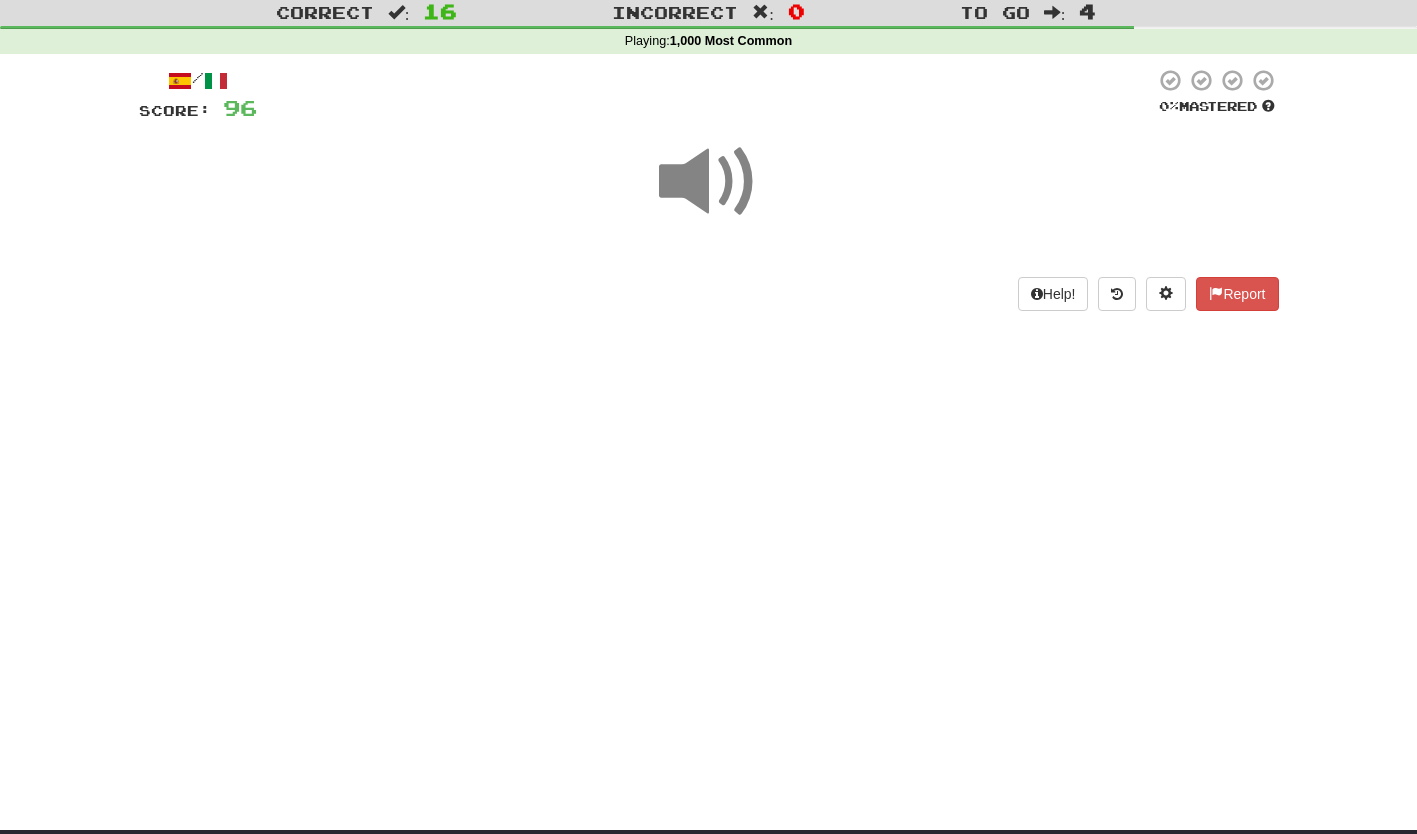 scroll, scrollTop: 0, scrollLeft: 0, axis: both 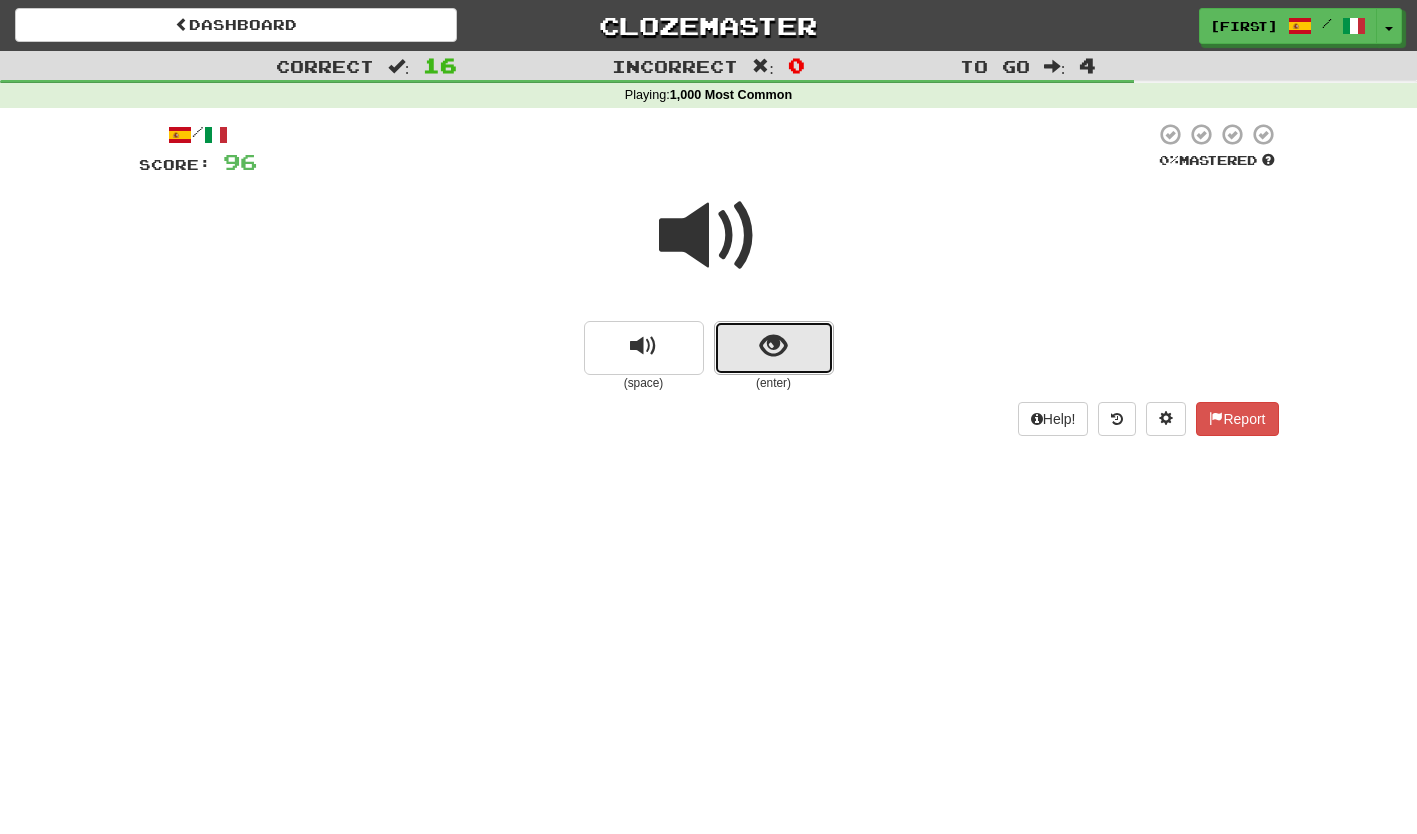click at bounding box center [774, 348] 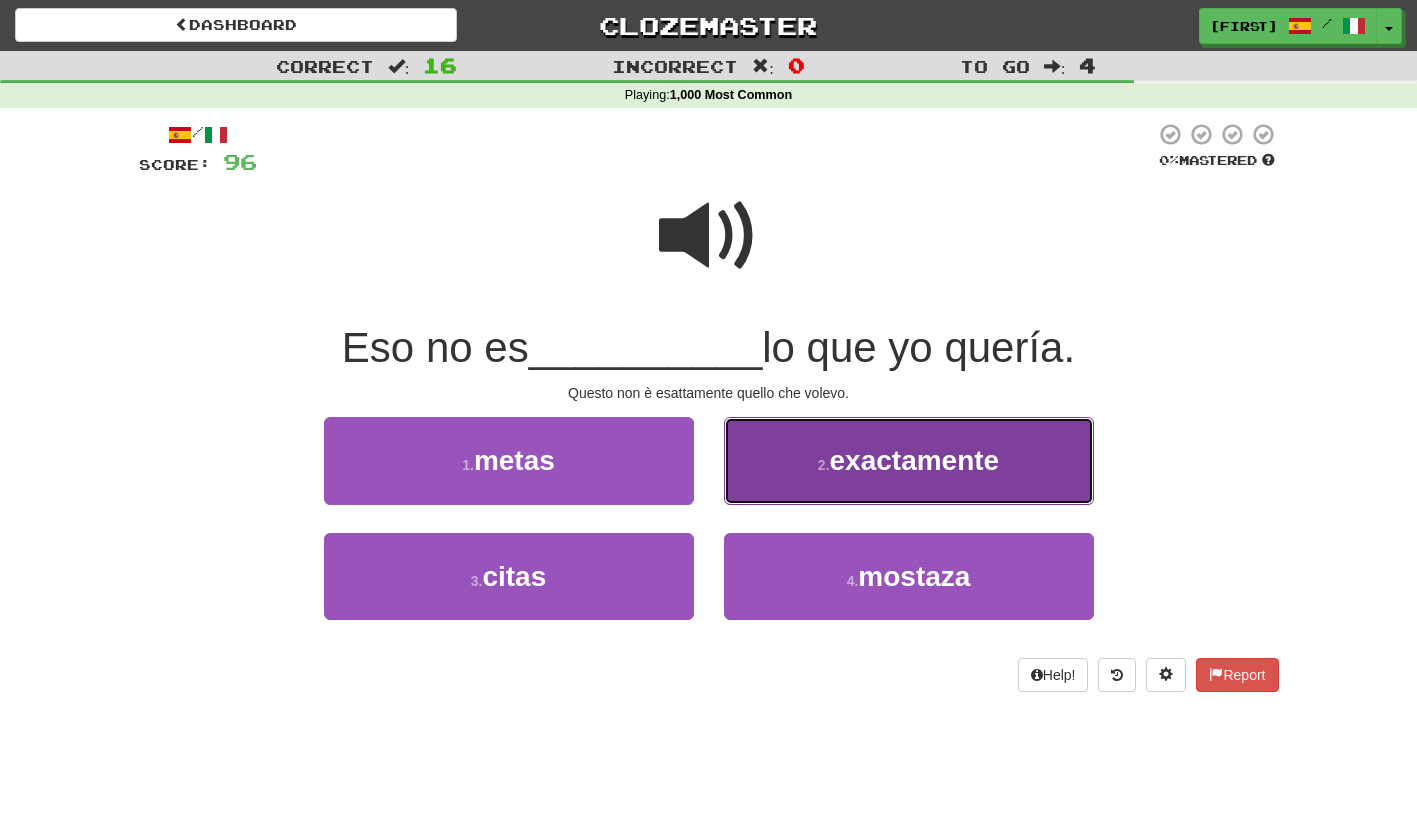 click on "2 .  exactamente" at bounding box center [909, 460] 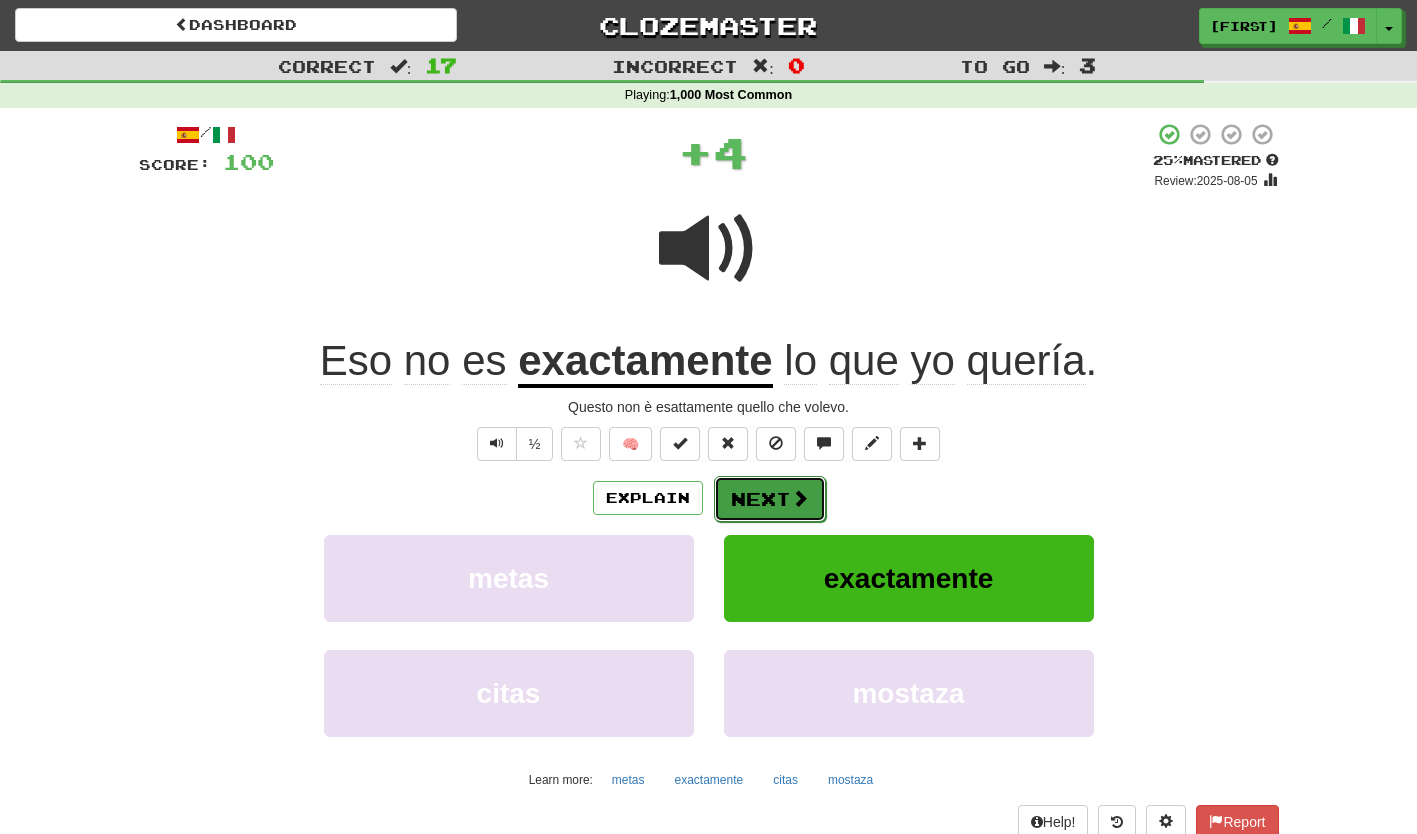 click on "Next" at bounding box center [770, 499] 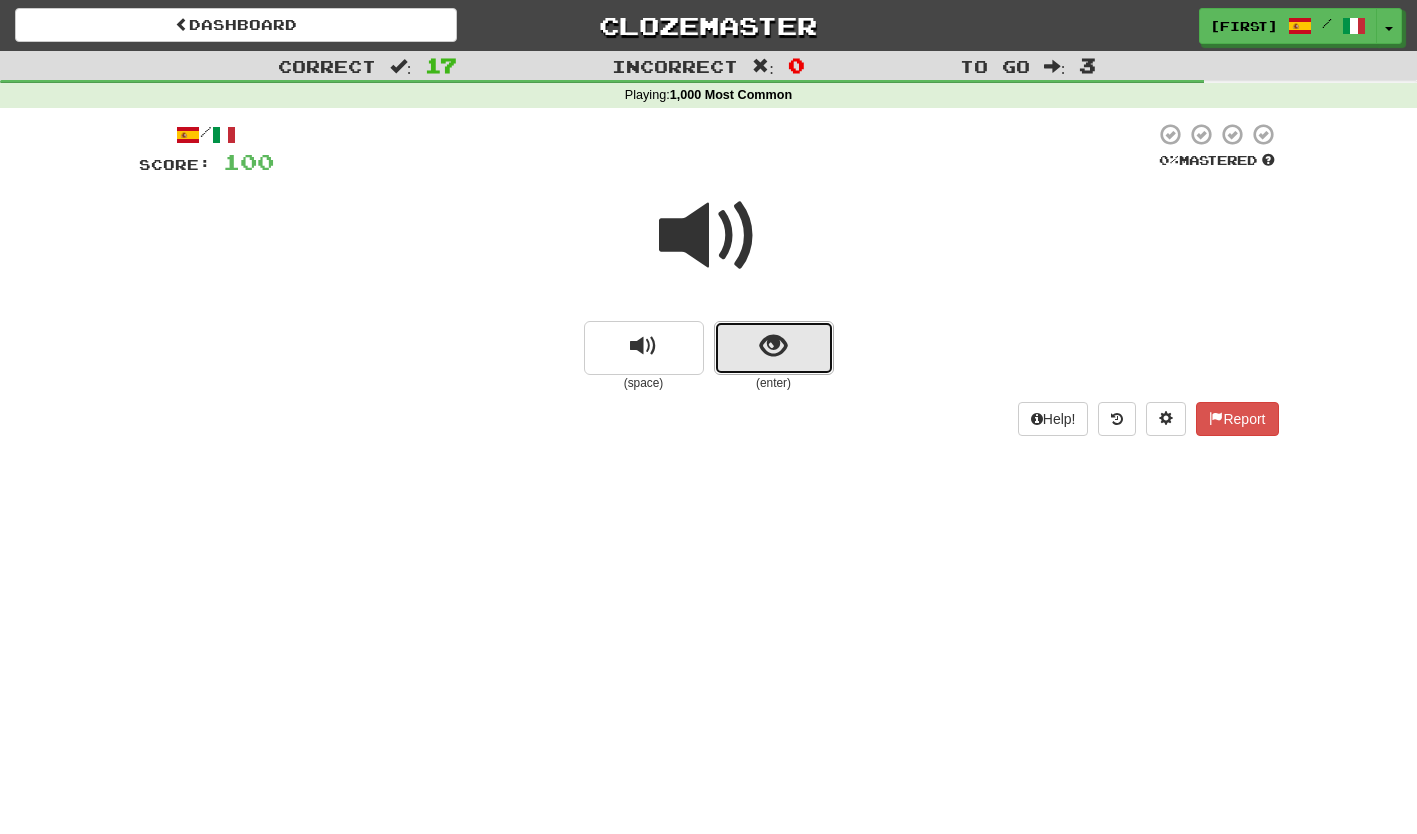 click at bounding box center [774, 348] 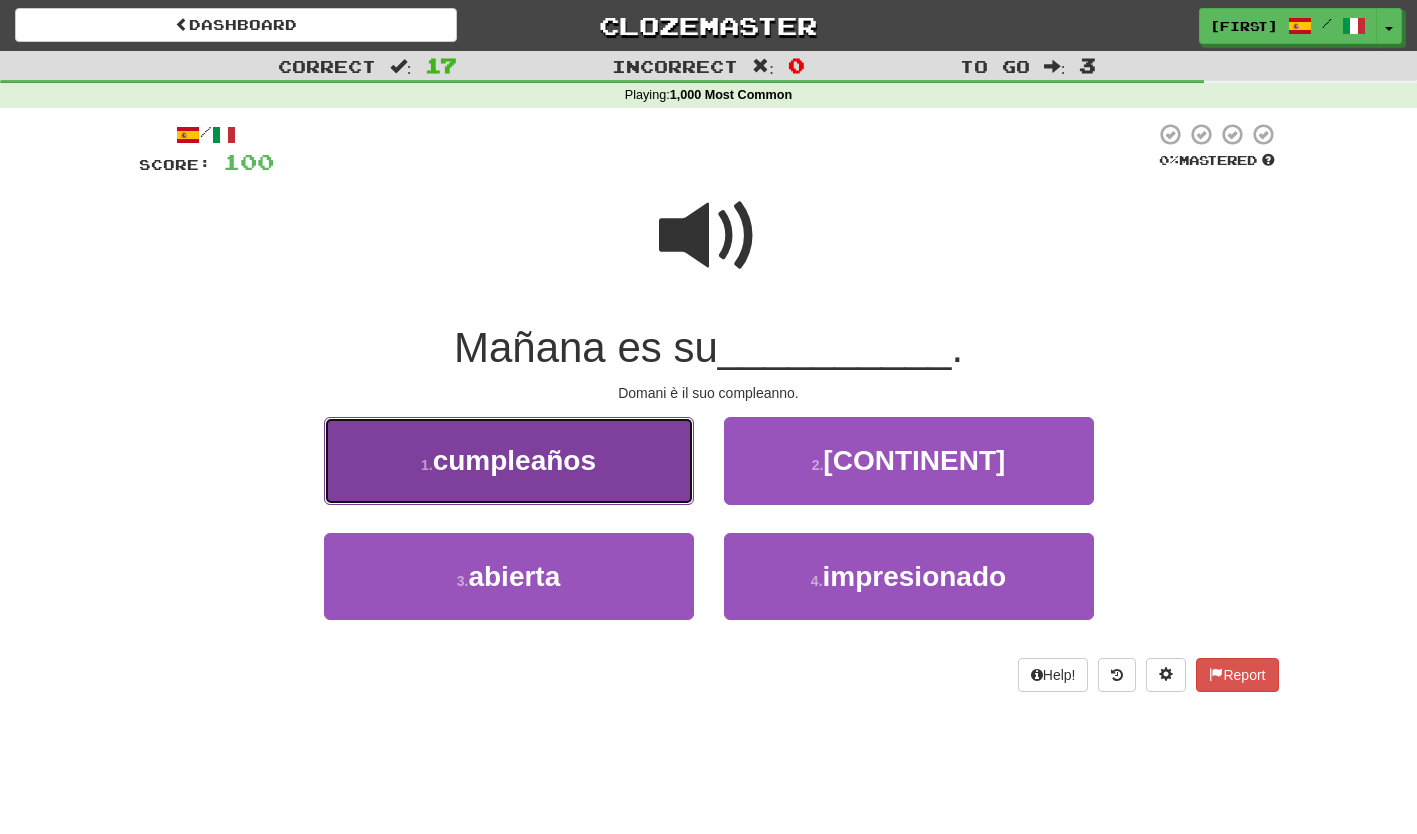click on "1 .  cumpleaños" at bounding box center [509, 460] 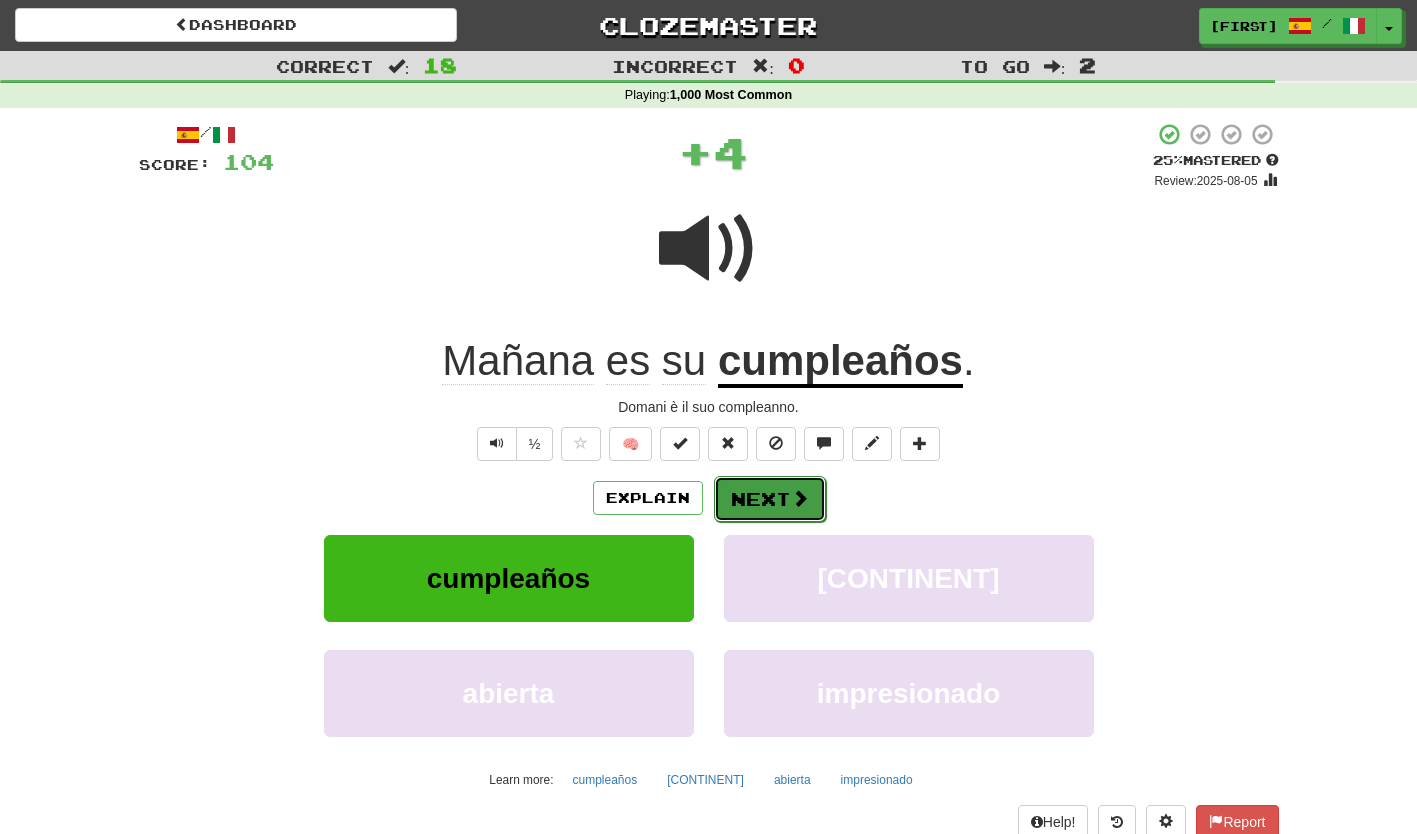 click on "Next" at bounding box center (770, 499) 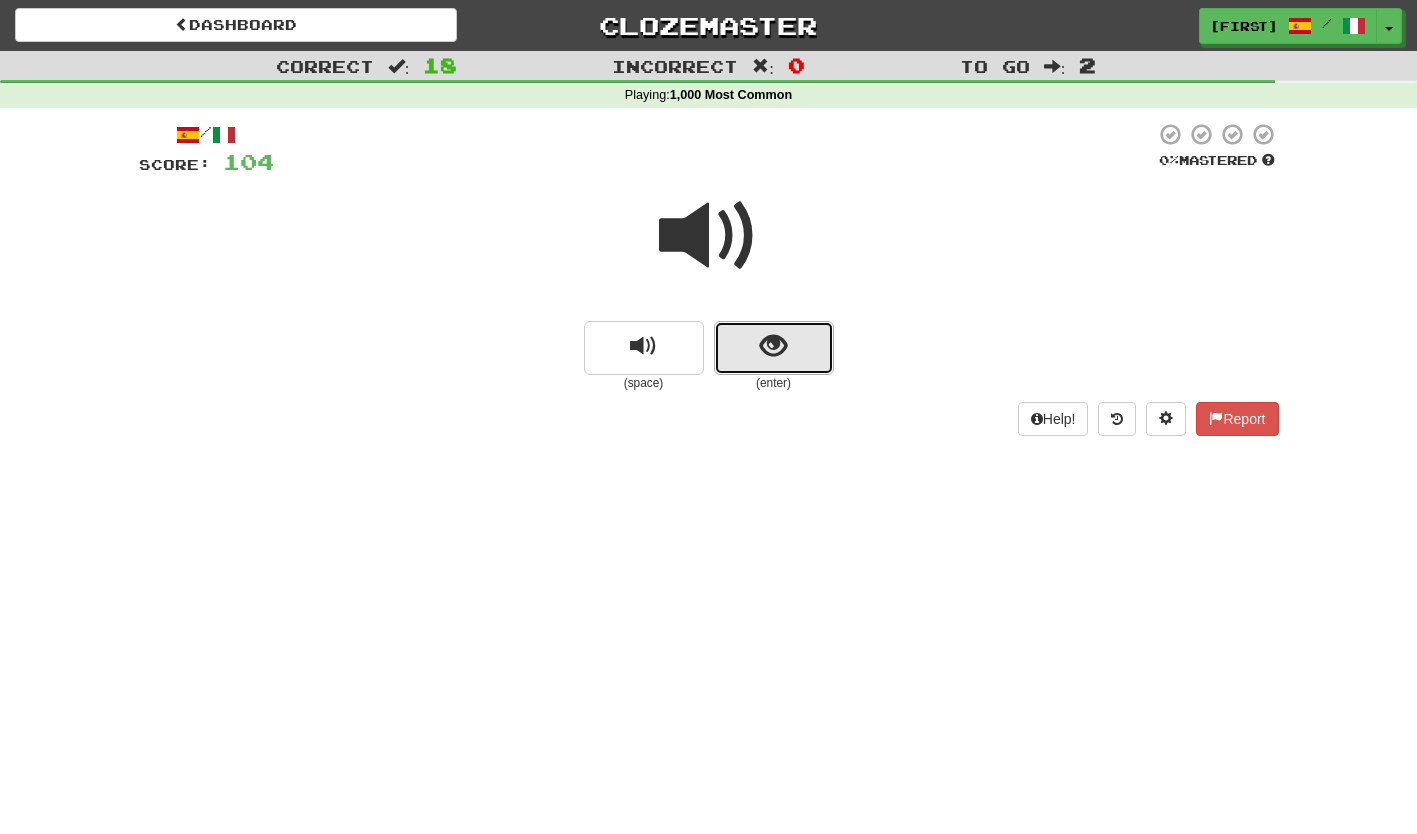 click at bounding box center (774, 348) 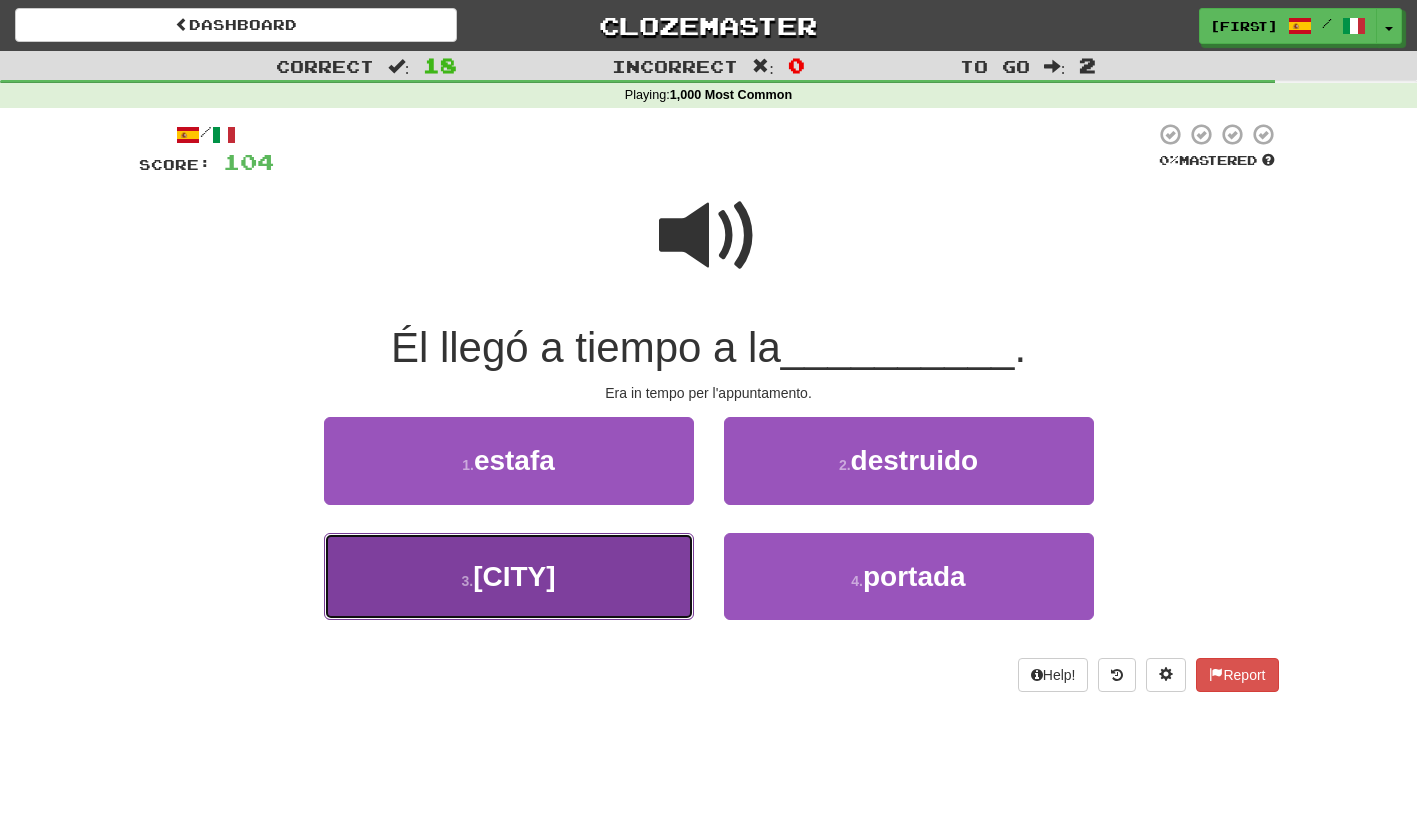 click on "3 .  cita" at bounding box center [509, 576] 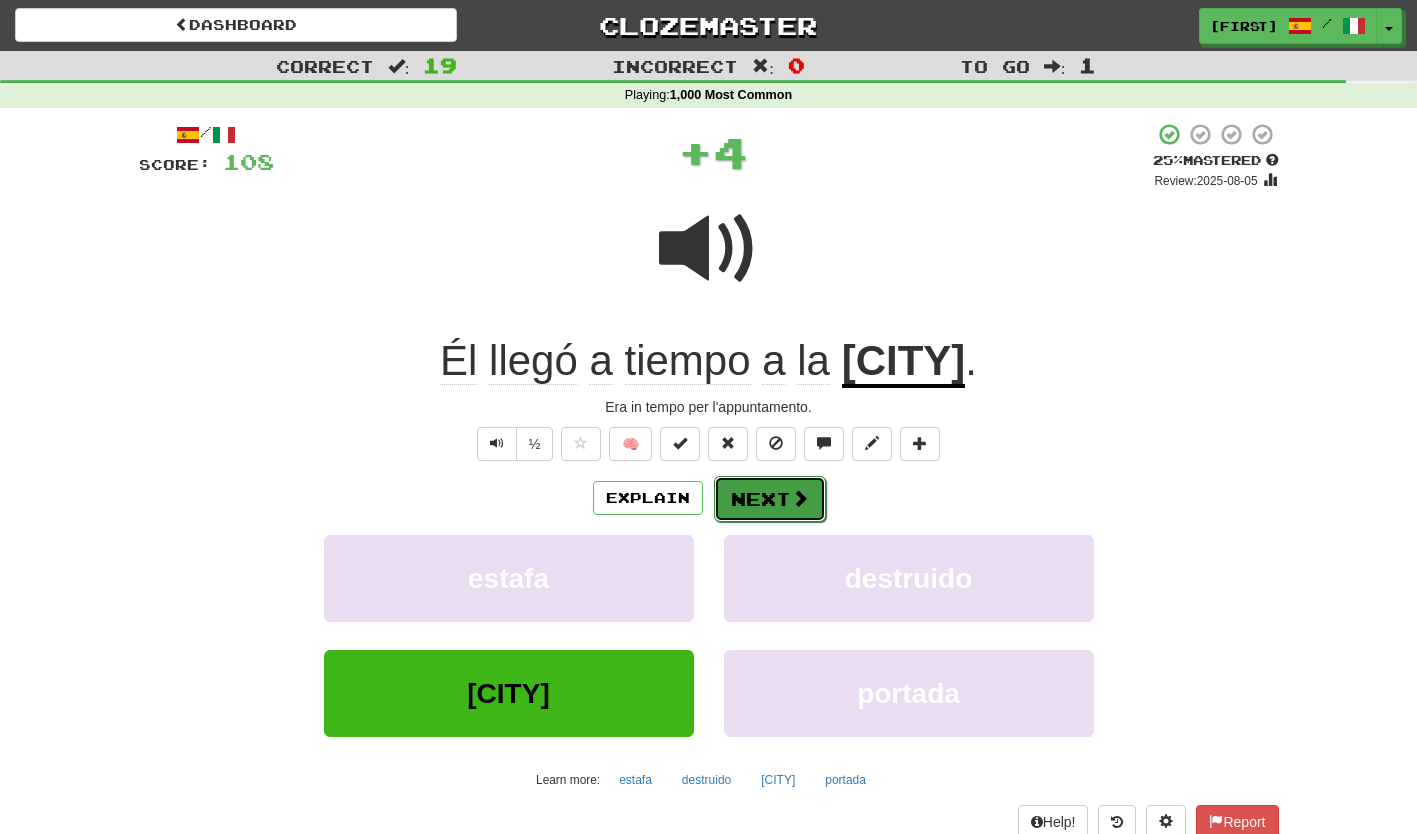 click on "Next" at bounding box center [770, 499] 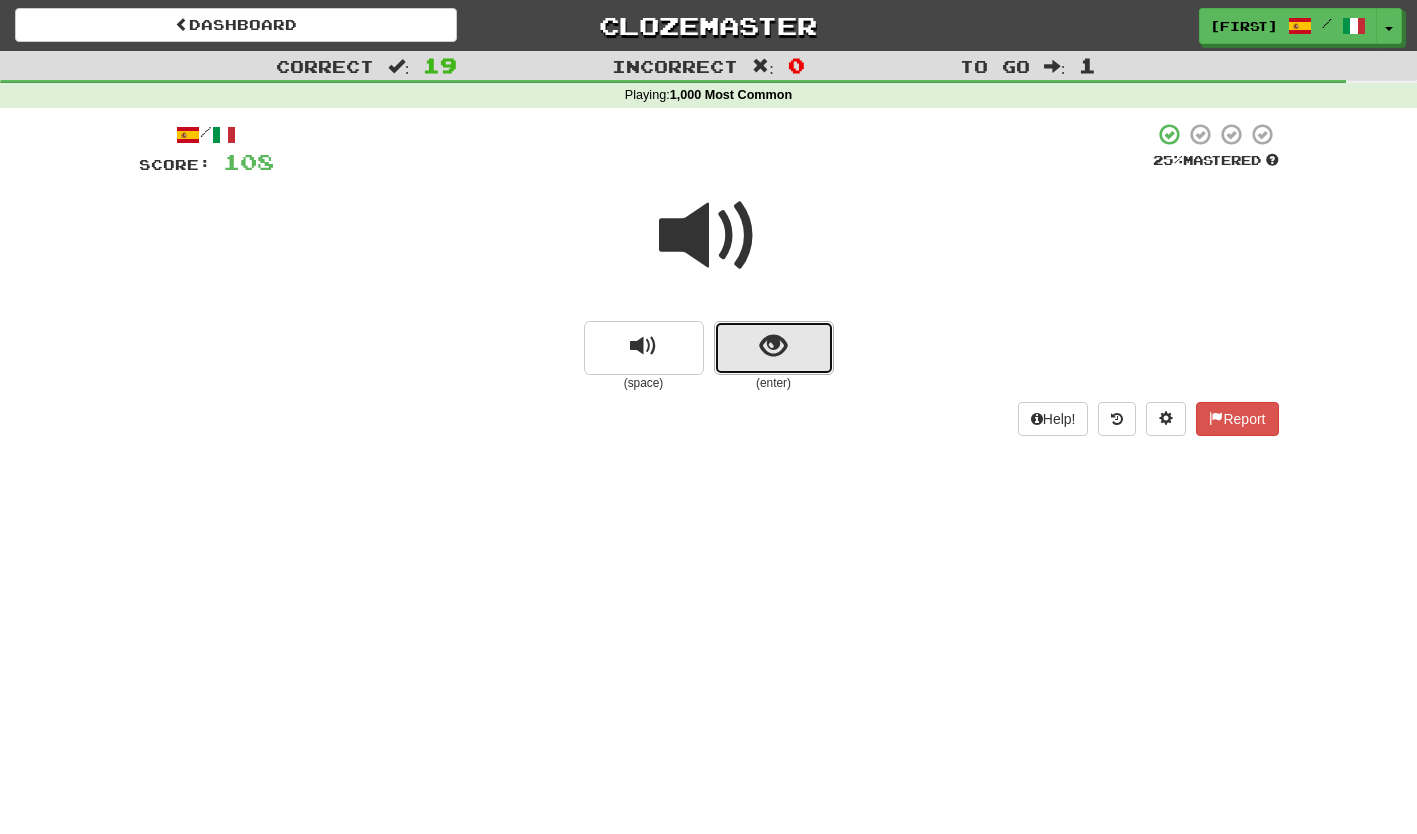 click at bounding box center (774, 348) 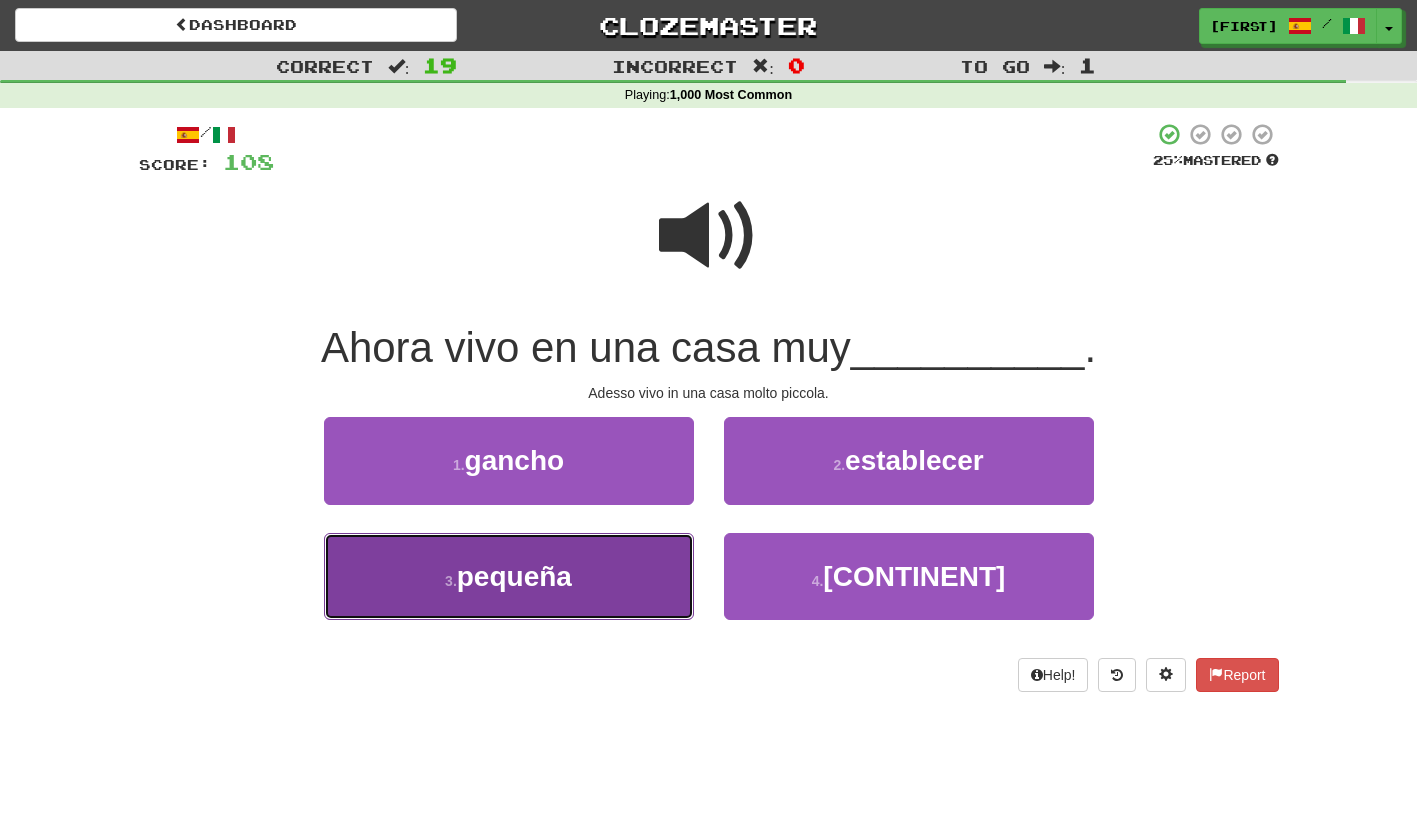 click on "3 .  pequeña" at bounding box center [509, 576] 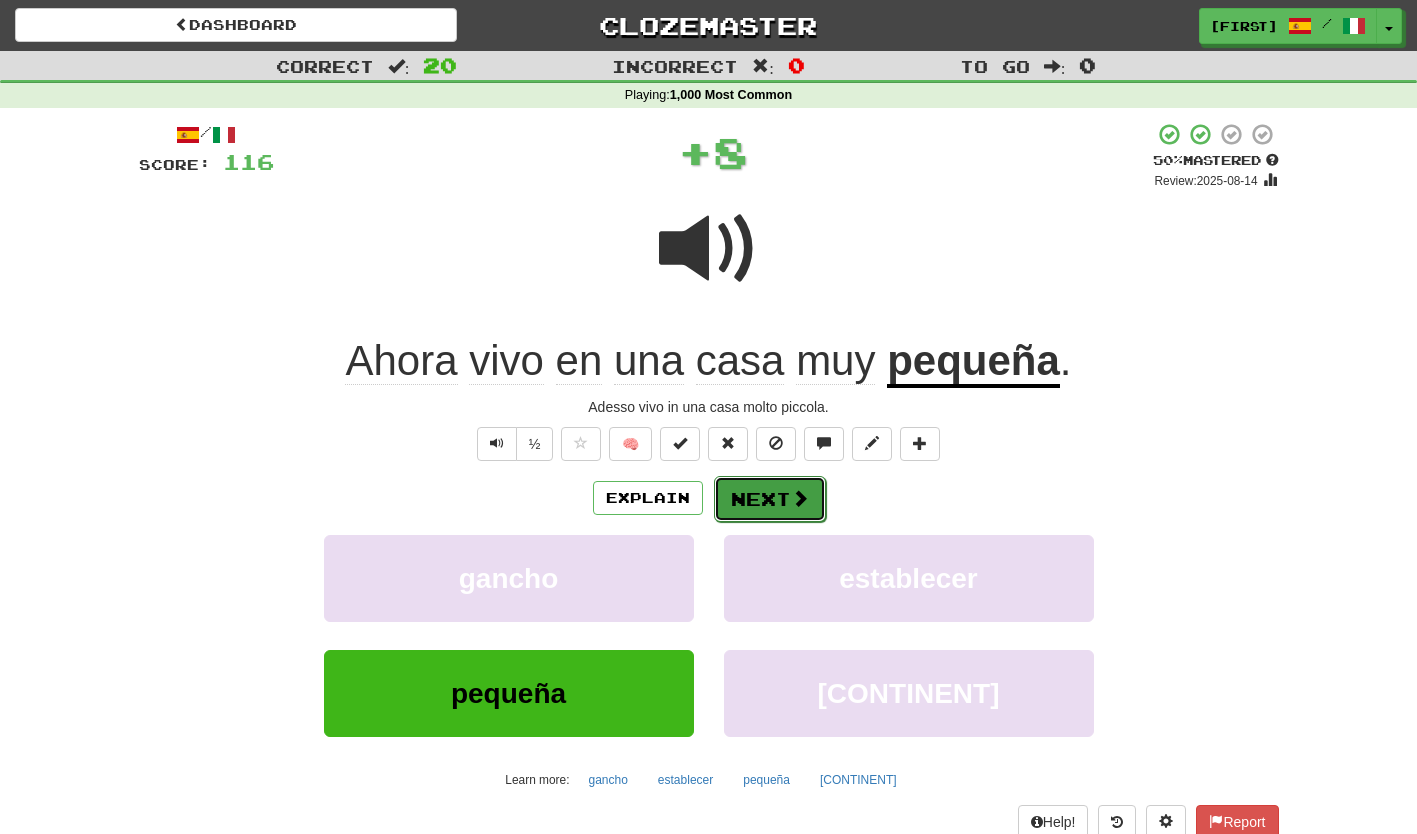 click on "Next" at bounding box center (770, 499) 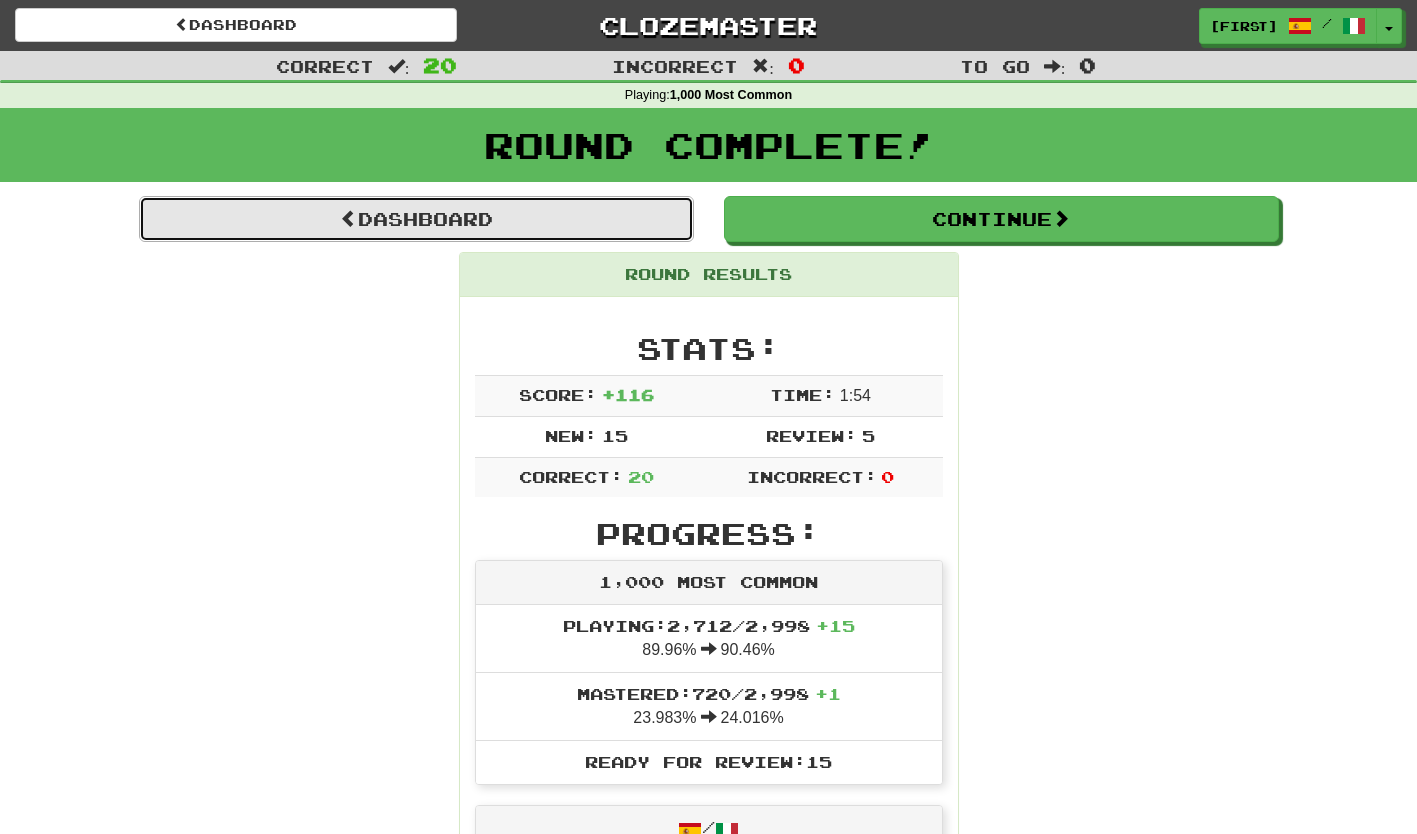click on "Dashboard" at bounding box center (416, 219) 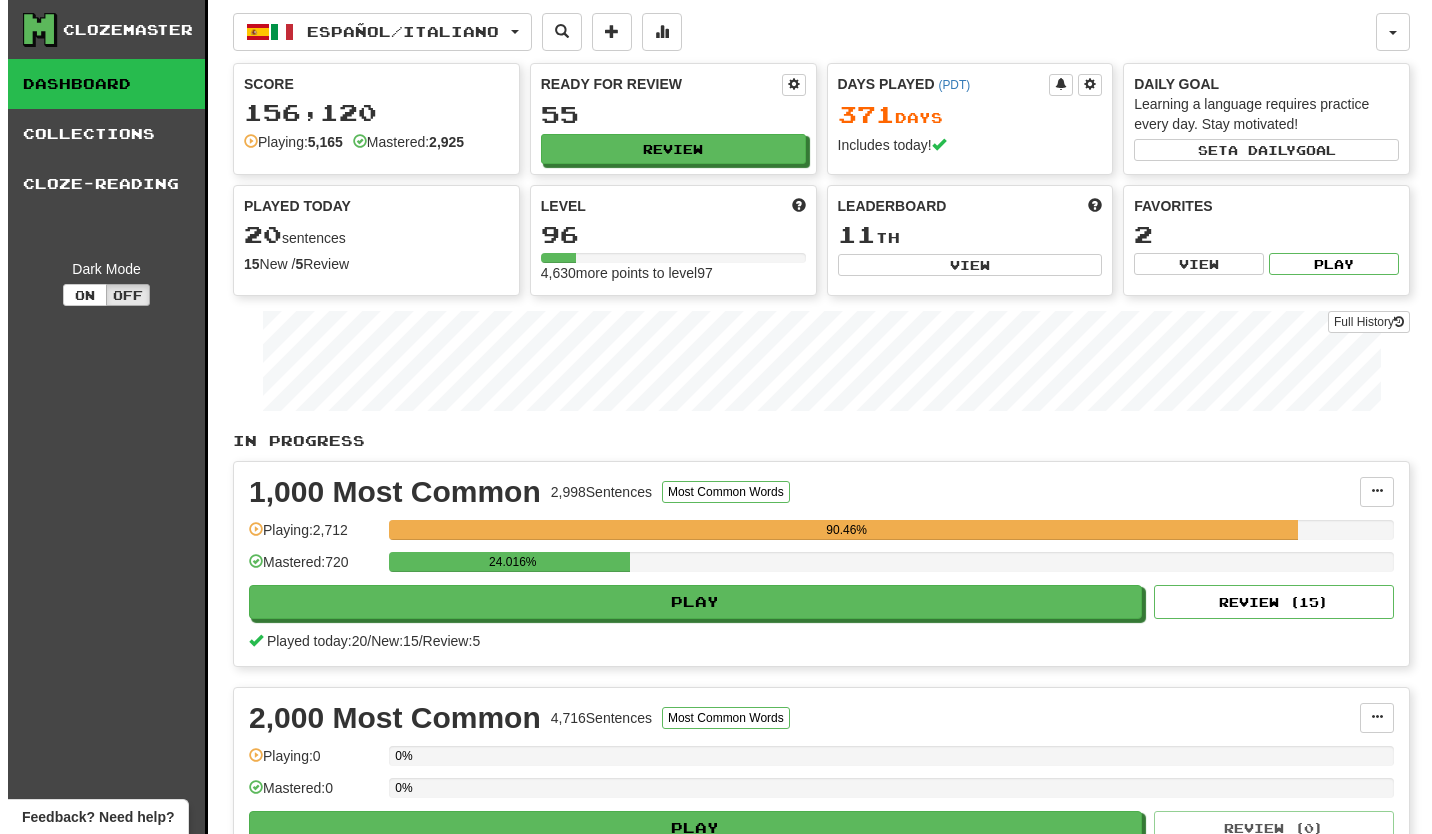 scroll, scrollTop: 0, scrollLeft: 0, axis: both 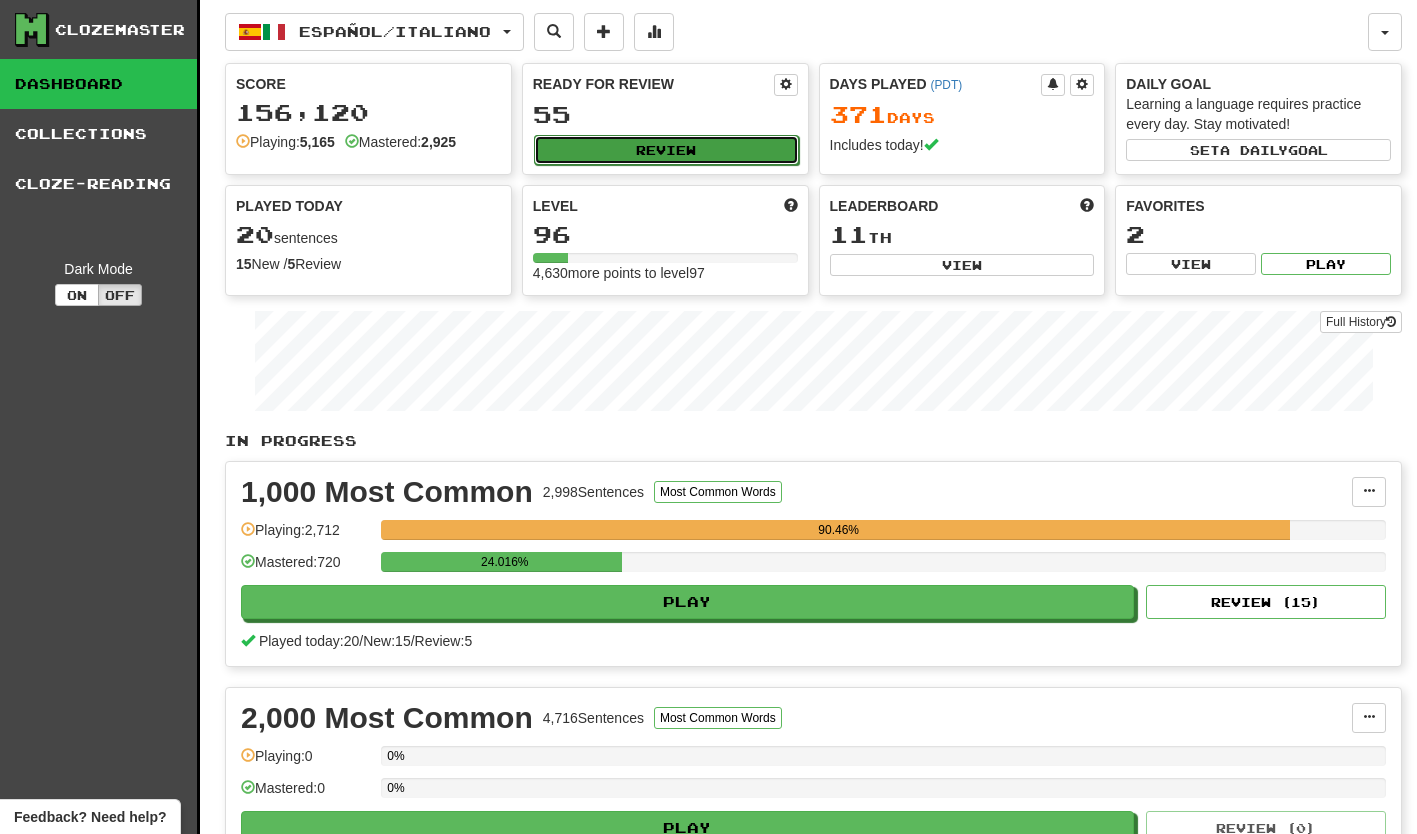 click on "Review" at bounding box center [666, 150] 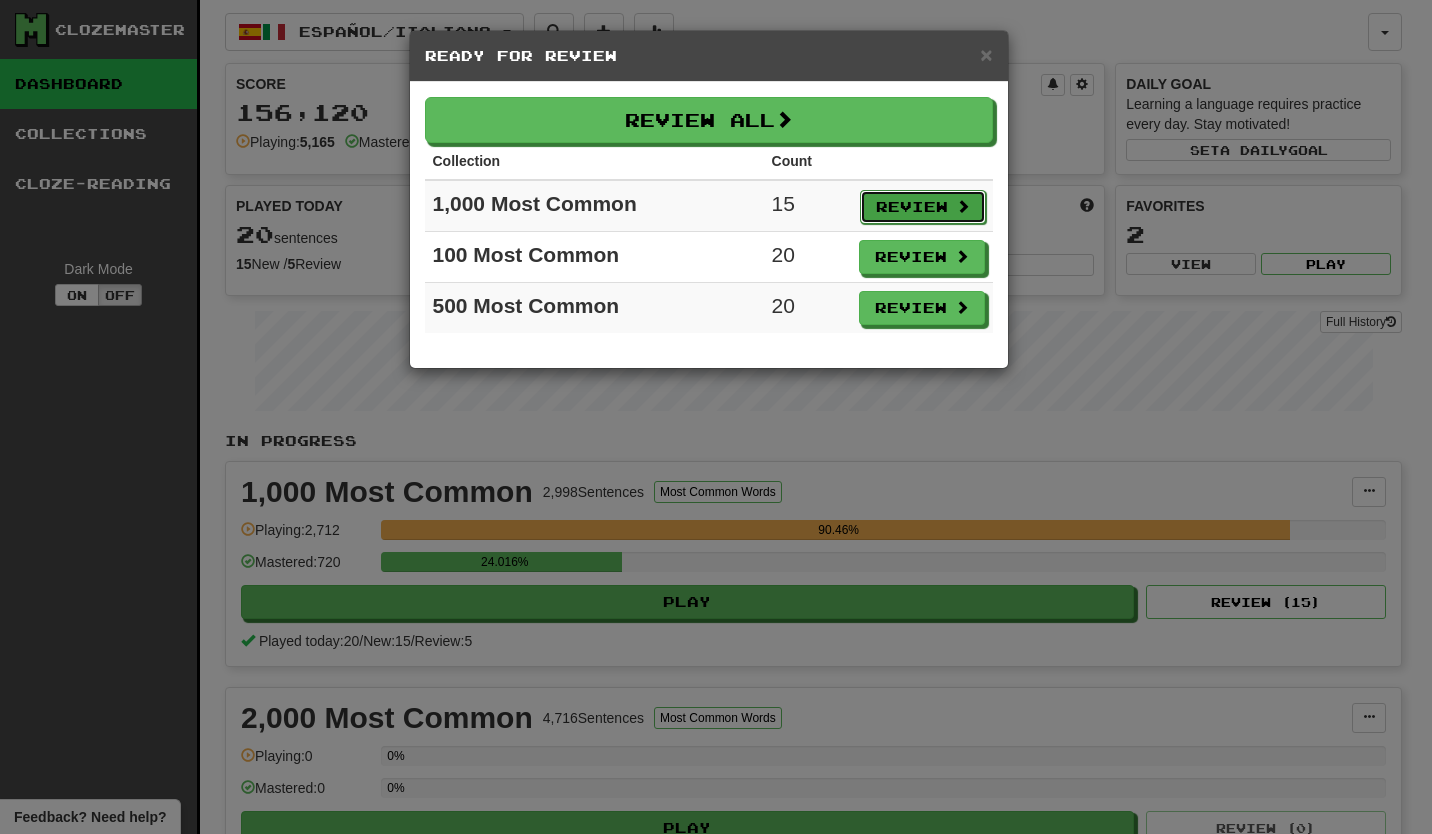 click on "Review" at bounding box center (923, 207) 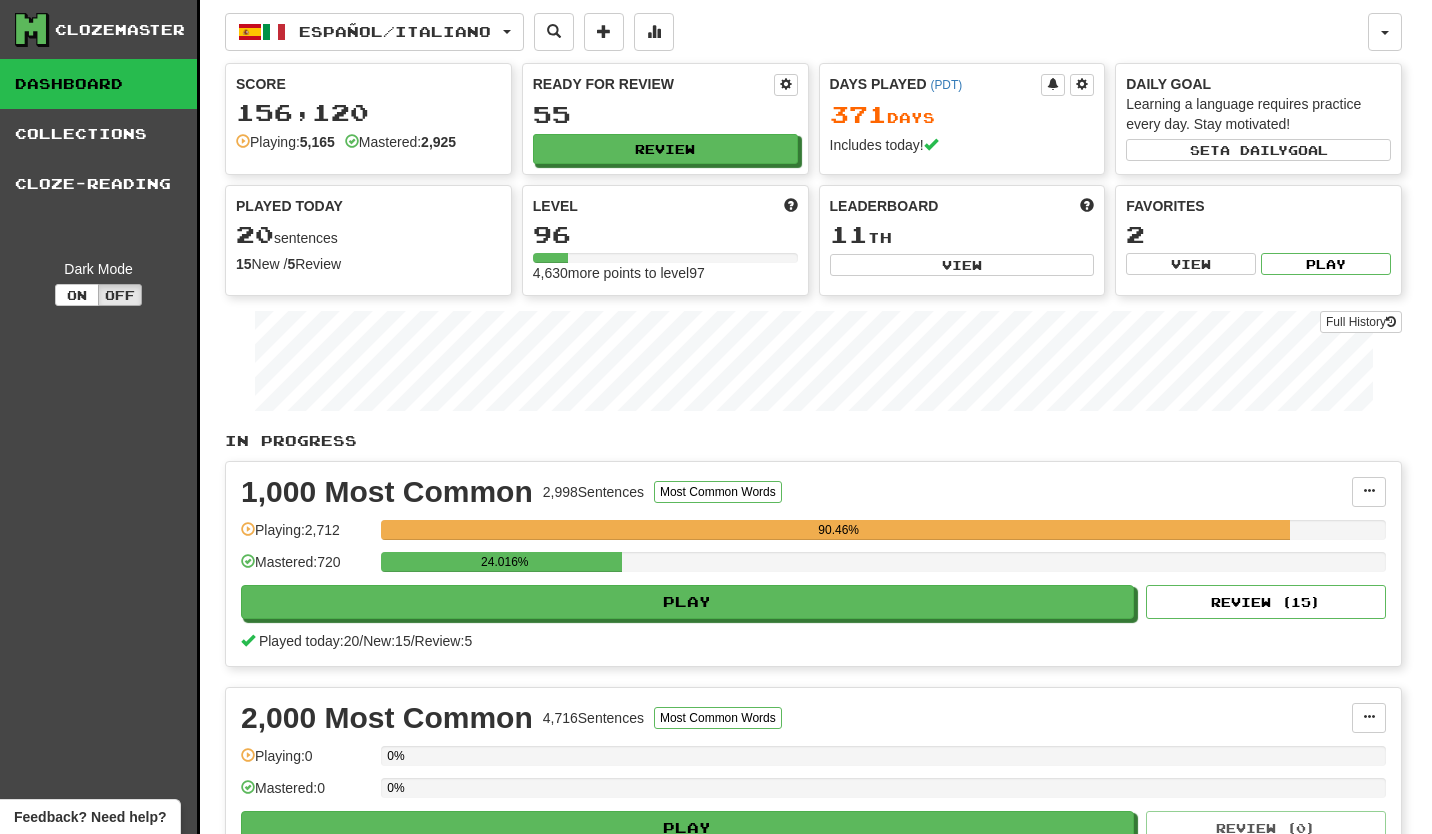 select on "**" 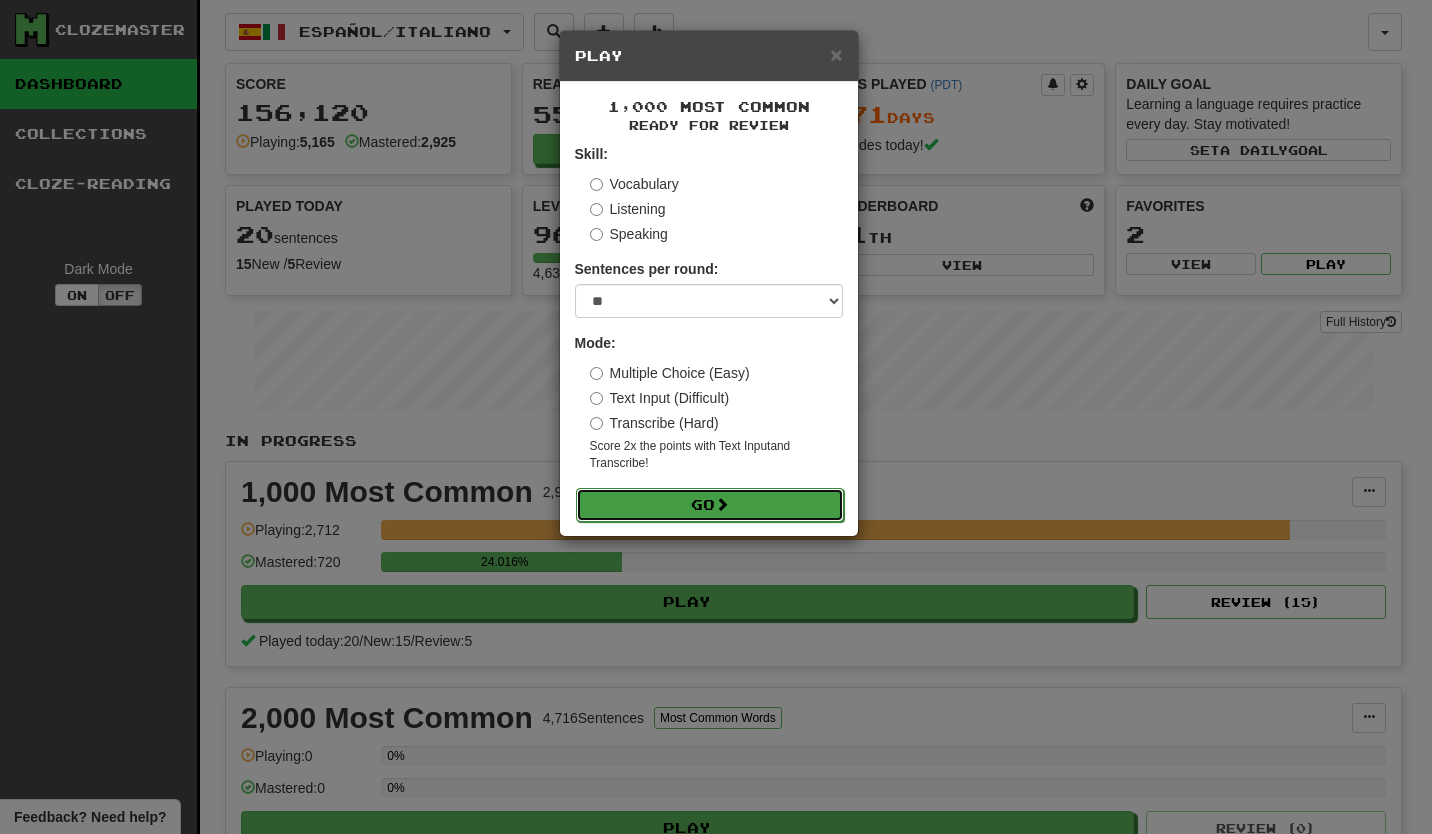 click on "Go" at bounding box center (710, 505) 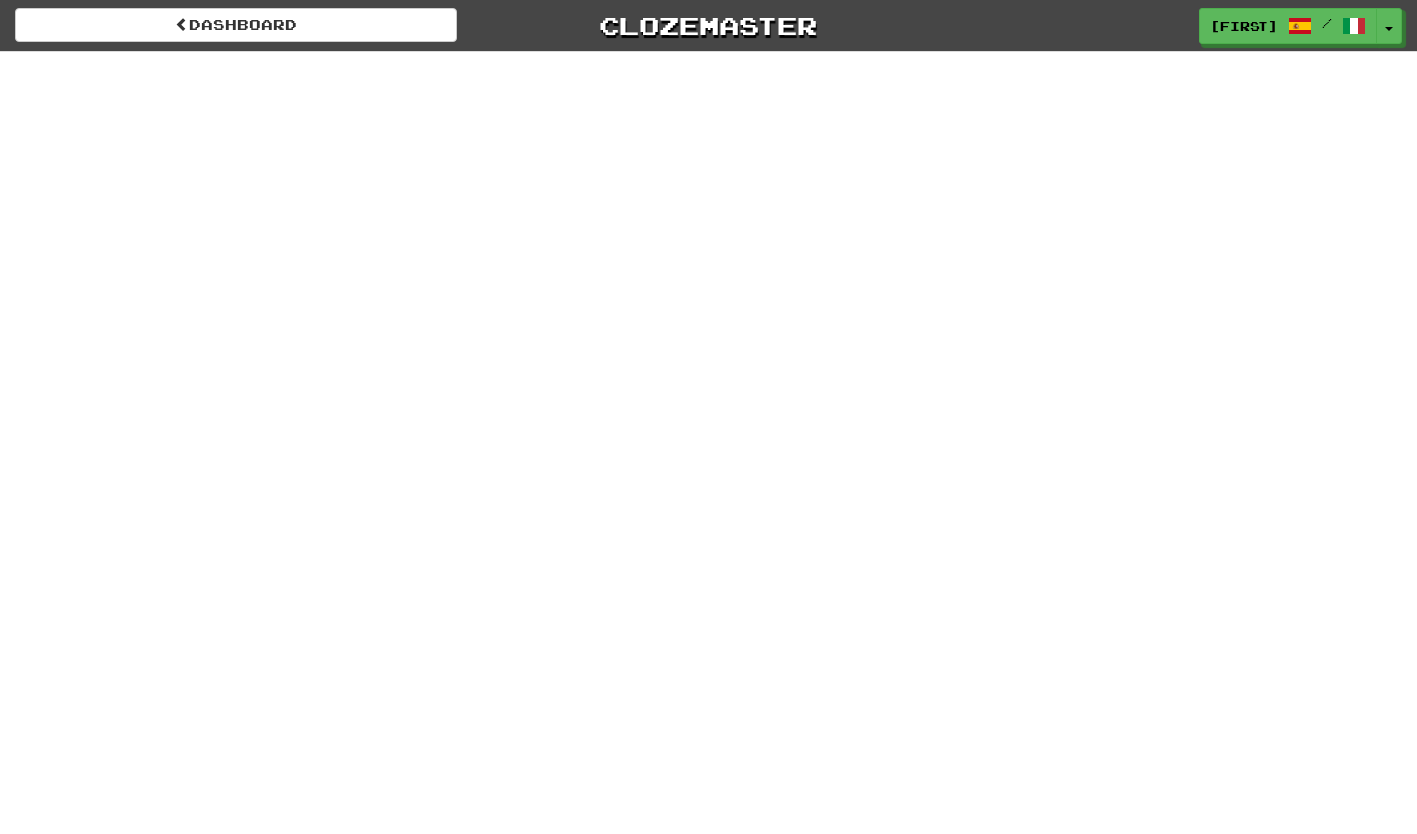 scroll, scrollTop: 0, scrollLeft: 0, axis: both 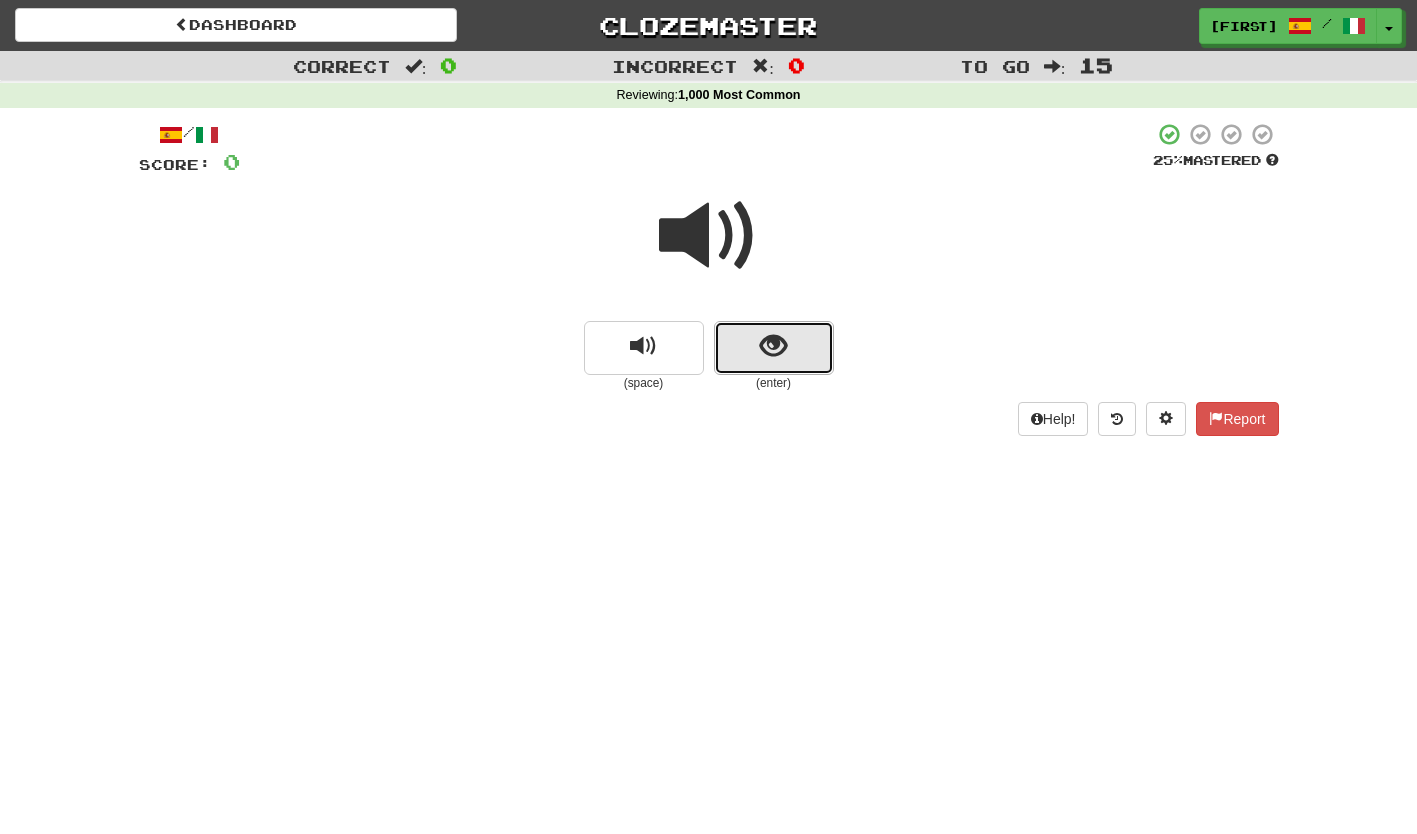 click at bounding box center (773, 346) 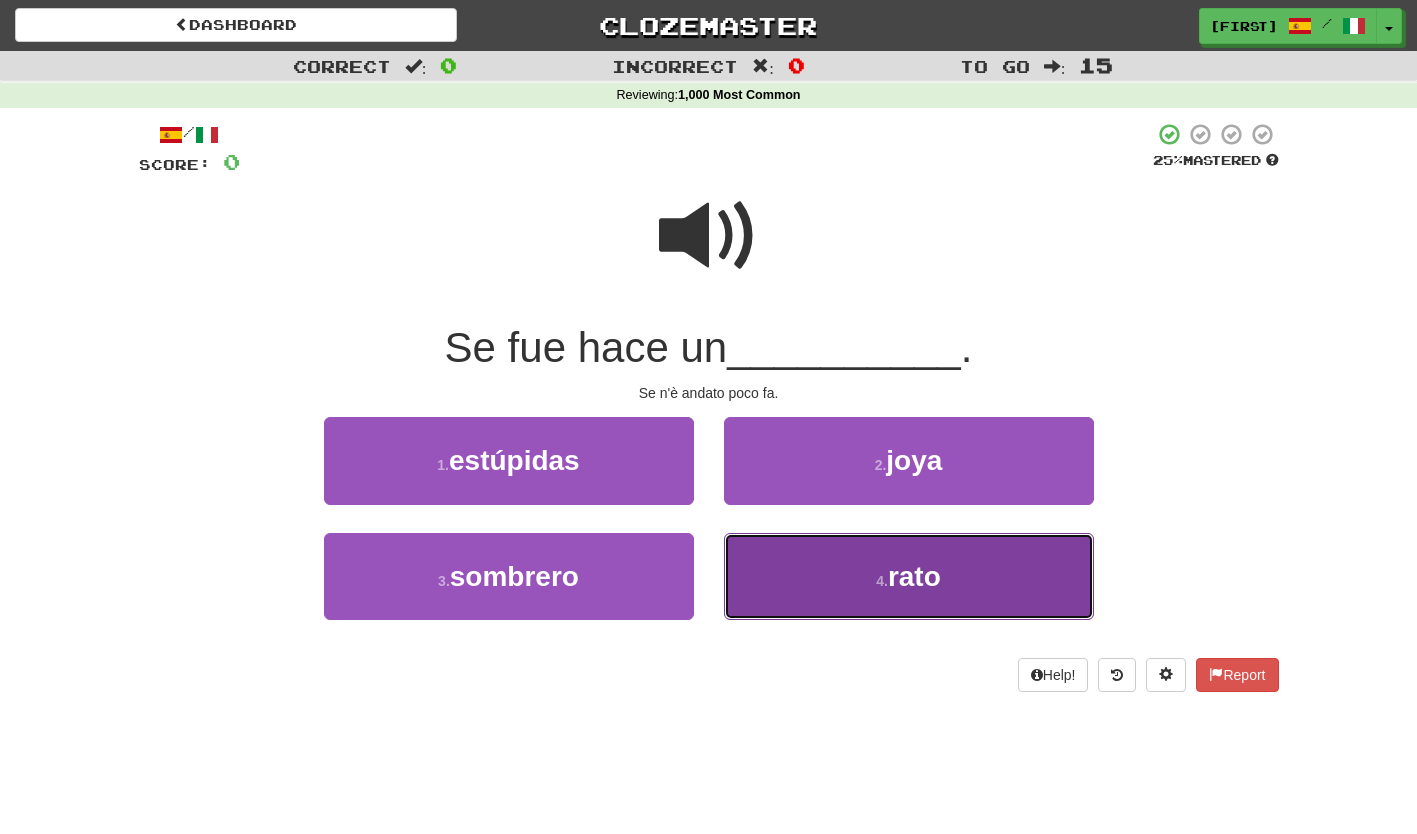 click on "4 .  rato" at bounding box center [909, 576] 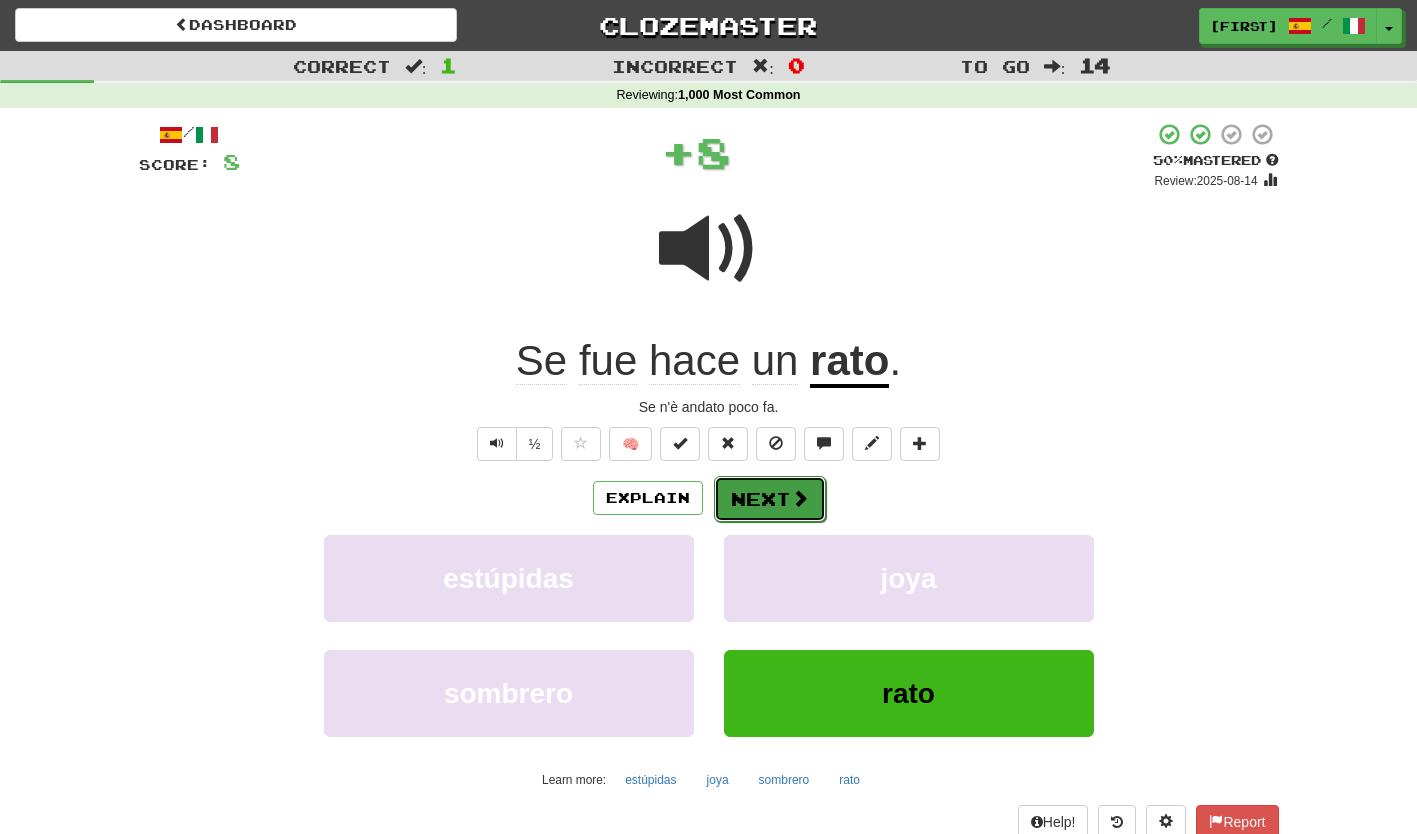 click on "Next" at bounding box center [770, 499] 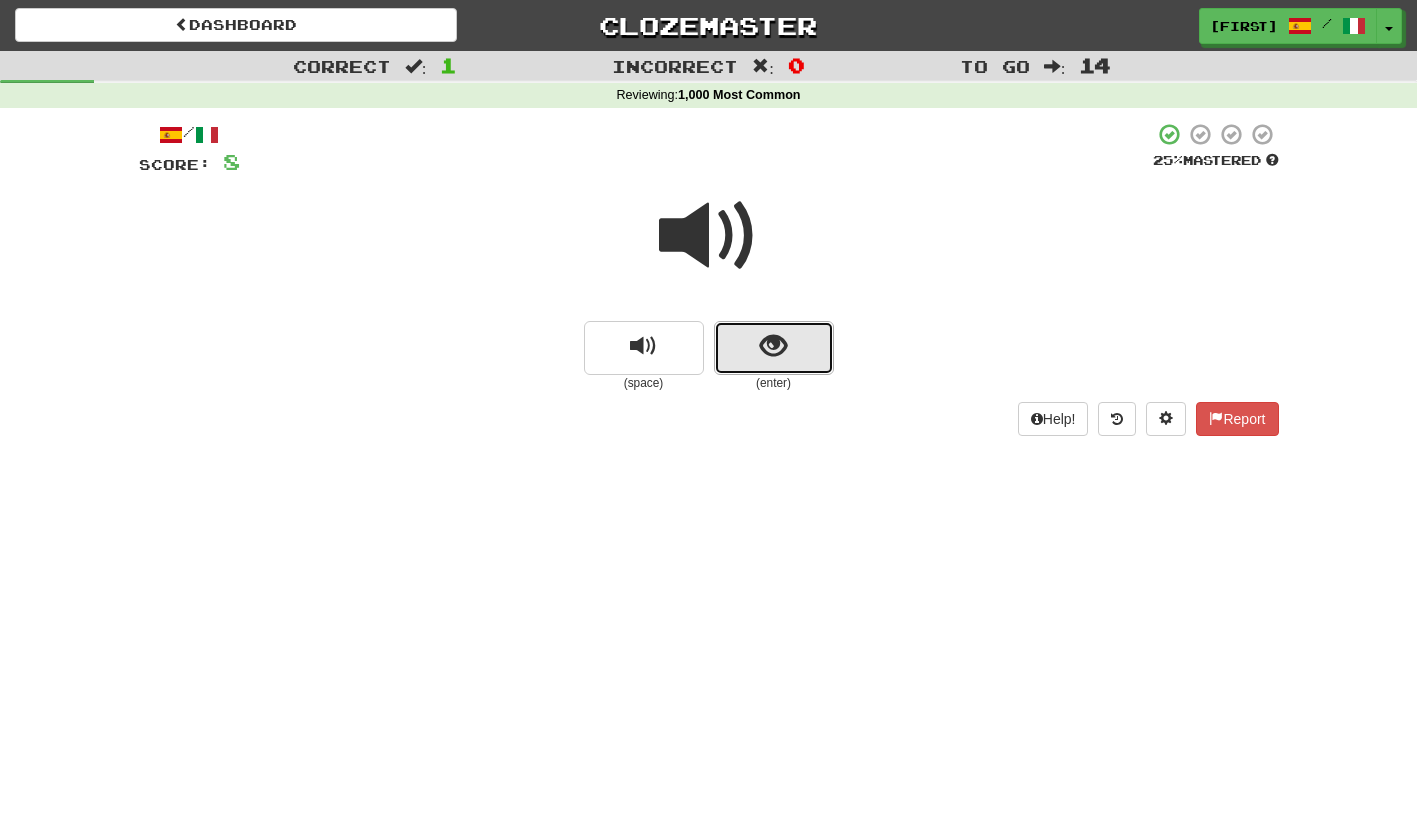 click at bounding box center (774, 348) 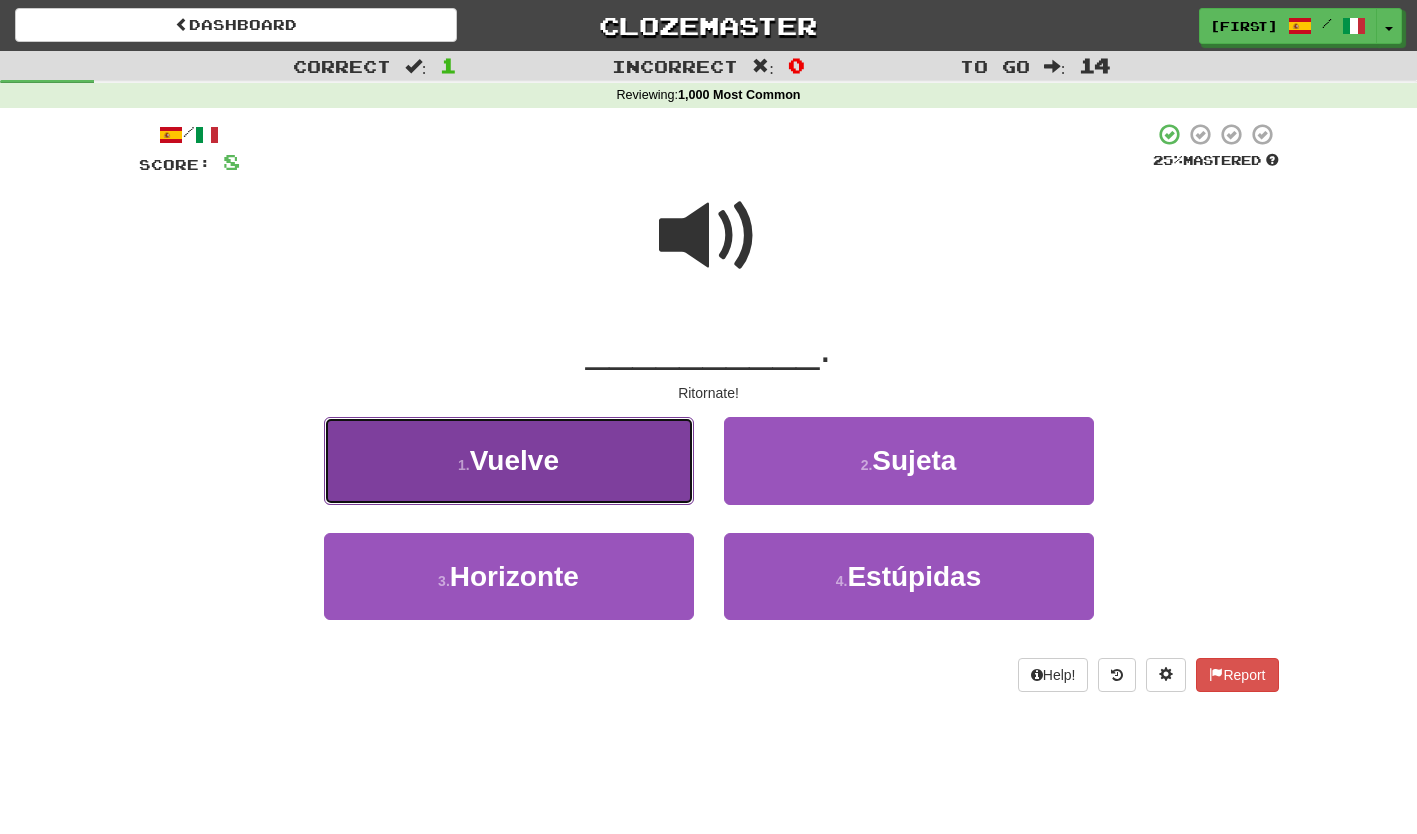click on "1 .  Vuelve" at bounding box center (509, 460) 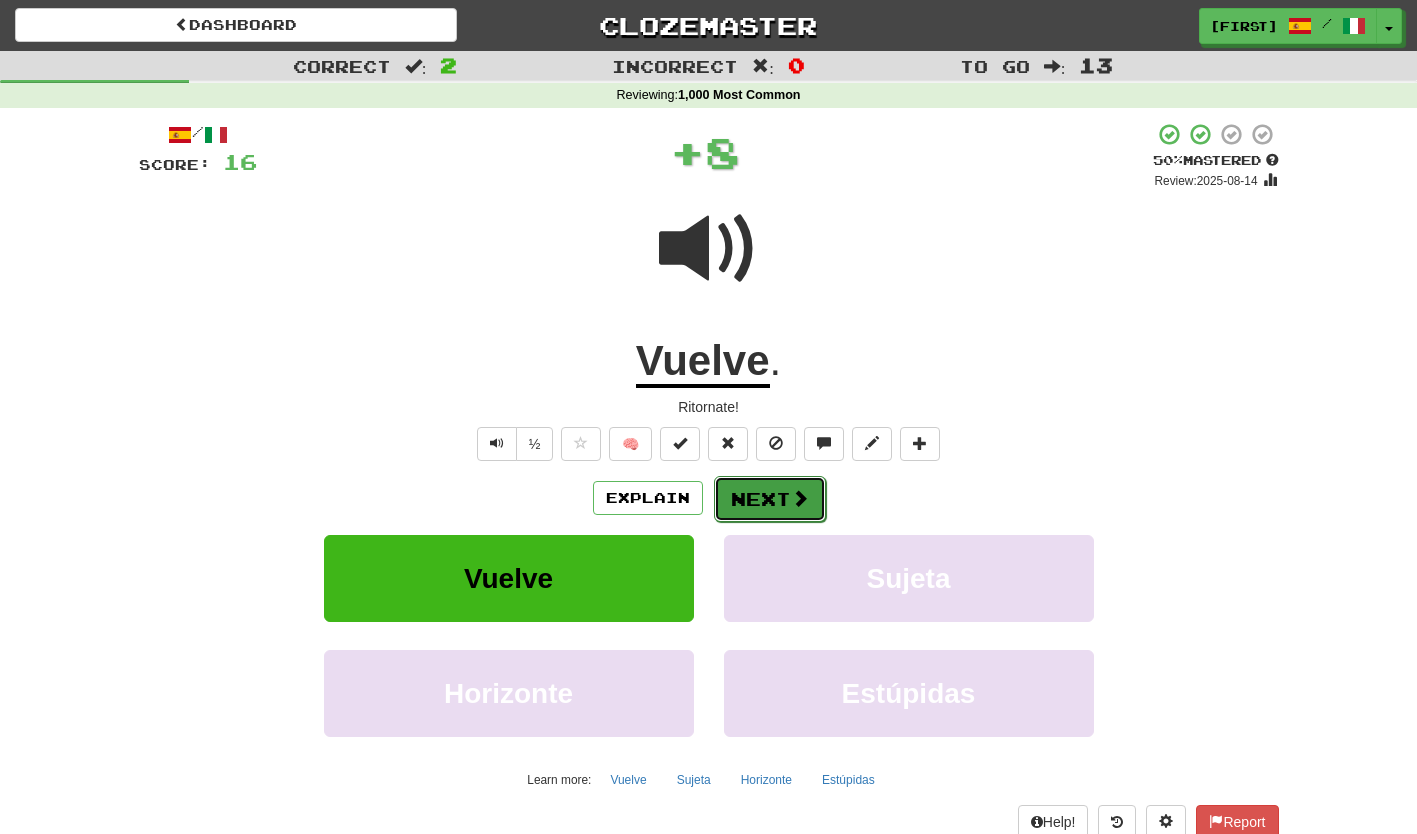 click on "Next" at bounding box center (770, 499) 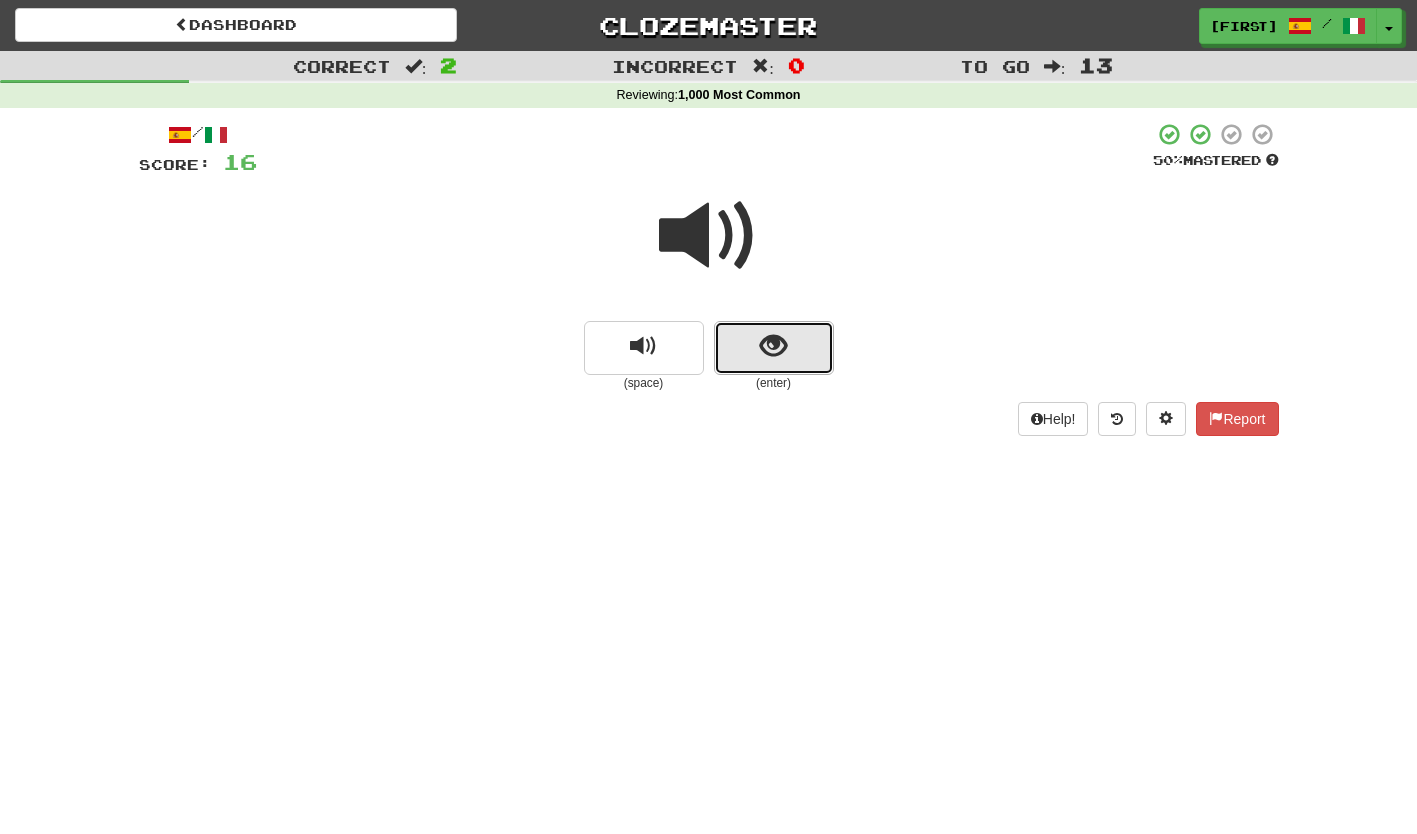 click at bounding box center (774, 348) 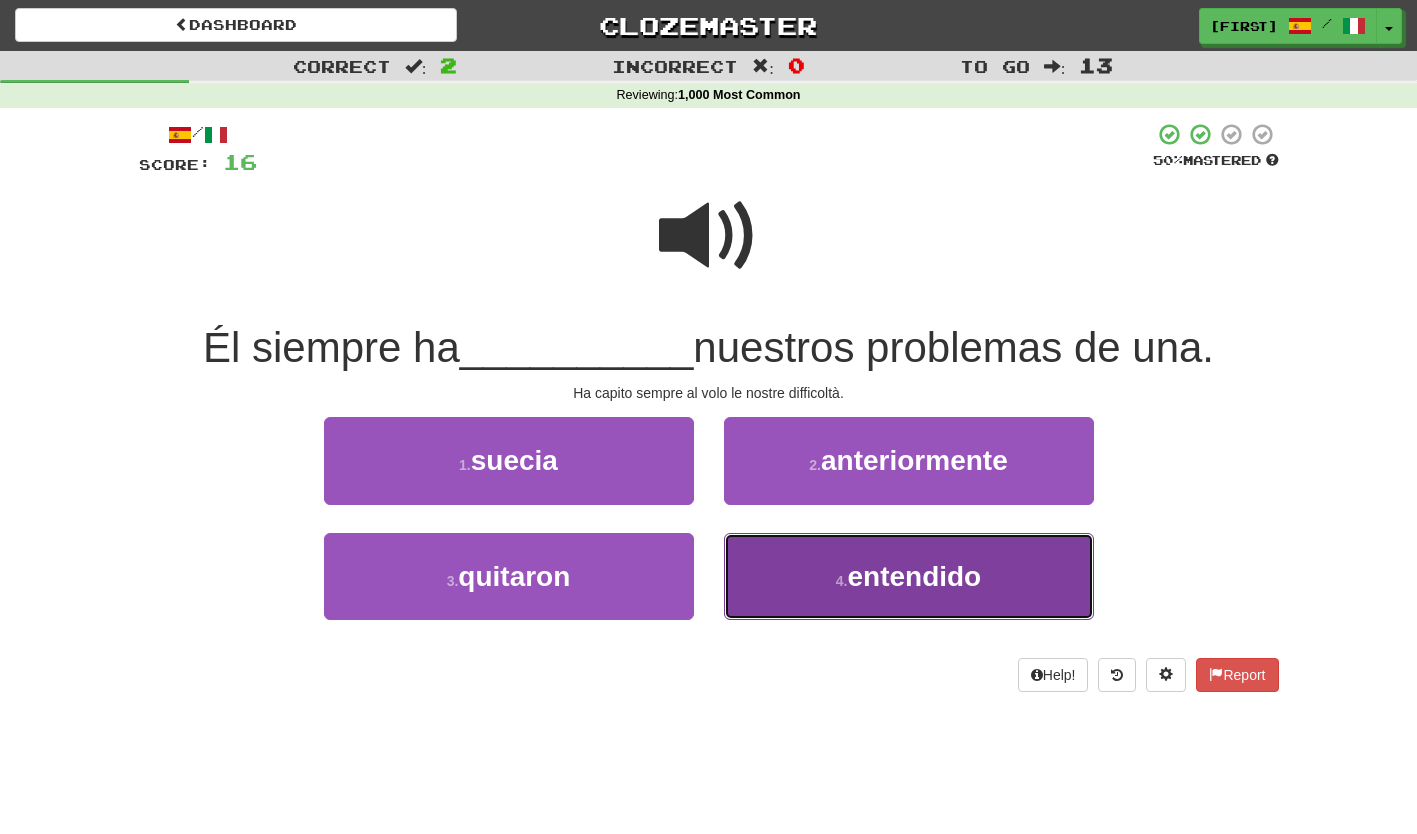 click on "4 .  entendido" at bounding box center (909, 576) 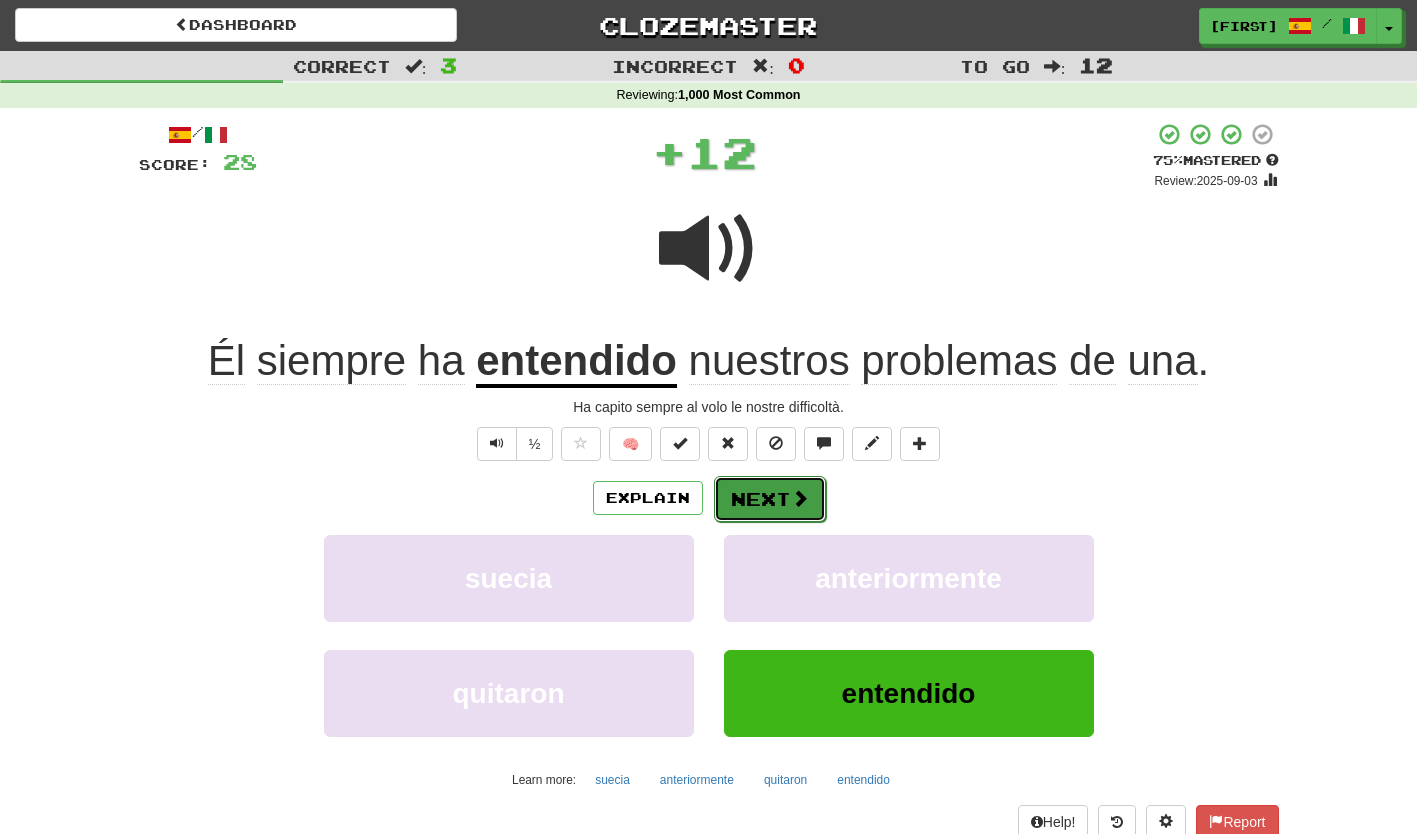 click on "Next" at bounding box center [770, 499] 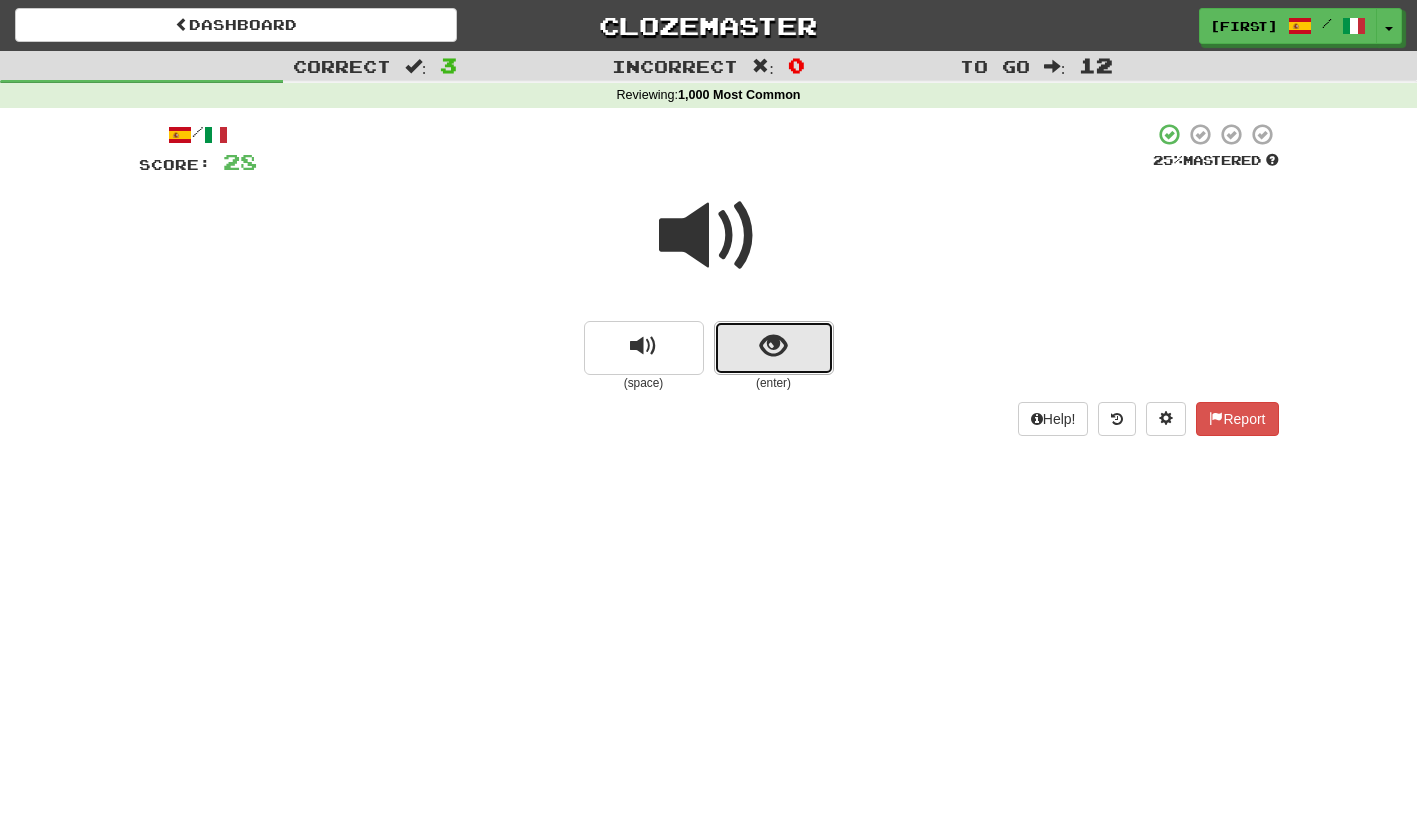 click at bounding box center (774, 348) 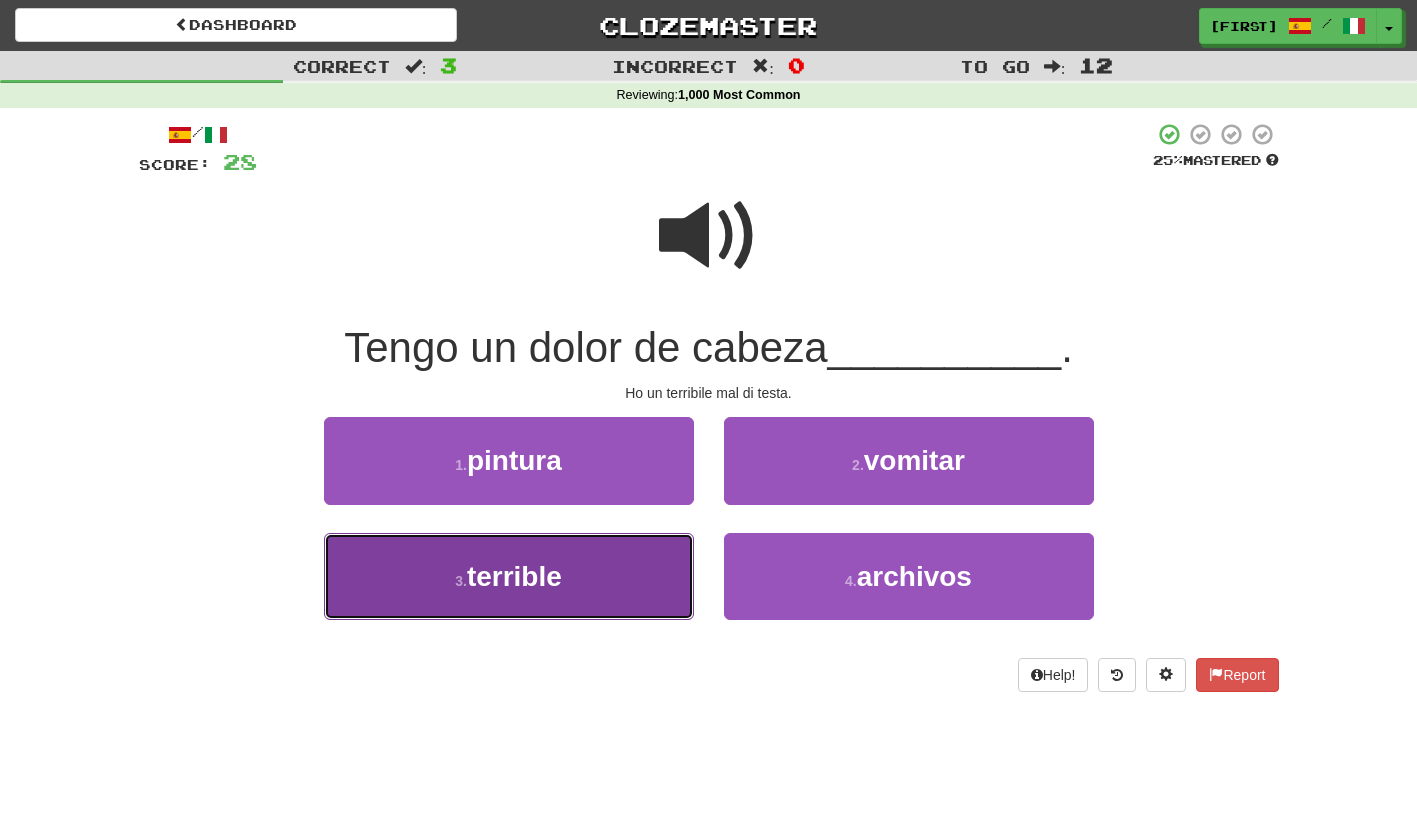 click on "3 .  terrible" at bounding box center (509, 576) 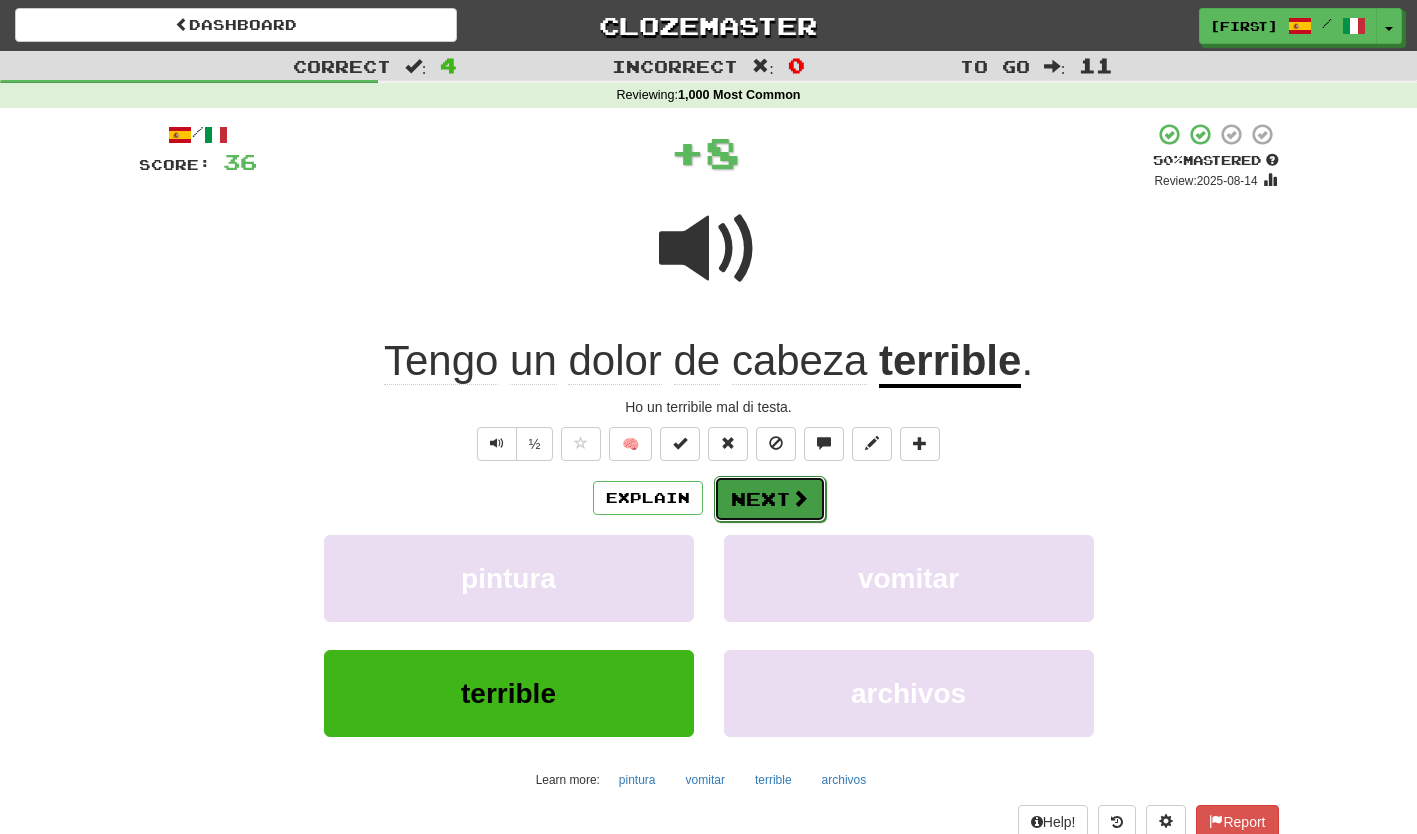 click on "Next" at bounding box center (770, 499) 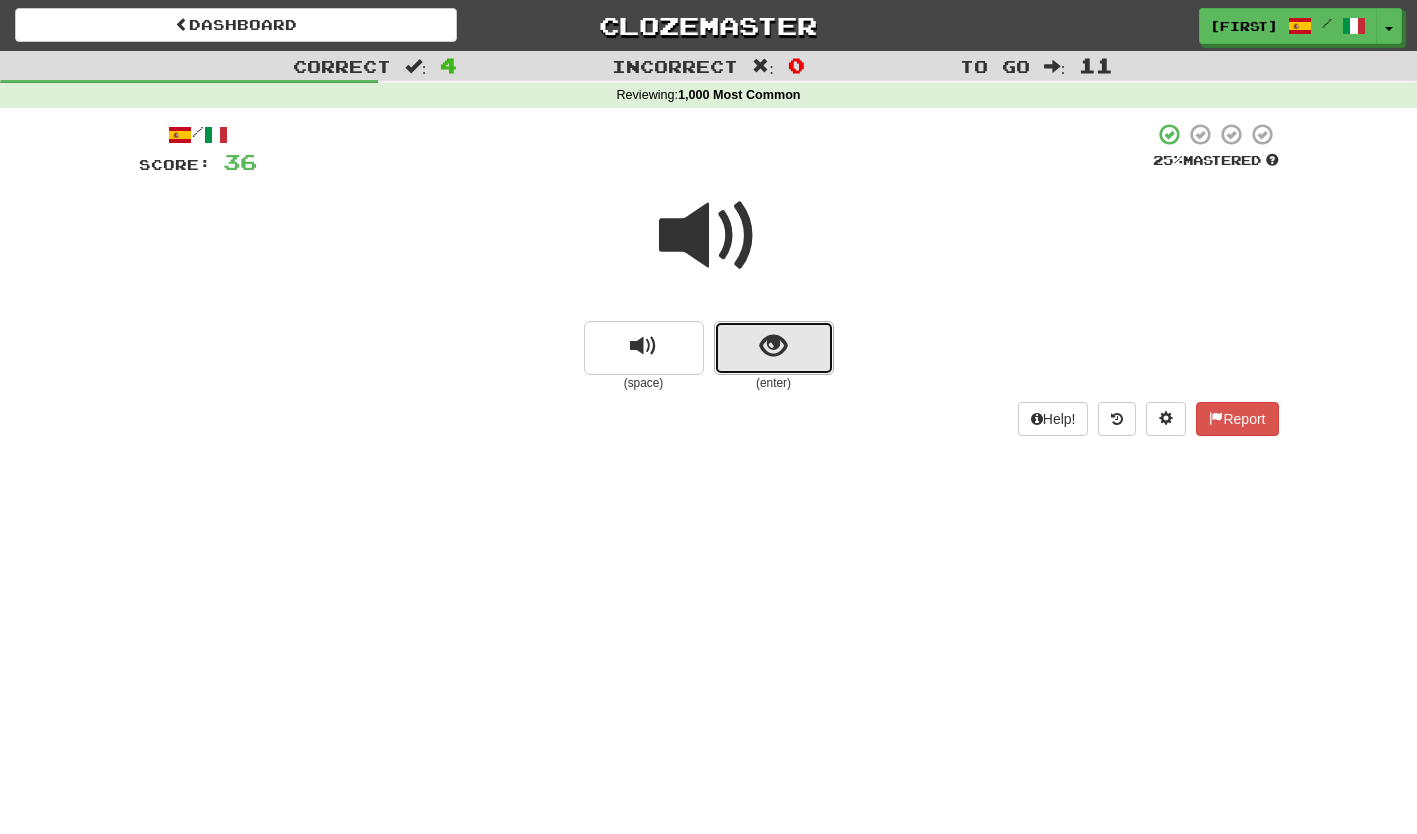 click at bounding box center [774, 348] 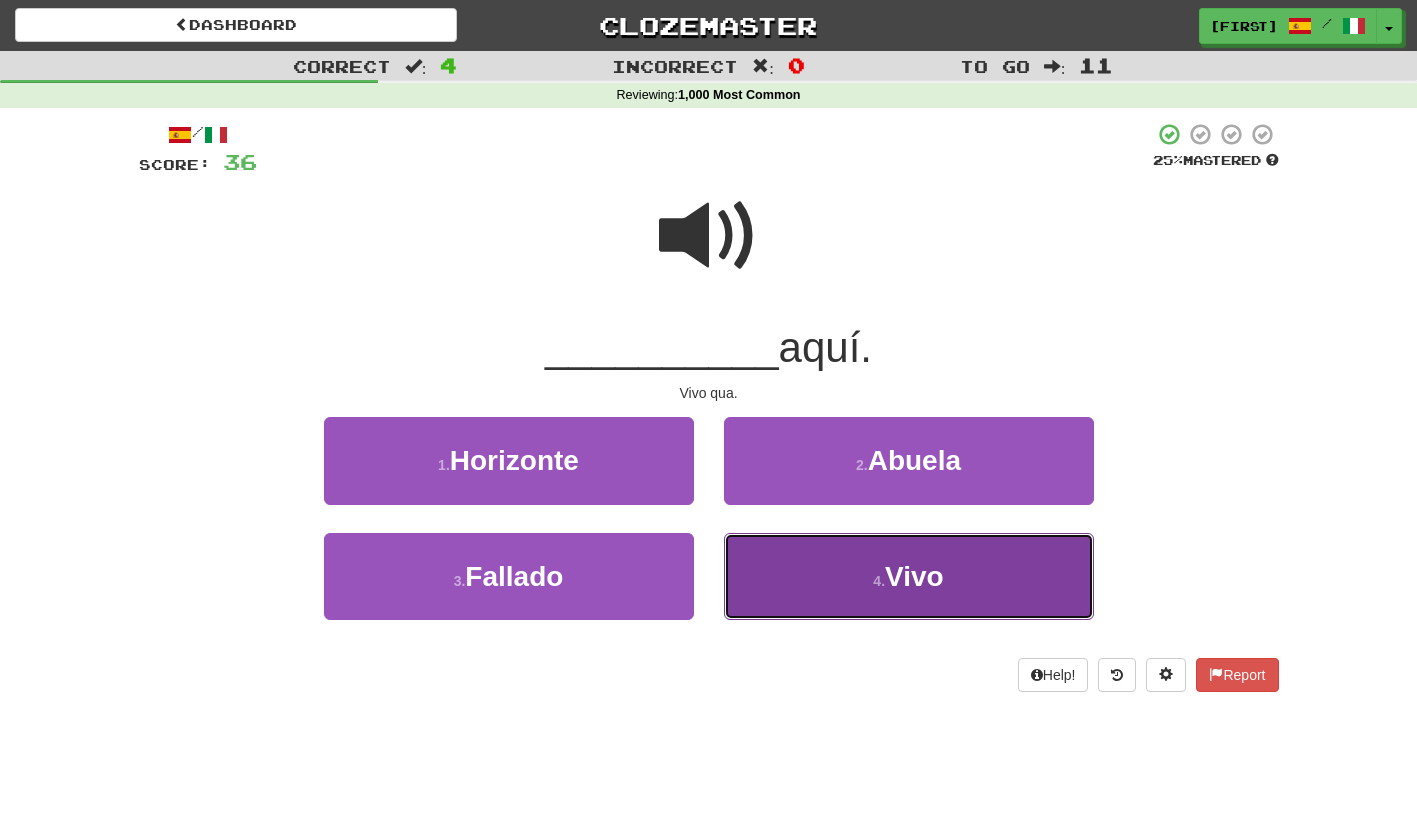 click on "4 .  Vivo" at bounding box center (909, 576) 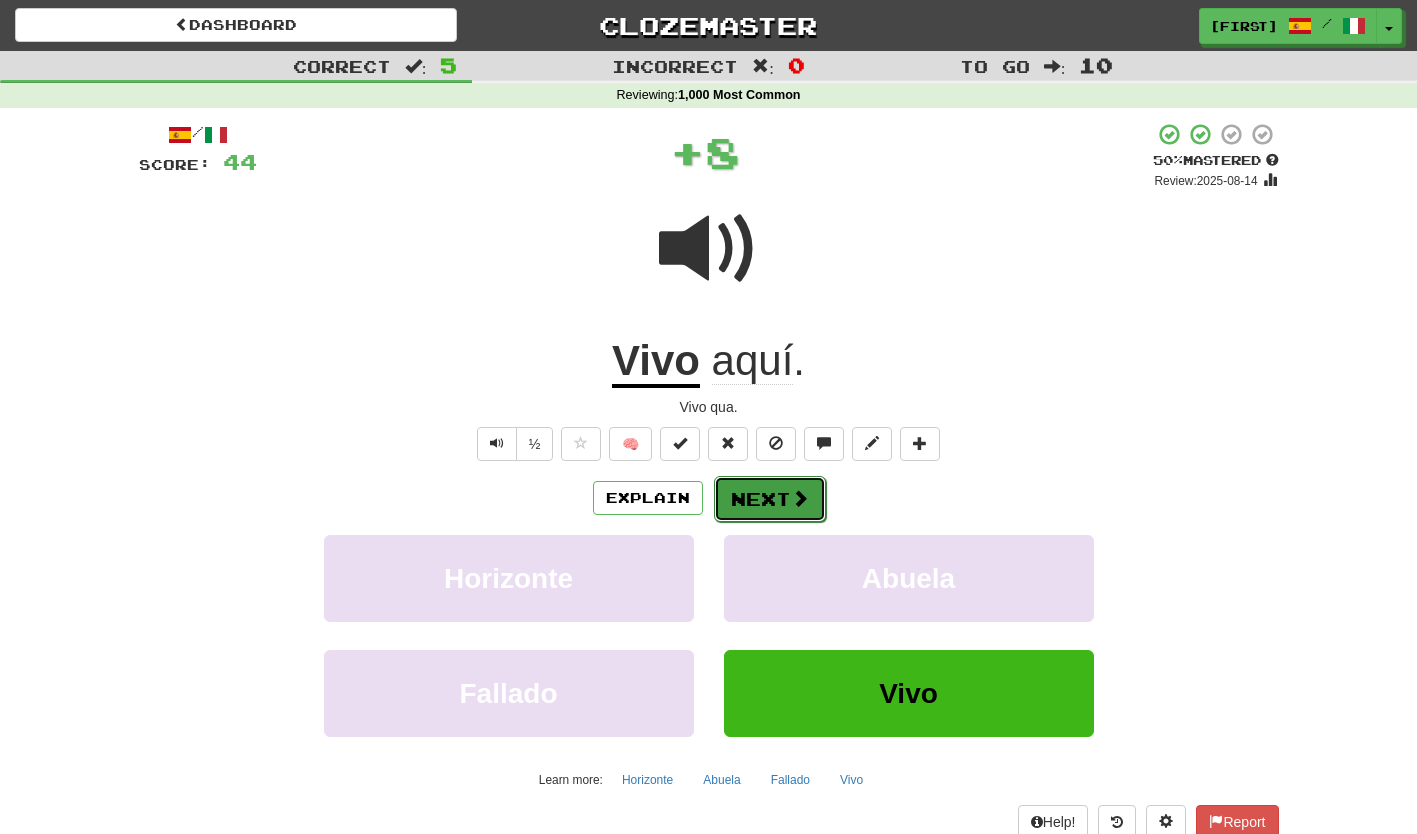 click on "Next" at bounding box center [770, 499] 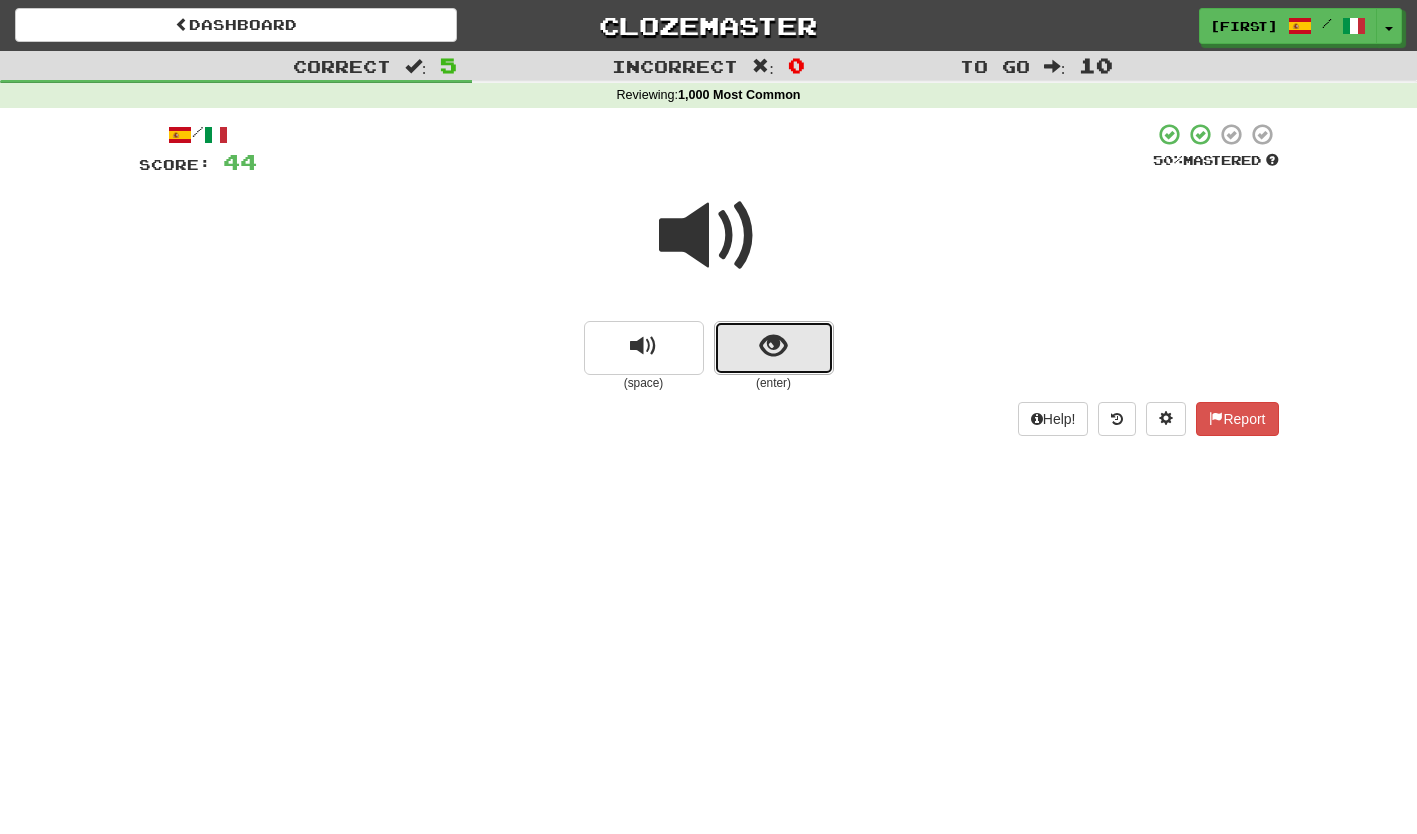 click at bounding box center (774, 348) 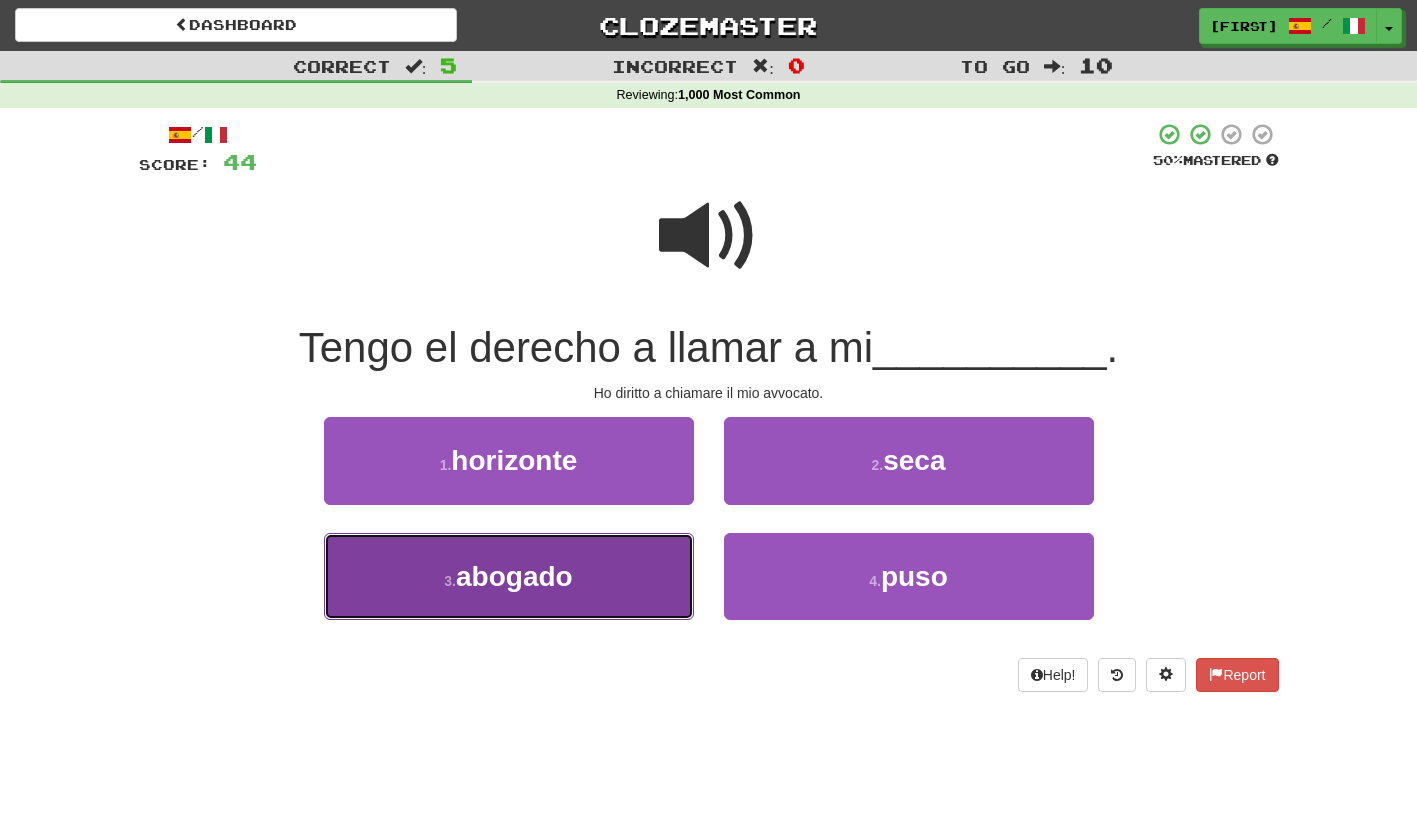 click on "3 .  abogado" at bounding box center (509, 576) 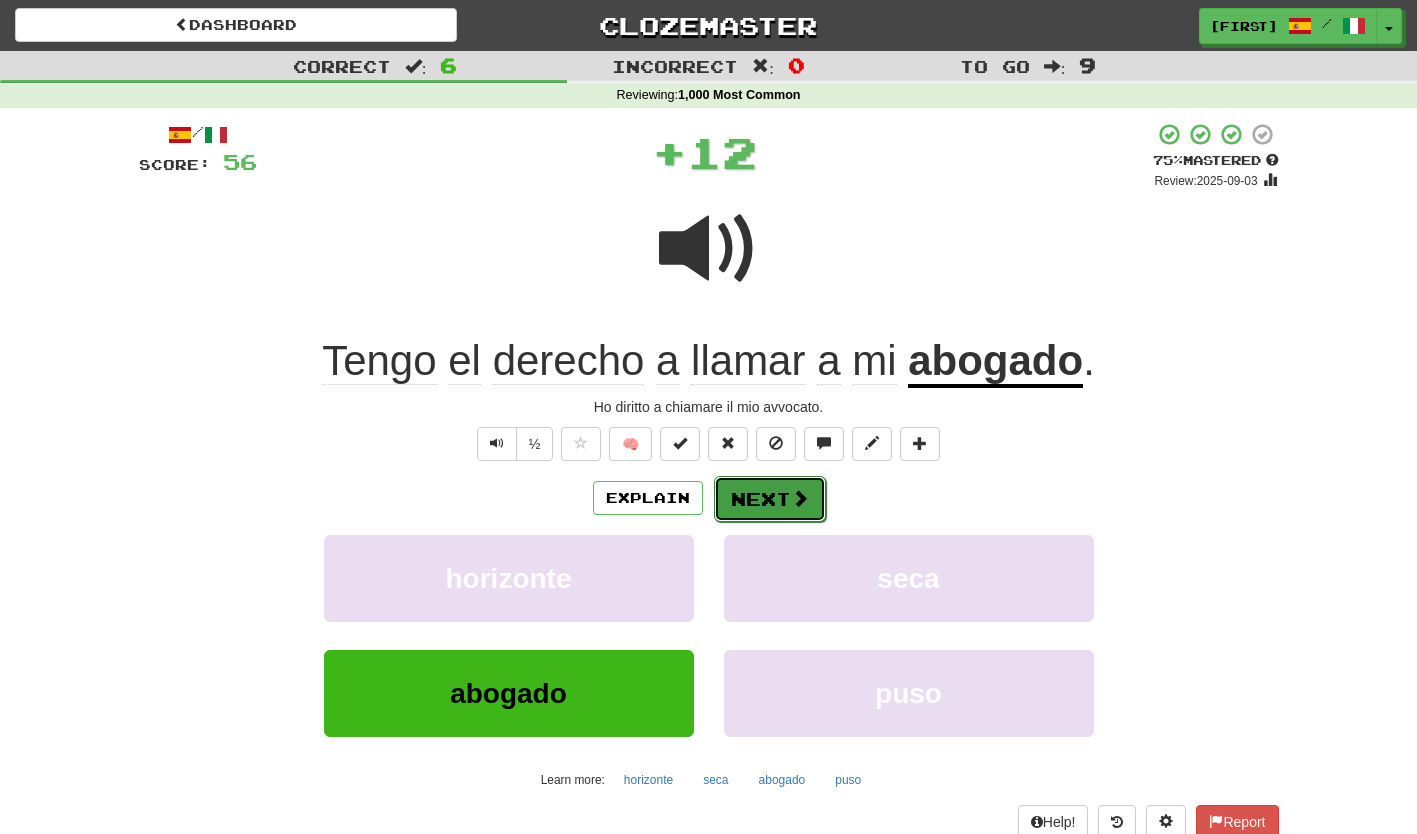 click on "Next" at bounding box center [770, 499] 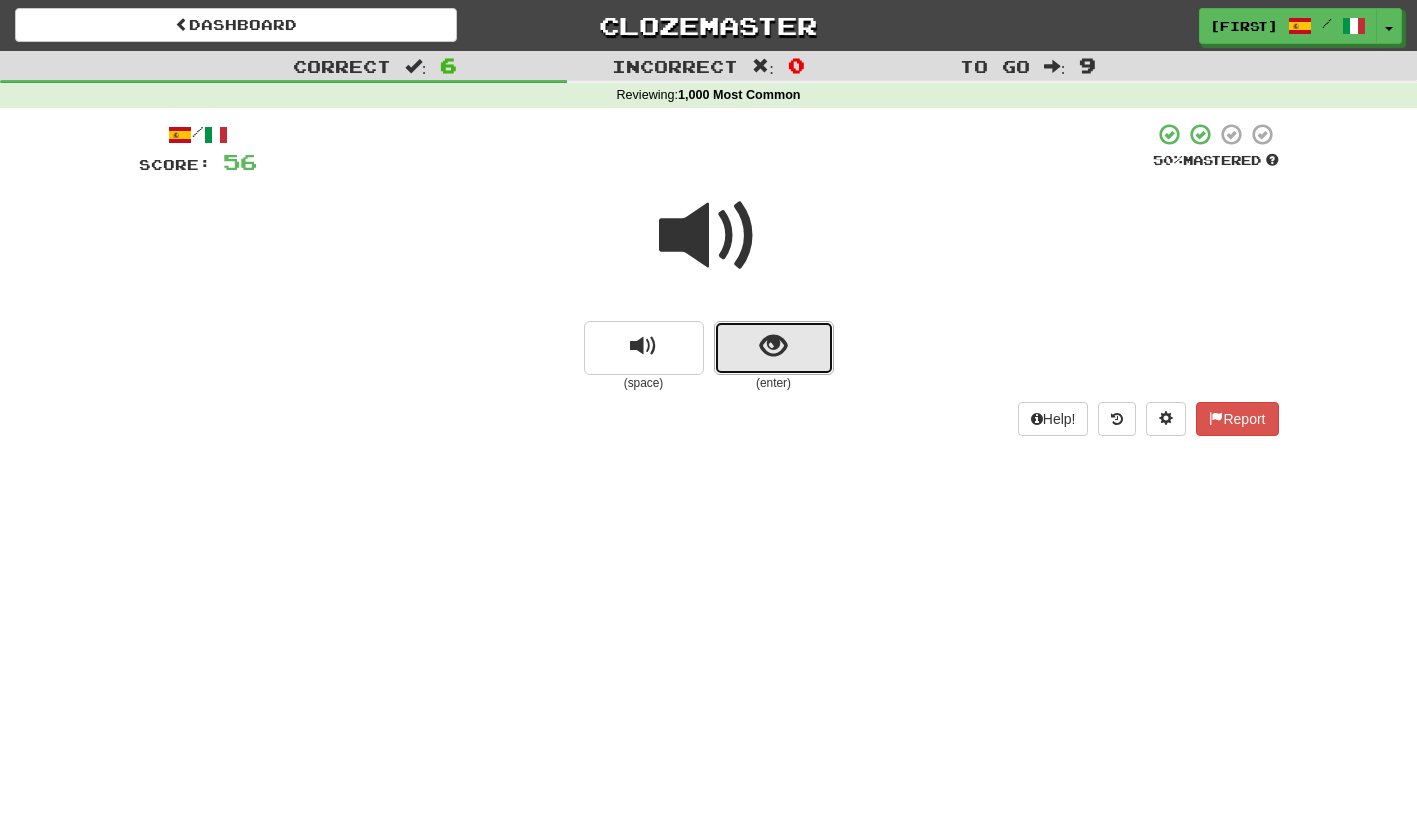 click at bounding box center (774, 348) 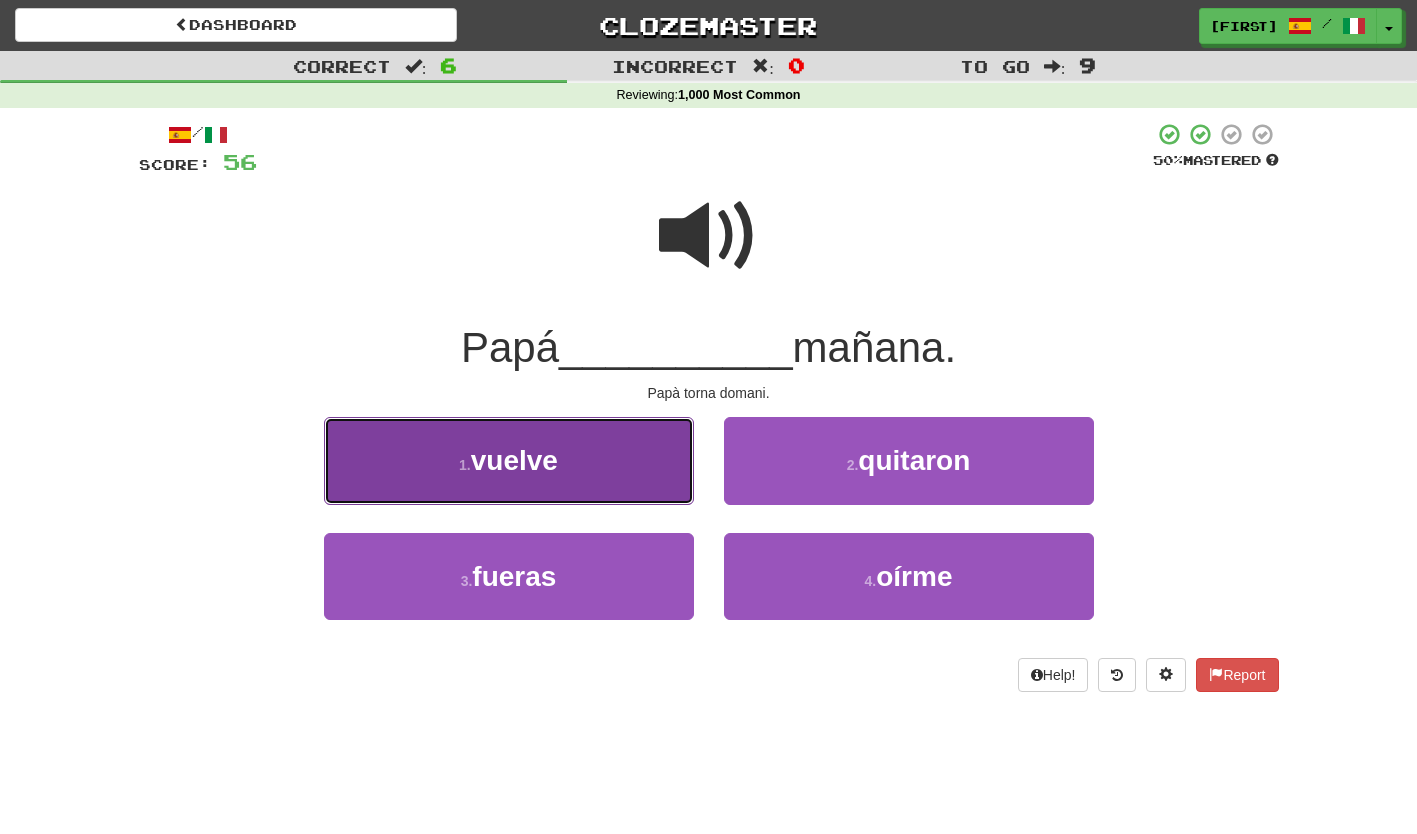 click on "1 .  vuelve" at bounding box center [509, 460] 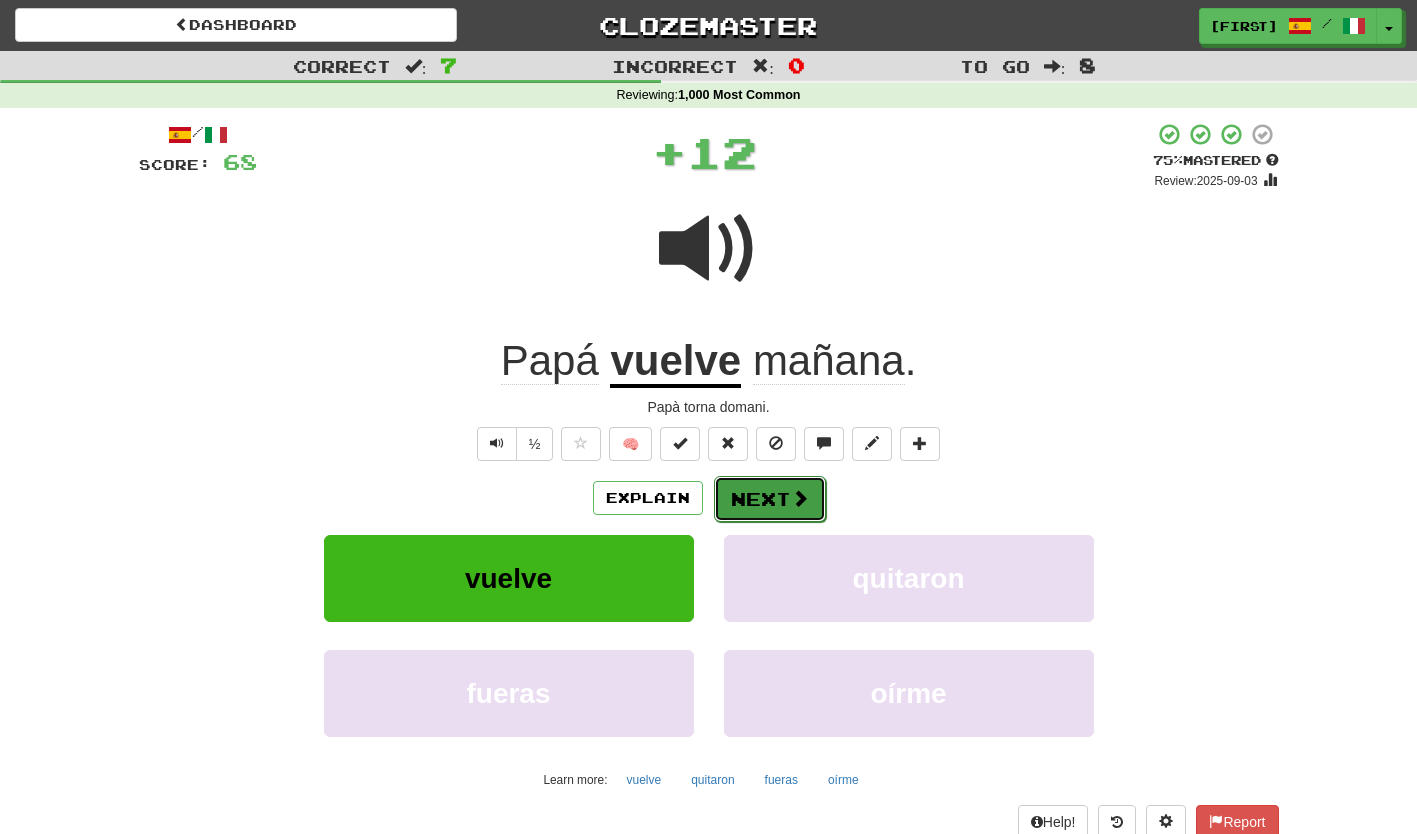 click on "Next" at bounding box center [770, 499] 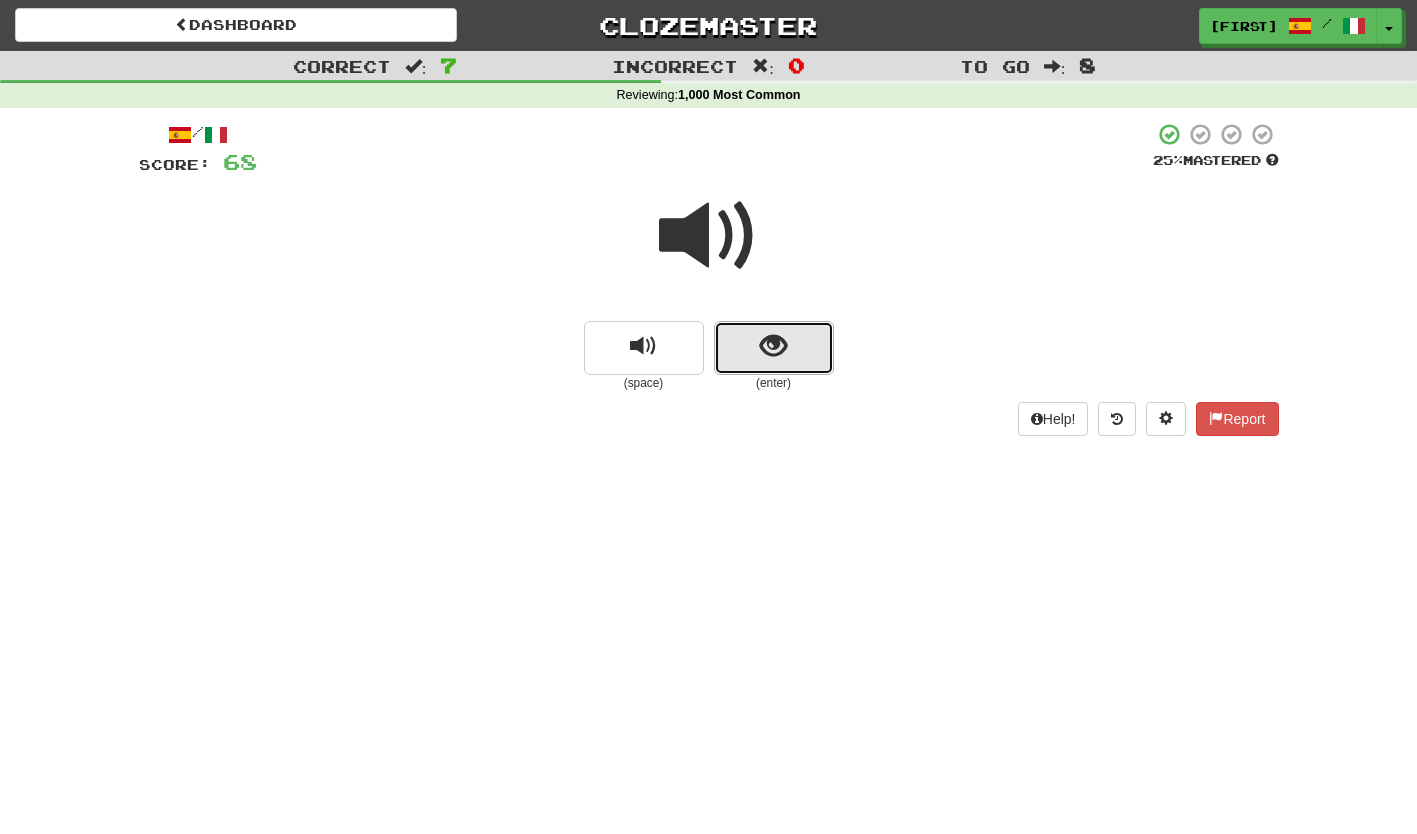click at bounding box center [774, 348] 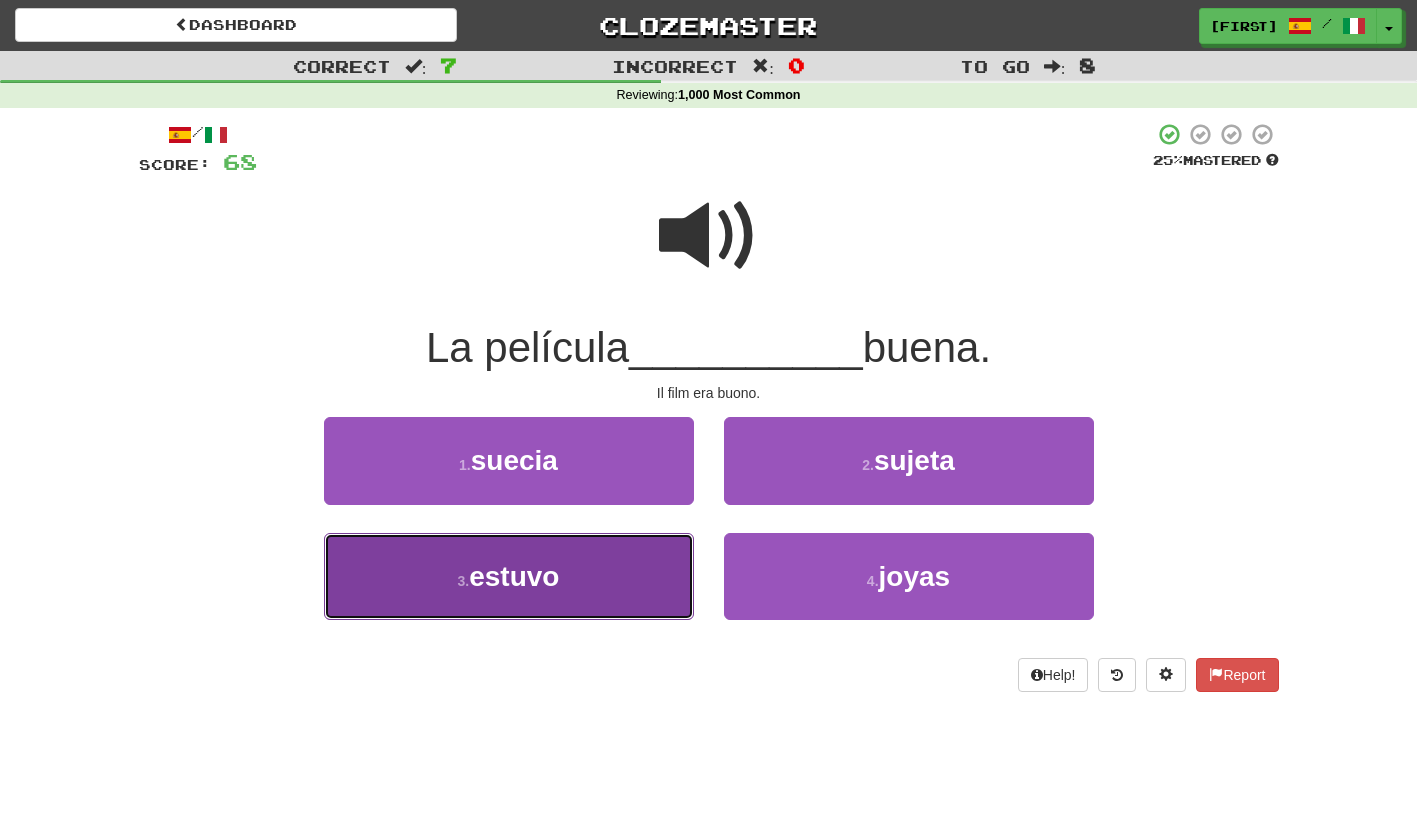 click on "3 .  estuvo" at bounding box center [509, 576] 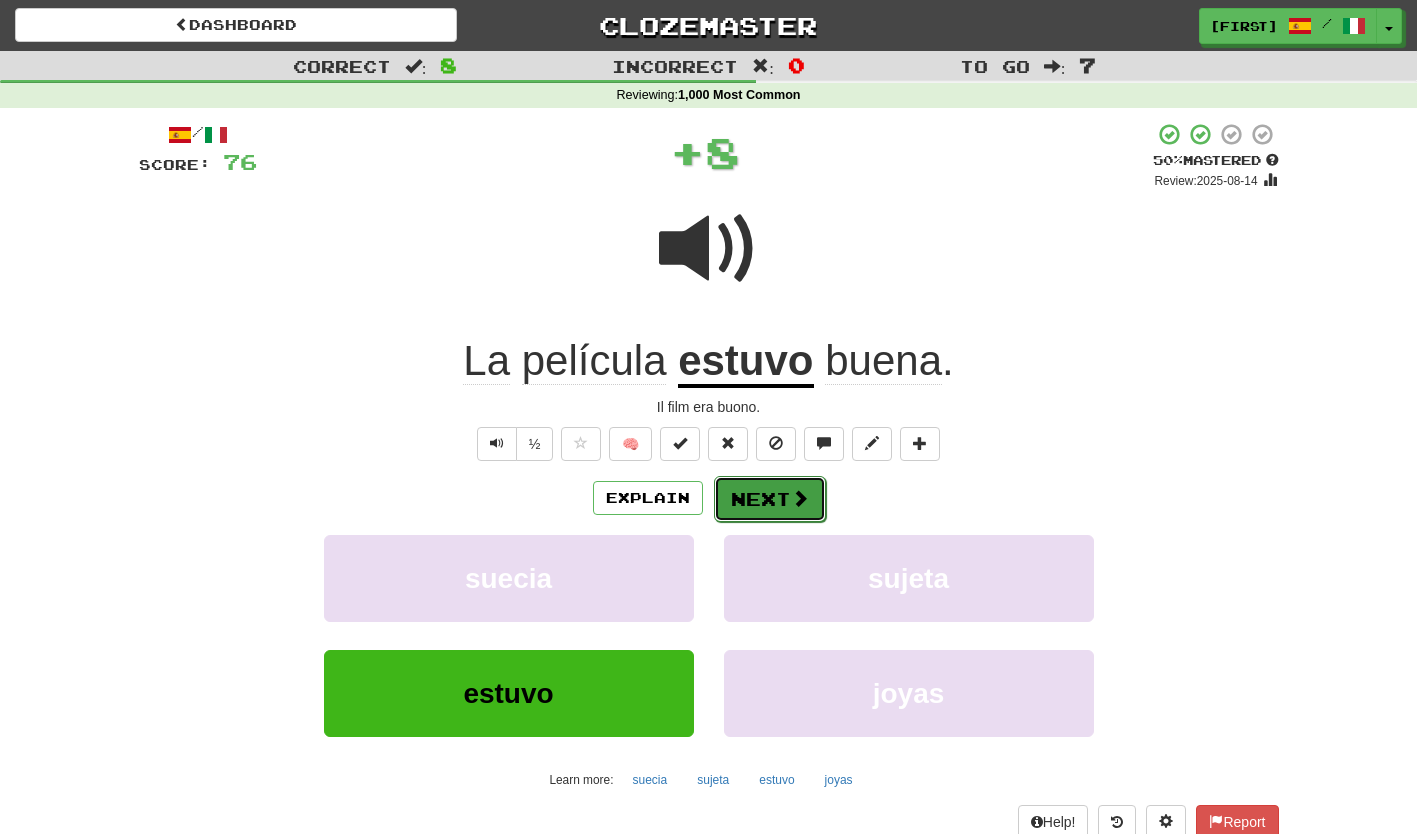 click on "Next" at bounding box center (770, 499) 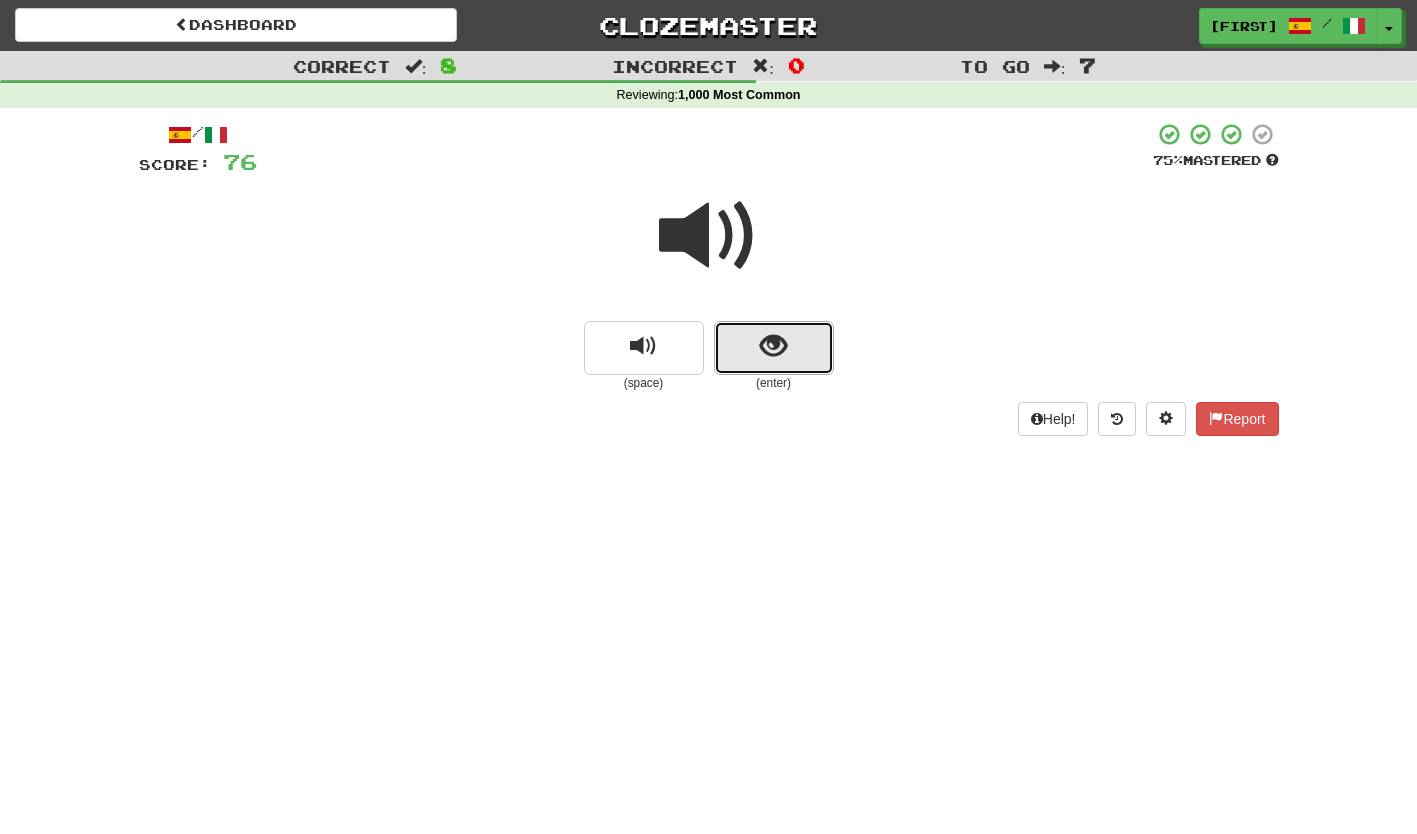 click at bounding box center (774, 348) 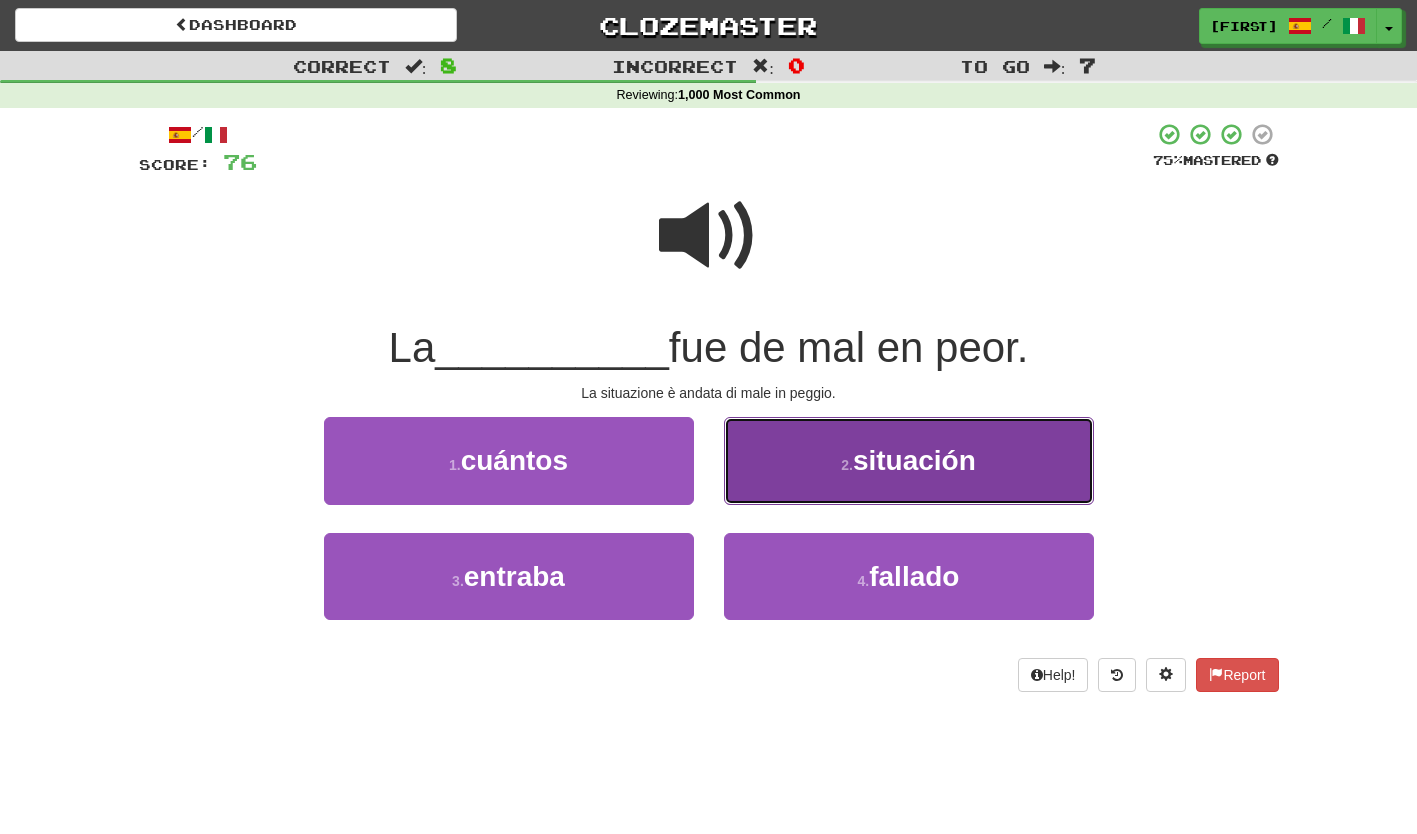 click on "2 .  situación" at bounding box center (909, 460) 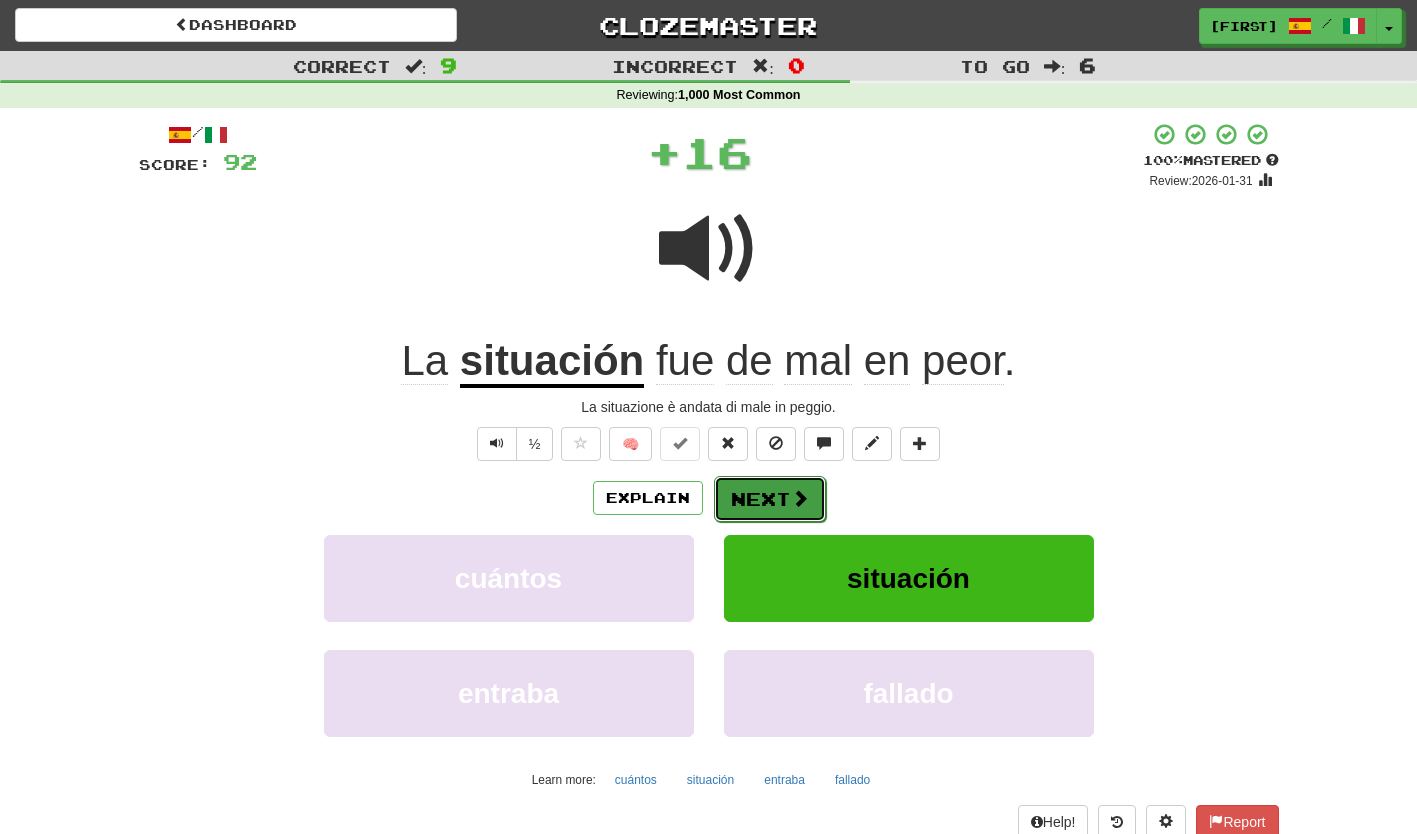 click on "Next" at bounding box center [770, 499] 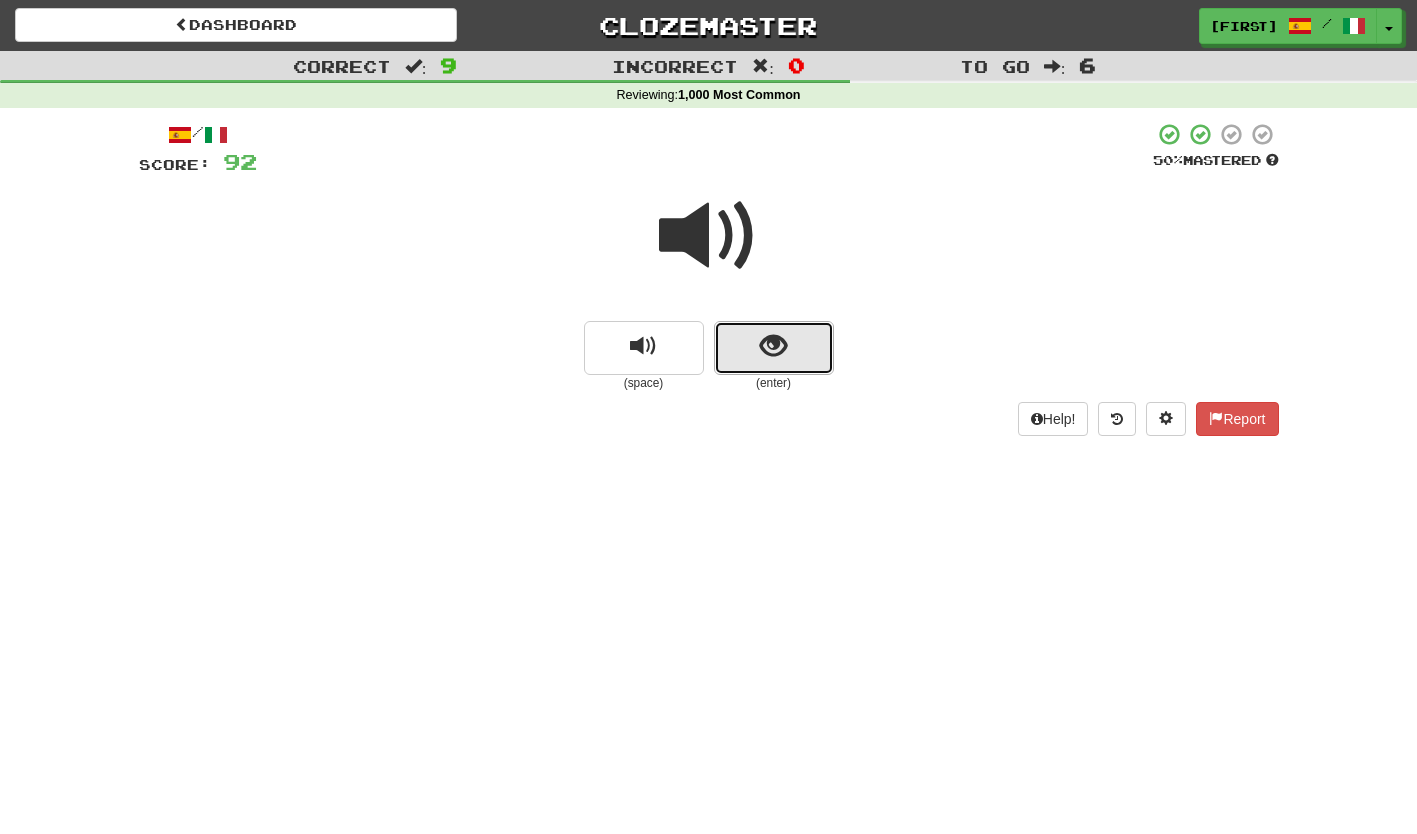 click at bounding box center (774, 348) 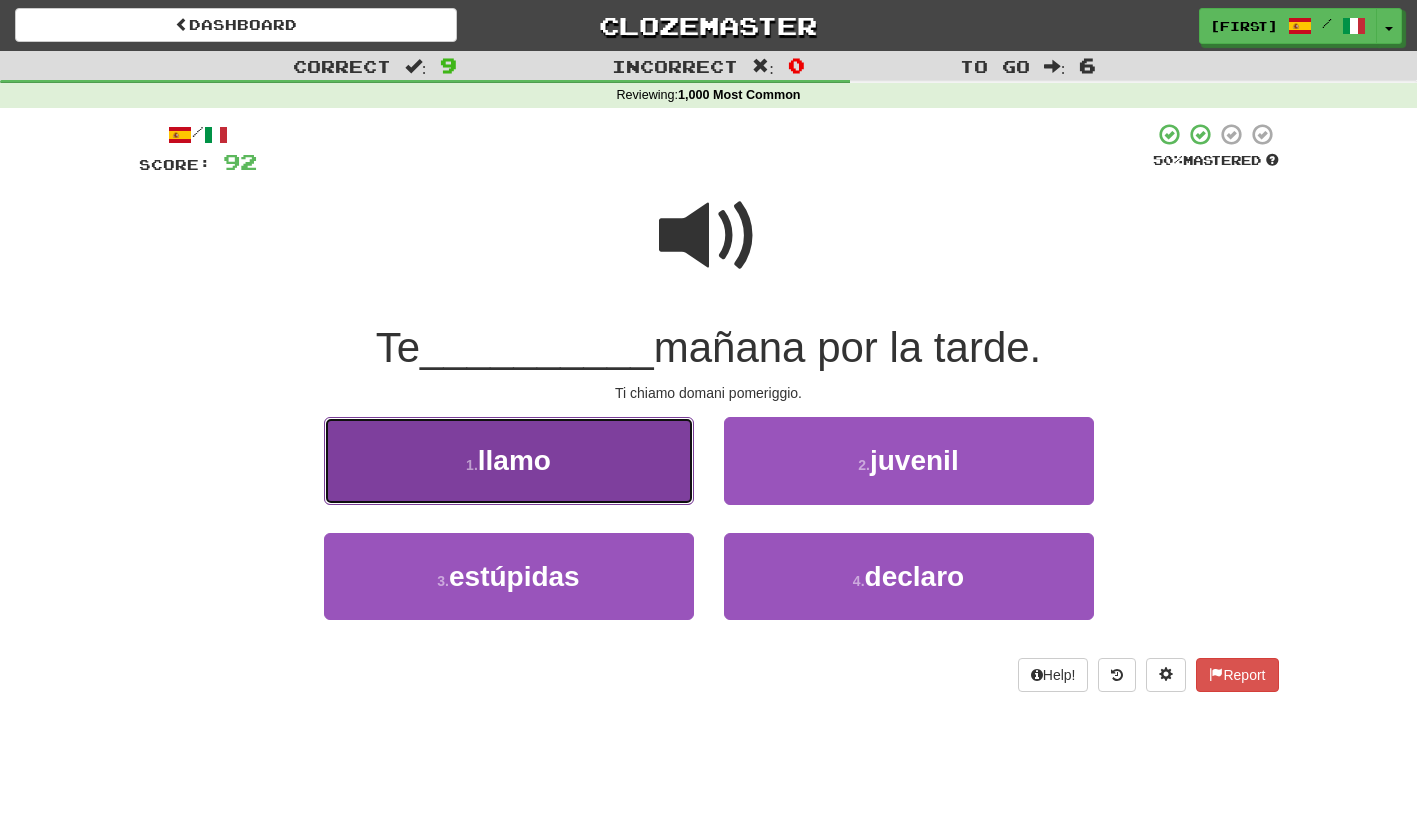 click on "1 .  llamo" at bounding box center [509, 460] 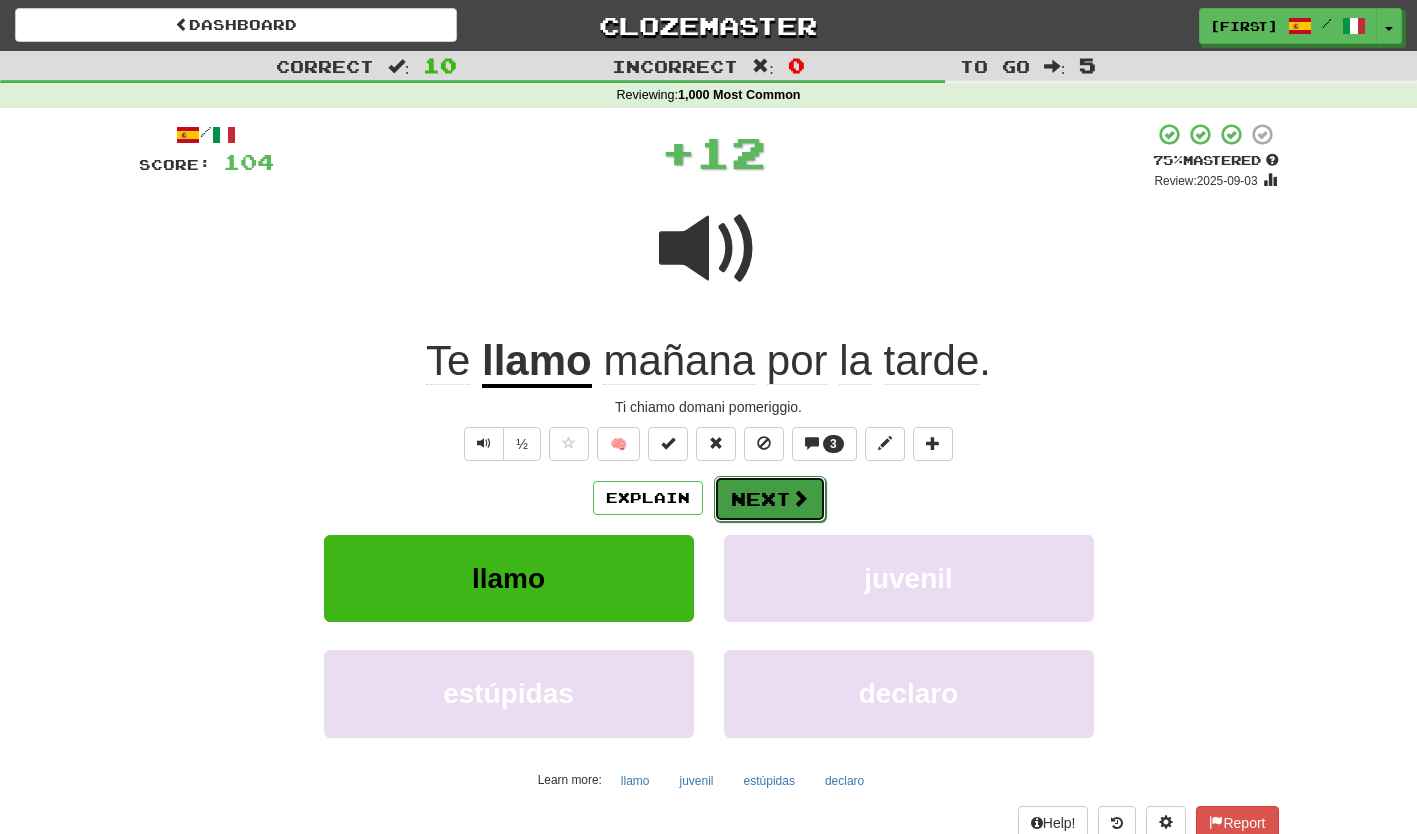 click on "Next" at bounding box center (770, 499) 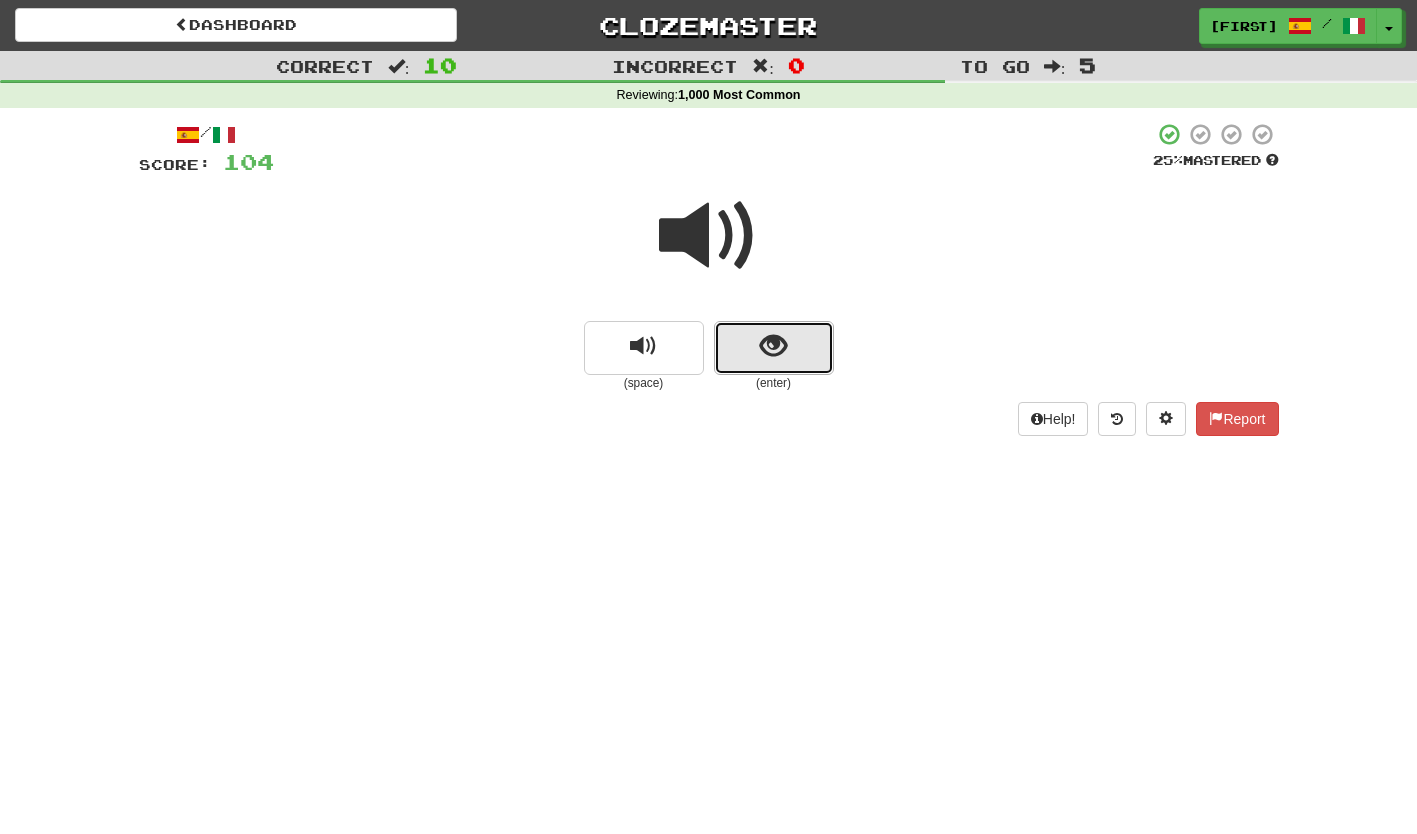 click at bounding box center [774, 348] 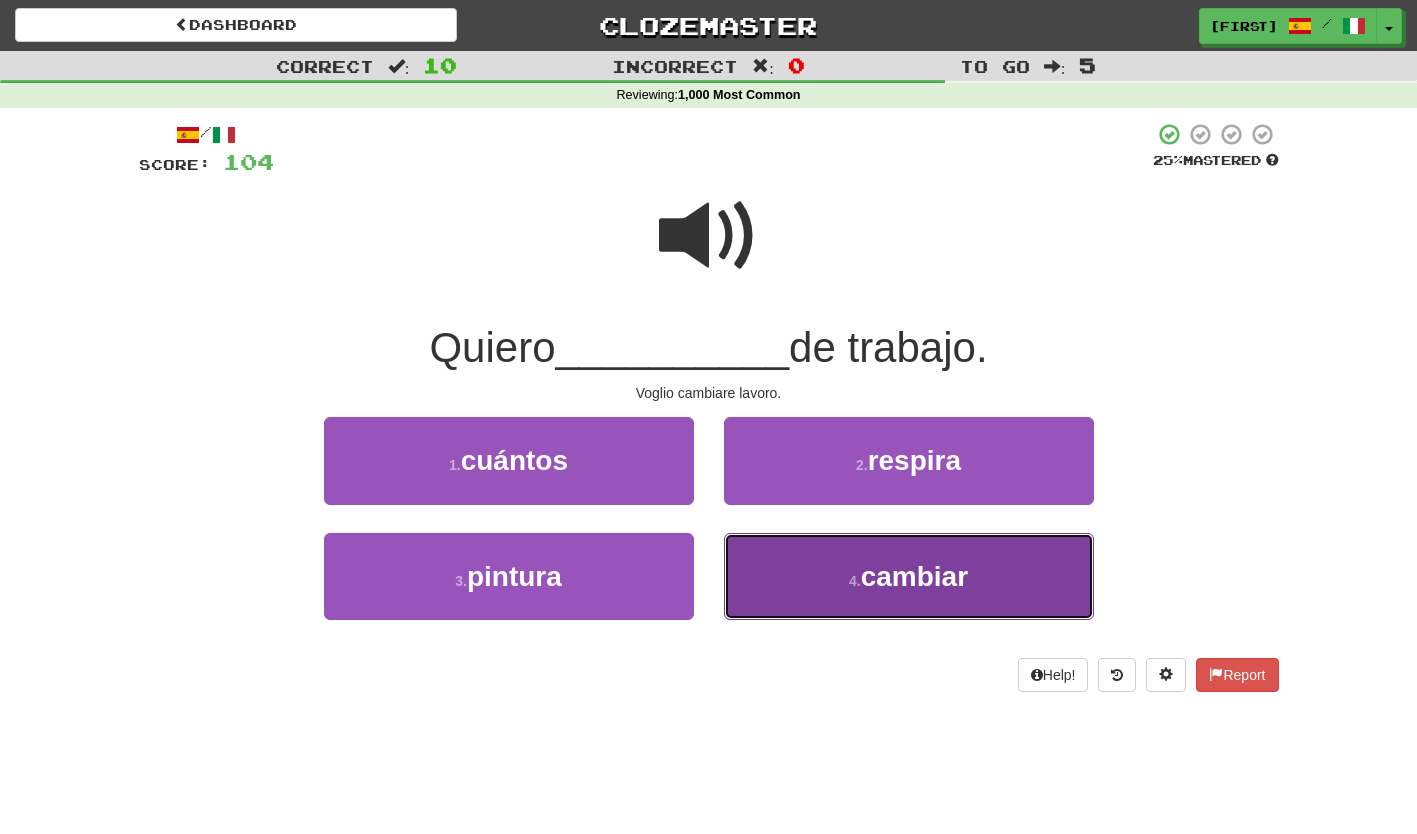 click on "4 .  cambiar" at bounding box center [909, 576] 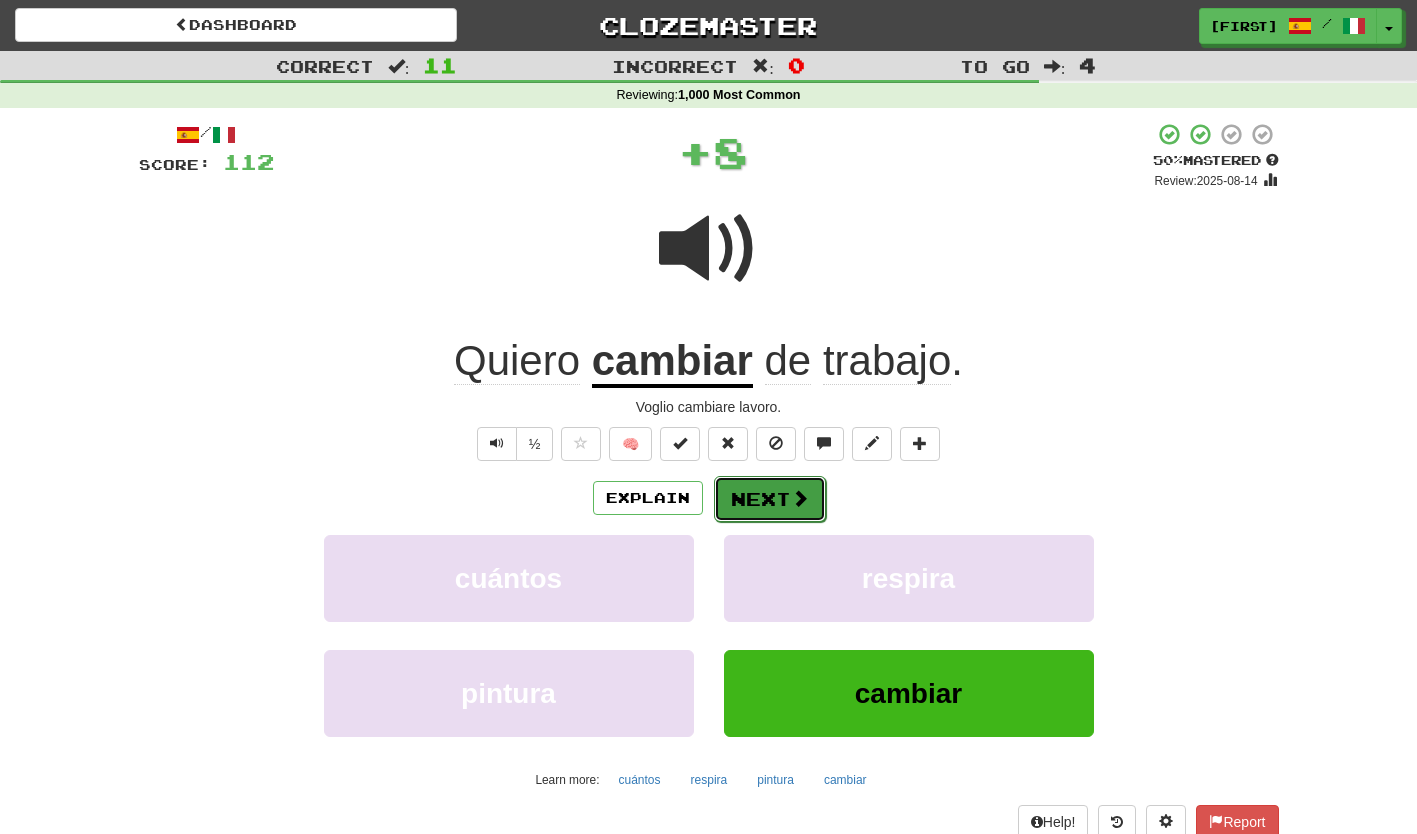 click on "Next" at bounding box center [770, 499] 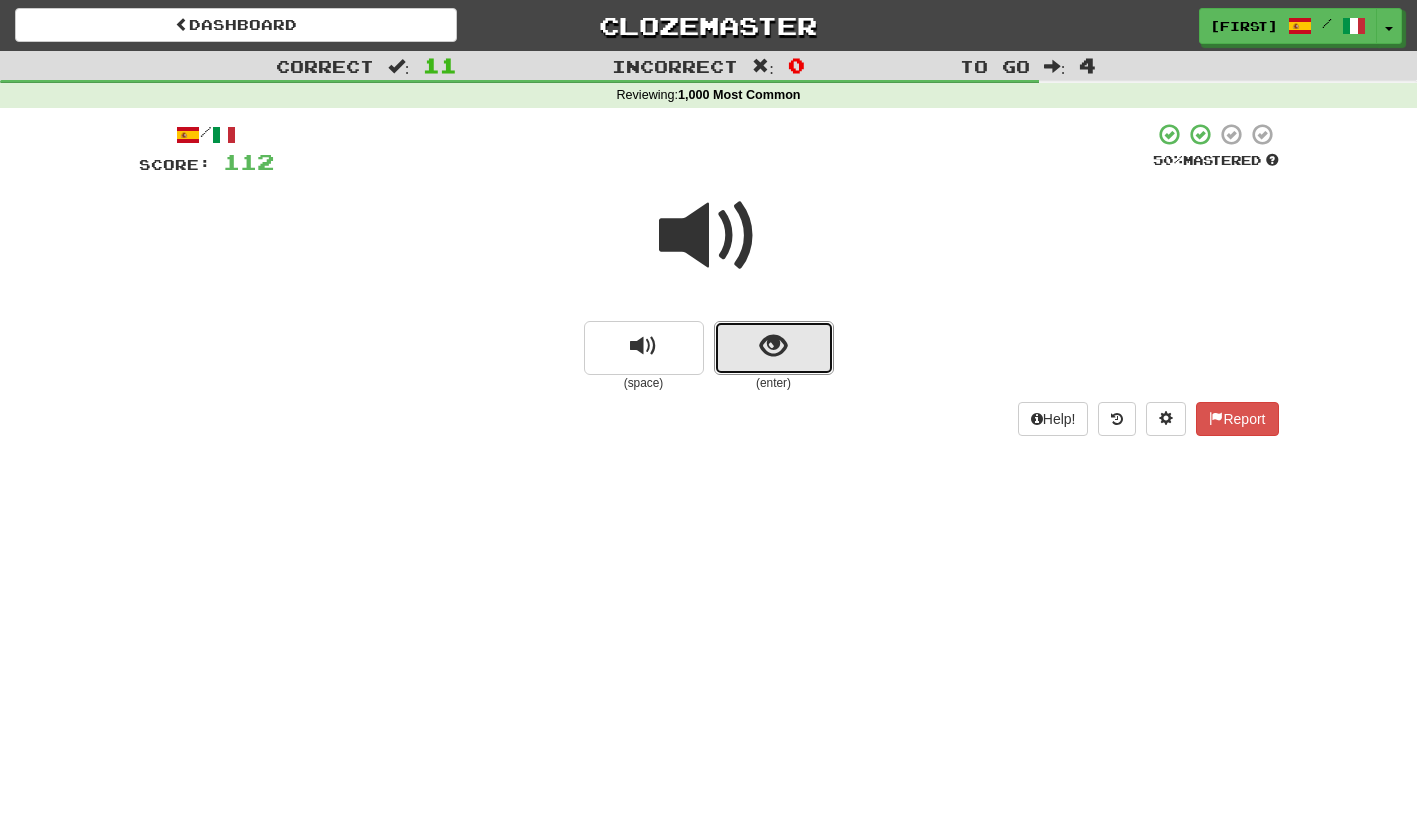drag, startPoint x: 743, startPoint y: 350, endPoint x: 753, endPoint y: 377, distance: 28.79236 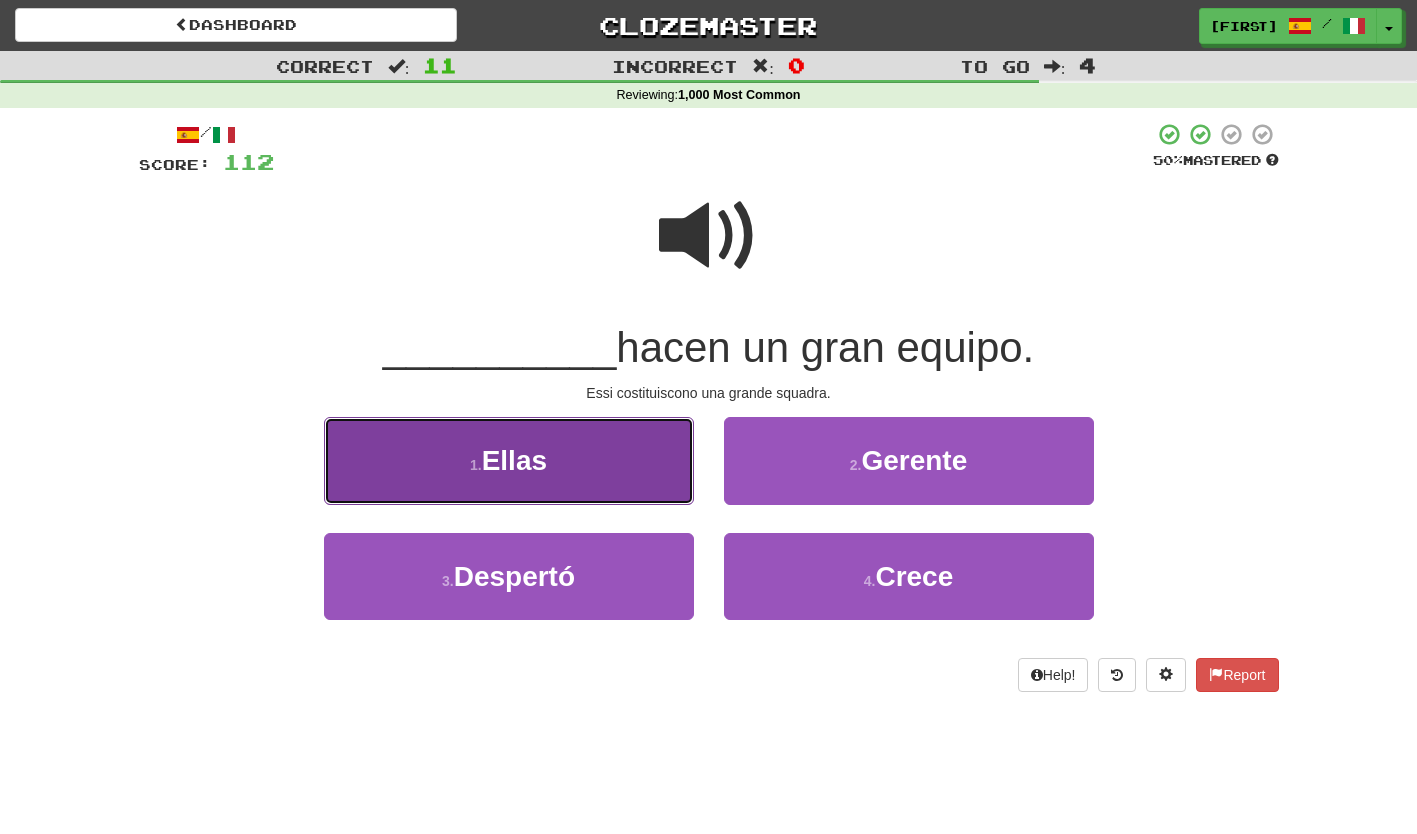 click on "1 .  Ellas" at bounding box center [509, 460] 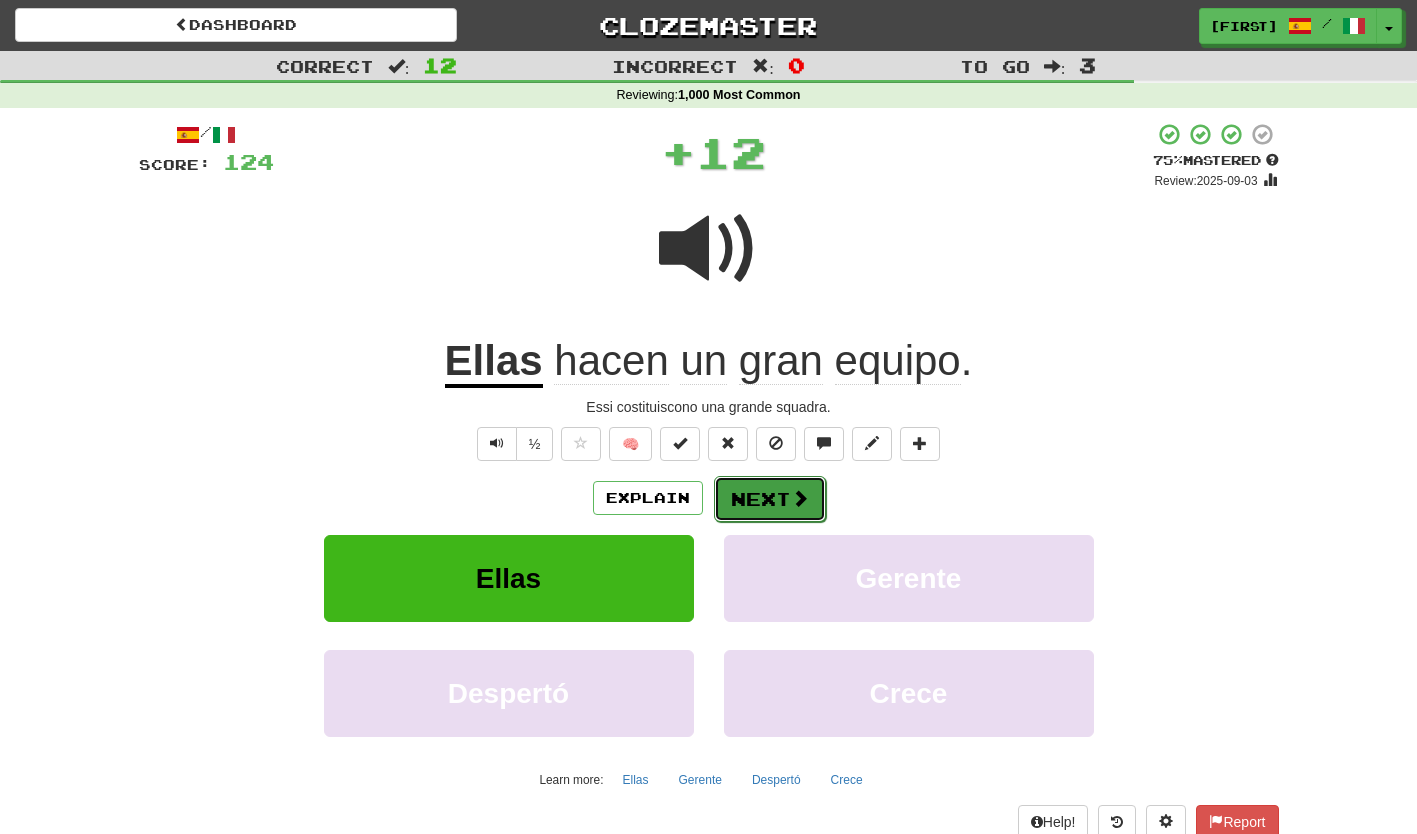 click on "Next" at bounding box center [770, 499] 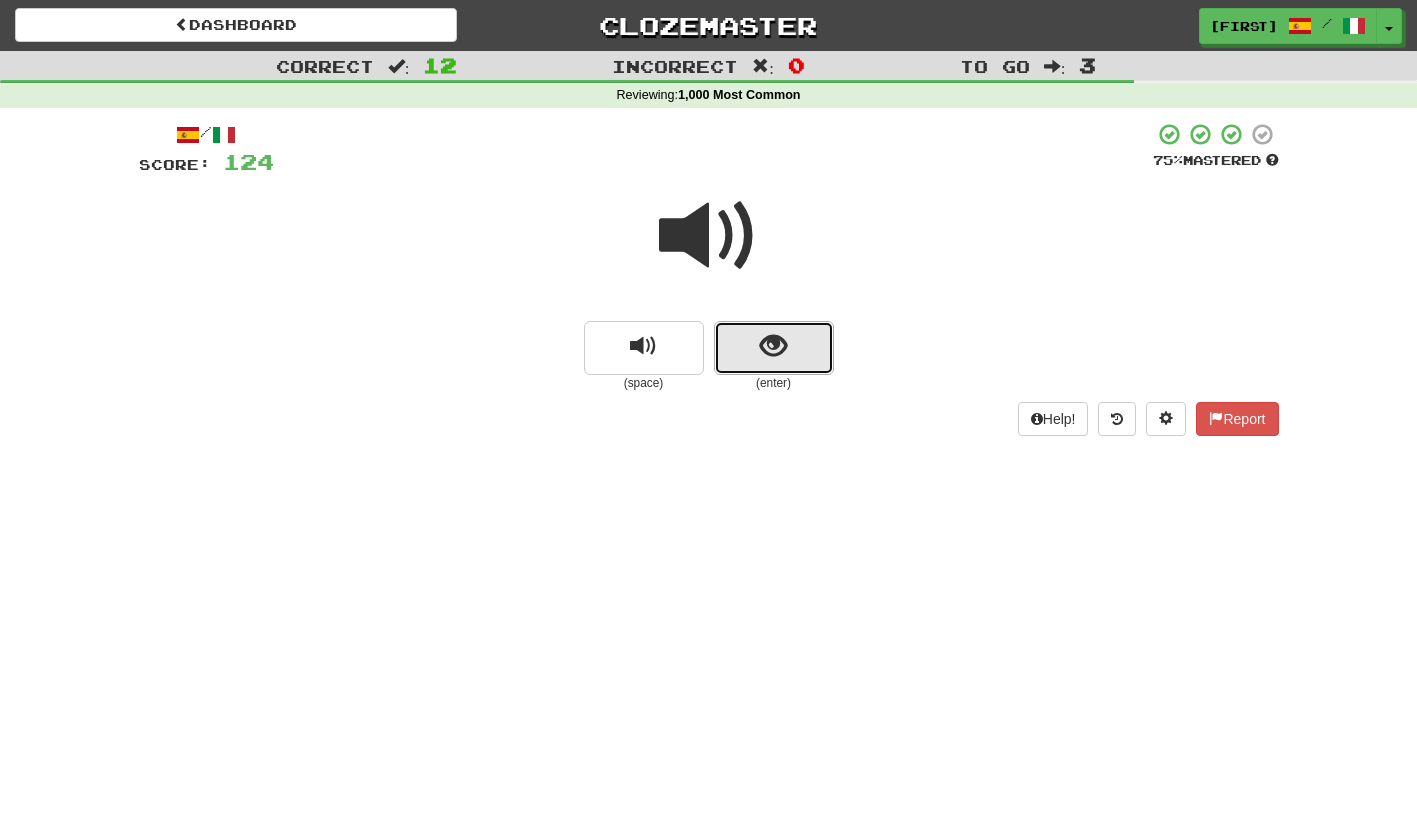 click at bounding box center (774, 348) 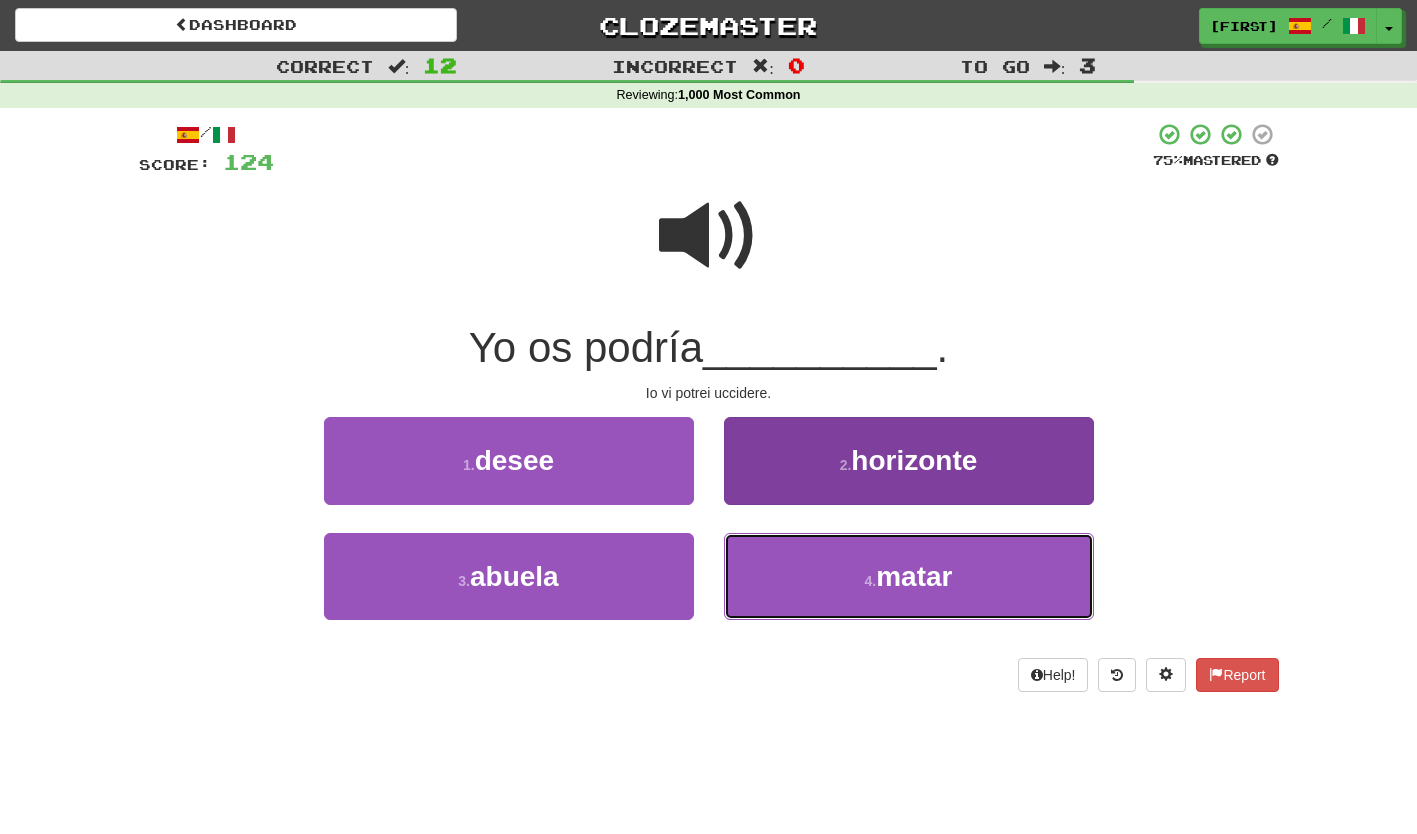 click on "4 .  matar" at bounding box center (909, 576) 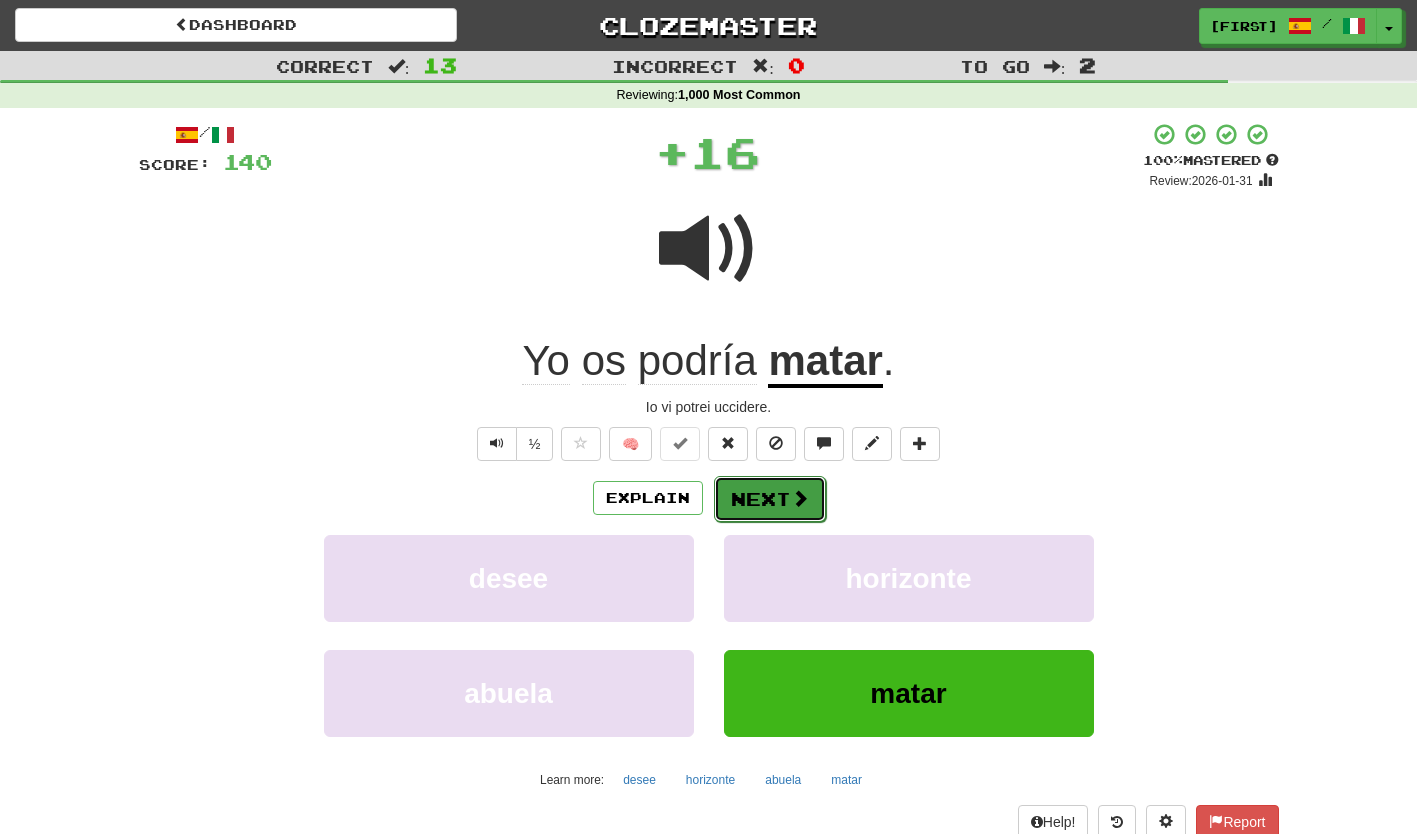 click on "Next" at bounding box center (770, 499) 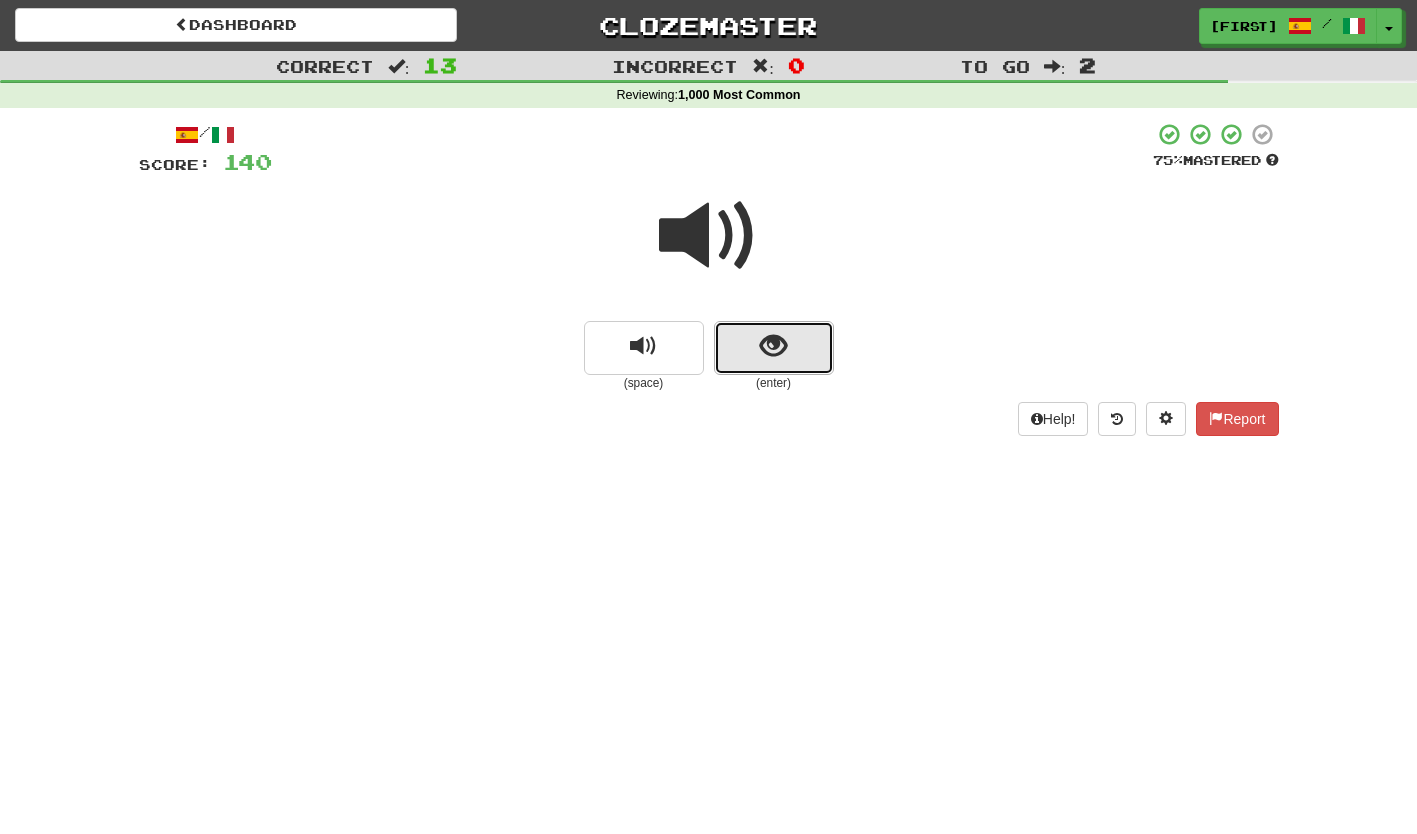 click at bounding box center [774, 348] 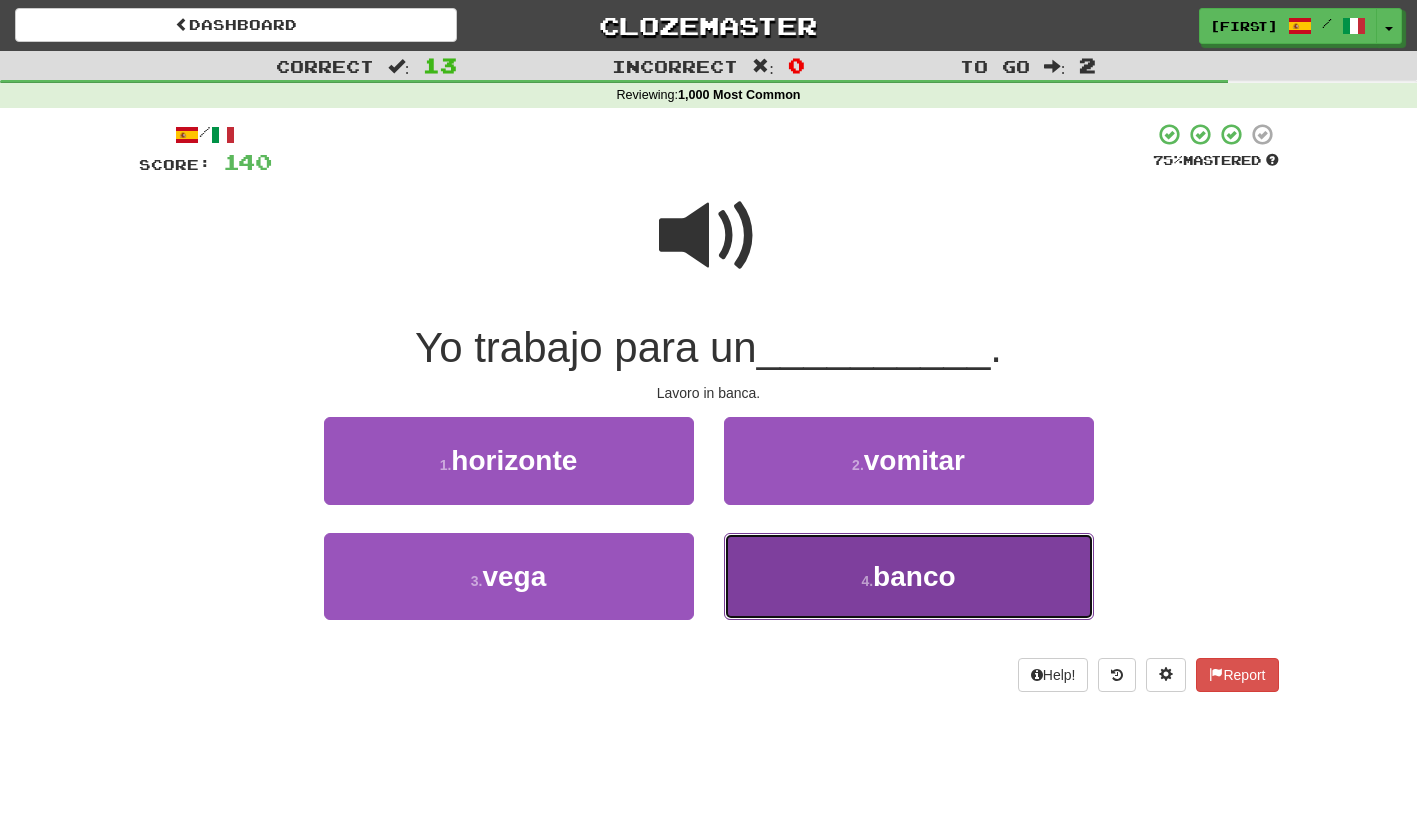 click on "4 .  banco" at bounding box center [909, 576] 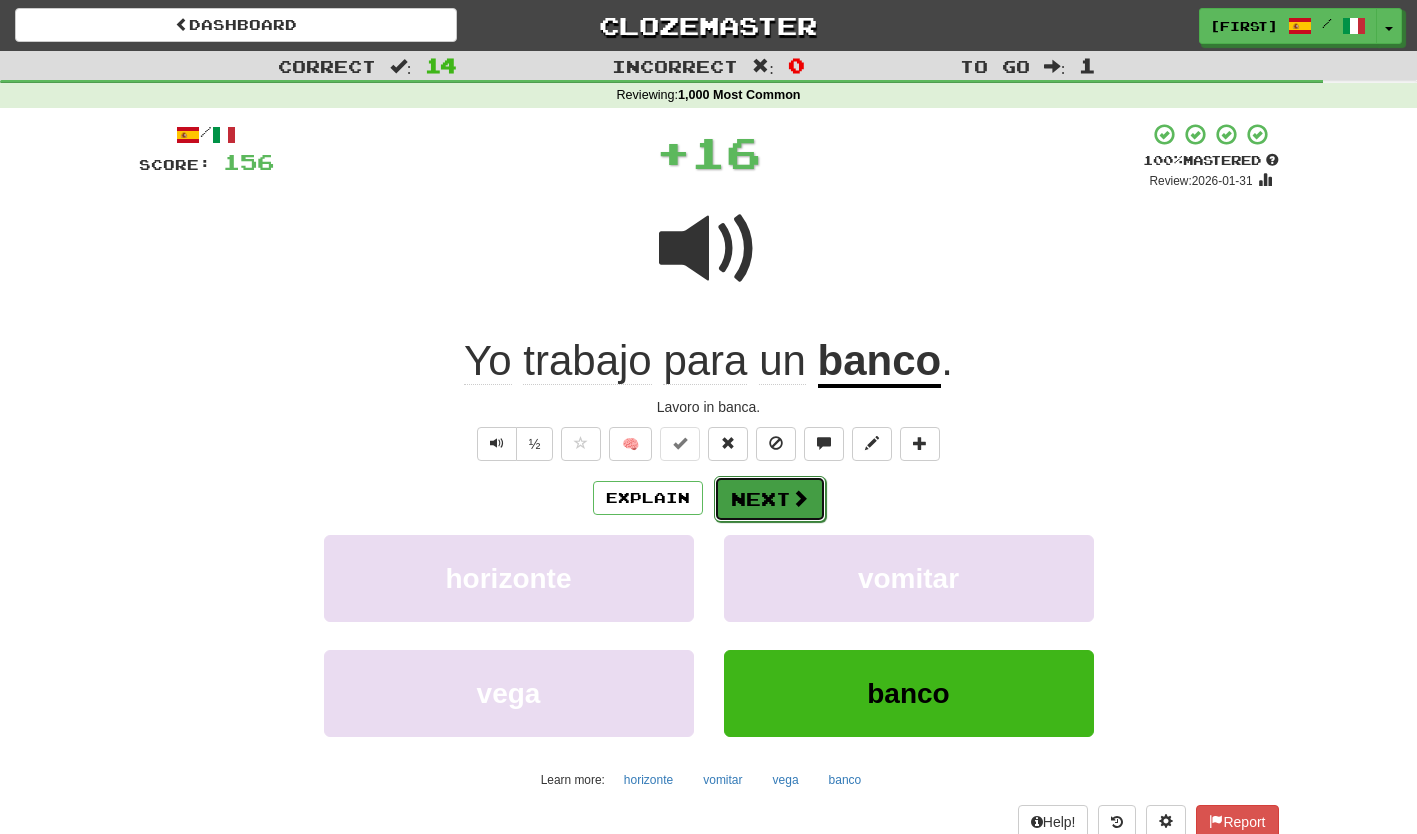 click on "Next" at bounding box center (770, 499) 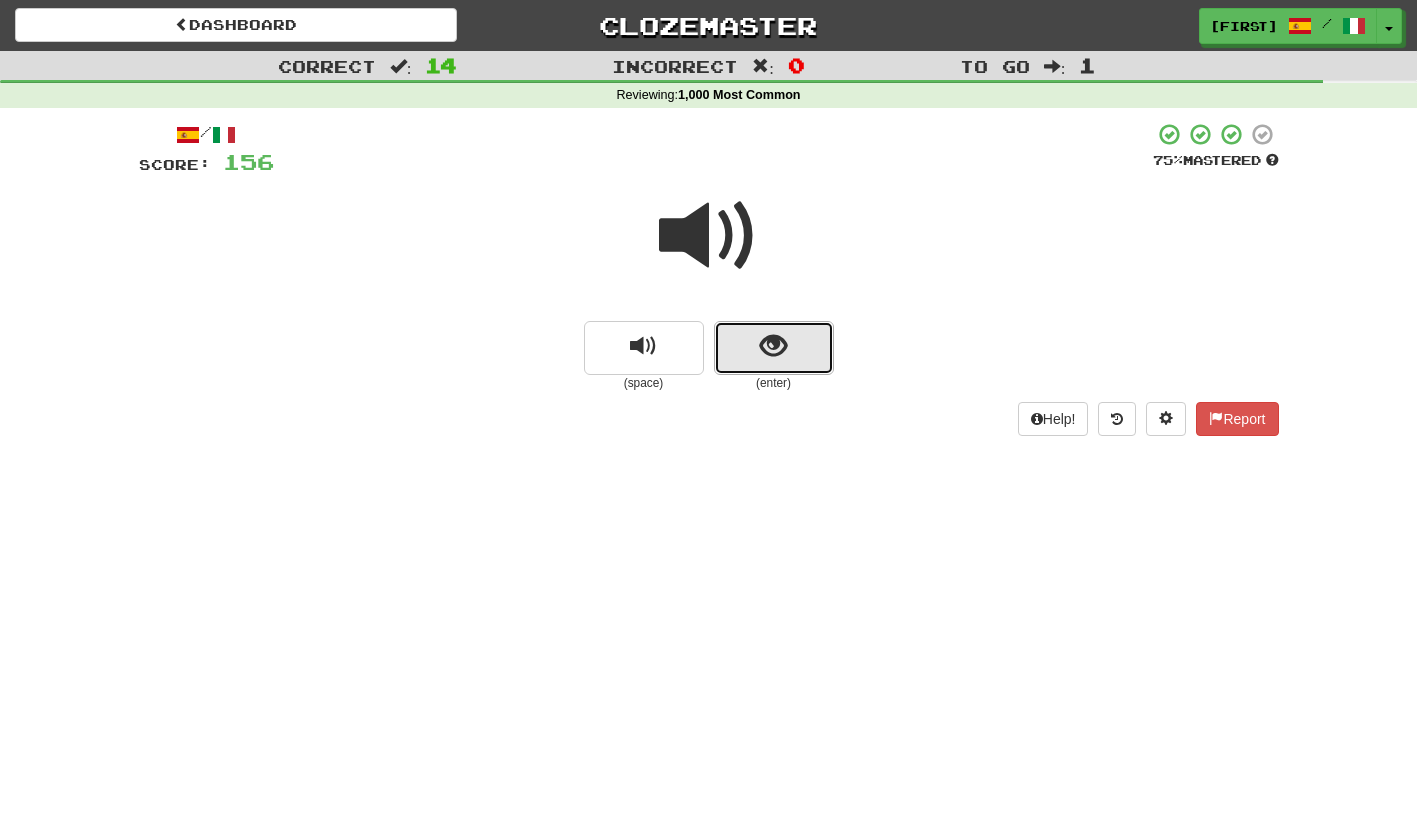 click at bounding box center [774, 348] 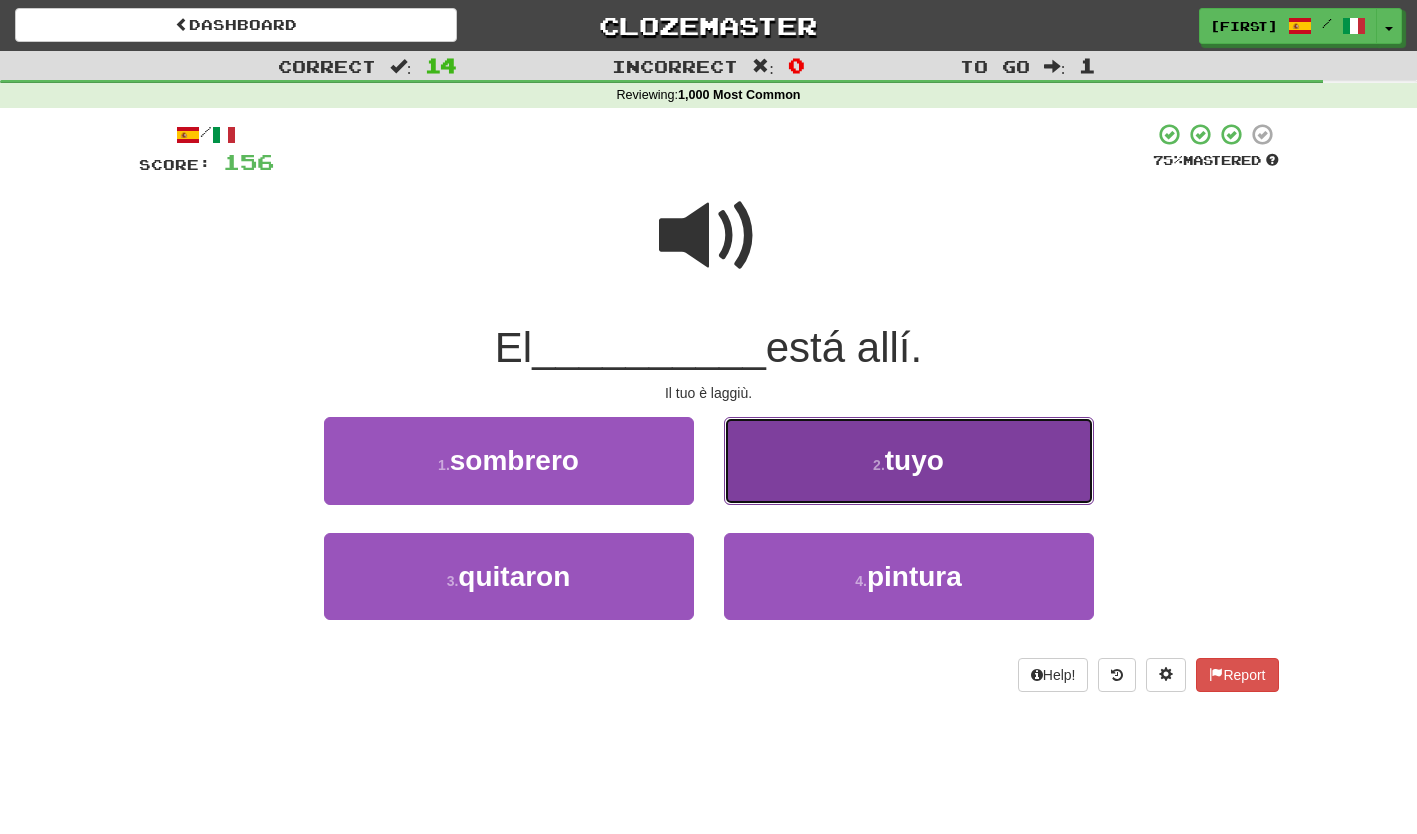 click on "2 .  tuyo" at bounding box center (909, 460) 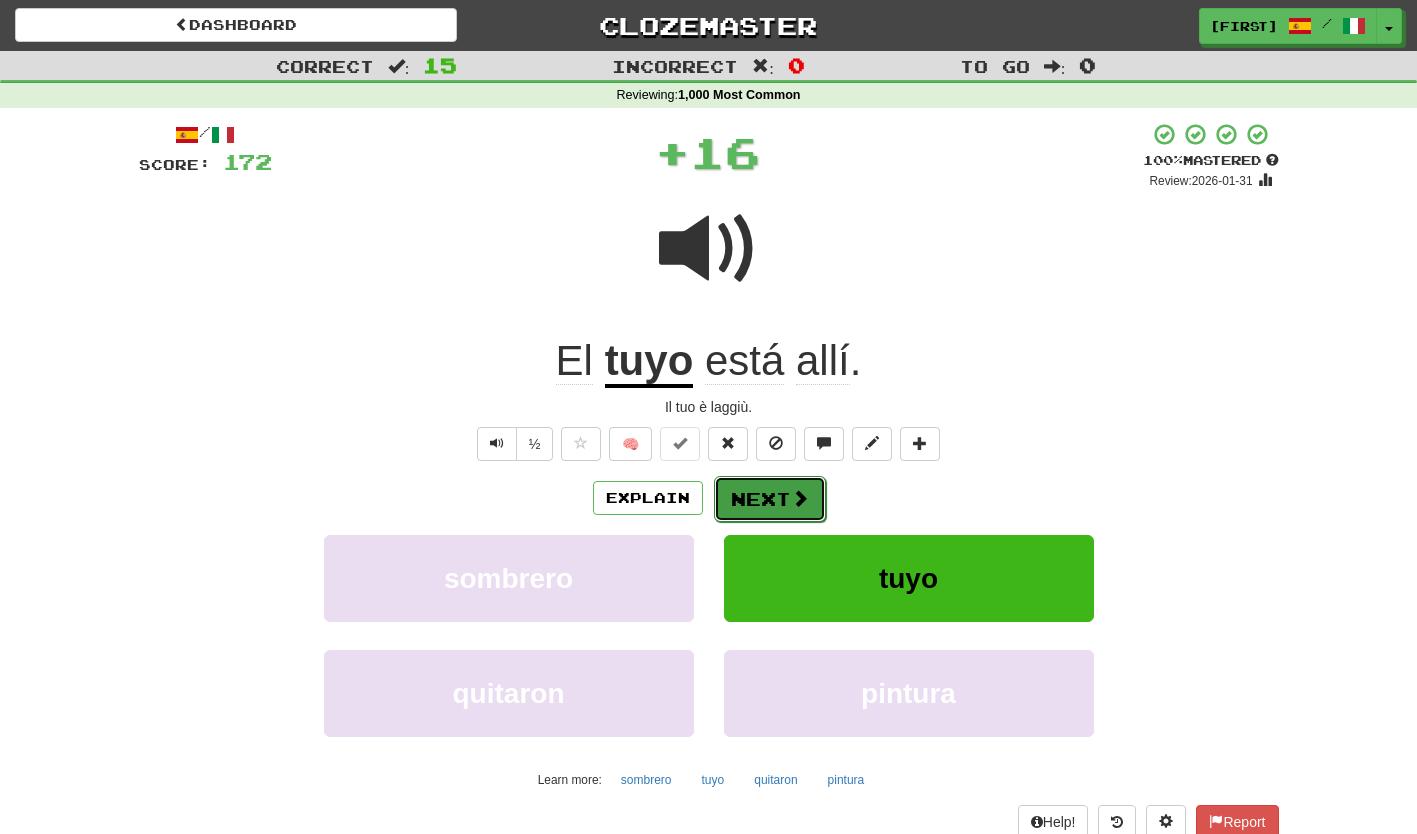 click on "Next" at bounding box center [770, 499] 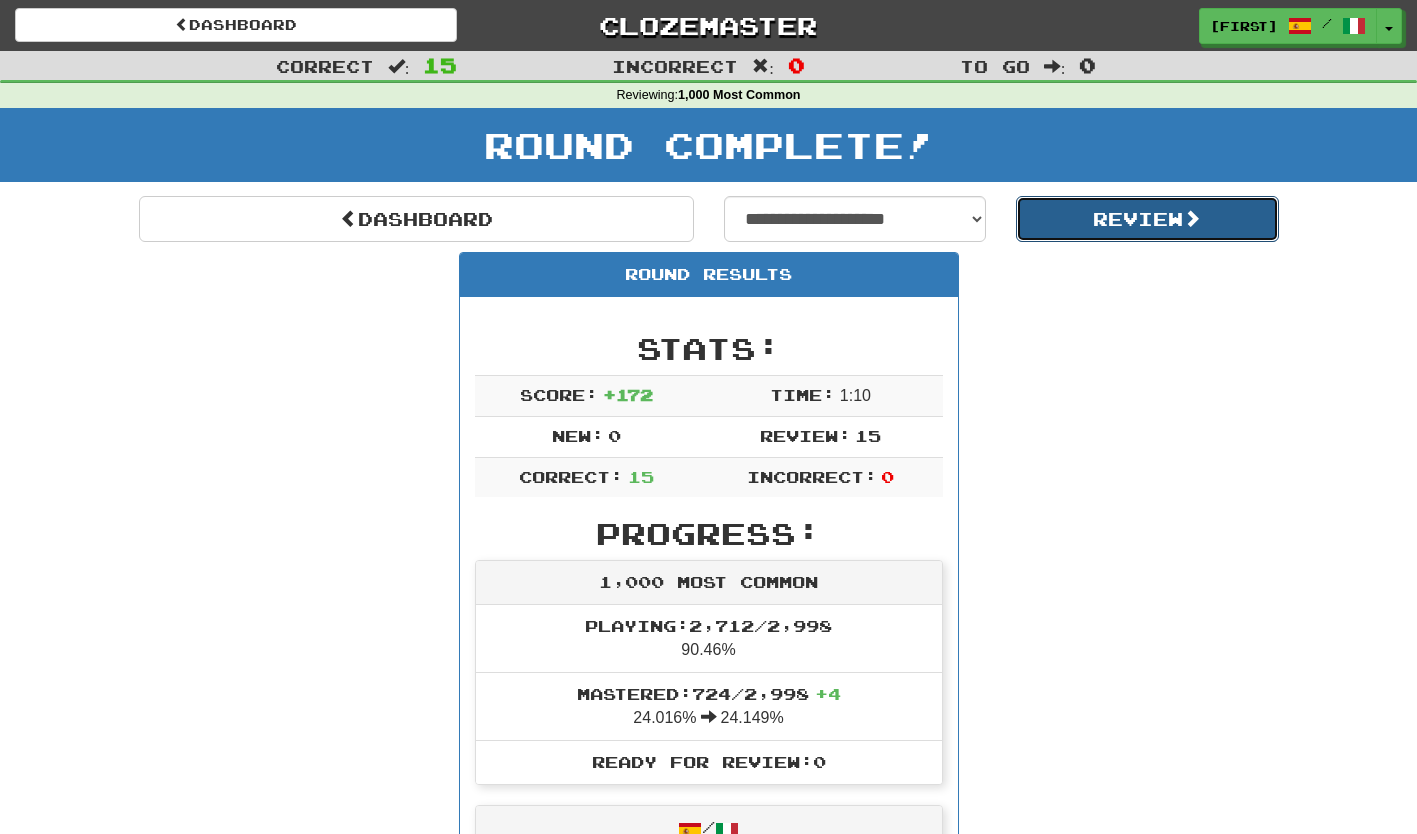 click on "Review" at bounding box center [1147, 219] 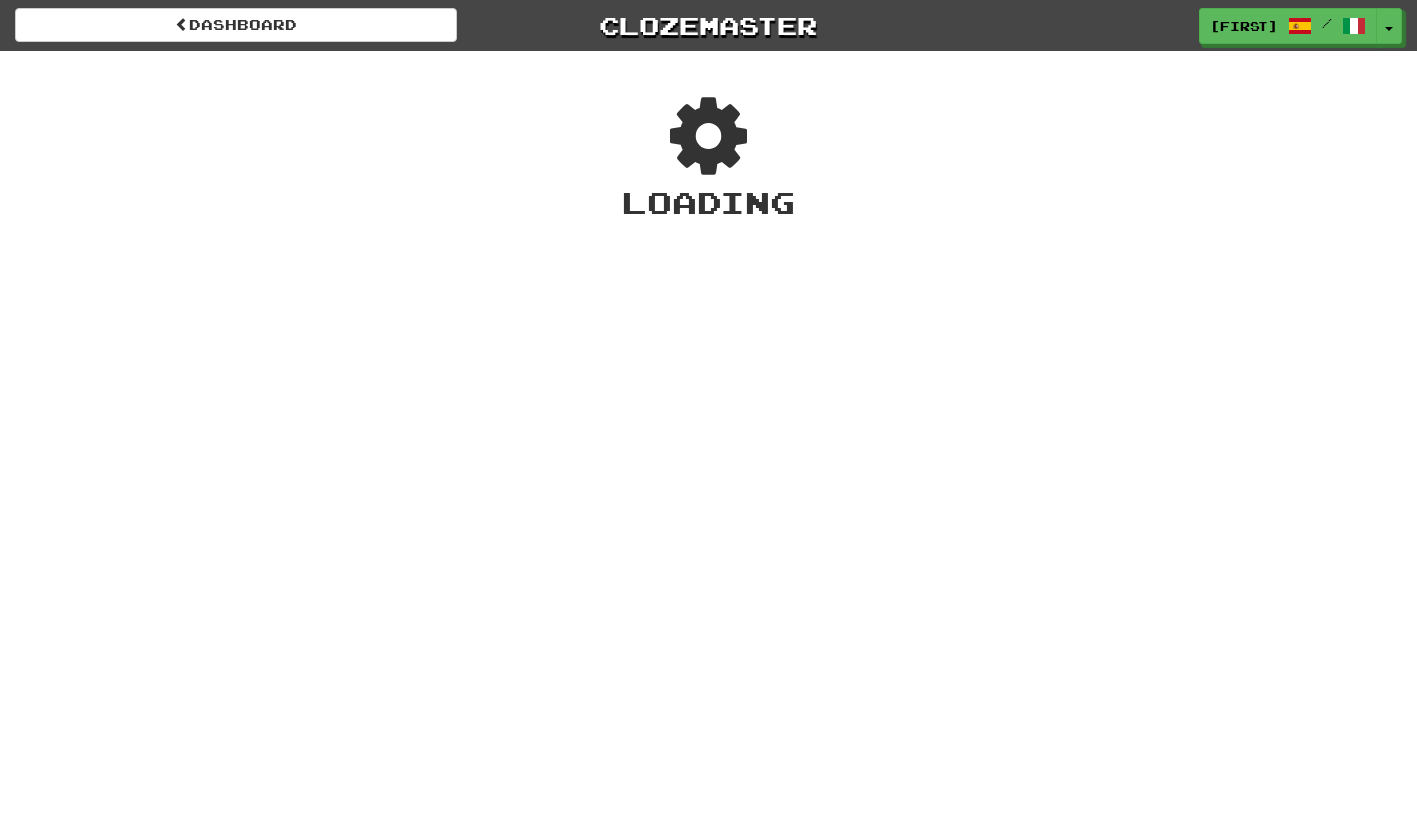 scroll, scrollTop: 0, scrollLeft: 0, axis: both 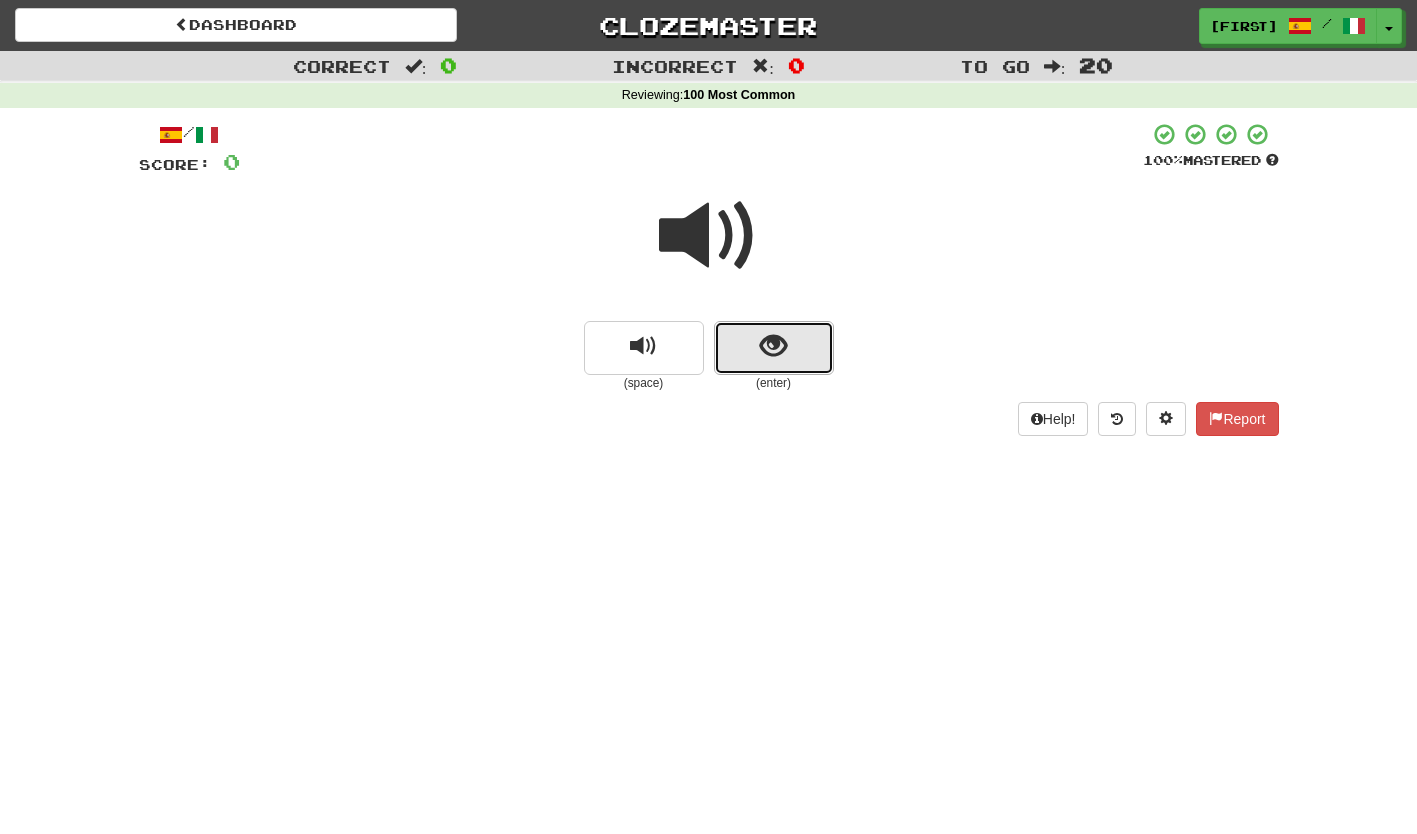 click at bounding box center [774, 348] 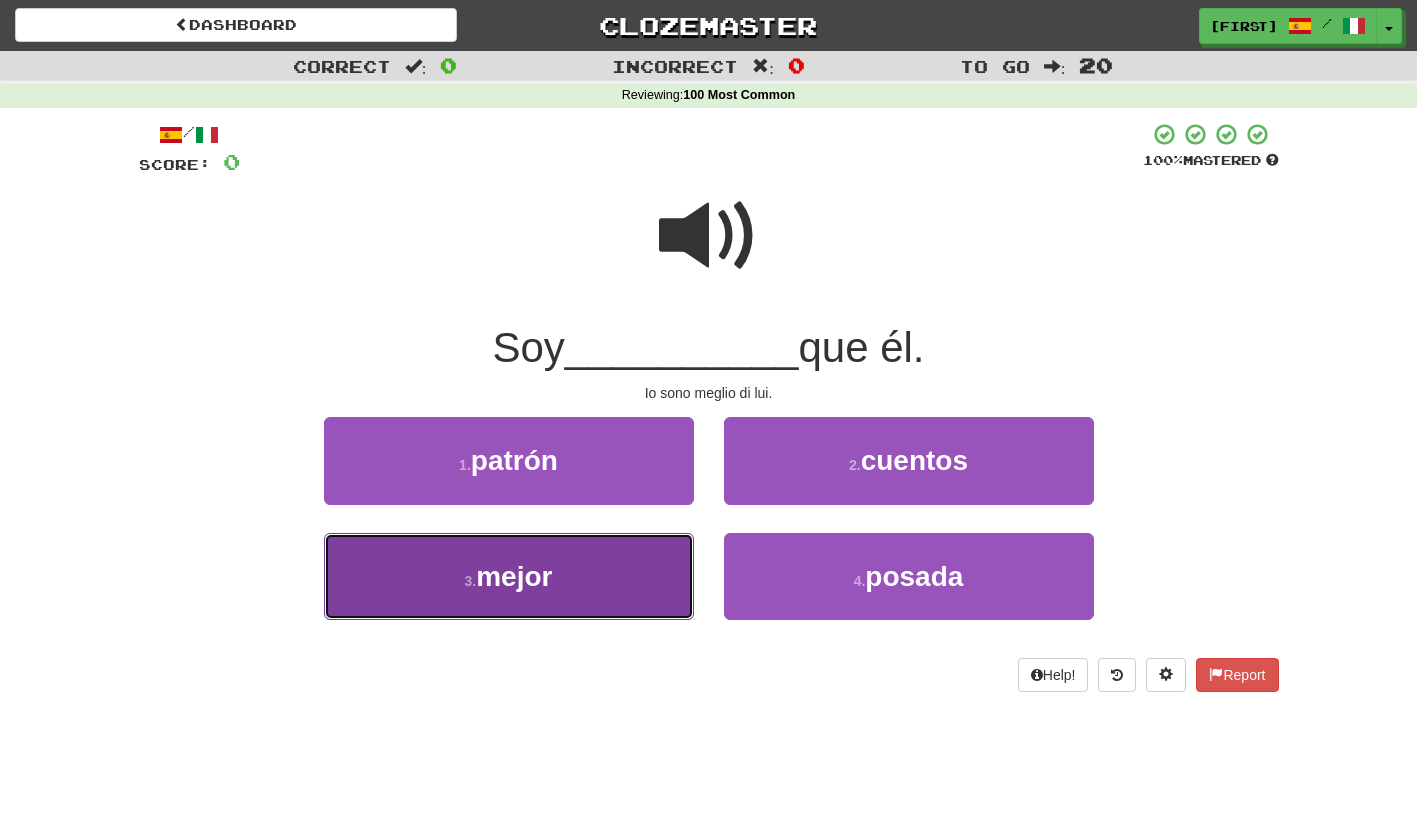 click on "3 .  mejor" at bounding box center (509, 576) 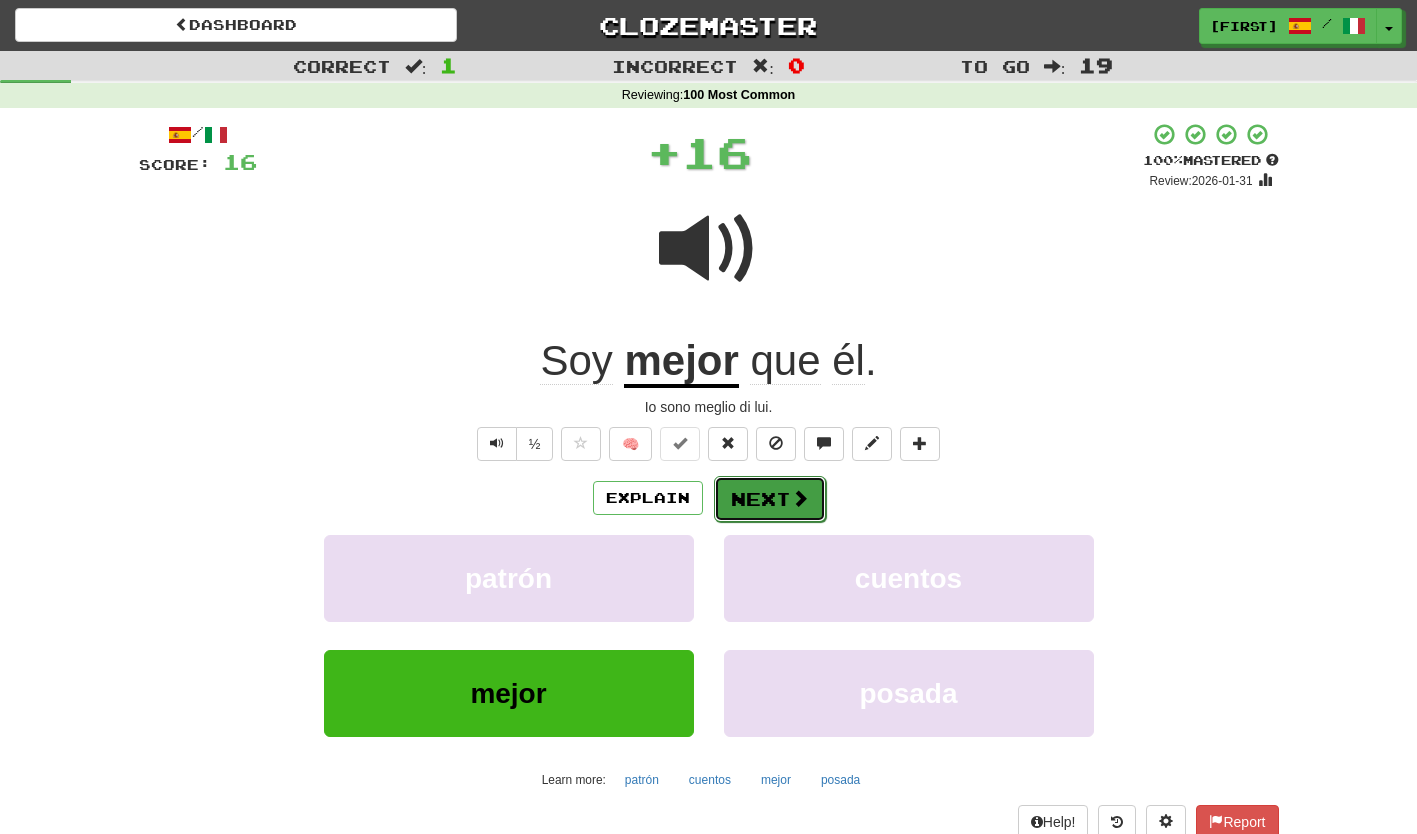 click at bounding box center [800, 498] 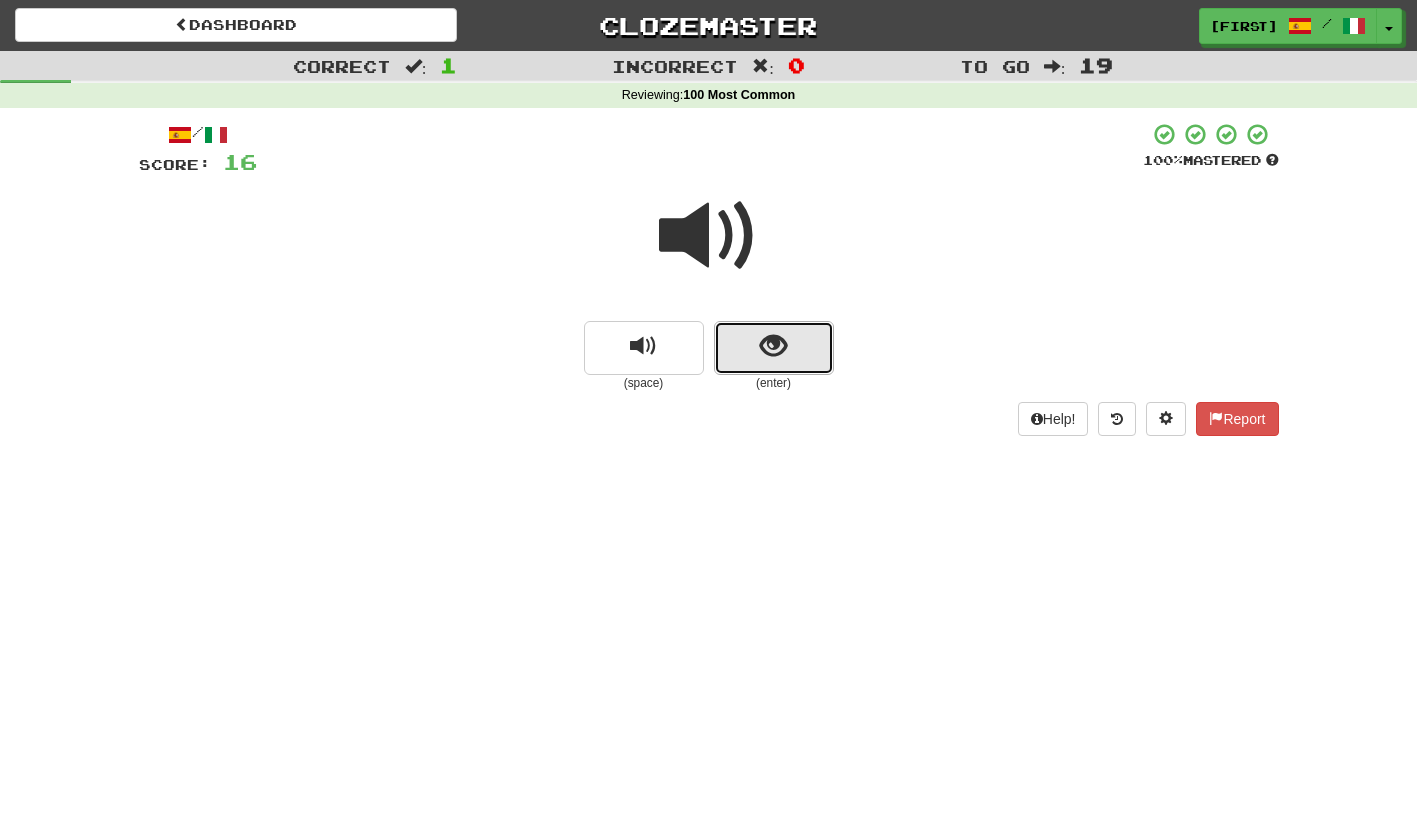 click at bounding box center [774, 348] 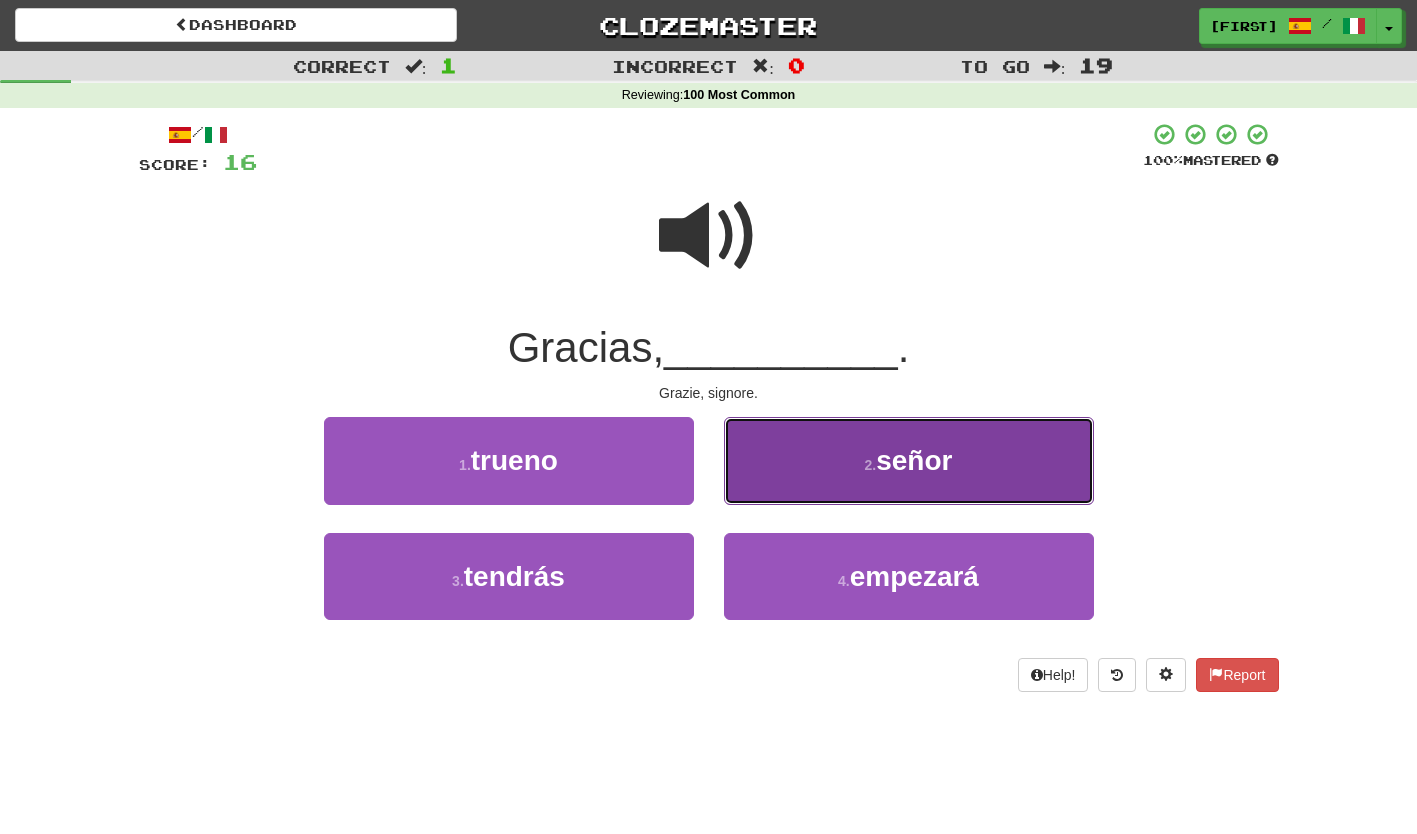click on "2 .  señor" at bounding box center [909, 460] 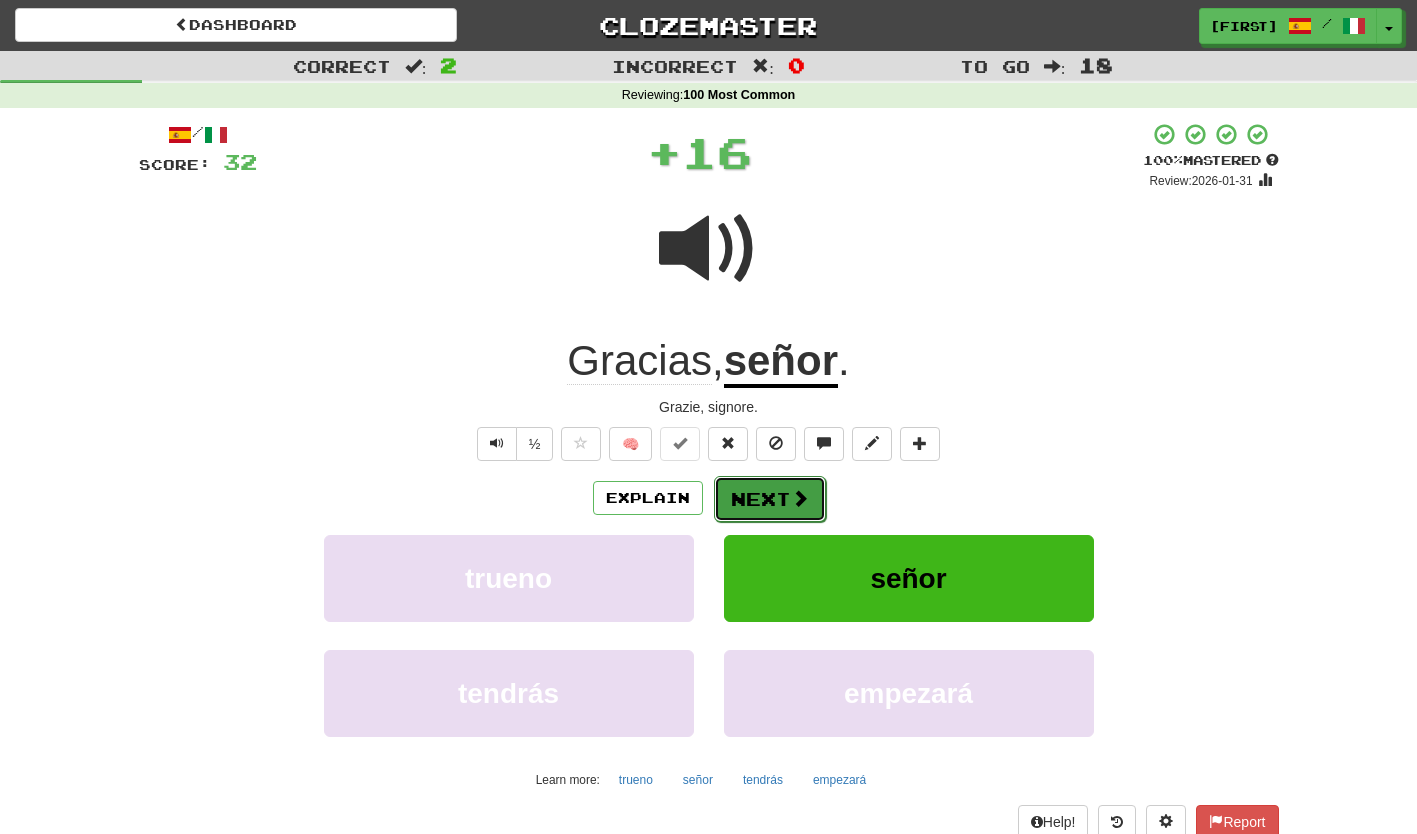 click on "Next" at bounding box center [770, 499] 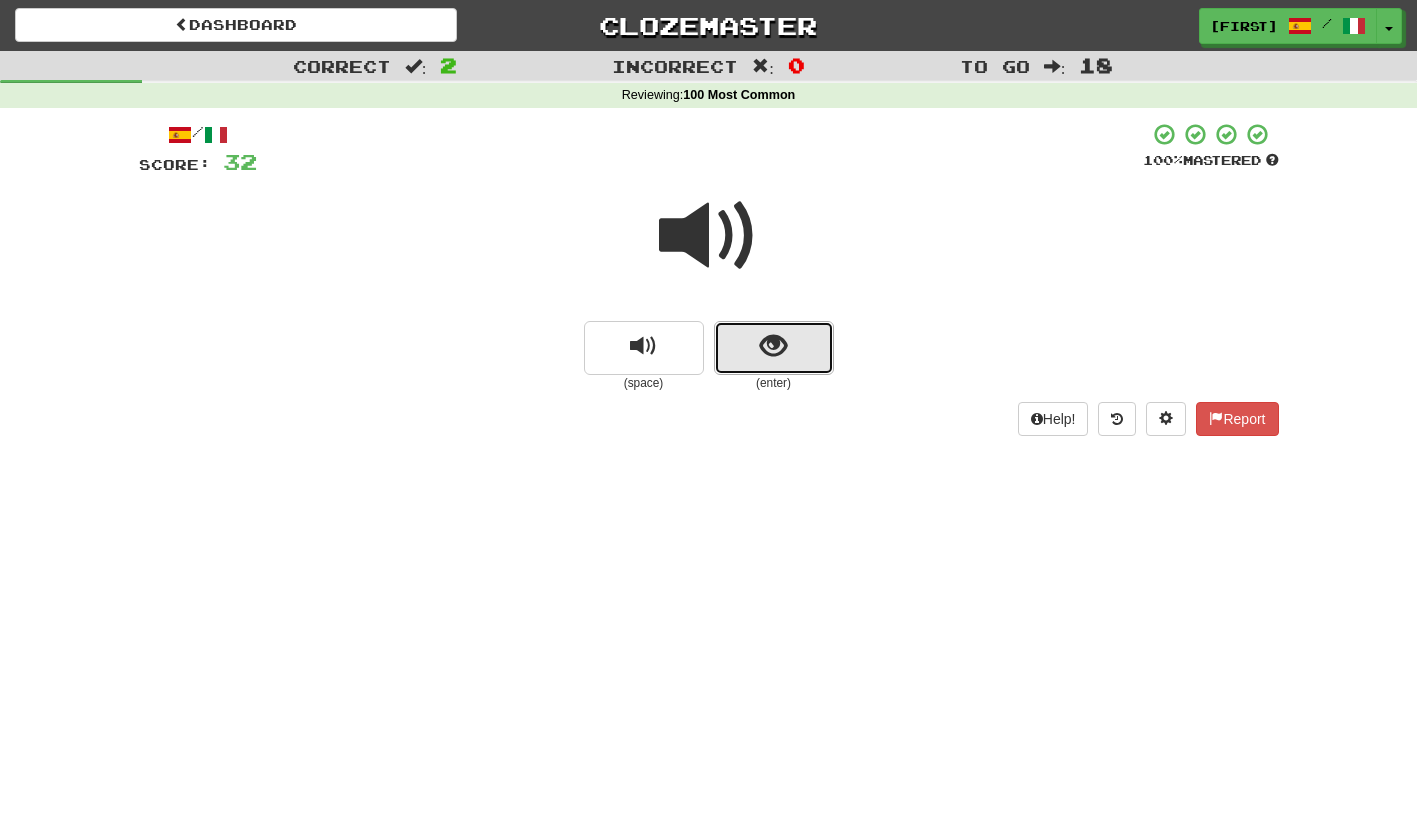 click at bounding box center (773, 346) 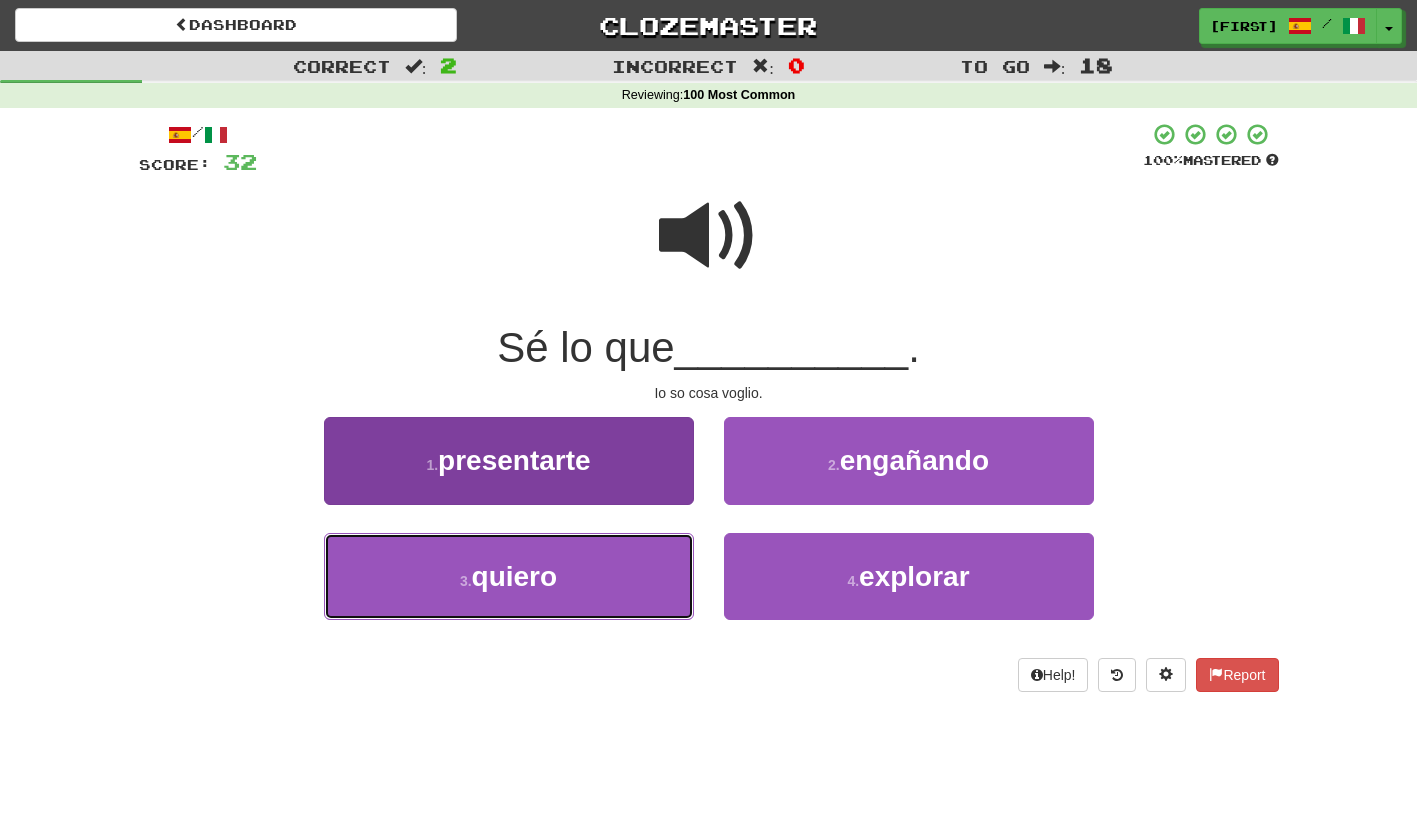 click on "3 .  quiero" at bounding box center (509, 576) 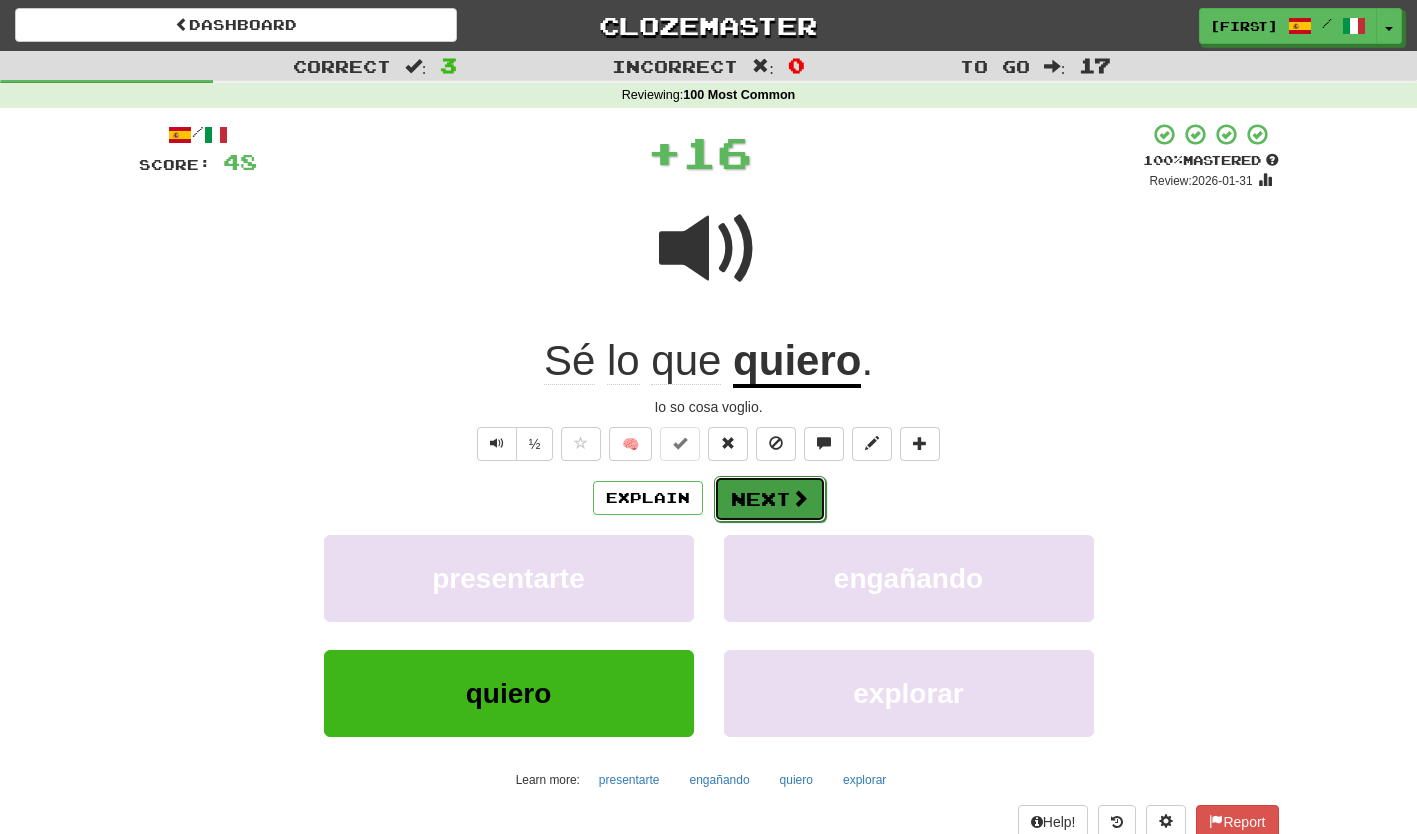 click on "Next" at bounding box center [770, 499] 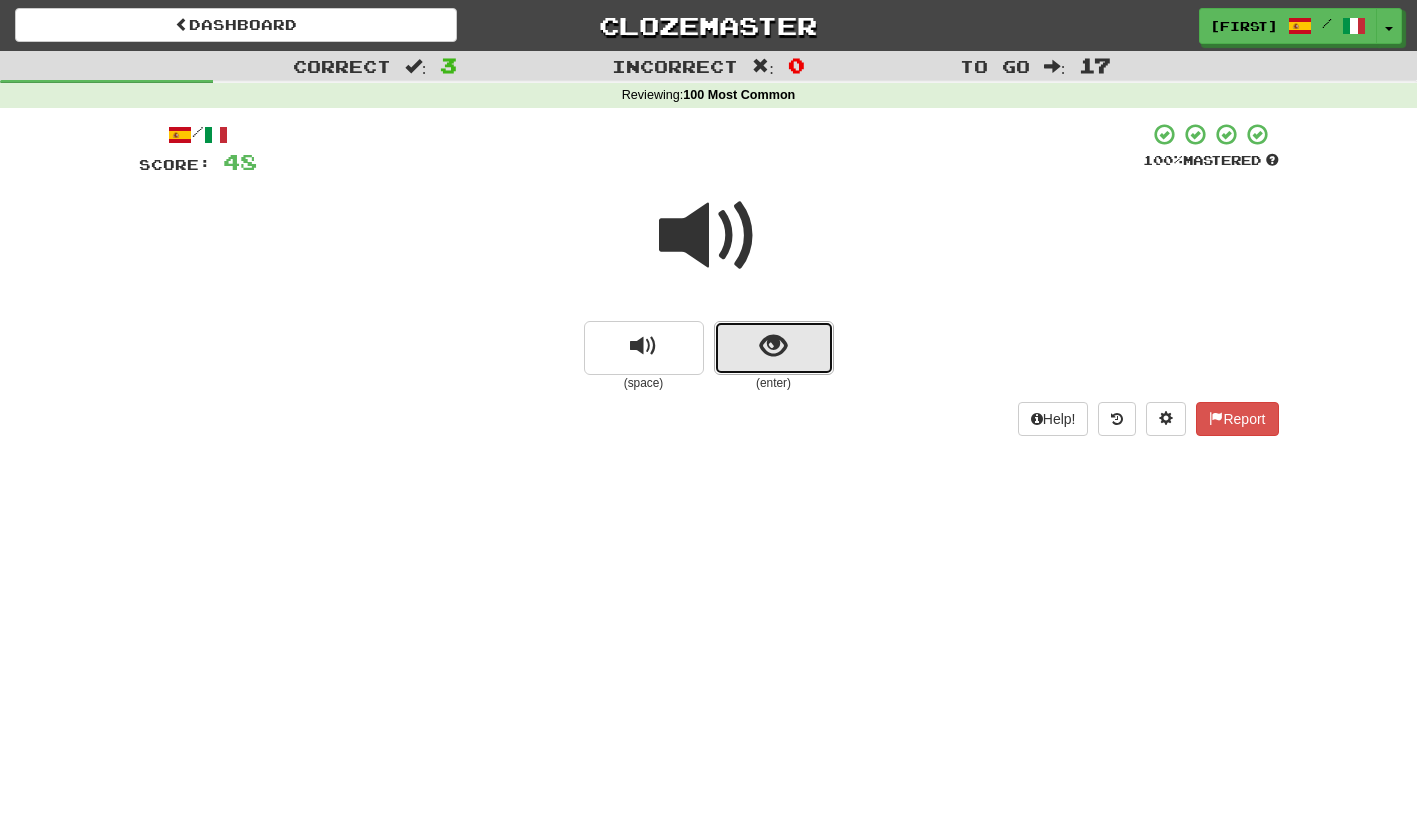 click at bounding box center [774, 348] 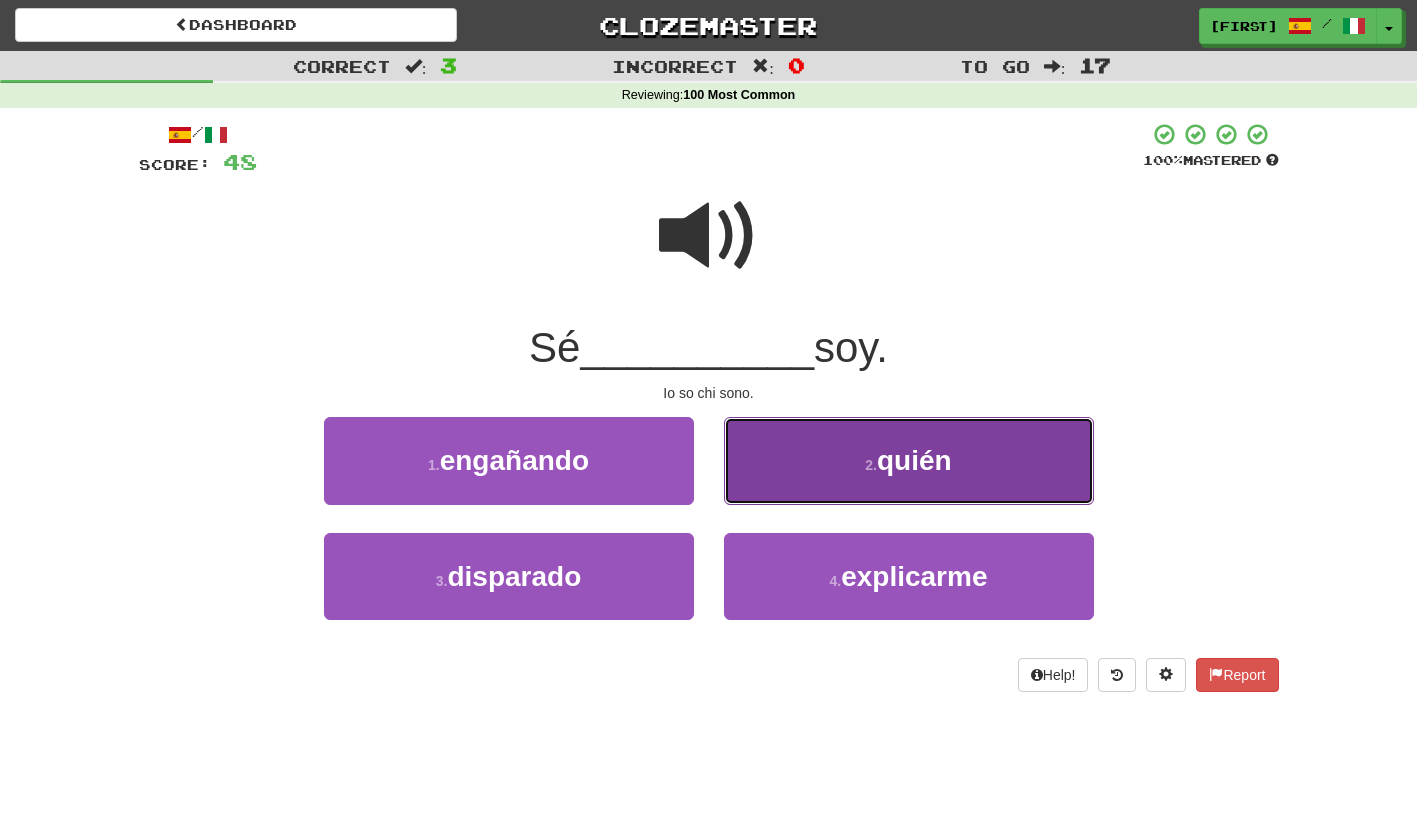 click on "2 .  quién" at bounding box center [909, 460] 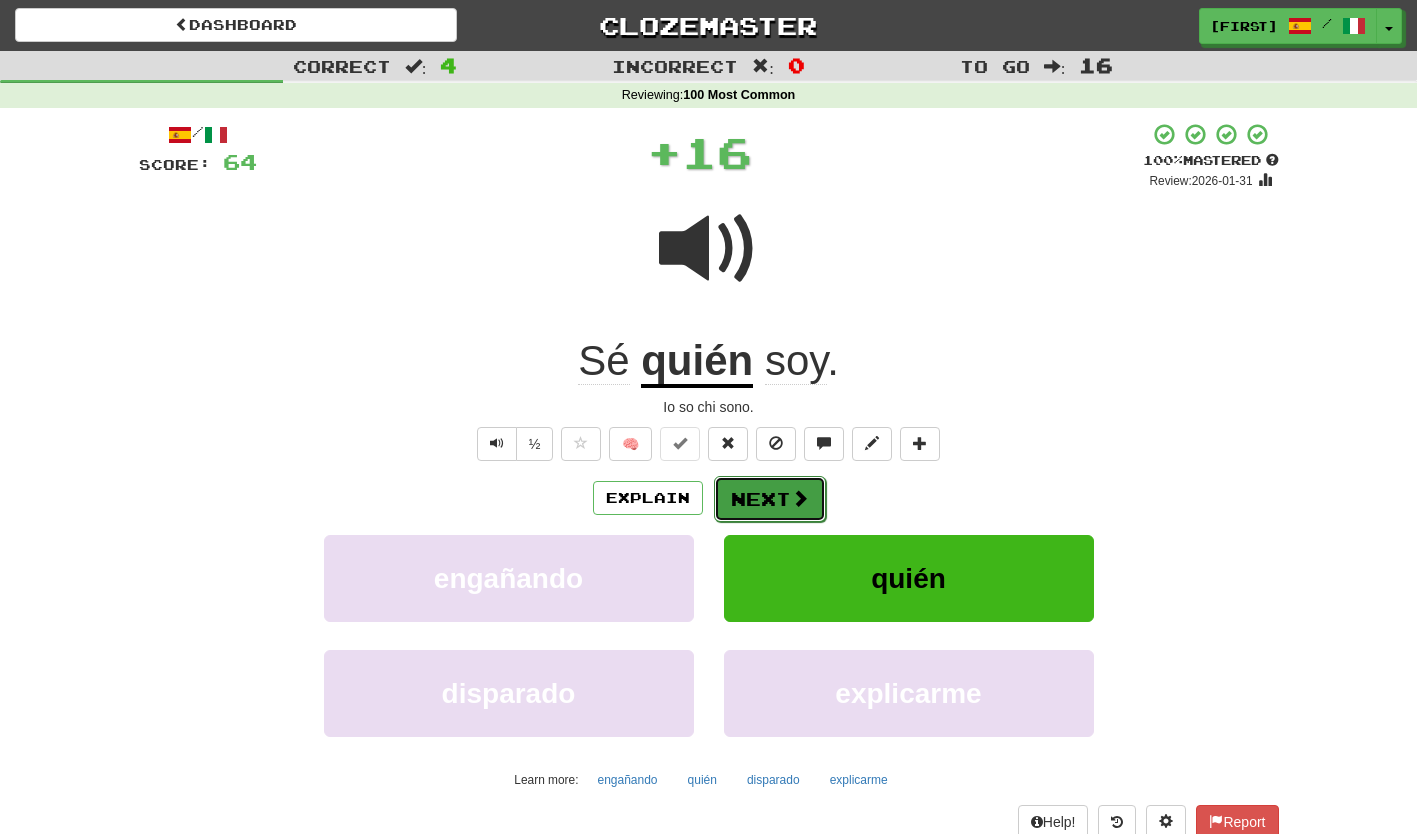 click on "Next" at bounding box center (770, 499) 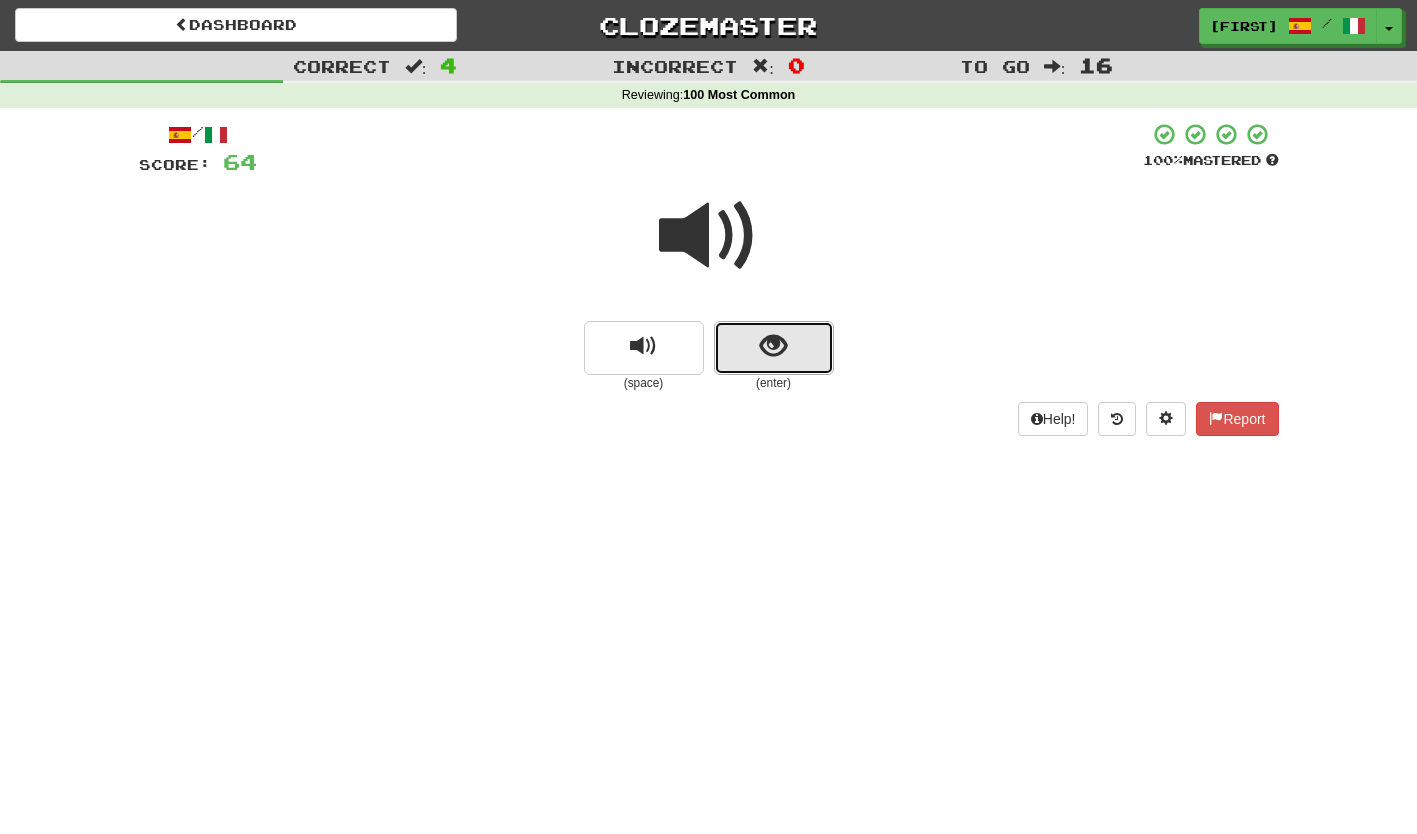 click at bounding box center (774, 348) 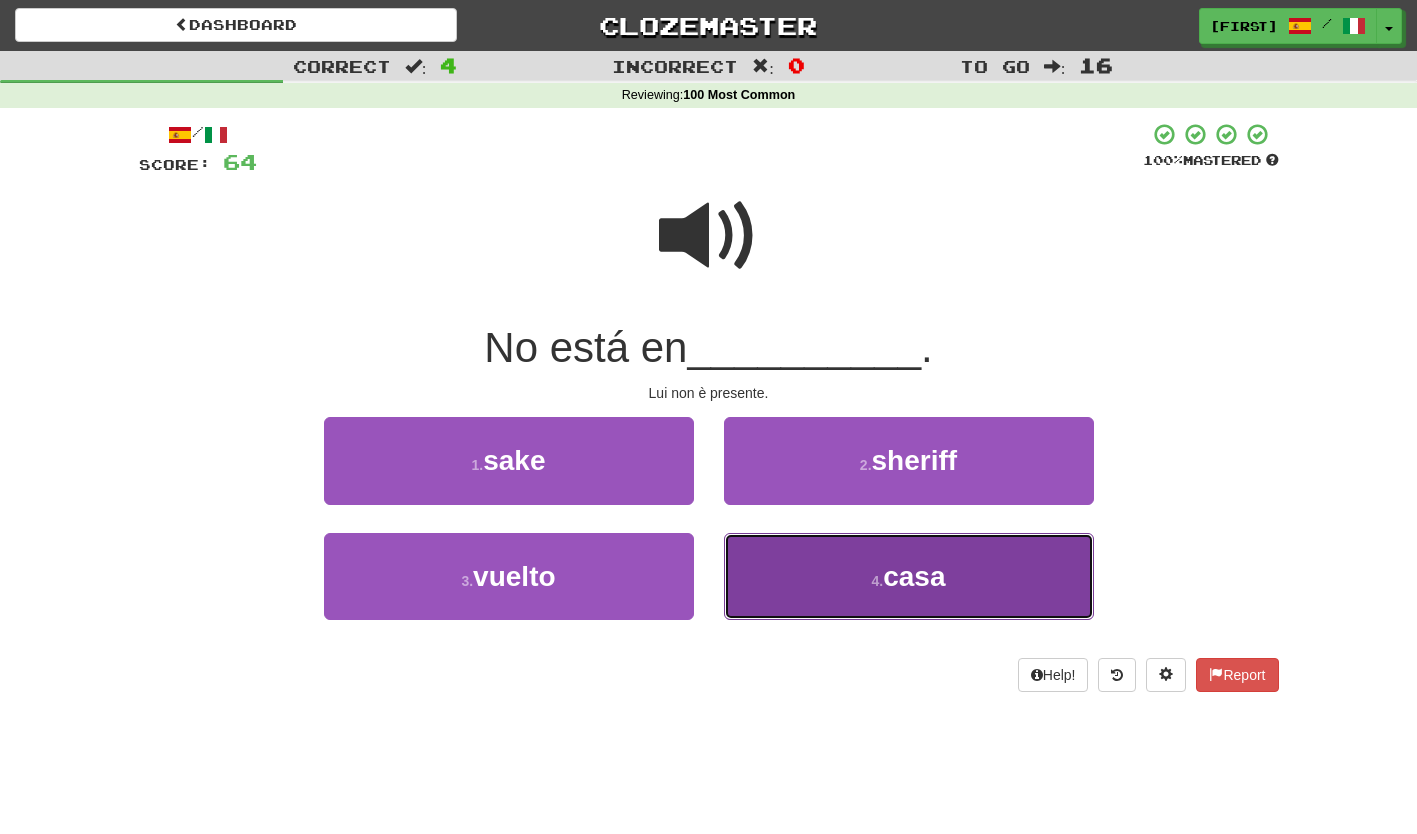 click on "4 .  casa" at bounding box center (909, 576) 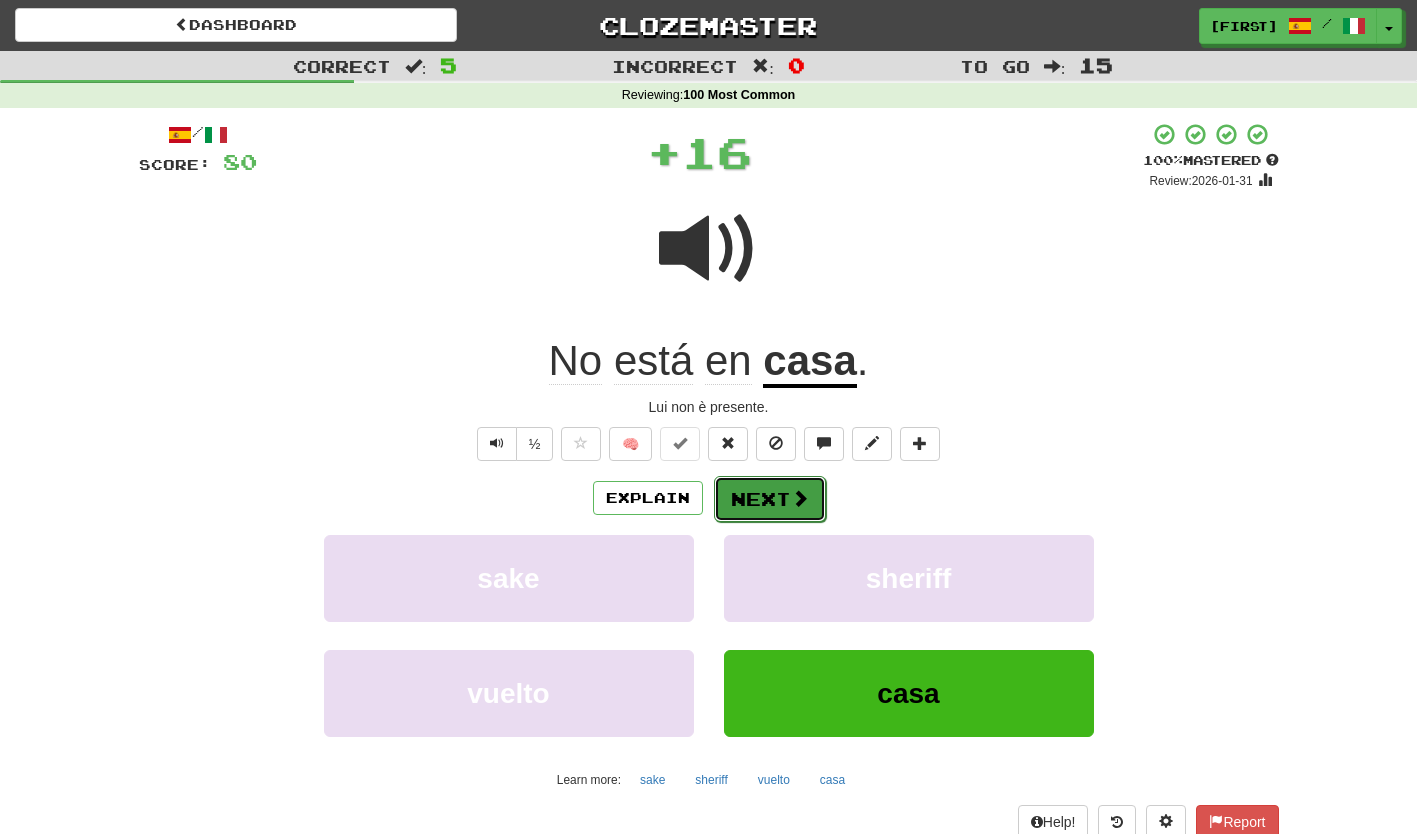 click on "Next" at bounding box center (770, 499) 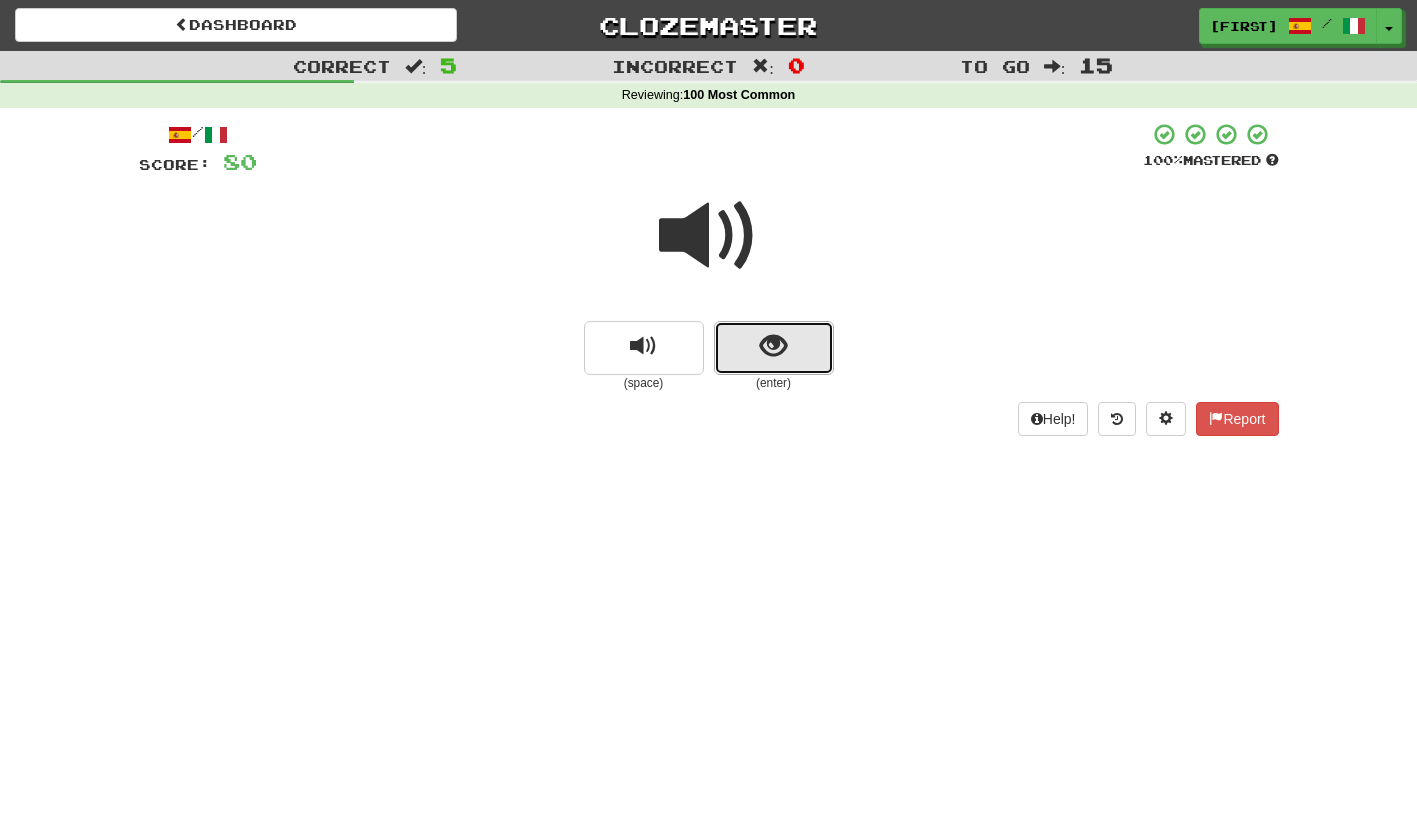 click at bounding box center (774, 348) 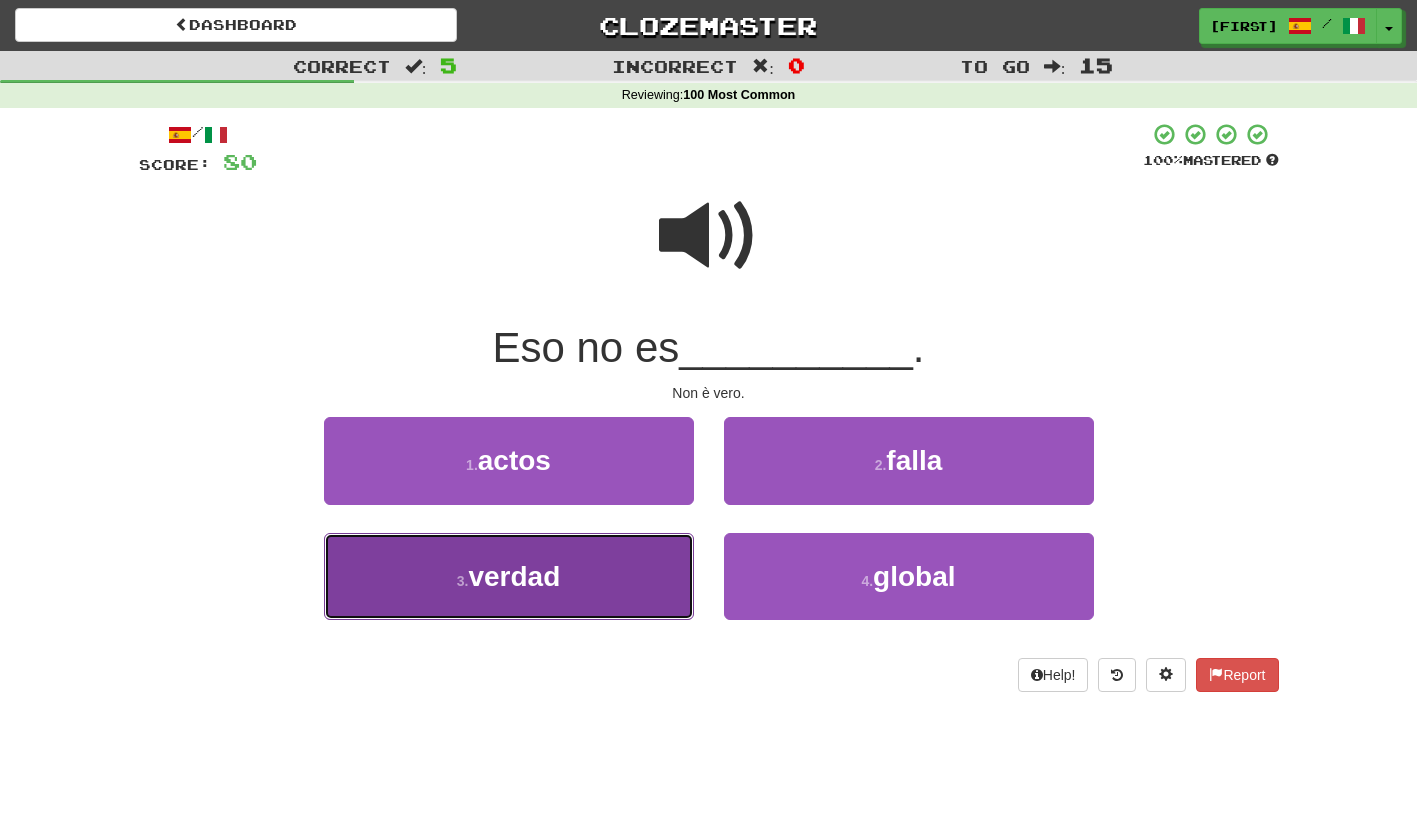 click on "3 .  verdad" at bounding box center [509, 576] 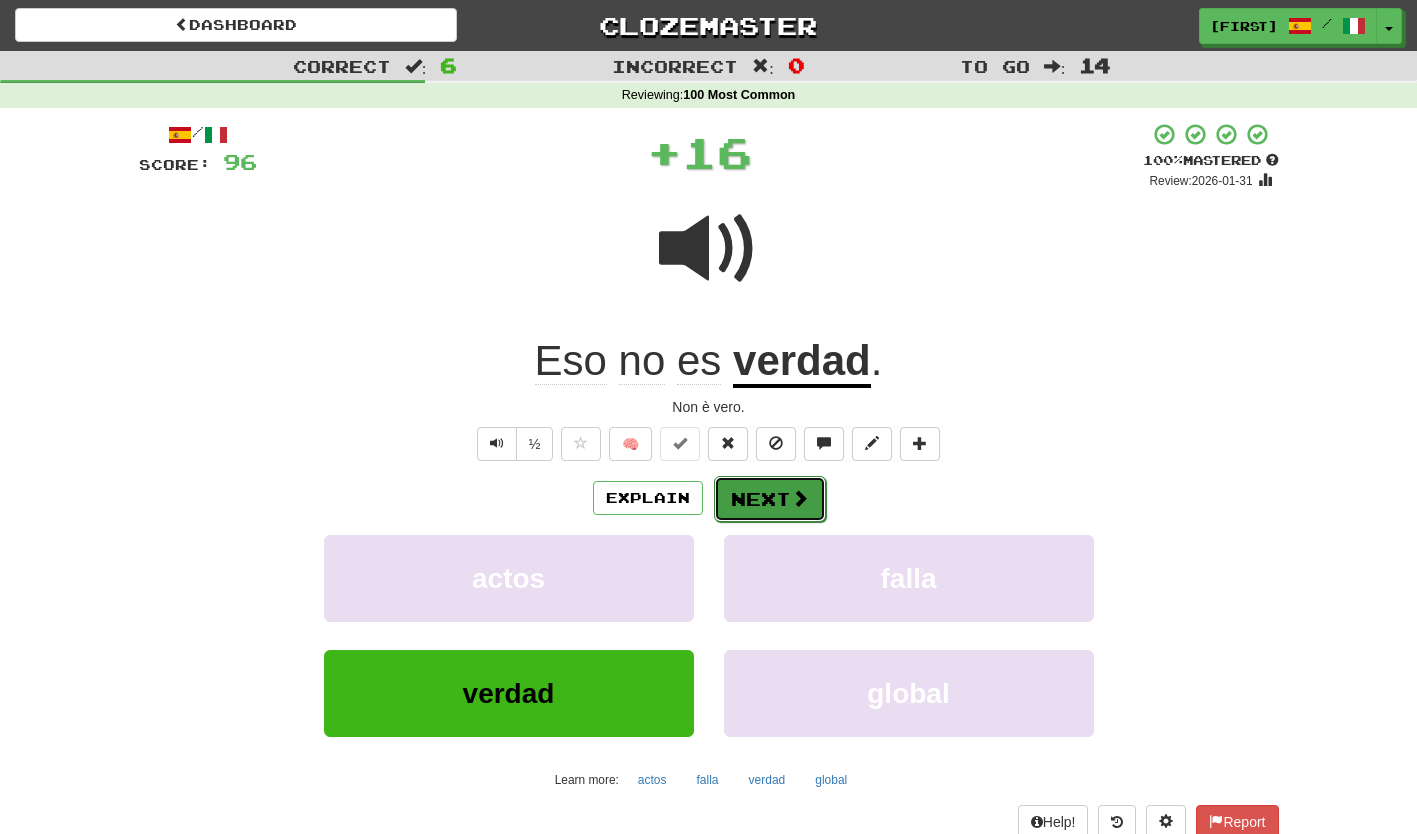 click on "Next" at bounding box center (770, 499) 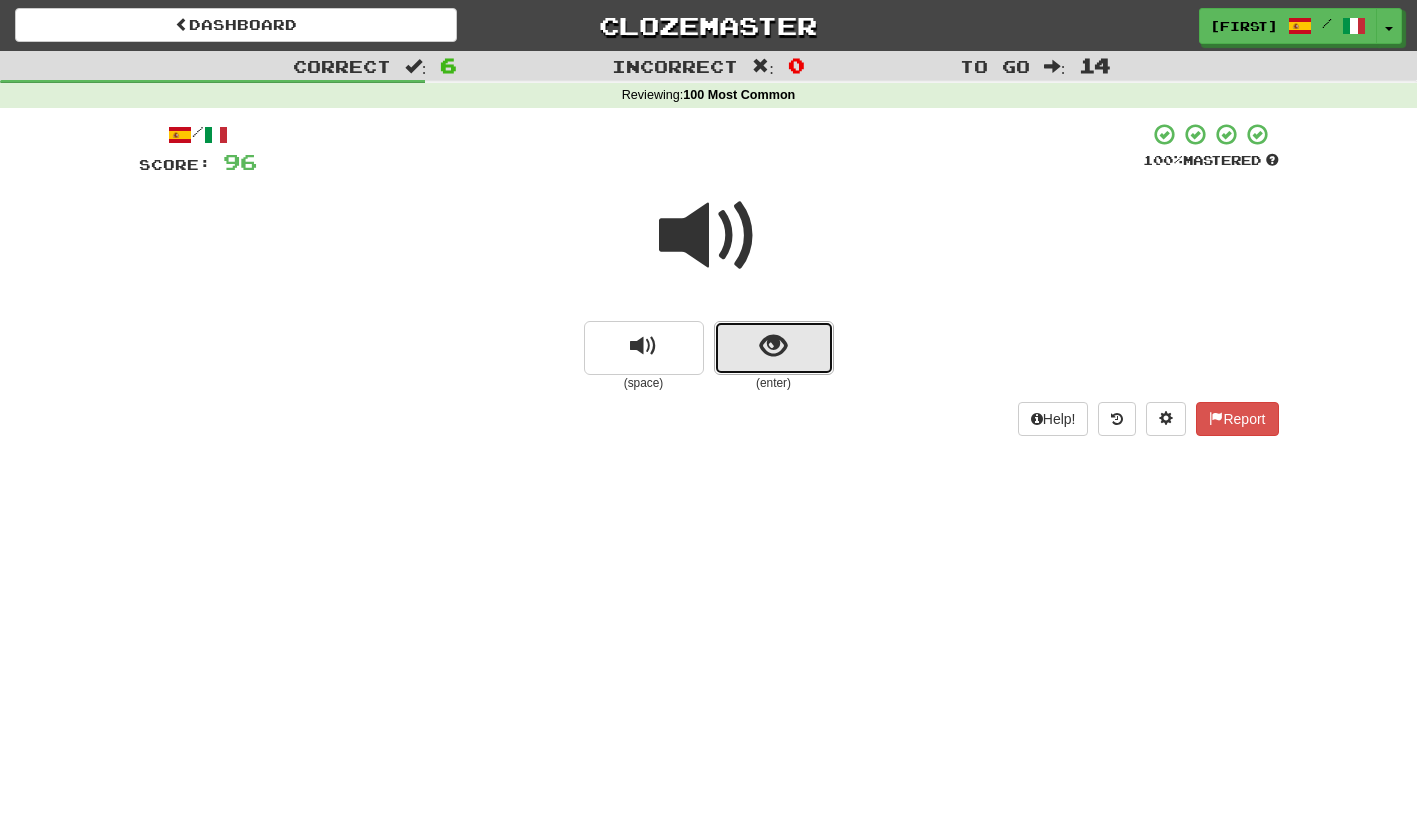 click at bounding box center [774, 348] 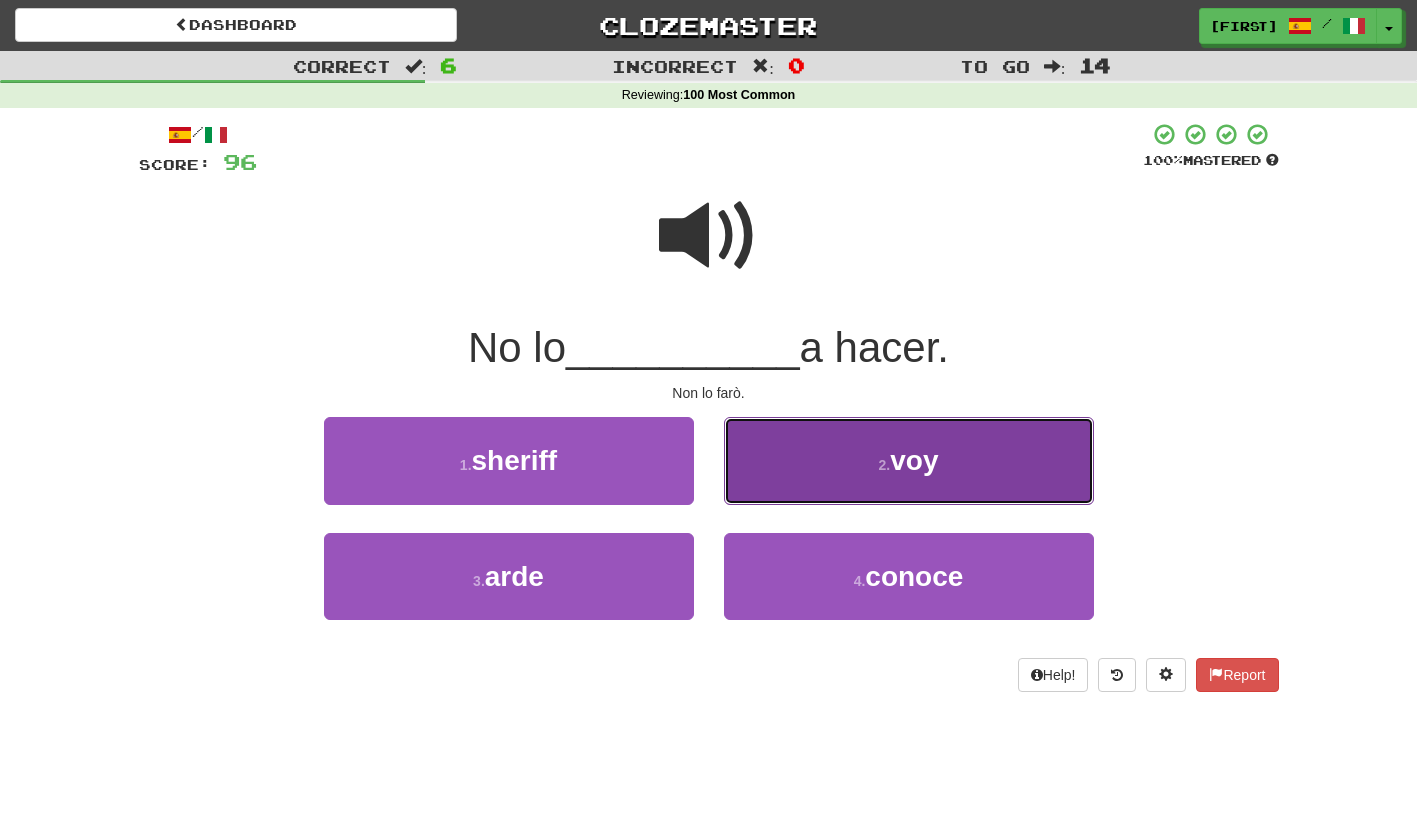 click on "2 .  voy" at bounding box center [909, 460] 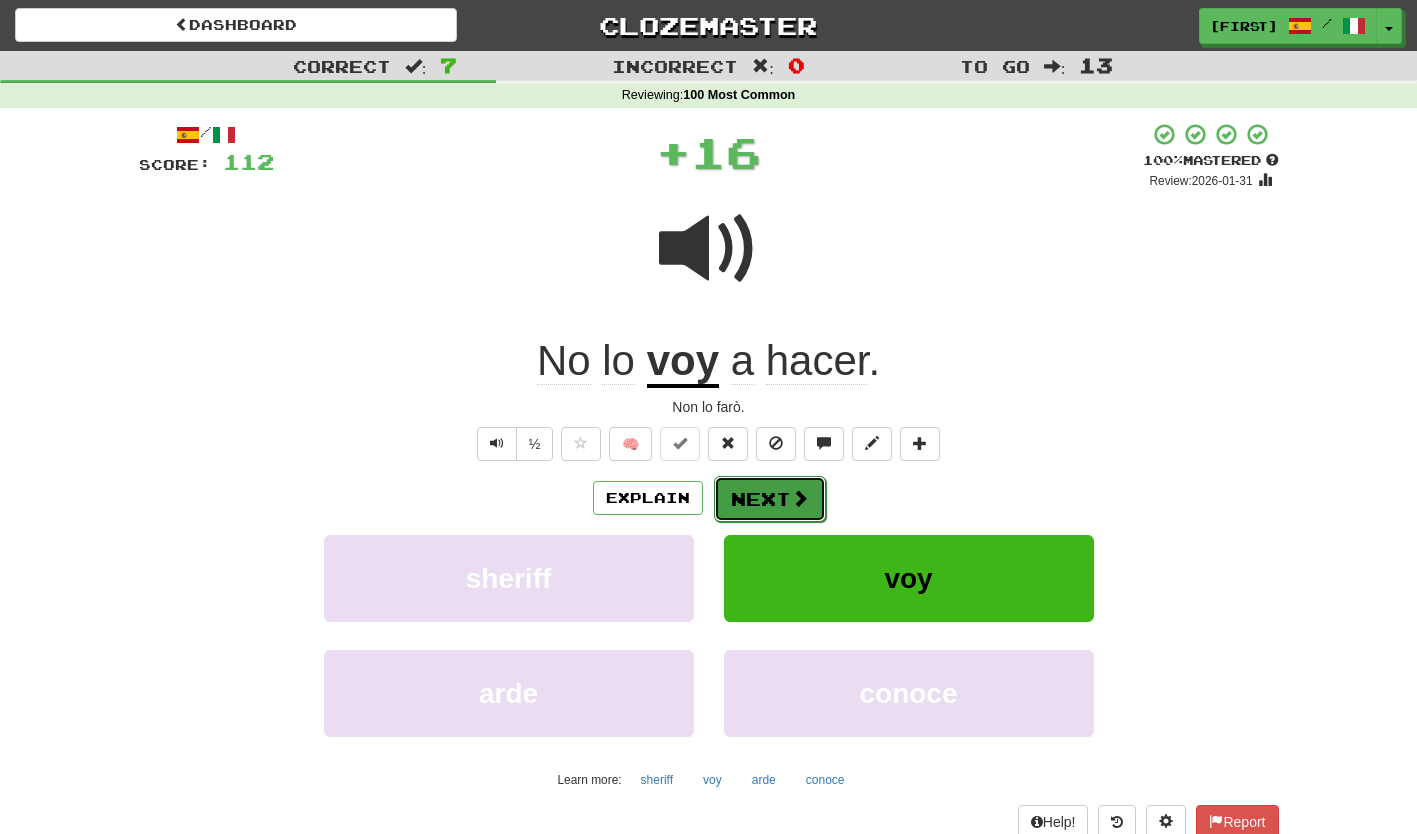 click on "Next" at bounding box center (770, 499) 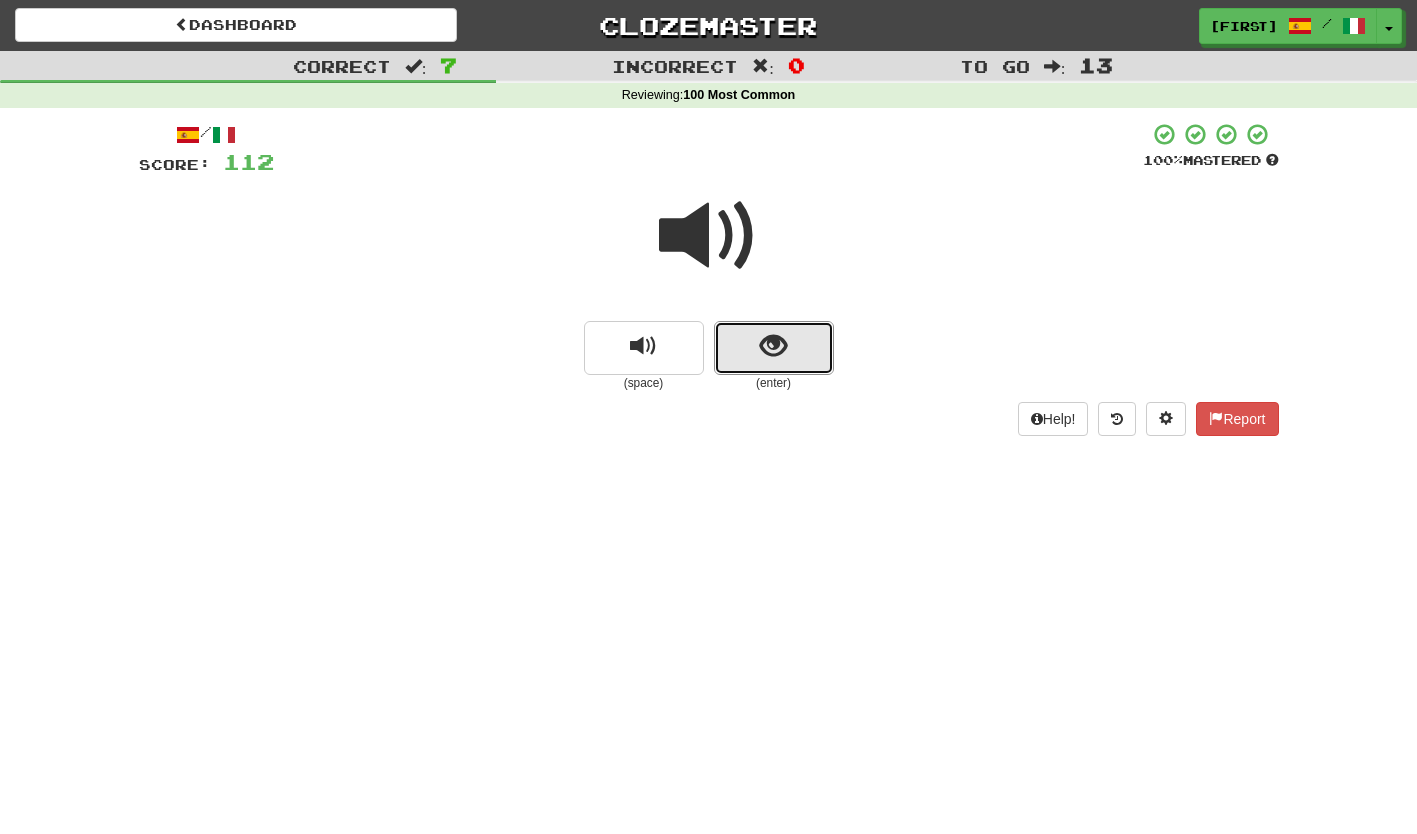 click at bounding box center (774, 348) 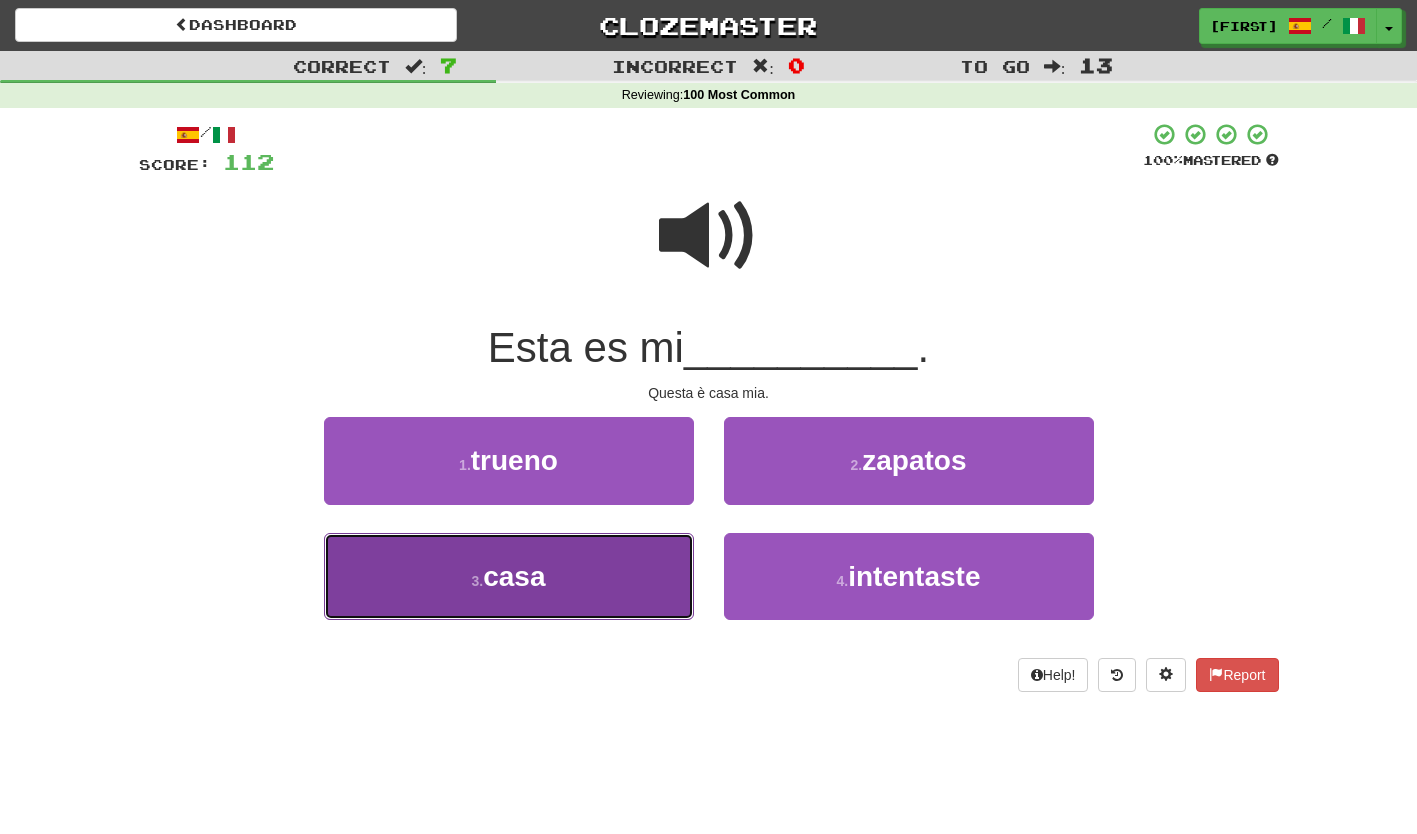 click on "3 .  casa" at bounding box center [509, 576] 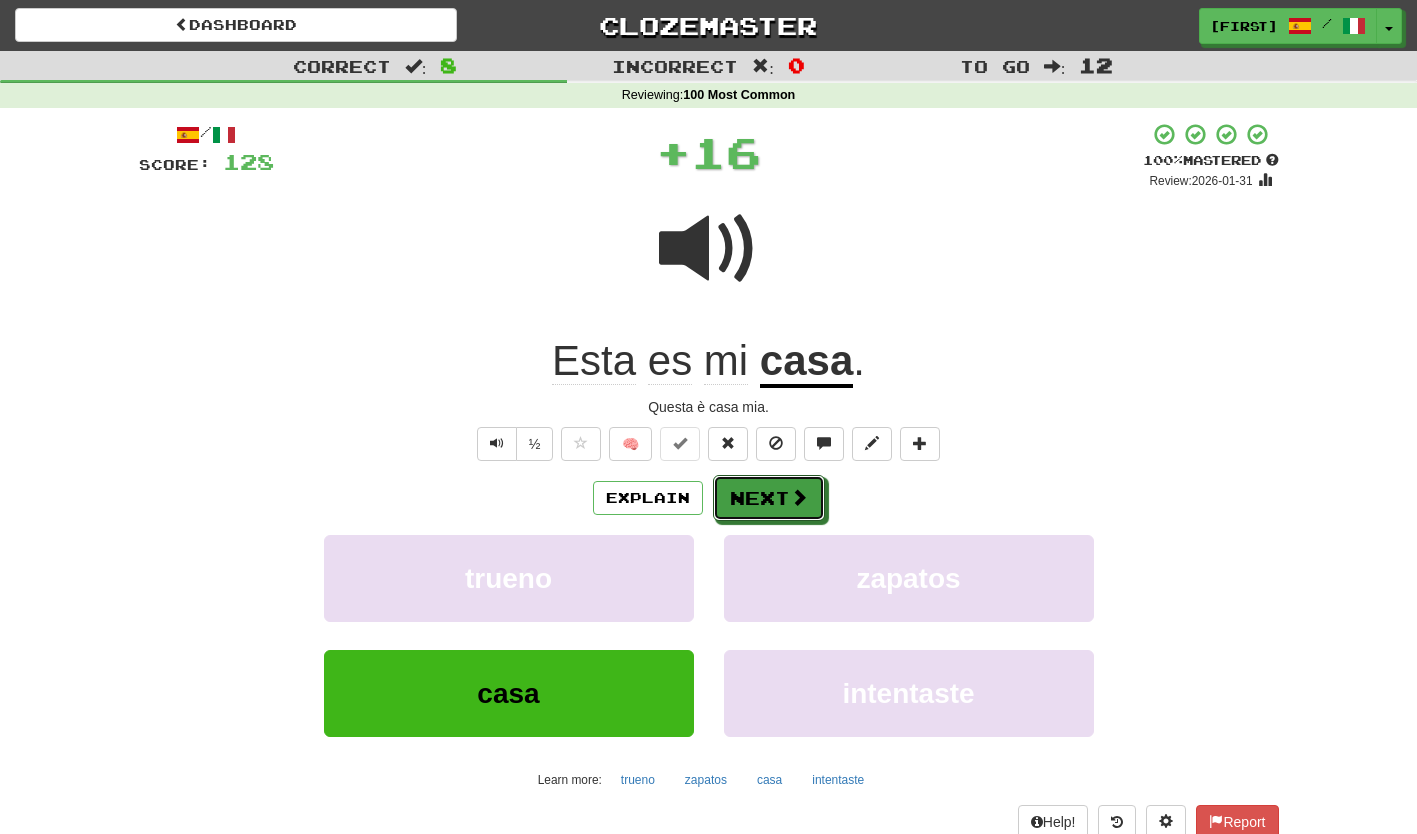 click on "Next" at bounding box center [769, 498] 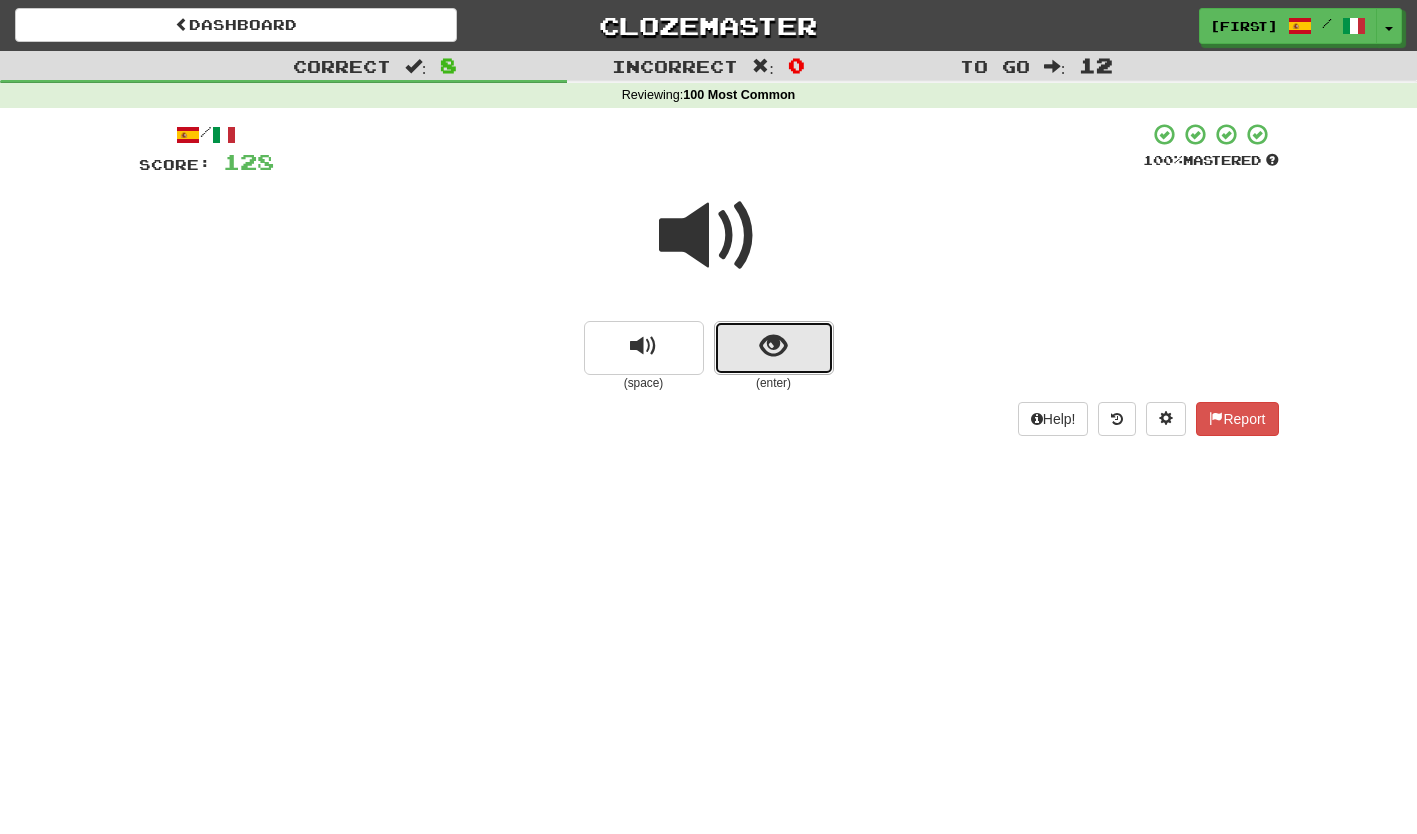 click at bounding box center (774, 348) 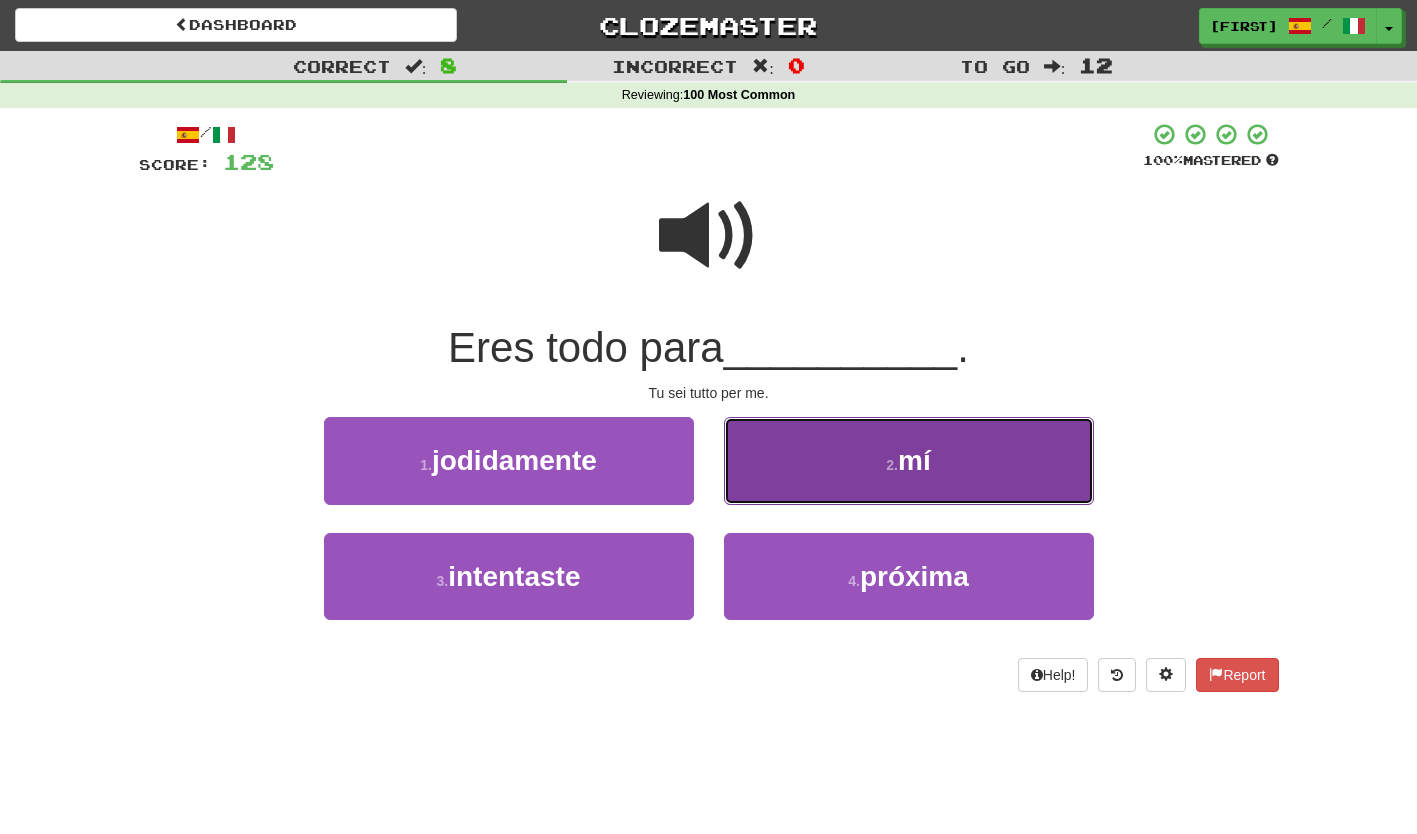 click on "2 .  mí" at bounding box center (909, 460) 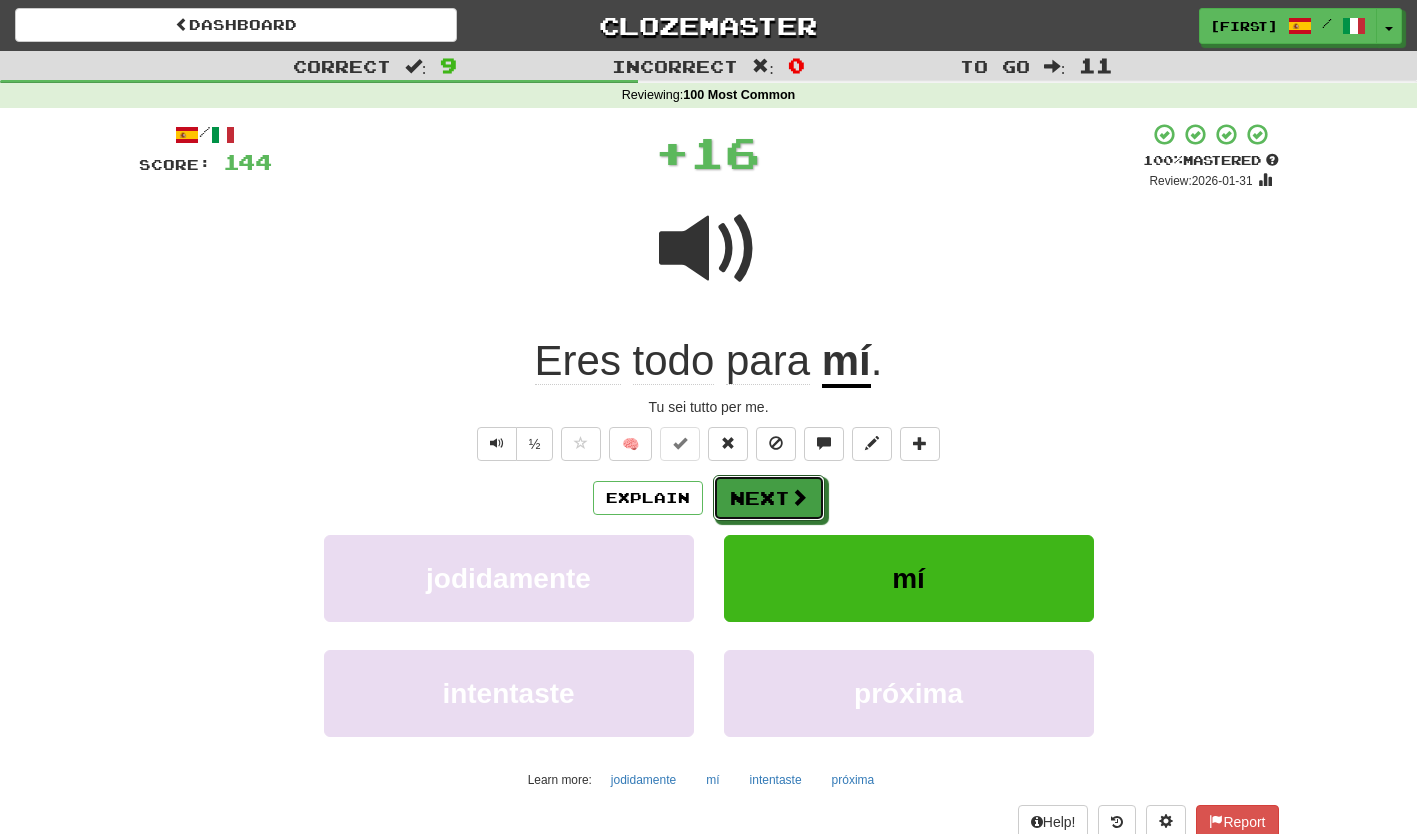 click on "Next" at bounding box center [769, 498] 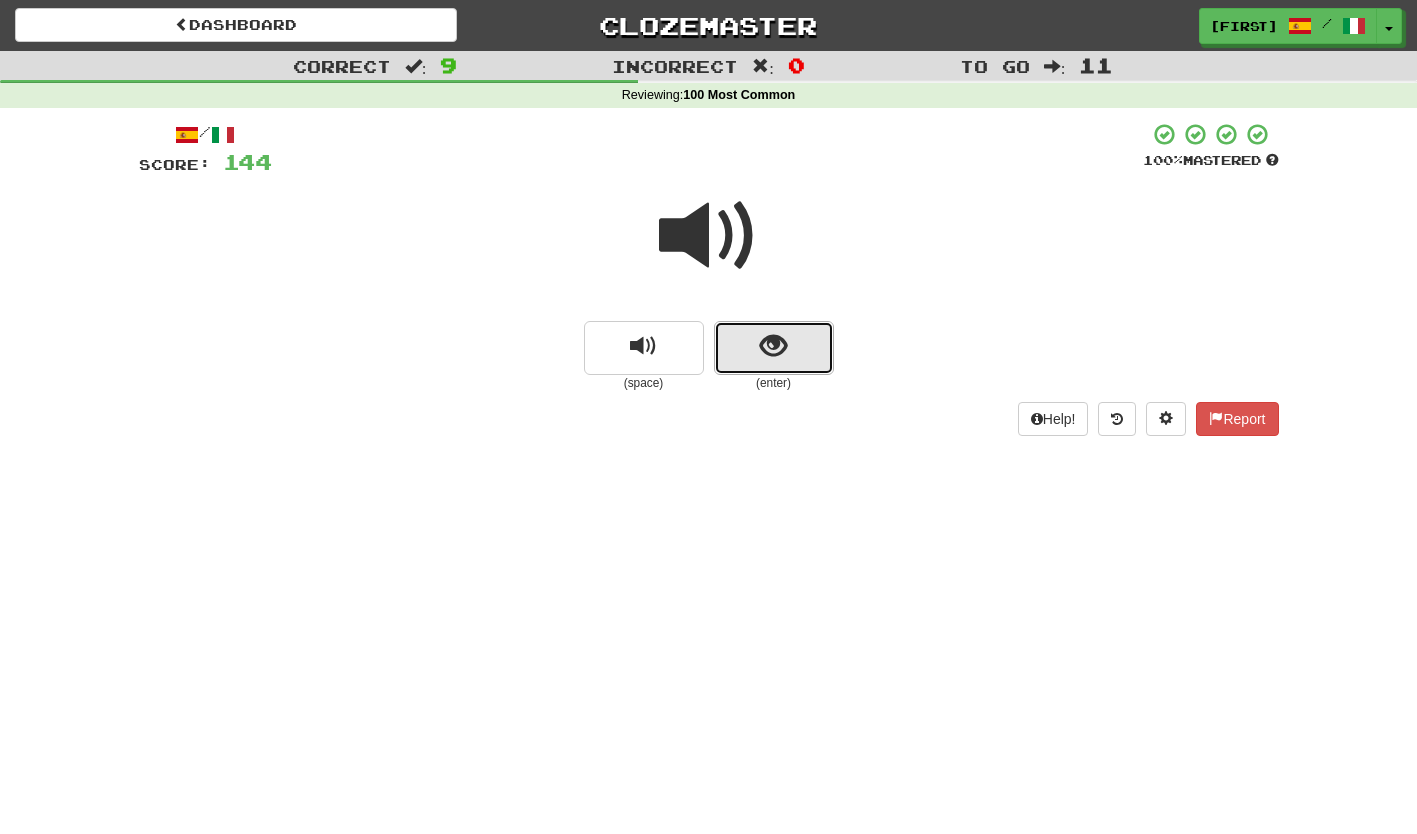 click at bounding box center [774, 348] 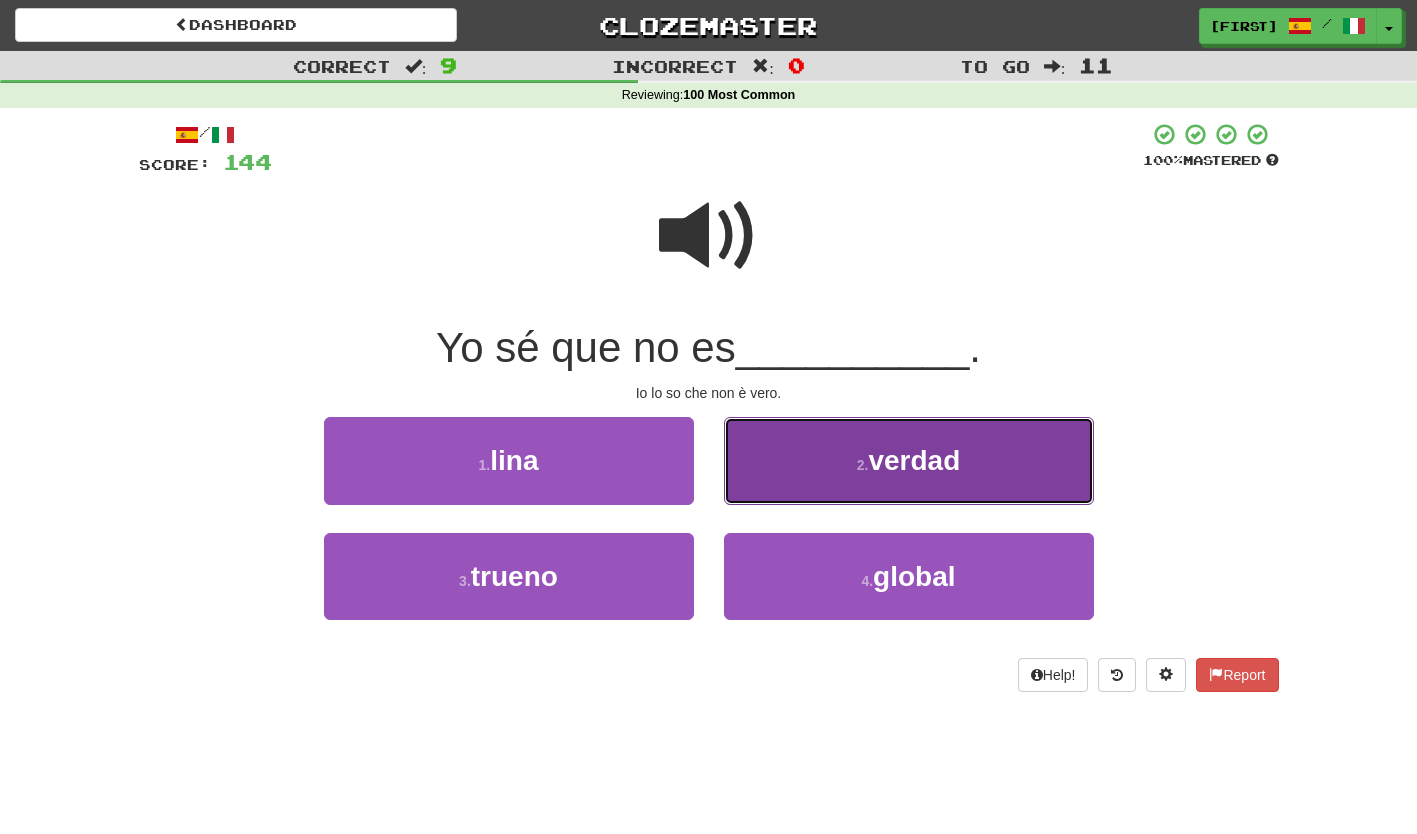 click on "2 .  verdad" at bounding box center [909, 460] 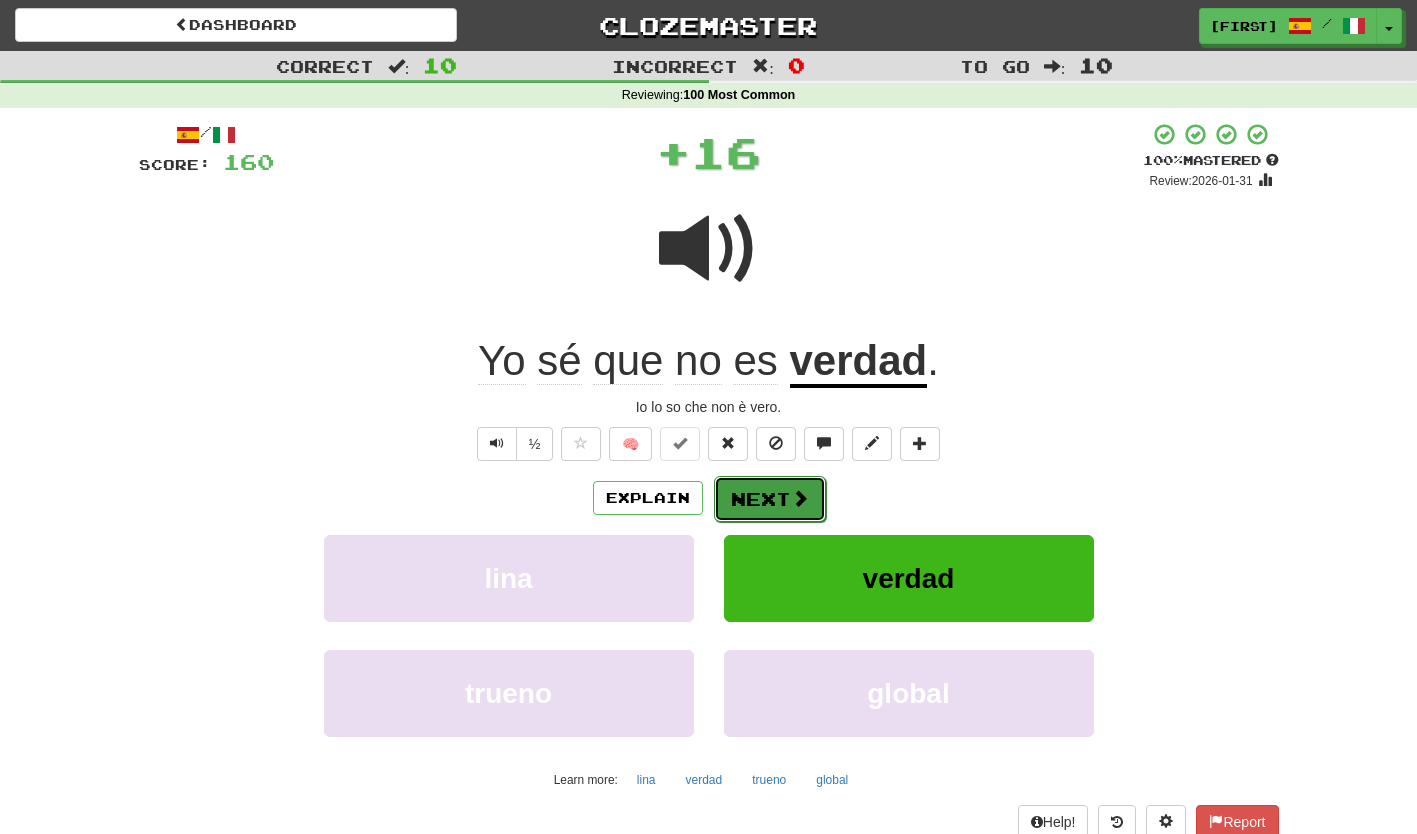 click on "Next" at bounding box center [770, 499] 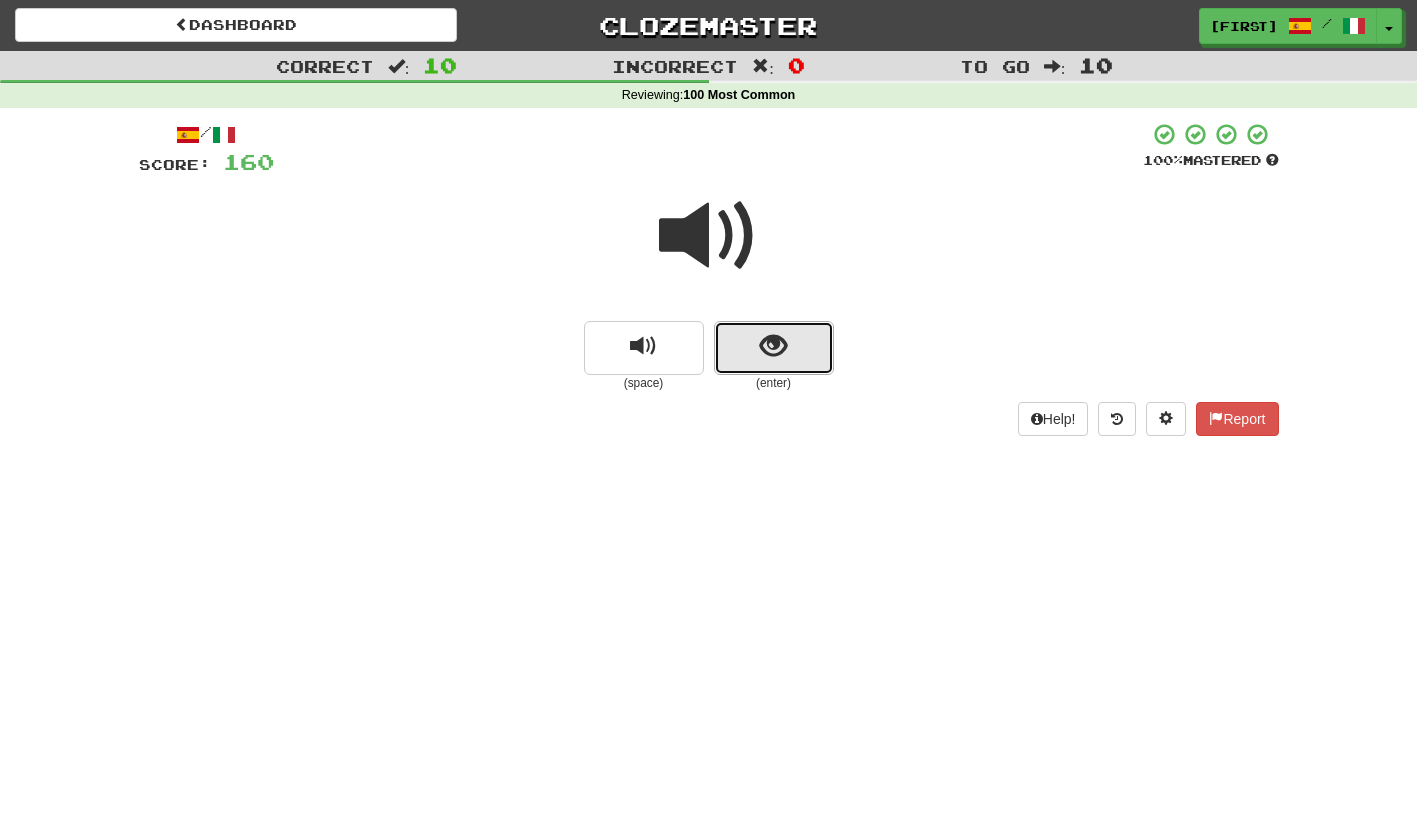 click at bounding box center [774, 348] 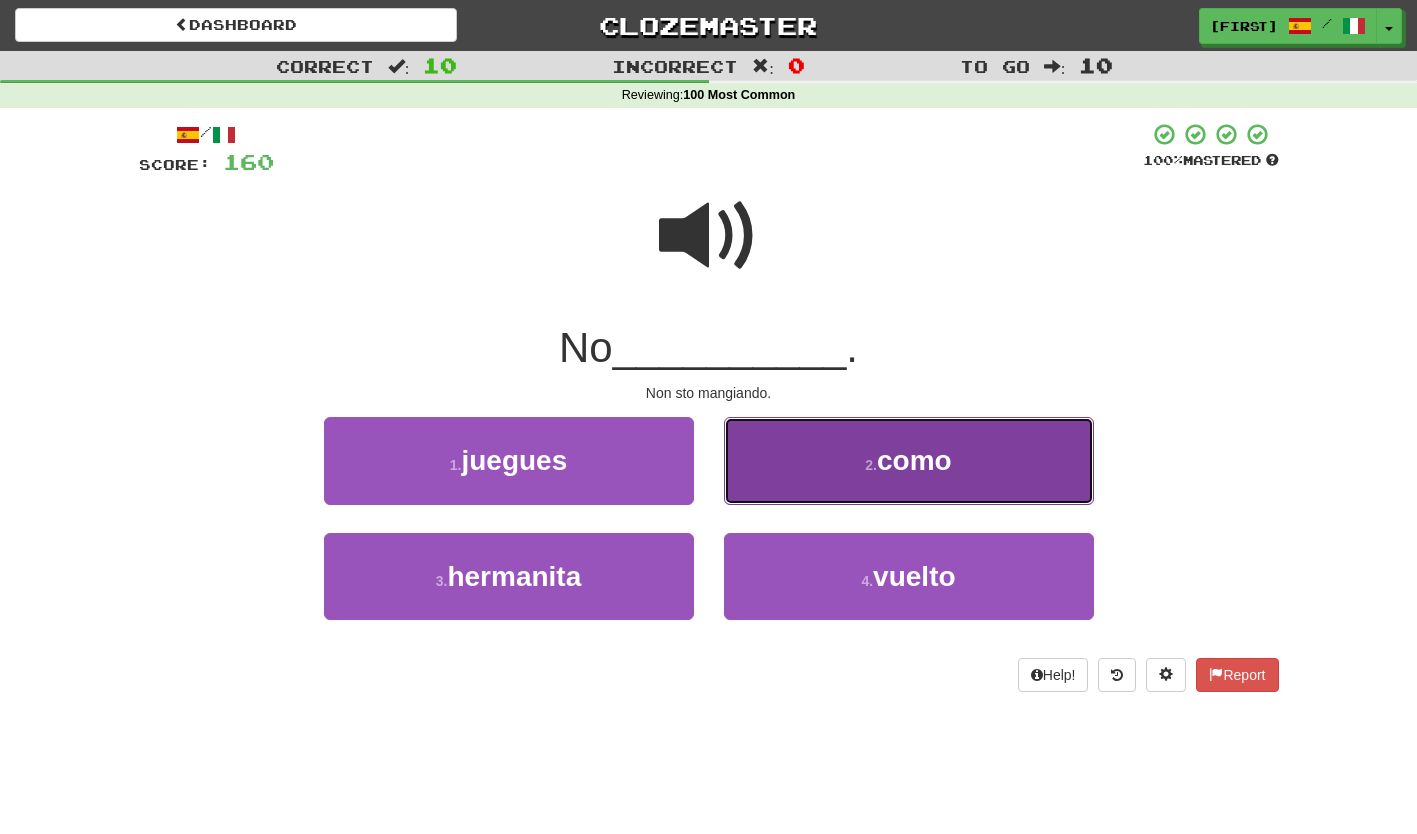 click on "2 .  como" at bounding box center (909, 460) 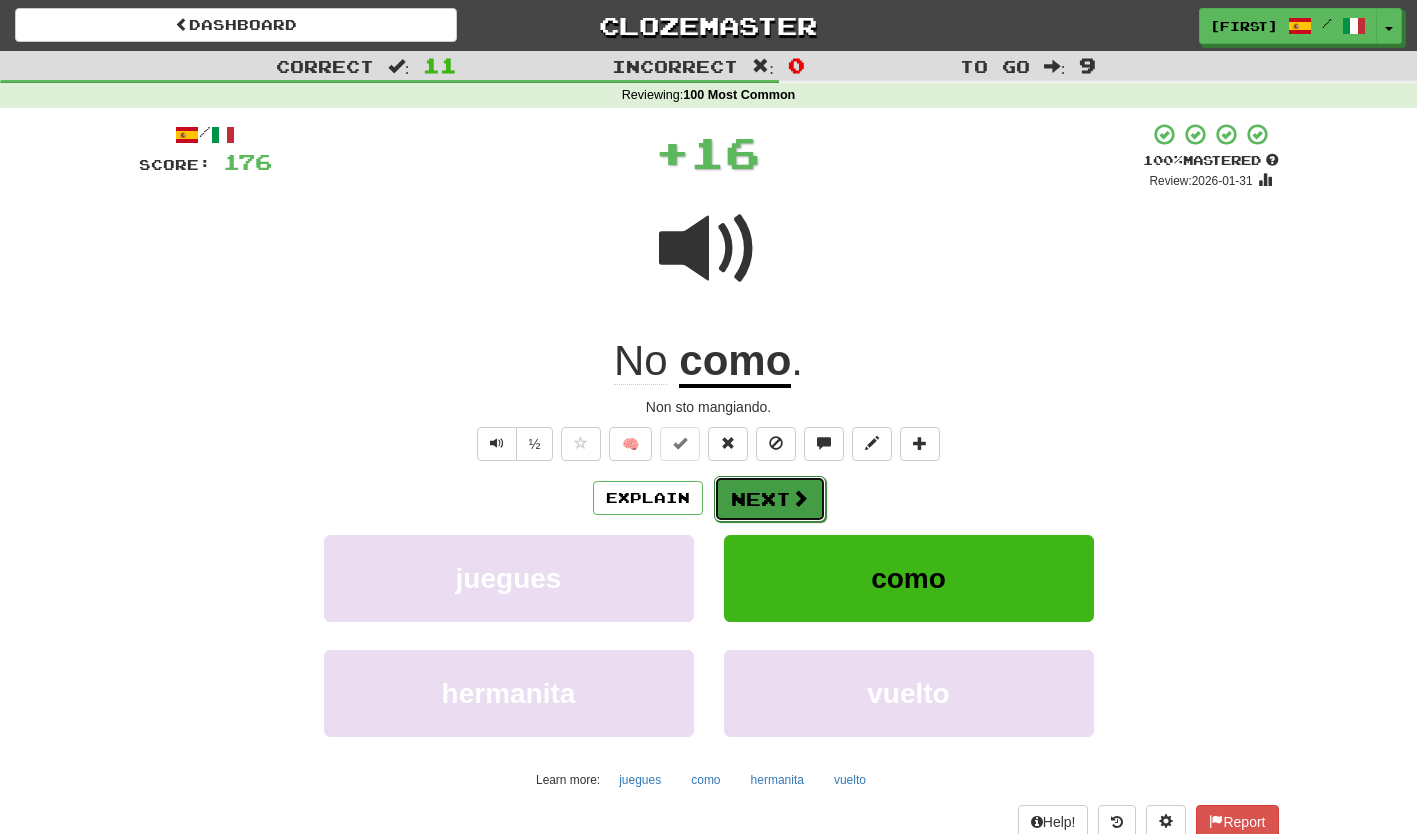 click on "Next" at bounding box center (770, 499) 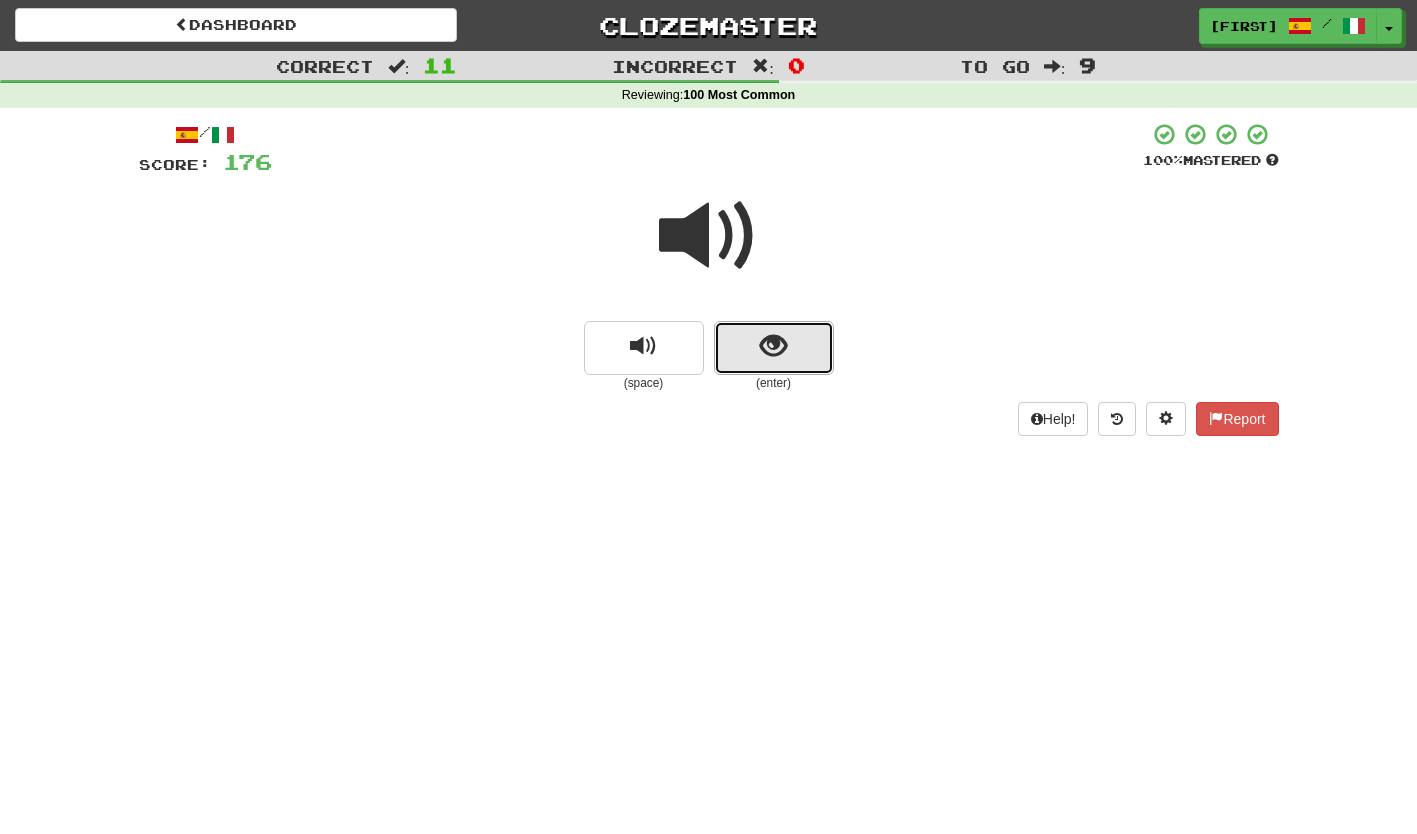 click at bounding box center [774, 348] 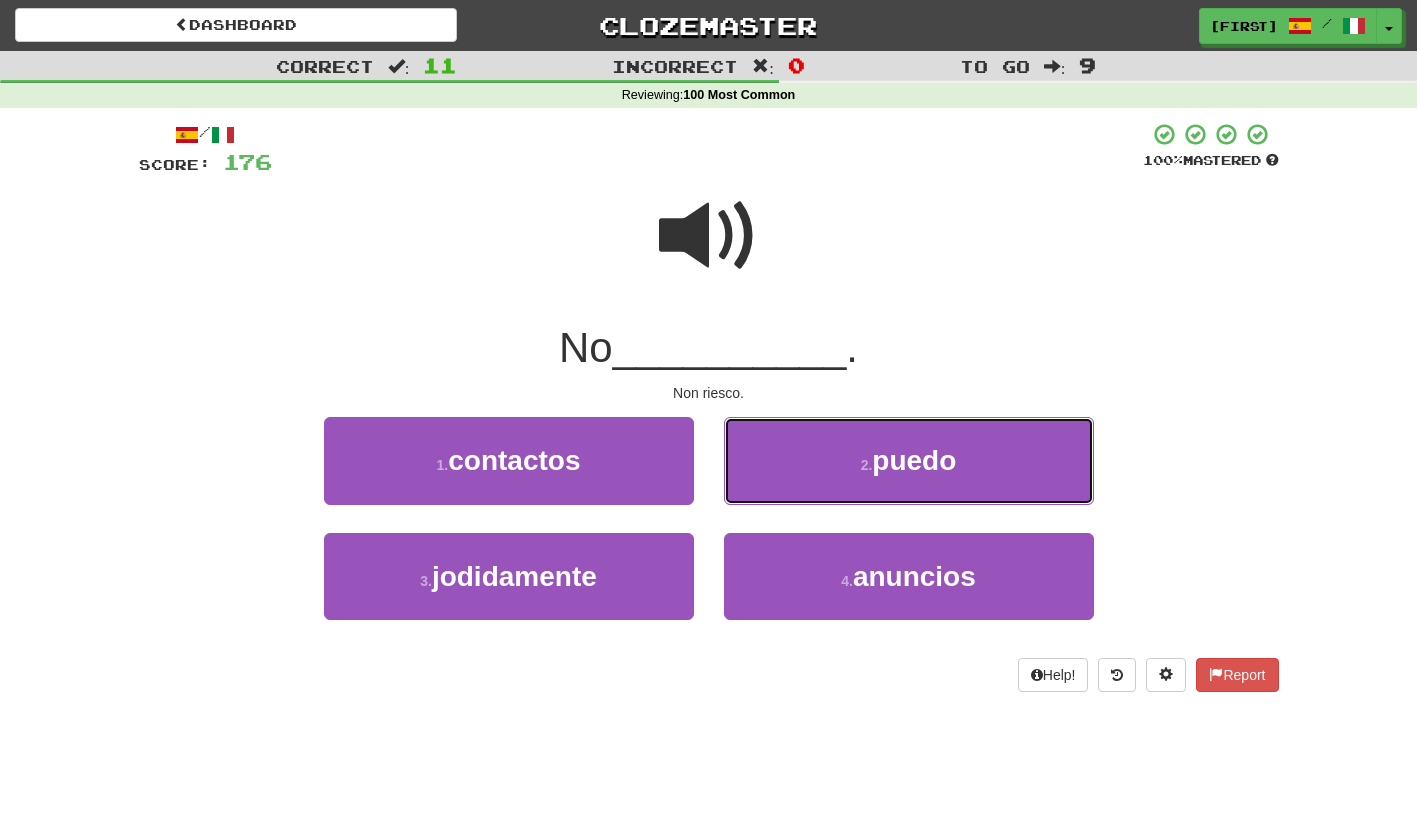 click on "2 .  puedo" at bounding box center [909, 460] 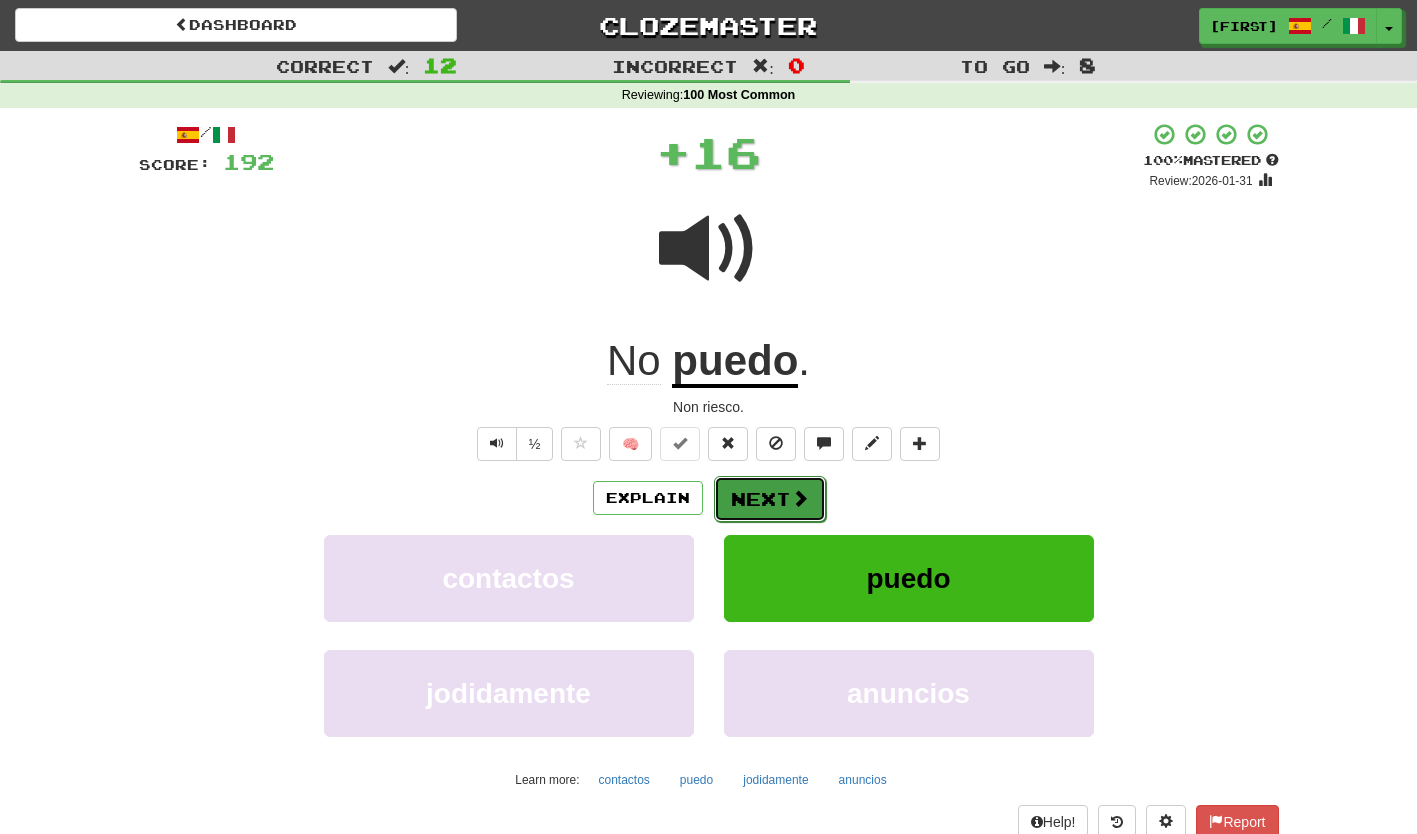click on "Next" at bounding box center (770, 499) 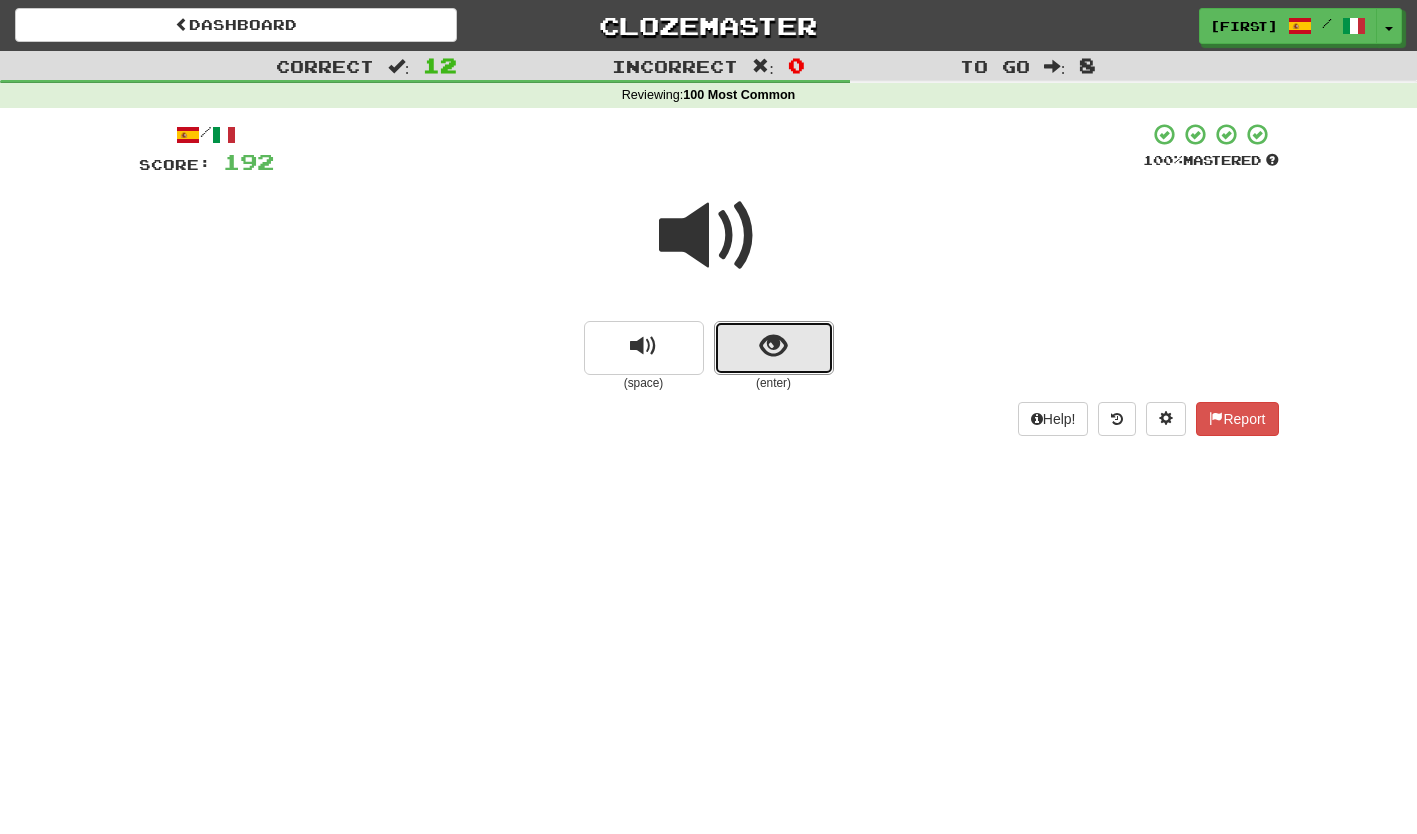 click at bounding box center (774, 348) 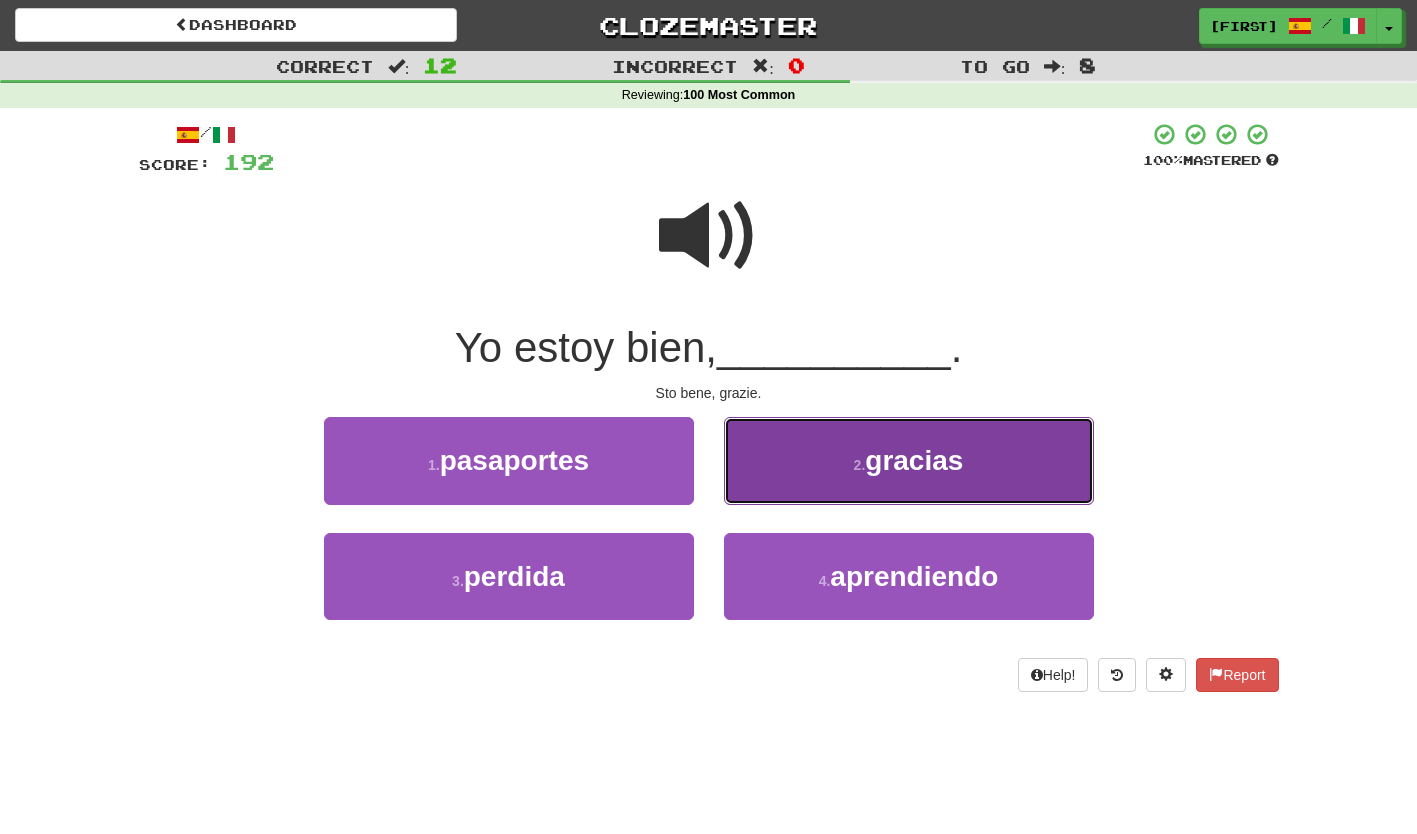 click on "2 .  gracias" at bounding box center (909, 460) 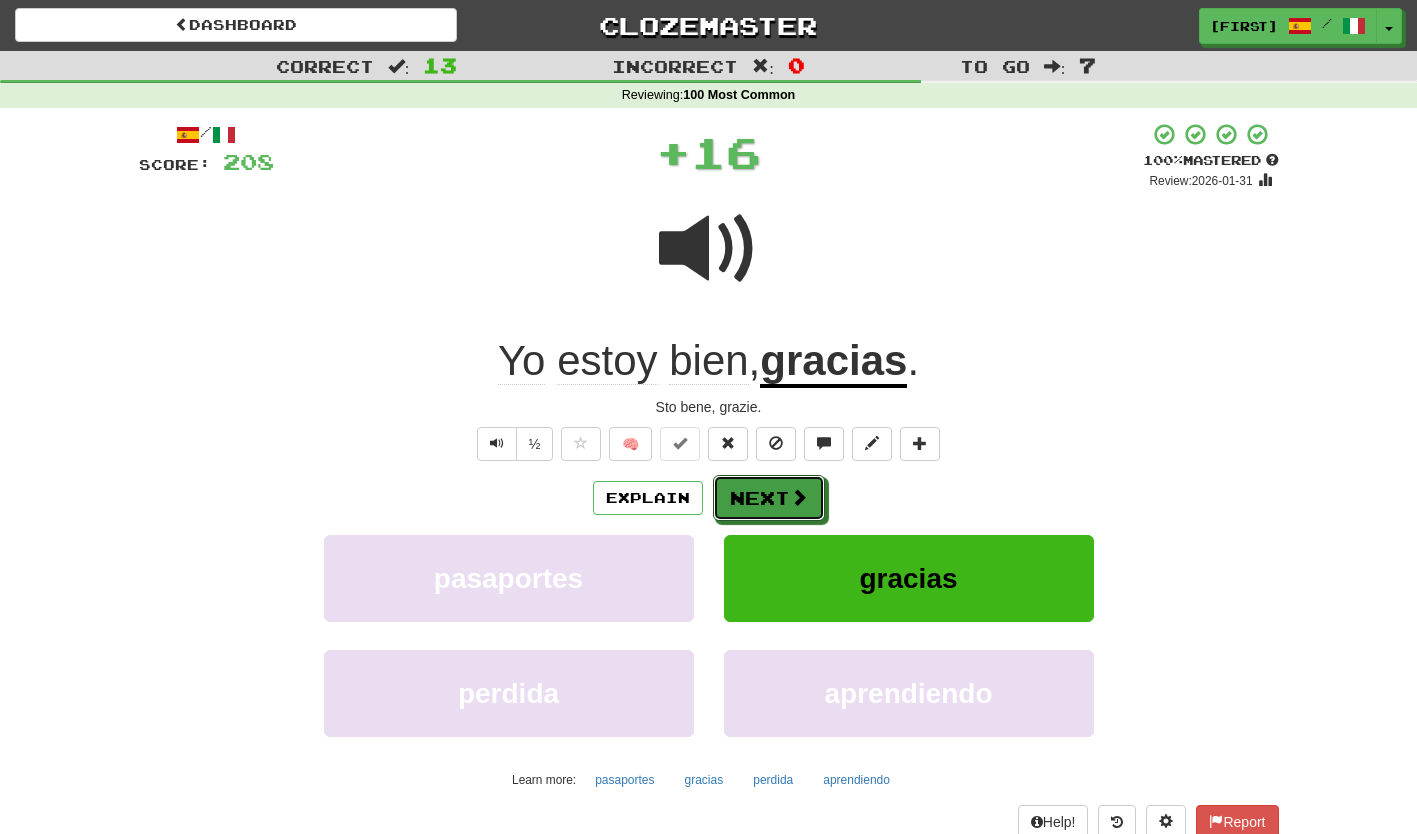 click on "Next" at bounding box center [769, 498] 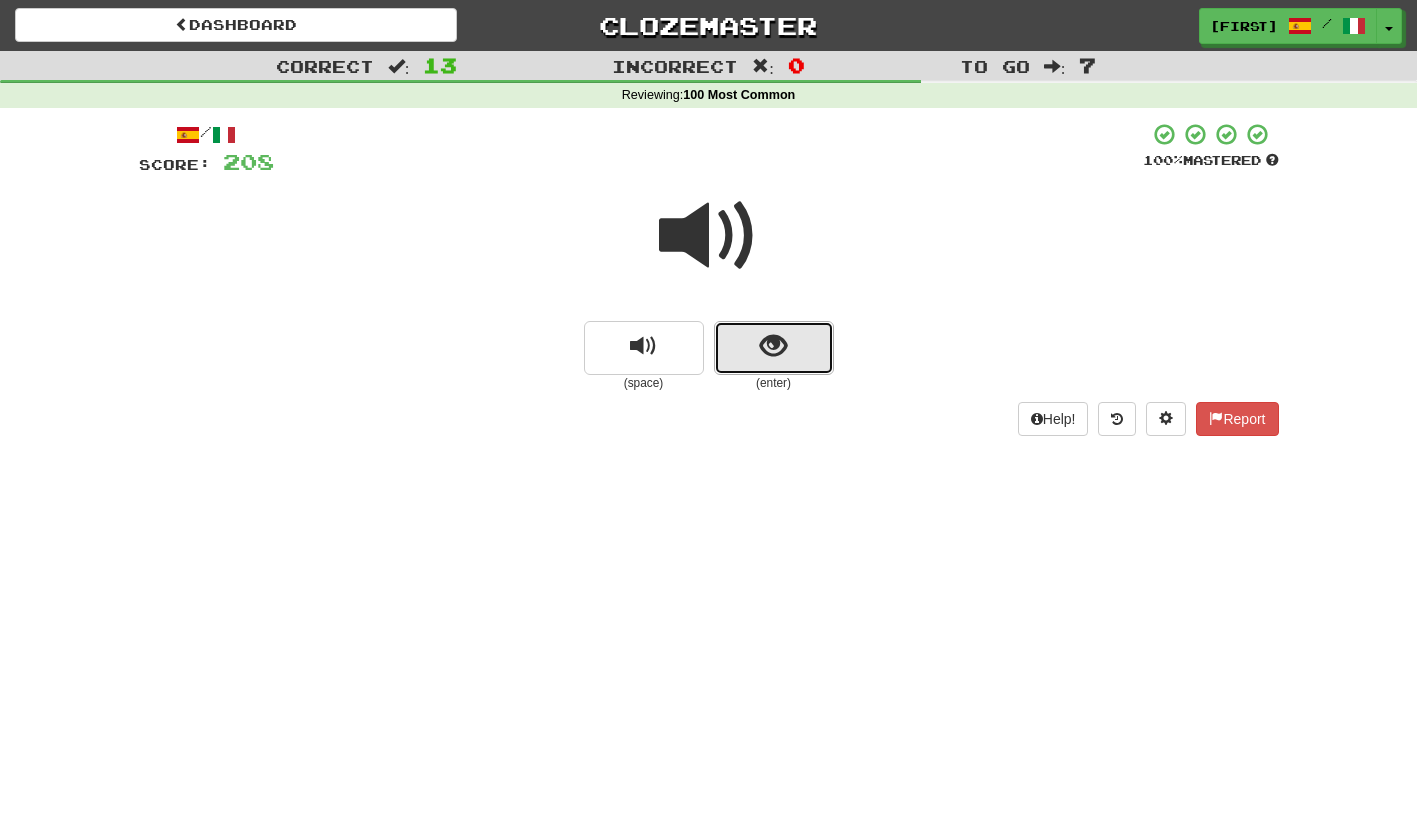 click at bounding box center (774, 348) 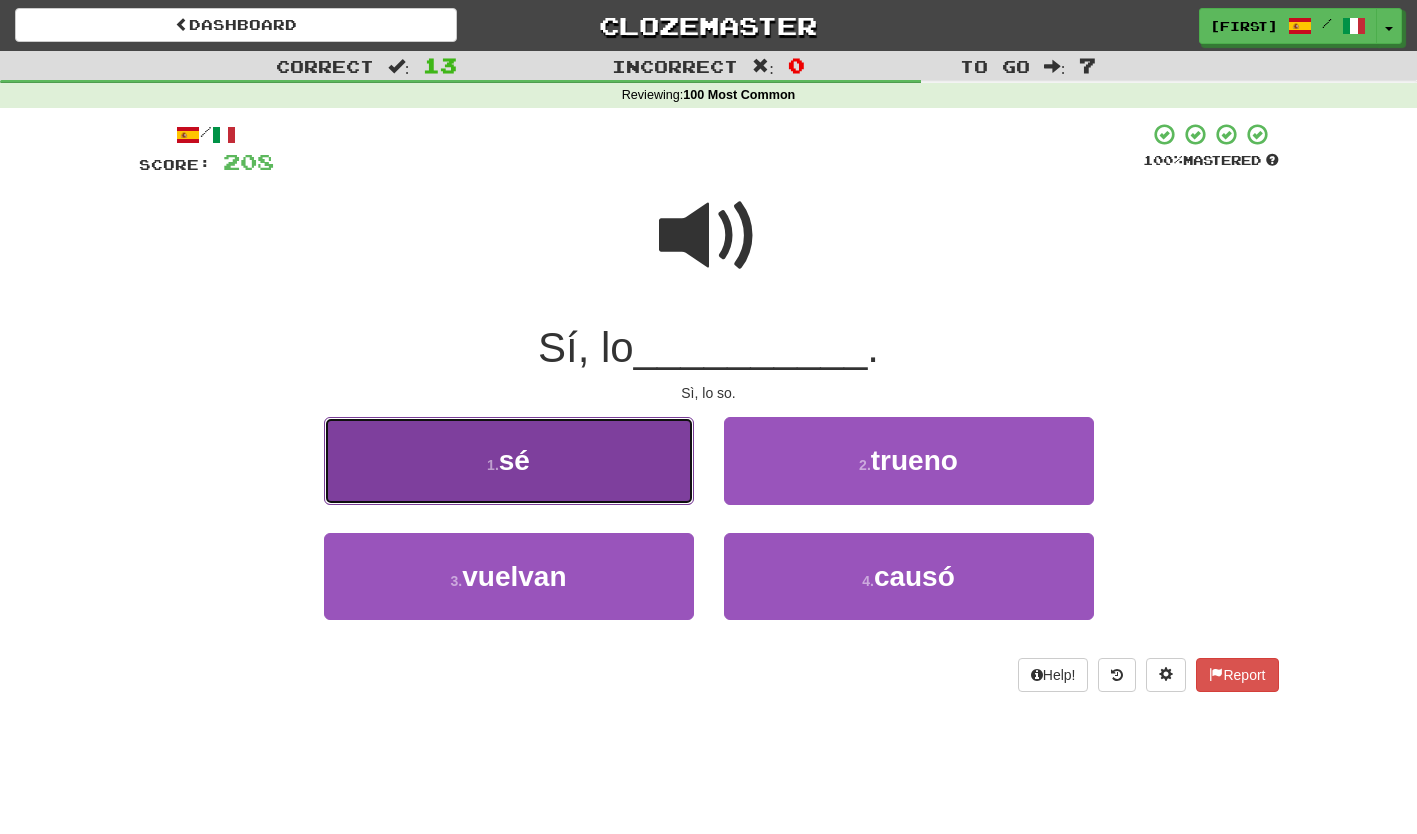 click on "1 .  sé" at bounding box center [509, 460] 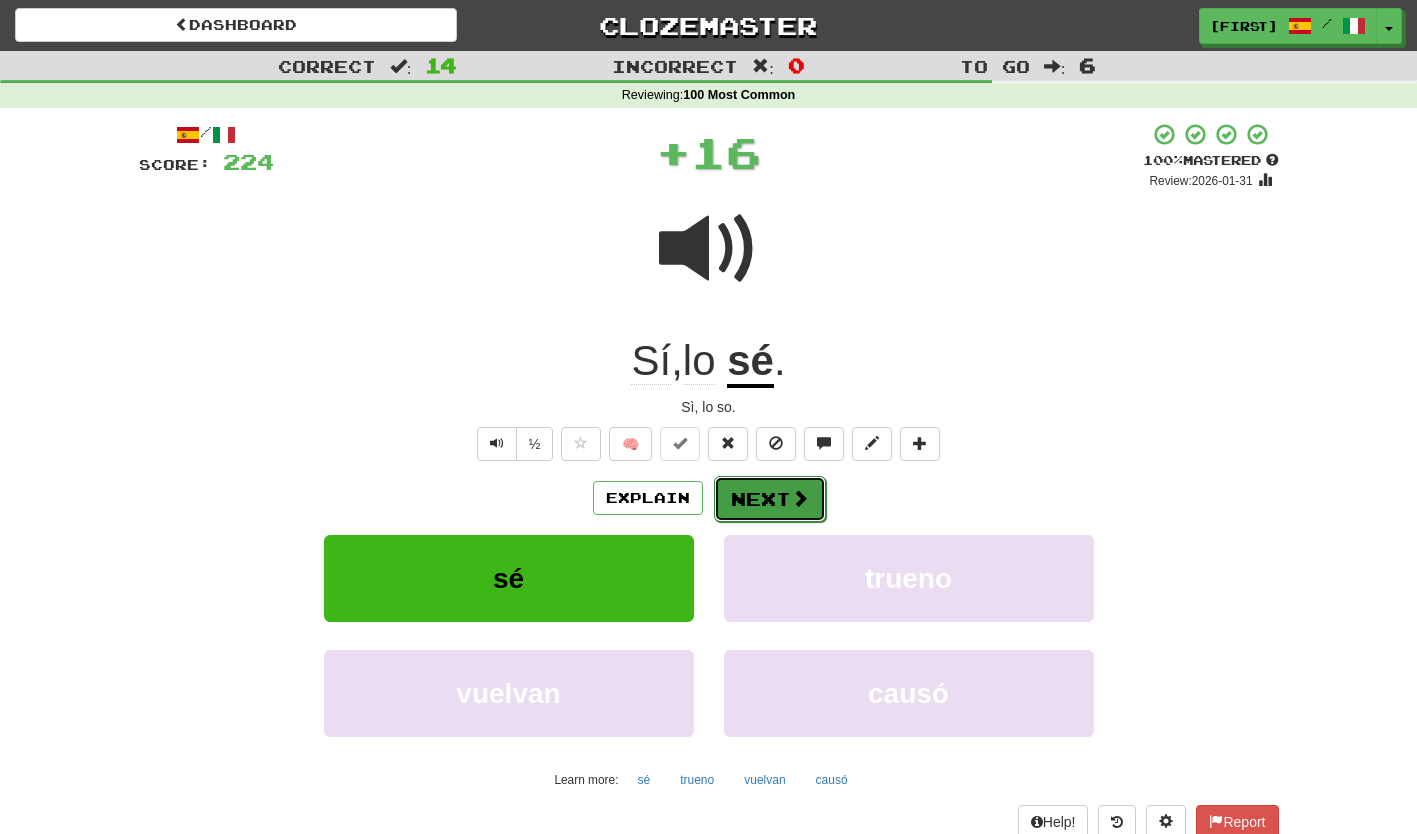 click on "Next" at bounding box center [770, 499] 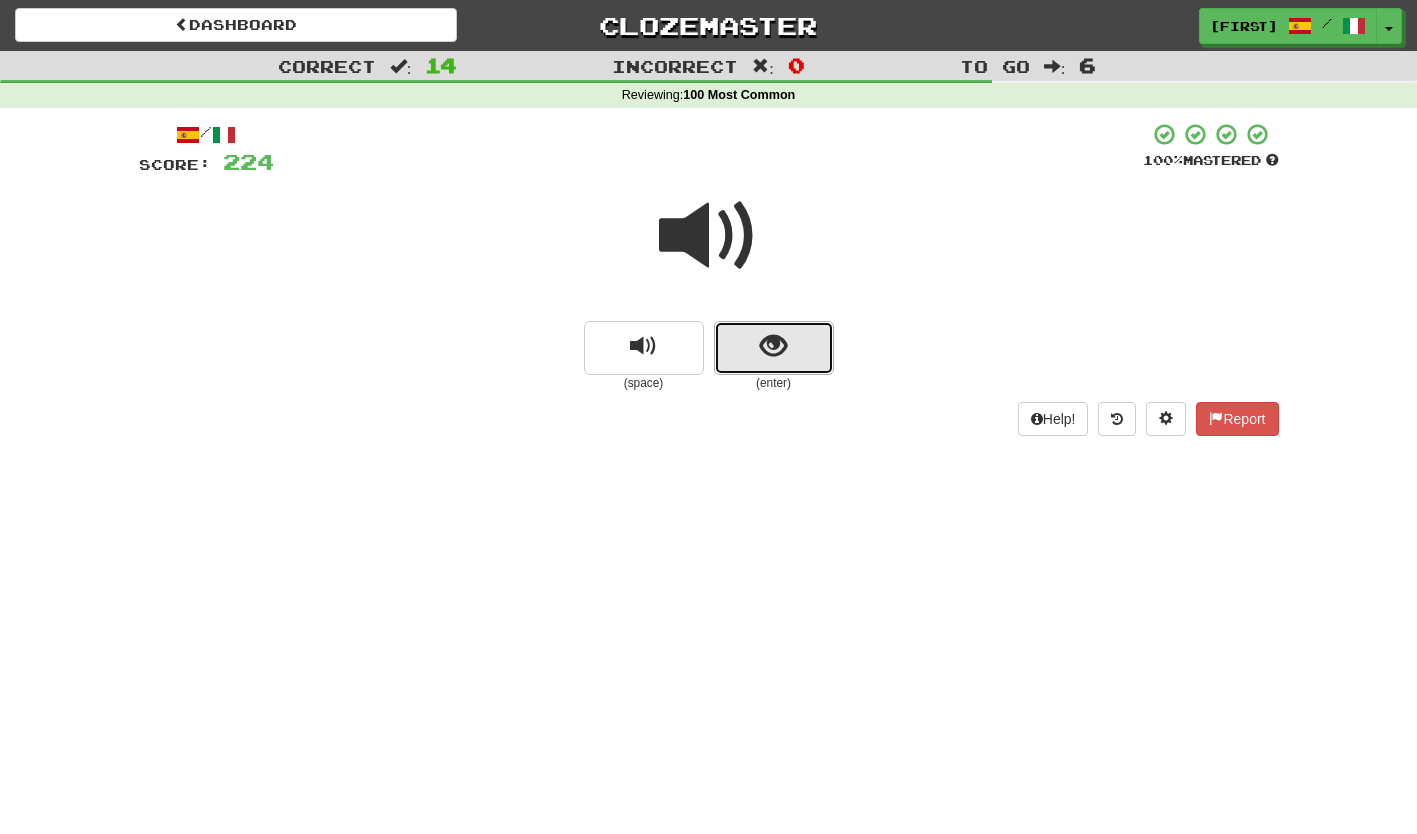 click at bounding box center [774, 348] 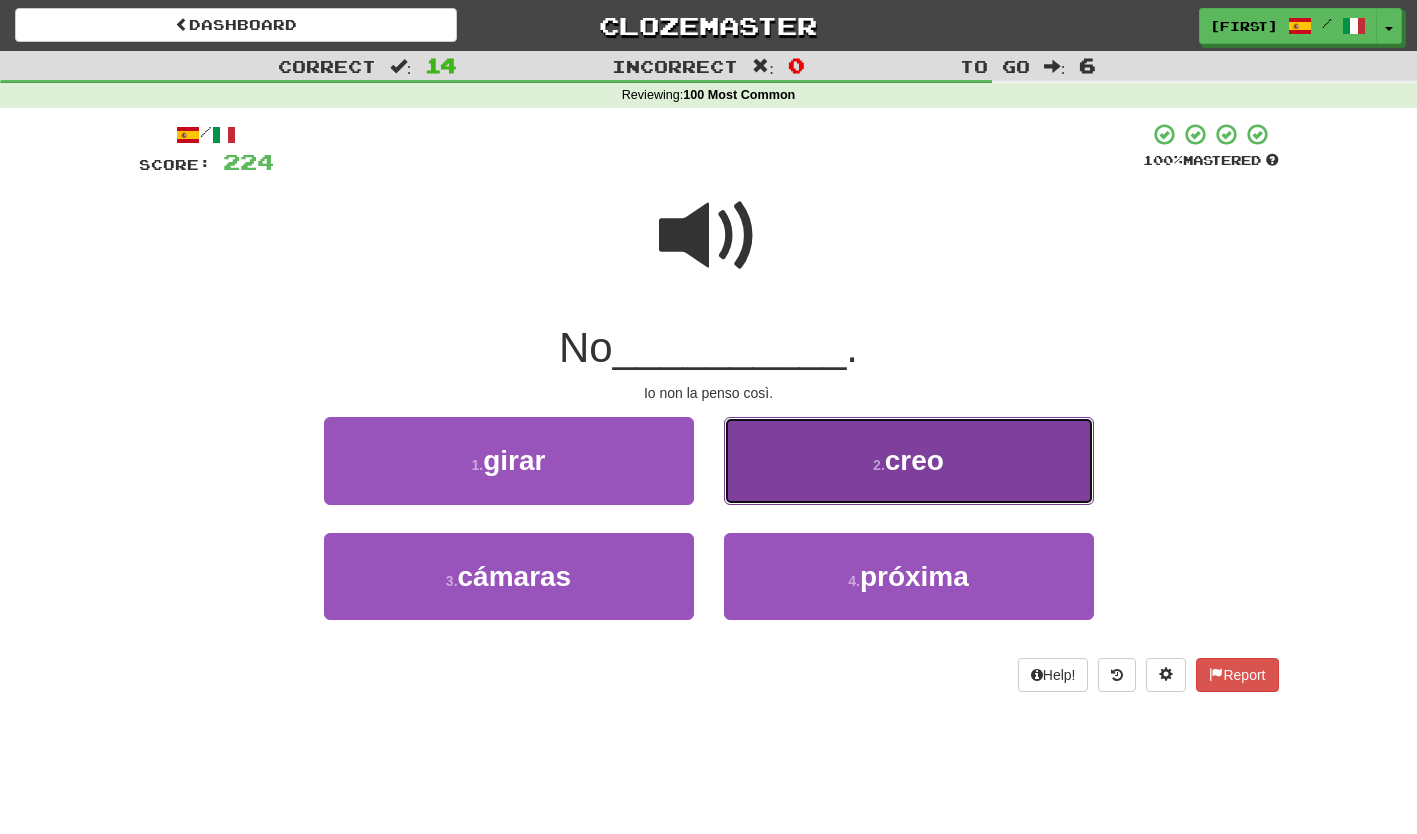 click on "2 .  creo" at bounding box center [909, 460] 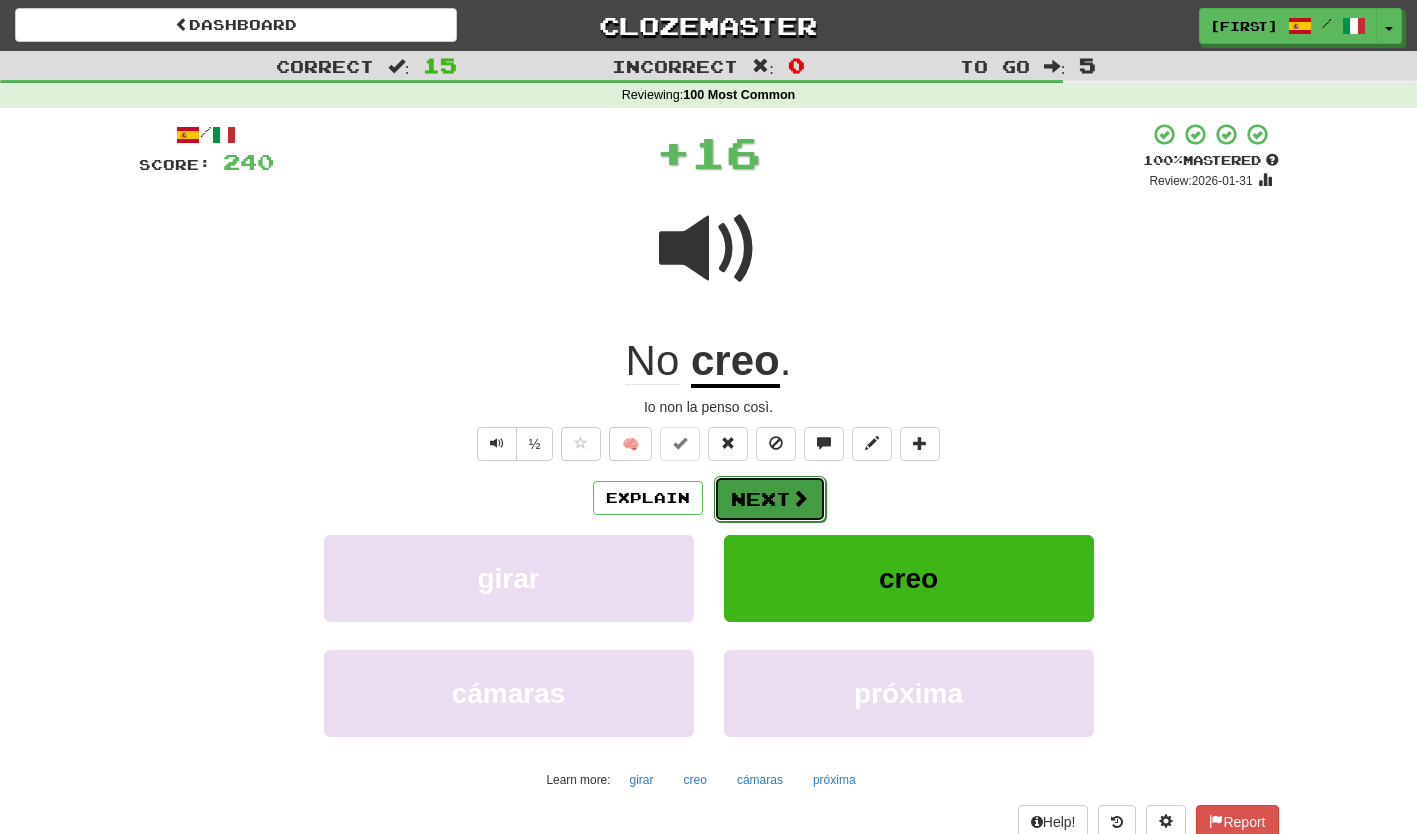 click on "Next" at bounding box center [770, 499] 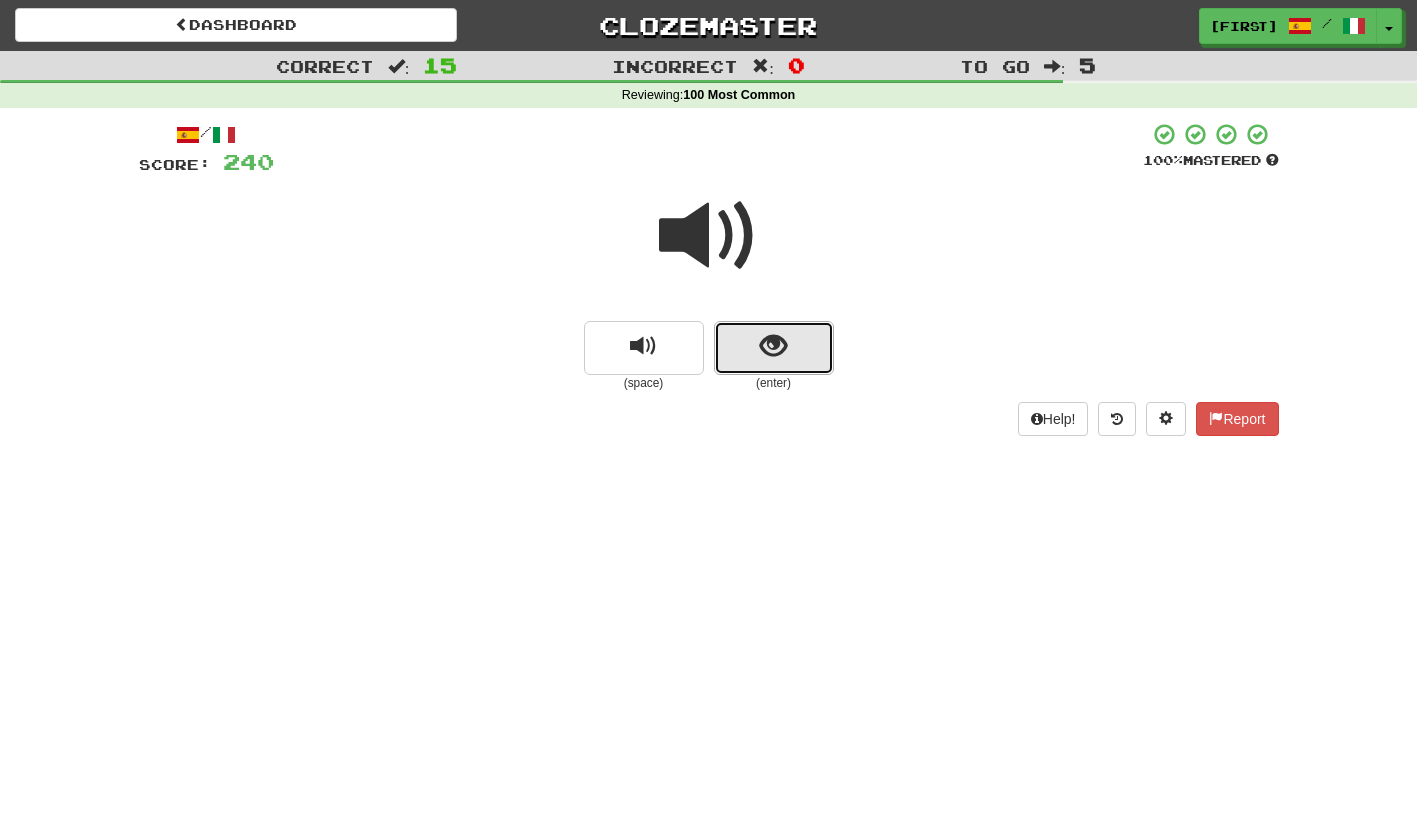 click at bounding box center [774, 348] 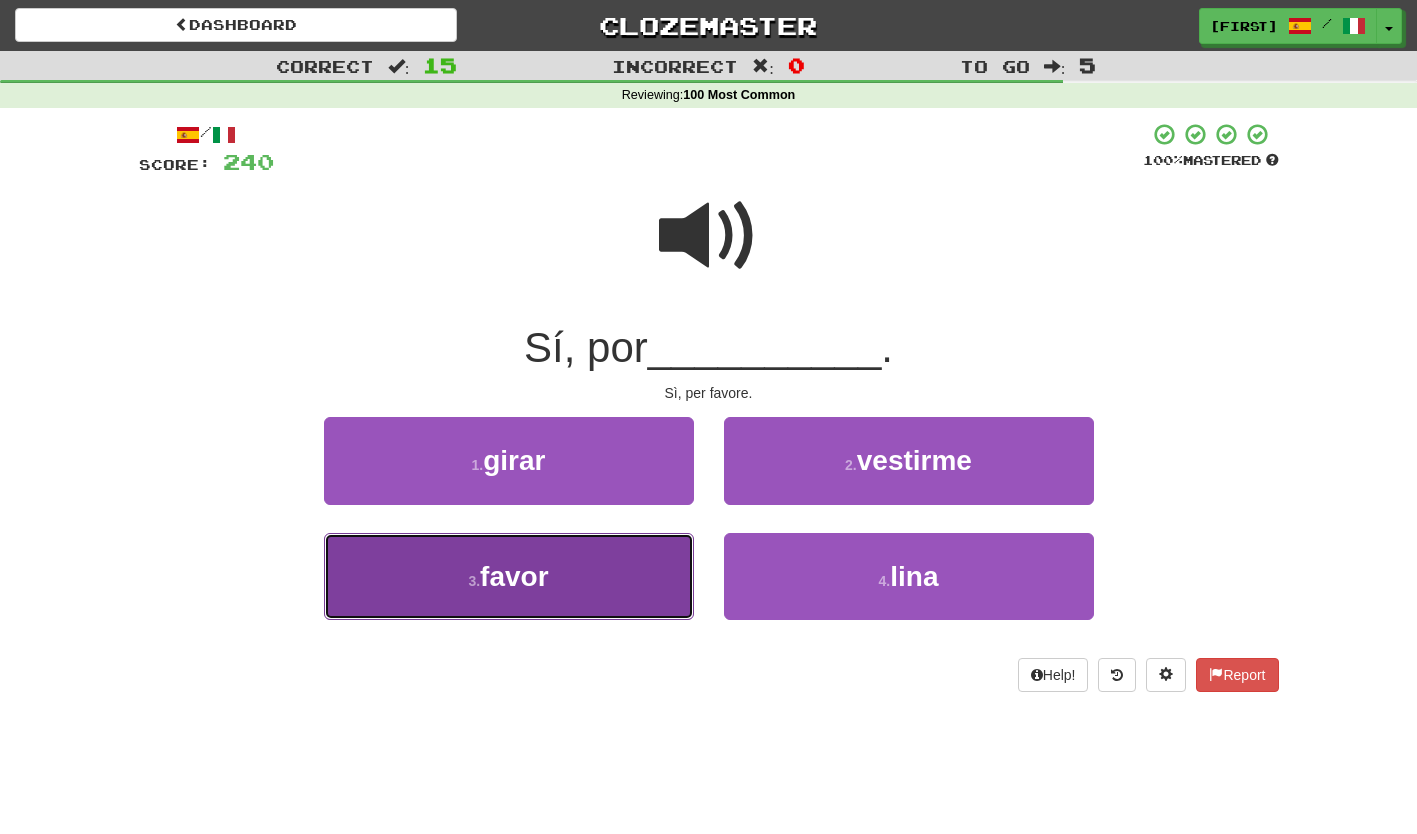click on "3 .  favor" at bounding box center [509, 576] 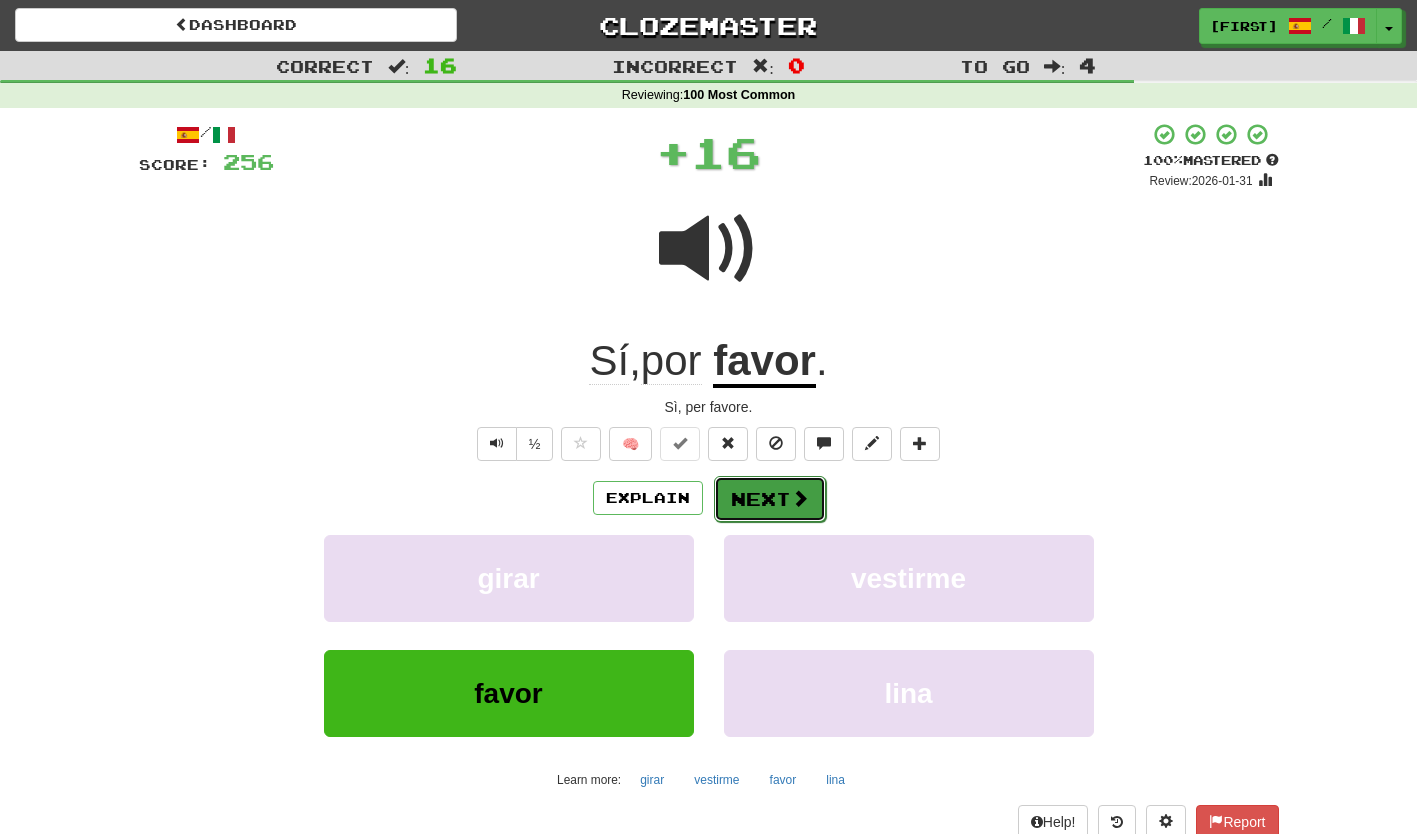 click on "Next" at bounding box center [770, 499] 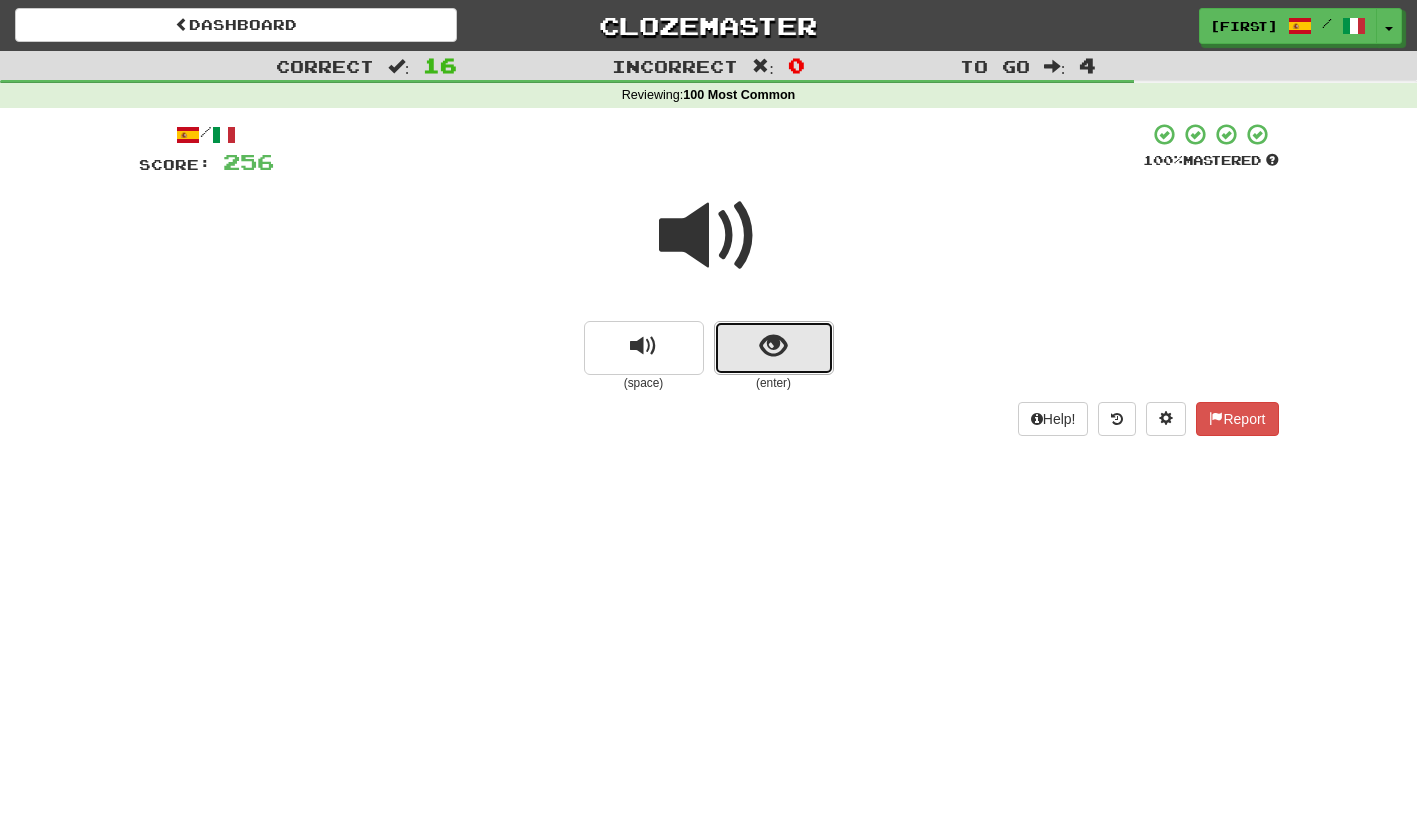 click at bounding box center (774, 348) 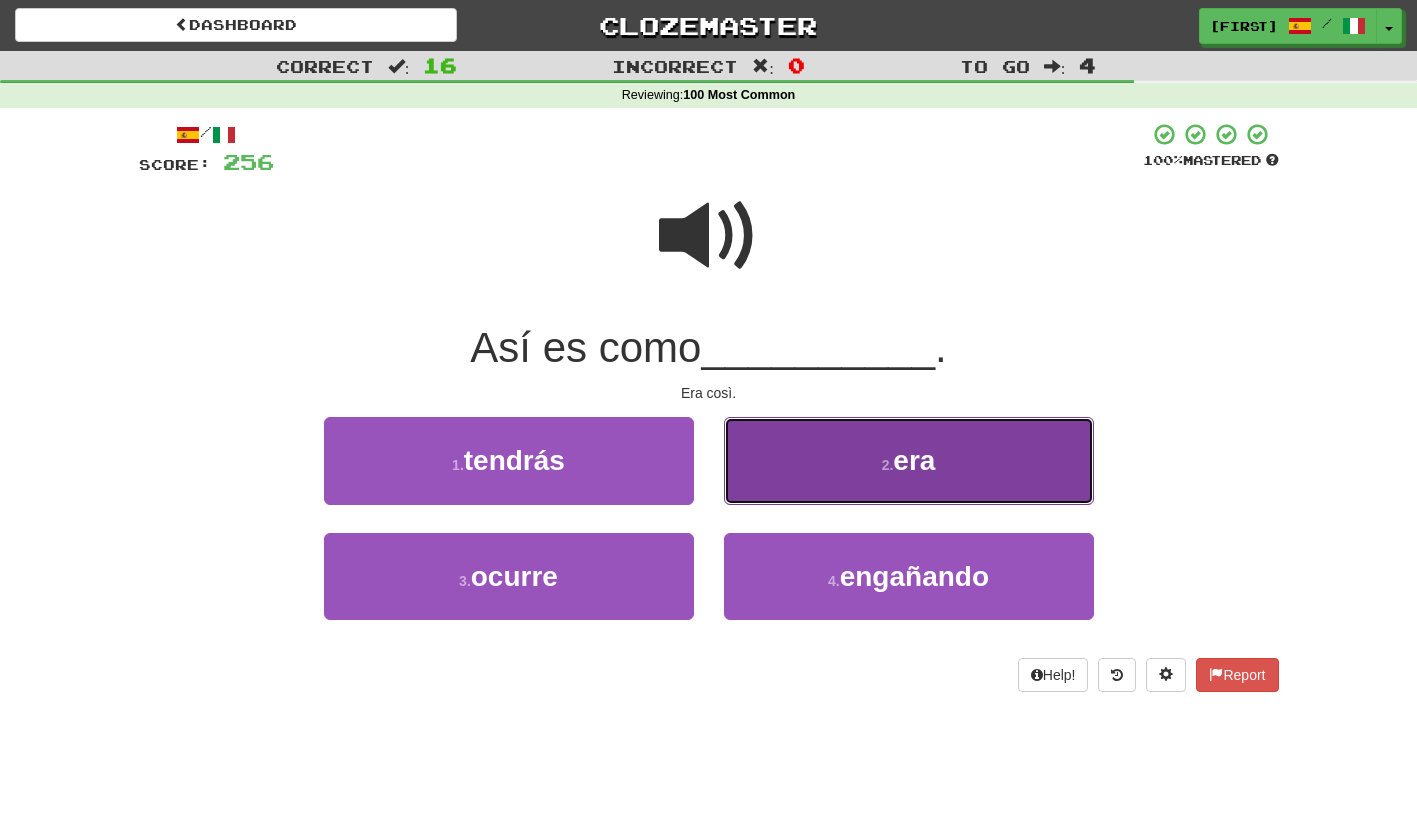 click on "2 .  era" at bounding box center [909, 460] 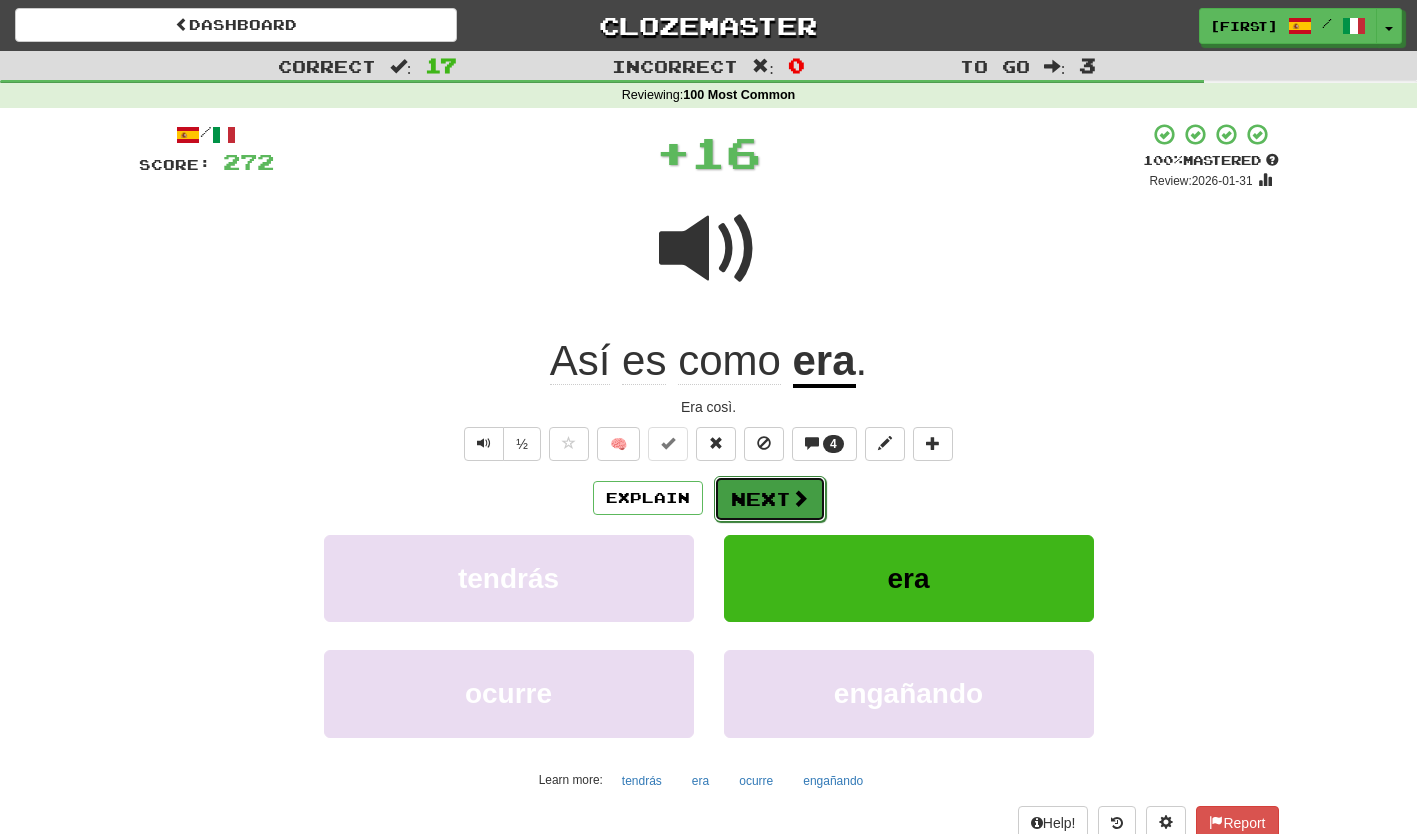 click on "Next" at bounding box center [770, 499] 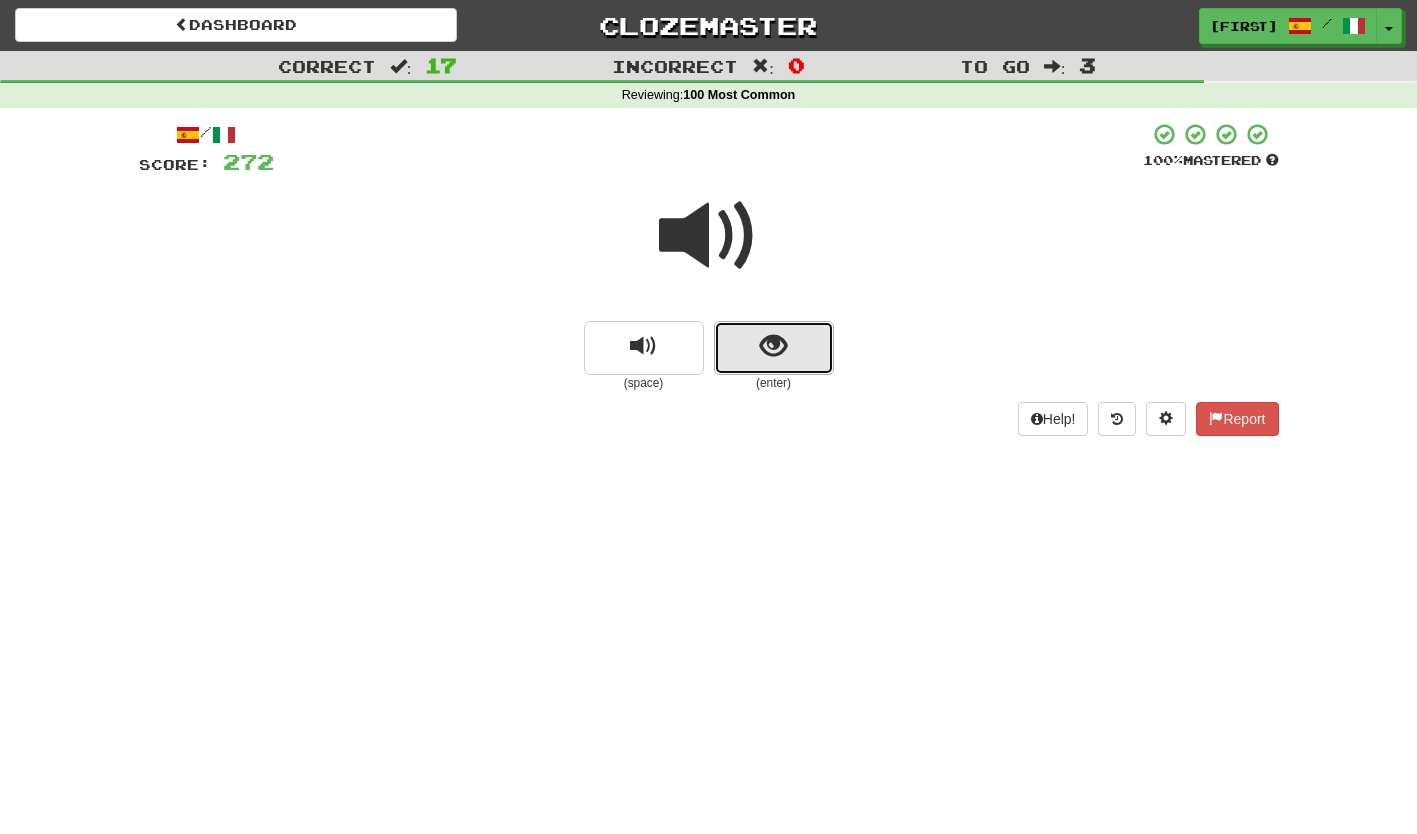 click at bounding box center [774, 348] 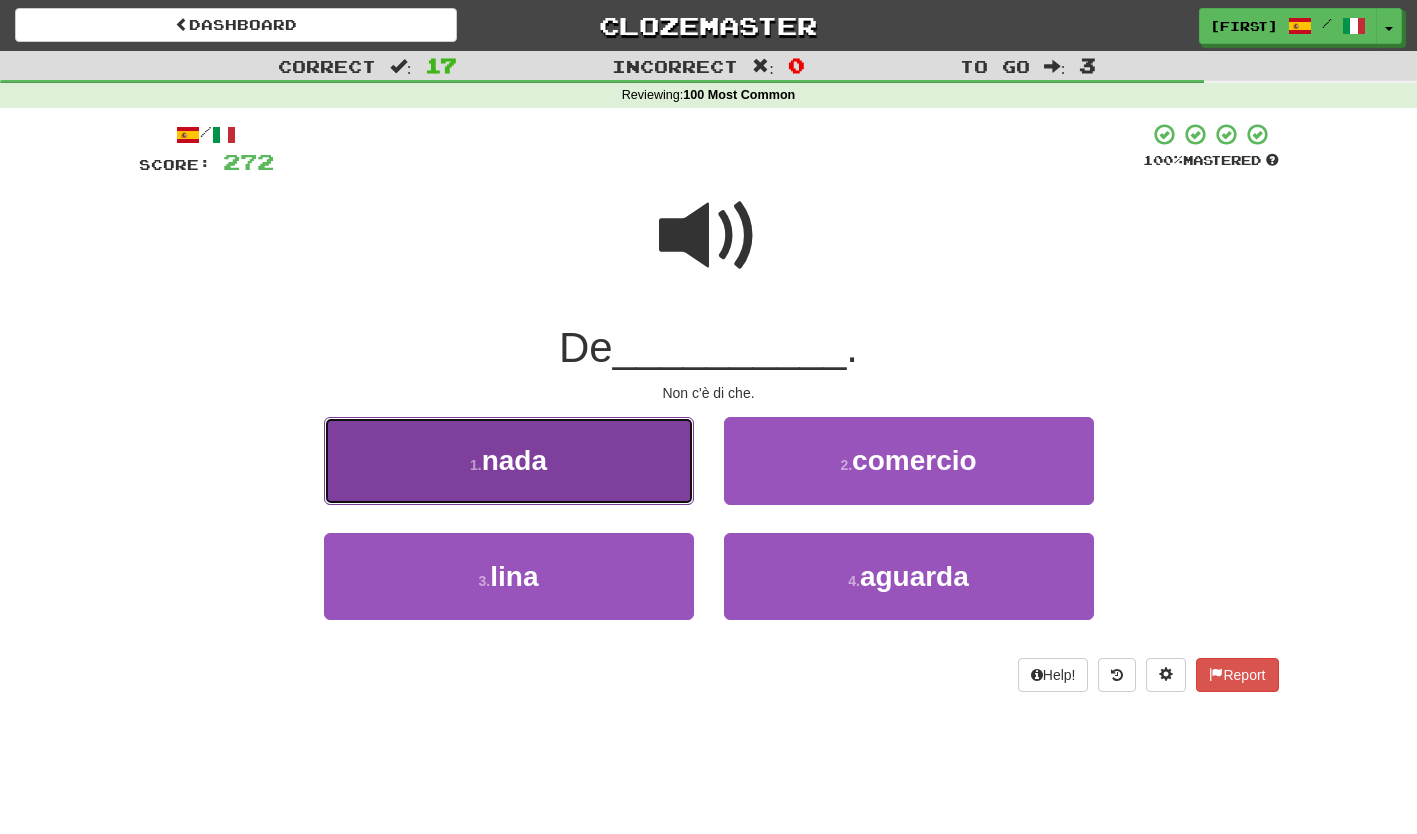 click on "1 .  nada" at bounding box center (509, 460) 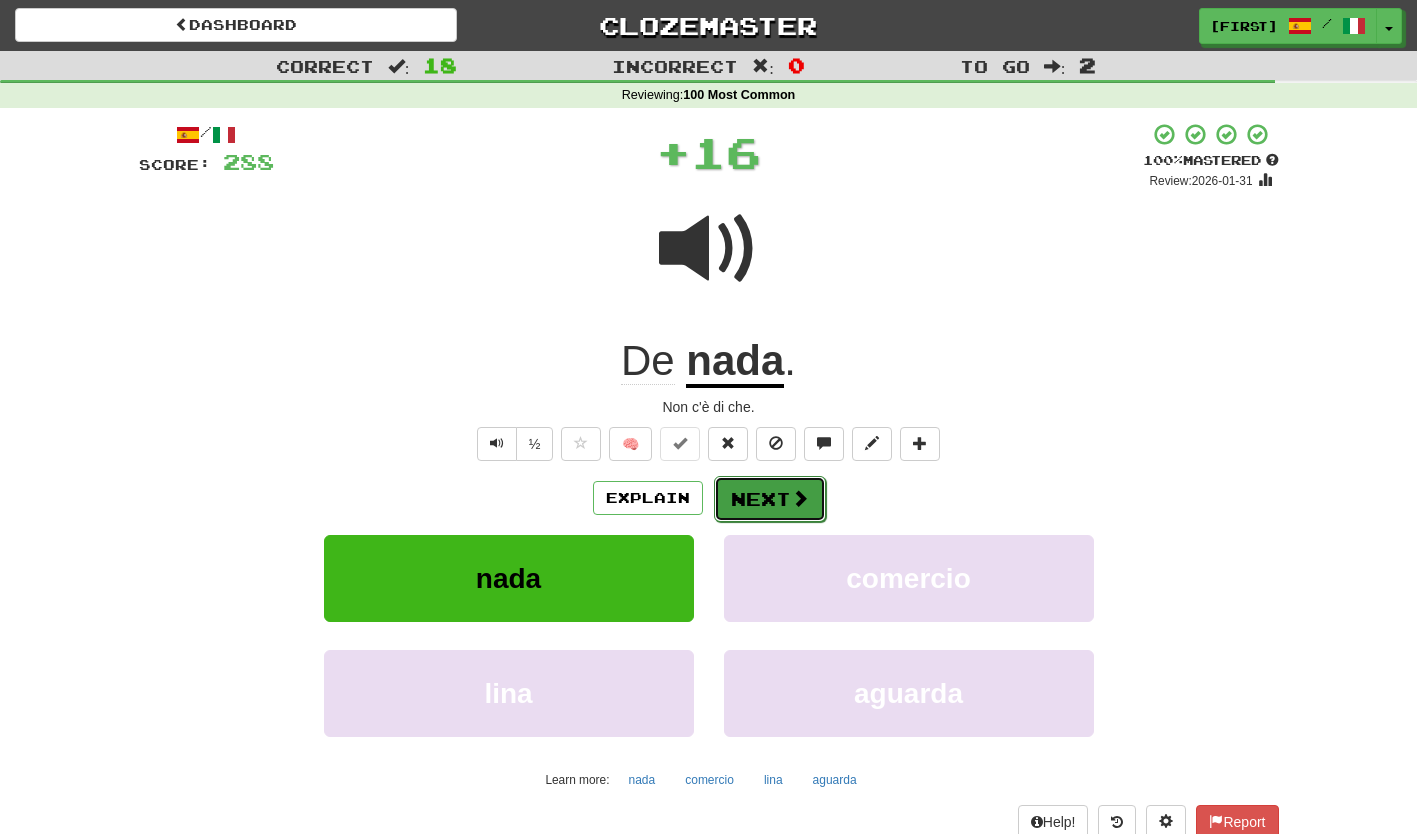 click on "Next" at bounding box center (770, 499) 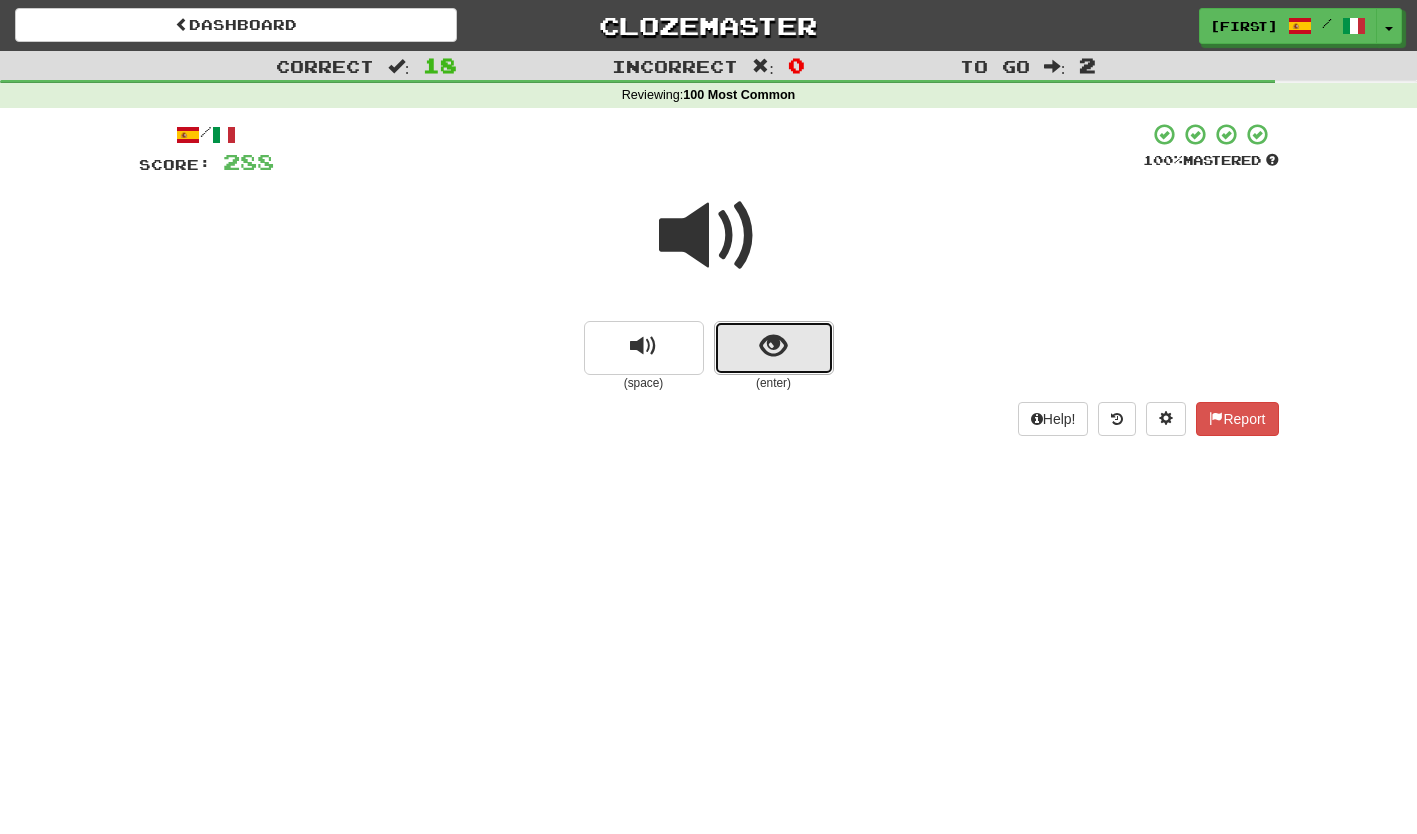 click at bounding box center [774, 348] 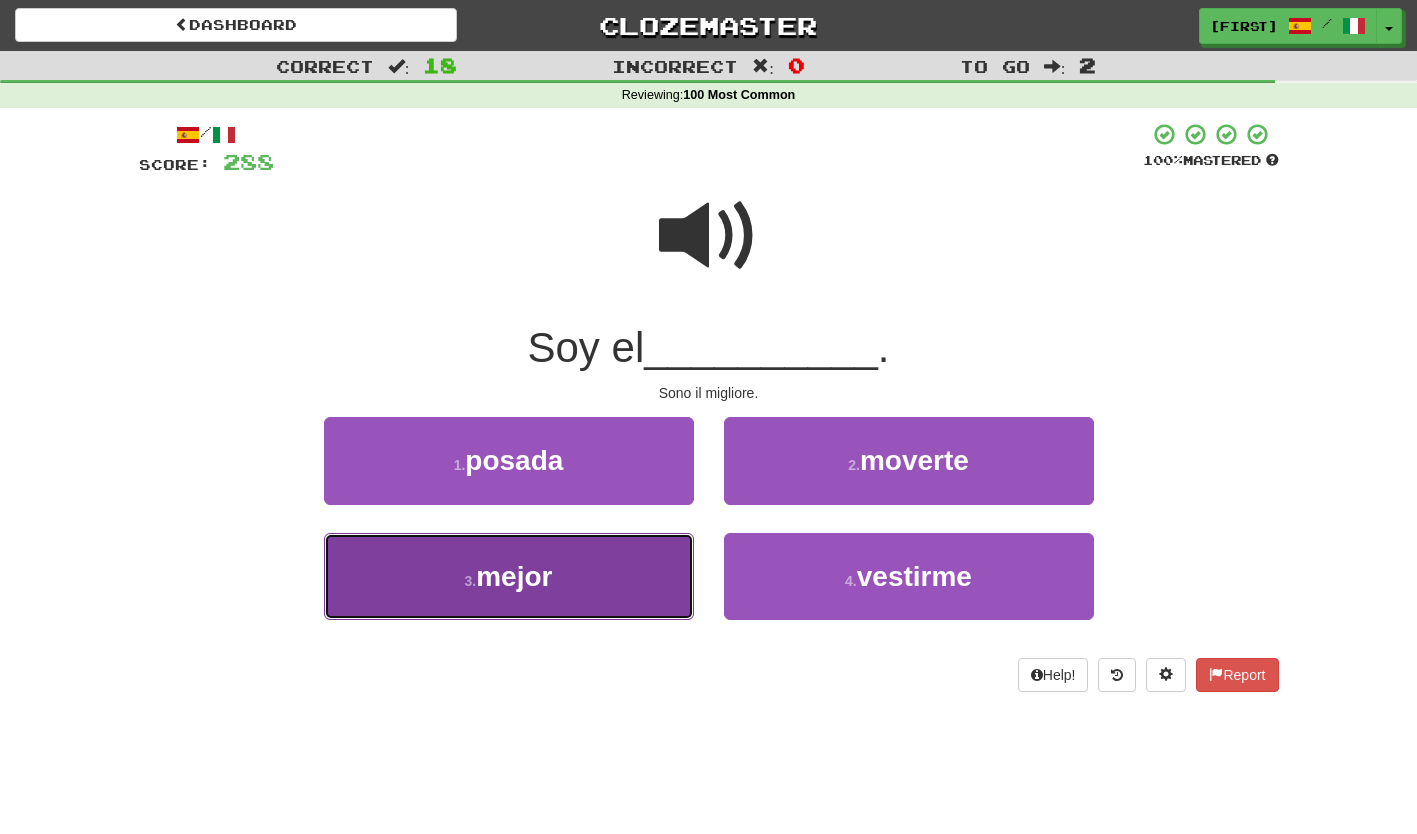 click on "3 .  mejor" at bounding box center [509, 576] 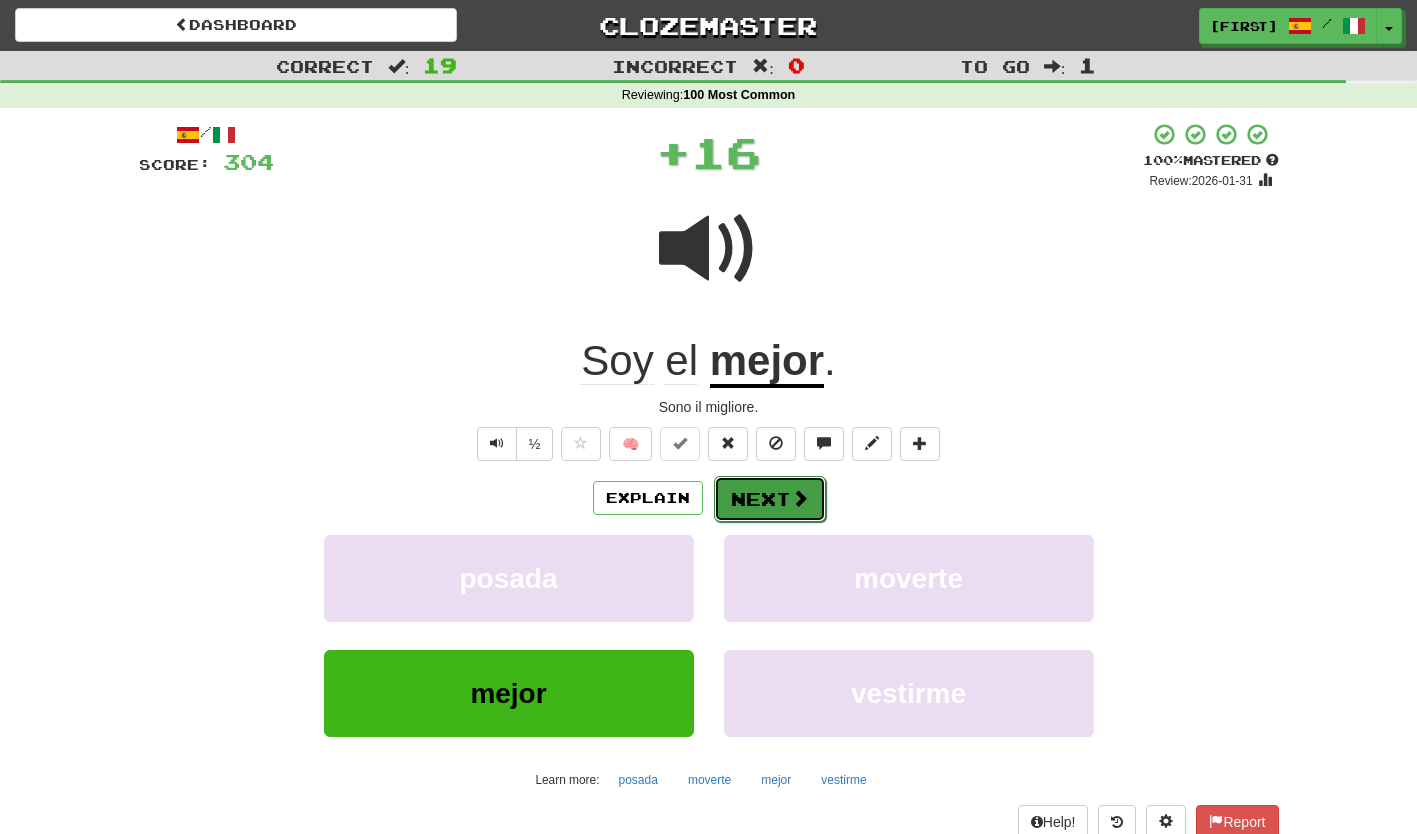 click on "Next" at bounding box center [770, 499] 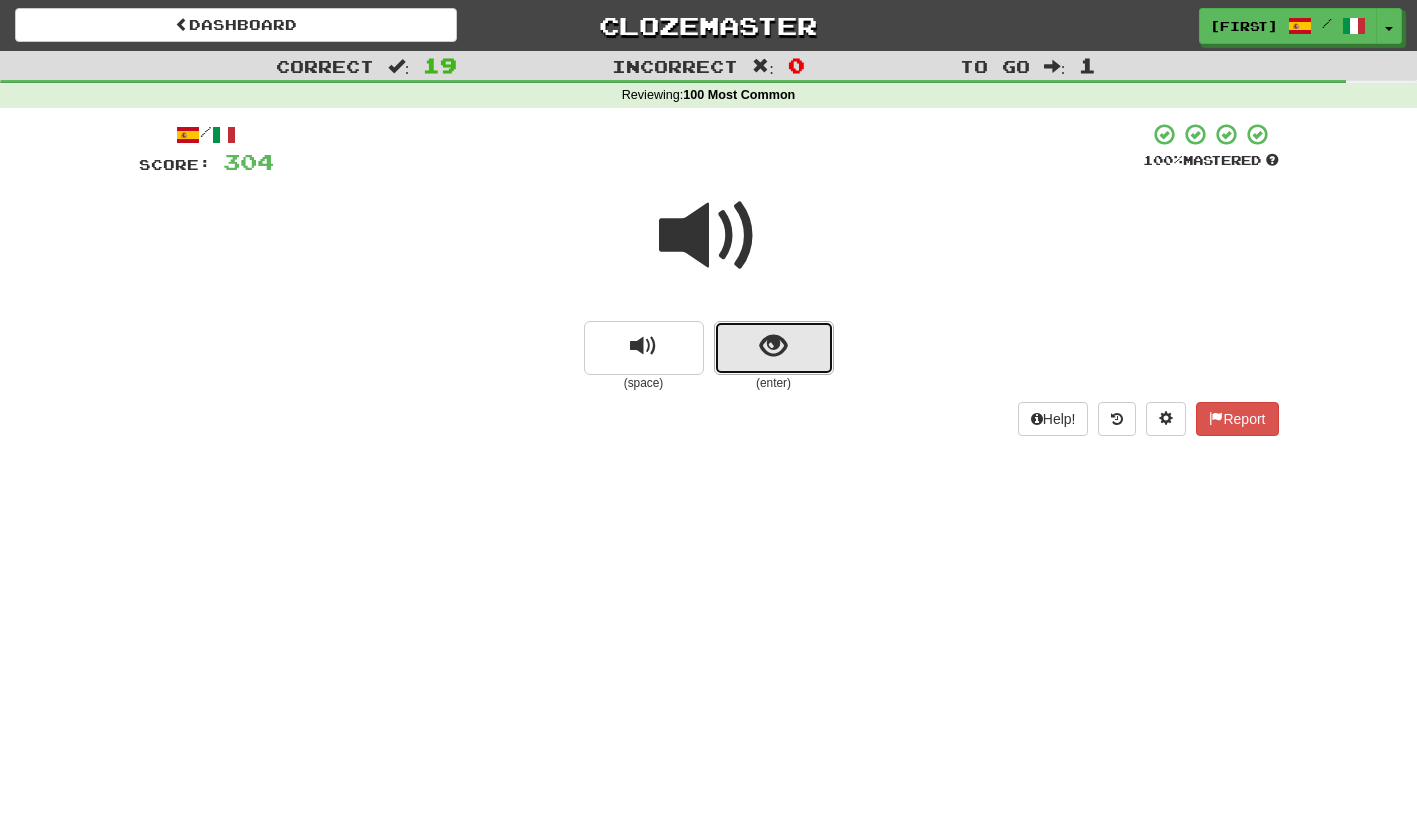 click at bounding box center (774, 348) 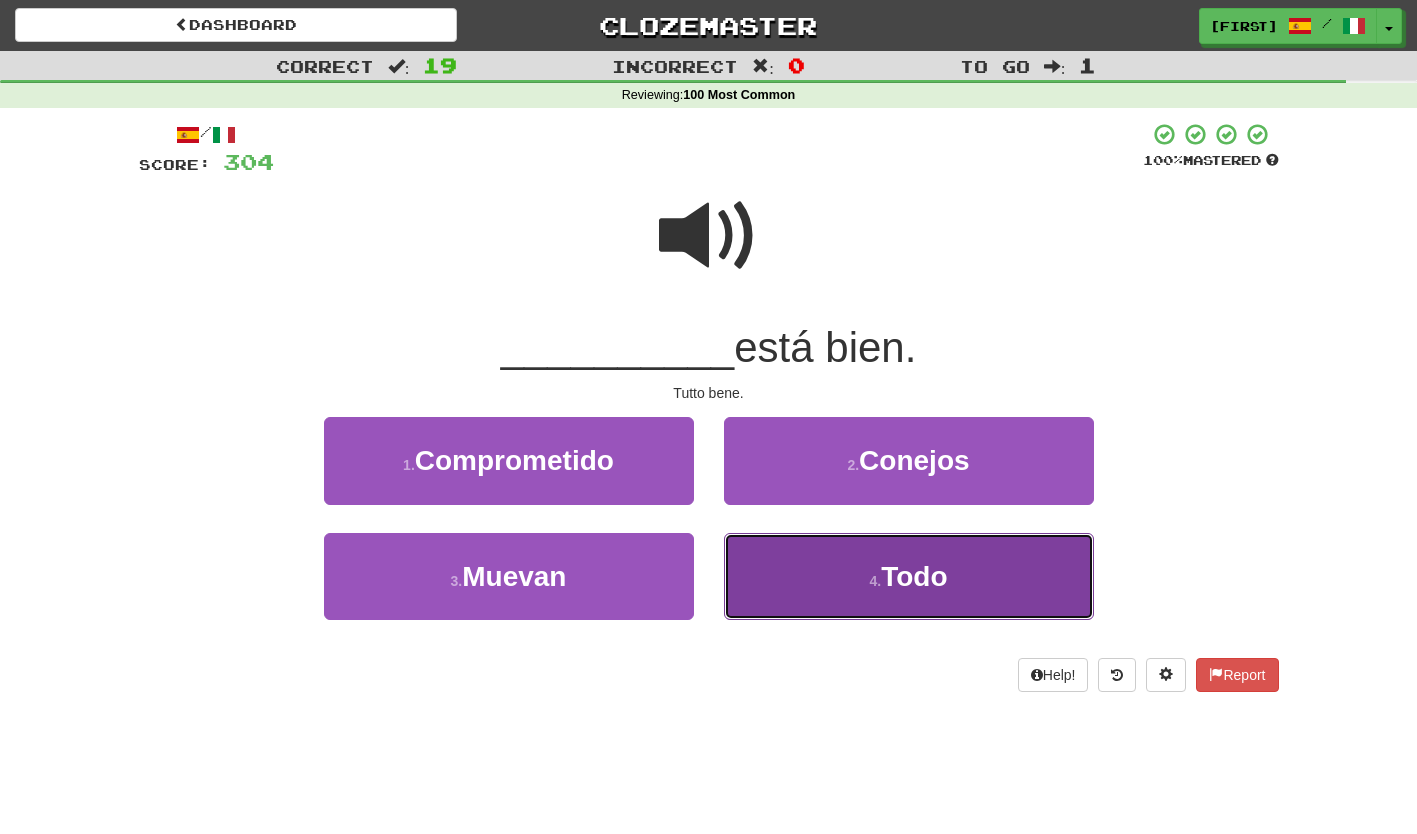 click on "4 .  Todo" at bounding box center (909, 576) 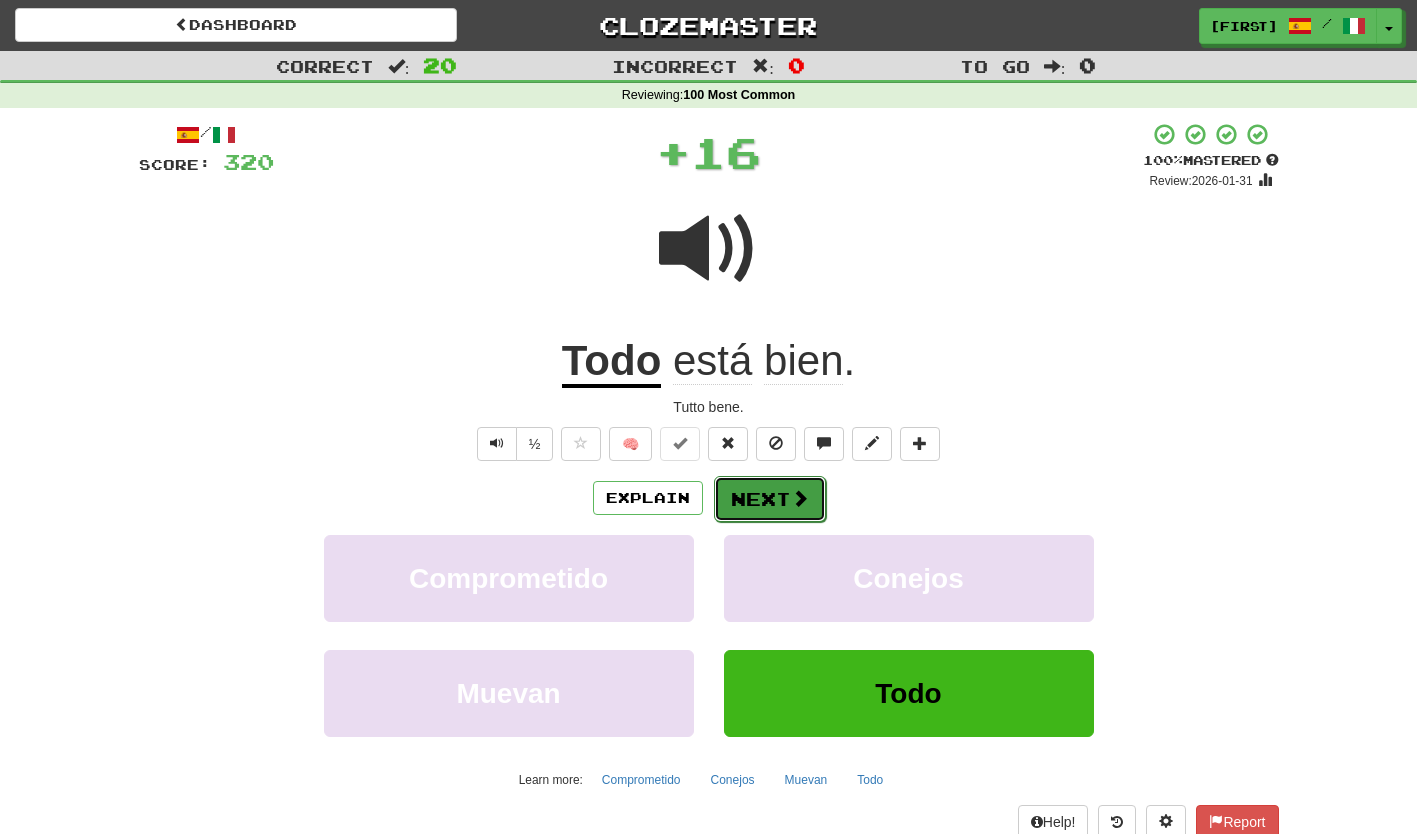 click on "Next" at bounding box center [770, 499] 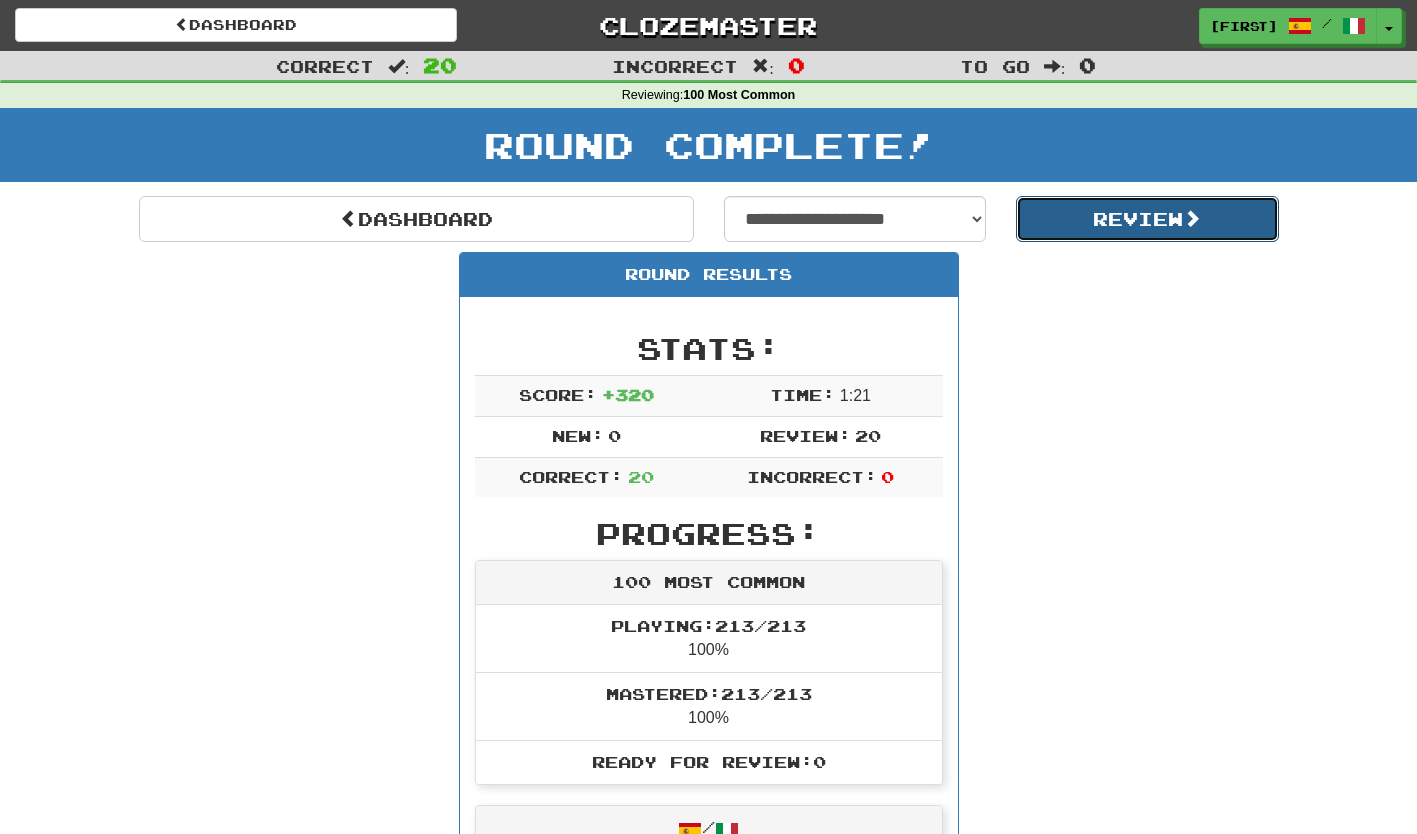 click on "Review" at bounding box center (1147, 219) 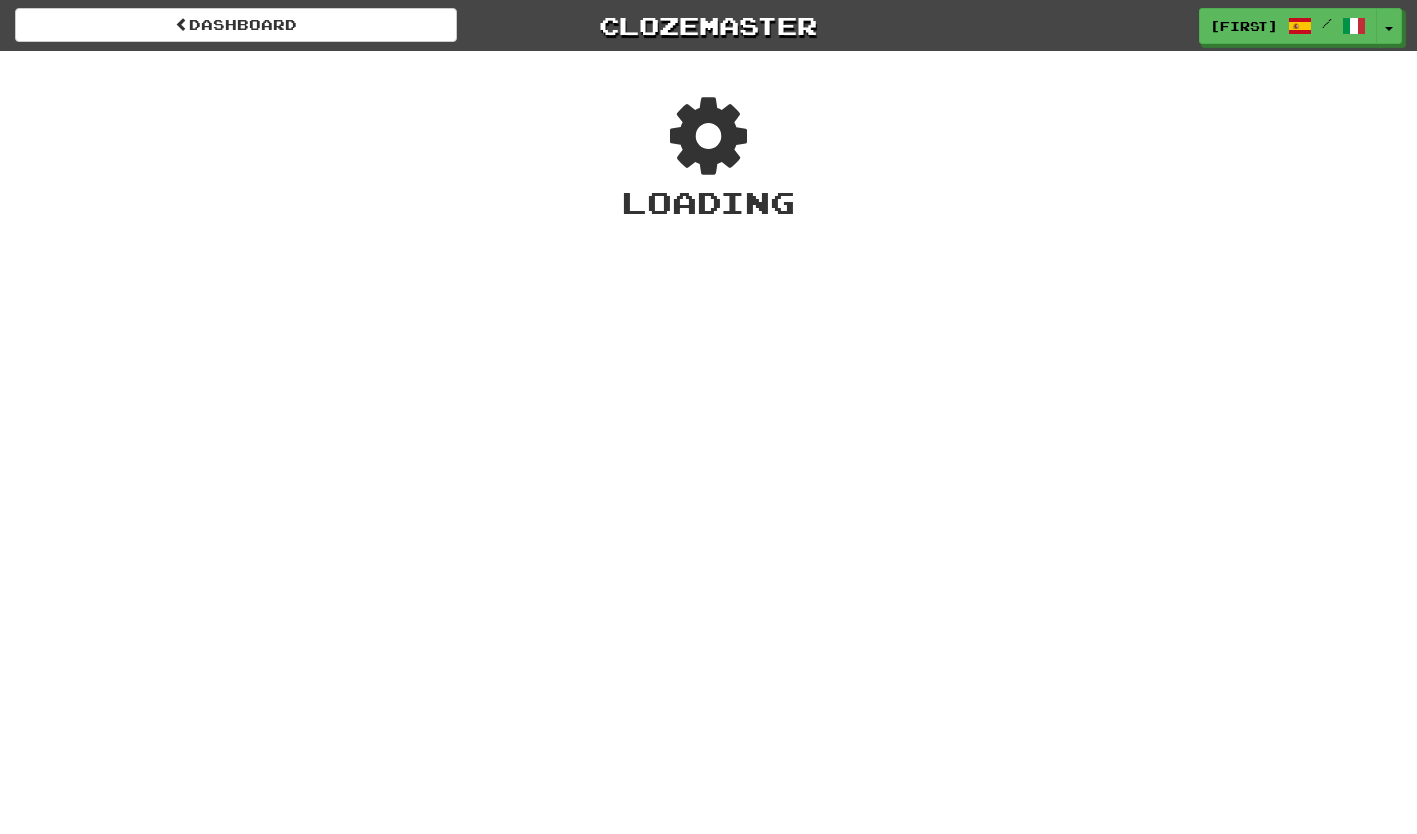 scroll, scrollTop: 0, scrollLeft: 0, axis: both 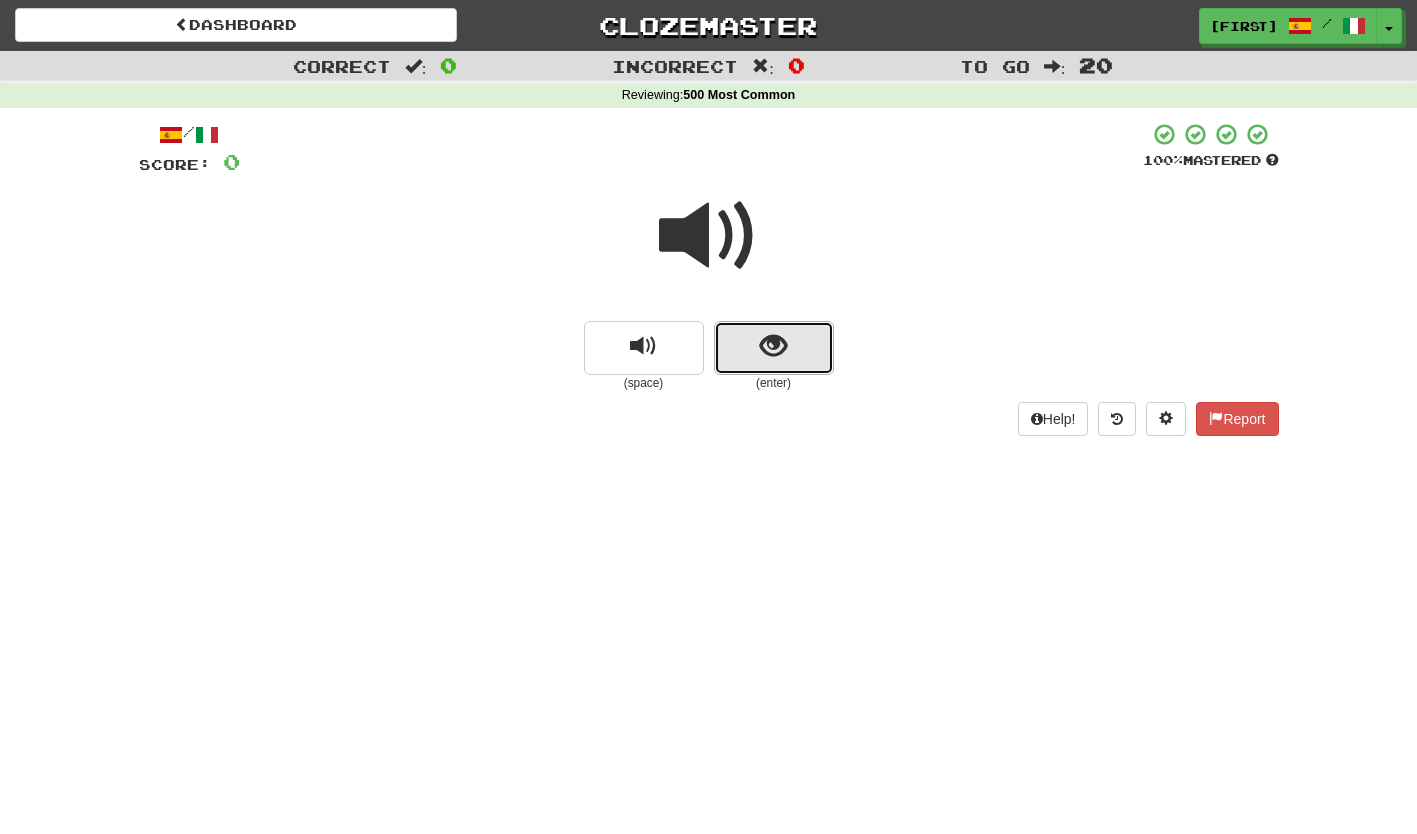 click at bounding box center (774, 348) 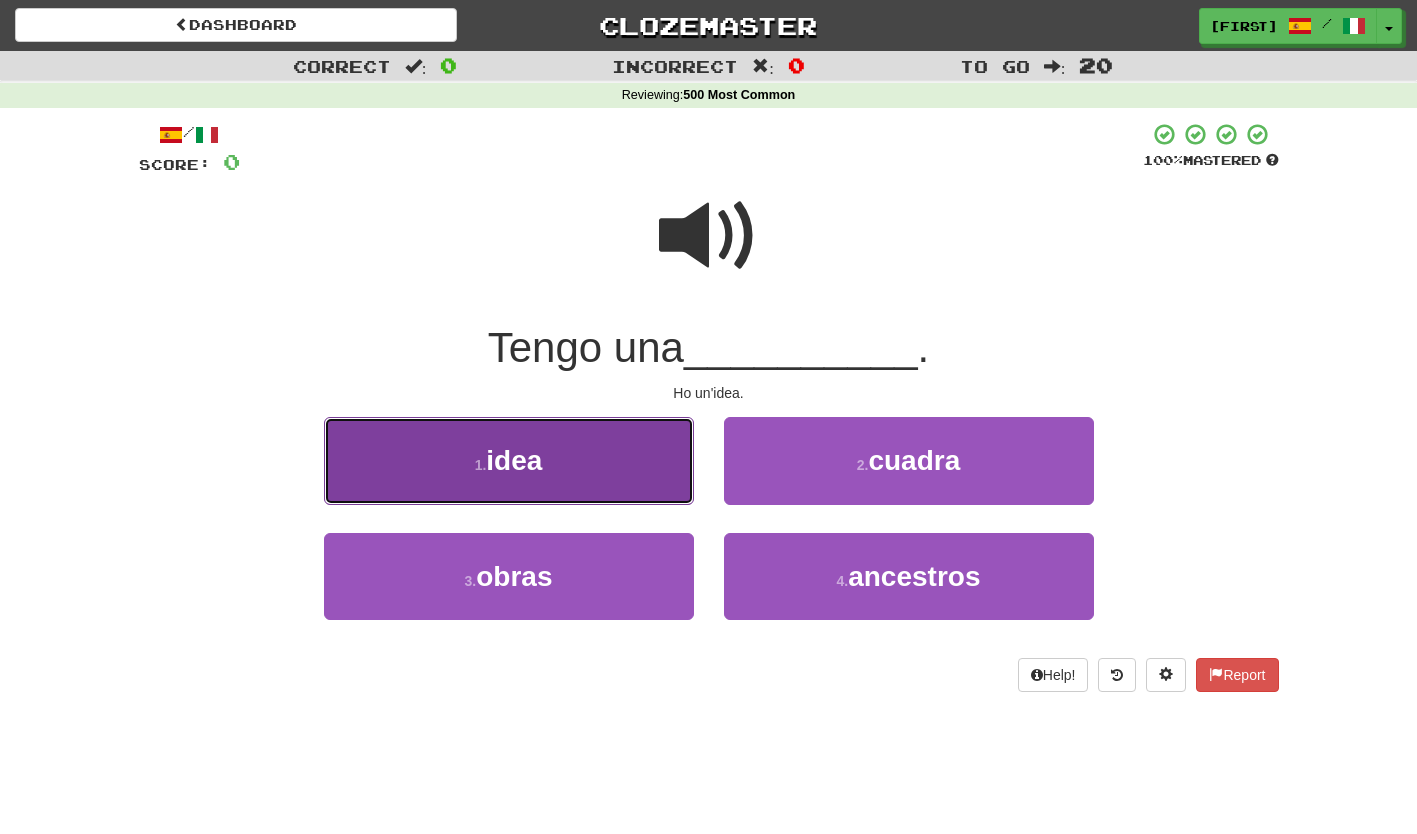 click on "1 .  idea" at bounding box center [509, 460] 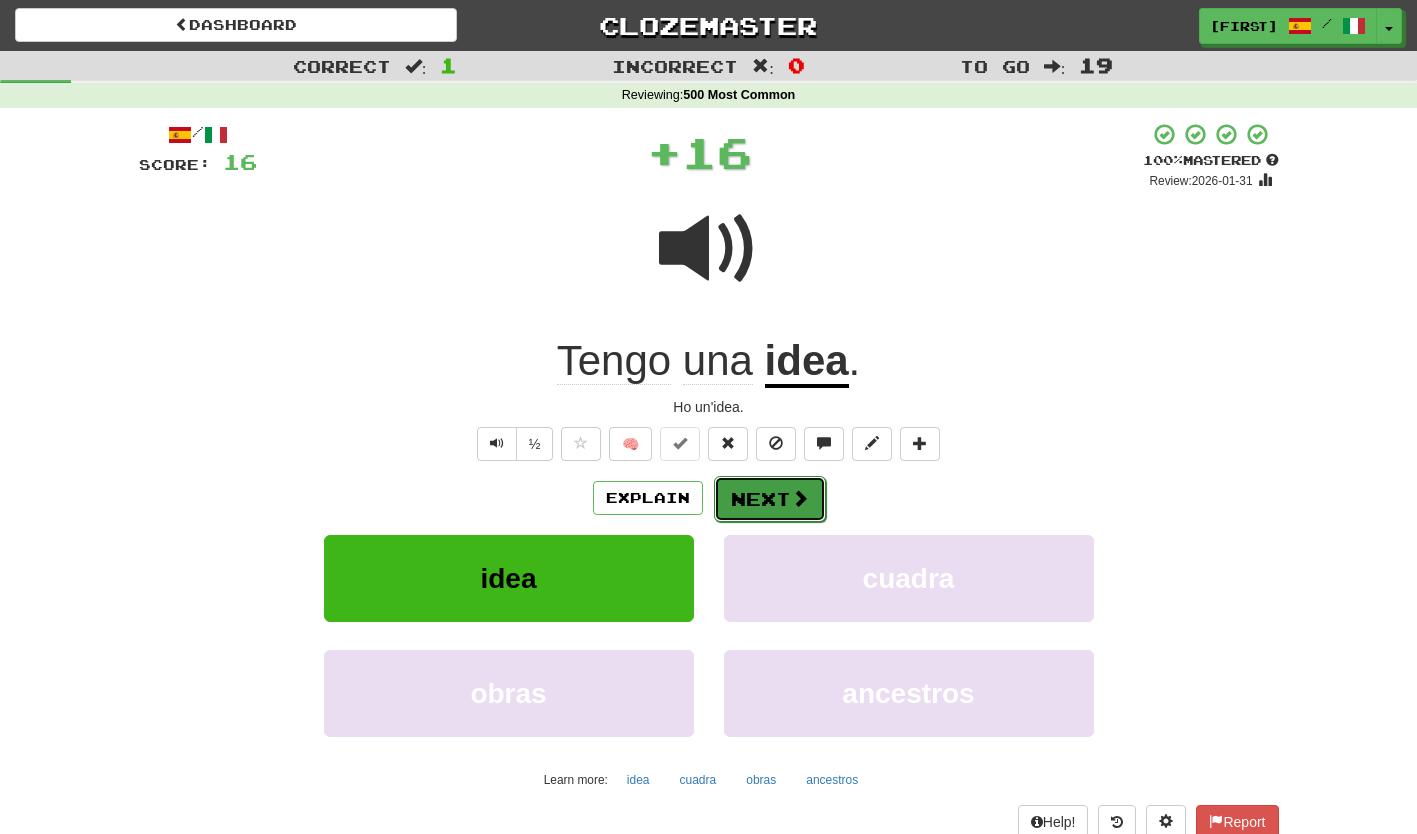 click on "Next" at bounding box center (770, 499) 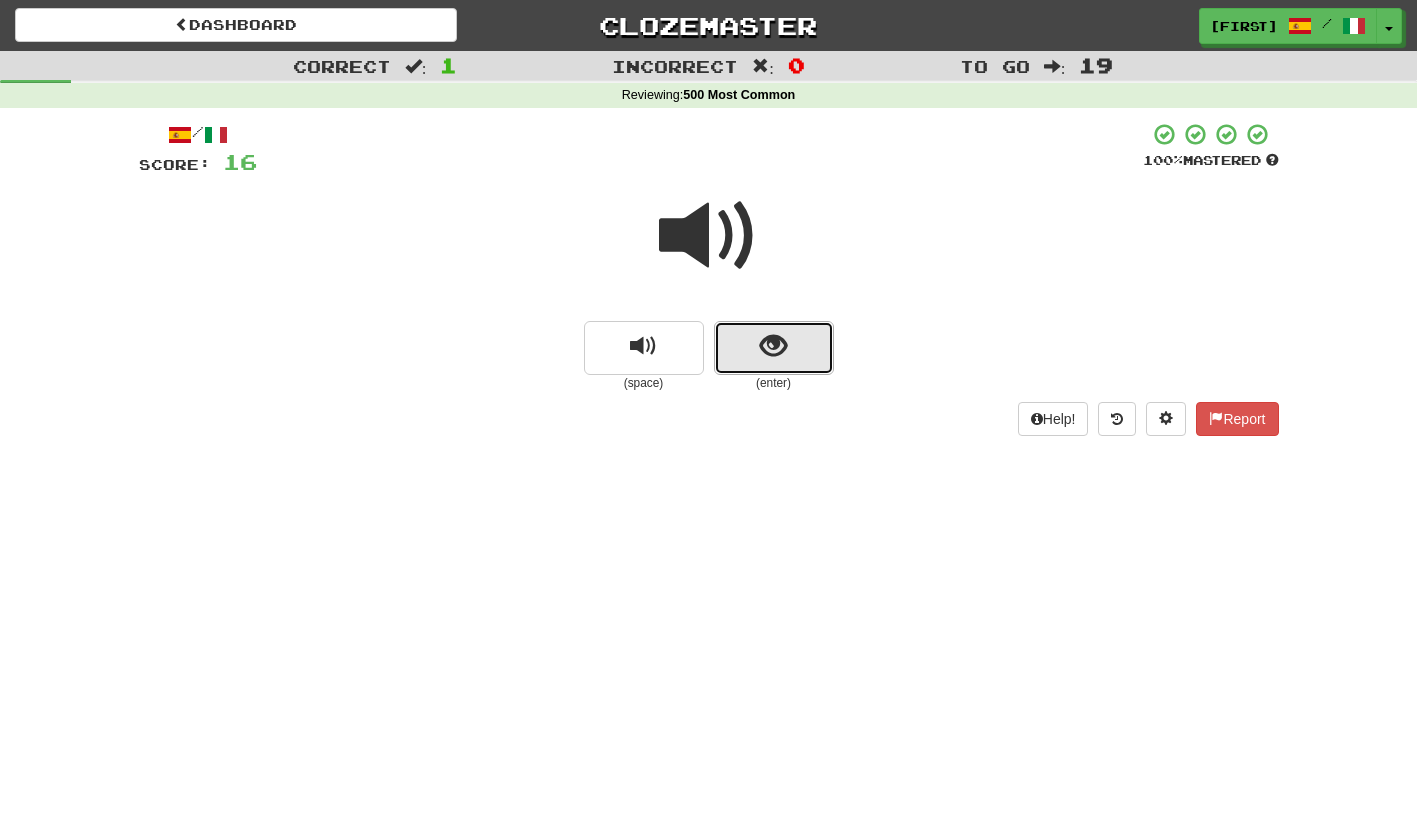 click at bounding box center (774, 348) 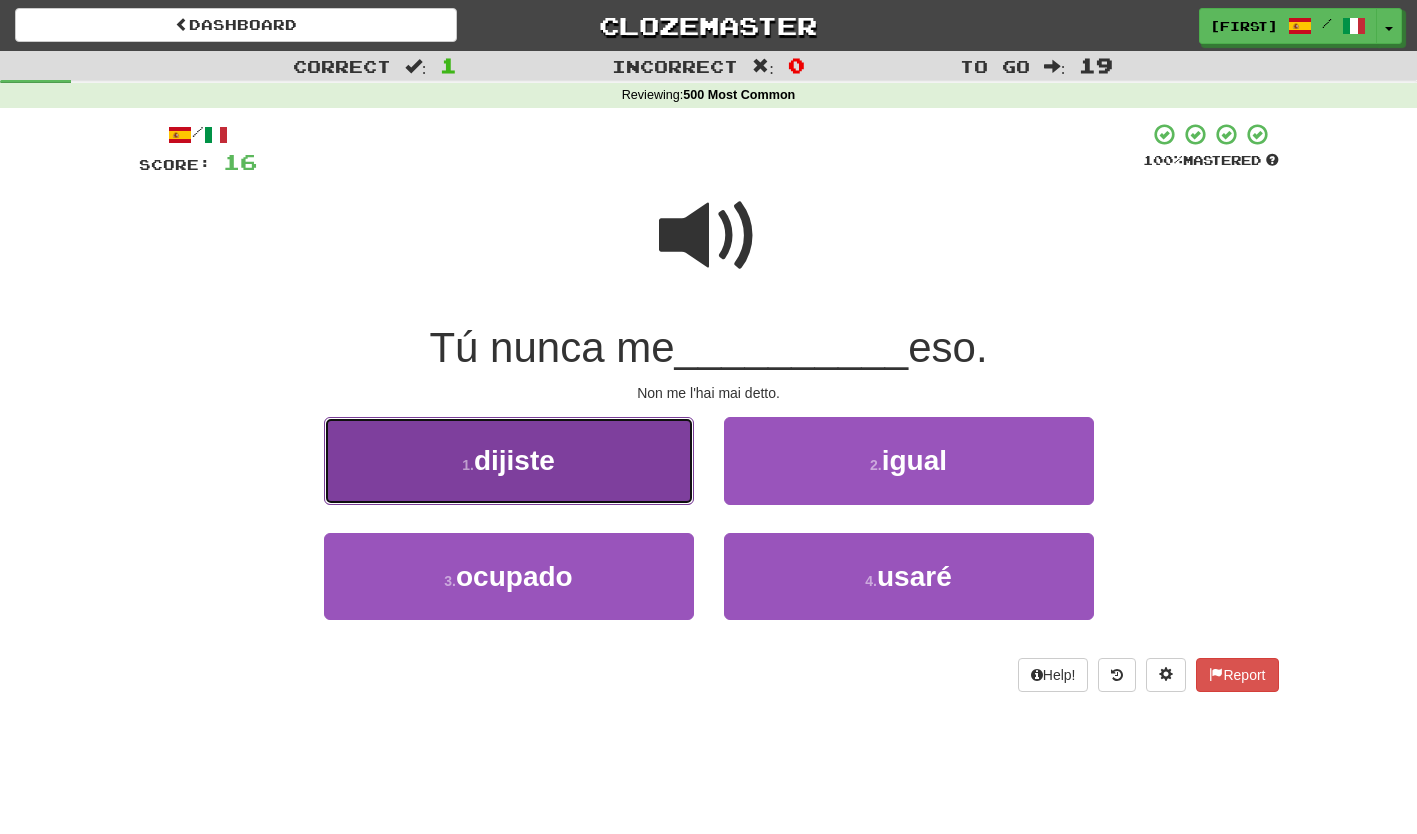 click on "1 .  dijiste" at bounding box center (509, 460) 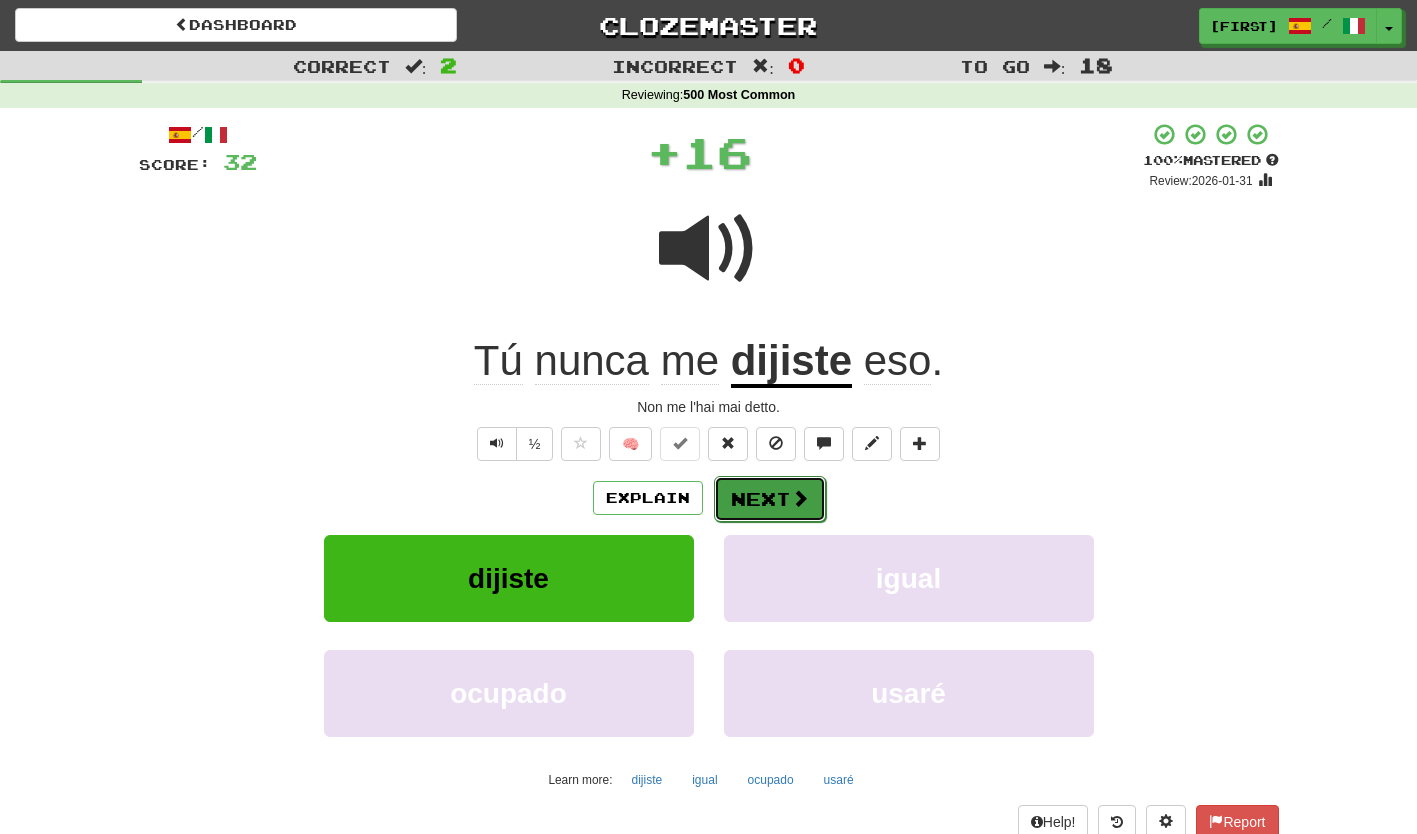 click on "Next" at bounding box center [770, 499] 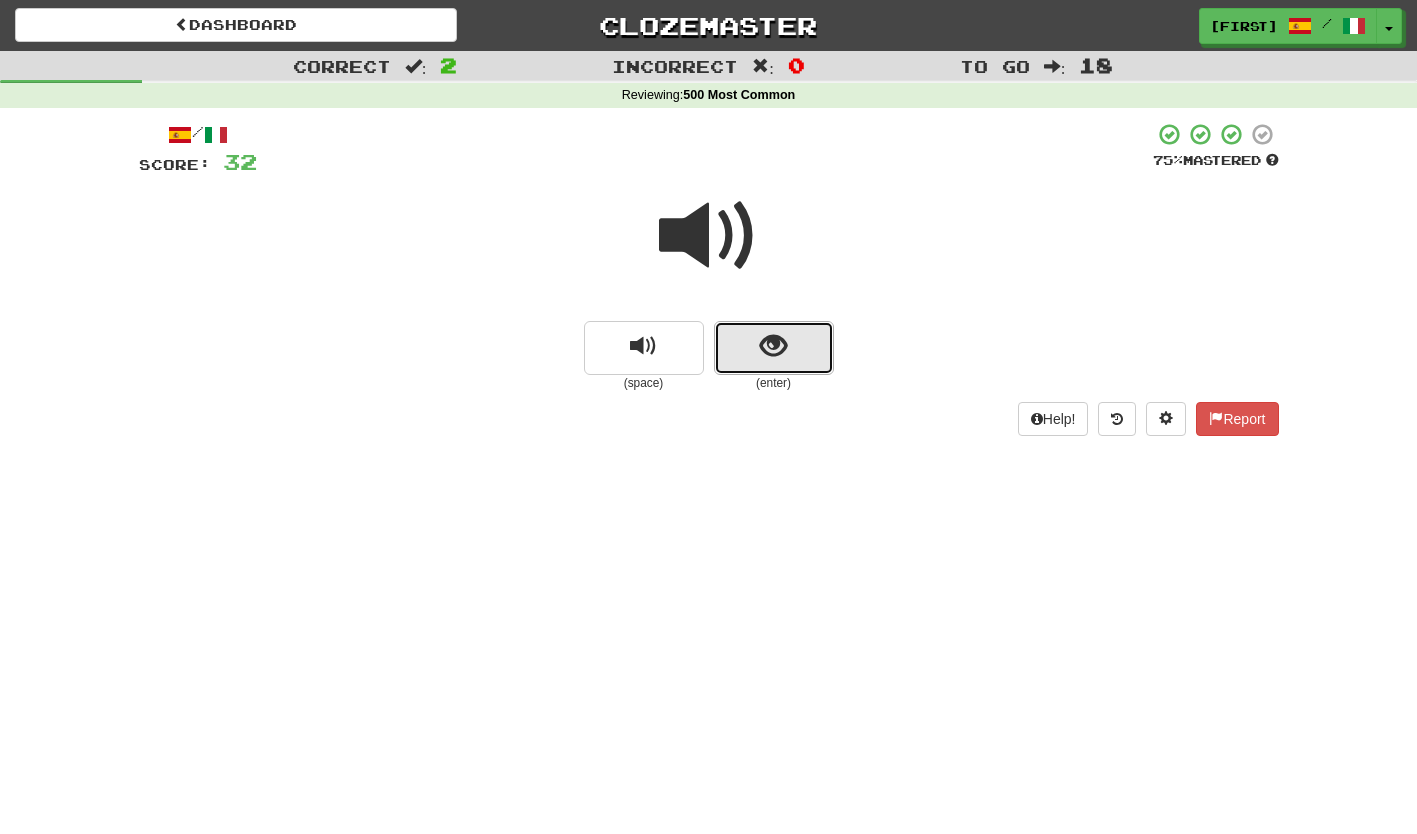 click at bounding box center [774, 348] 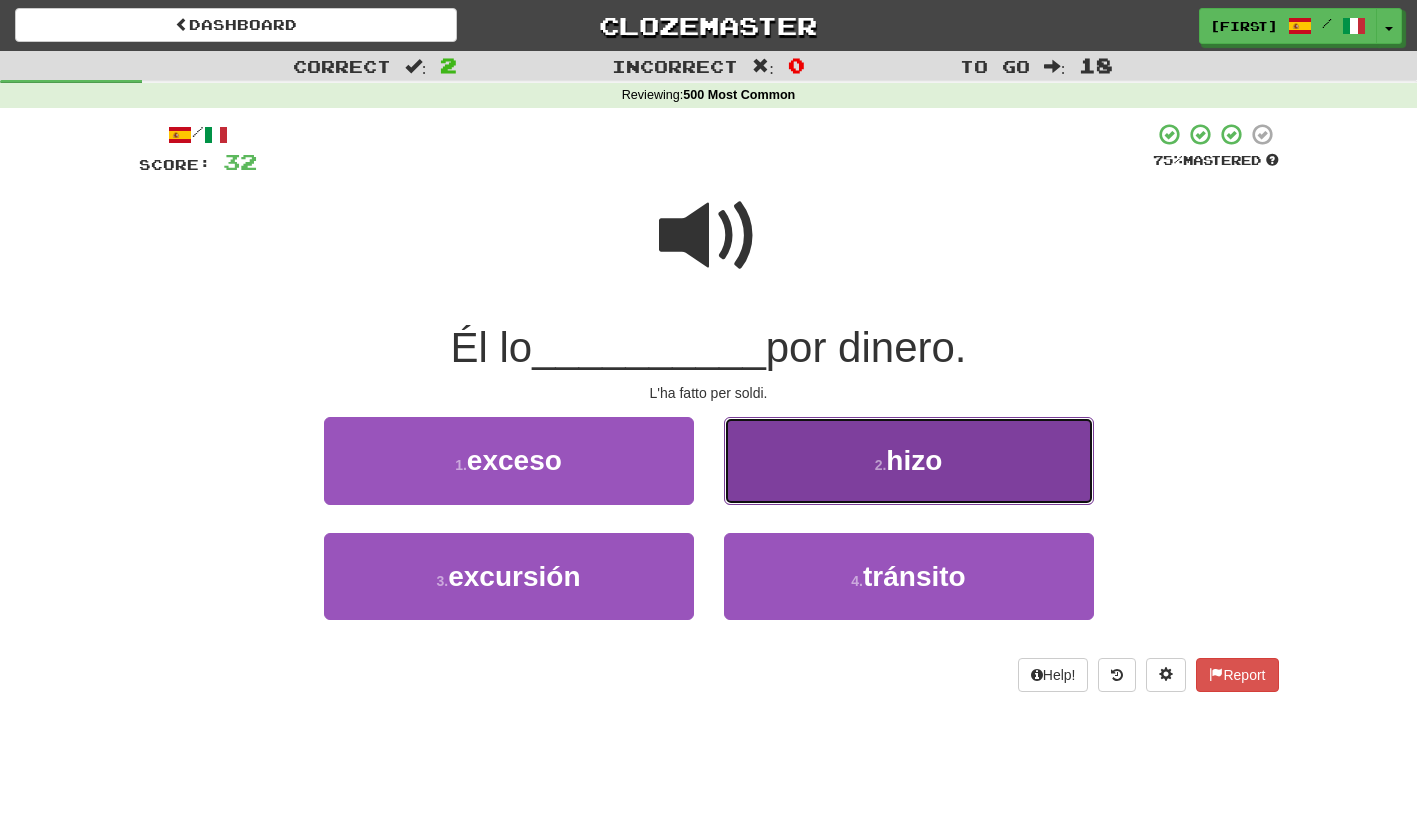 click on "2 .  hizo" at bounding box center [909, 460] 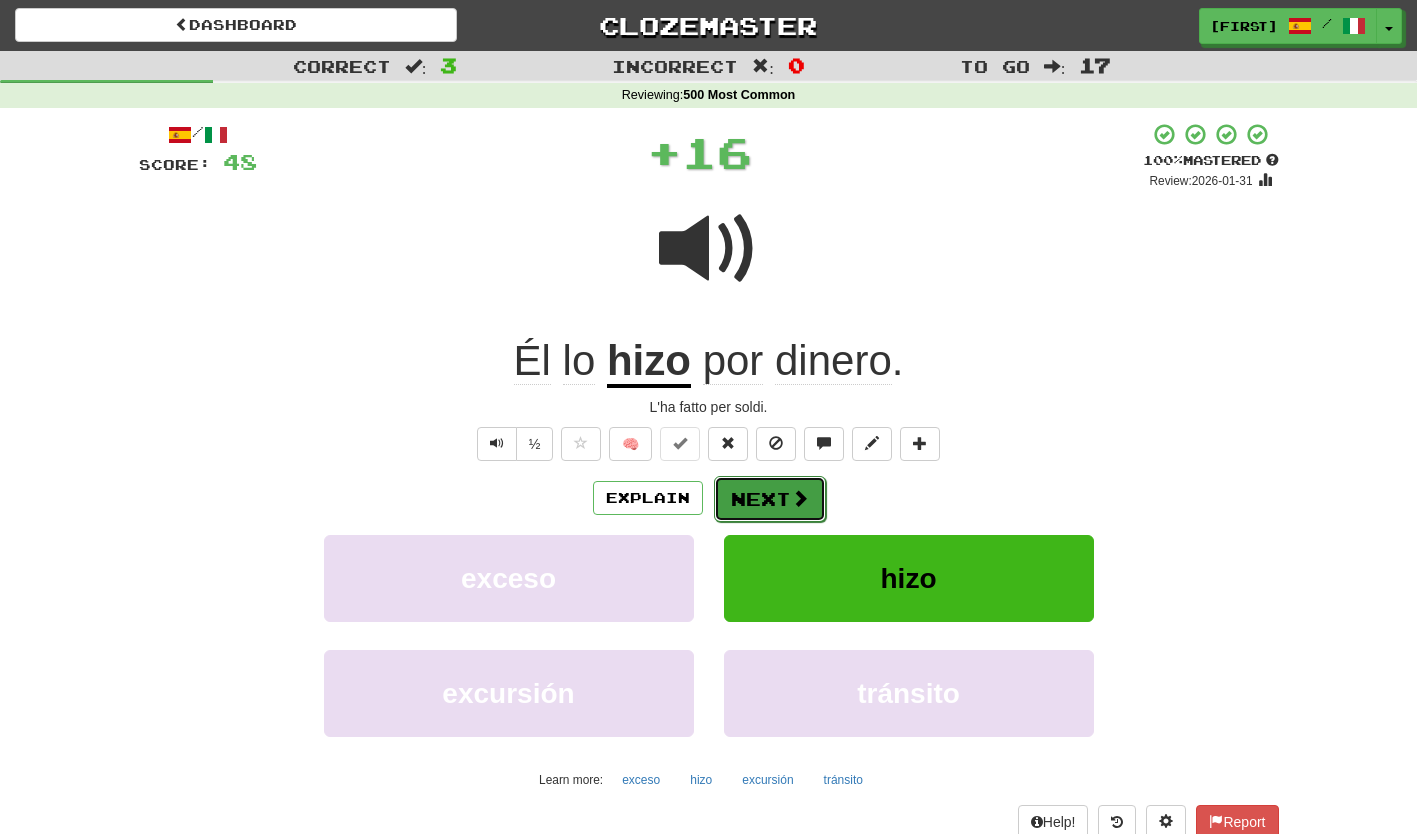 click on "Next" at bounding box center [770, 499] 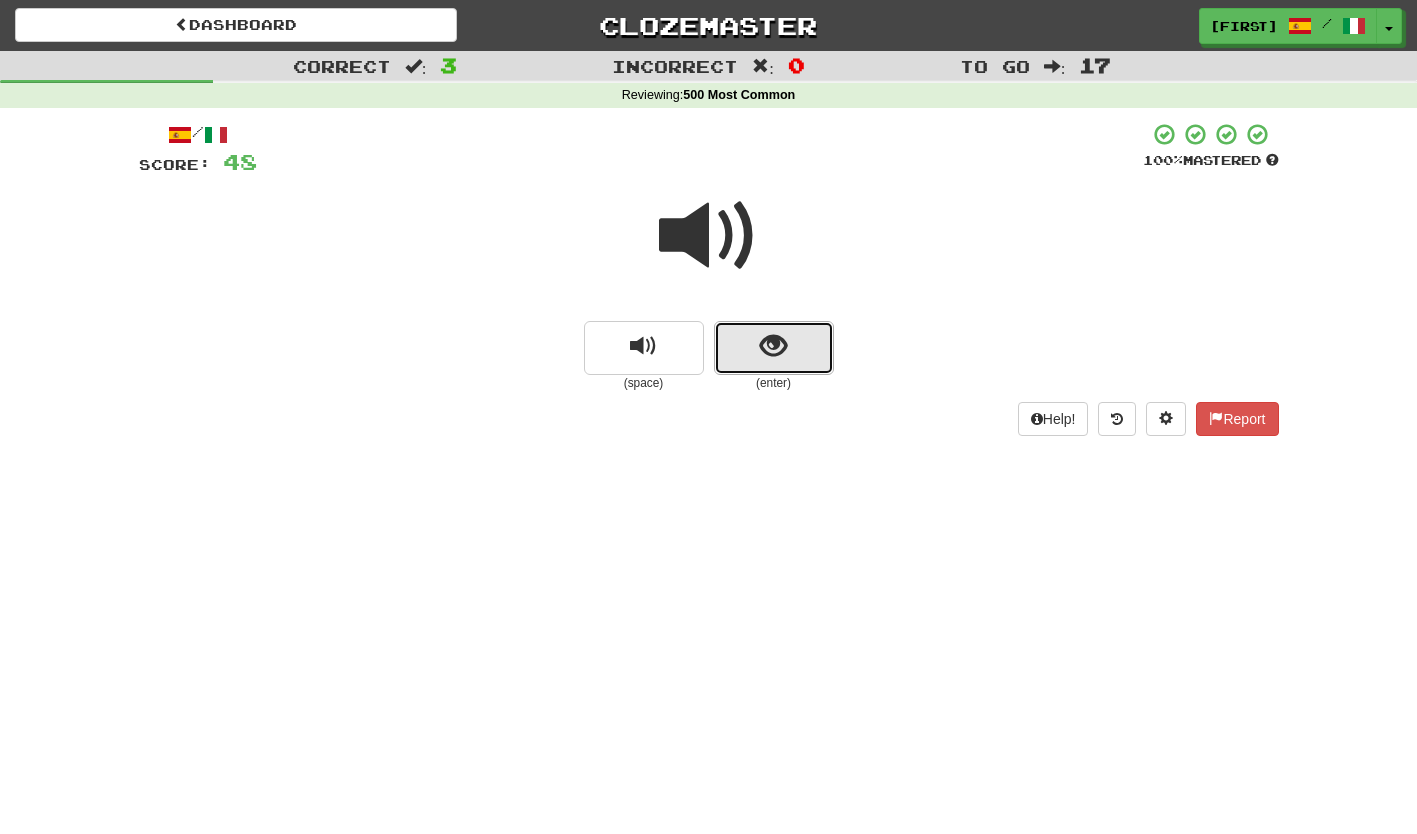 click at bounding box center (774, 348) 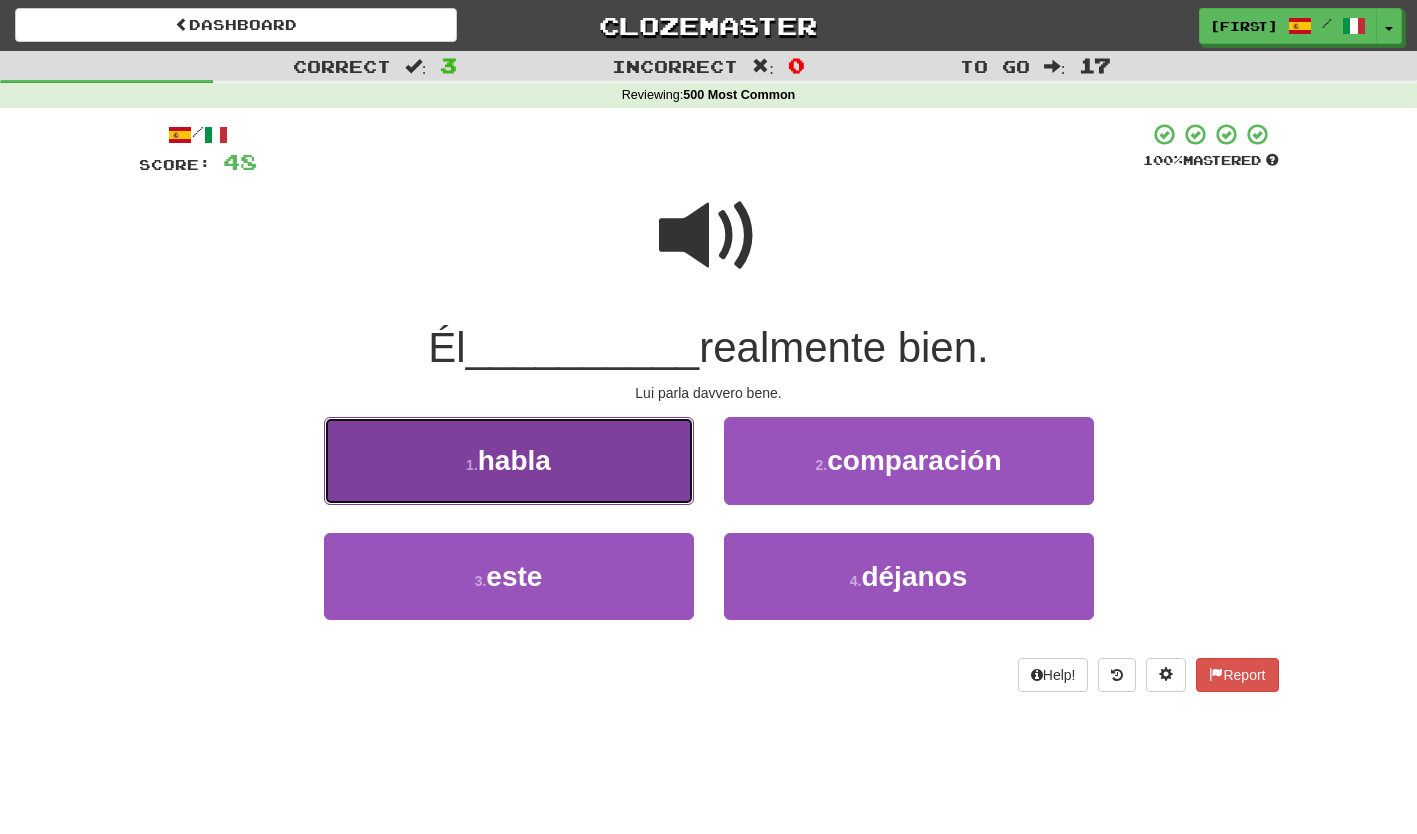 click on "1 .  habla" at bounding box center [509, 460] 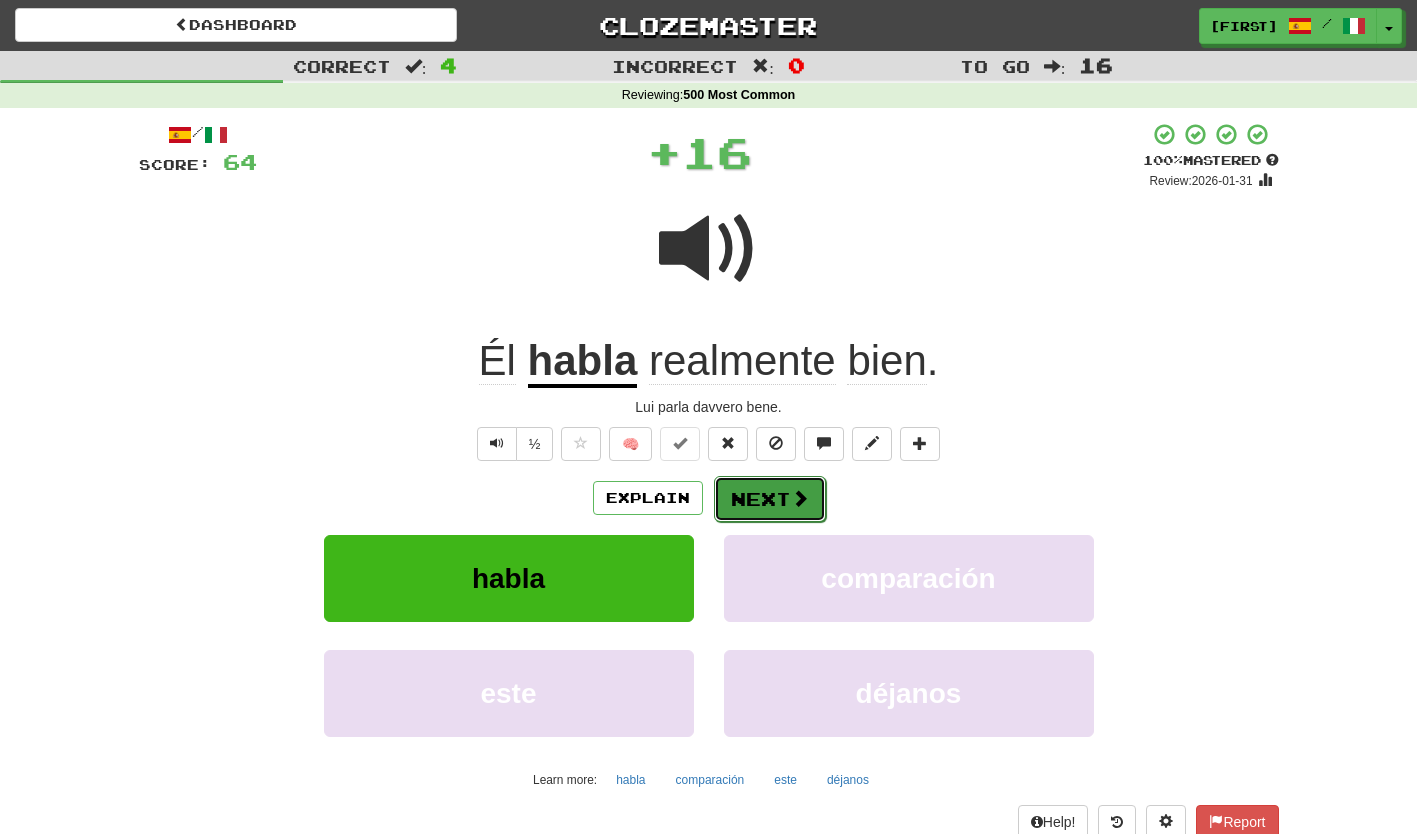 click on "Next" at bounding box center [770, 499] 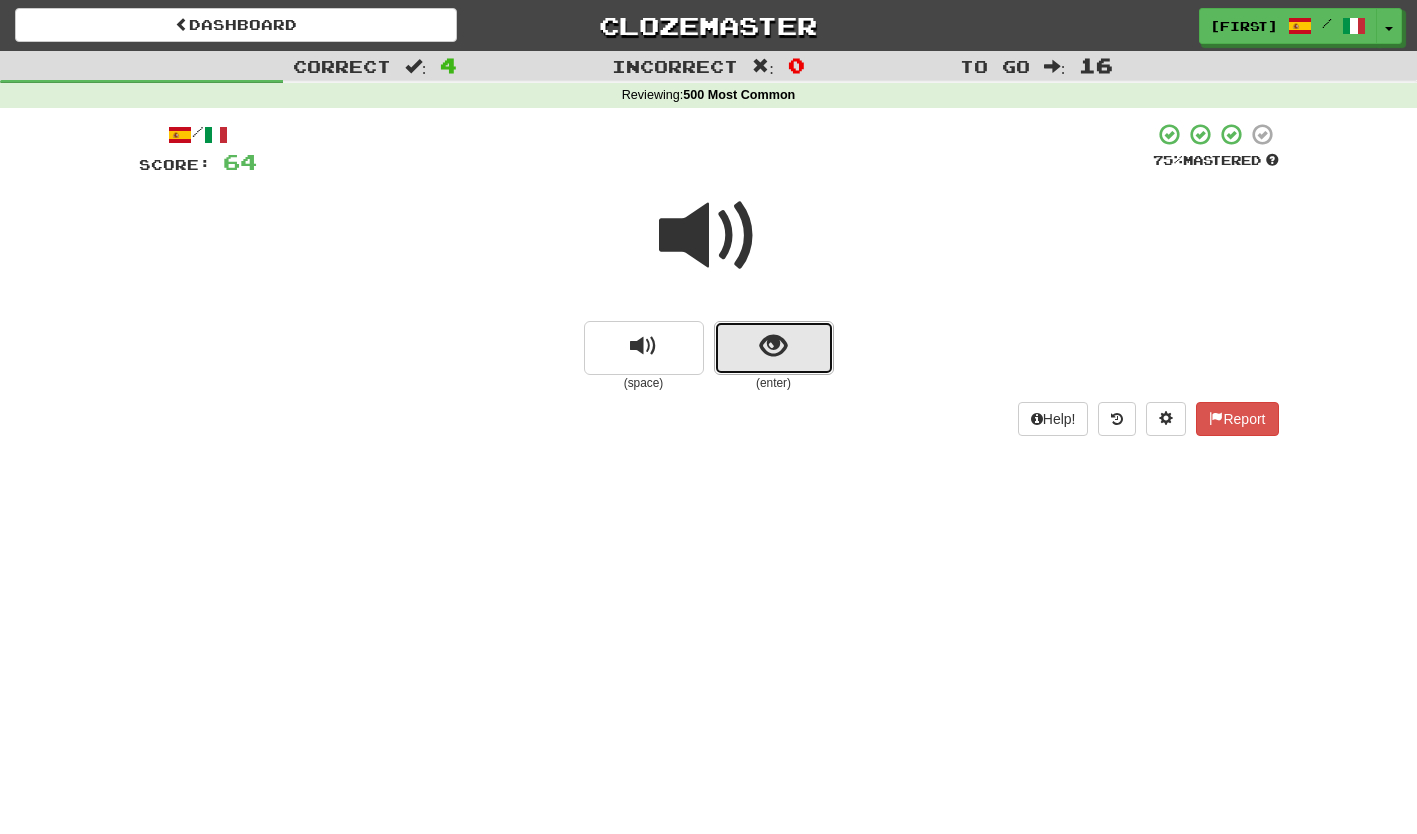 click at bounding box center [774, 348] 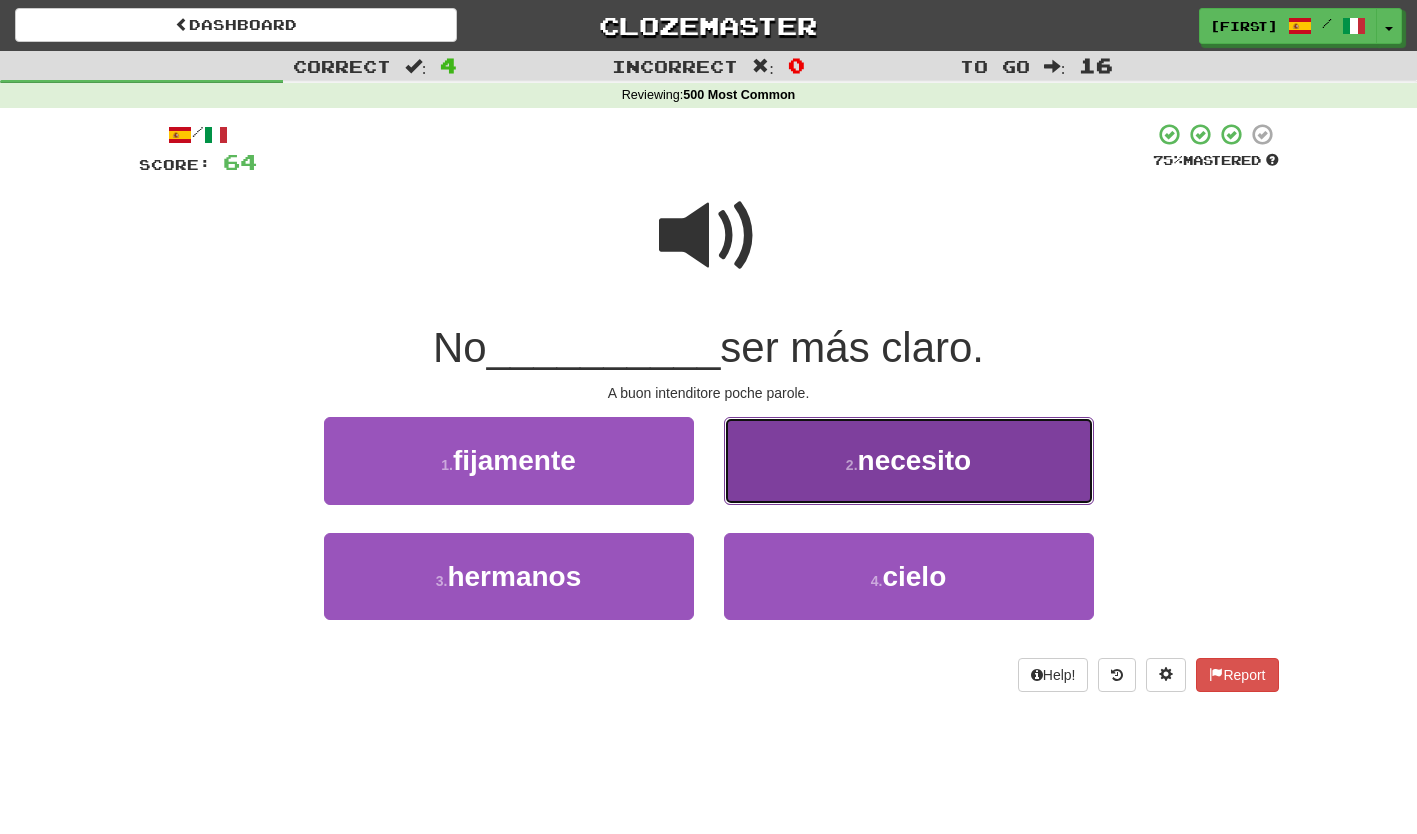 click on "2 .  necesito" at bounding box center [909, 460] 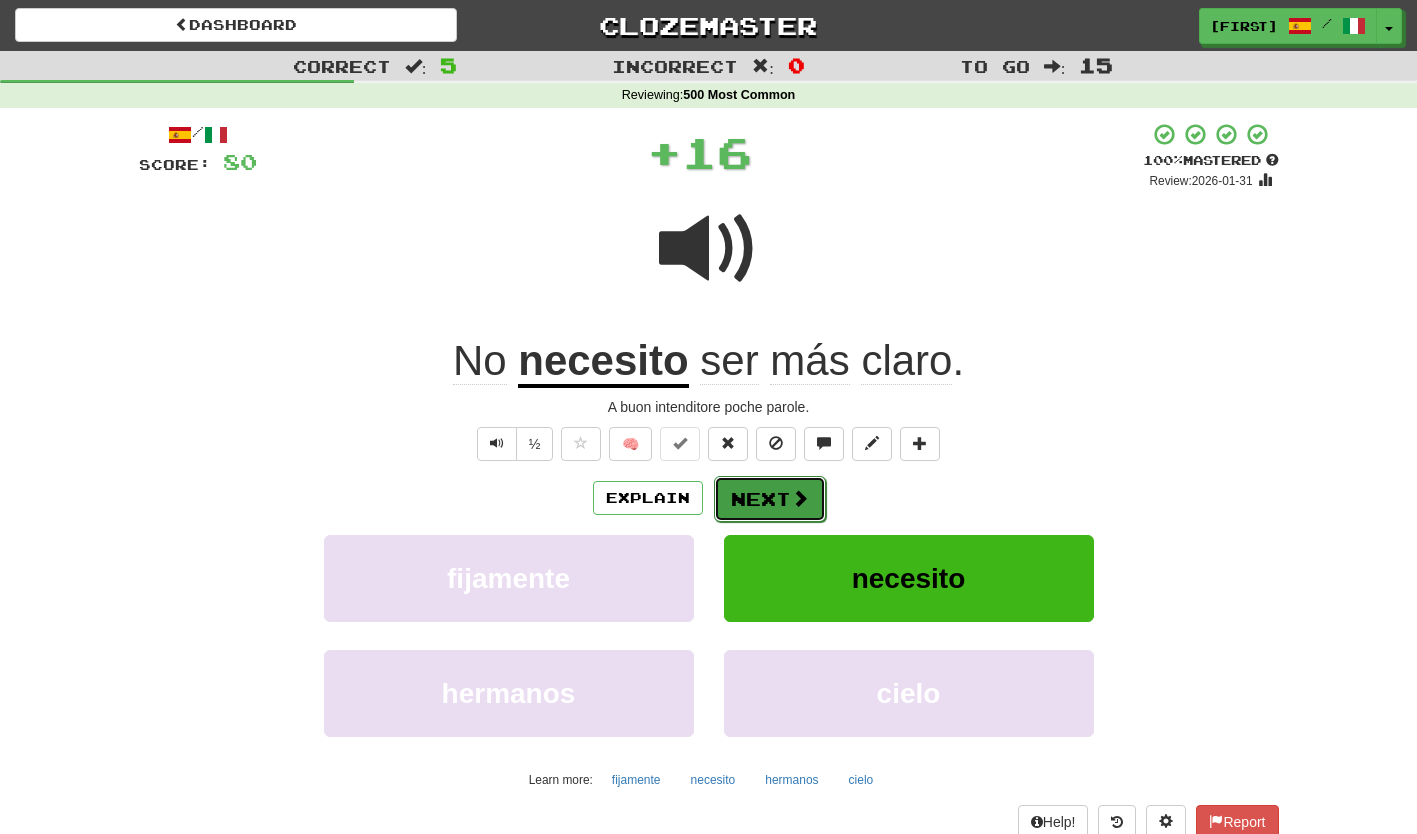 click on "Next" at bounding box center (770, 499) 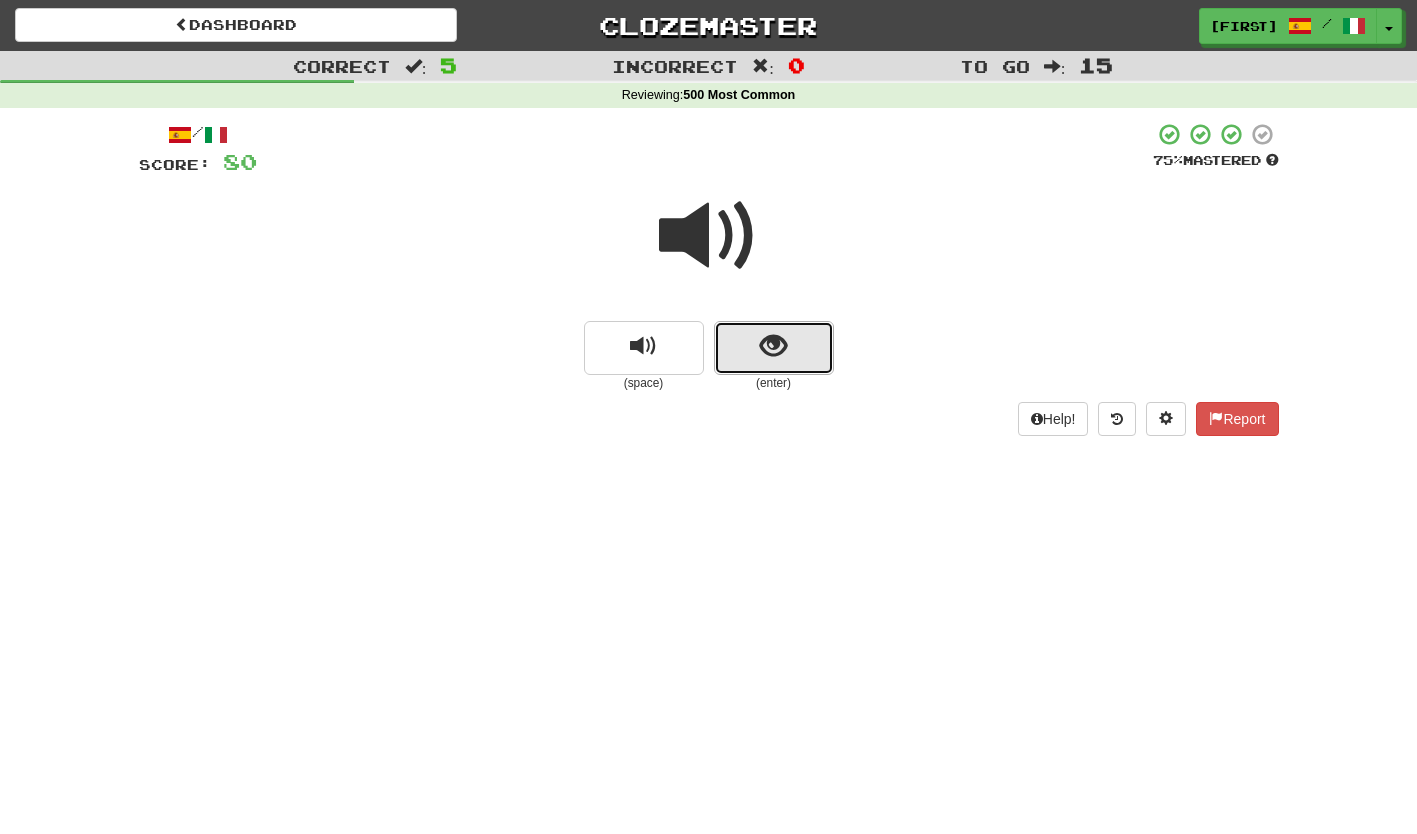 click at bounding box center [774, 348] 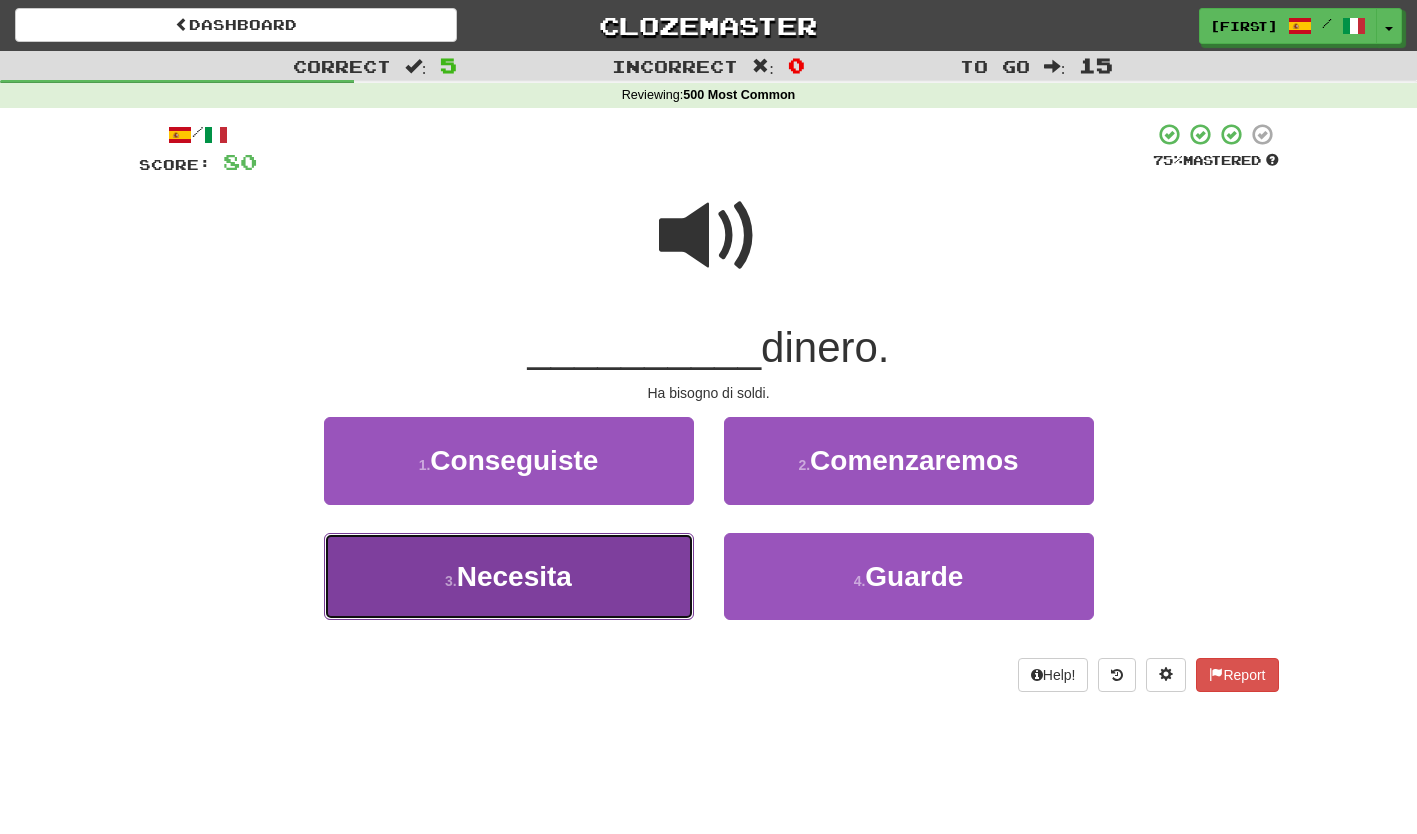 click on "3 .  Necesita" at bounding box center [509, 576] 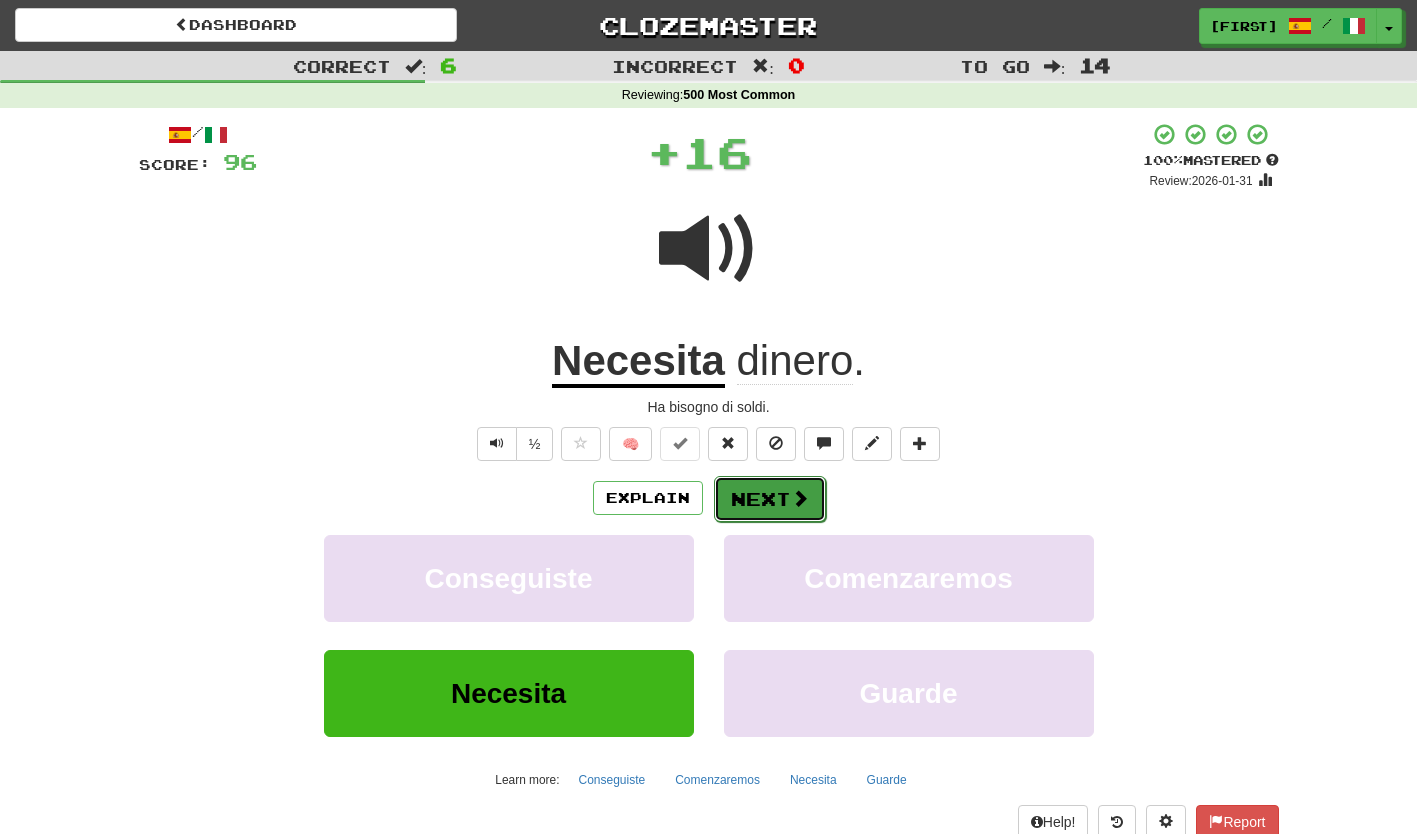 click on "Next" at bounding box center (770, 499) 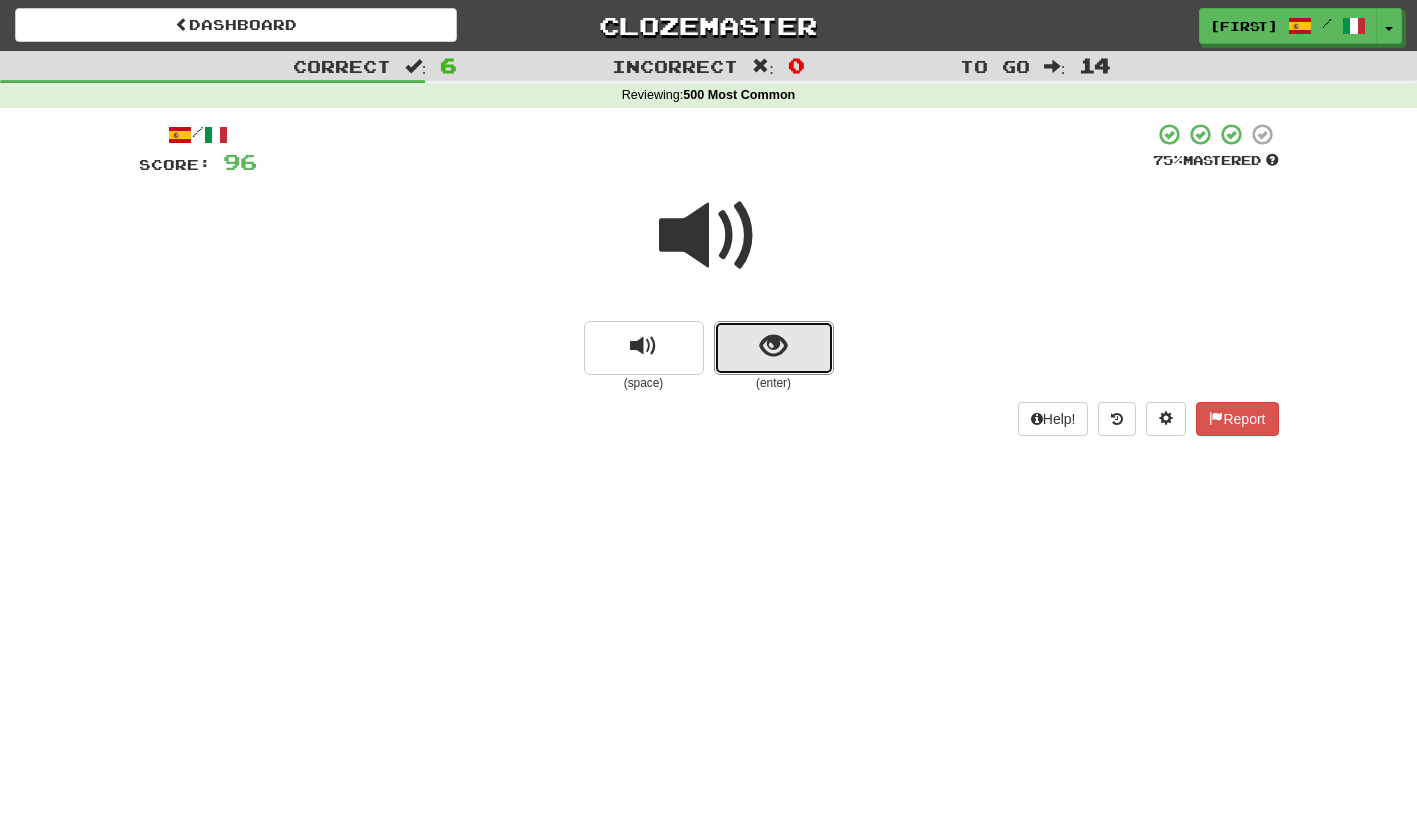 click at bounding box center [774, 348] 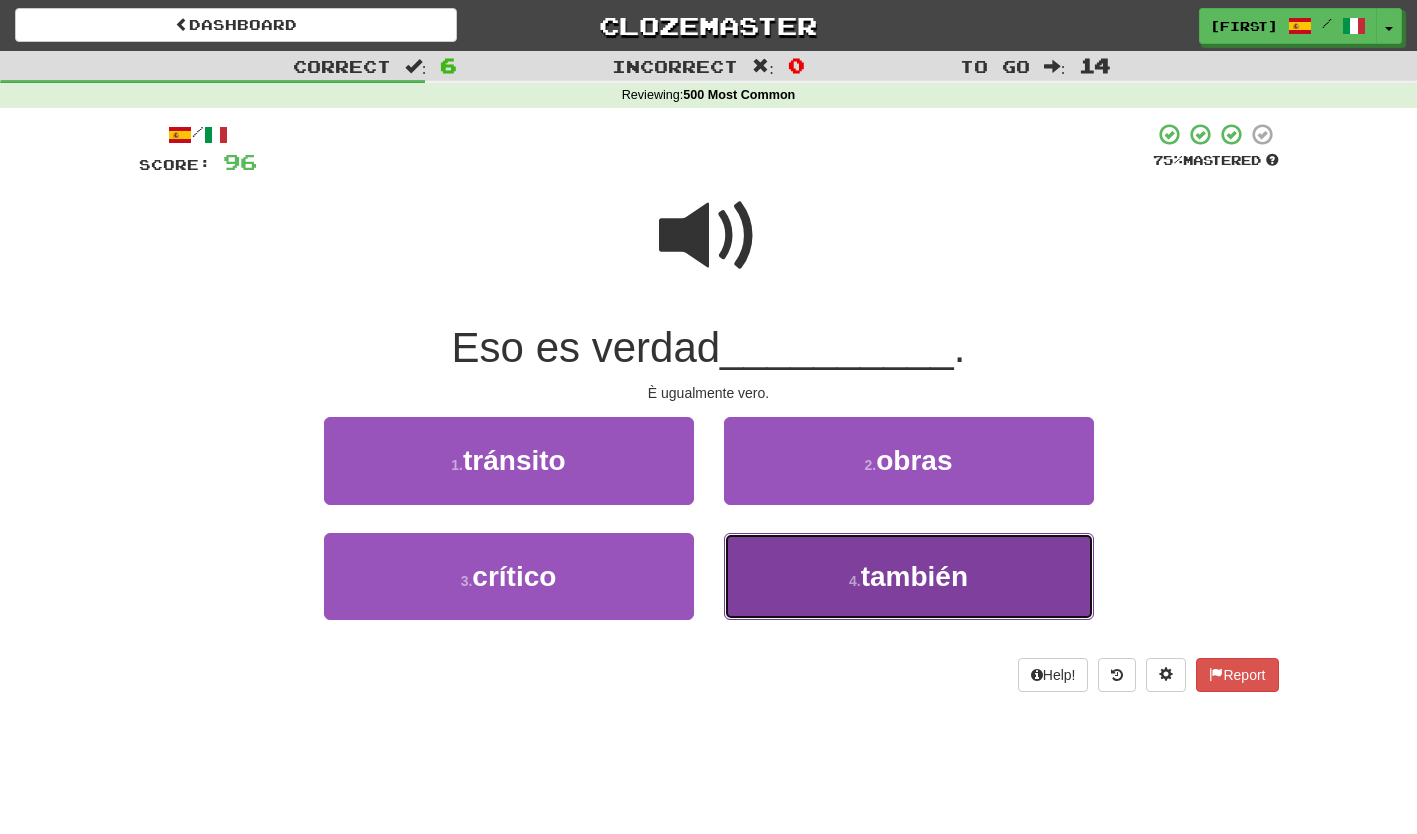click on "4 .  también" at bounding box center [909, 576] 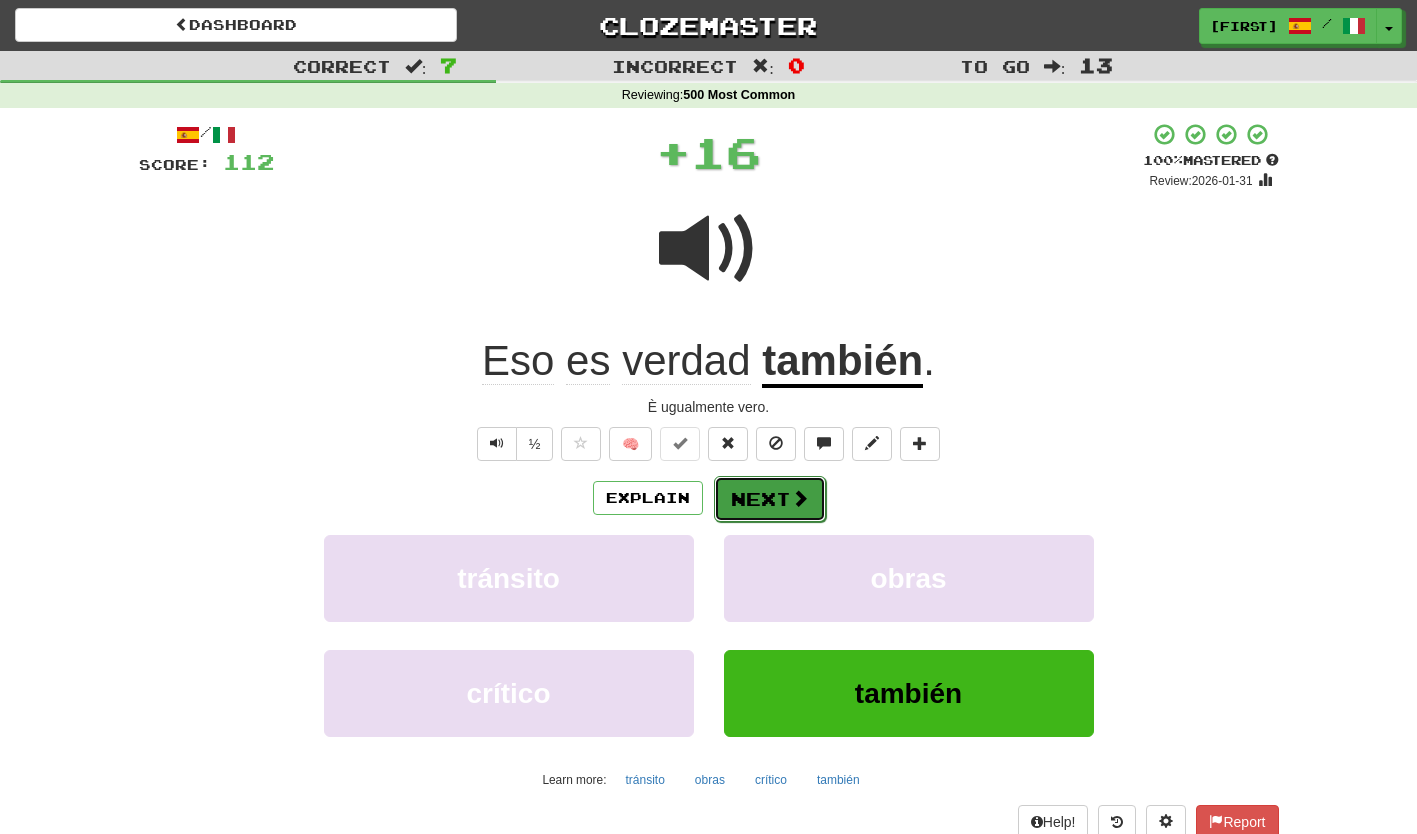 click on "Next" at bounding box center [770, 499] 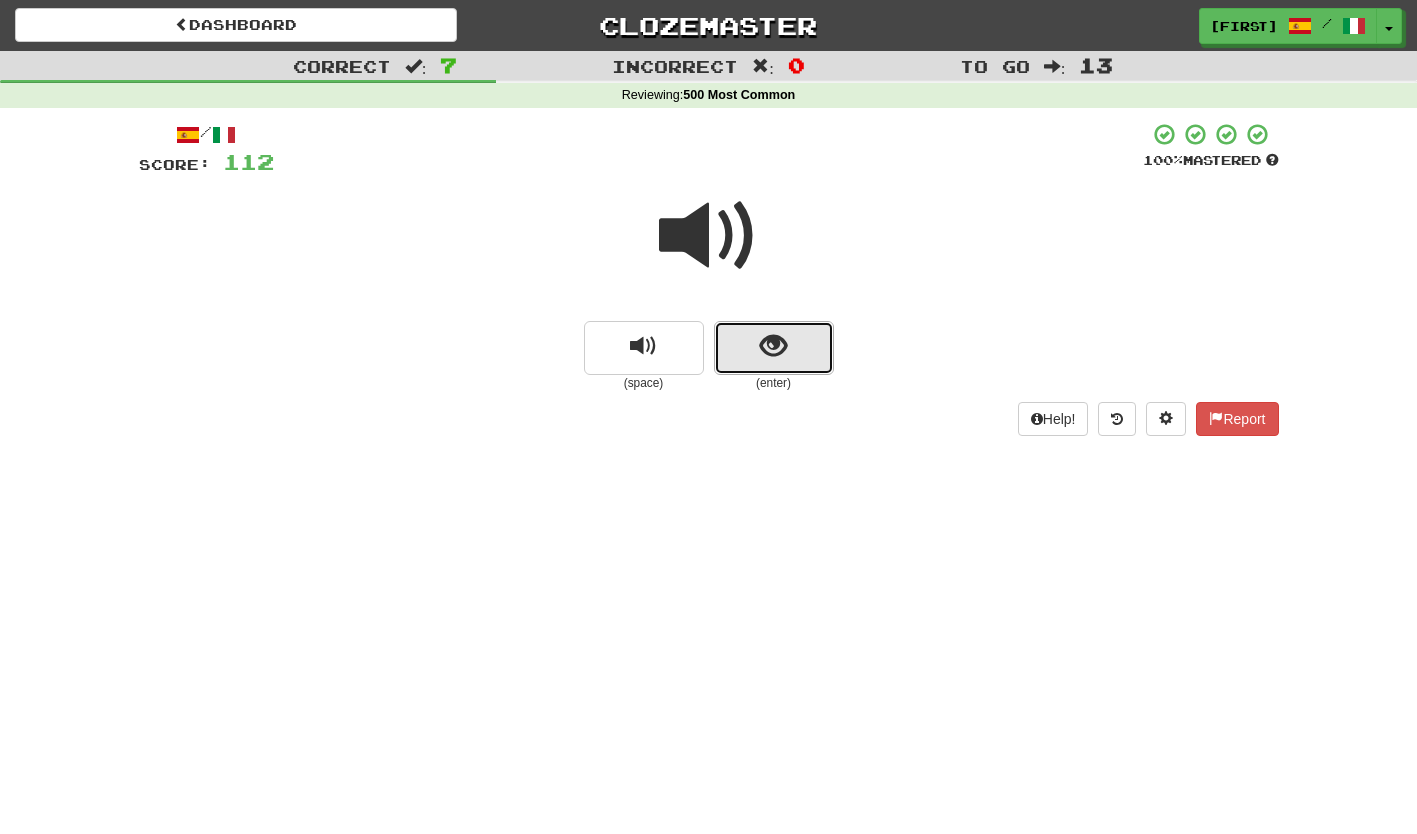 click at bounding box center (774, 348) 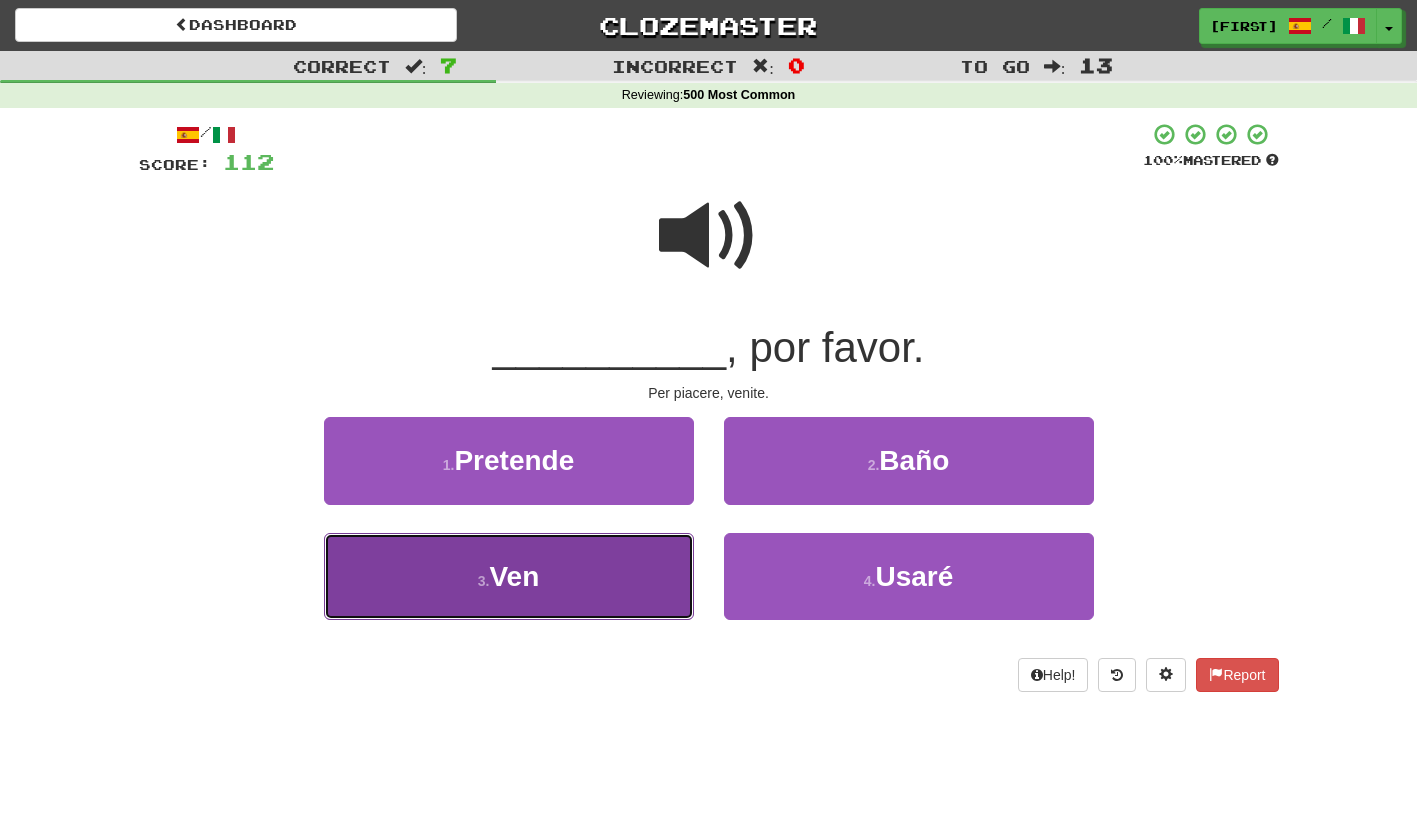 click on "3 .  Ven" at bounding box center (509, 576) 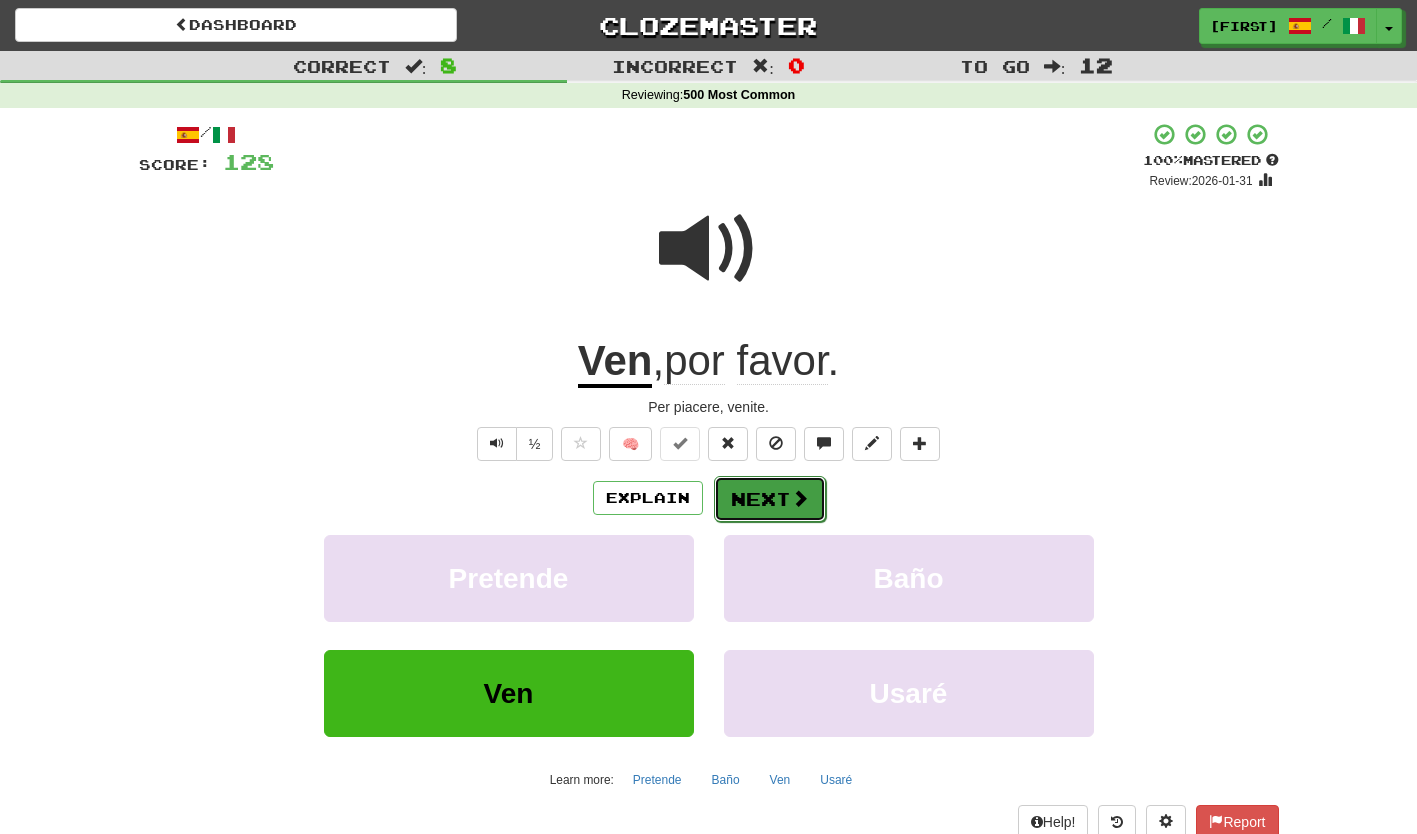 click on "Next" at bounding box center (770, 499) 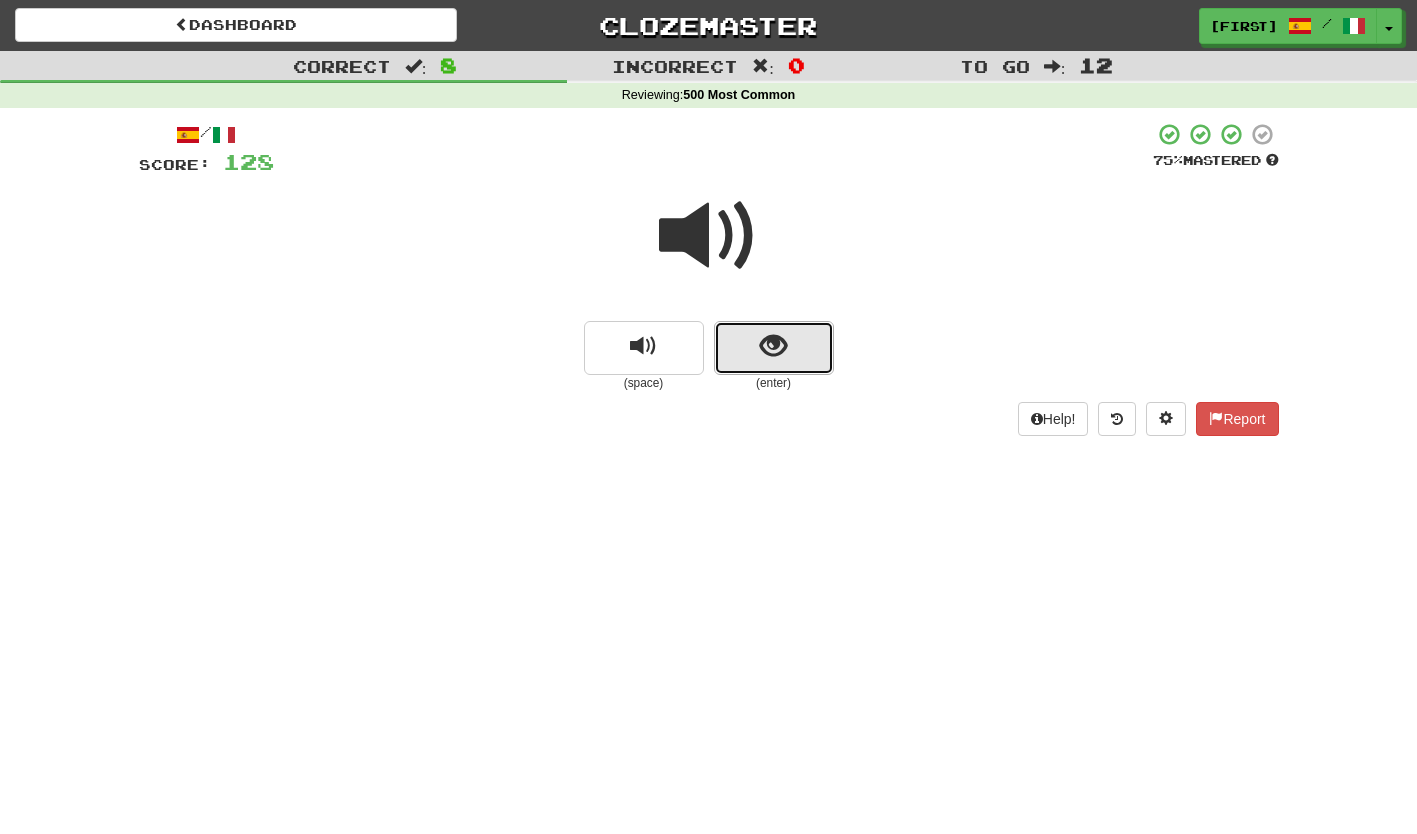click at bounding box center (773, 346) 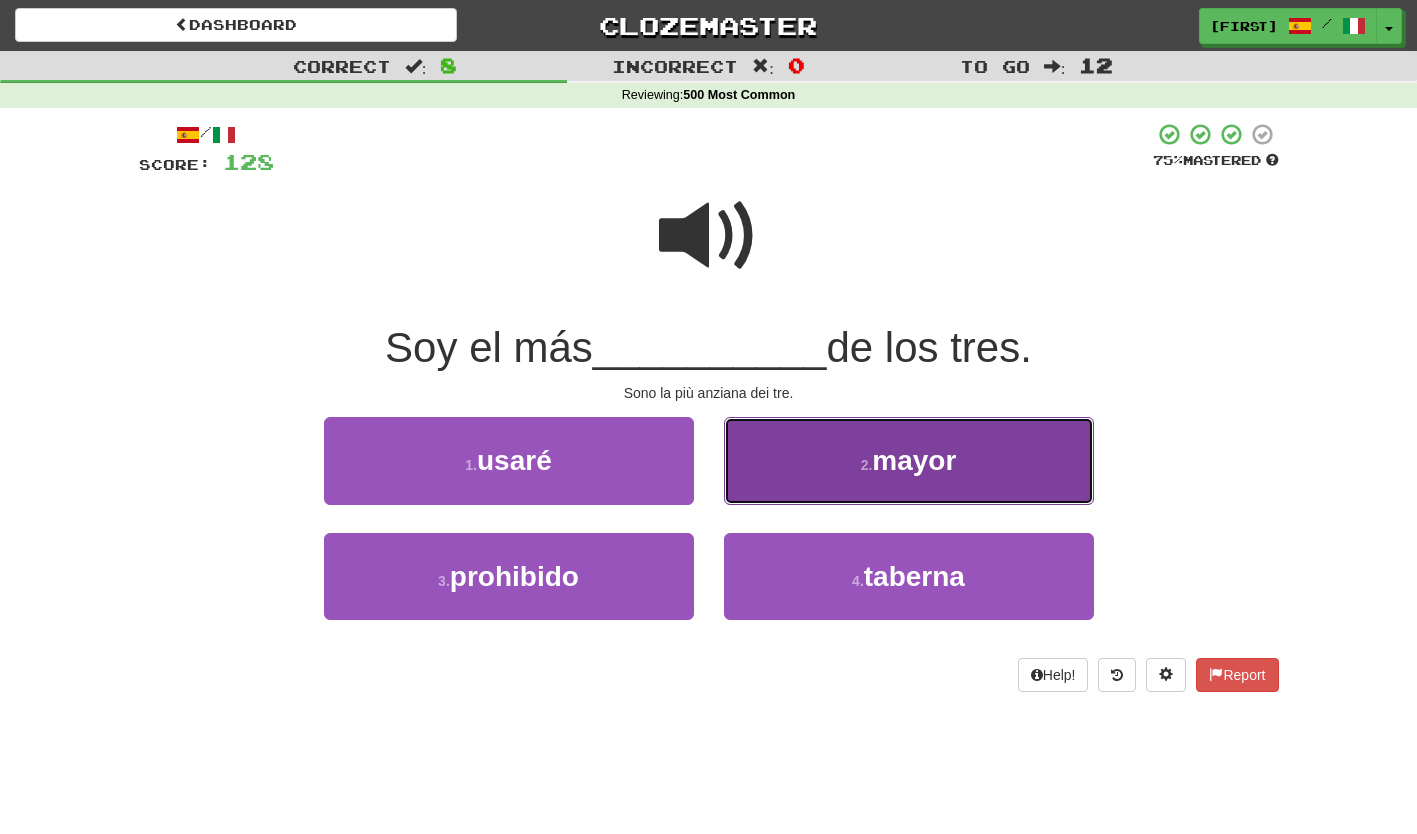 click on "2 .  mayor" at bounding box center [909, 460] 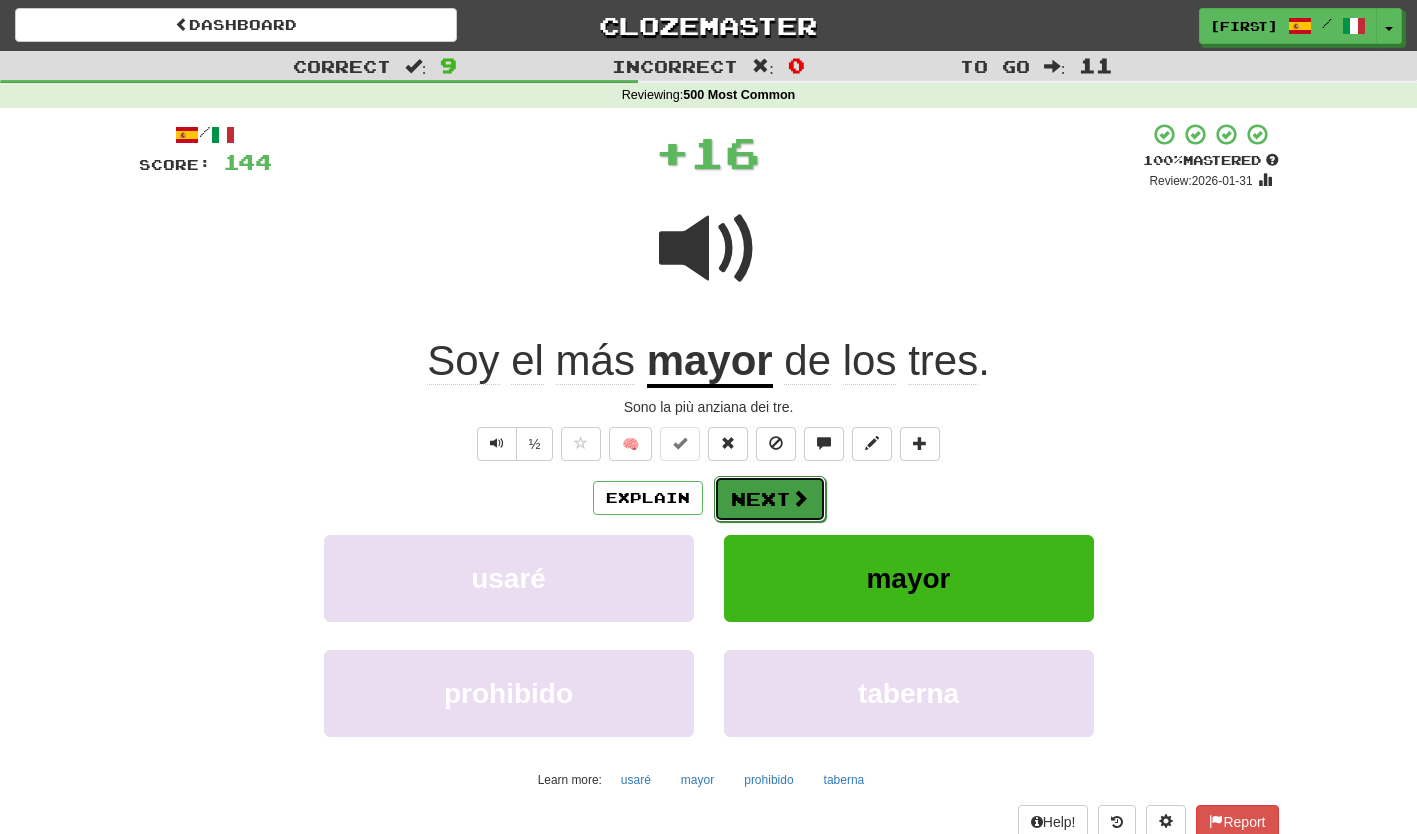 click on "Next" at bounding box center (770, 499) 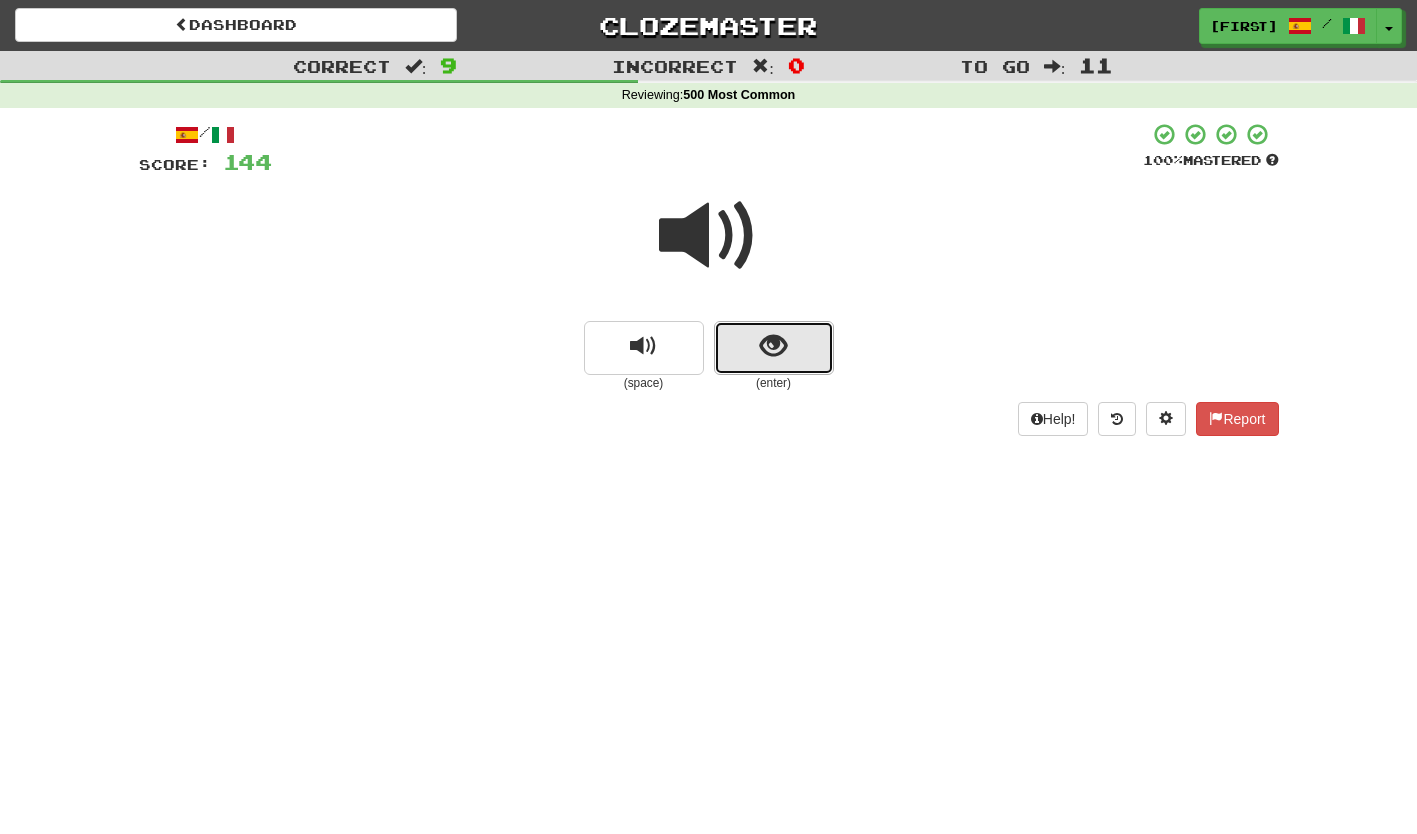 click at bounding box center [774, 348] 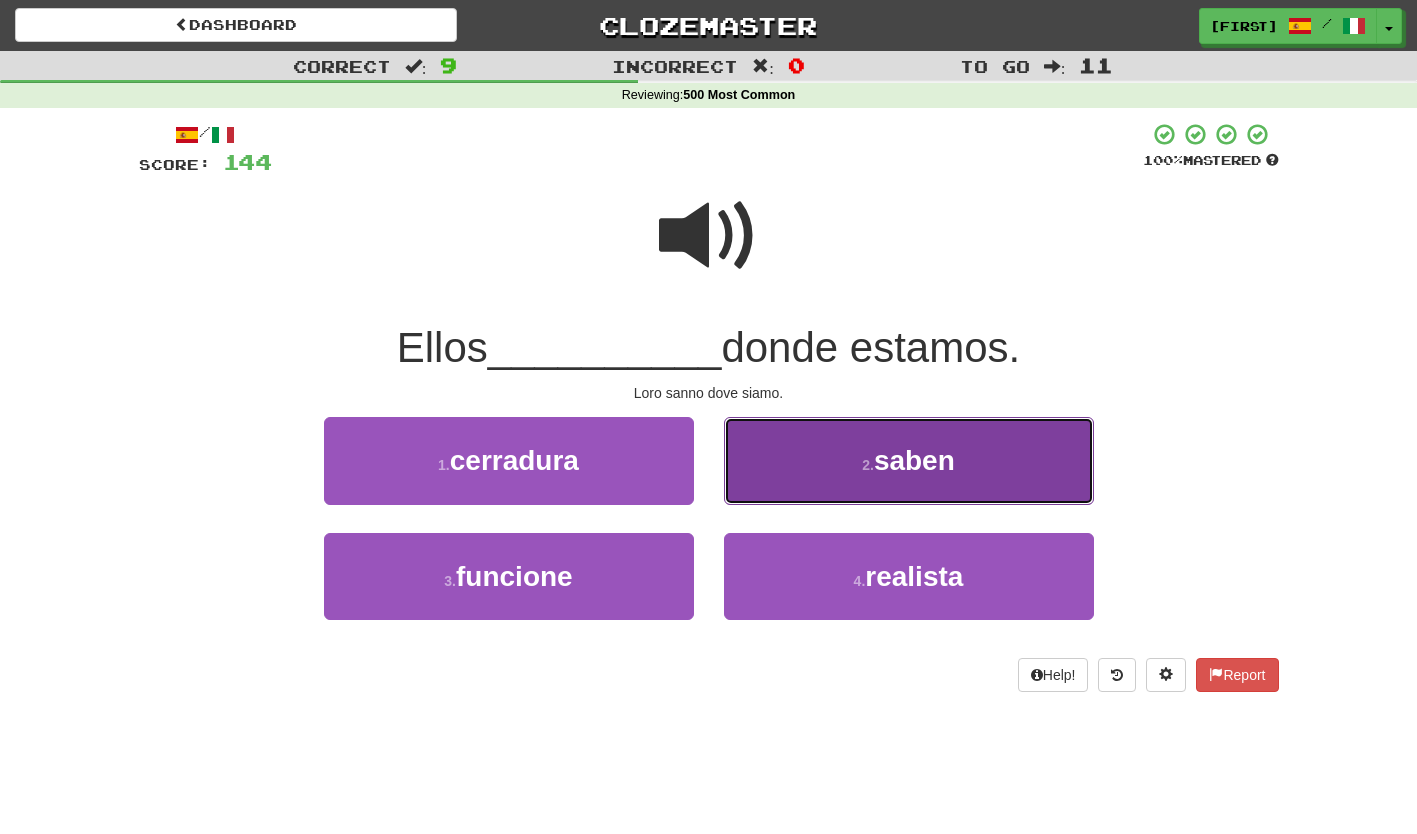 click on "2 .  saben" at bounding box center [909, 460] 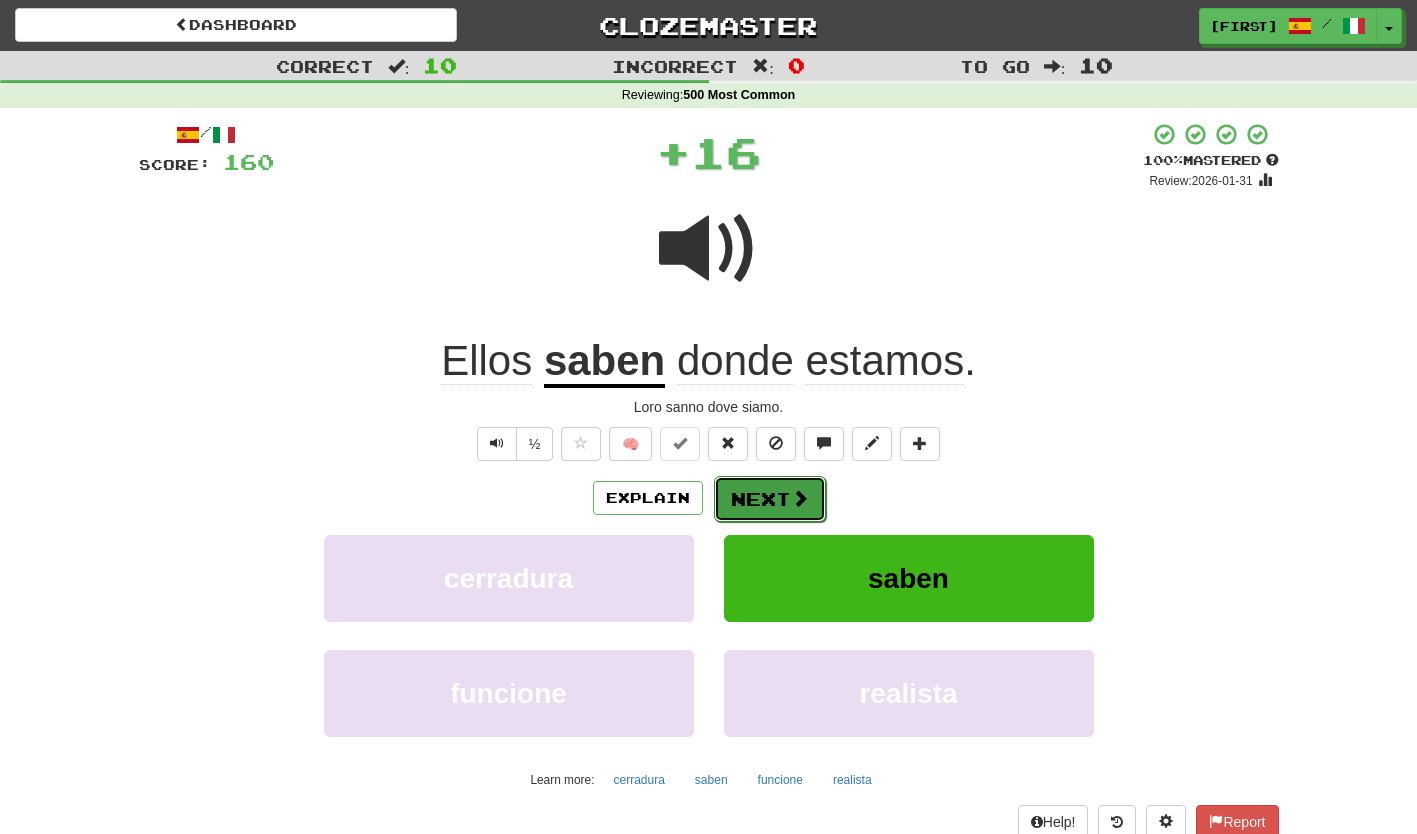 click on "Next" at bounding box center (770, 499) 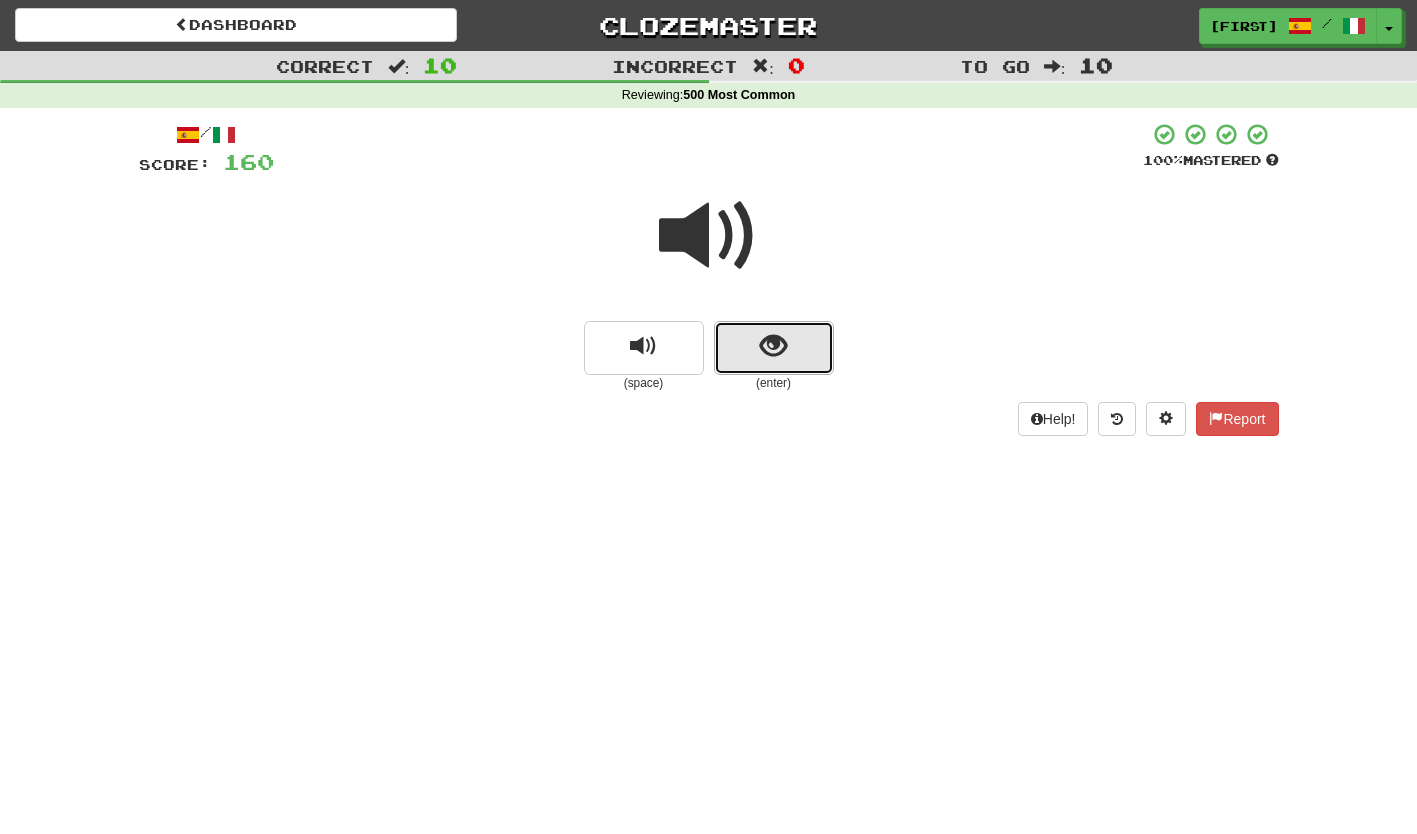 click at bounding box center [774, 348] 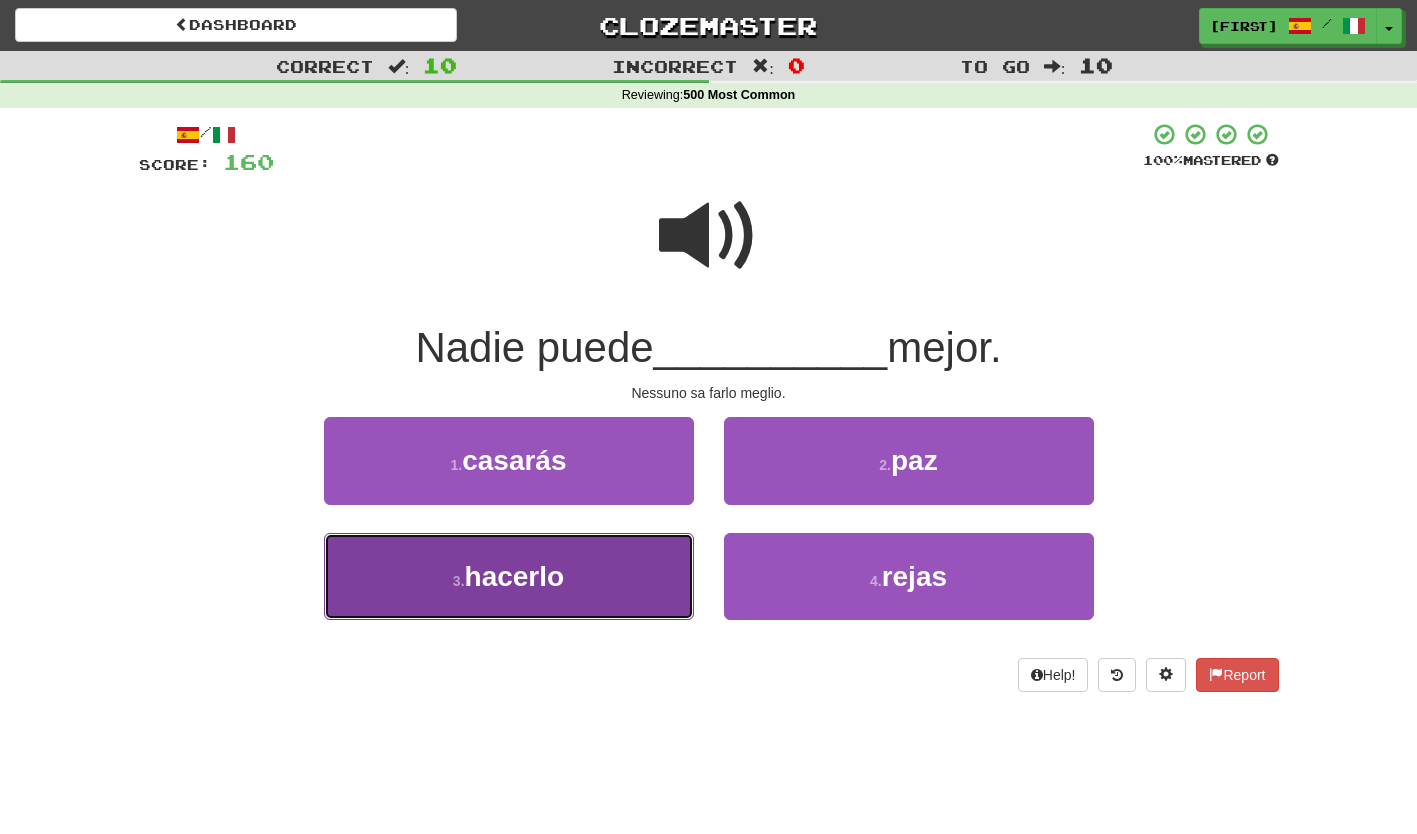click on "3 .  hacerlo" at bounding box center (509, 576) 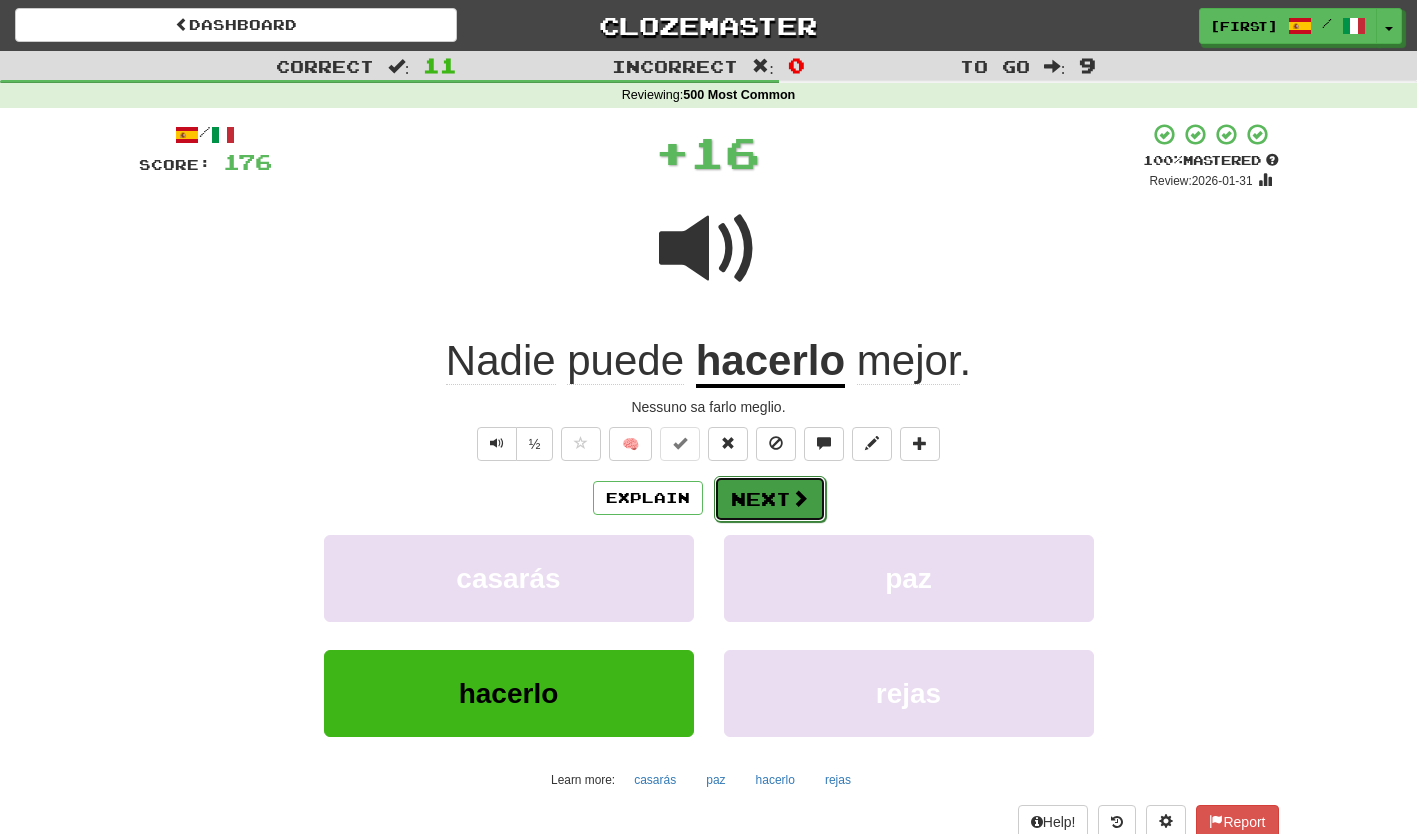 click on "Next" at bounding box center (770, 499) 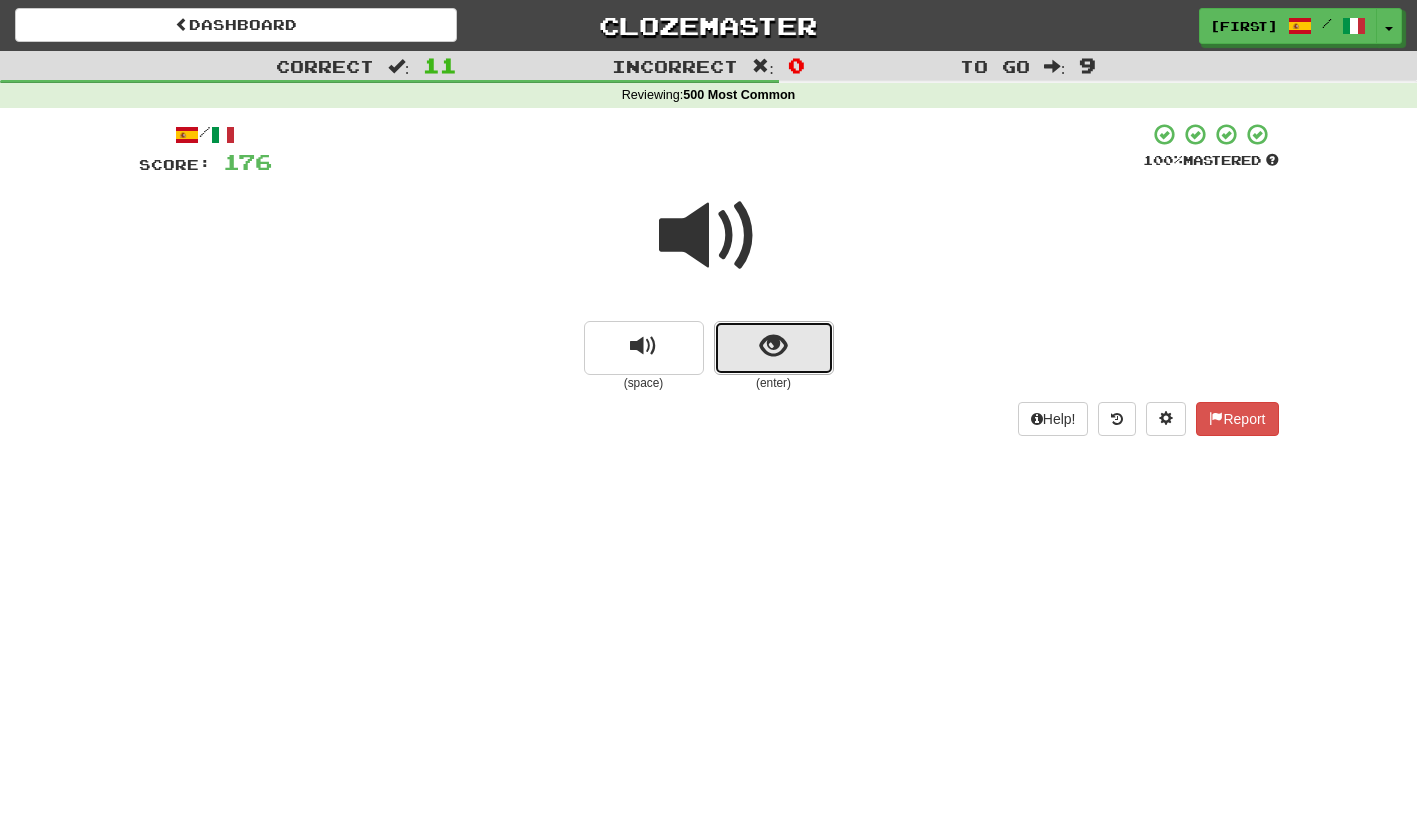 click at bounding box center (774, 348) 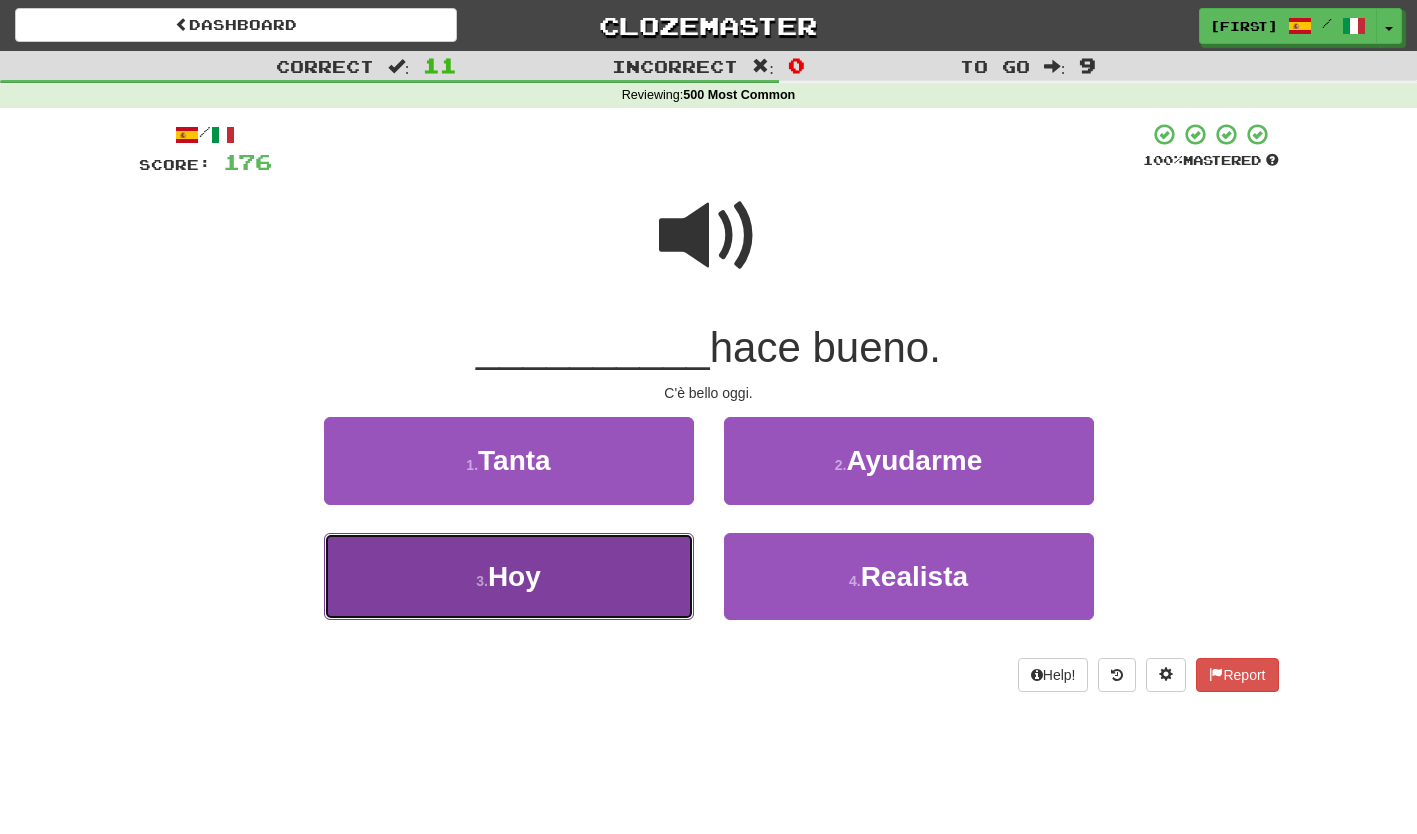 click on "3 .  Hoy" at bounding box center (509, 576) 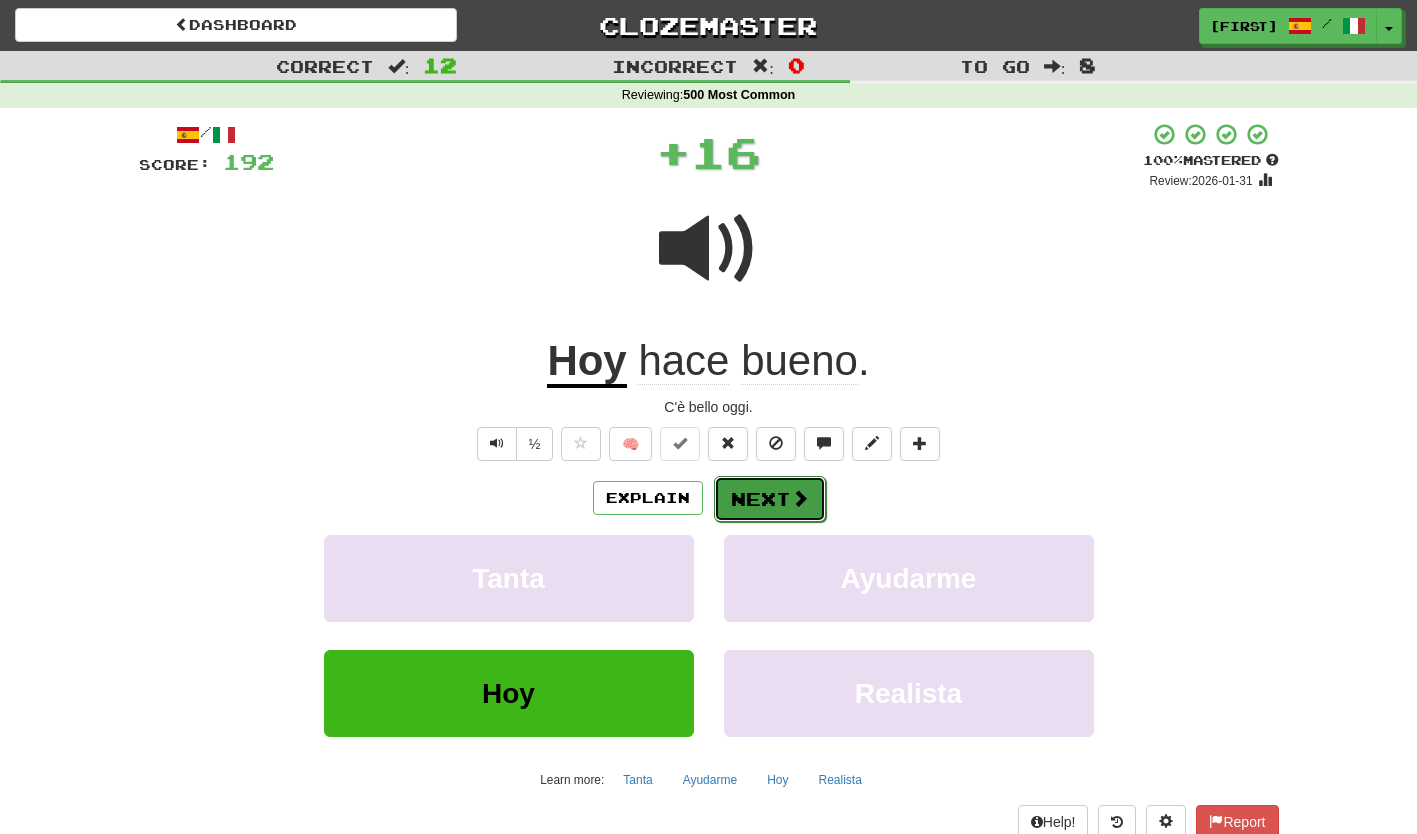 click on "Next" at bounding box center [770, 499] 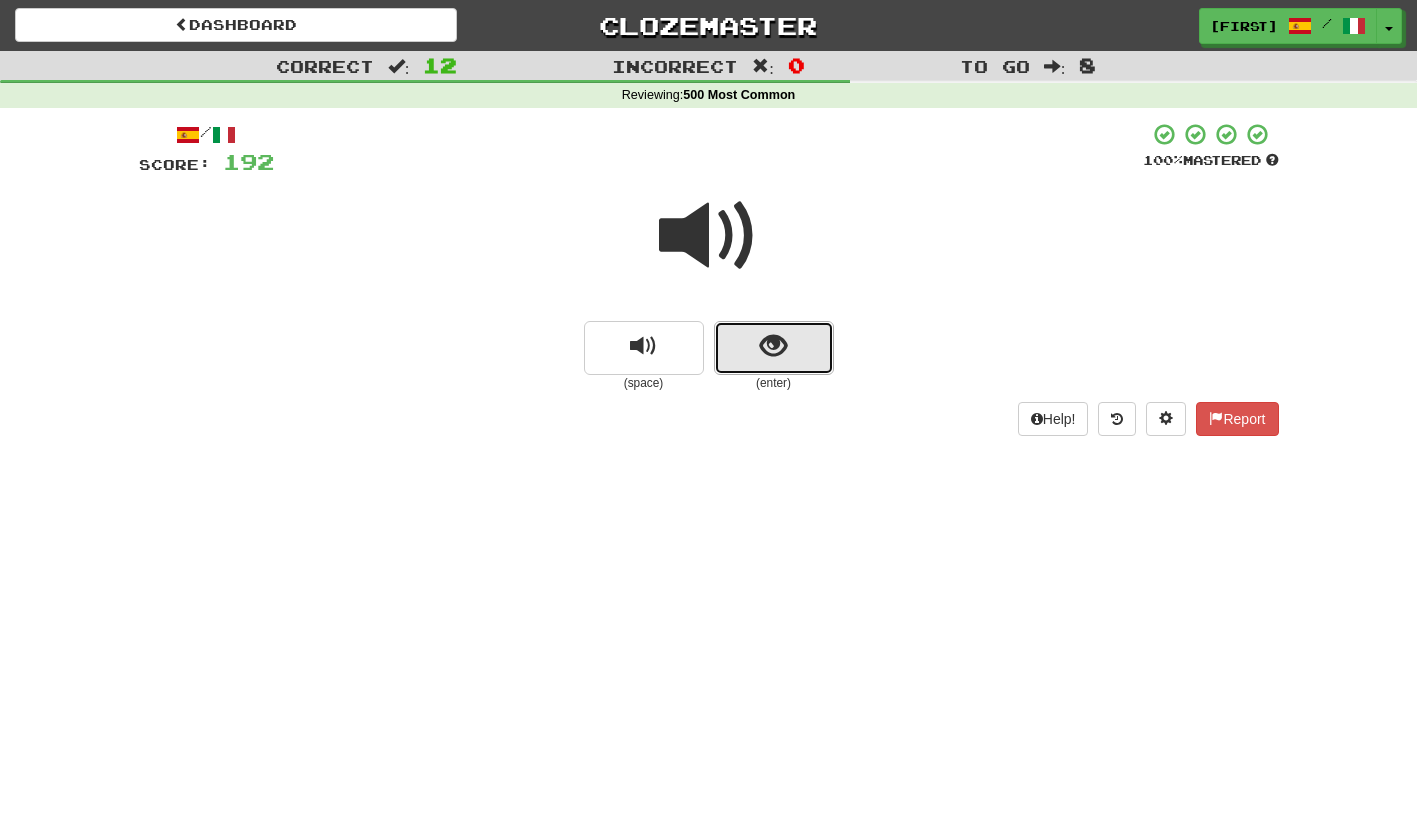 click at bounding box center (774, 348) 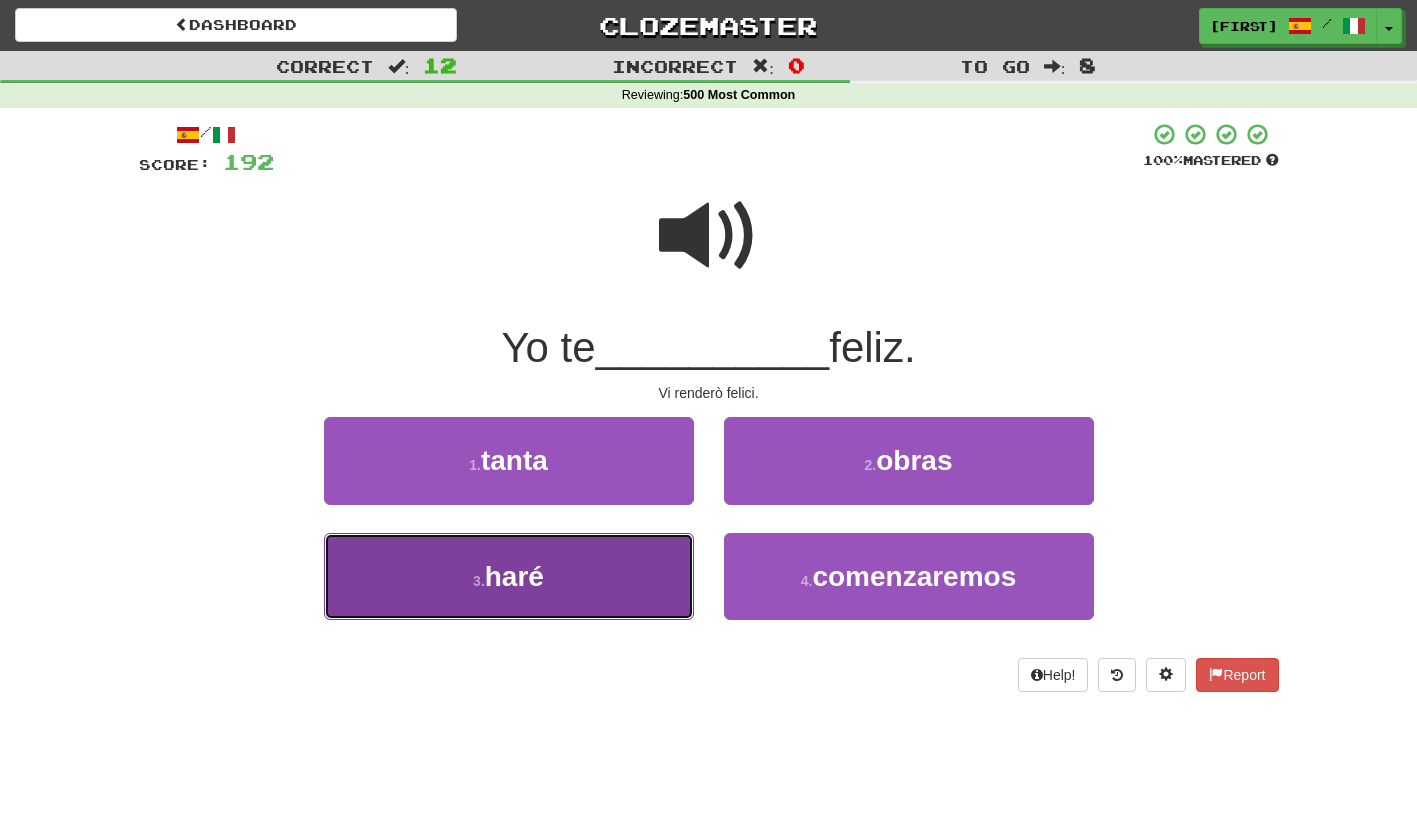 click on "3 .  haré" at bounding box center (509, 576) 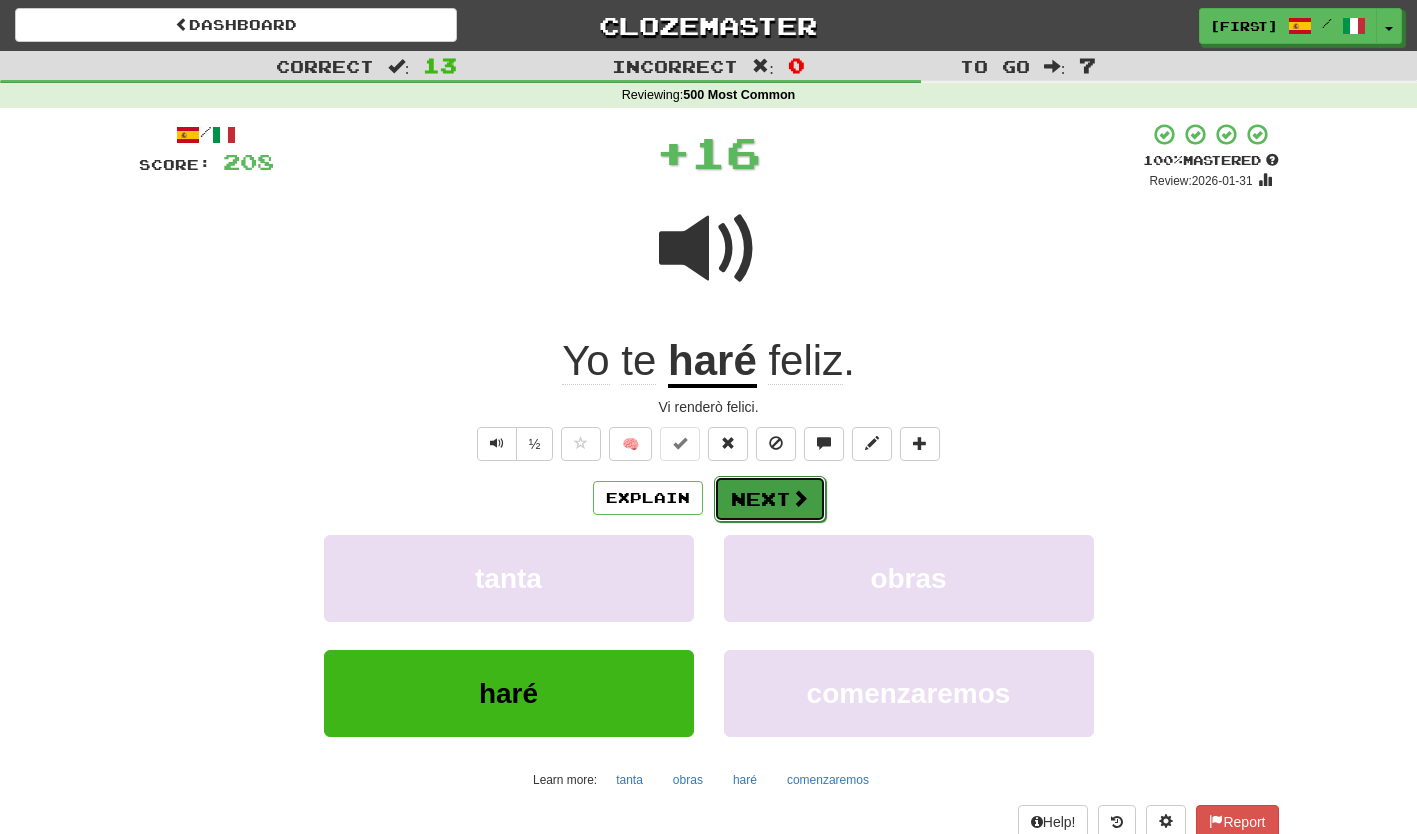 click on "Next" at bounding box center [770, 499] 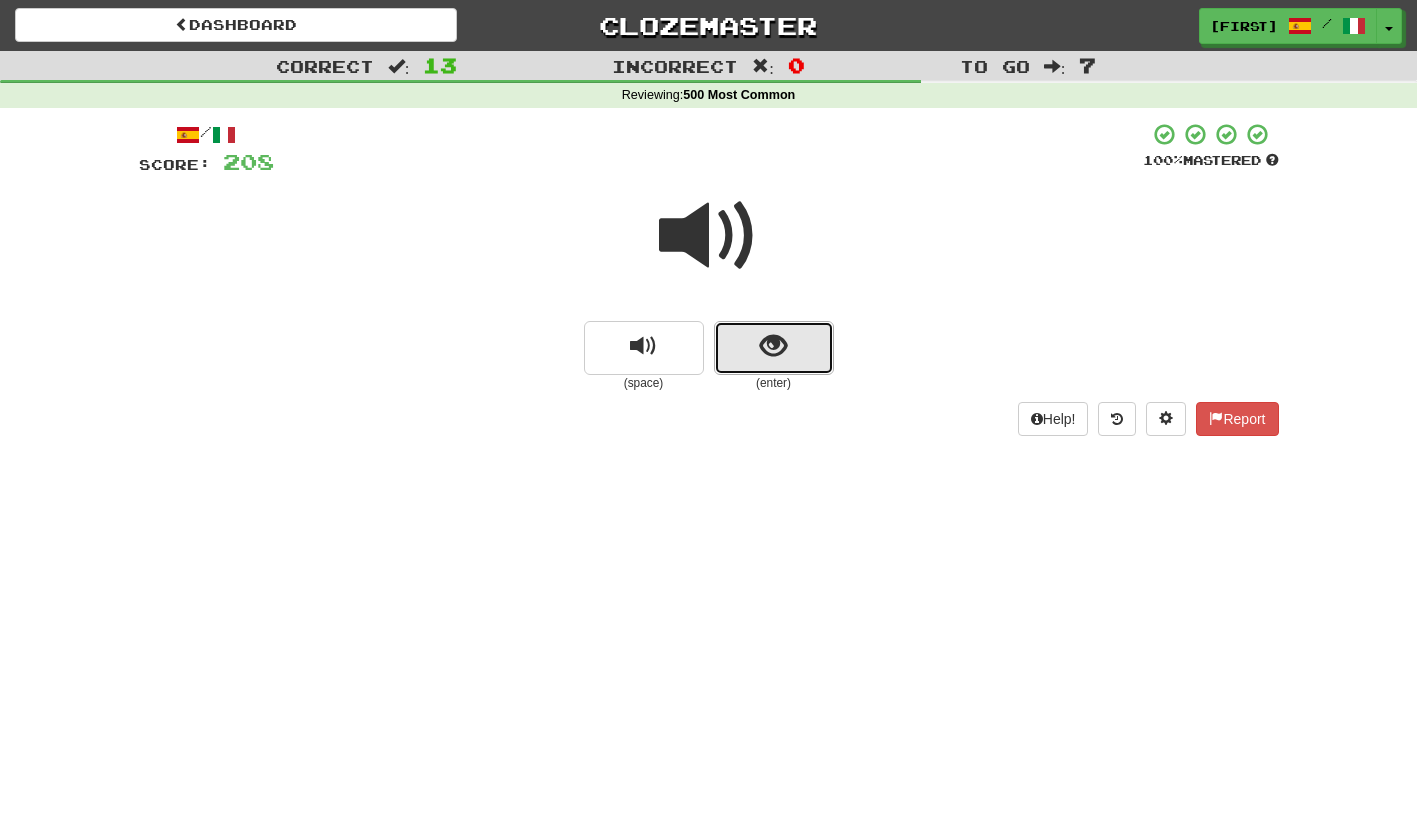 click at bounding box center (774, 348) 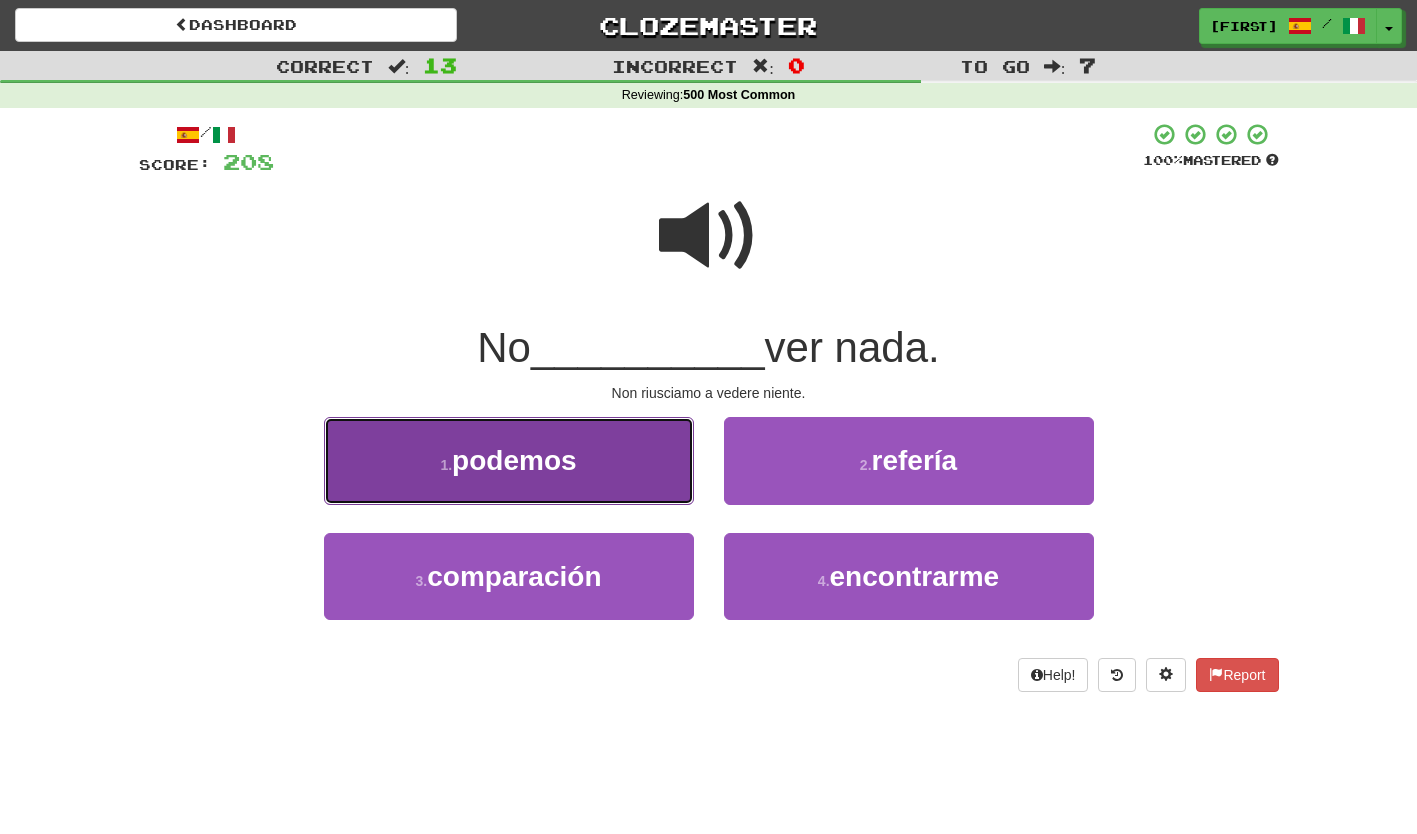click on "1 .  podemos" at bounding box center [509, 460] 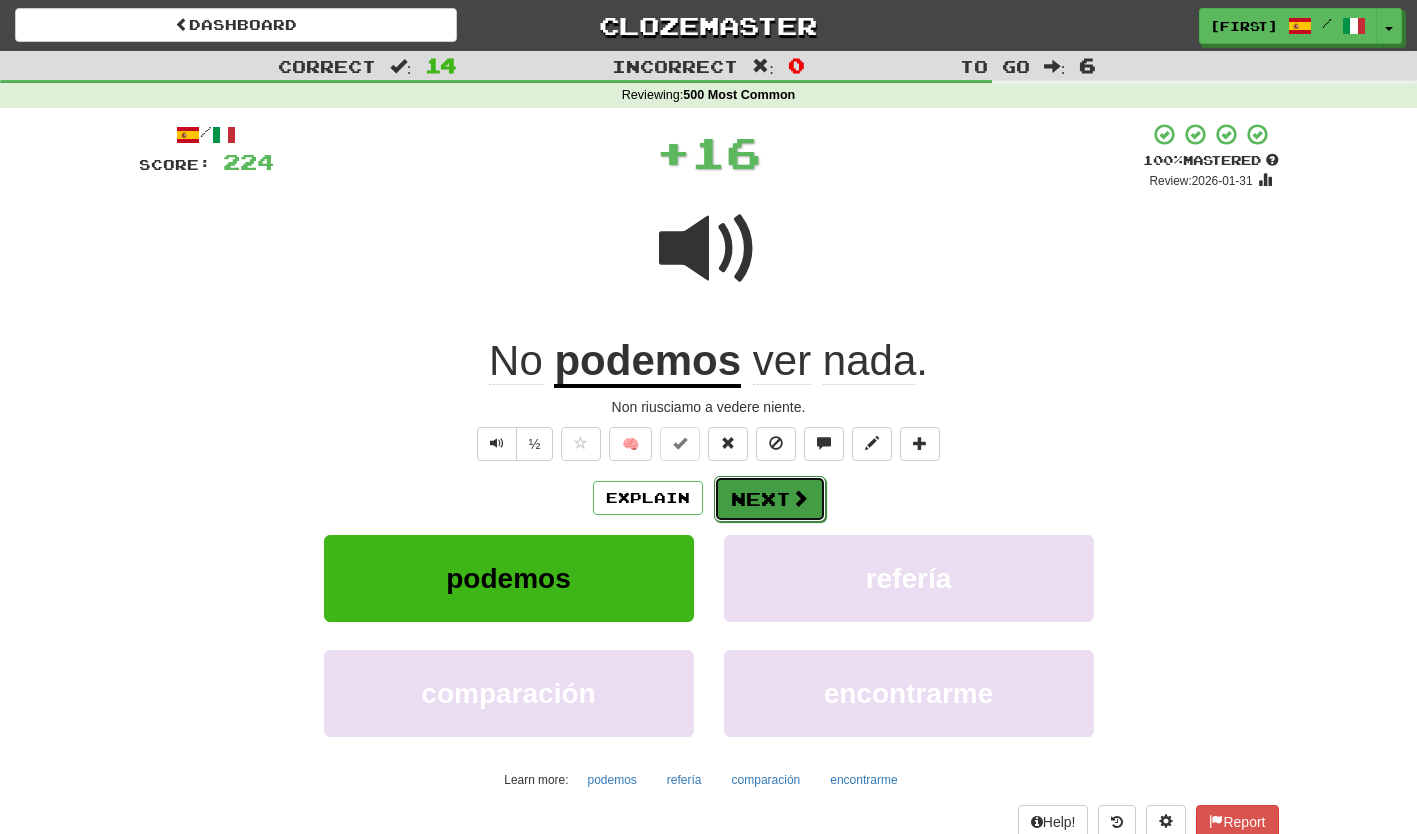 click on "Next" at bounding box center [770, 499] 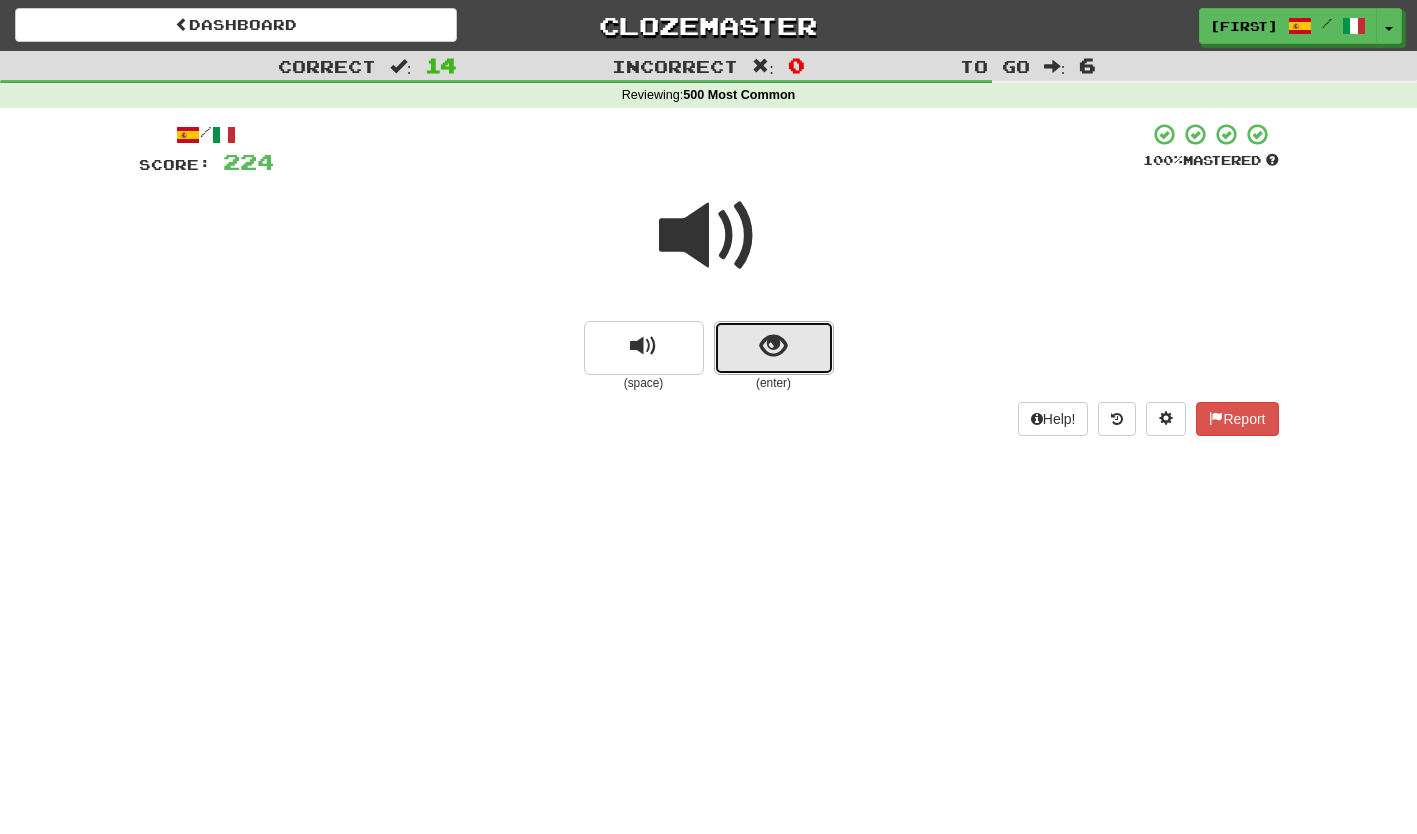 click at bounding box center (774, 348) 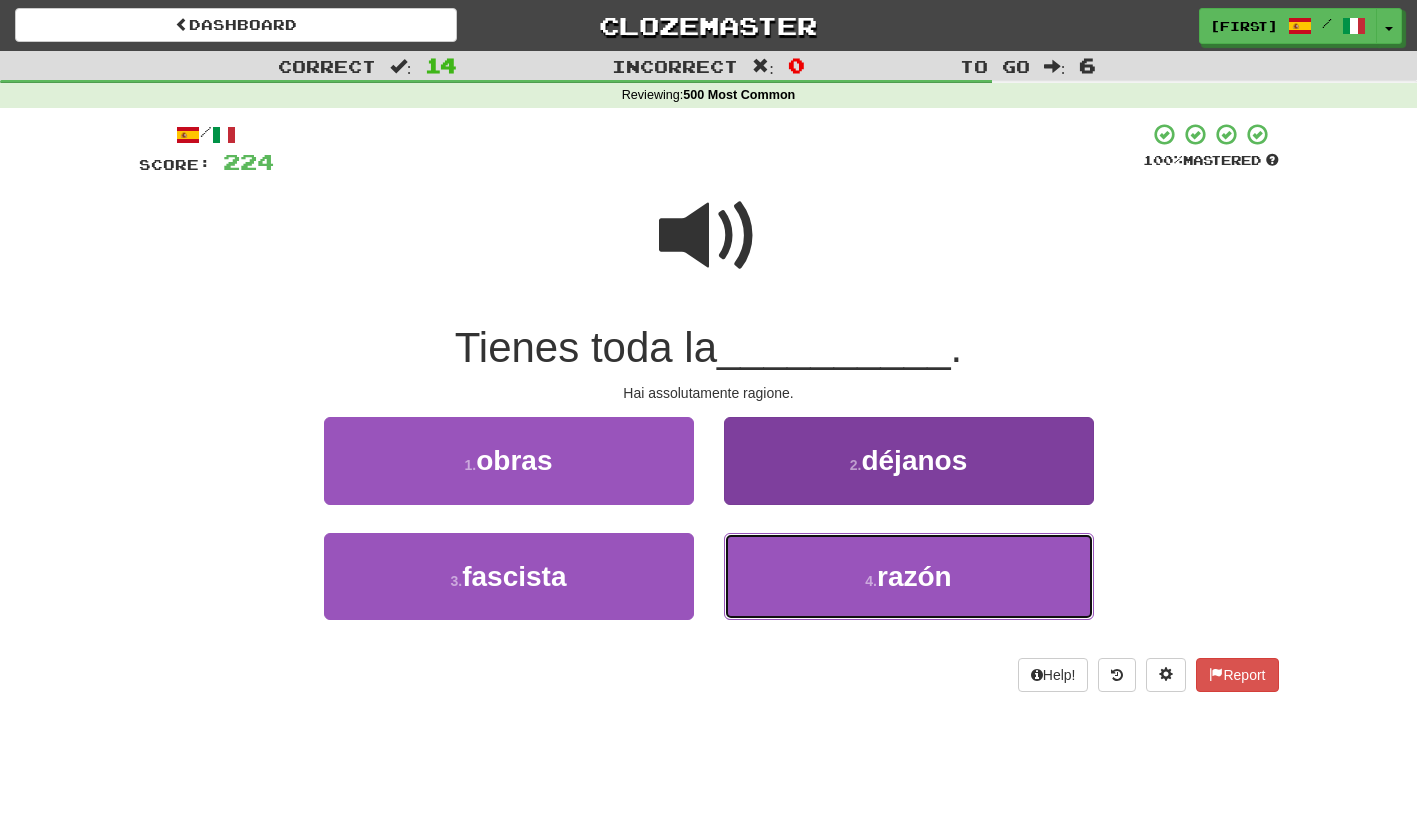 click on "4 .  razón" at bounding box center (909, 576) 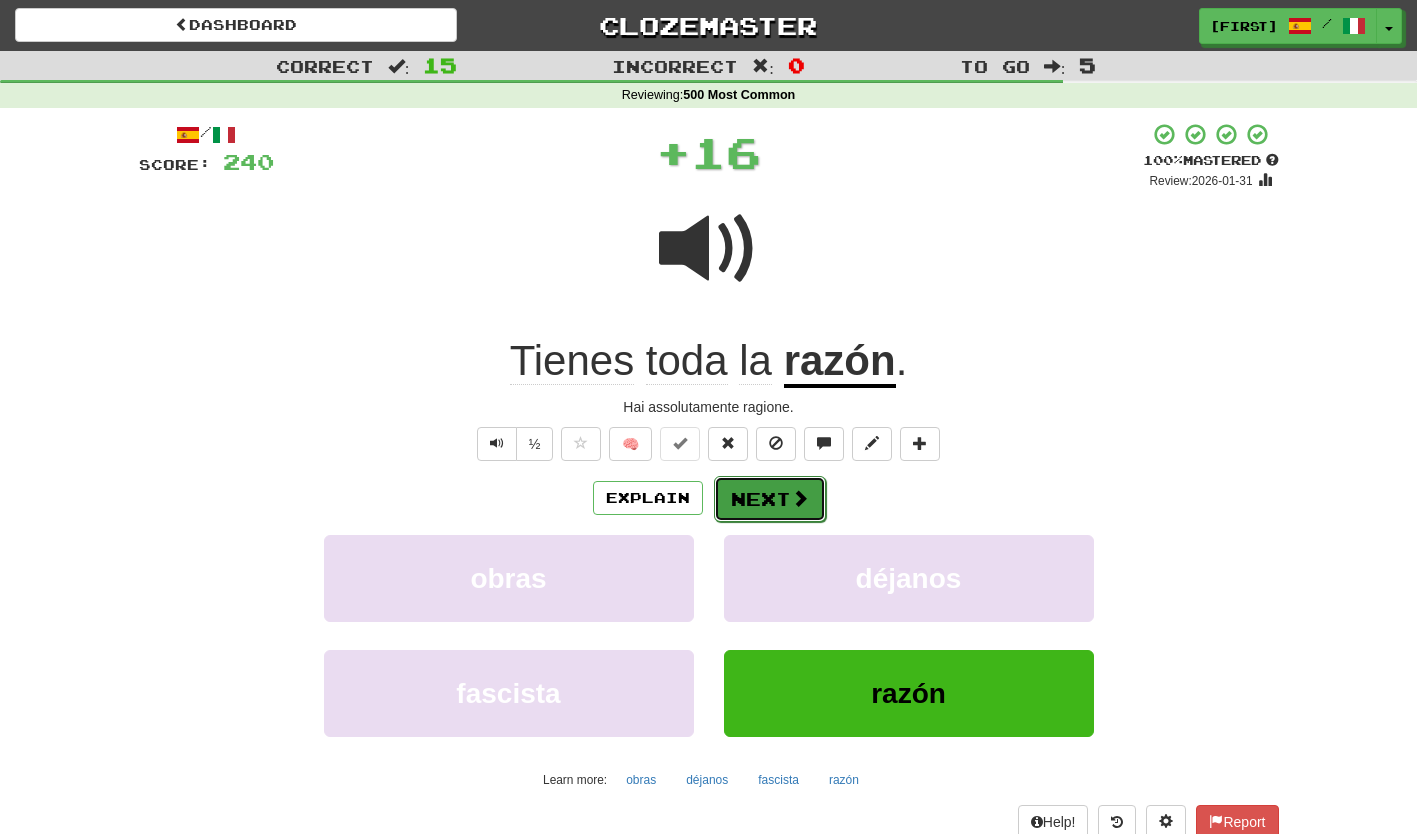 click on "Next" at bounding box center [770, 499] 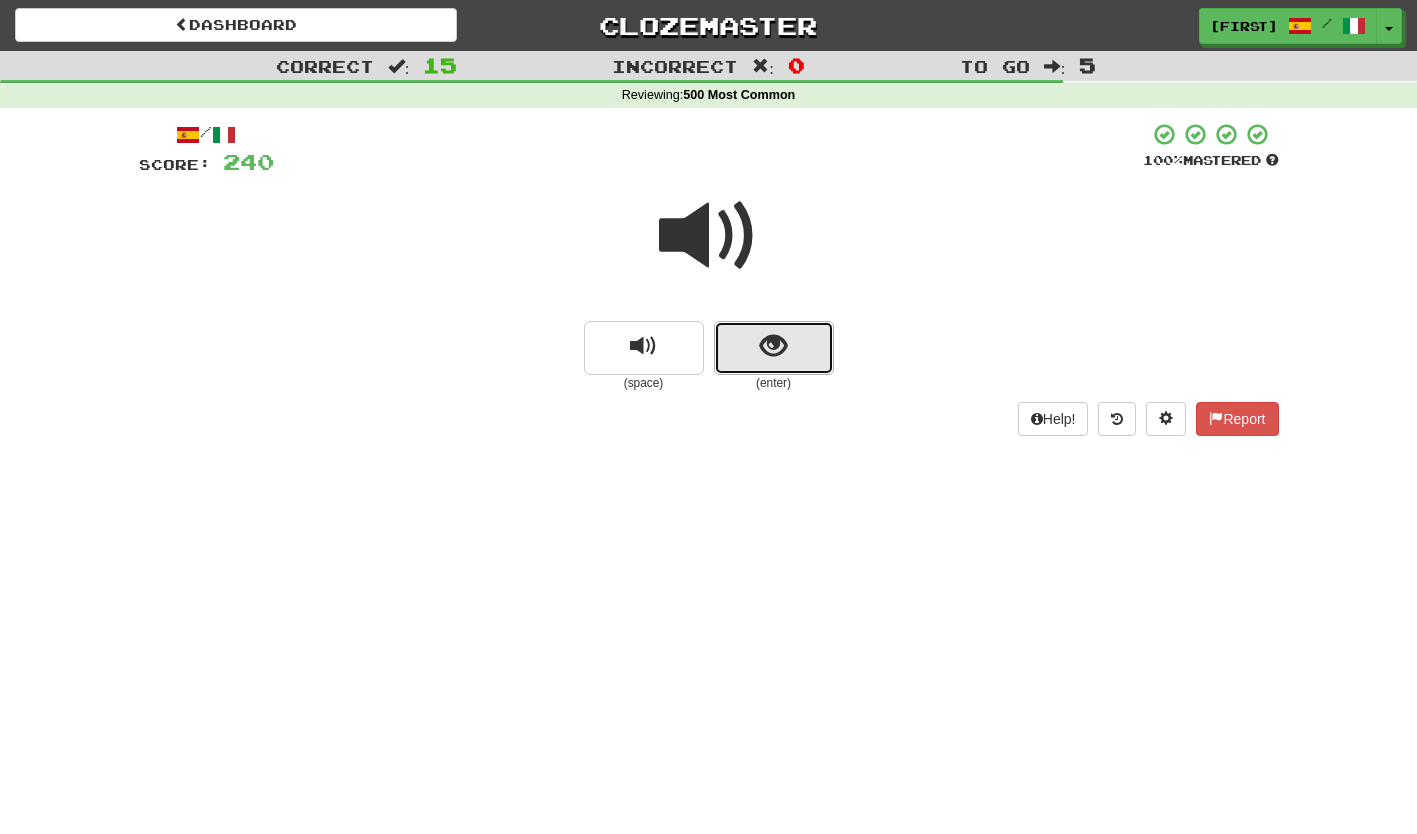 click at bounding box center (774, 348) 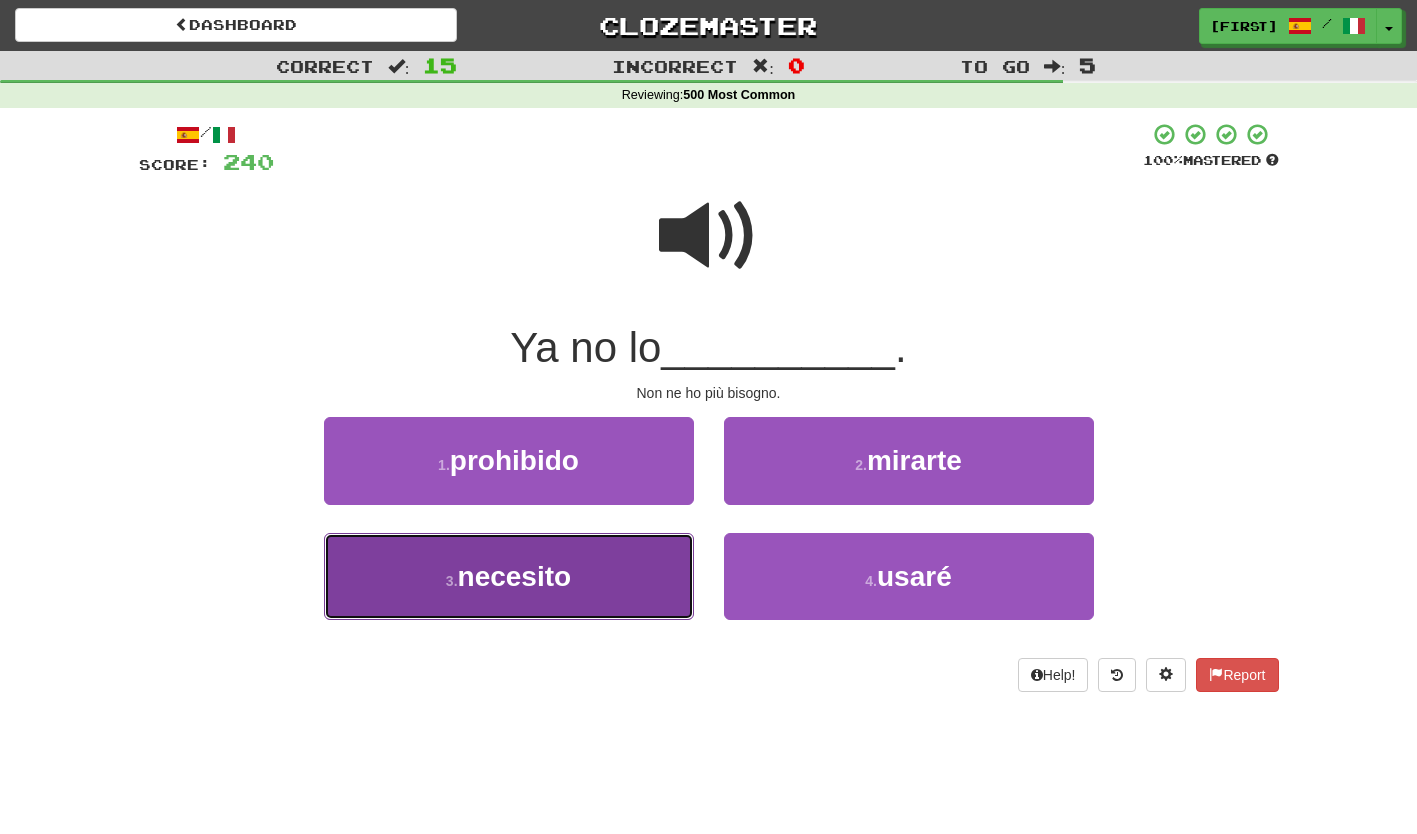 click on "3 .  necesito" at bounding box center [509, 576] 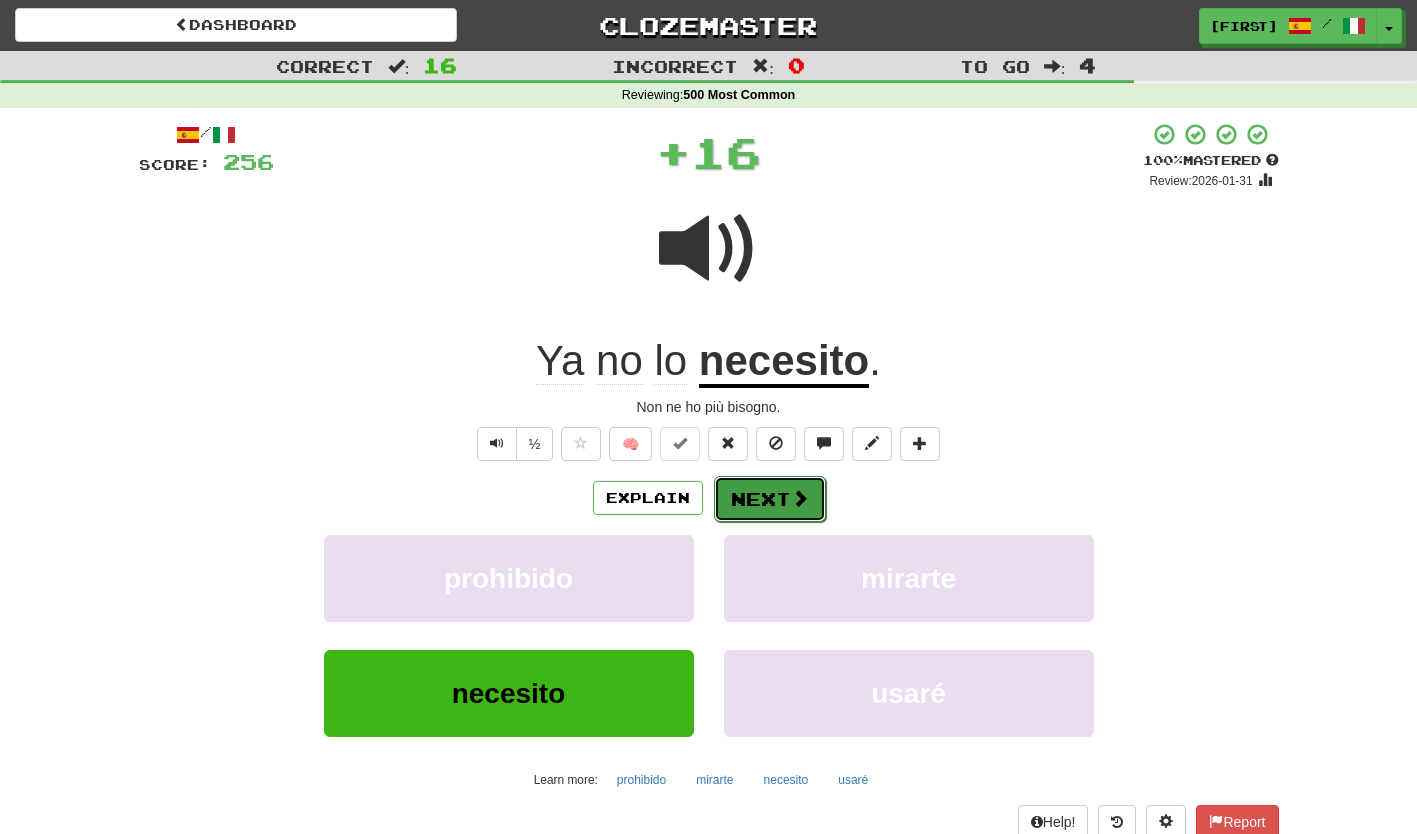 click on "Next" at bounding box center (770, 499) 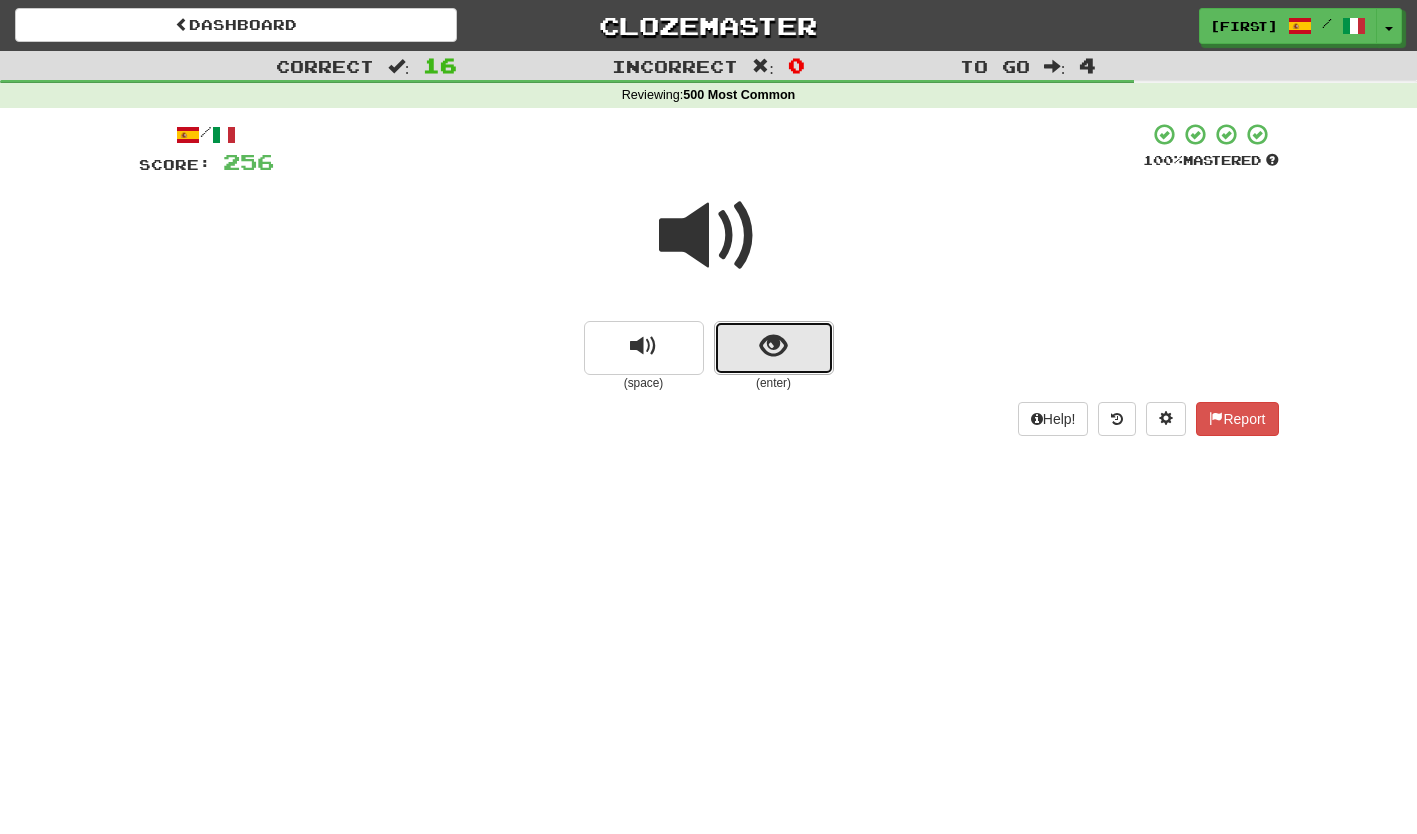 click at bounding box center (774, 348) 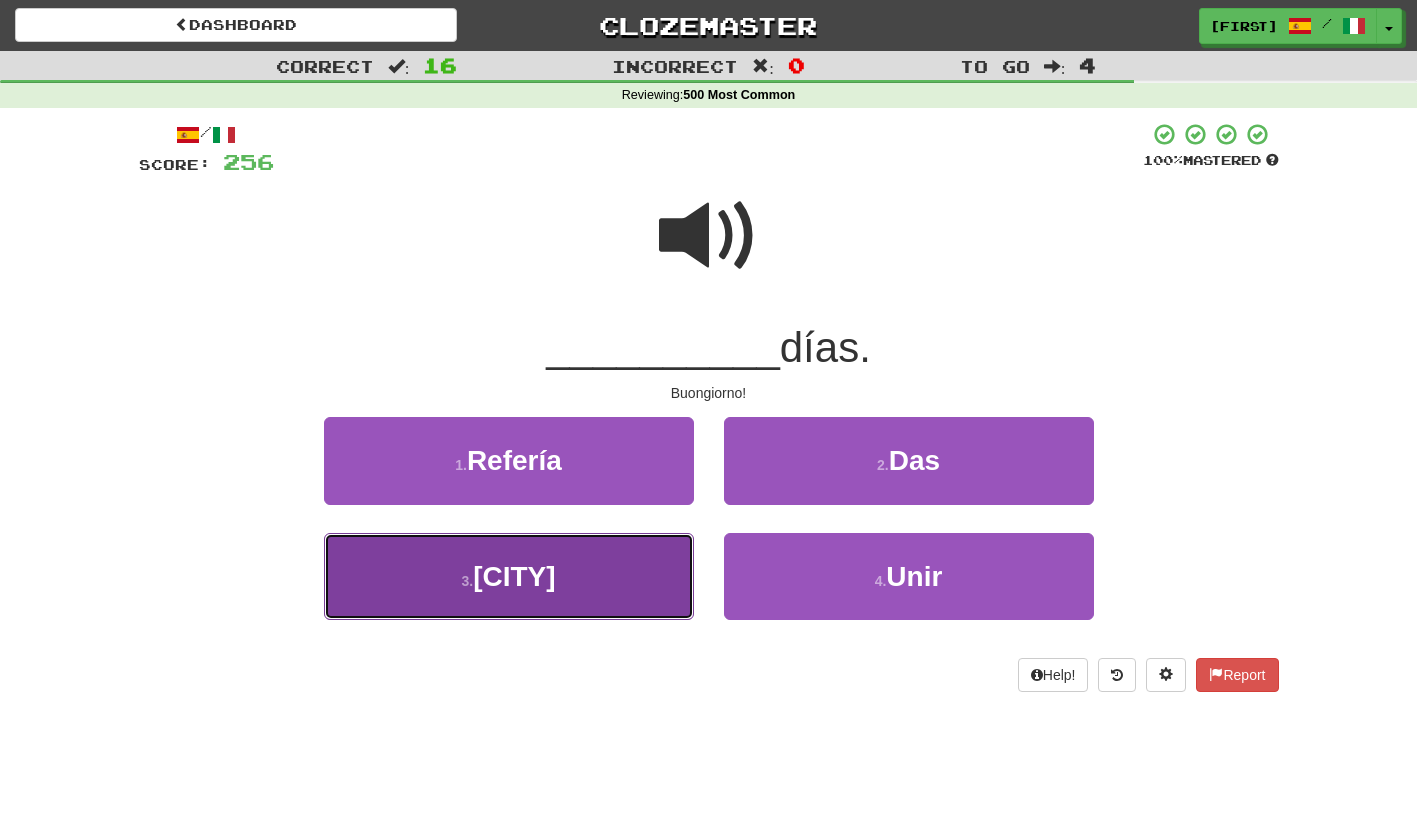 click on "3 .  Buenos" at bounding box center [509, 576] 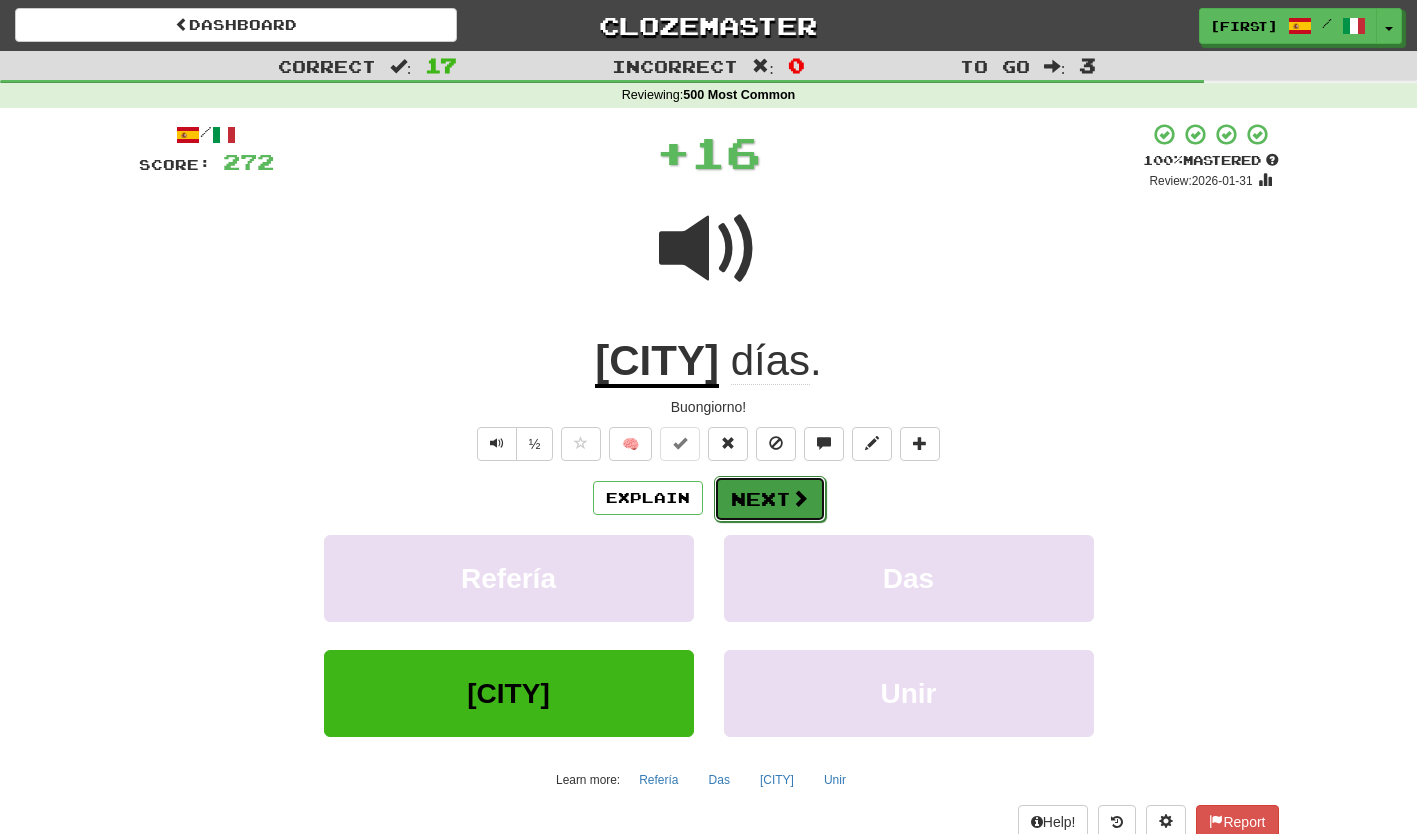 click on "Next" at bounding box center [770, 499] 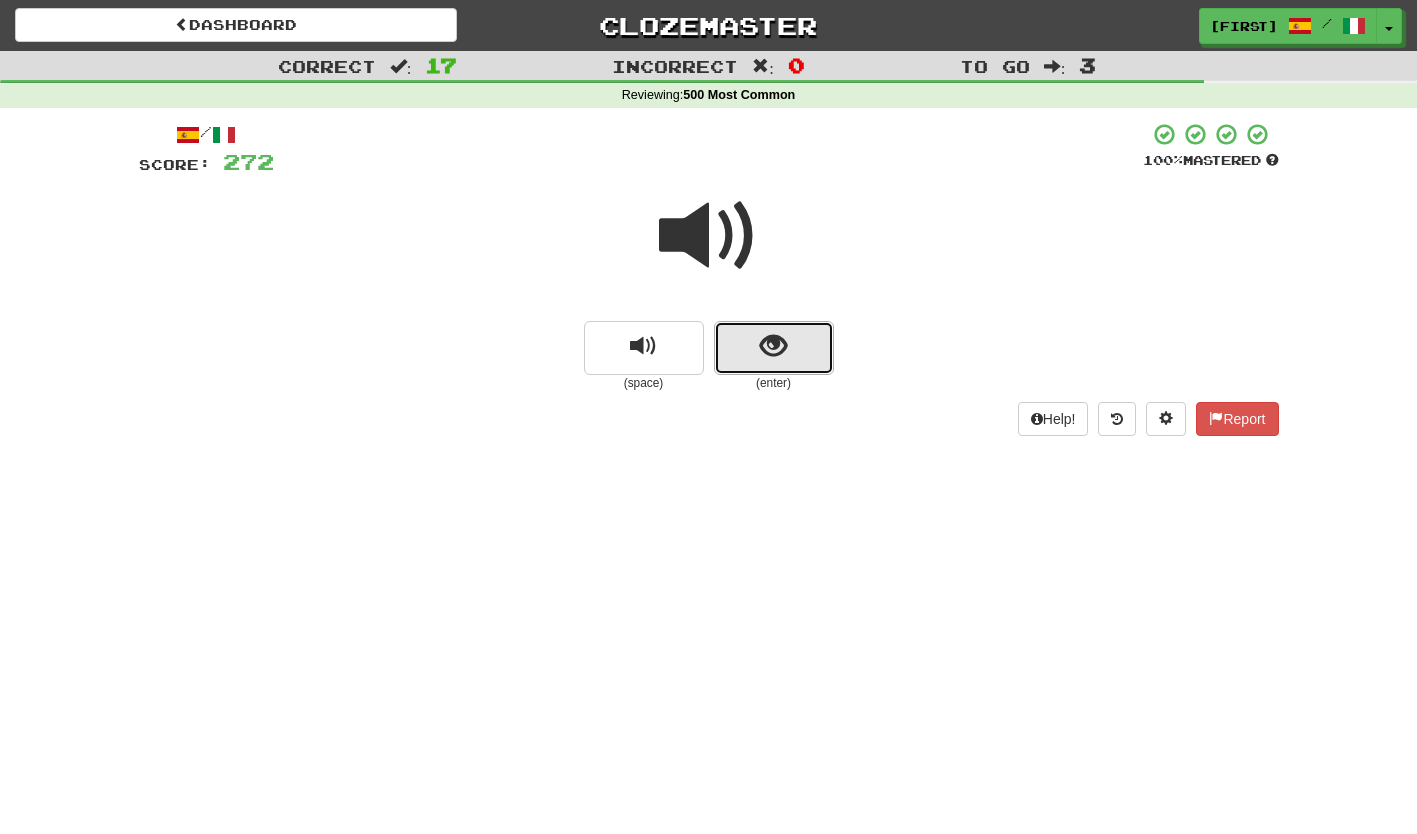 click at bounding box center (774, 348) 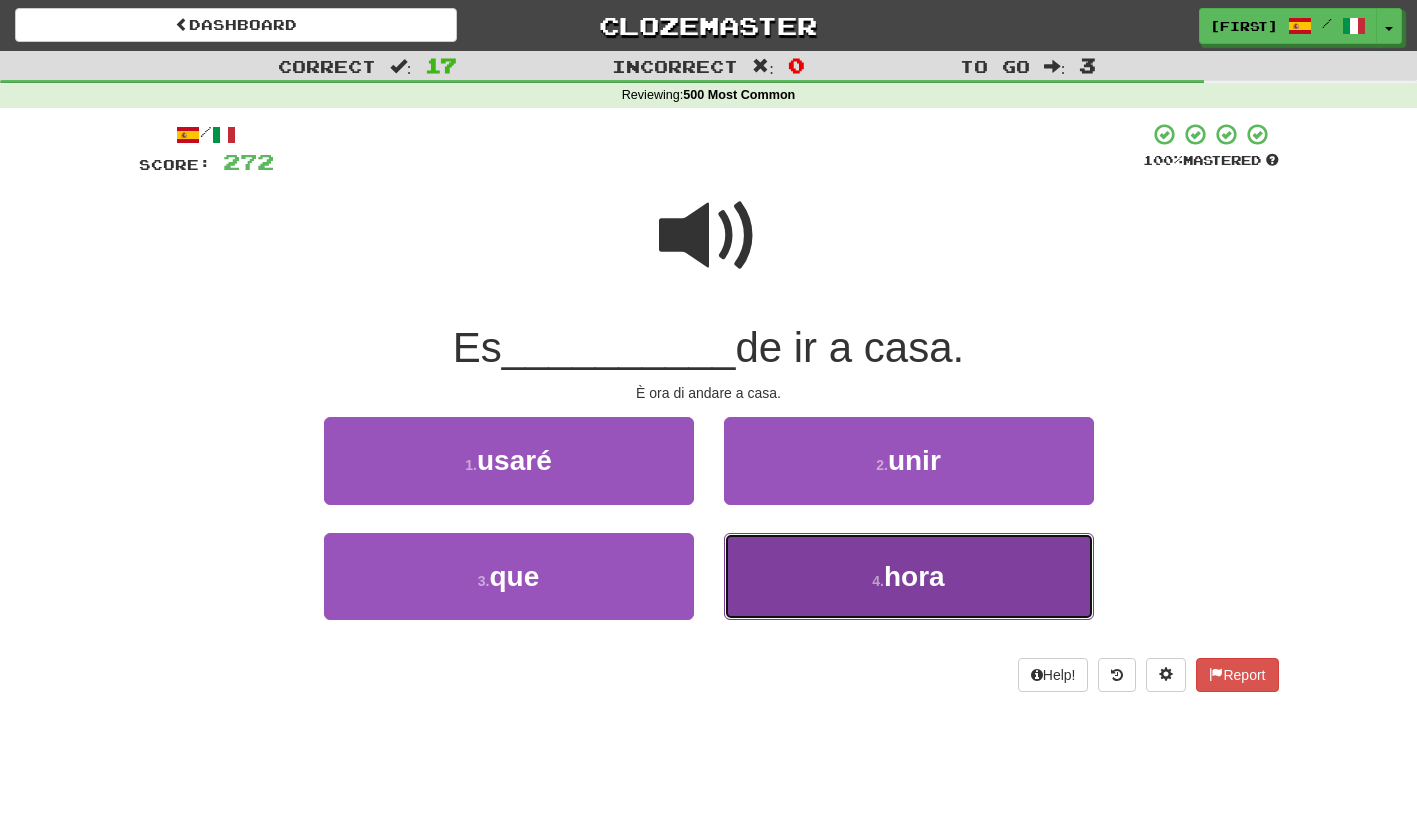 click on "4 .  hora" at bounding box center (909, 576) 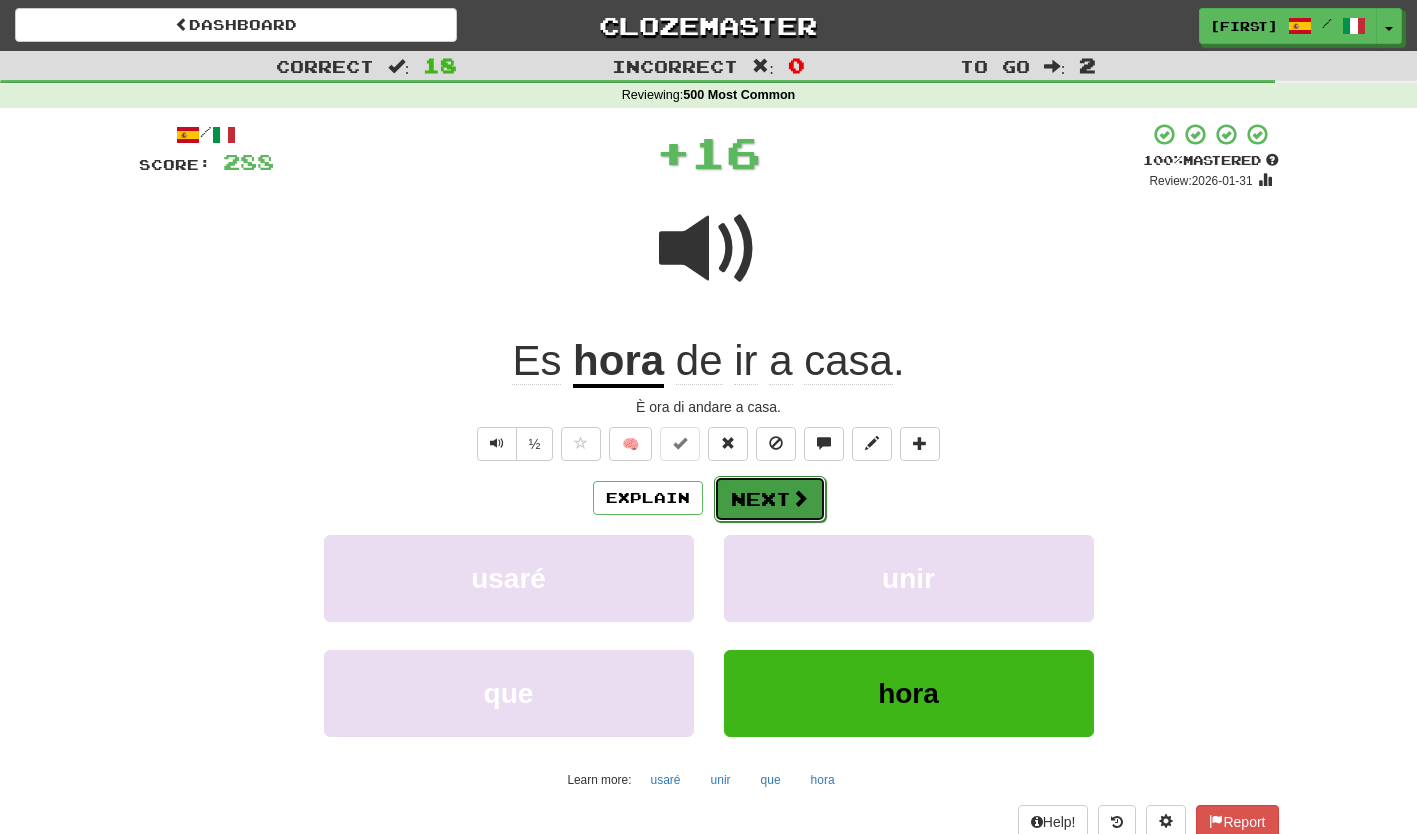 click on "Next" at bounding box center [770, 499] 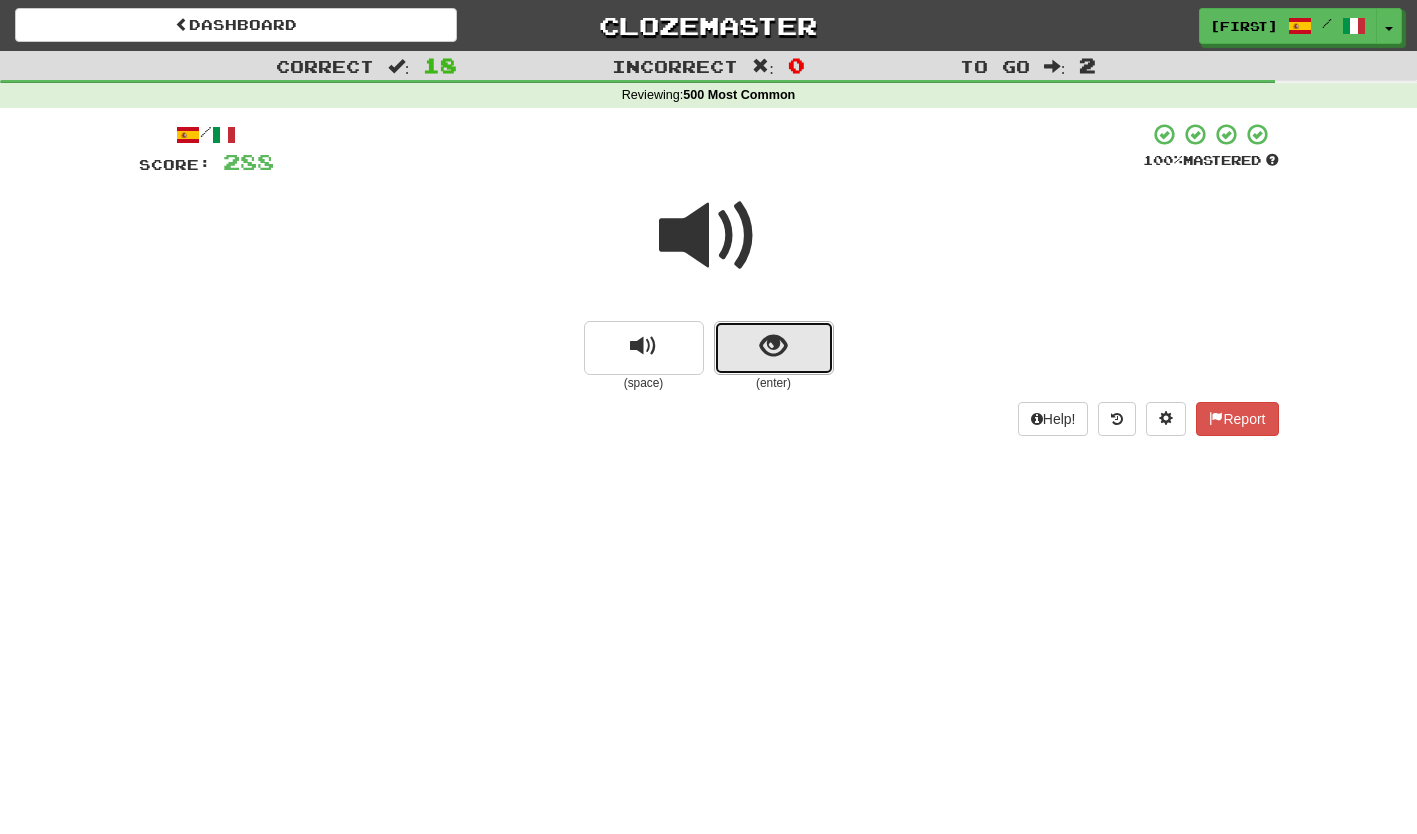 click at bounding box center [774, 348] 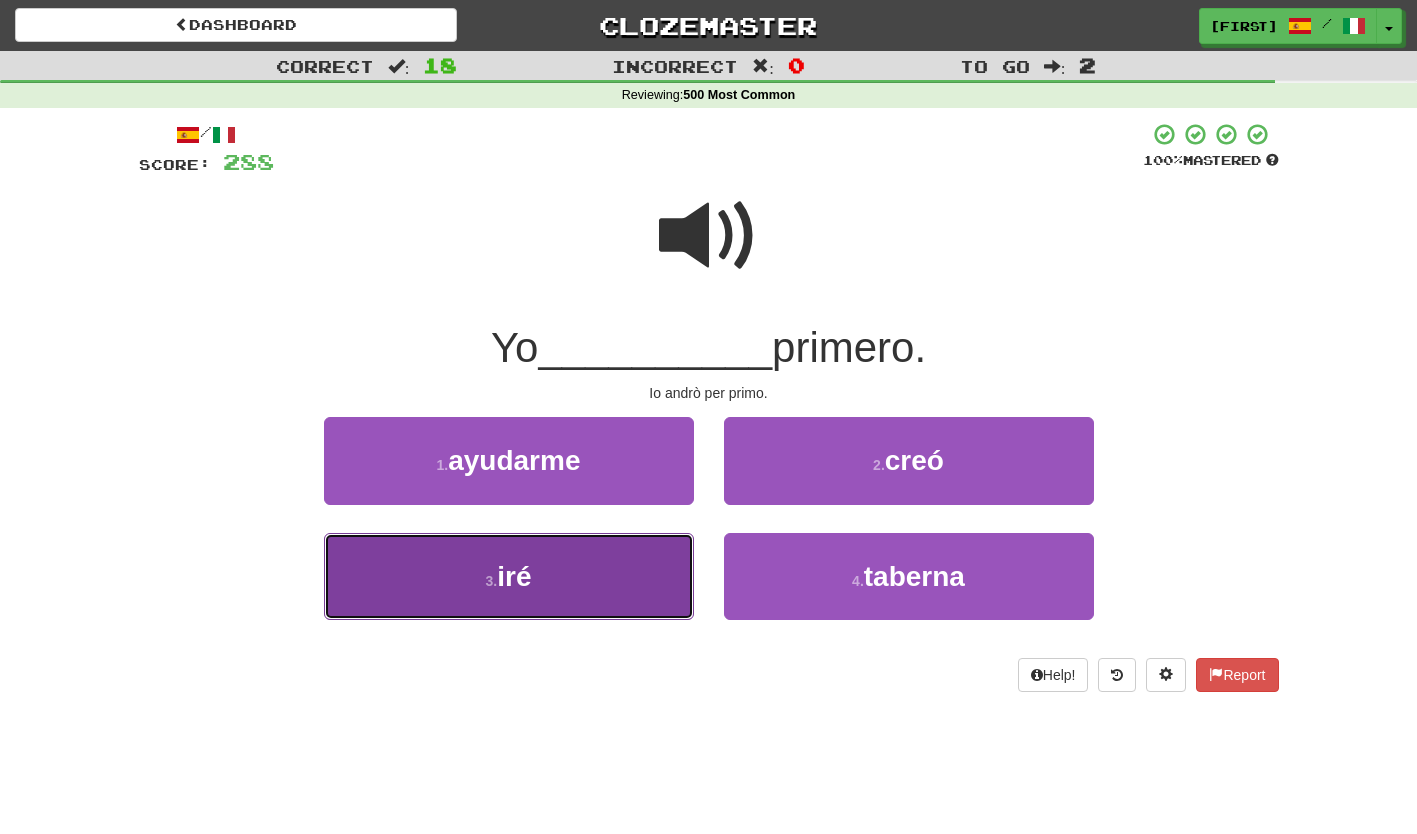 click on "3 .  iré" at bounding box center (509, 576) 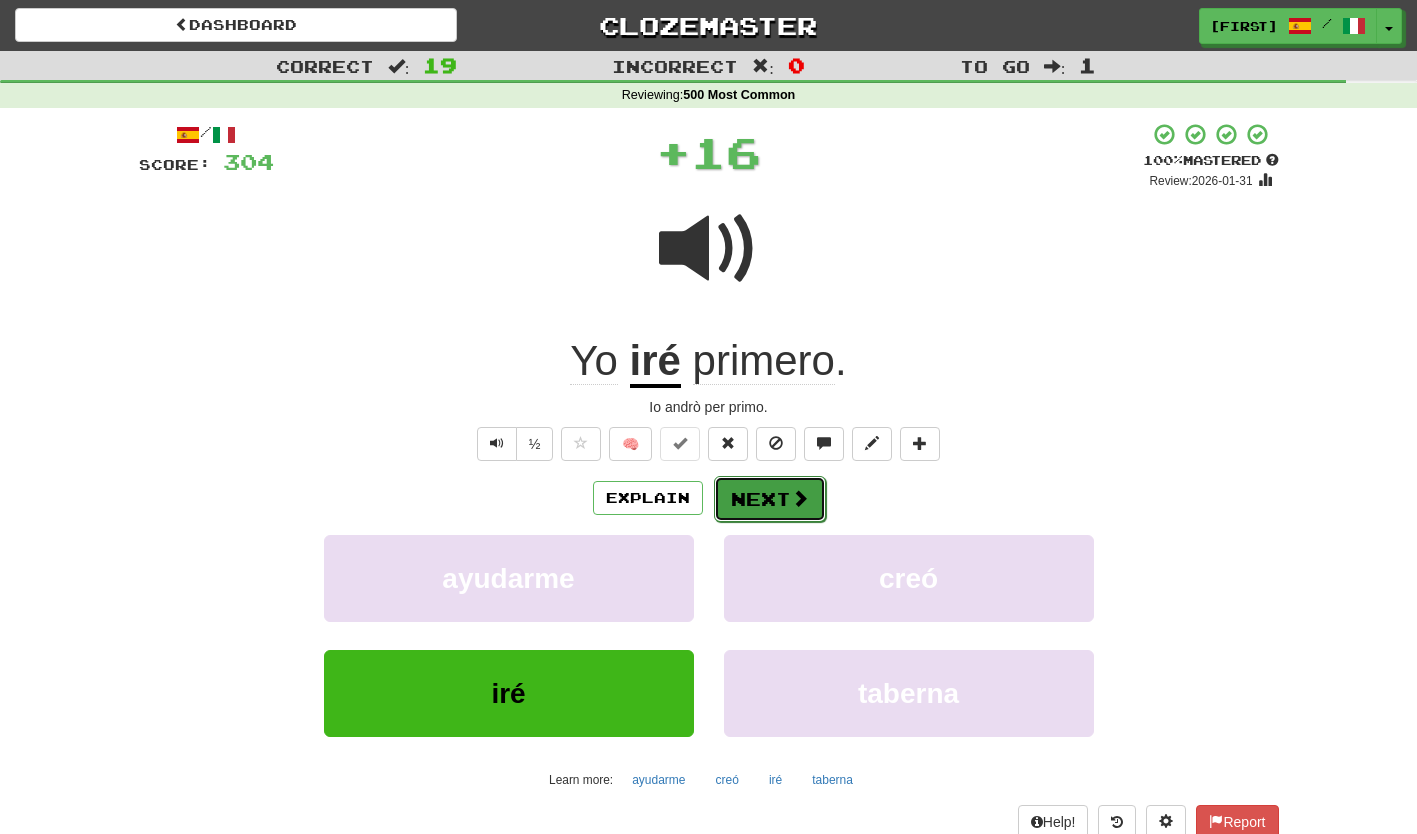 click on "Next" at bounding box center [770, 499] 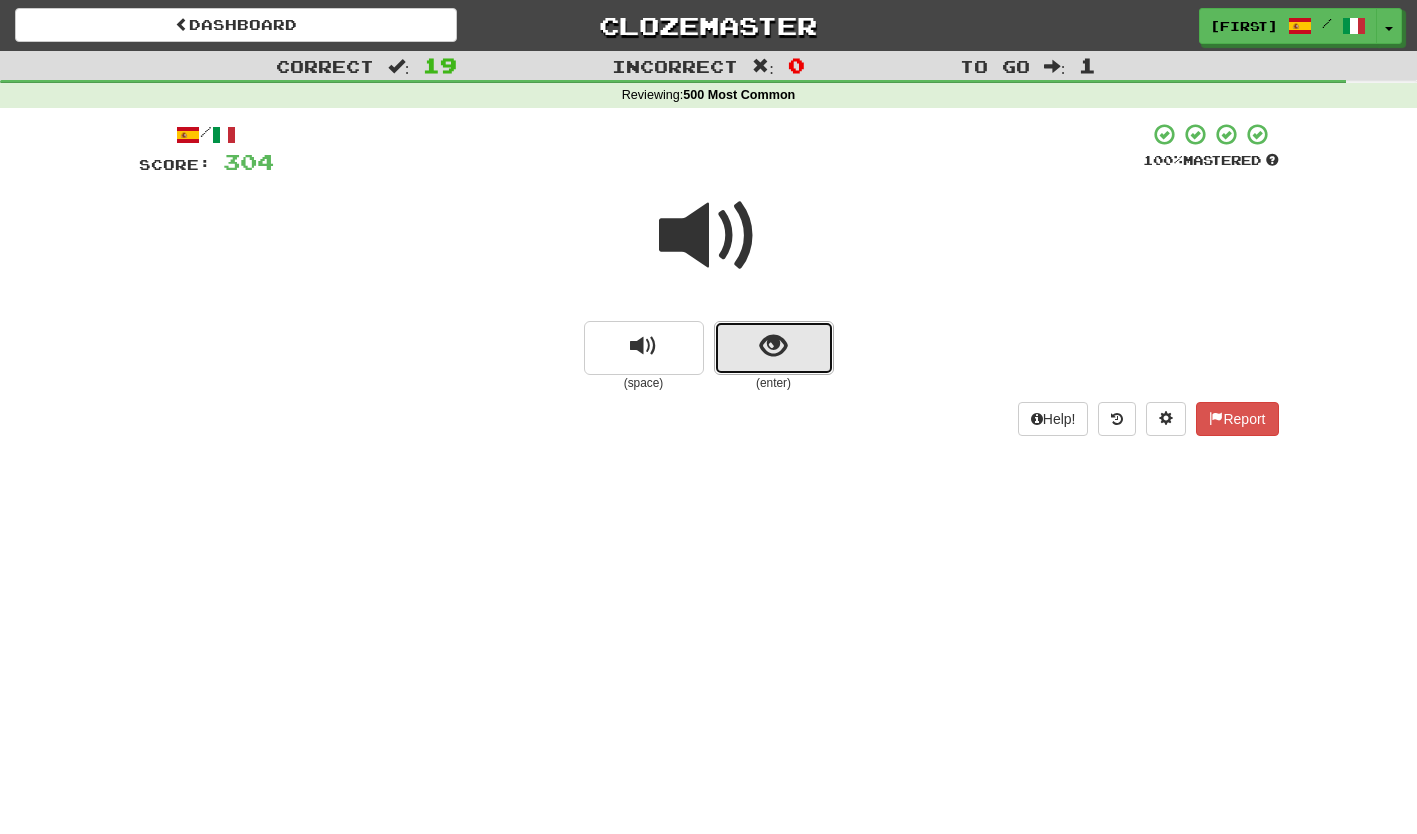 click at bounding box center [774, 348] 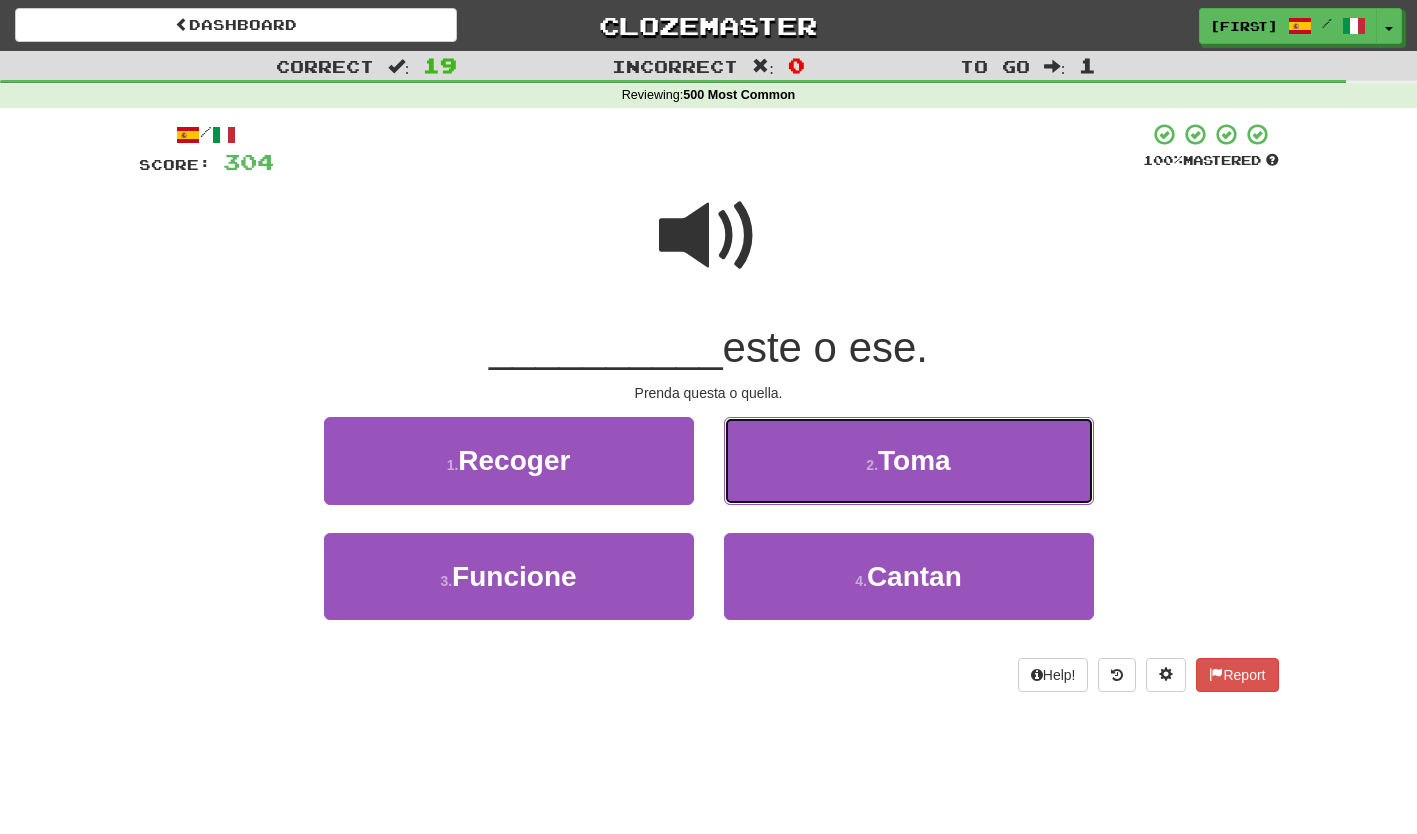 click on "2 .  Toma" at bounding box center (909, 460) 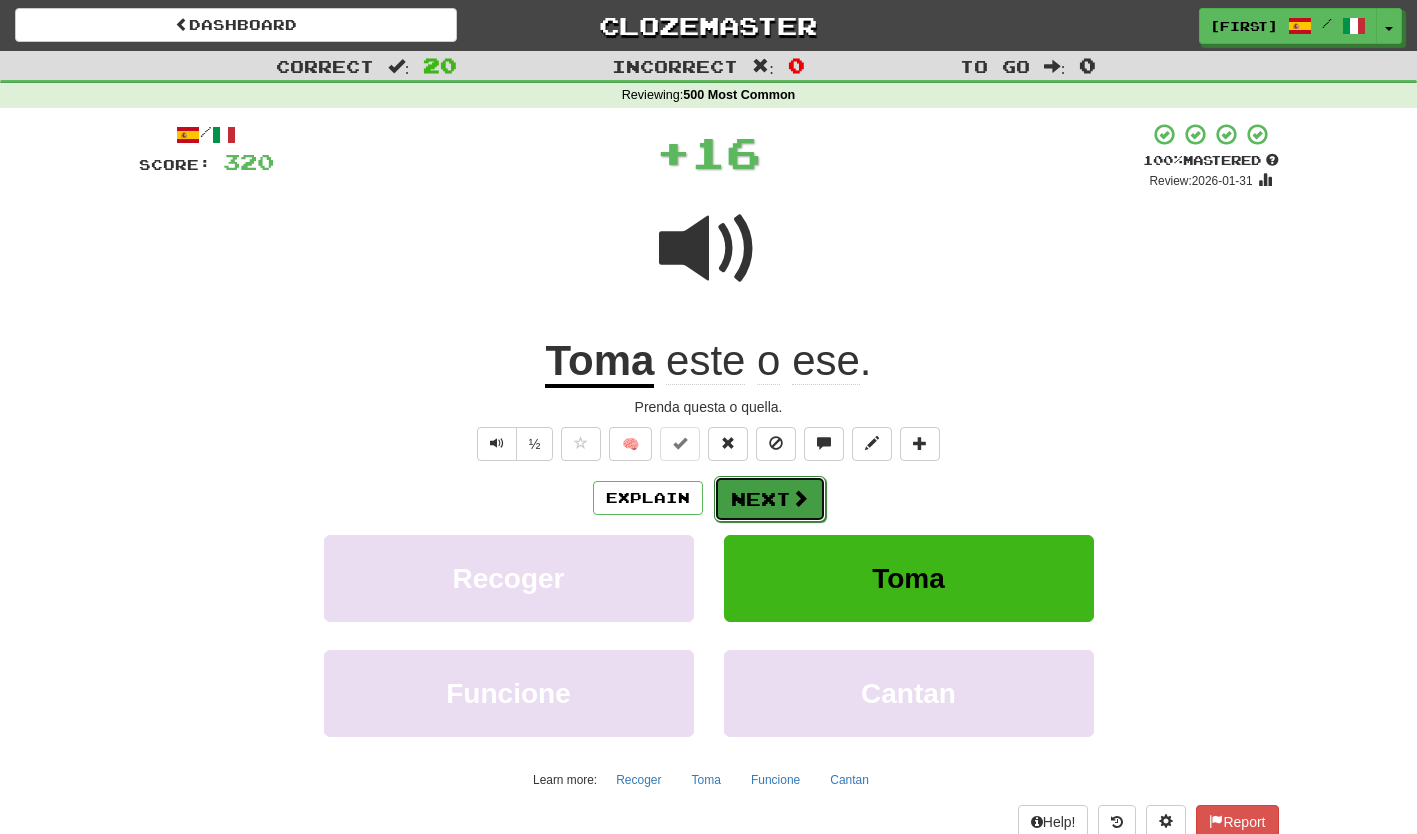 click on "Next" at bounding box center (770, 499) 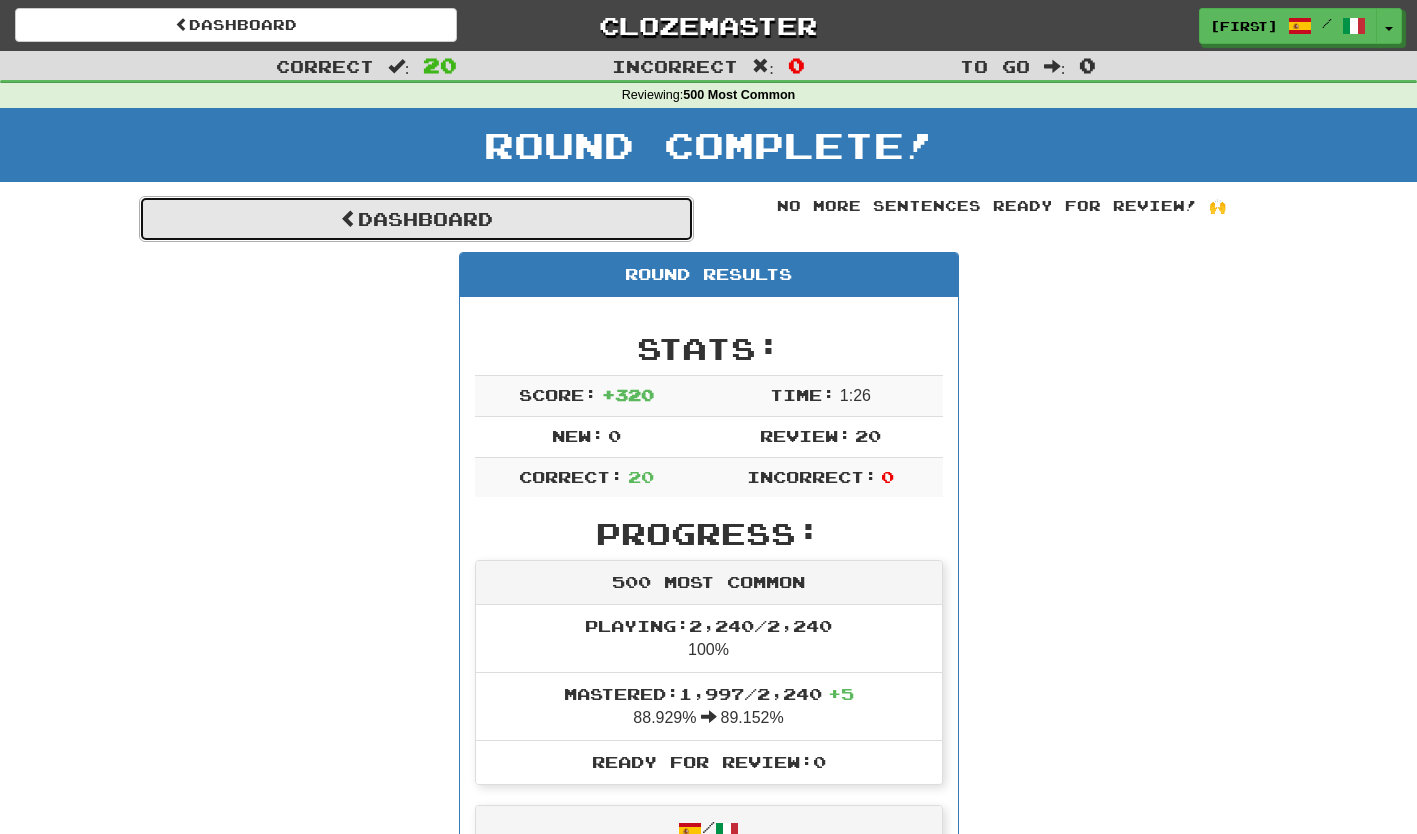 click on "Dashboard" at bounding box center [416, 219] 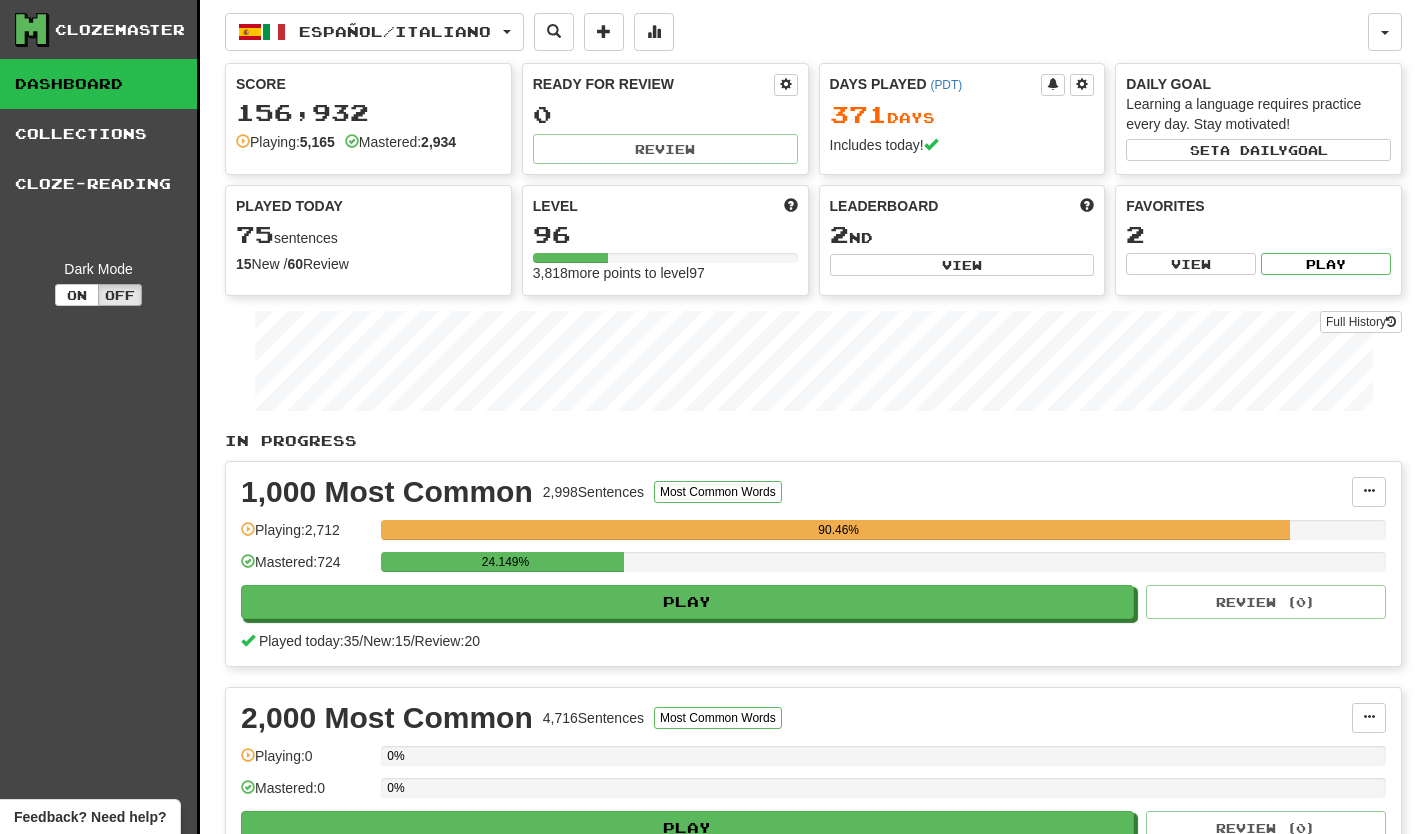 scroll, scrollTop: 0, scrollLeft: 0, axis: both 